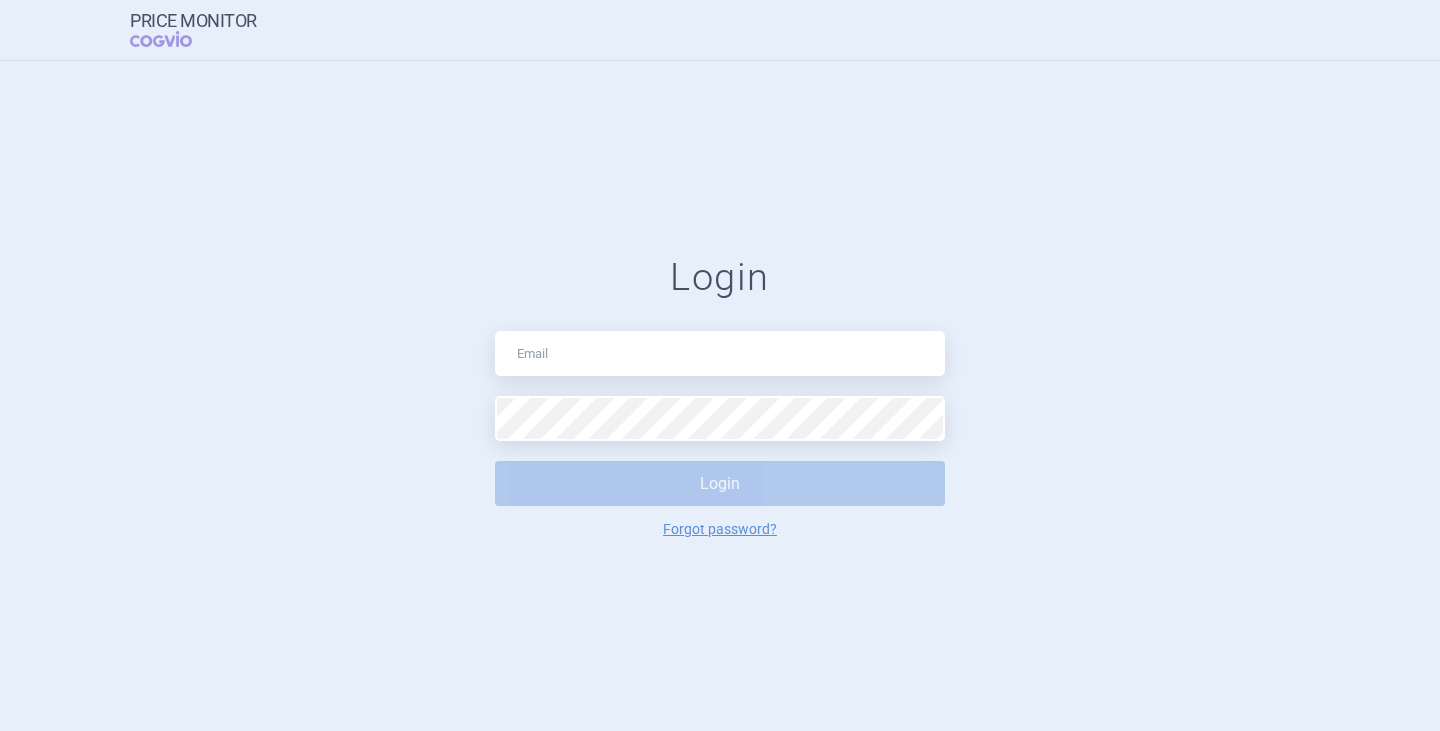 scroll, scrollTop: 0, scrollLeft: 0, axis: both 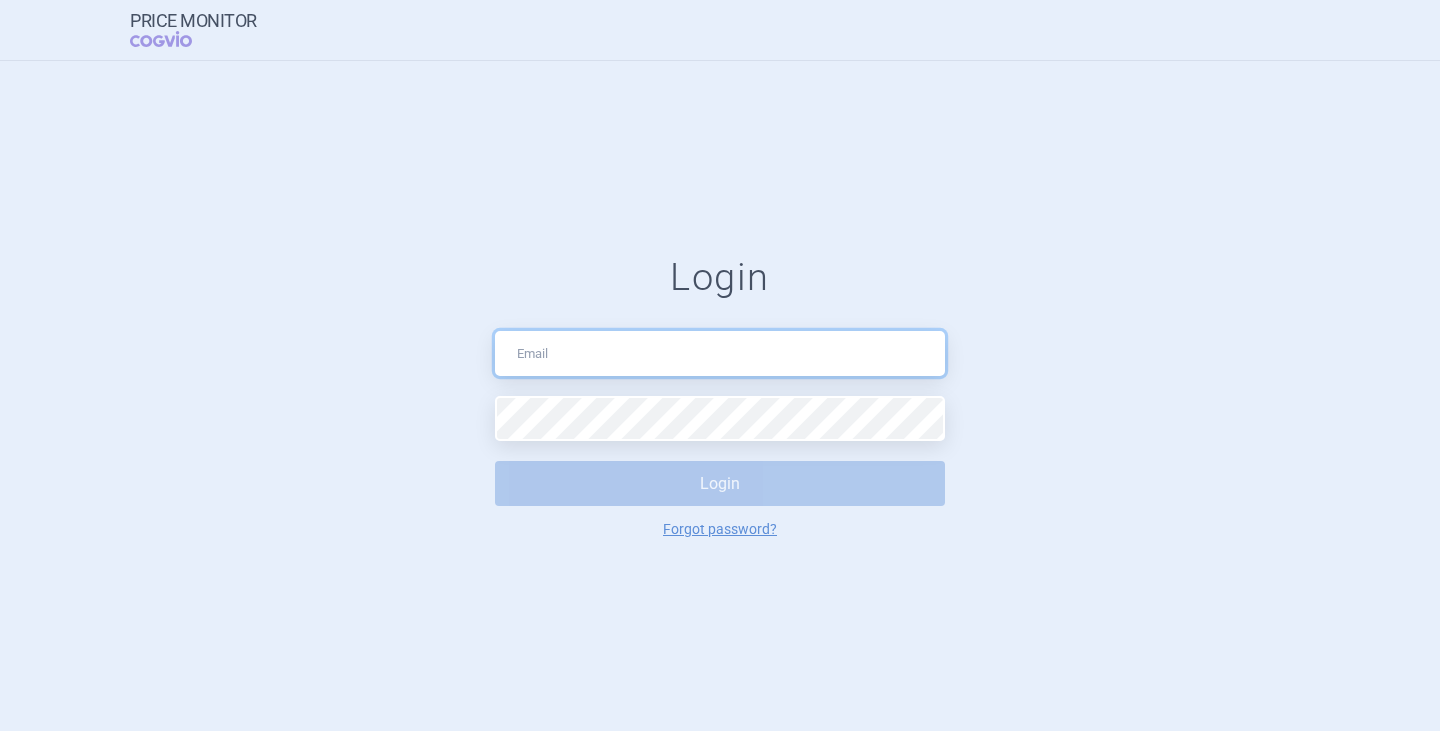 click at bounding box center [720, 353] 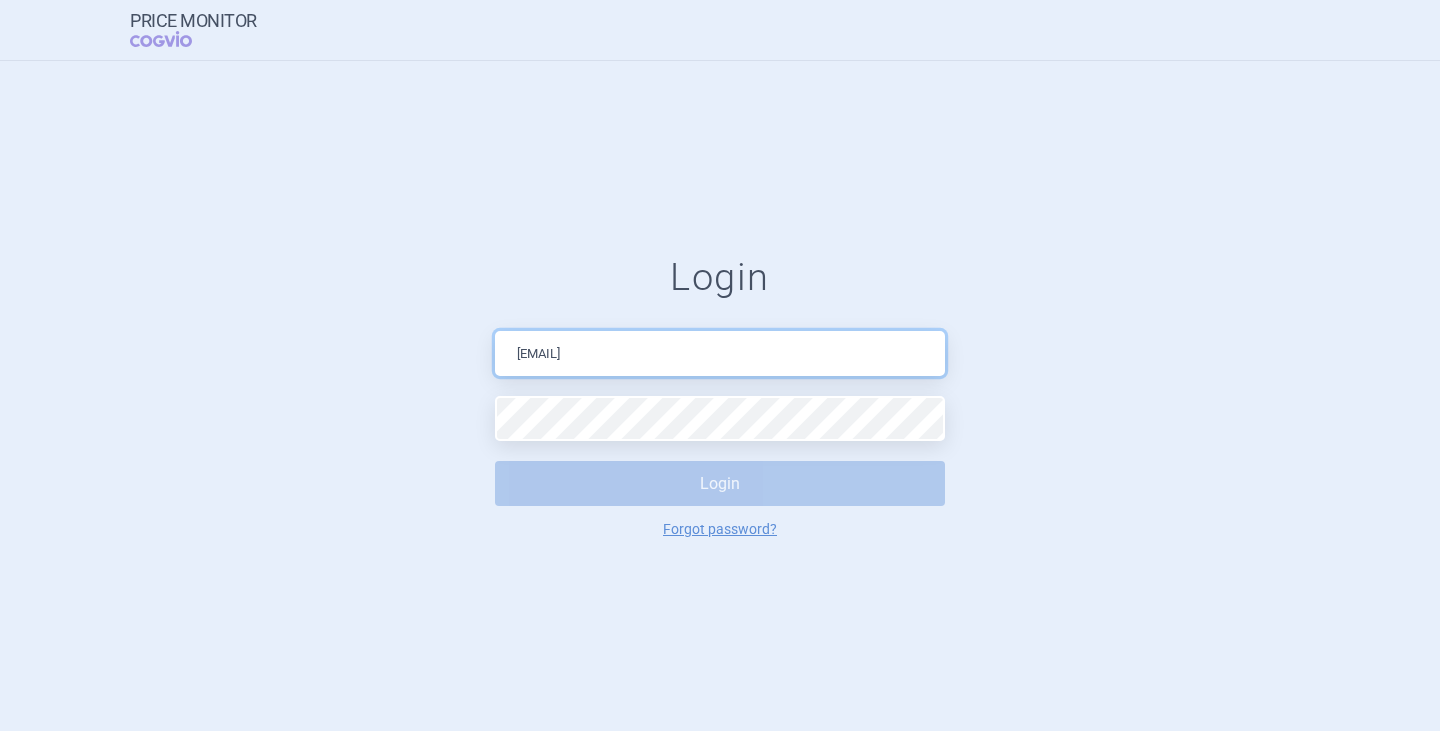 drag, startPoint x: 699, startPoint y: 354, endPoint x: 218, endPoint y: 271, distance: 488.10858 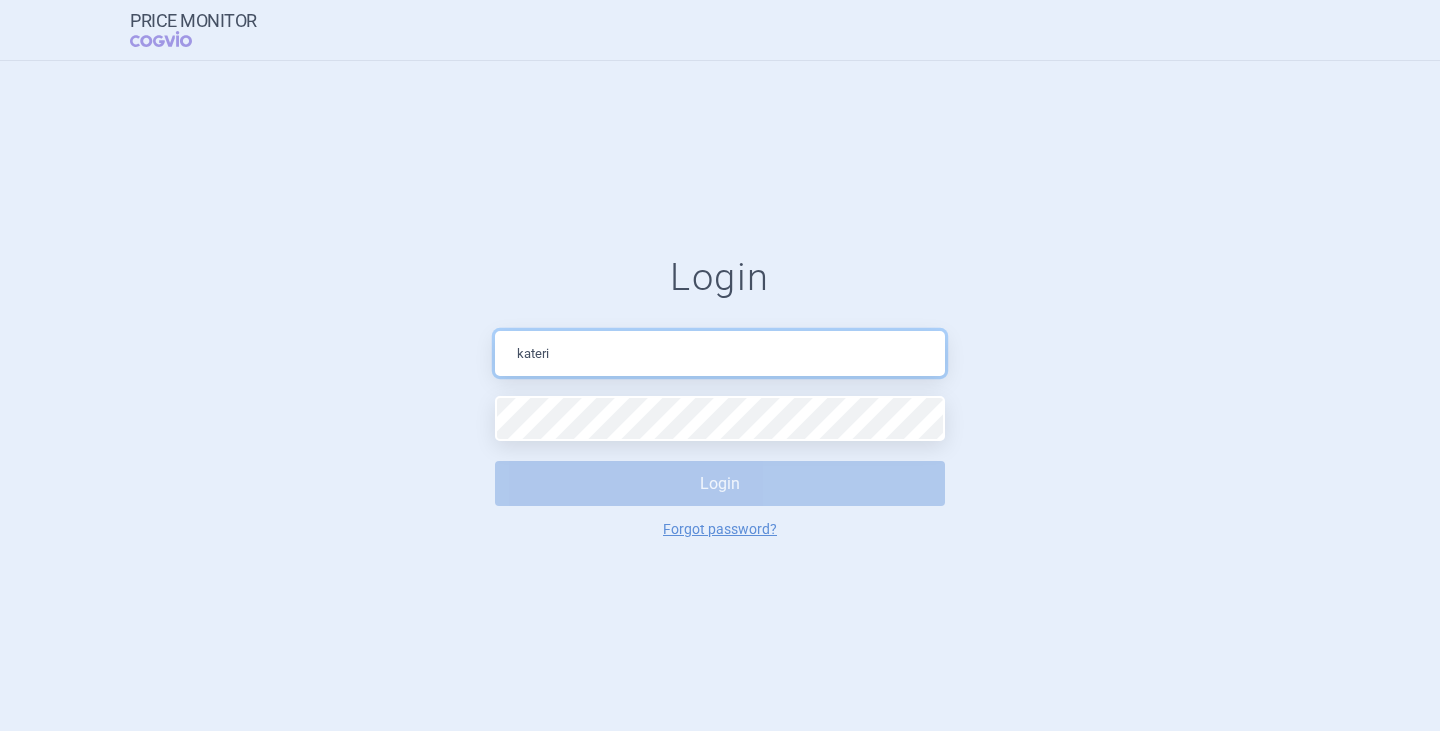 type on "[EMAIL]" 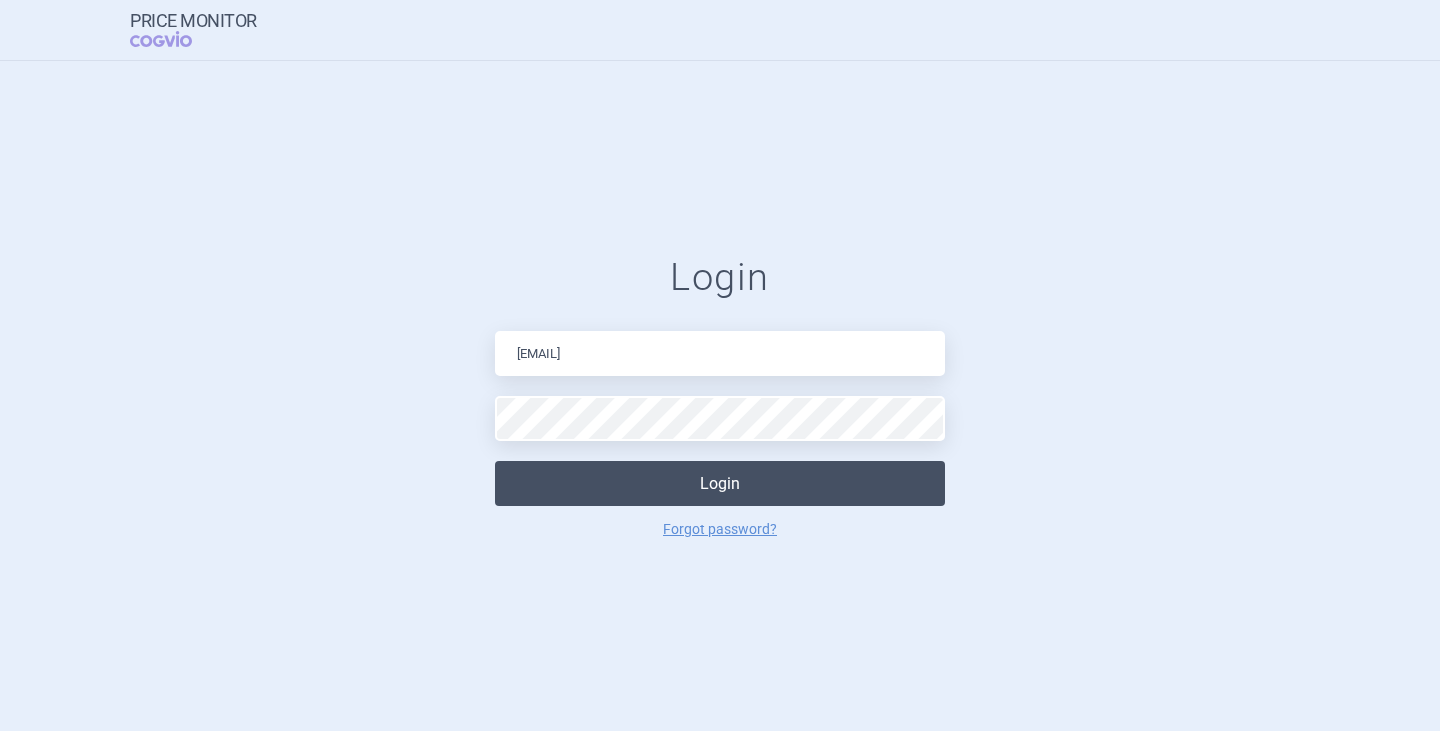 click on "Login" at bounding box center (720, 483) 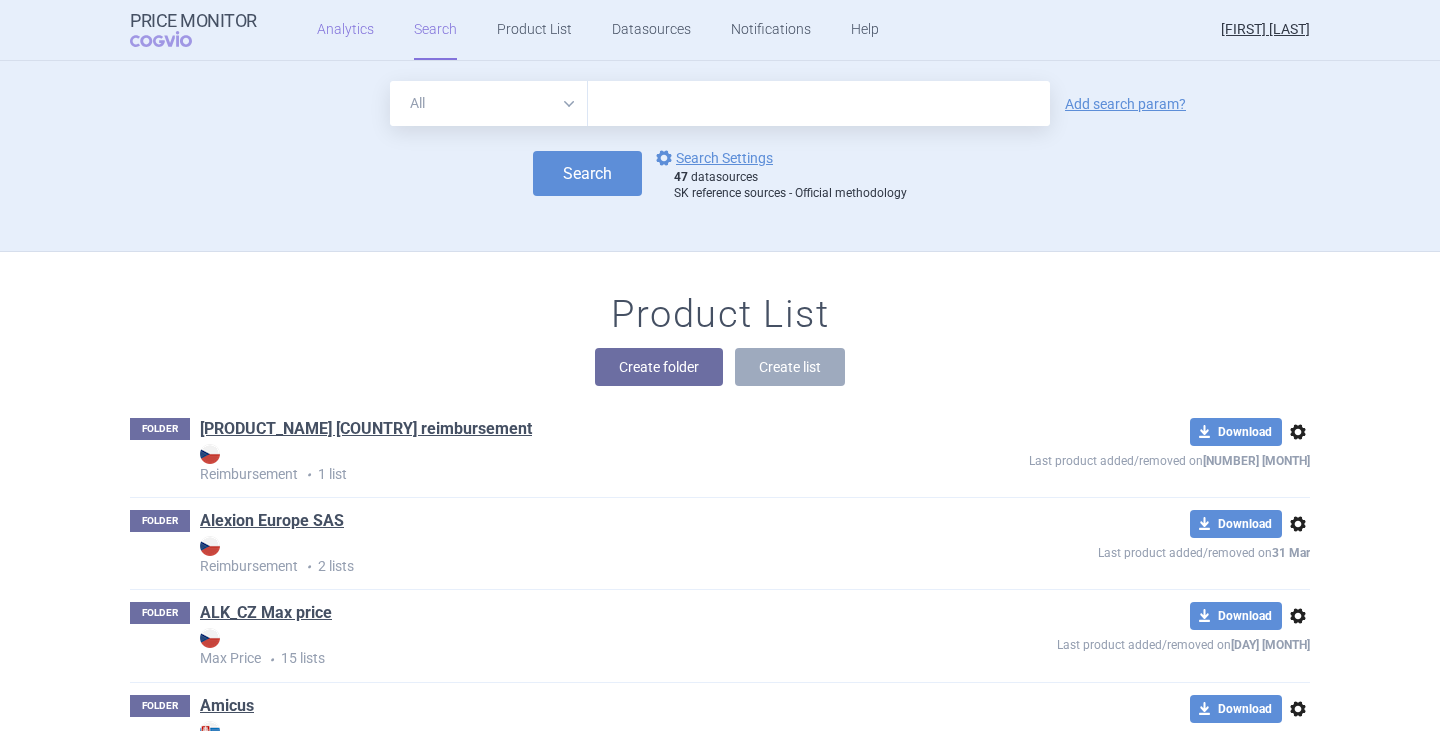 click on "Analytics" at bounding box center [345, 30] 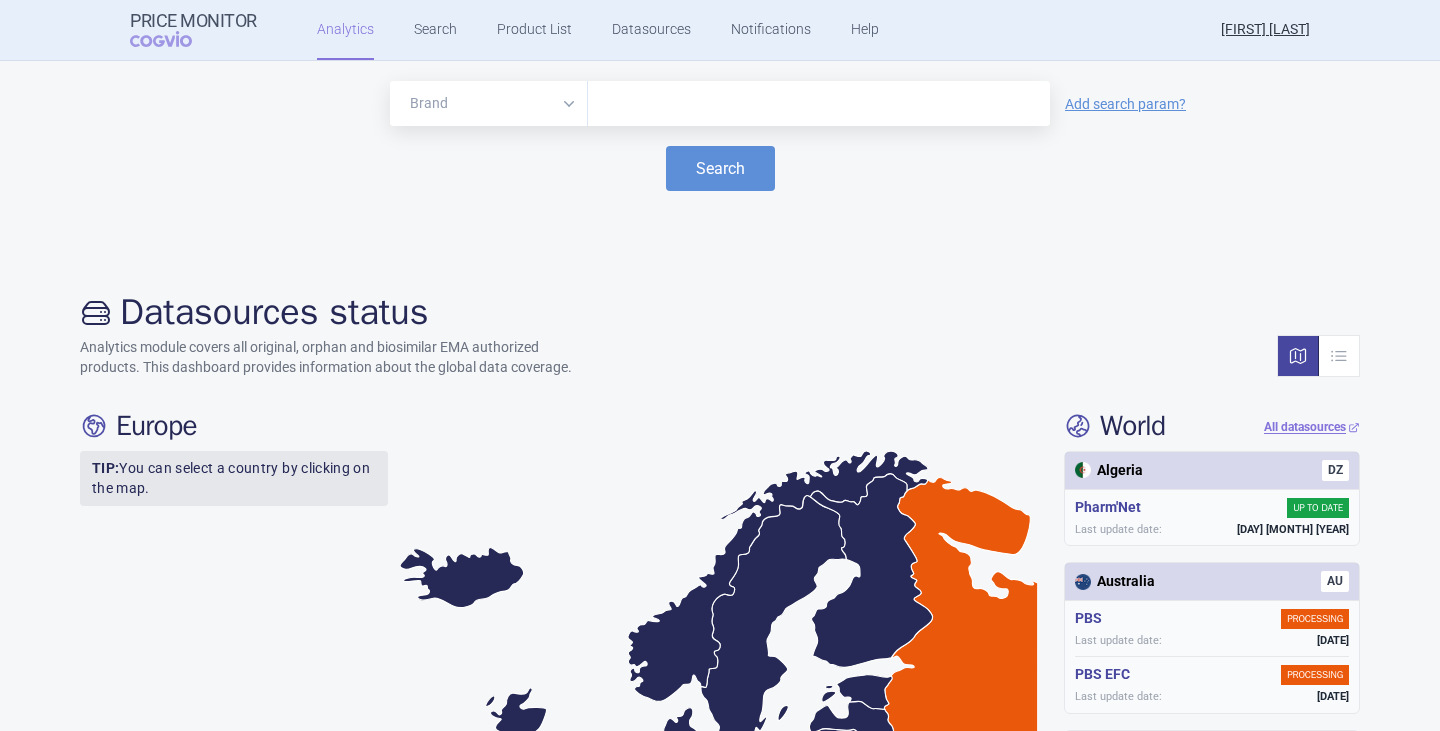 drag, startPoint x: 591, startPoint y: 62, endPoint x: 624, endPoint y: 108, distance: 56.61272 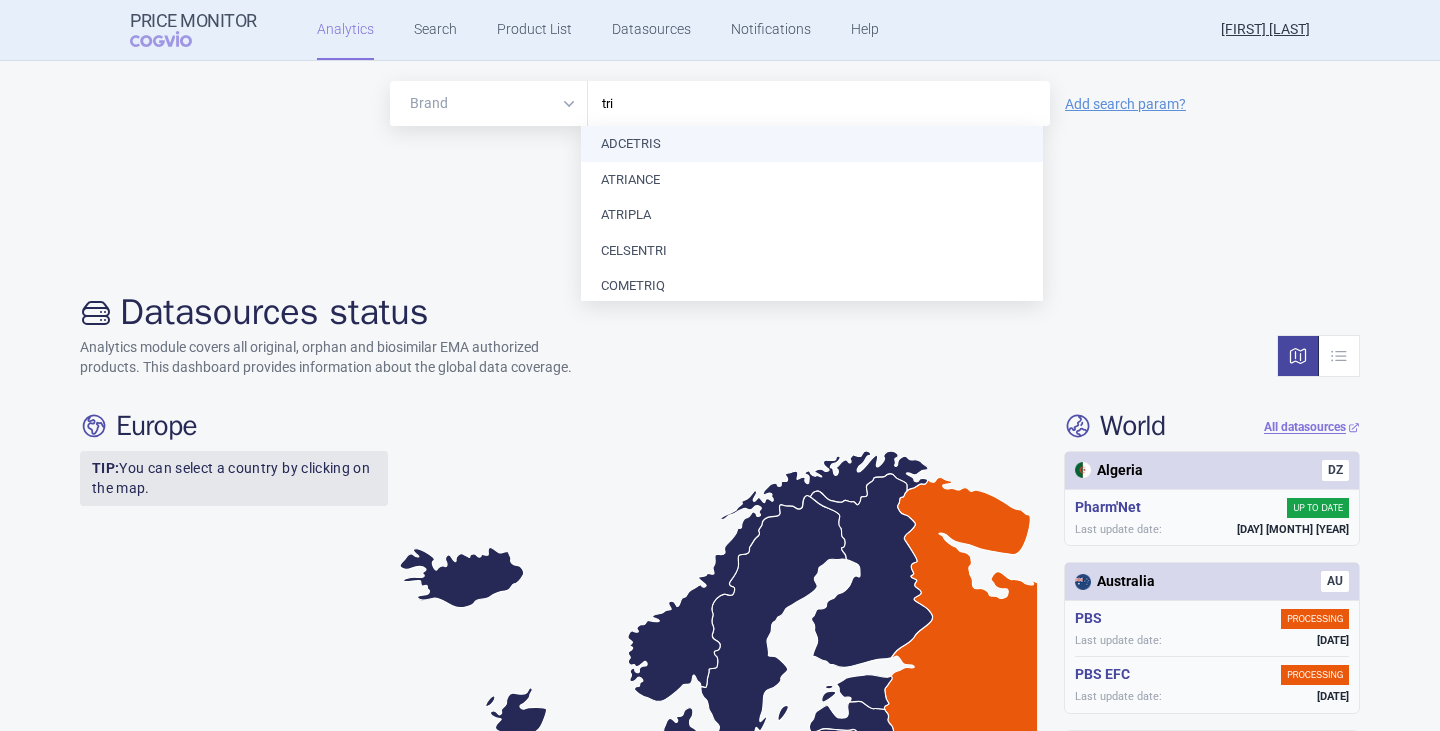 type on "trim" 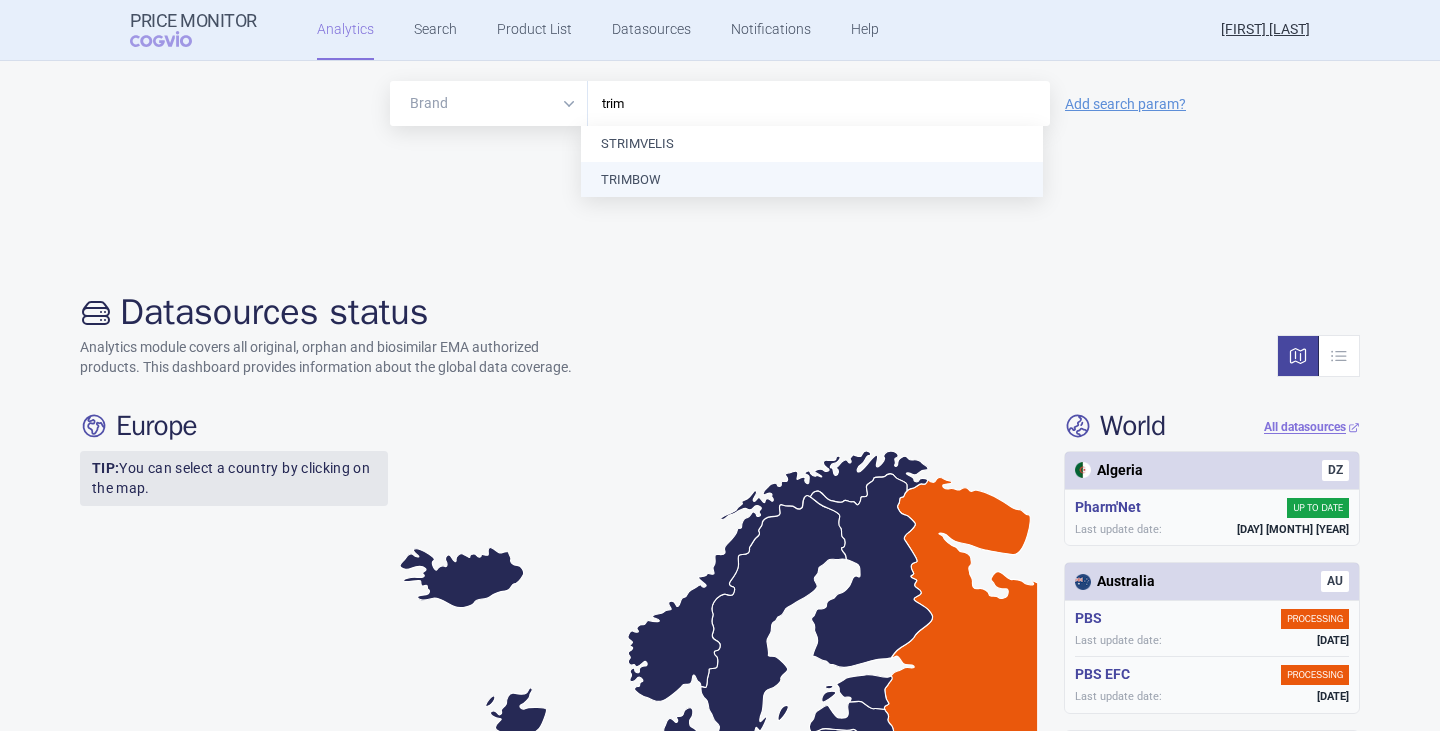 type 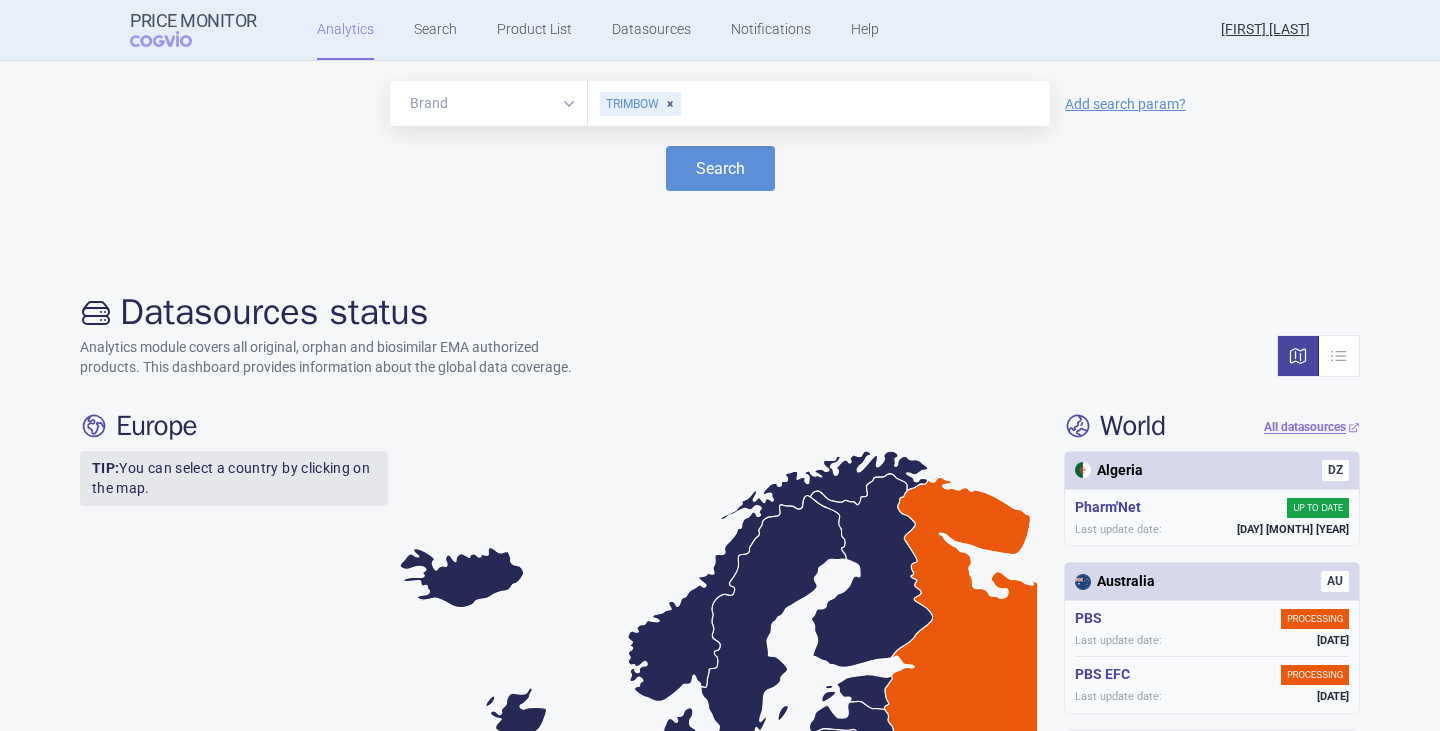 click on "Analytics Search Product List Datasources Notifications Help" at bounding box center [573, 30] 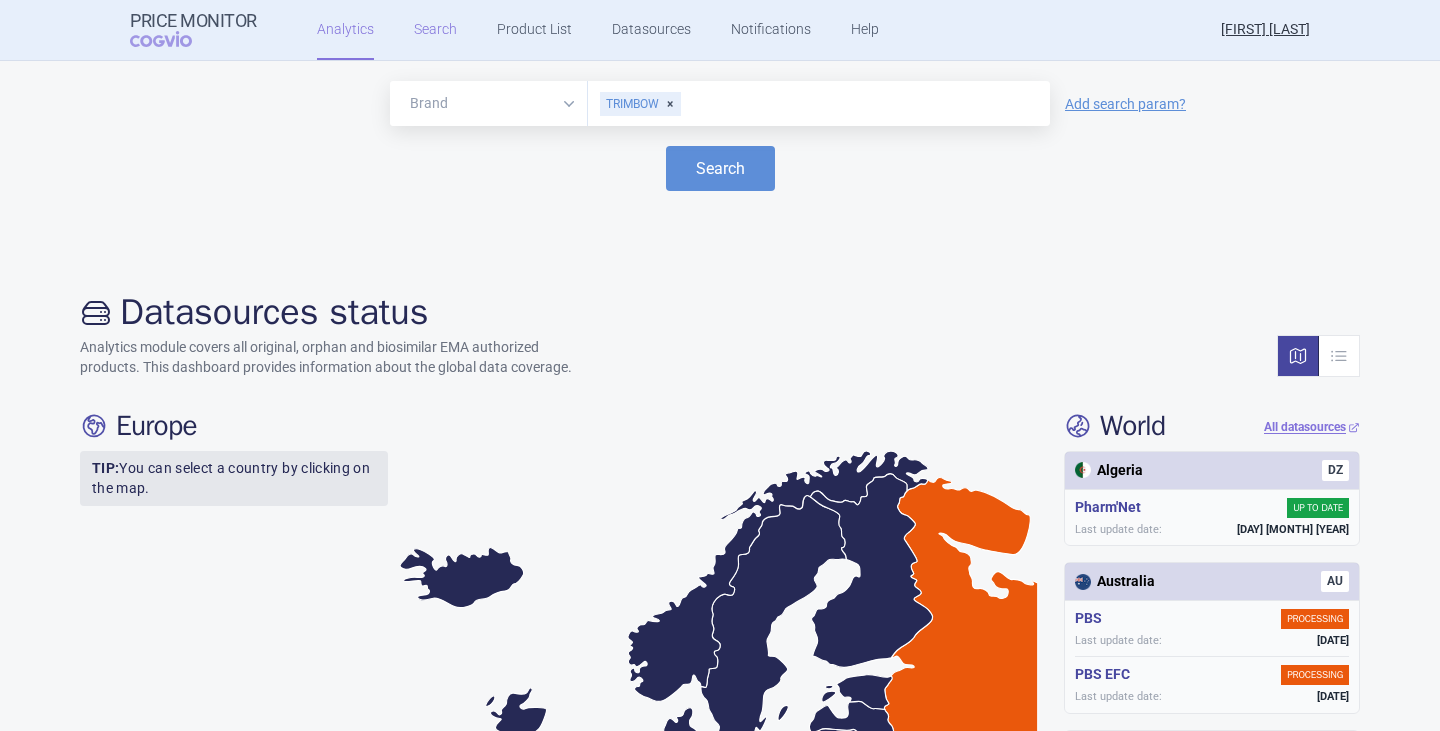 click on "Search" at bounding box center [435, 30] 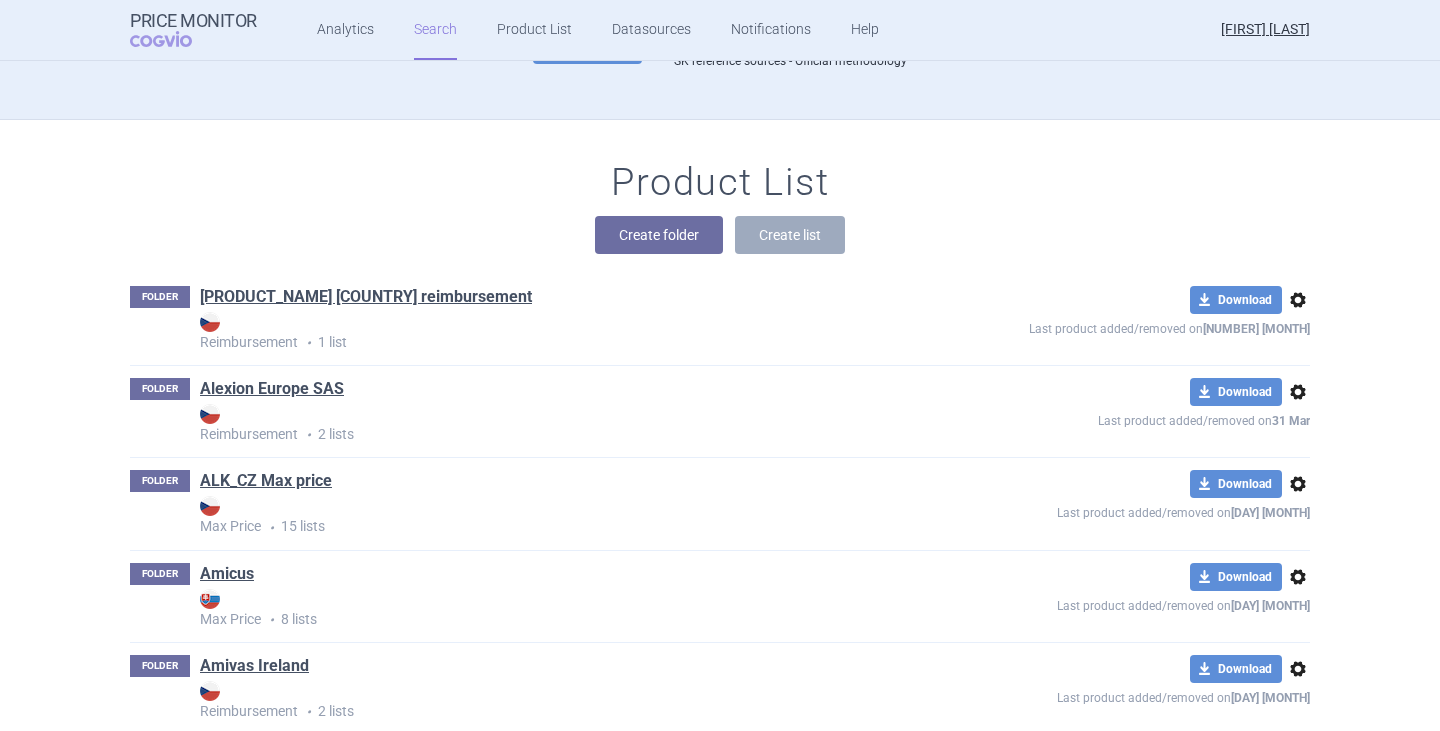 scroll, scrollTop: 0, scrollLeft: 0, axis: both 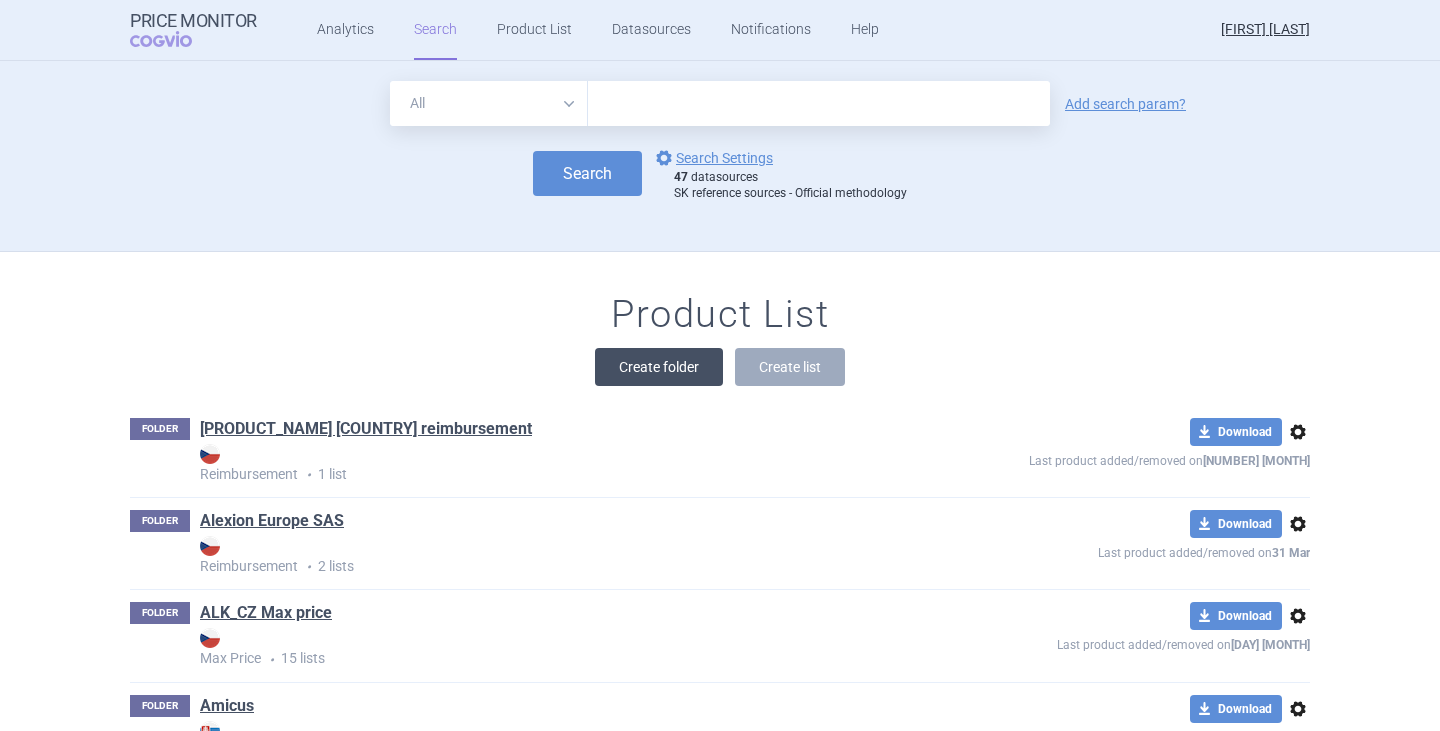 click on "Create folder" at bounding box center [659, 367] 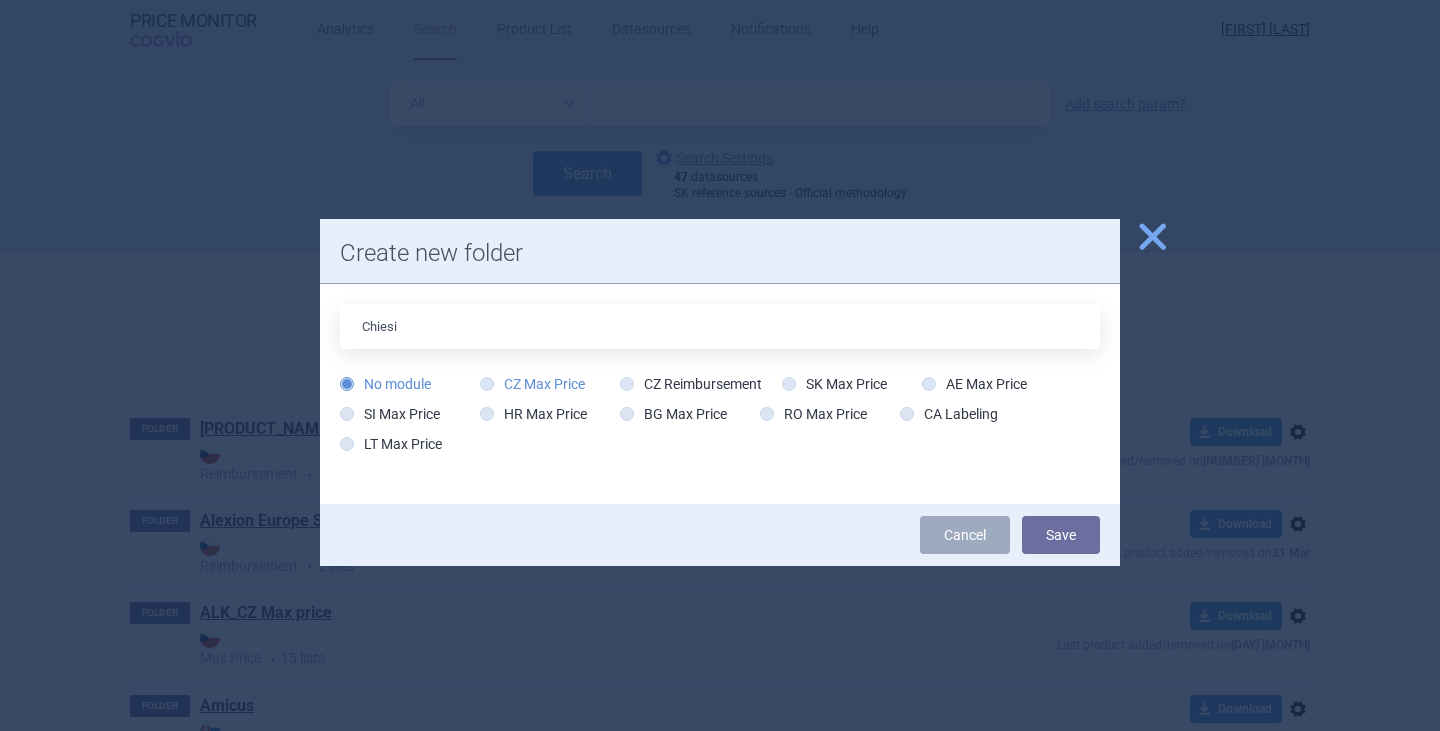 type on "Chiesi" 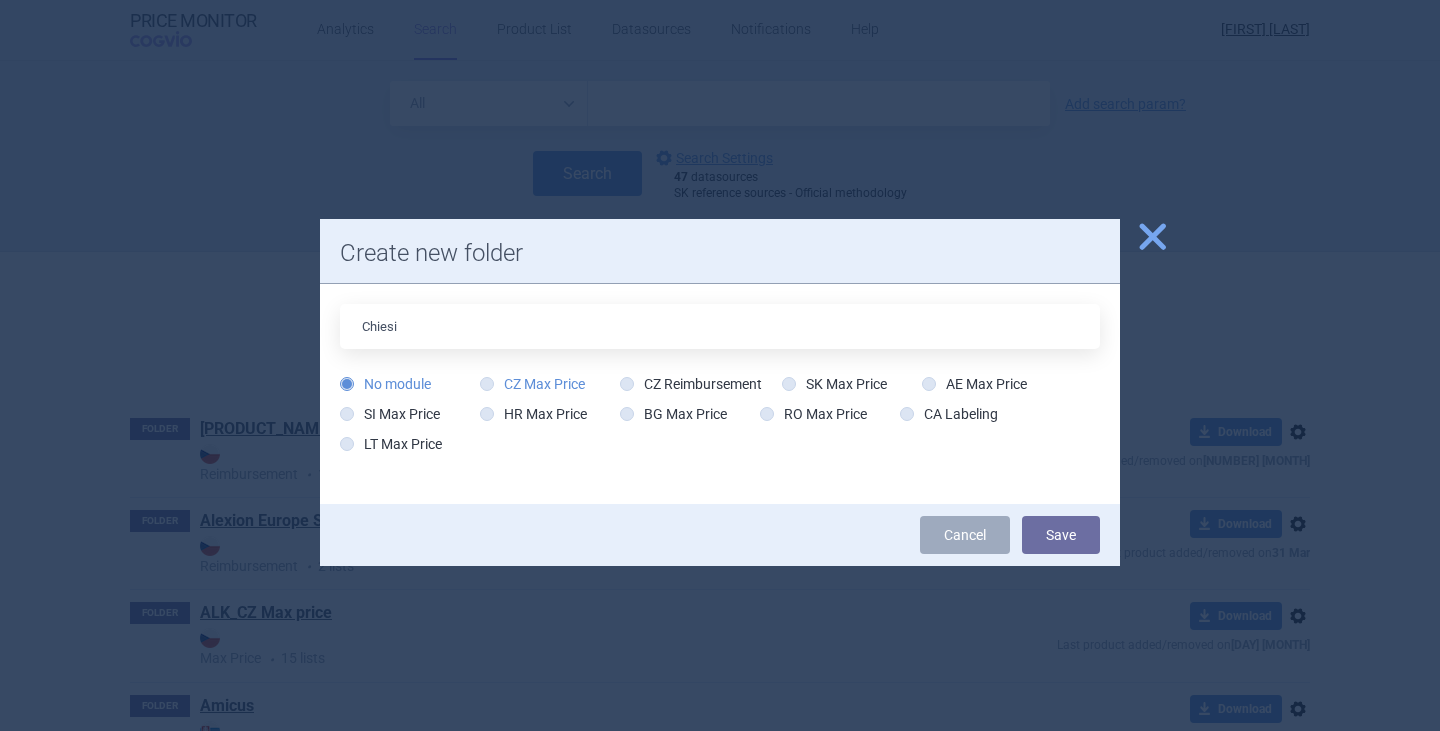 radio on "true" 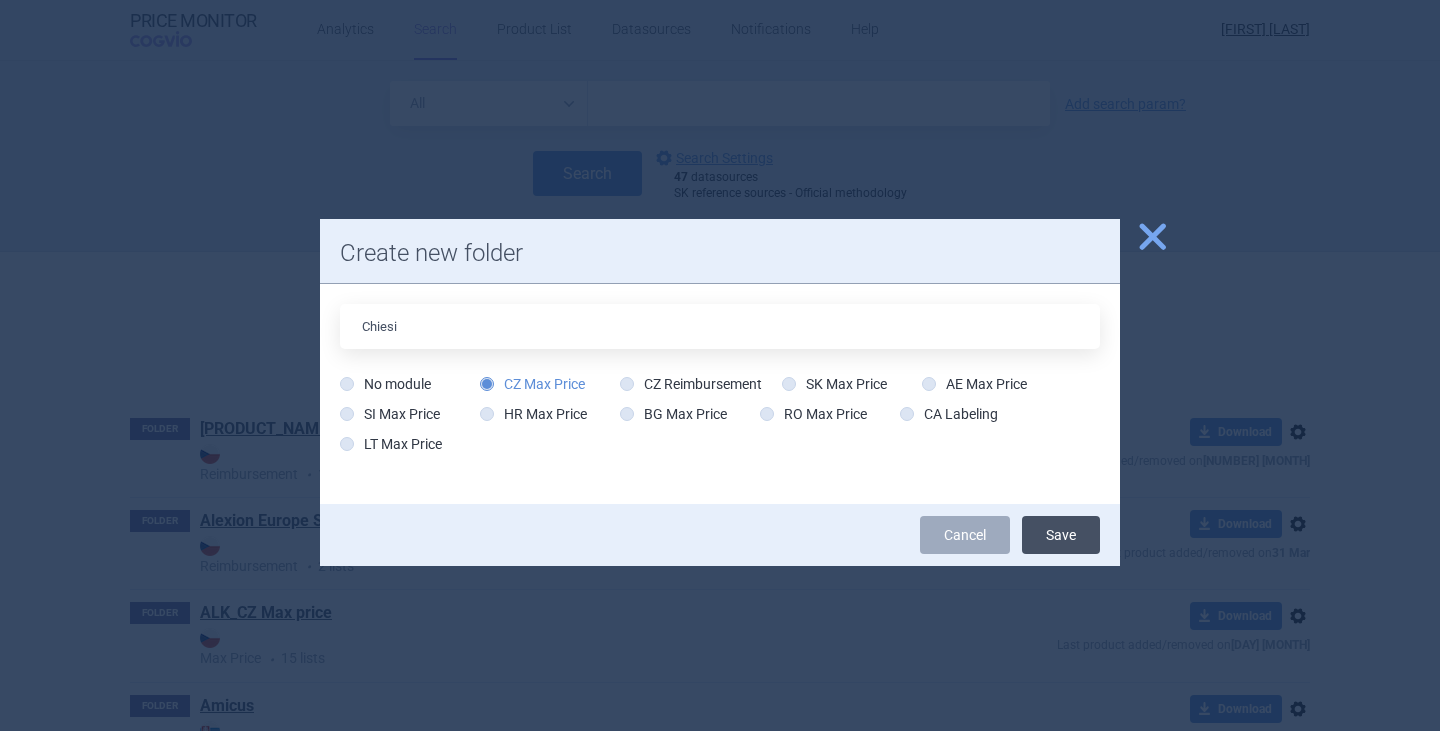 click on "Save" at bounding box center [1061, 535] 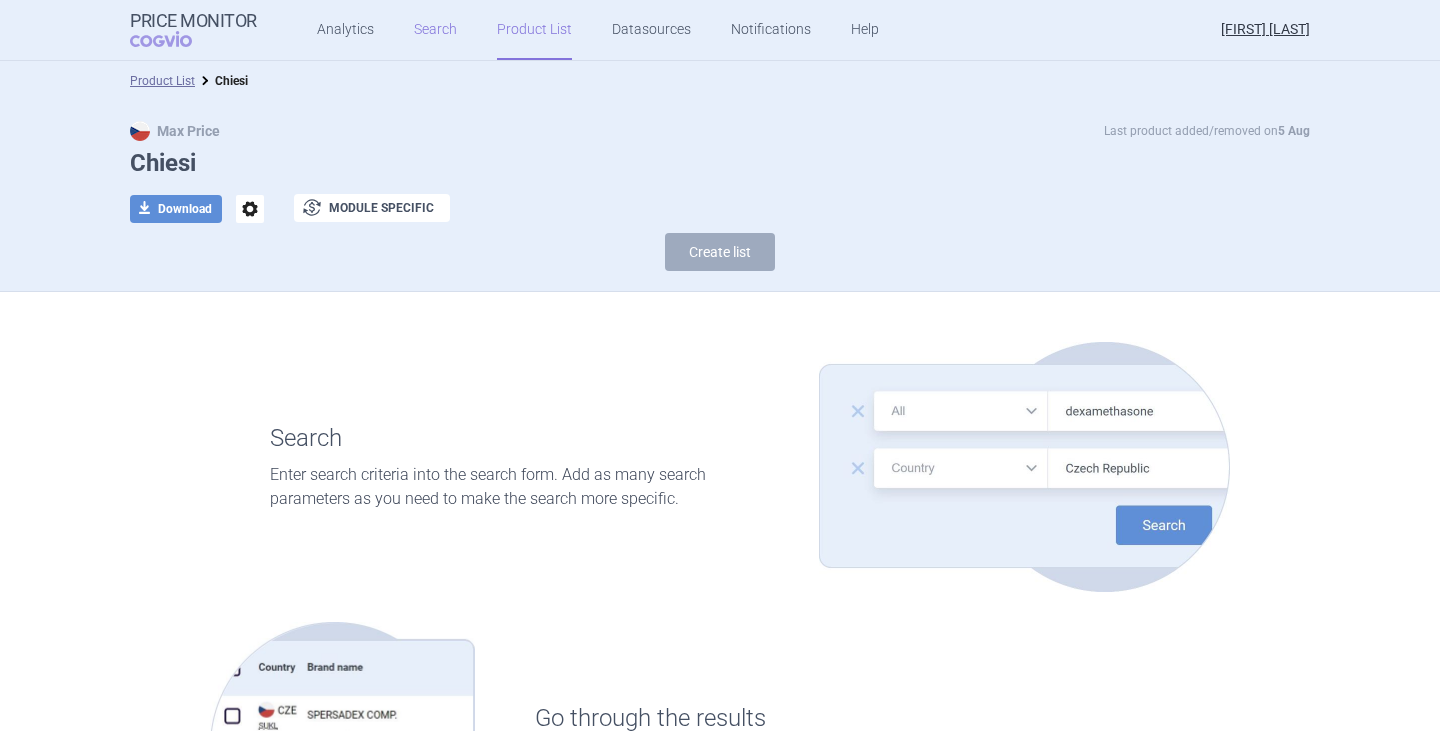 click on "Search" at bounding box center [435, 30] 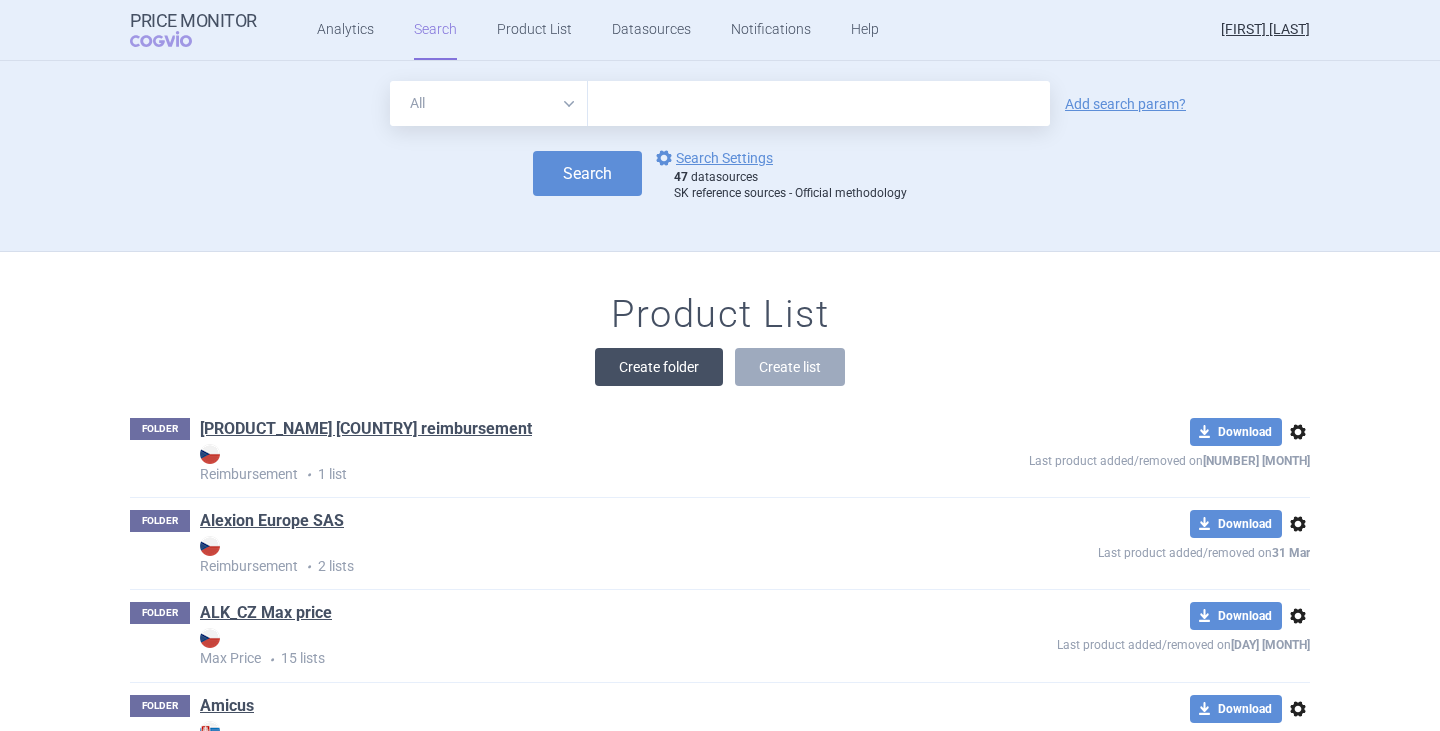 click on "Create folder" at bounding box center (659, 367) 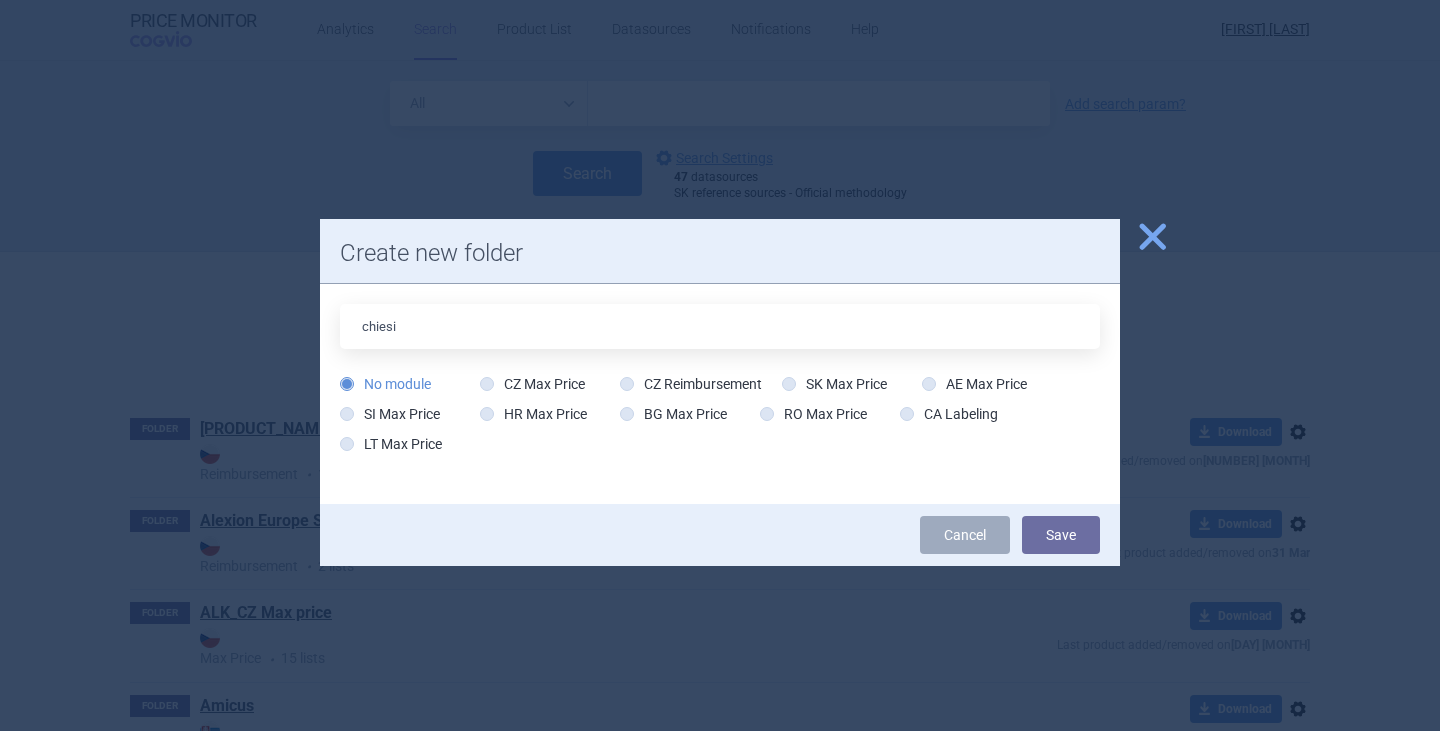 type on "chiesi" 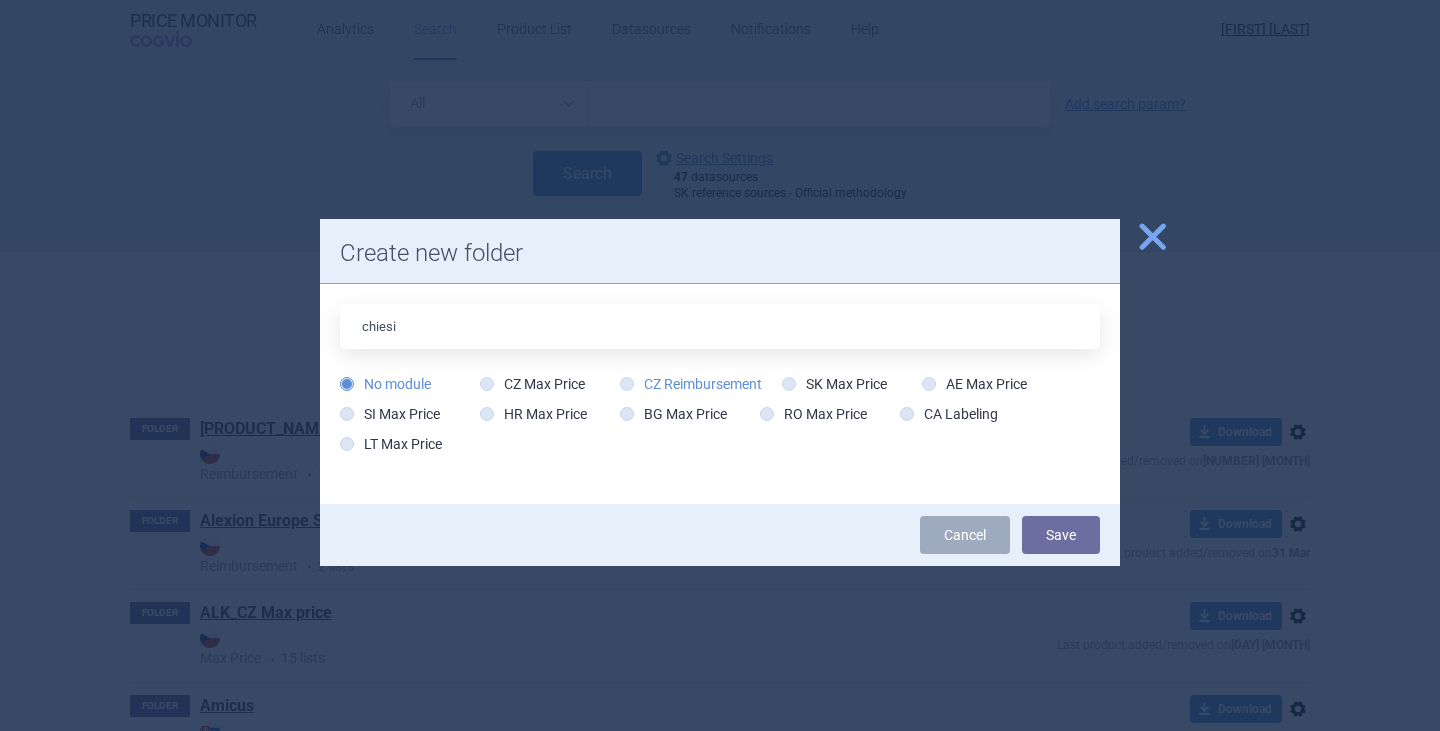 click on "CZ Reimbursement" at bounding box center [691, 384] 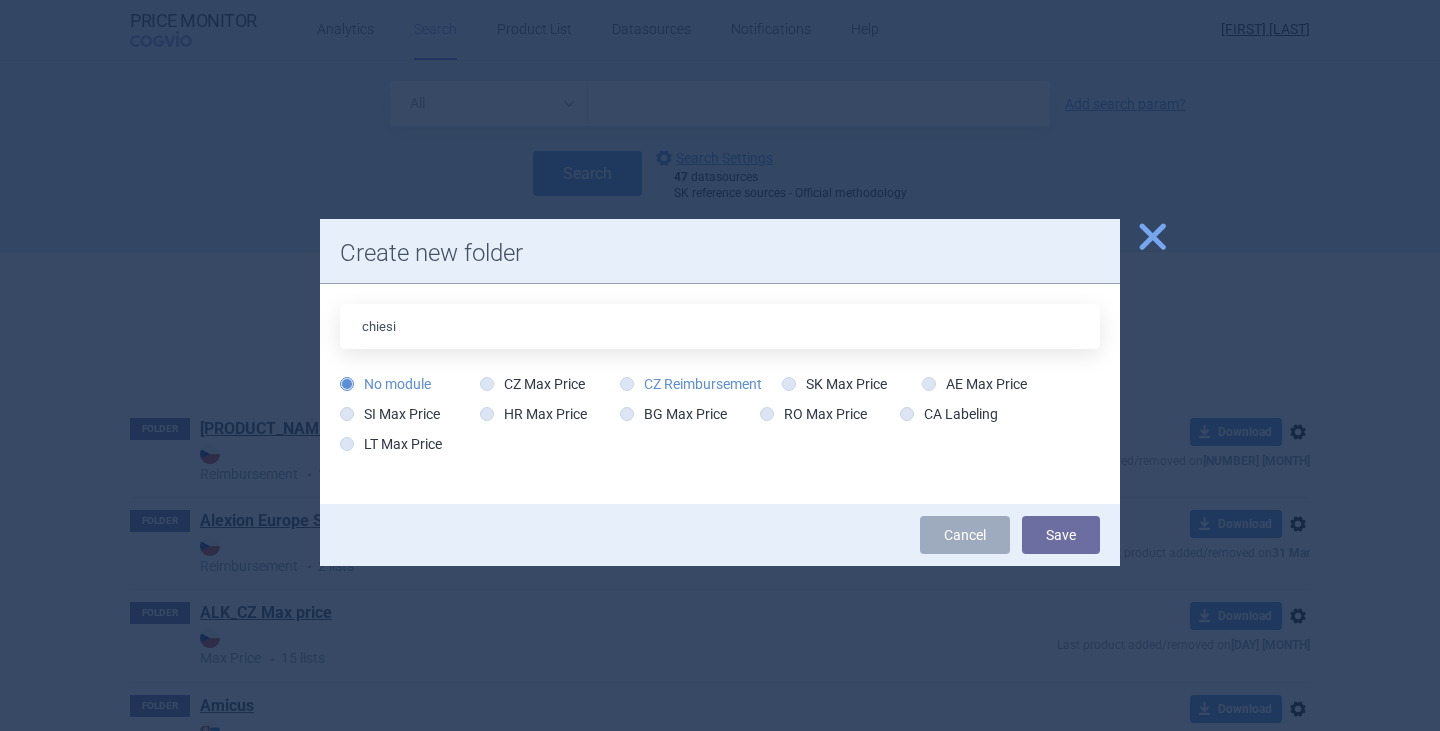 radio on "true" 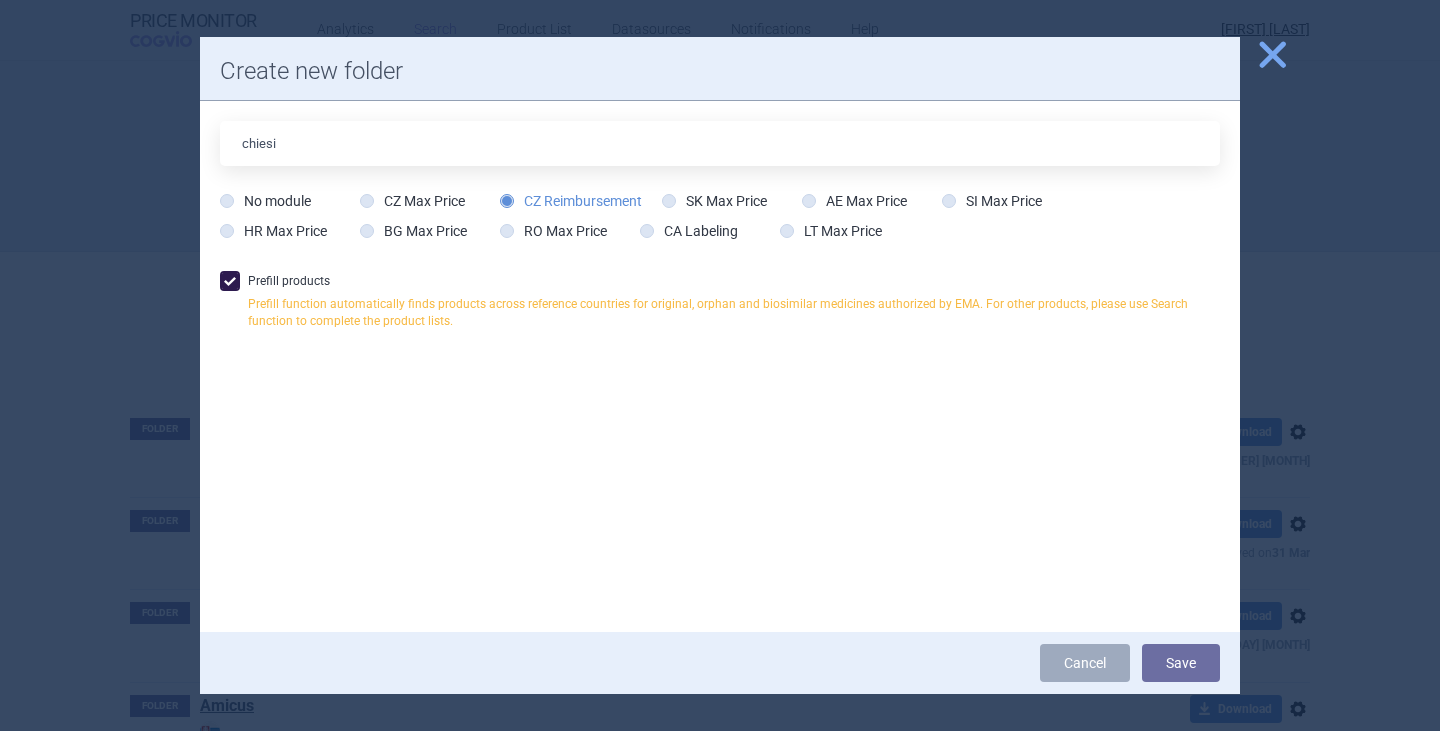 click at bounding box center [230, 281] 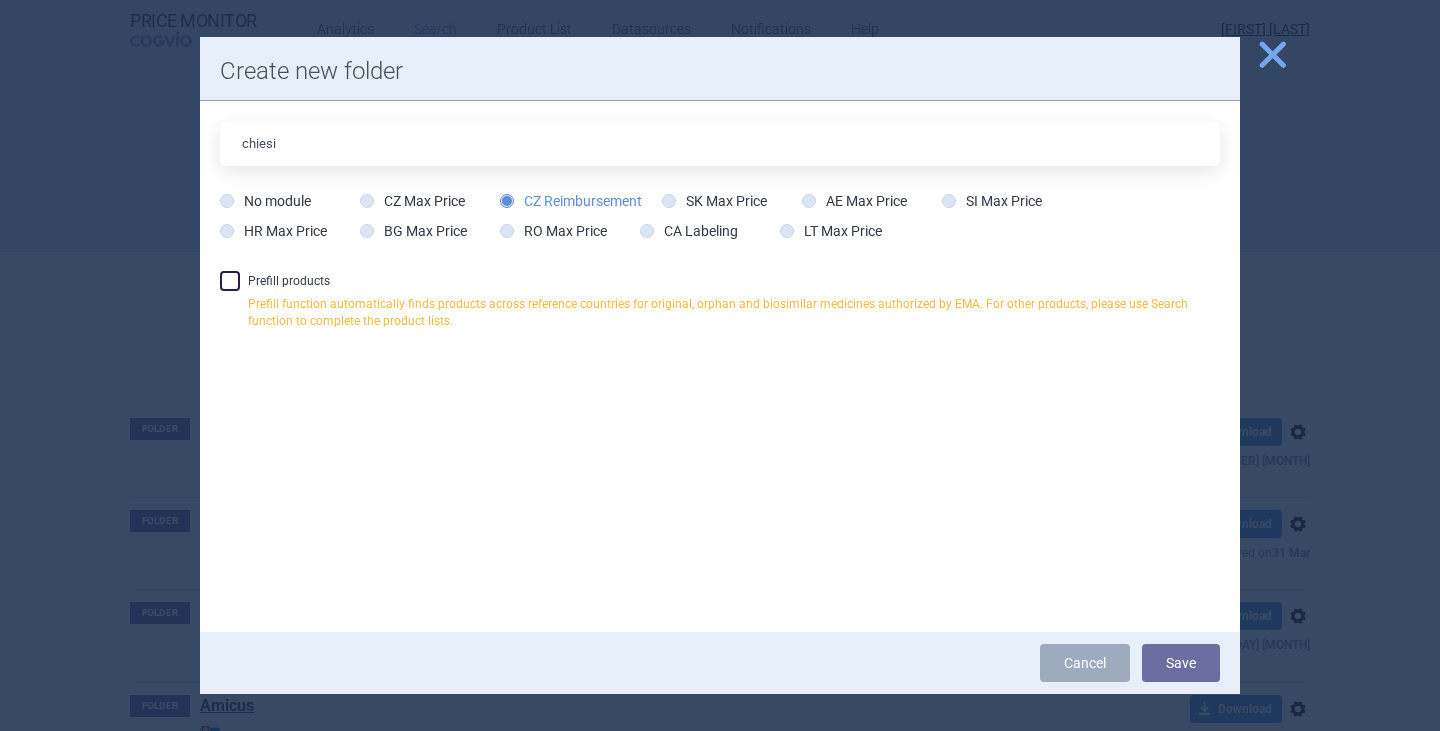 checkbox on "false" 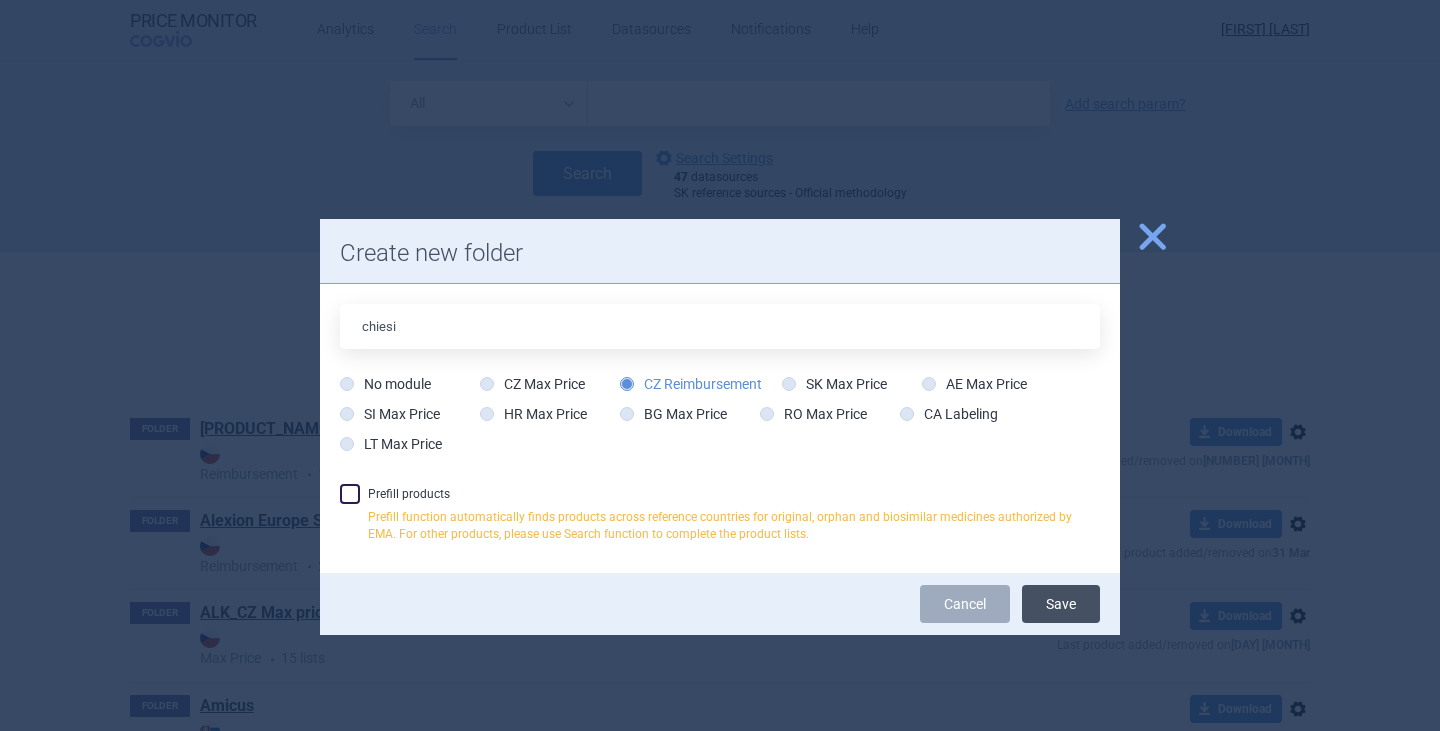 click on "Save" at bounding box center [1061, 604] 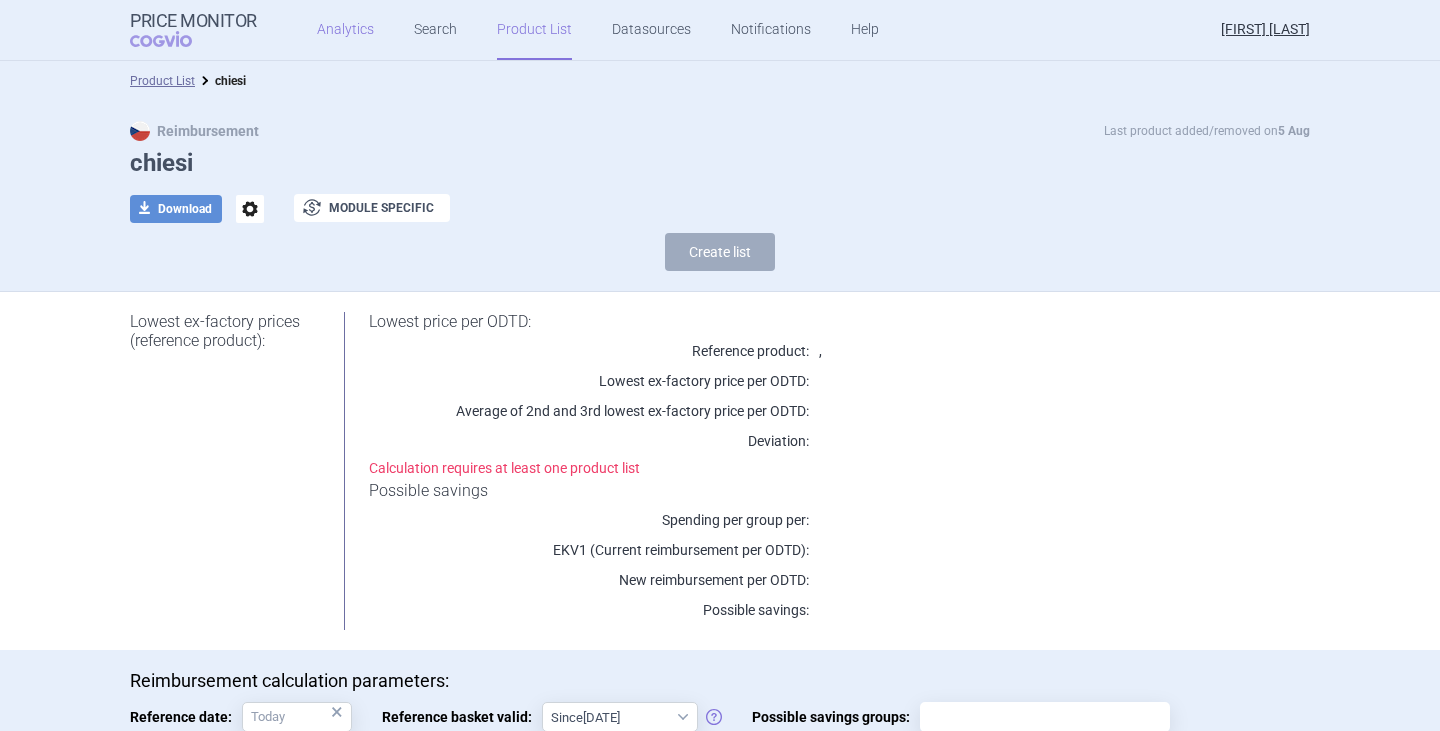 click on "Analytics" at bounding box center (345, 30) 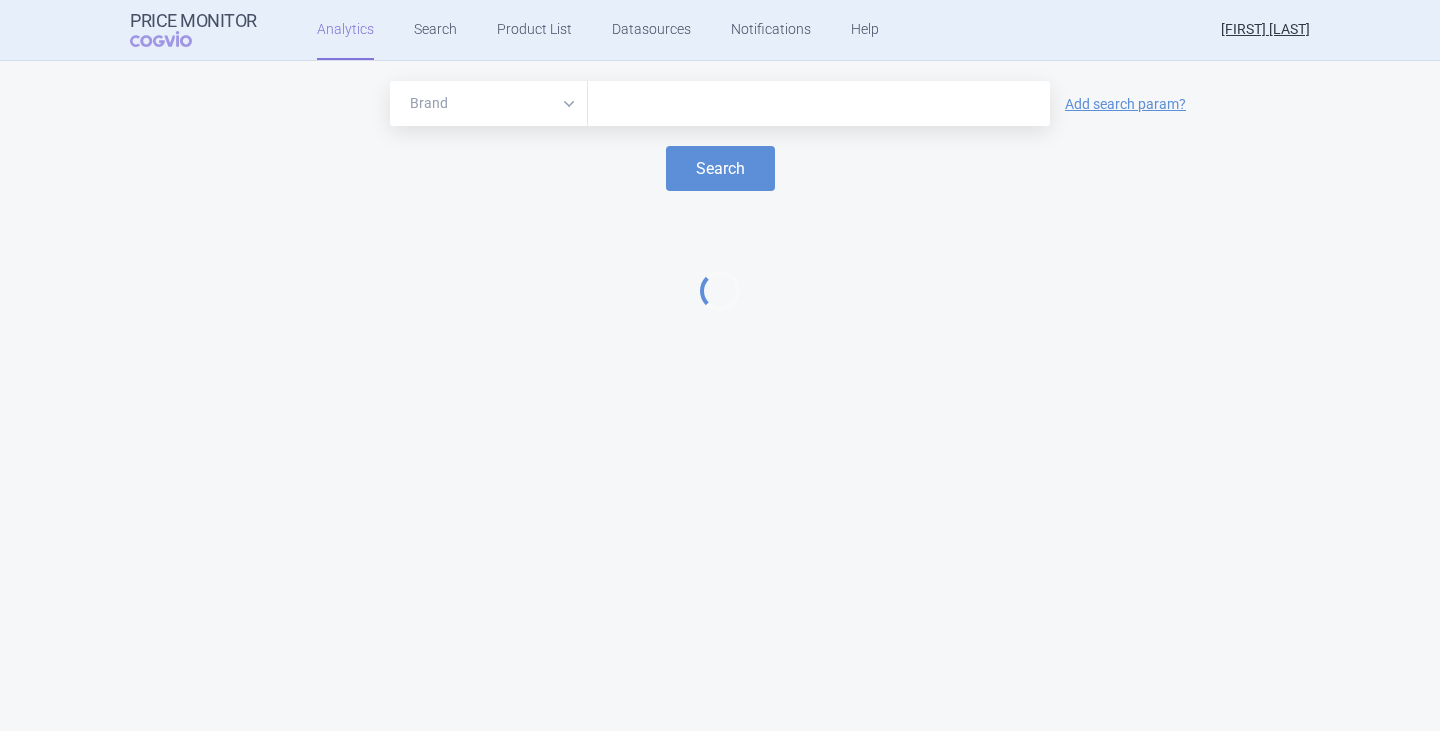 click at bounding box center (819, 104) 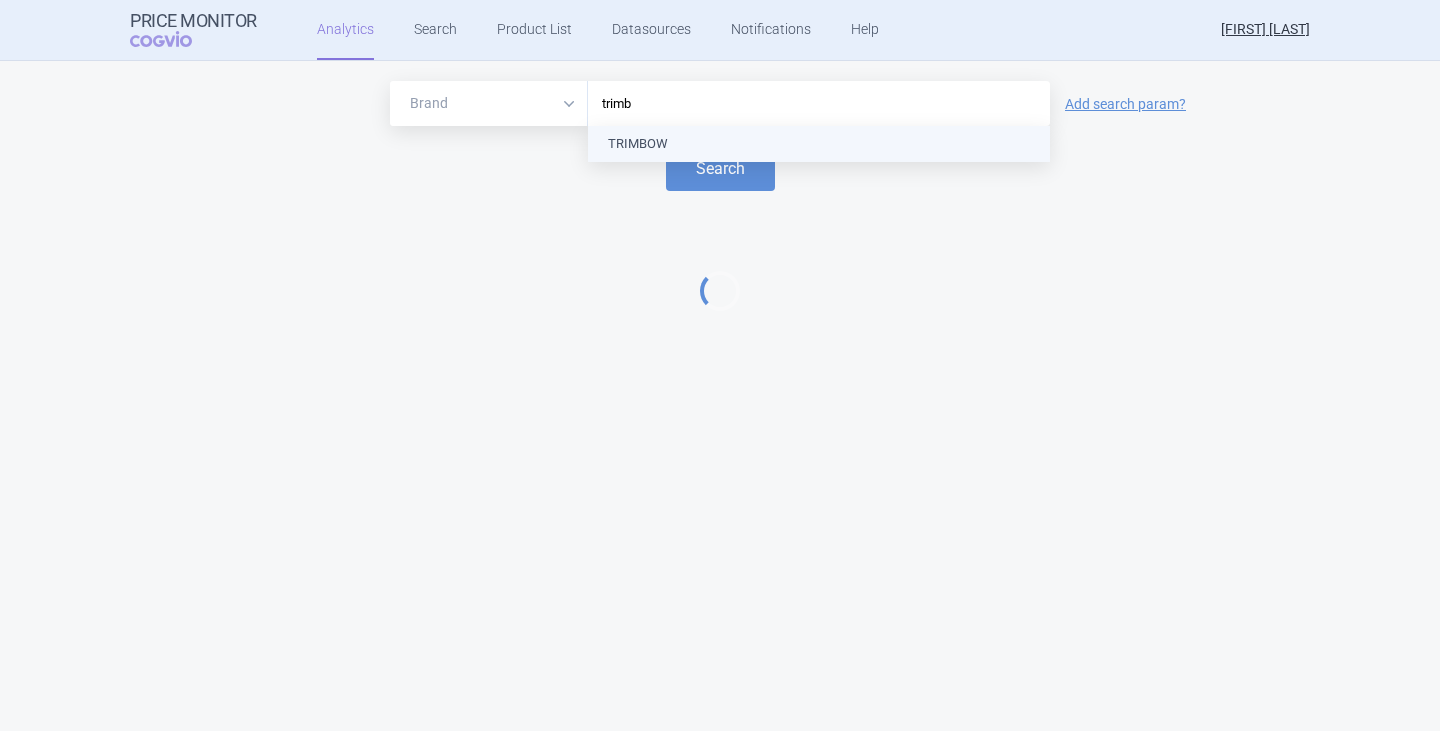 type on "trimbo" 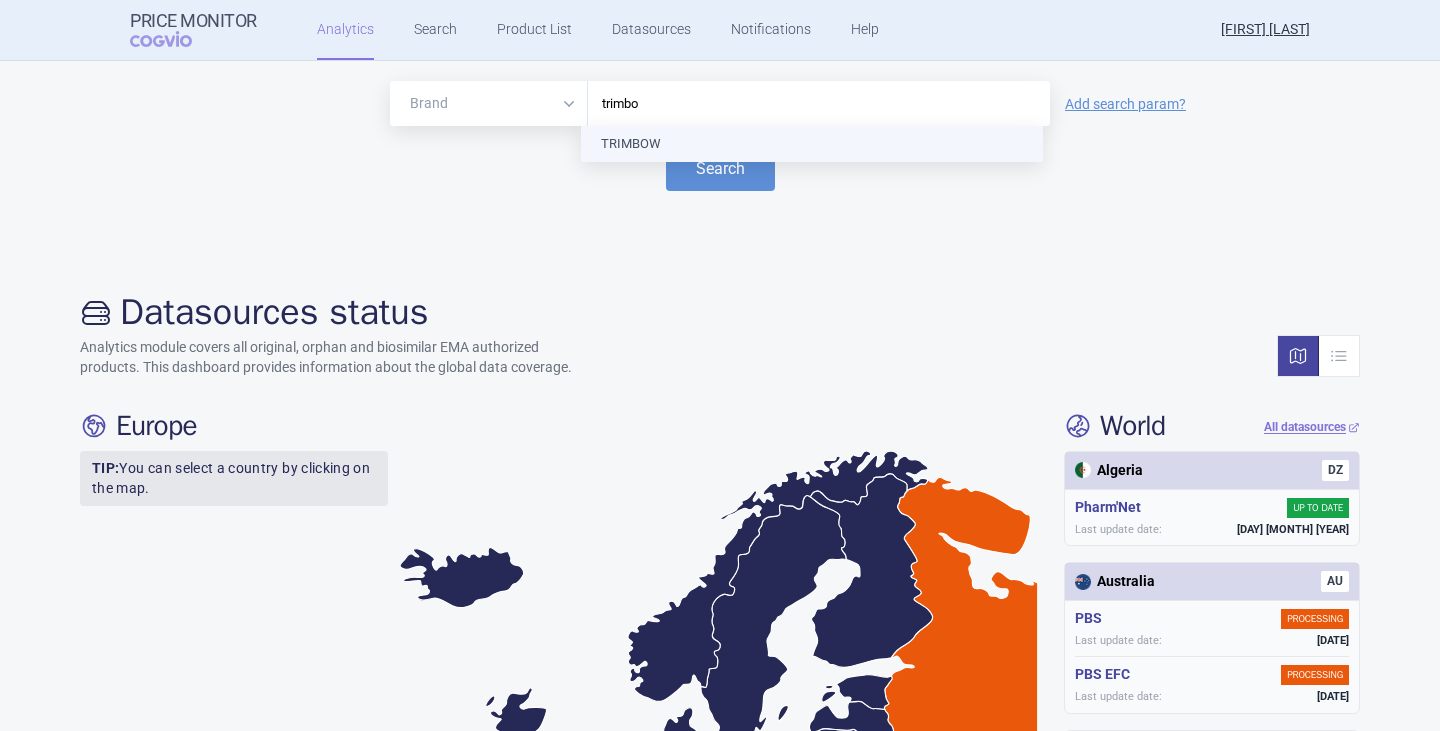 type 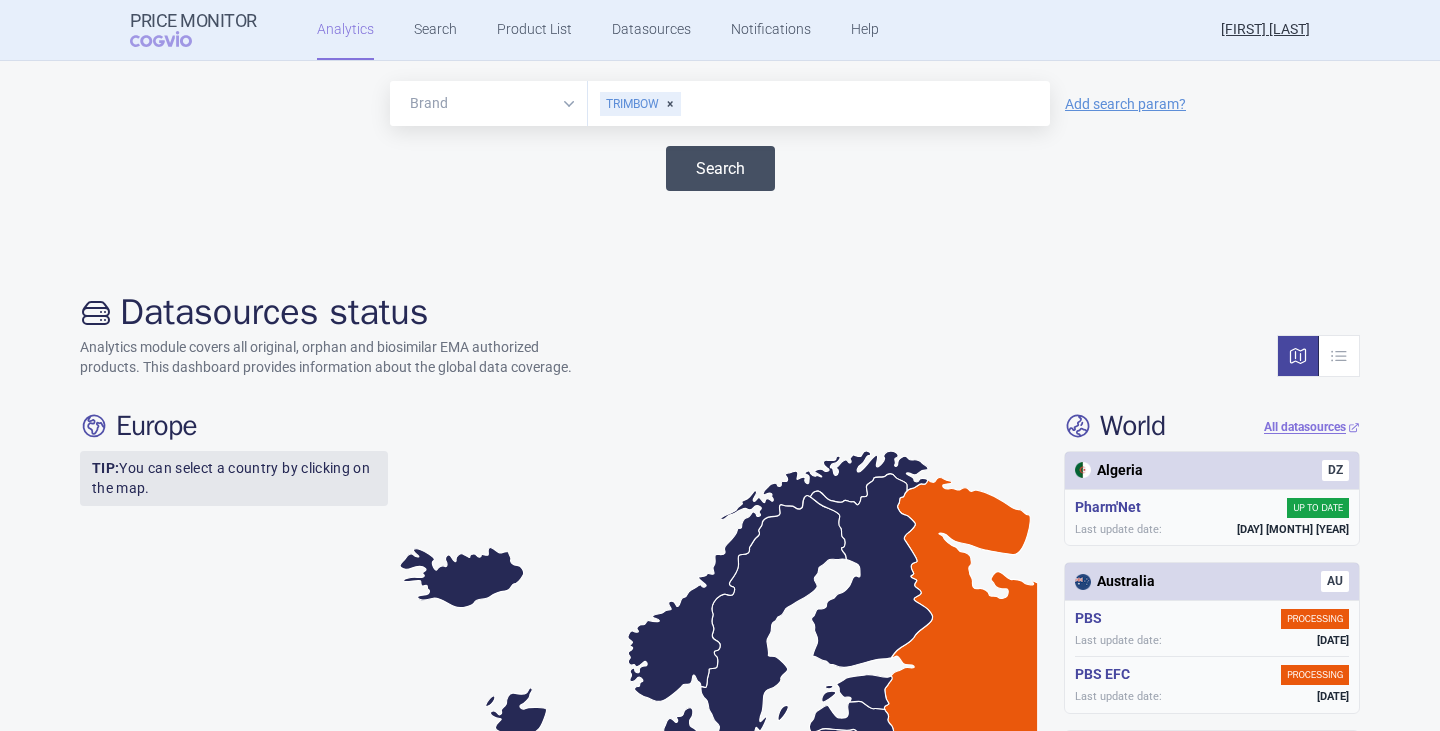 click on "Search" at bounding box center (720, 168) 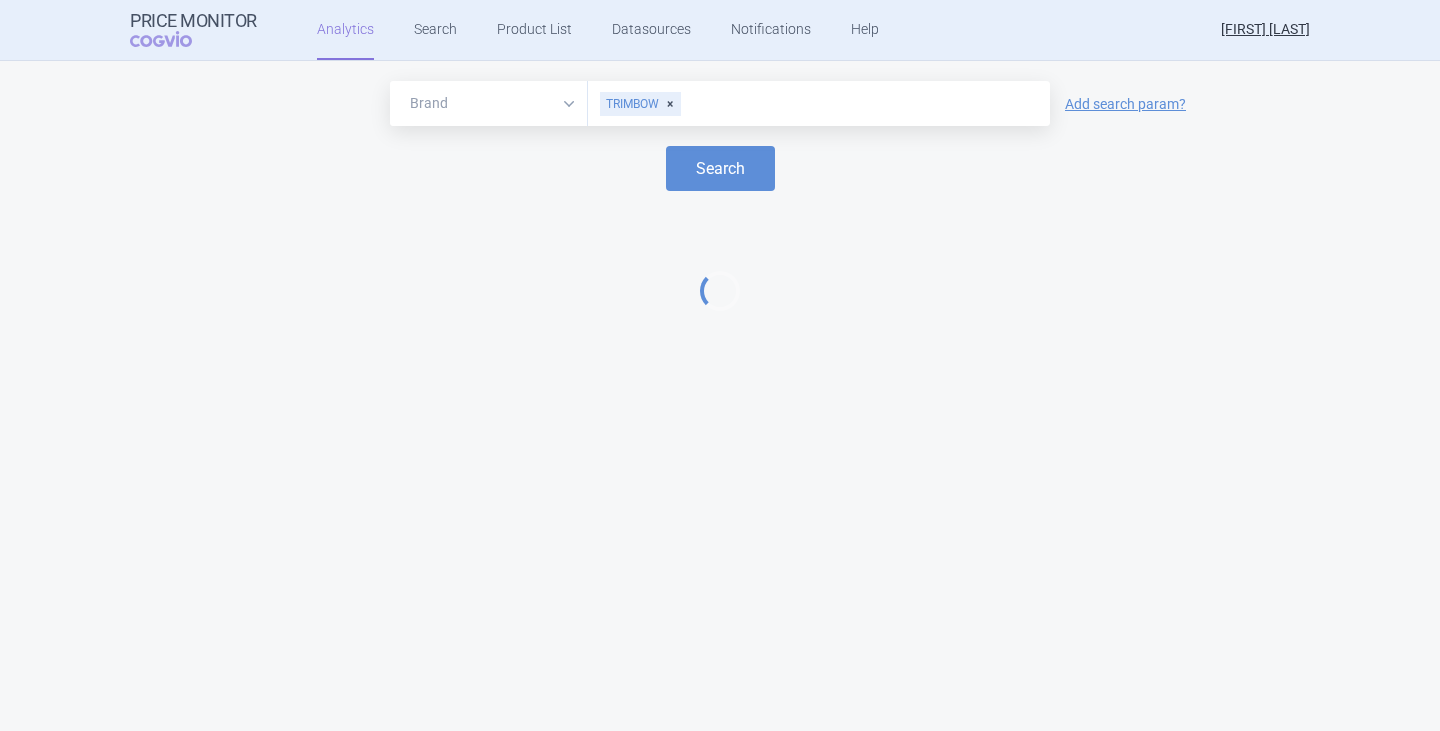 select on "EUR" 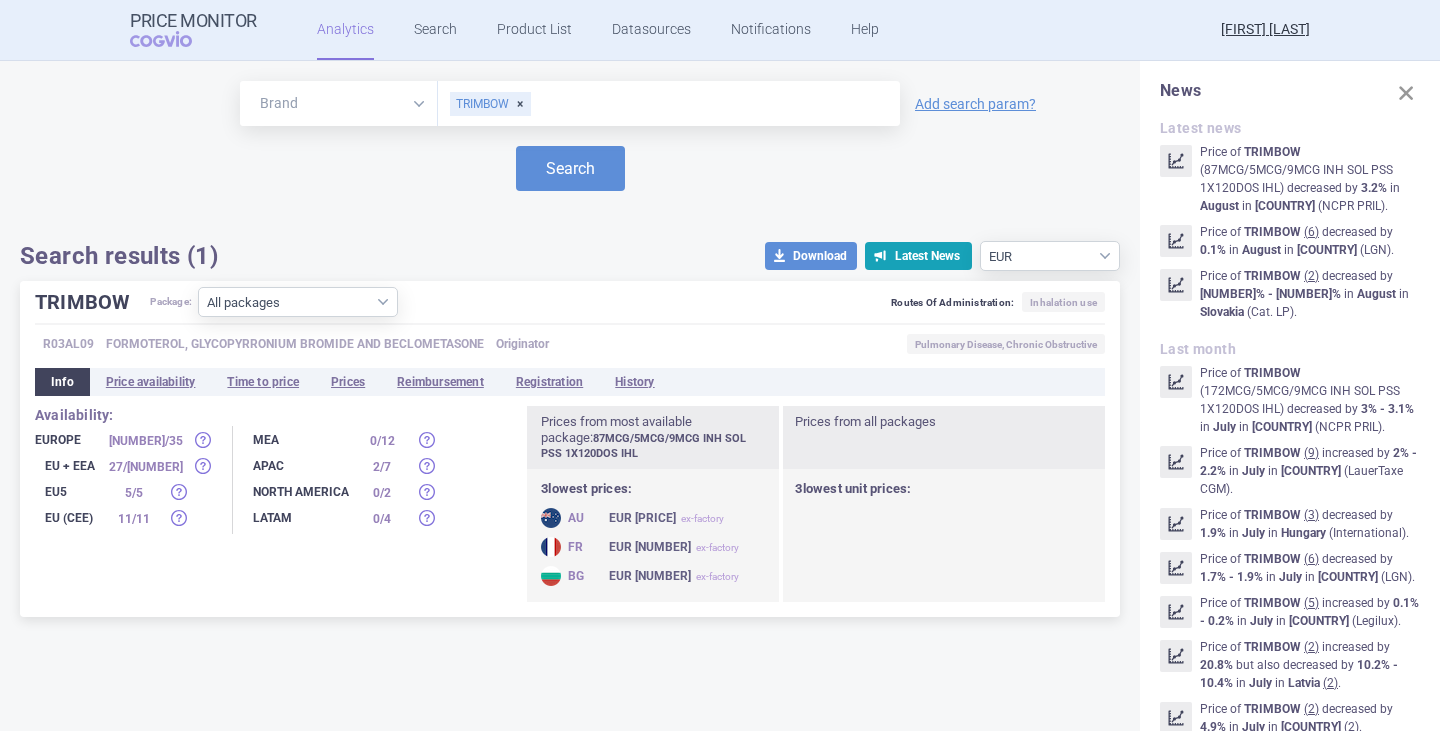 click on "2  /  7" at bounding box center (382, 467) 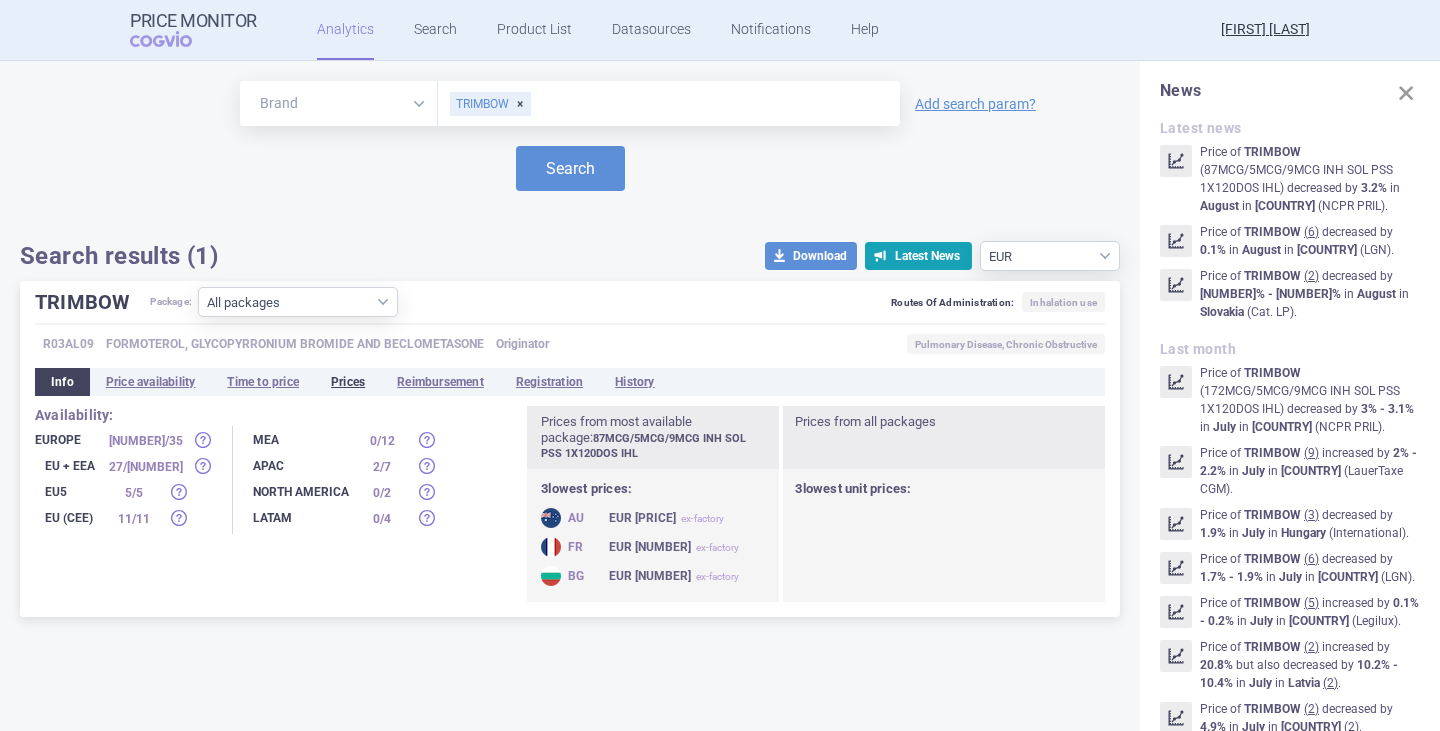 click on "Prices" at bounding box center (348, 382) 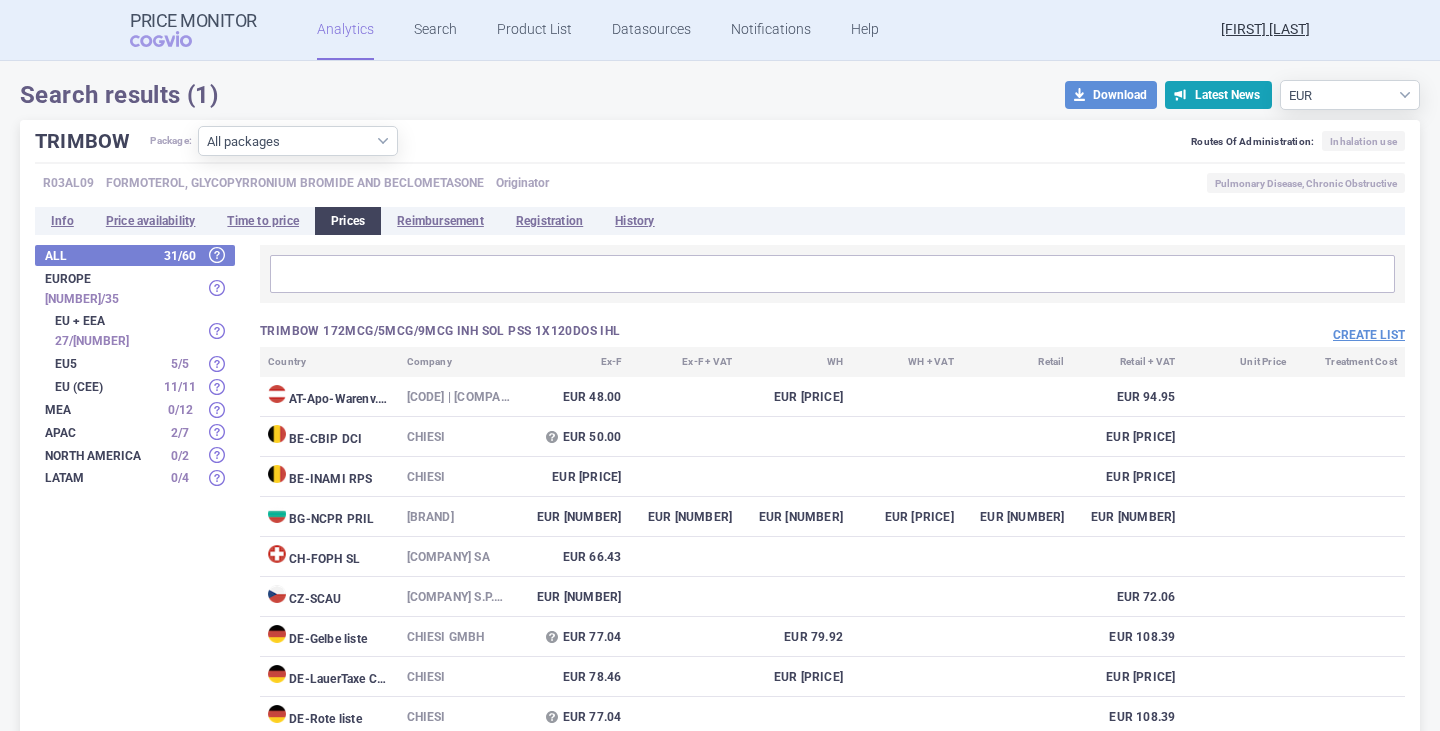scroll, scrollTop: 200, scrollLeft: 0, axis: vertical 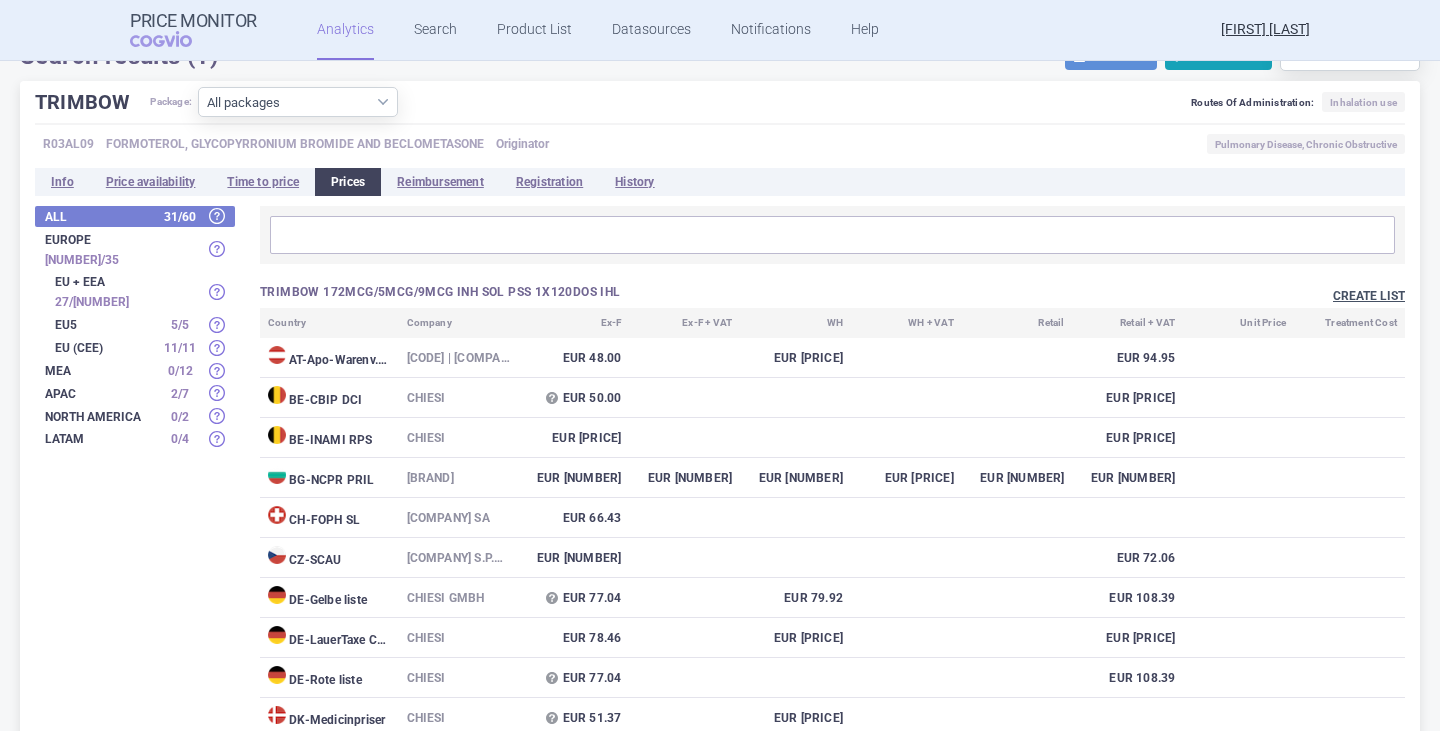 click on "Create list" at bounding box center [1369, 296] 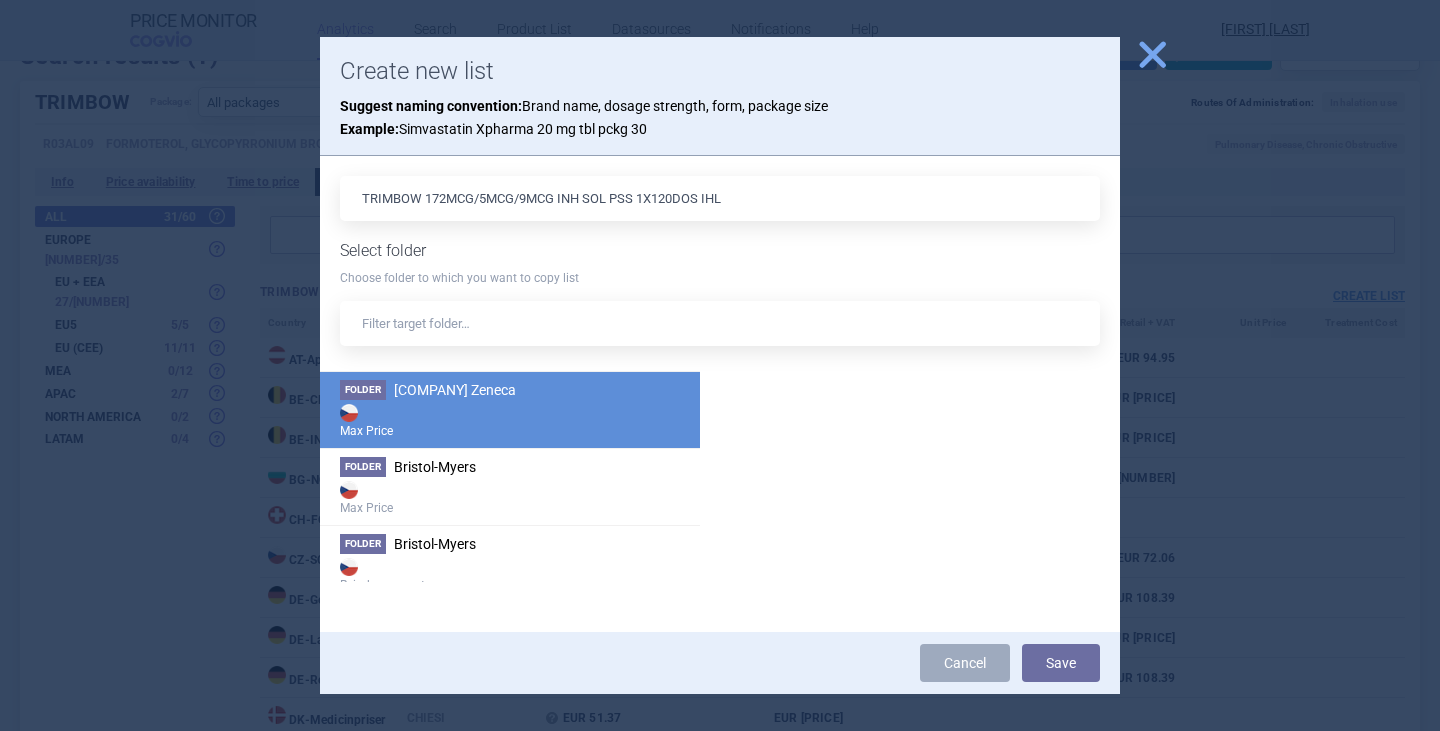 scroll, scrollTop: 800, scrollLeft: 0, axis: vertical 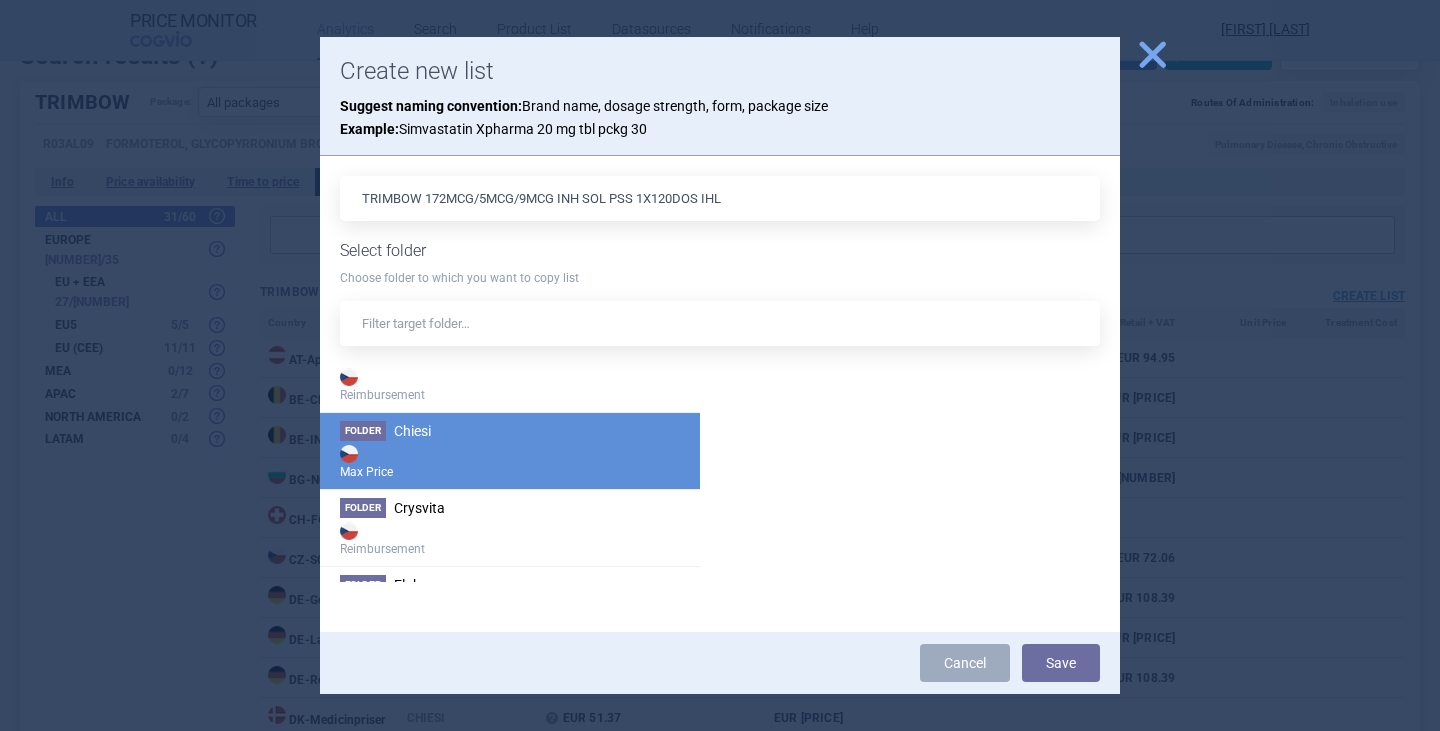 click on "Folder Chiesi  Max Price" at bounding box center (510, 450) 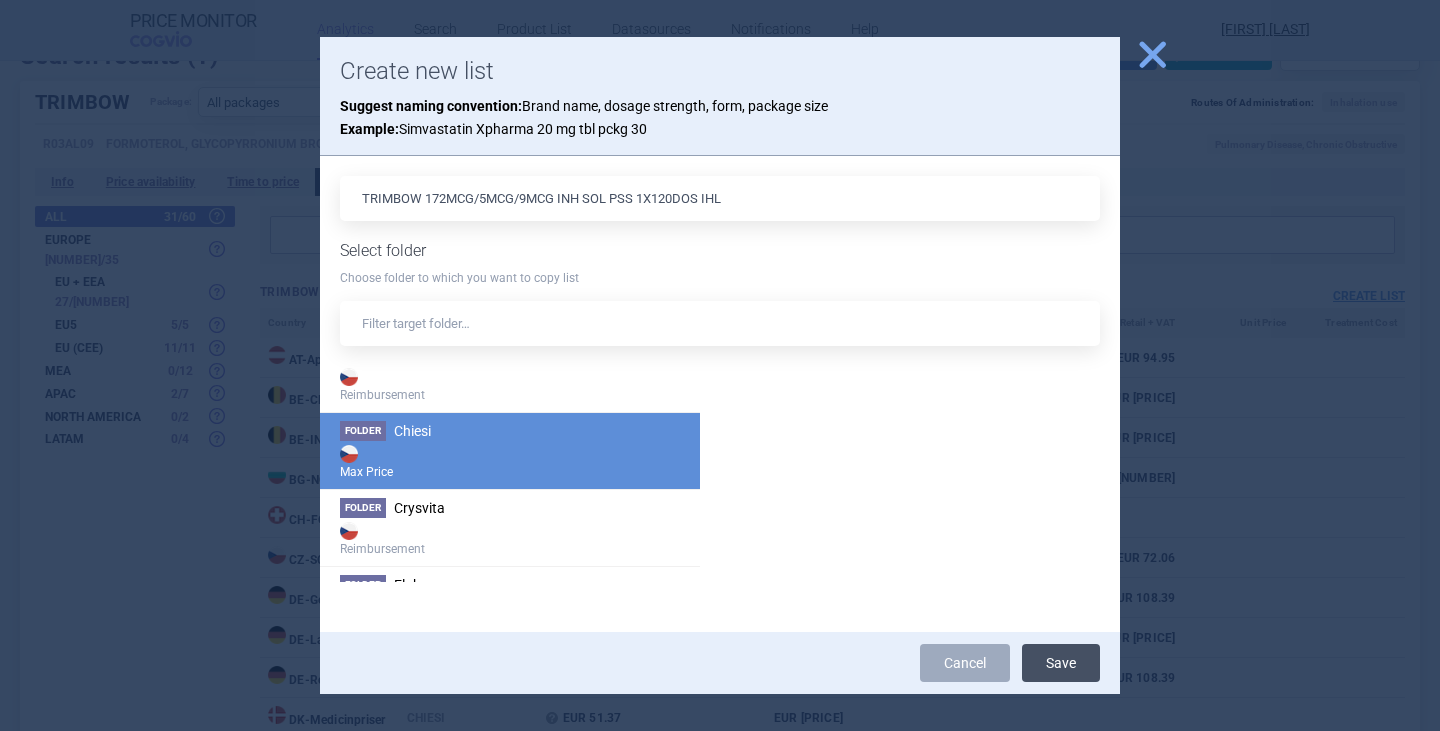 click on "Save" at bounding box center (1061, 663) 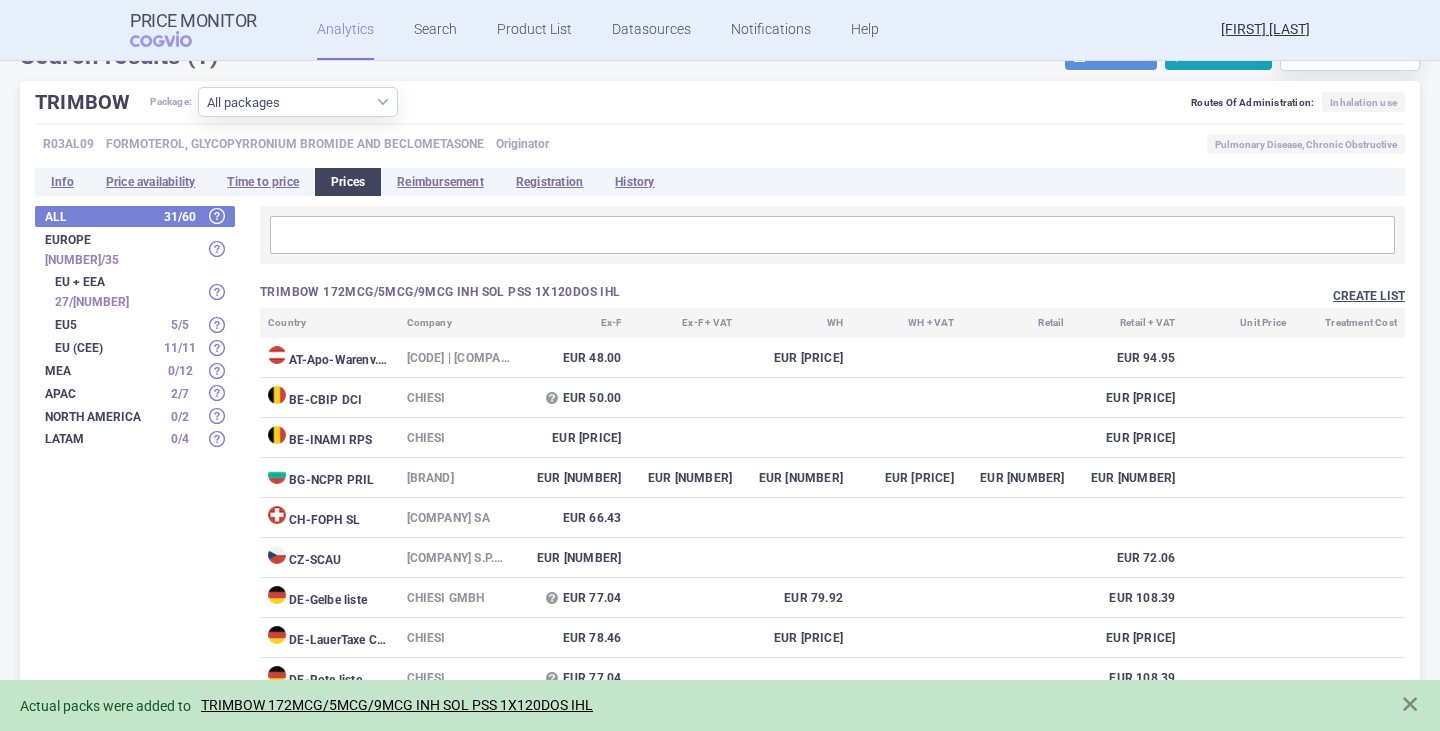 click on "Create list" at bounding box center [1369, 296] 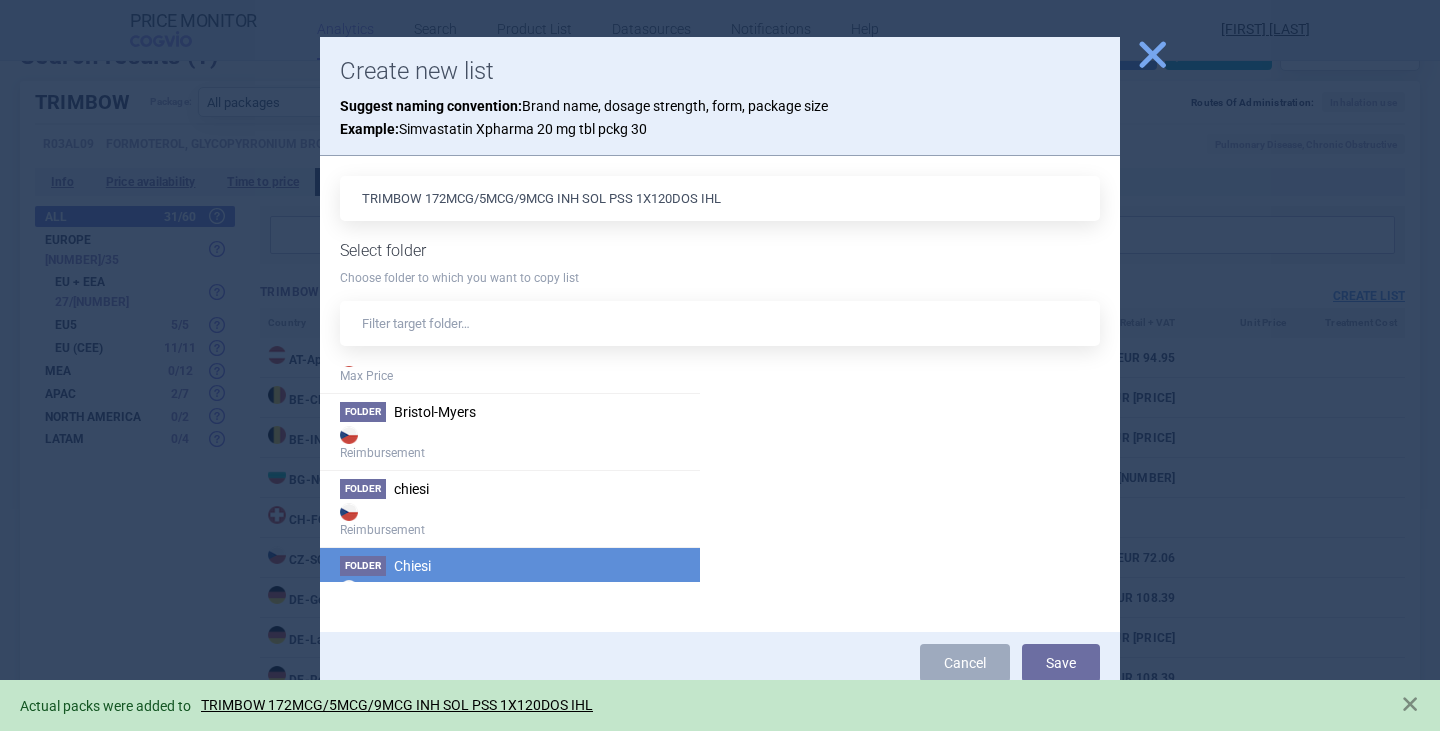 scroll, scrollTop: 700, scrollLeft: 0, axis: vertical 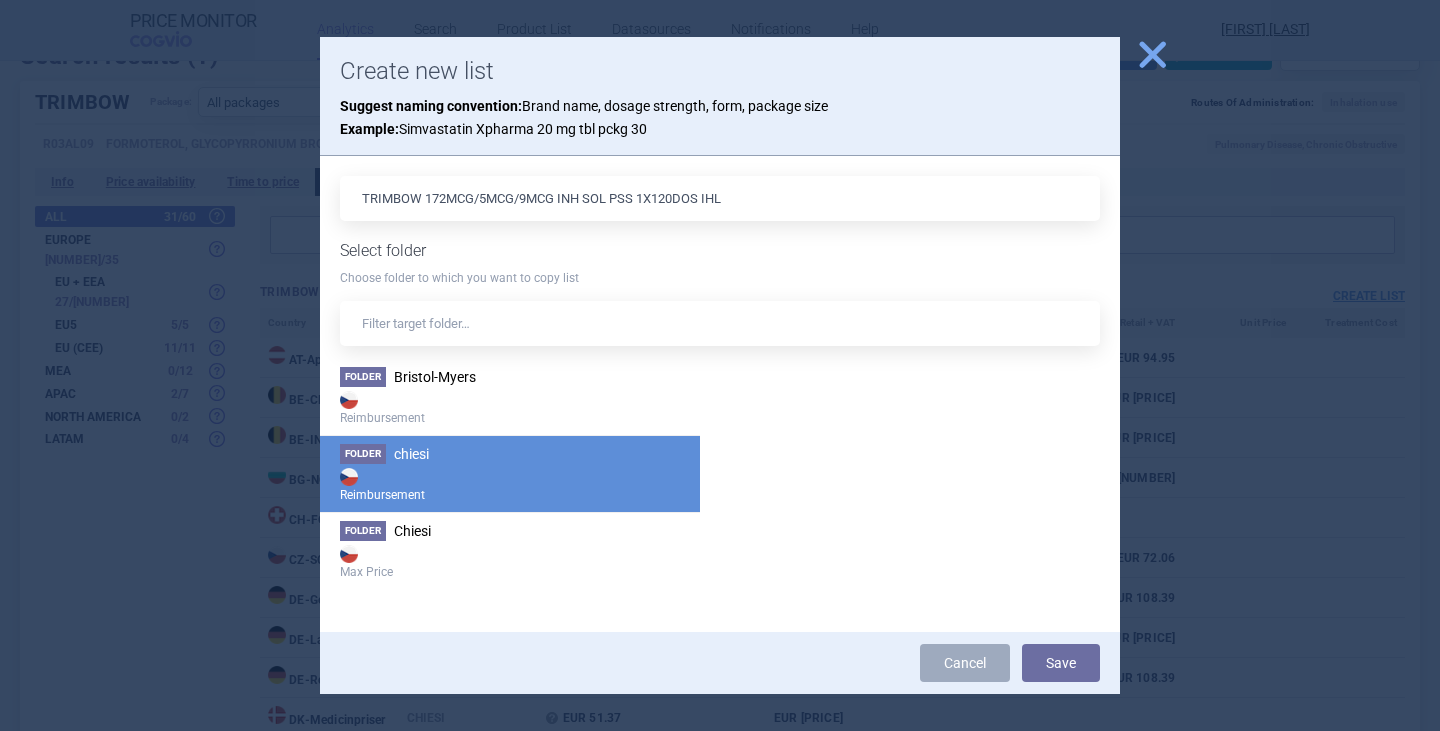click on "Reimbursement" at bounding box center [510, 484] 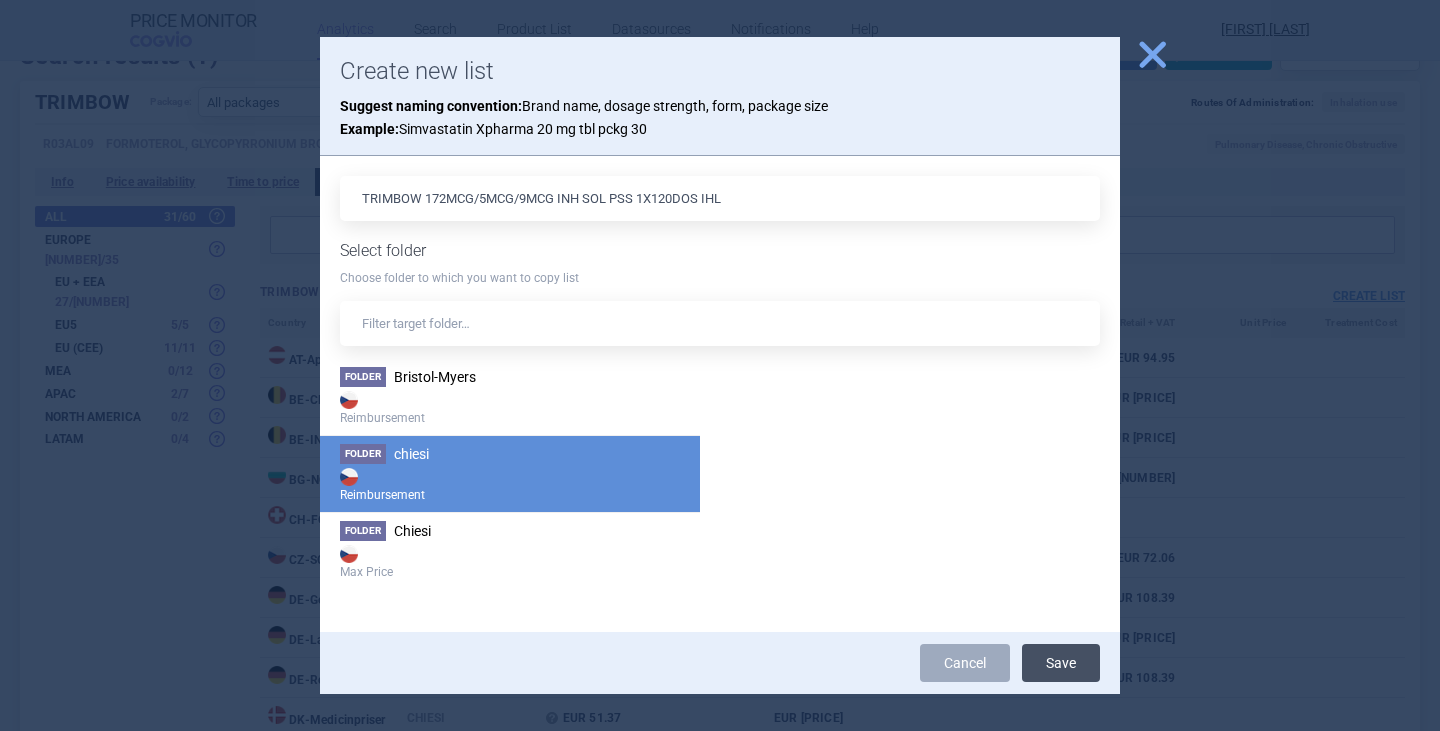 click on "Save" at bounding box center (1061, 663) 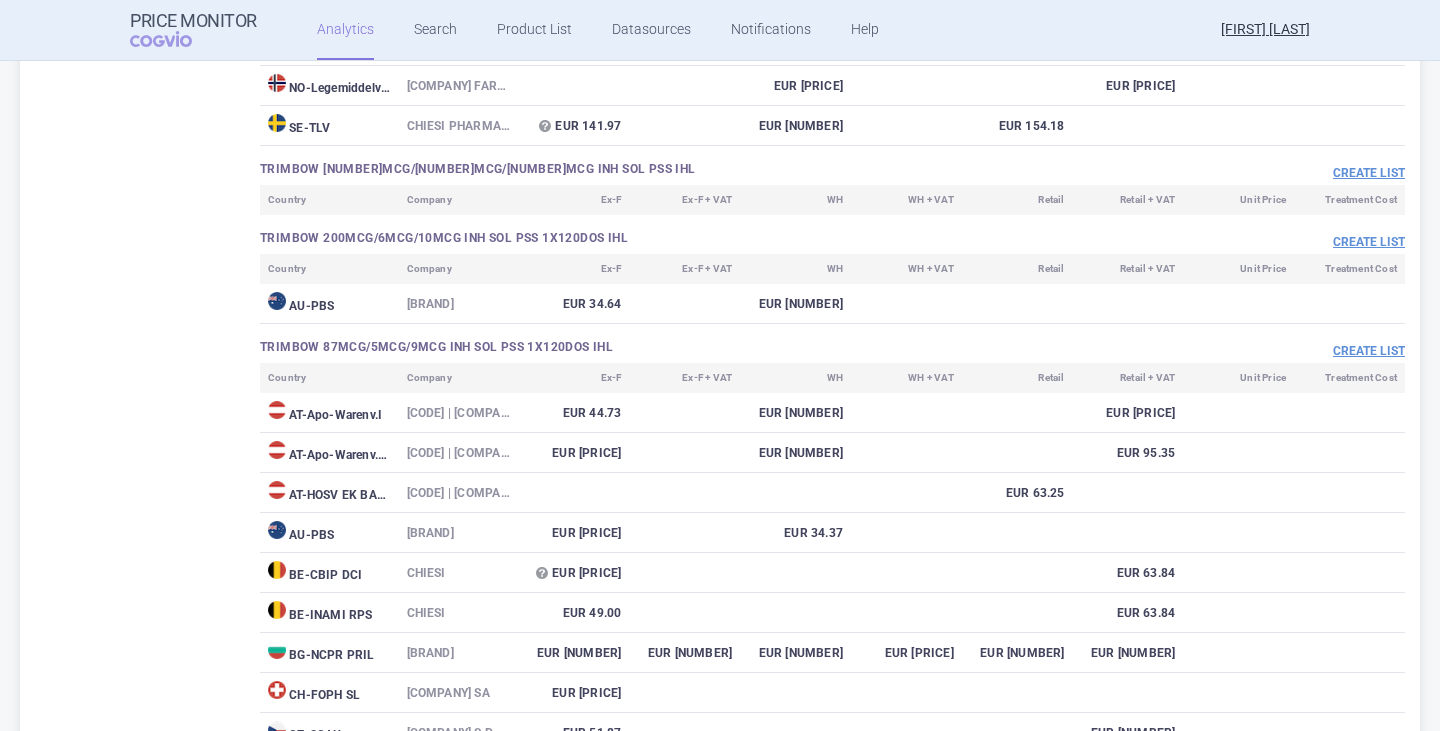 scroll, scrollTop: 2500, scrollLeft: 0, axis: vertical 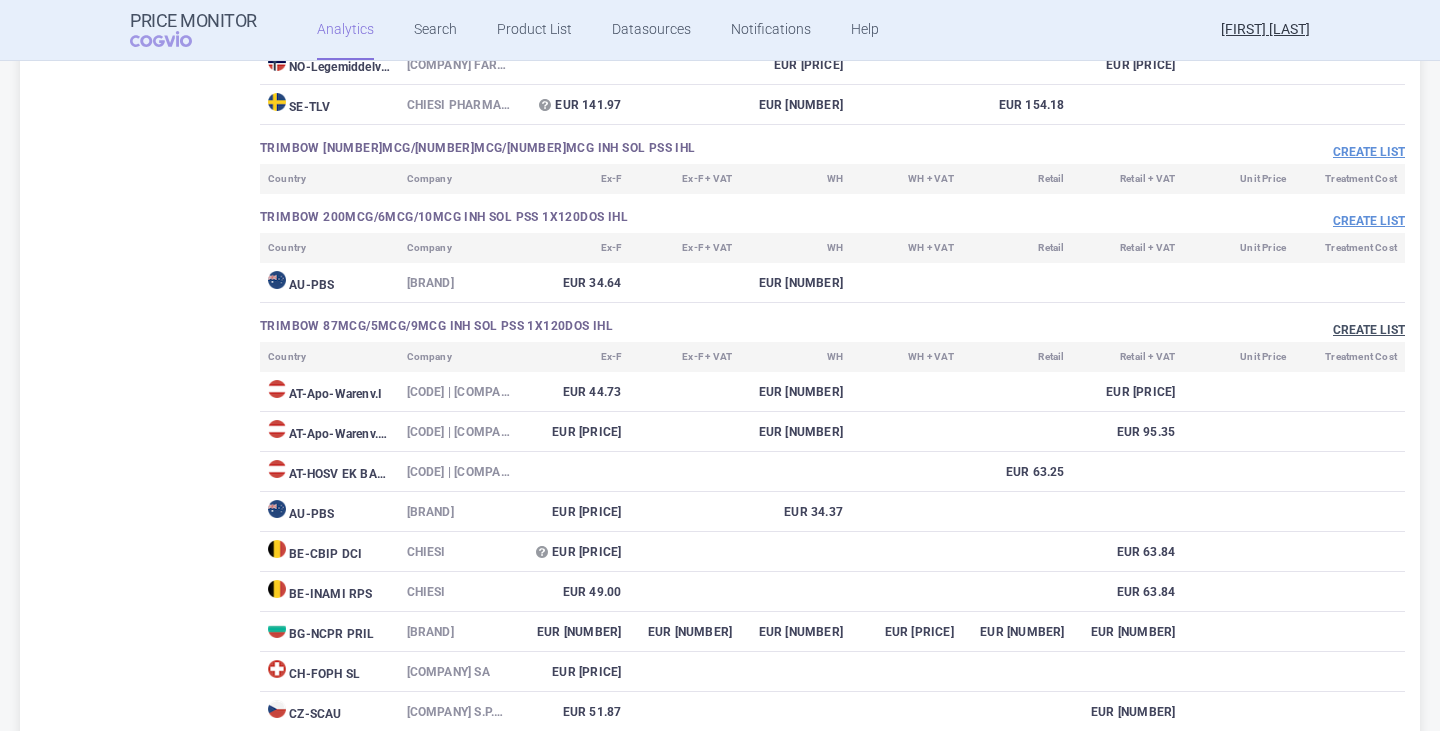 click on "Create list" at bounding box center (1369, 330) 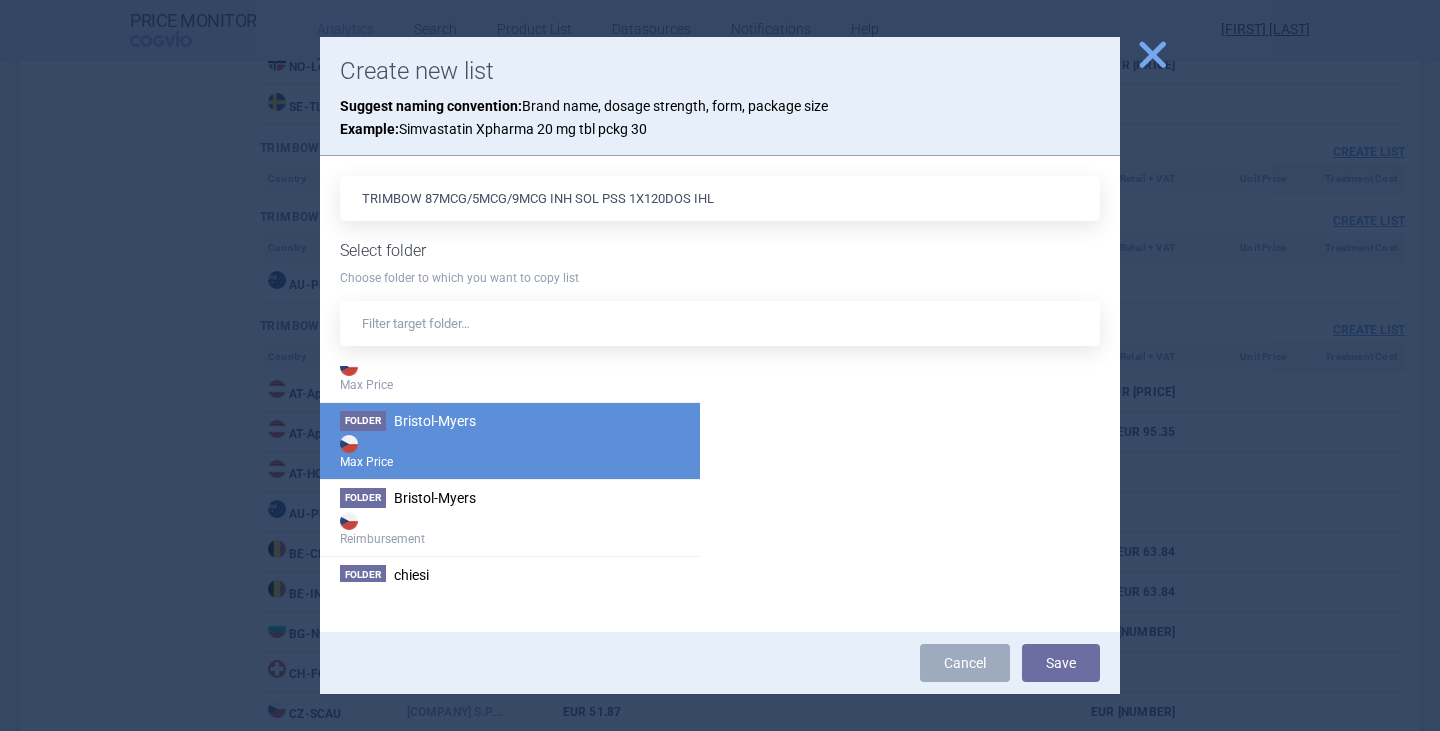 scroll, scrollTop: 800, scrollLeft: 0, axis: vertical 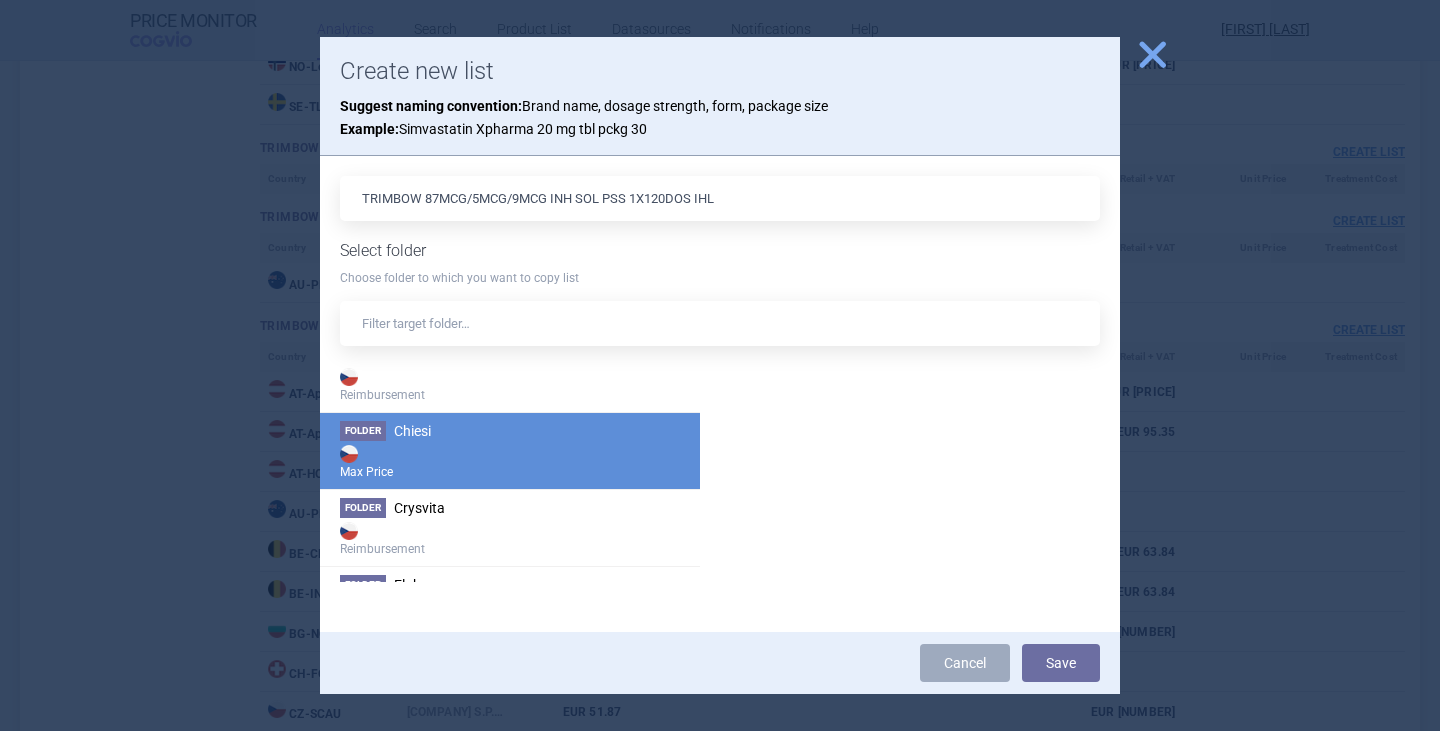 click on "Folder Chiesi  Max Price" at bounding box center (510, 450) 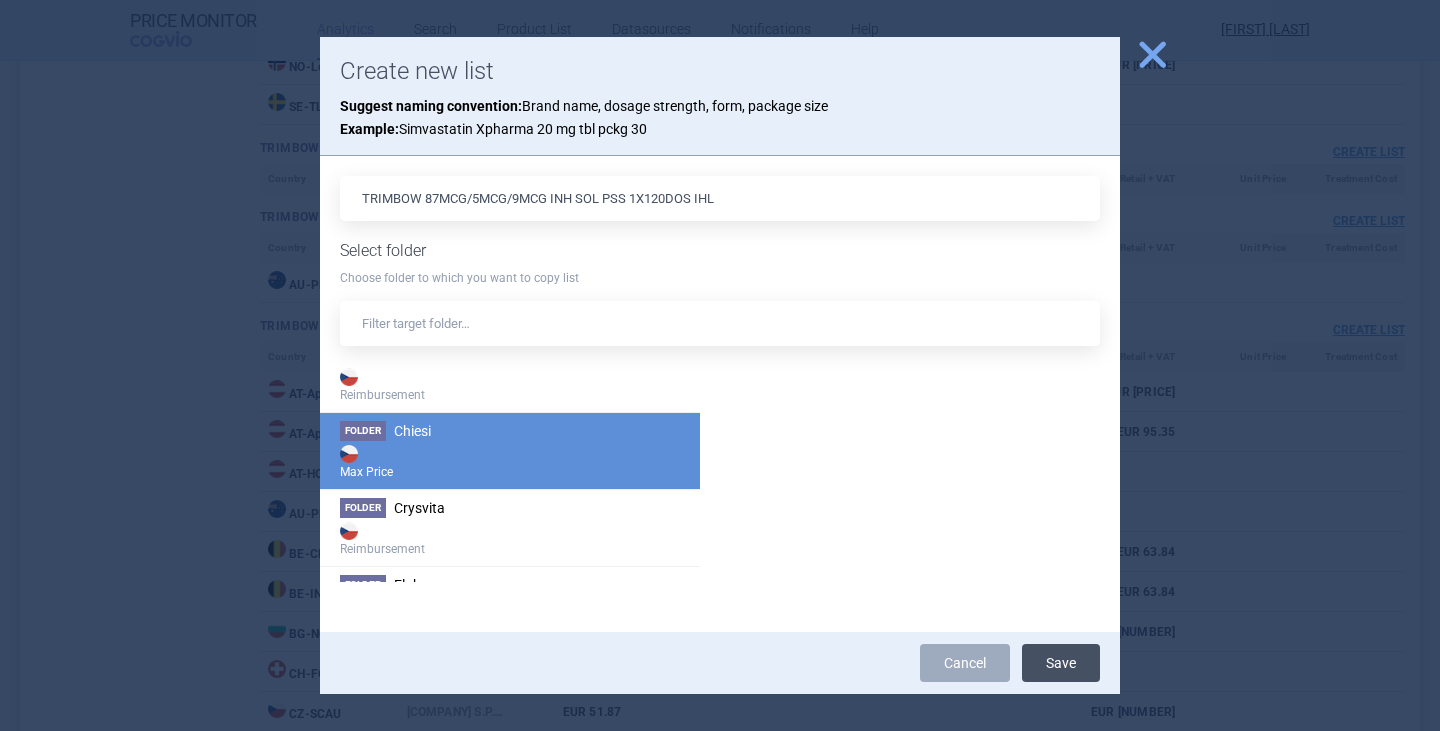 click on "Save" at bounding box center [1061, 663] 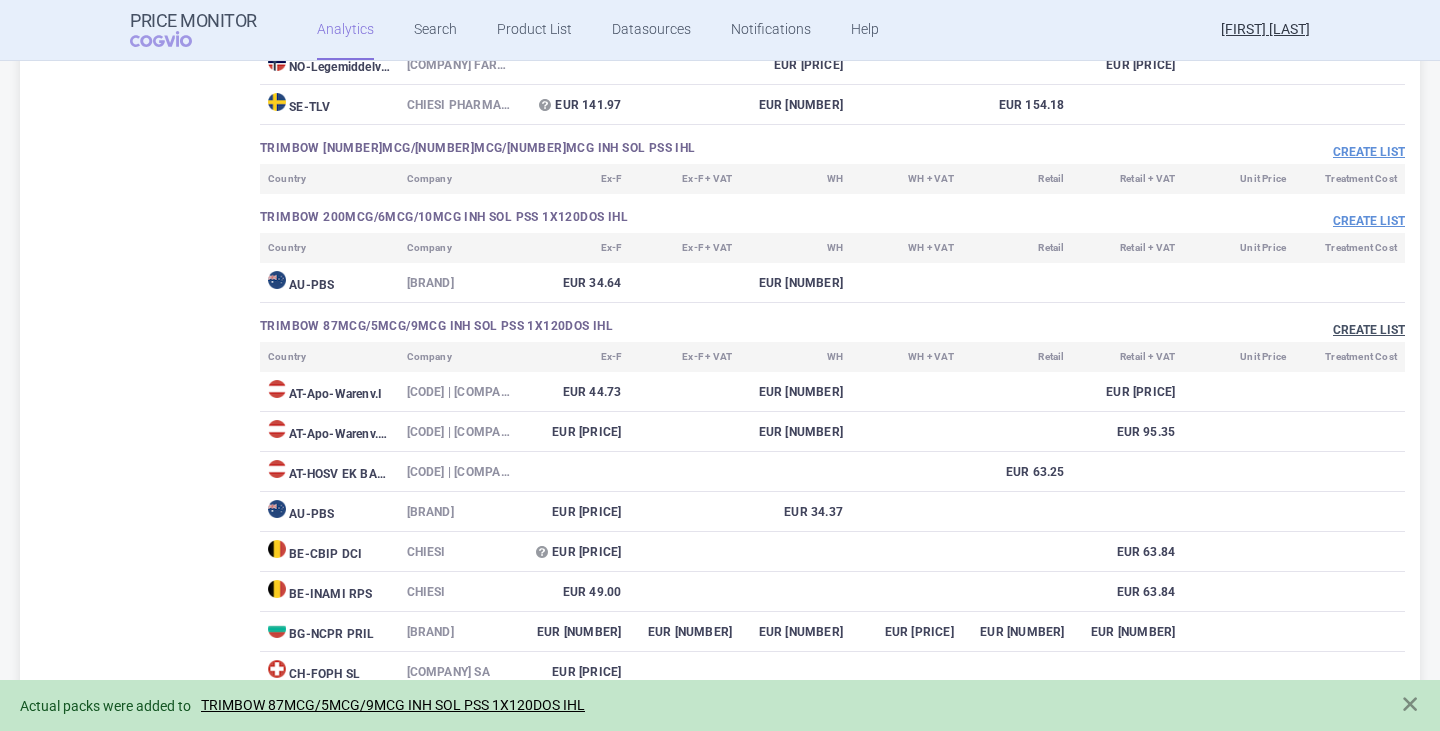 click on "Create list" at bounding box center (1369, 330) 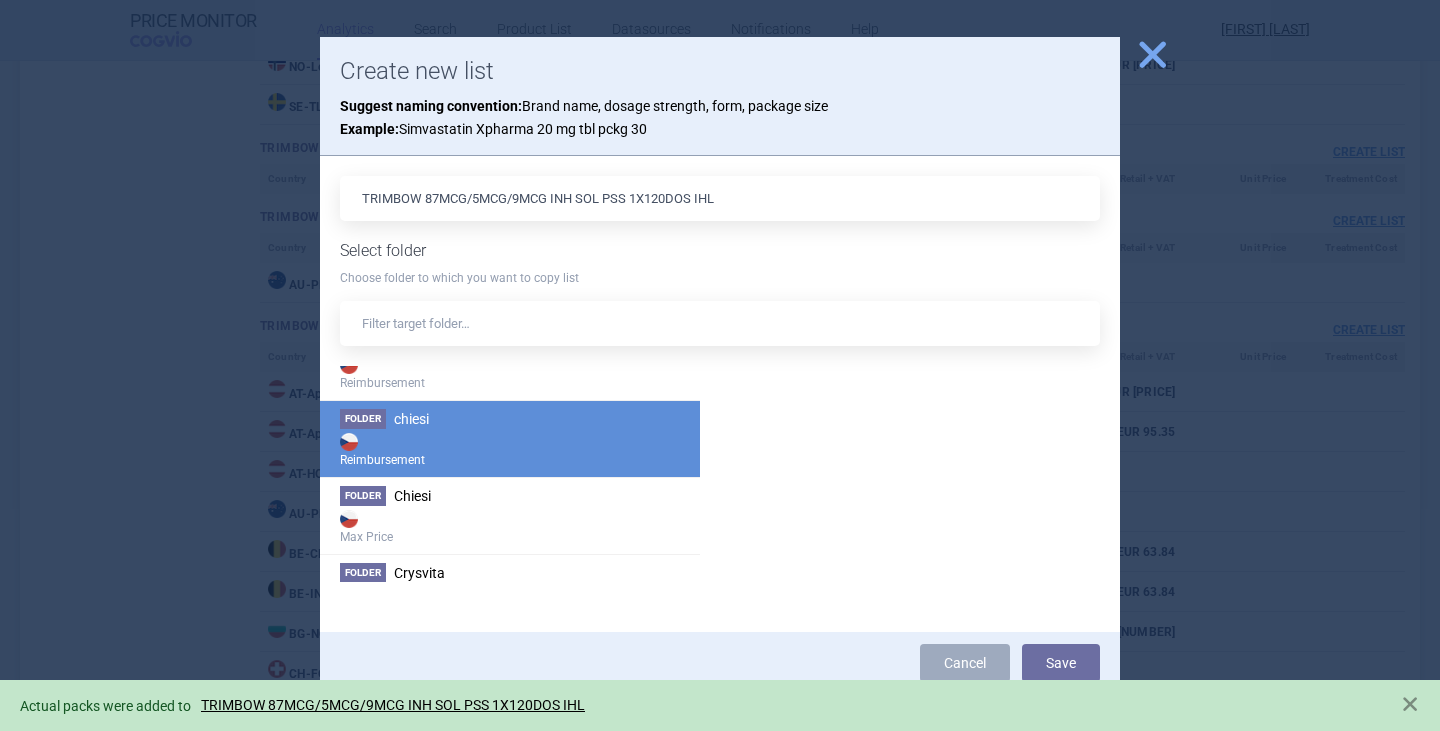 scroll, scrollTop: 700, scrollLeft: 0, axis: vertical 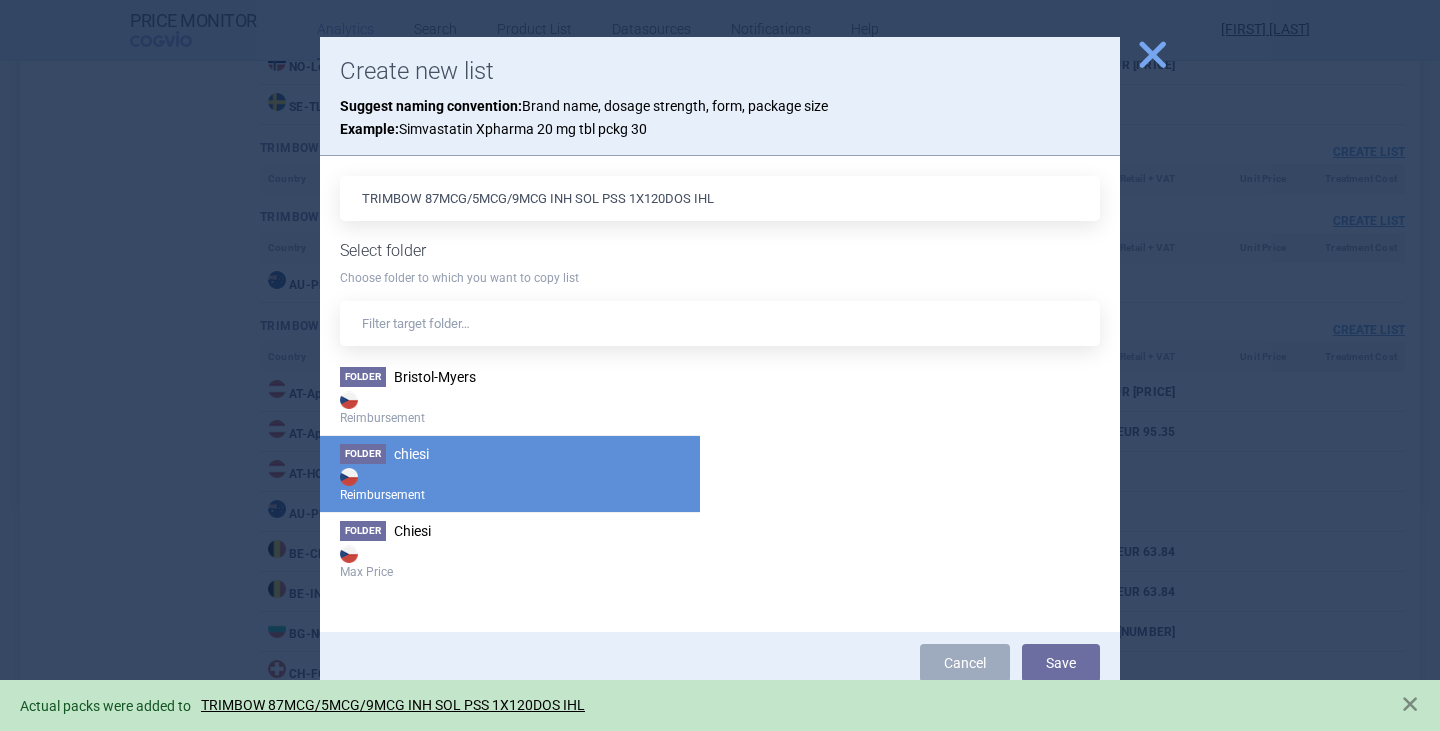click on "Reimbursement" at bounding box center [510, 484] 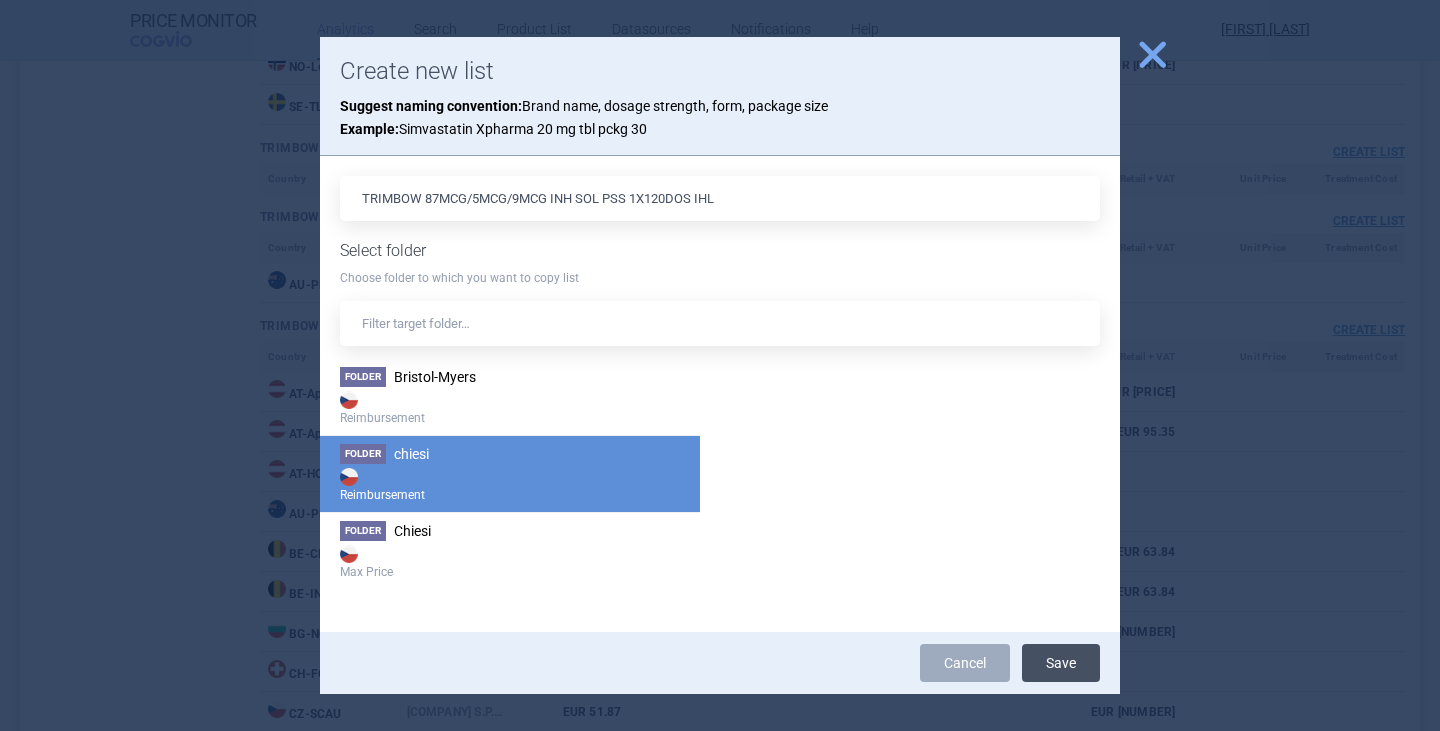 click on "Save" at bounding box center (1061, 663) 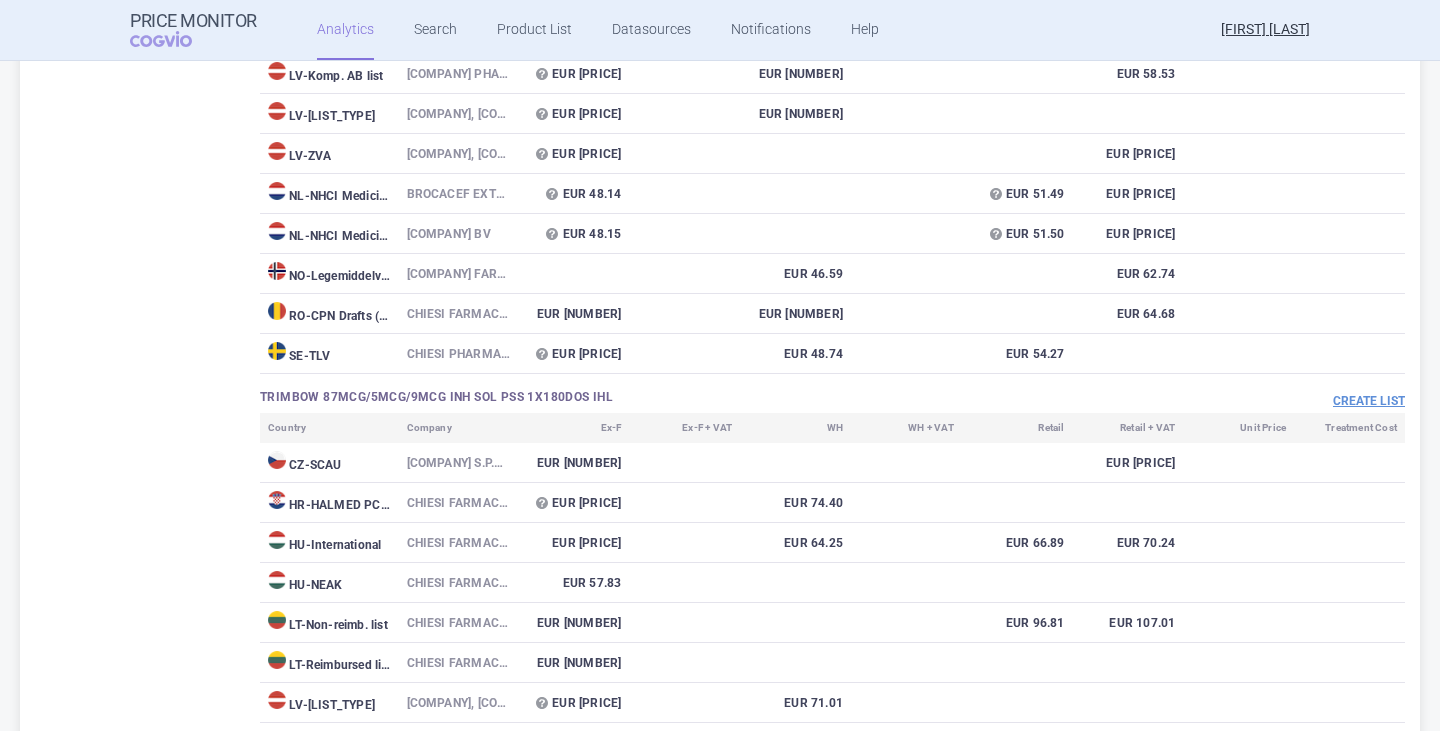 scroll, scrollTop: 4000, scrollLeft: 0, axis: vertical 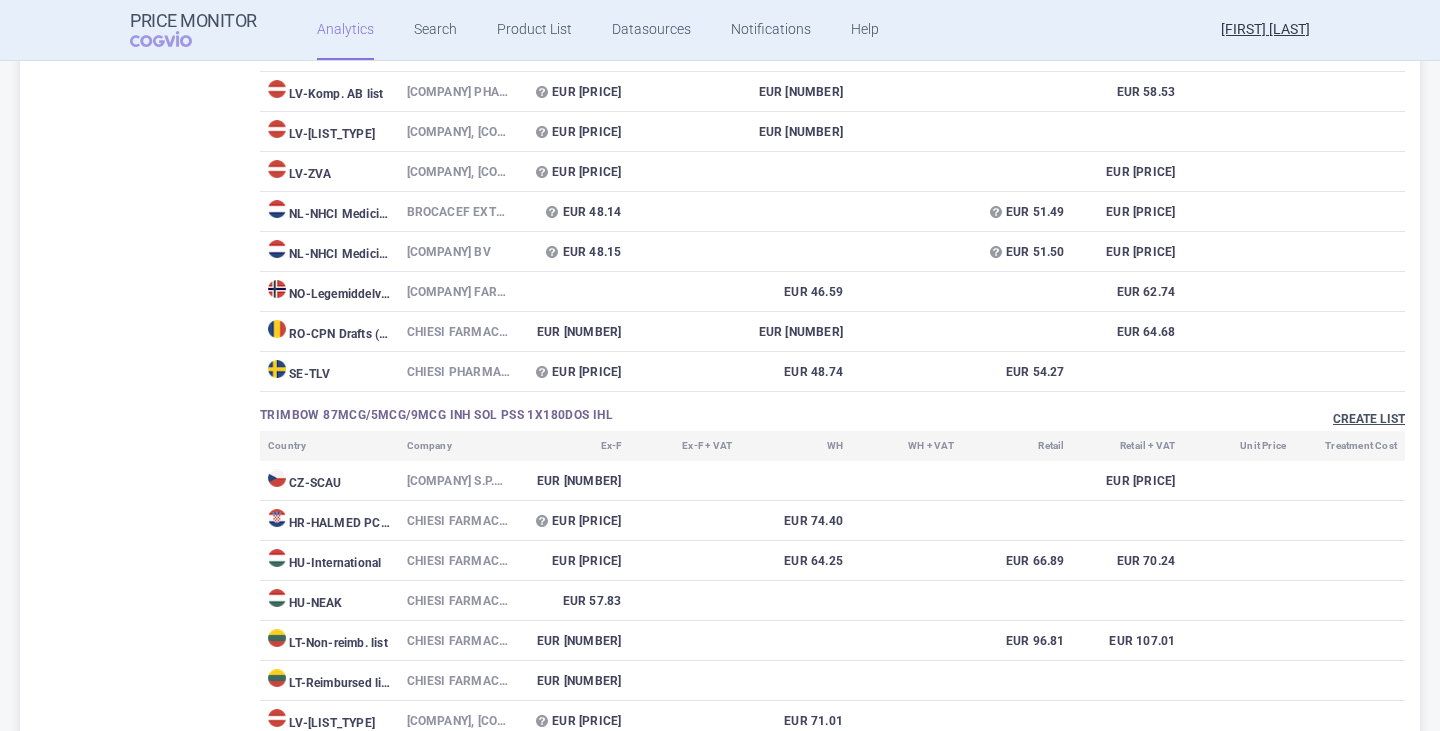 click on "Create list" at bounding box center (1369, 419) 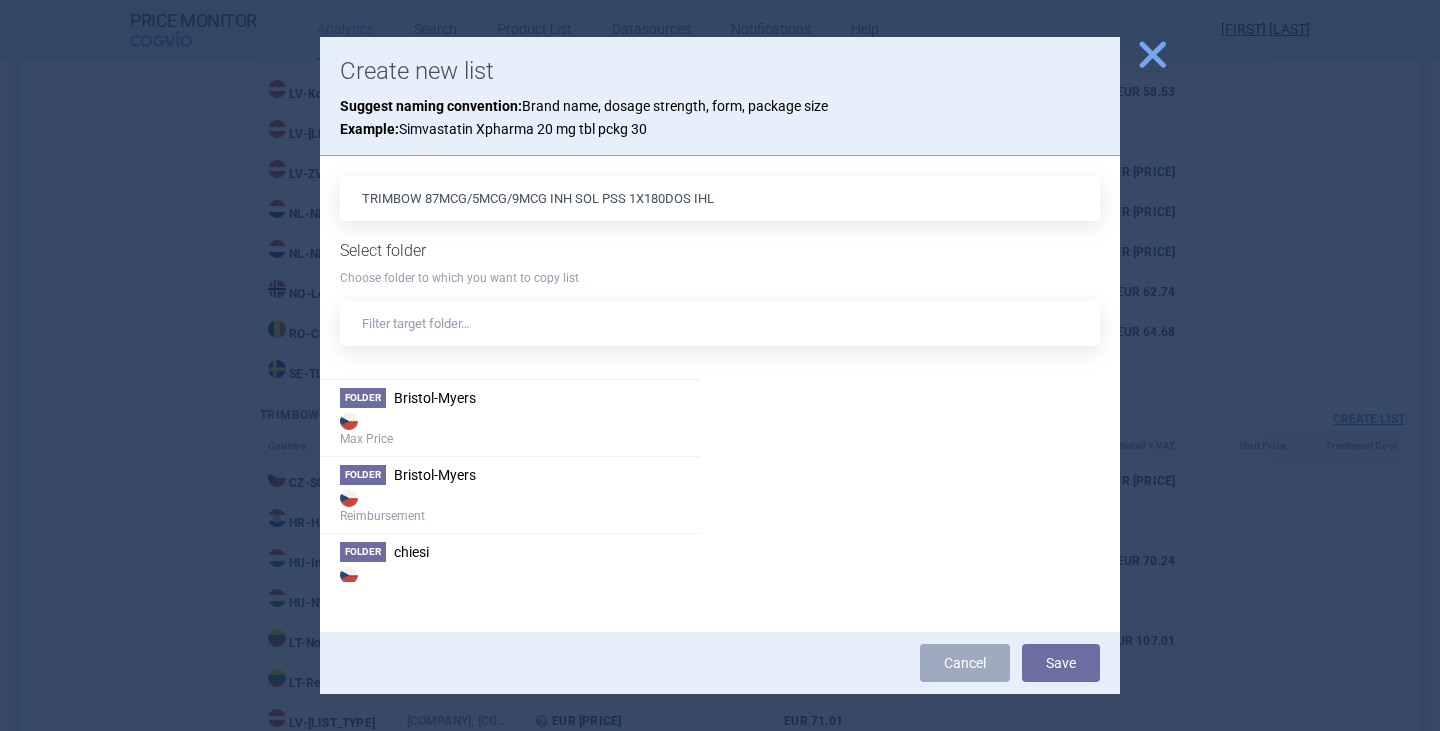 scroll, scrollTop: 800, scrollLeft: 0, axis: vertical 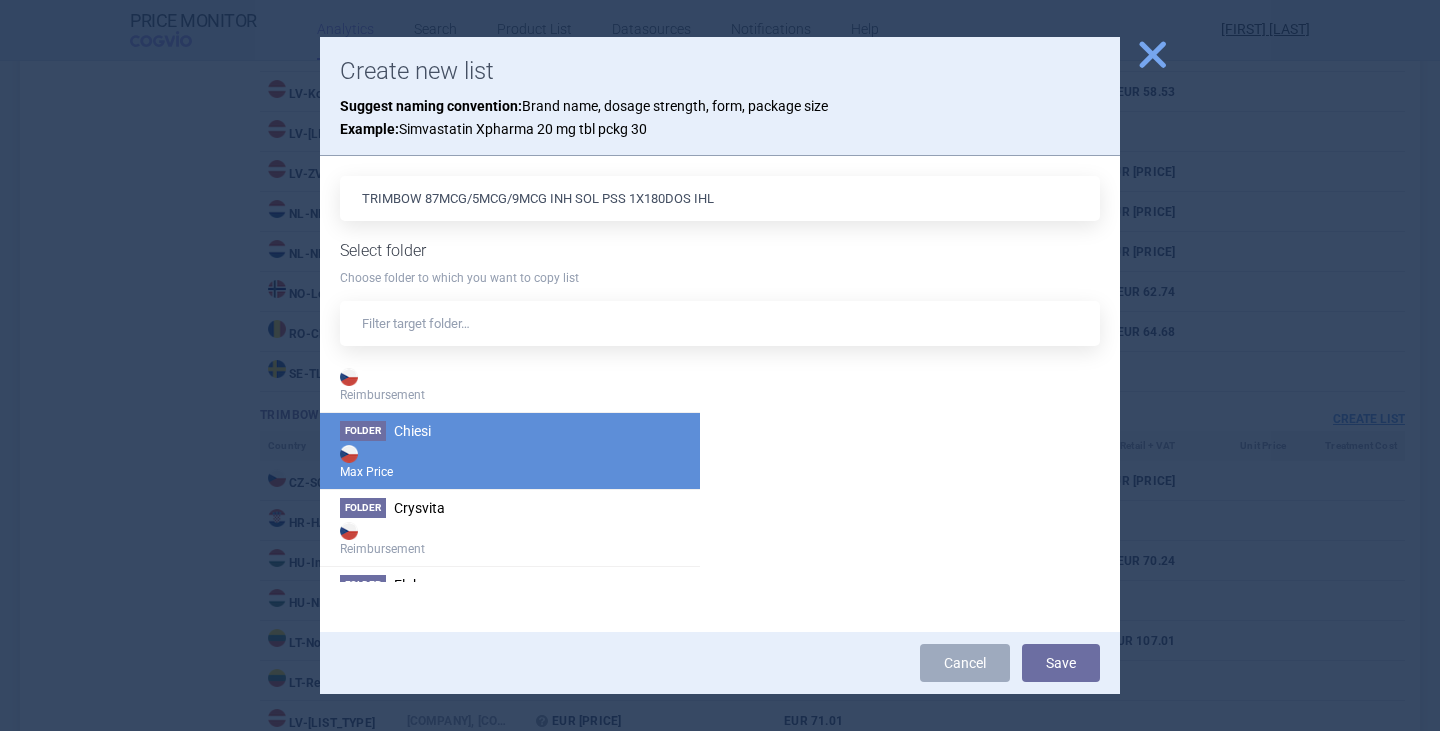 click on "Max Price" at bounding box center [510, 461] 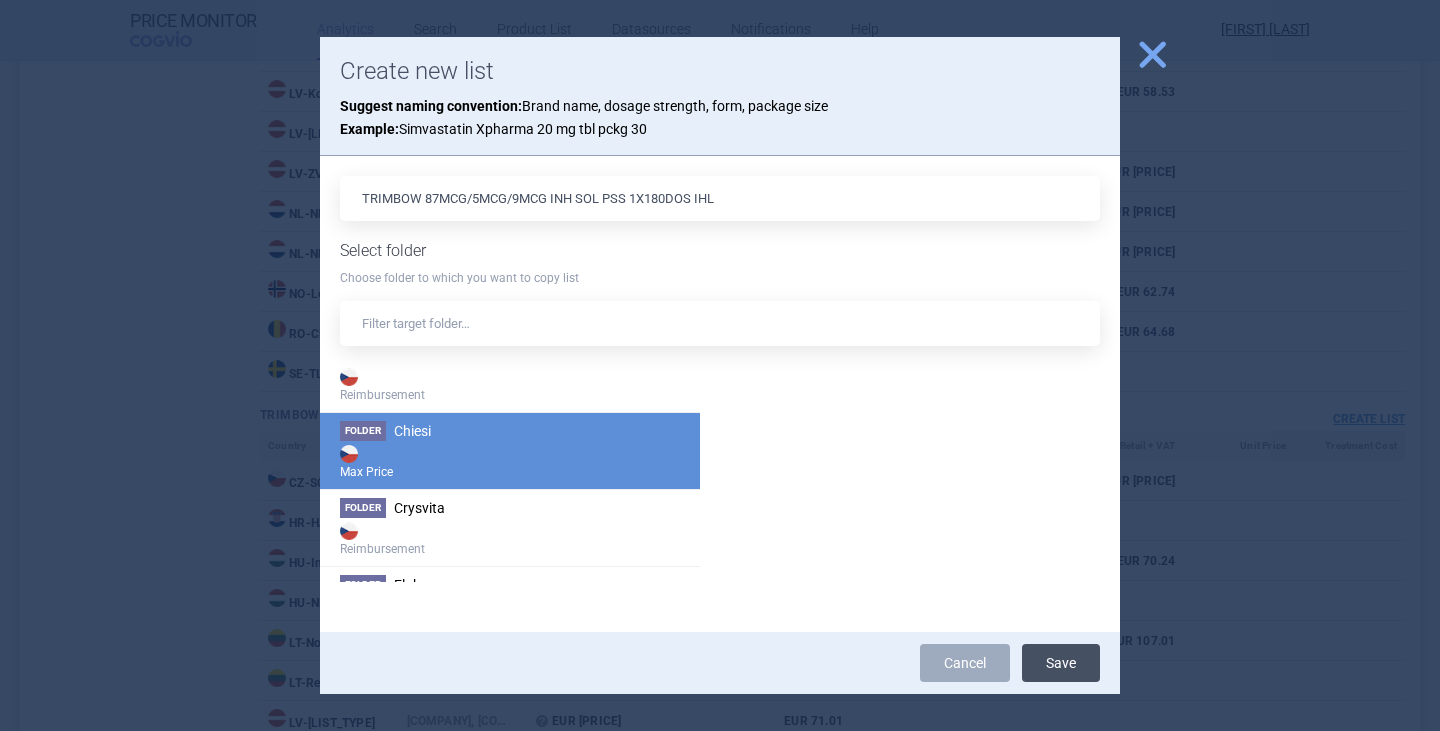 click on "Save" at bounding box center [1061, 663] 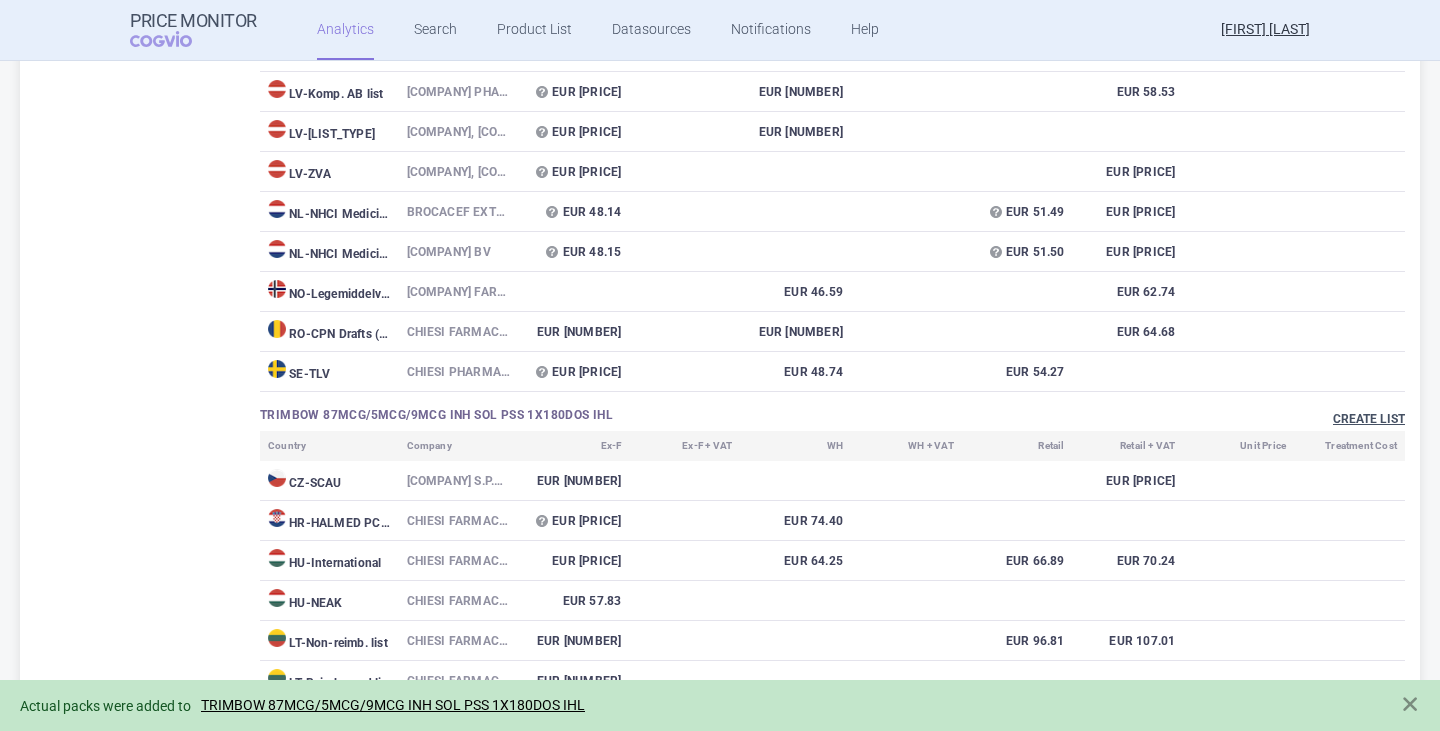 click on "Create list" at bounding box center (1369, 419) 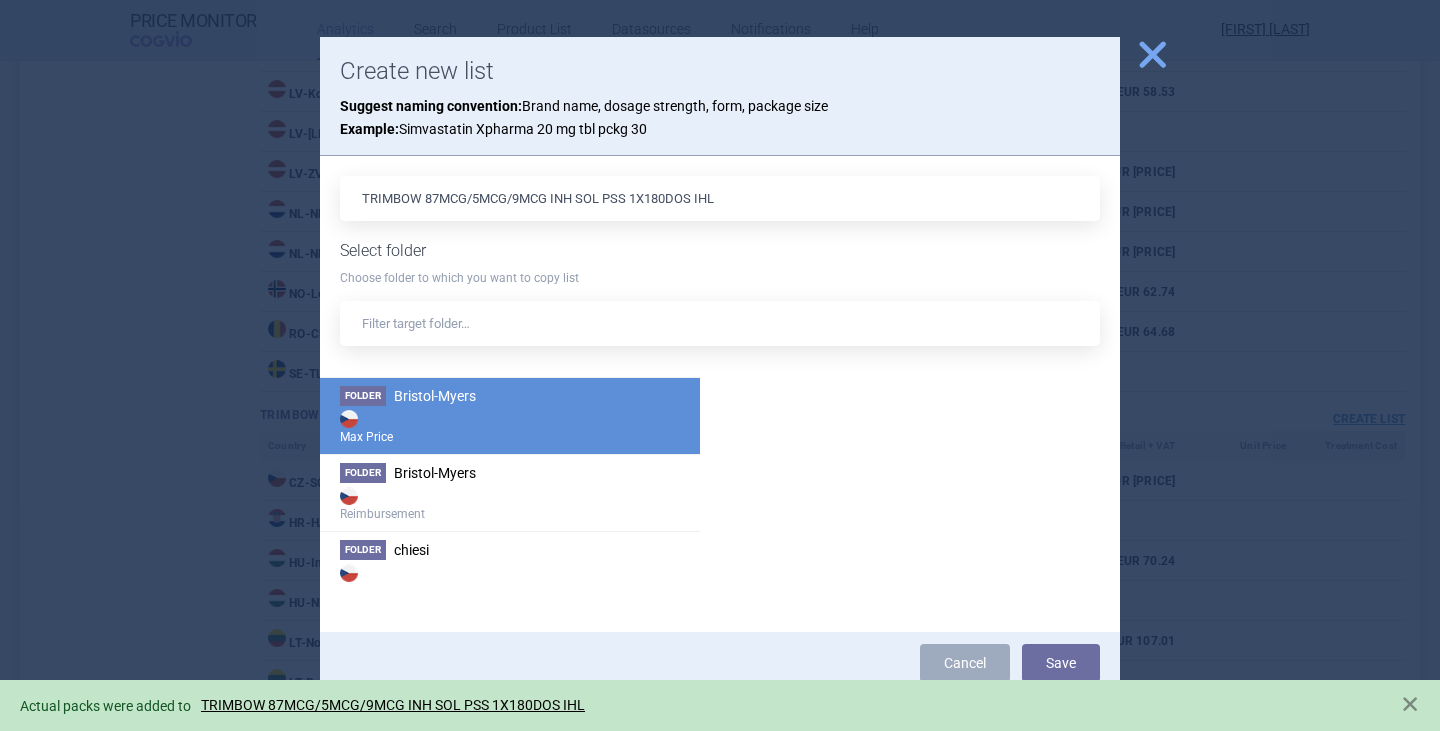scroll, scrollTop: 800, scrollLeft: 0, axis: vertical 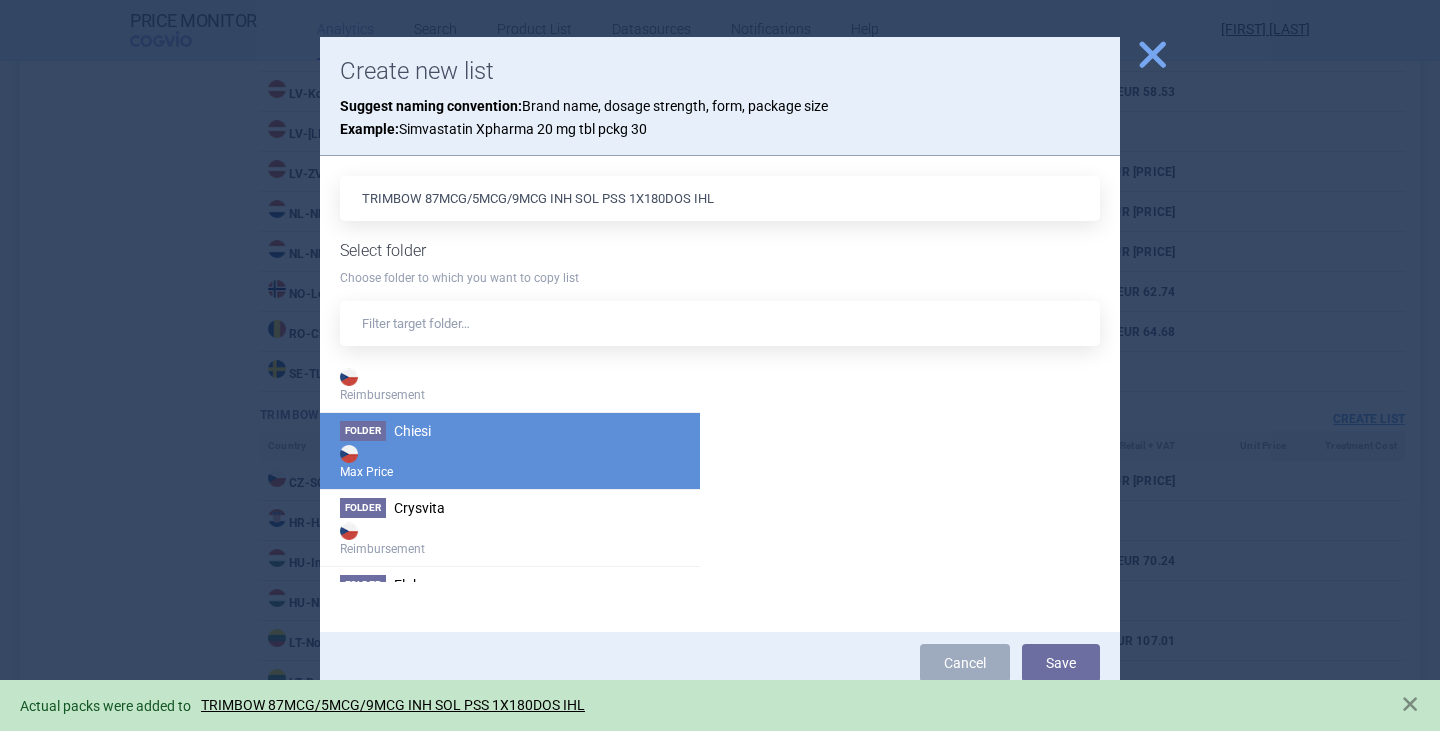 click on "Max Price" at bounding box center [510, 461] 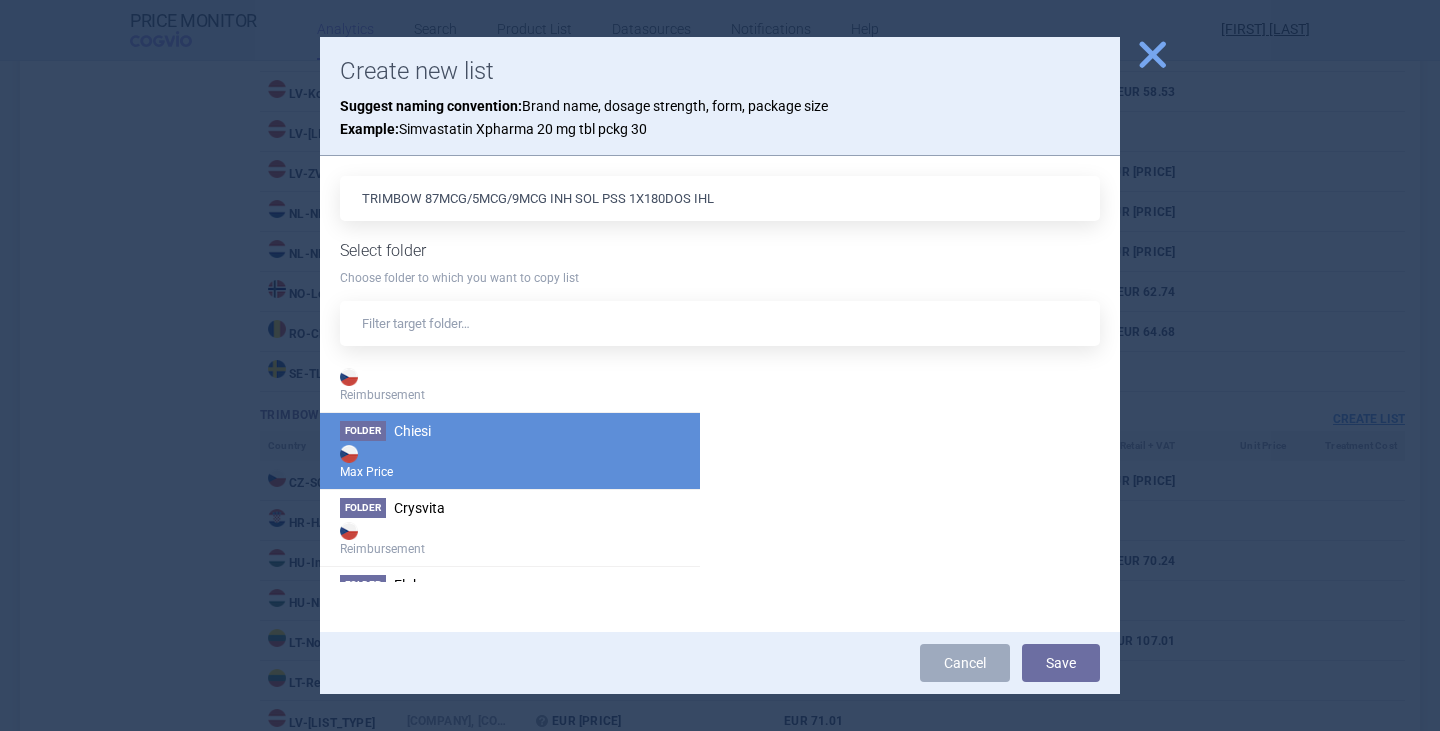 scroll, scrollTop: 700, scrollLeft: 0, axis: vertical 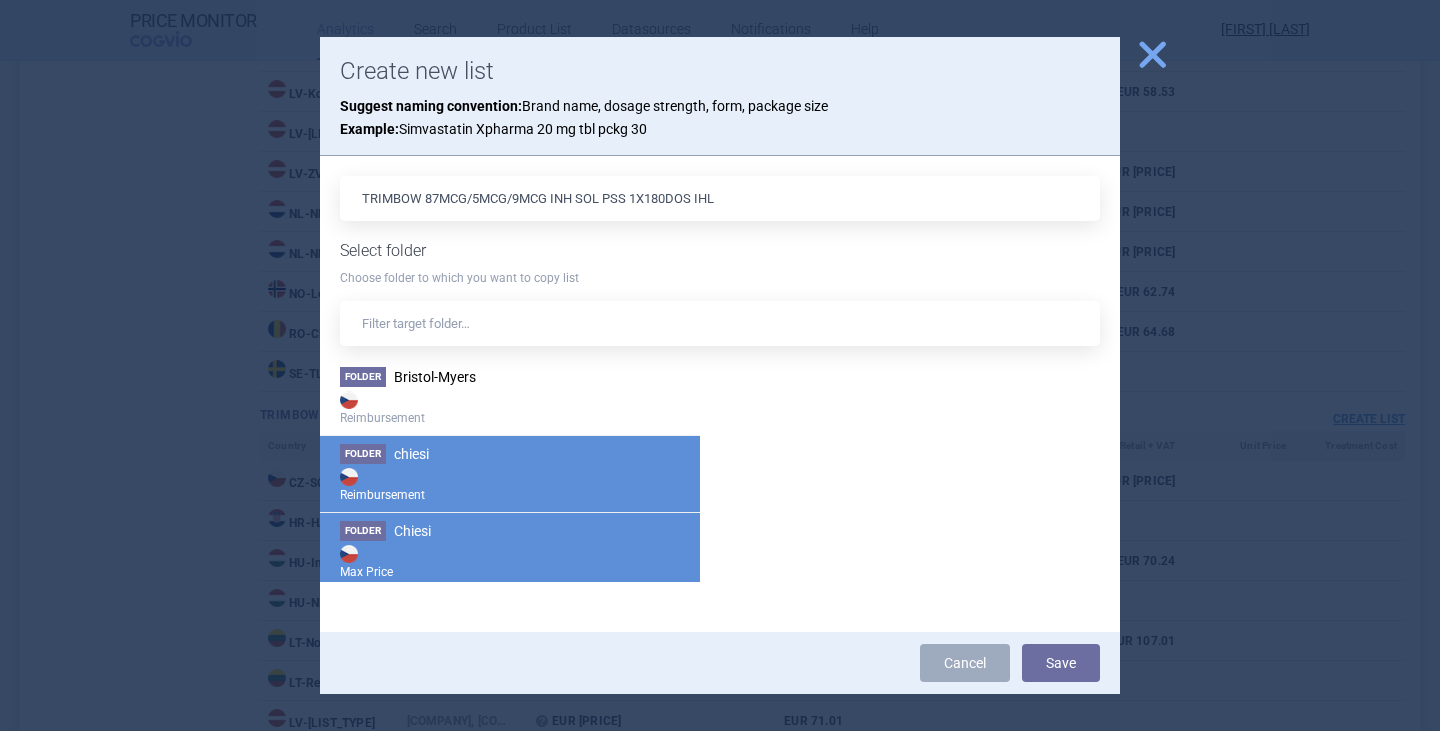 click on "Folder chiesi  Reimbursement" at bounding box center [510, 473] 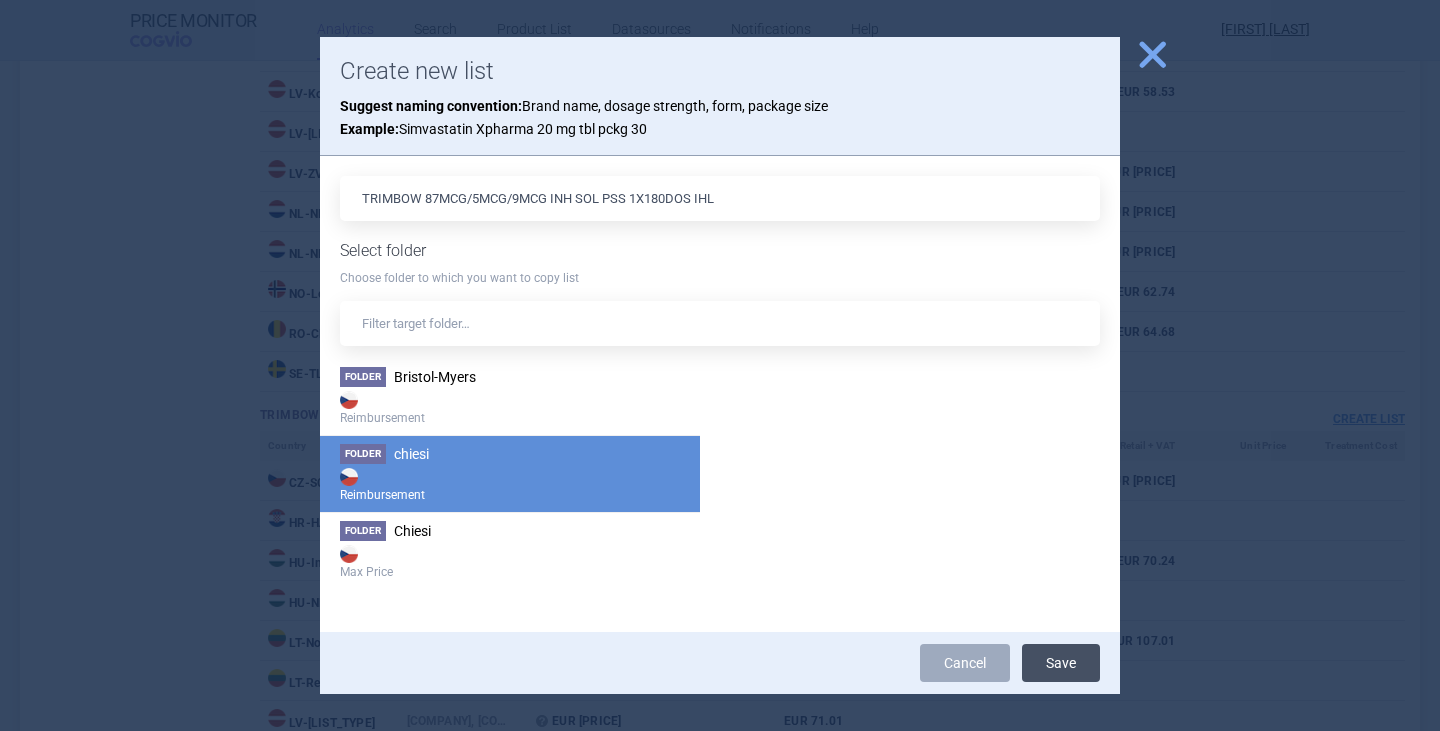 click on "Save" at bounding box center [1061, 663] 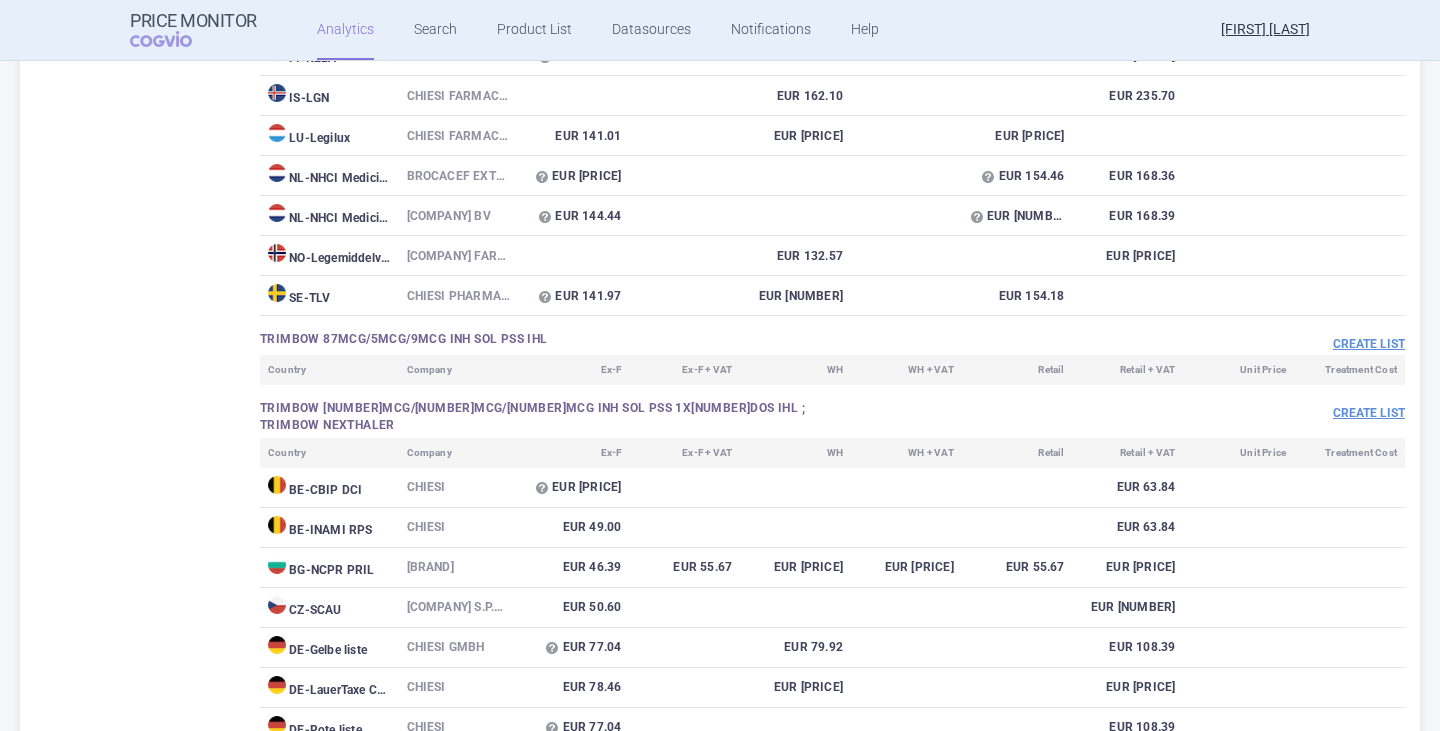scroll, scrollTop: 5900, scrollLeft: 0, axis: vertical 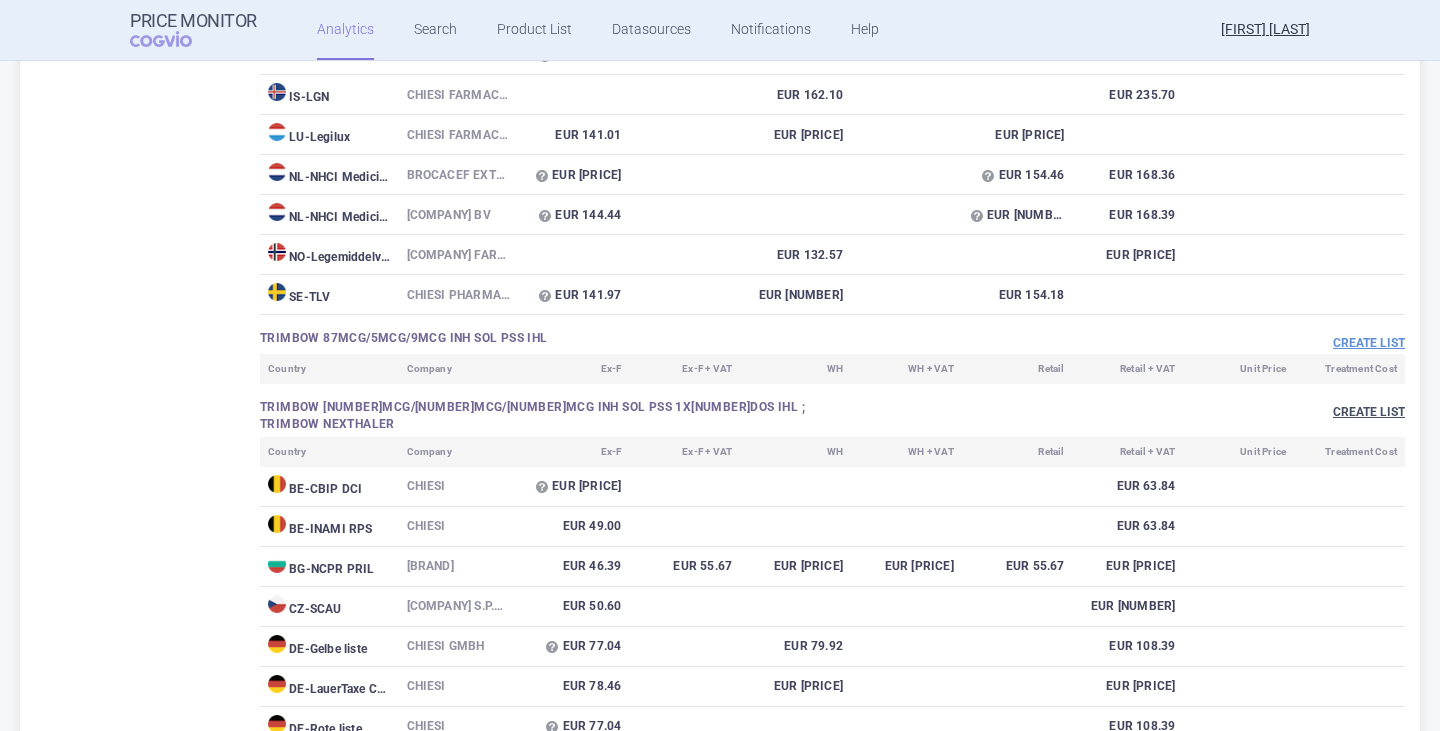 click on "Create list" at bounding box center [1369, 412] 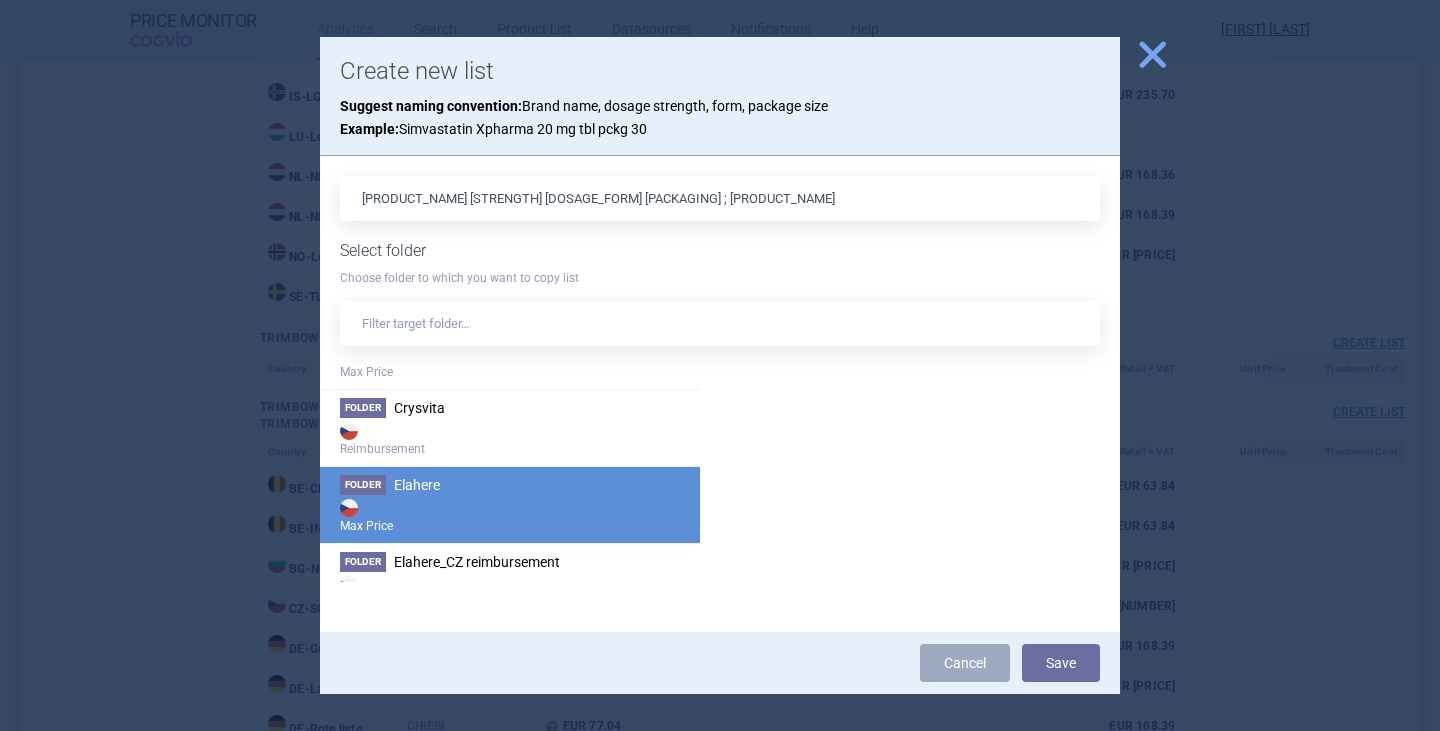 scroll, scrollTop: 800, scrollLeft: 0, axis: vertical 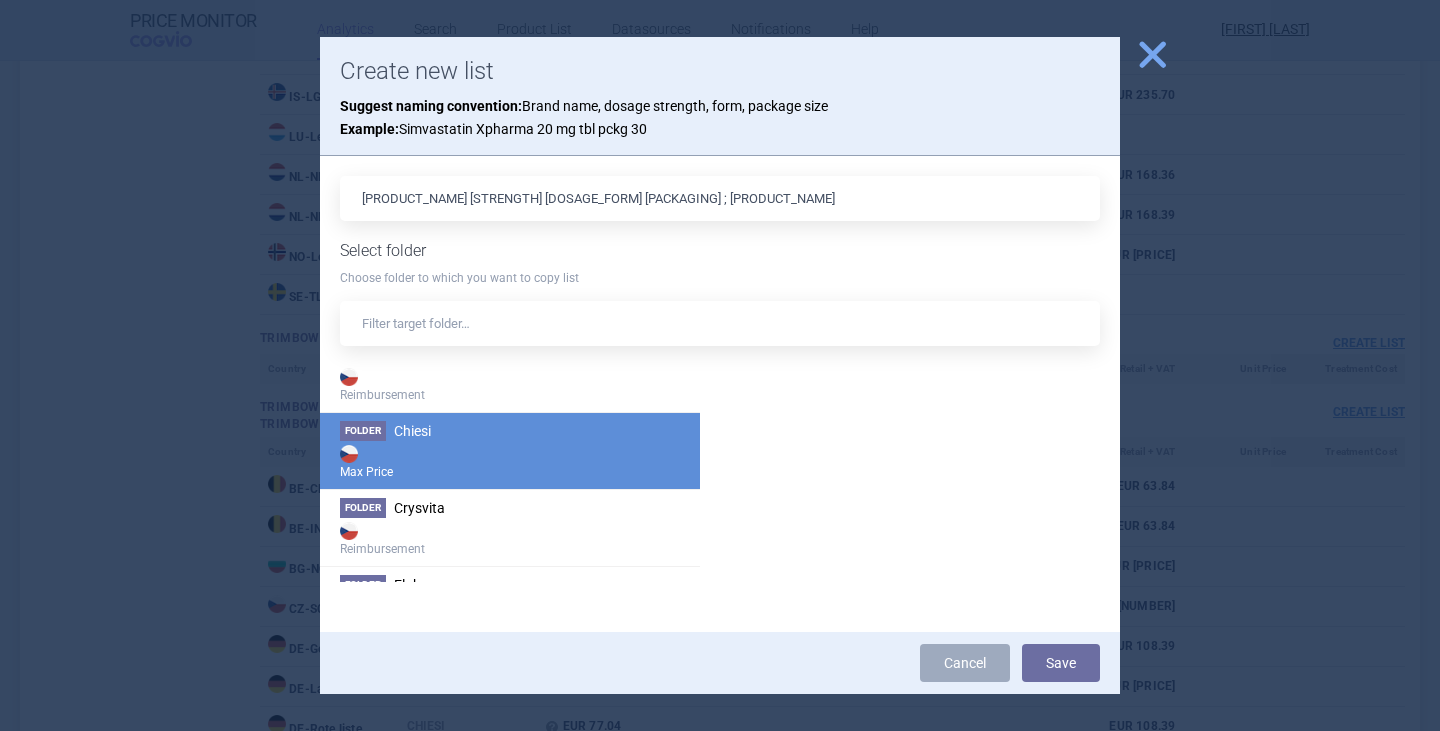 click on "Max Price" at bounding box center (510, 461) 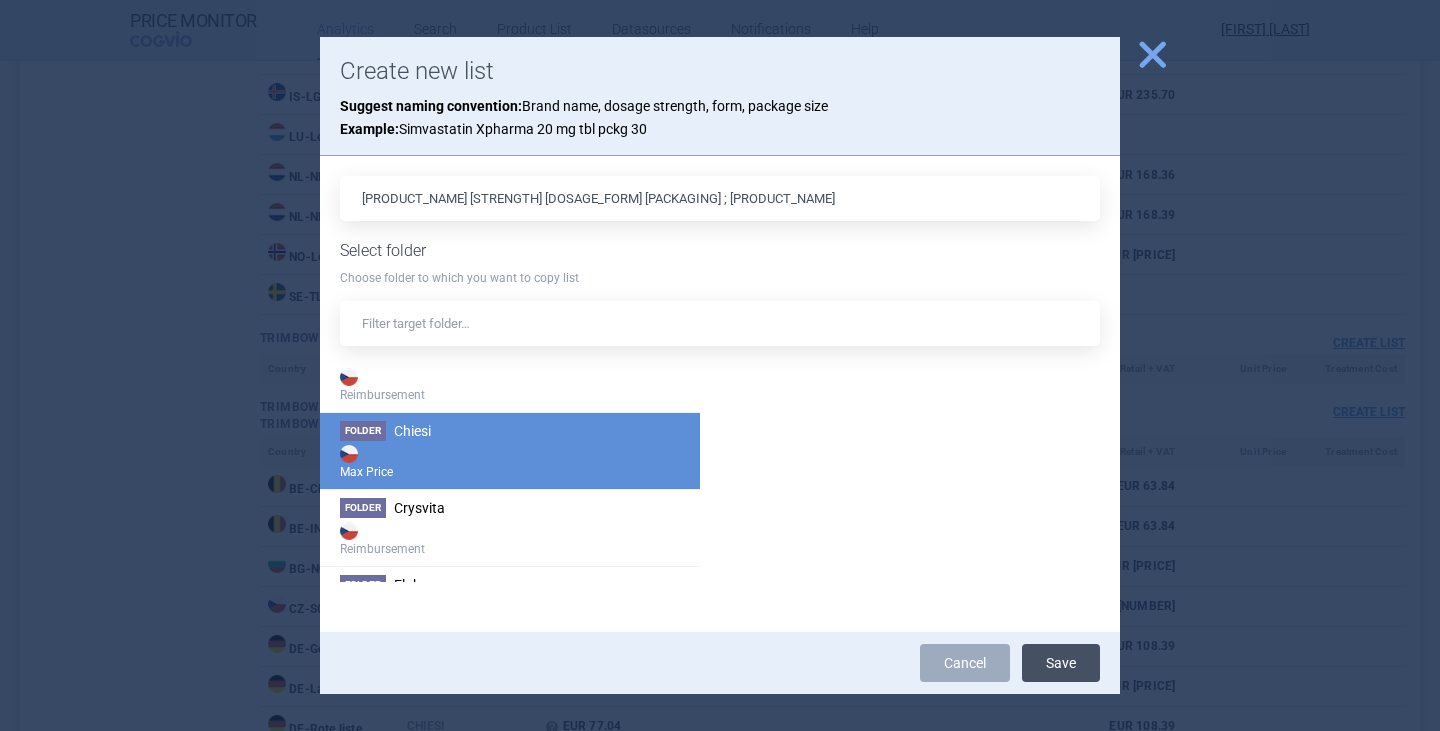 click on "Save" at bounding box center [1061, 663] 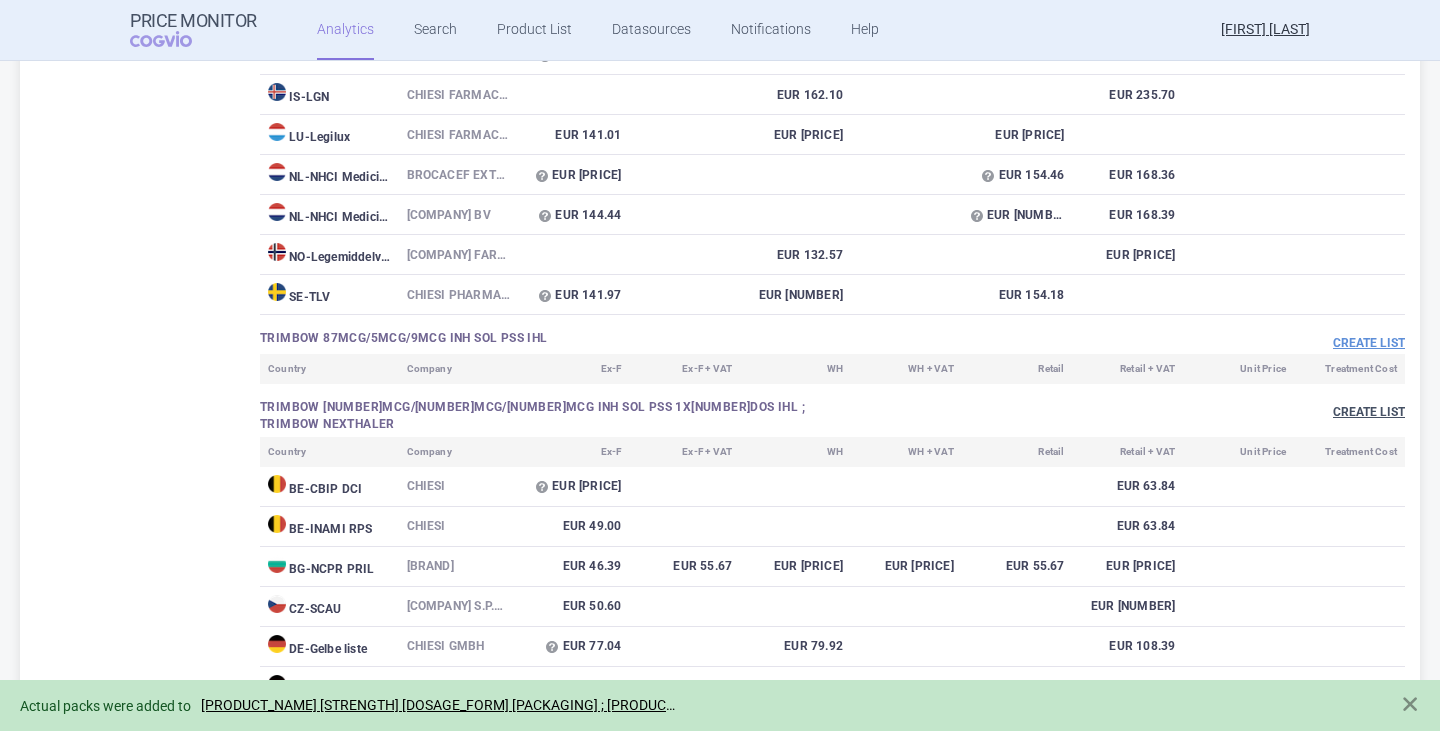 click on "Create list" at bounding box center [1369, 412] 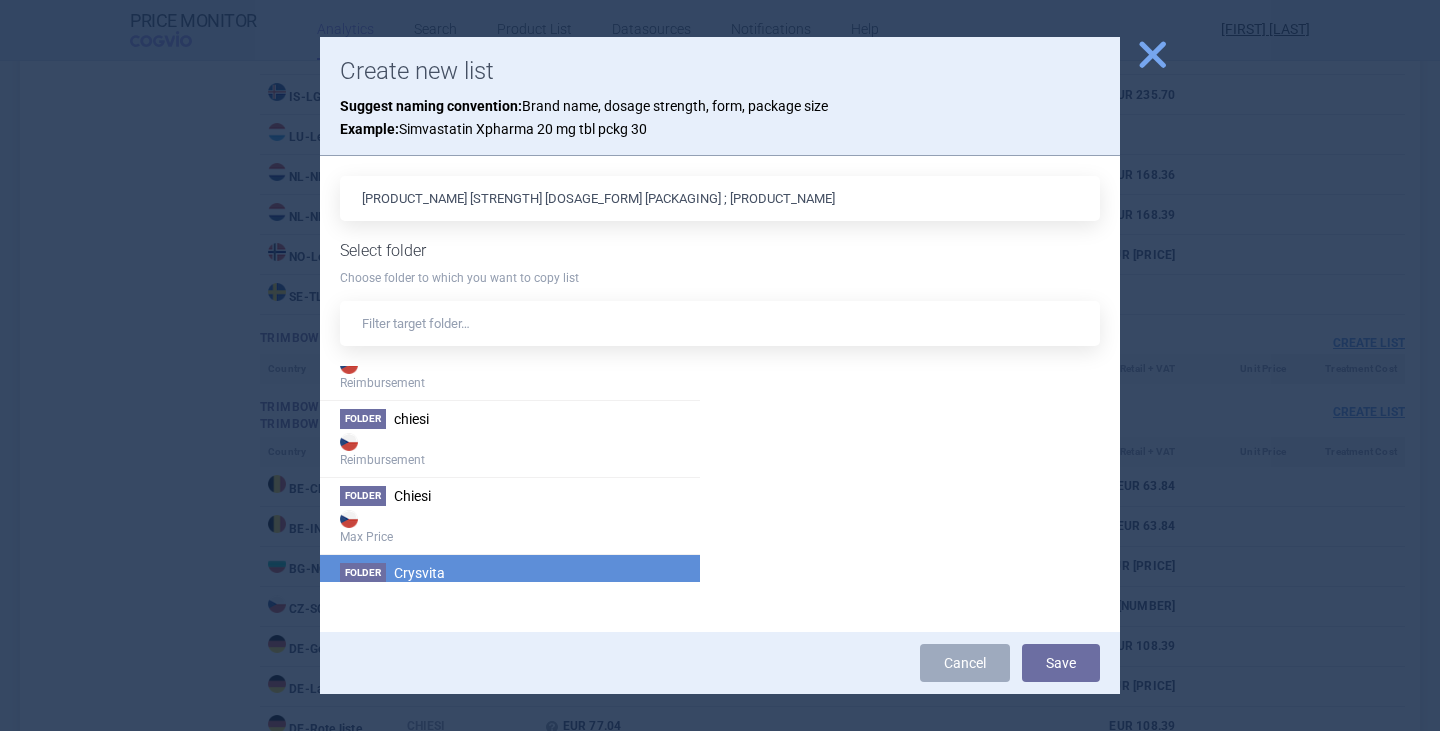 scroll, scrollTop: 700, scrollLeft: 0, axis: vertical 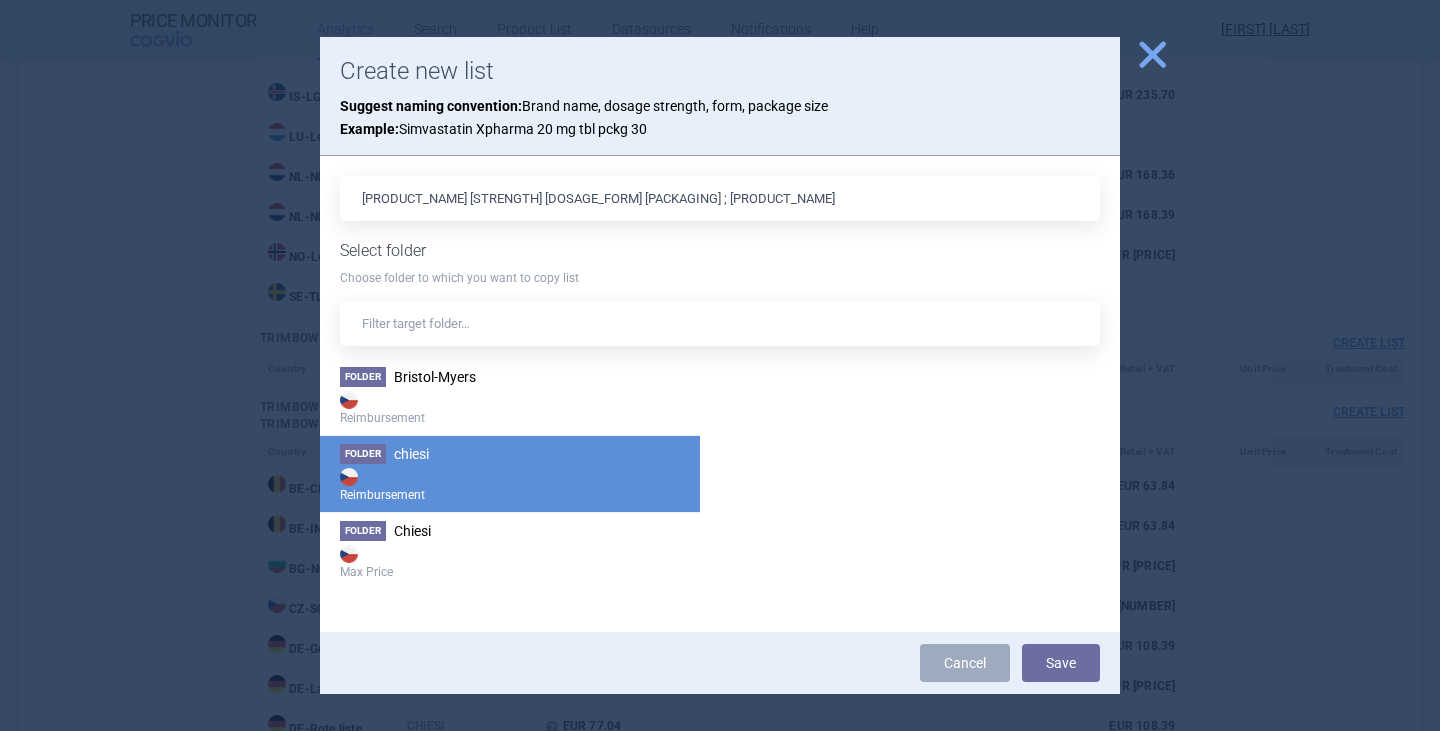 click on "Reimbursement" at bounding box center (510, 484) 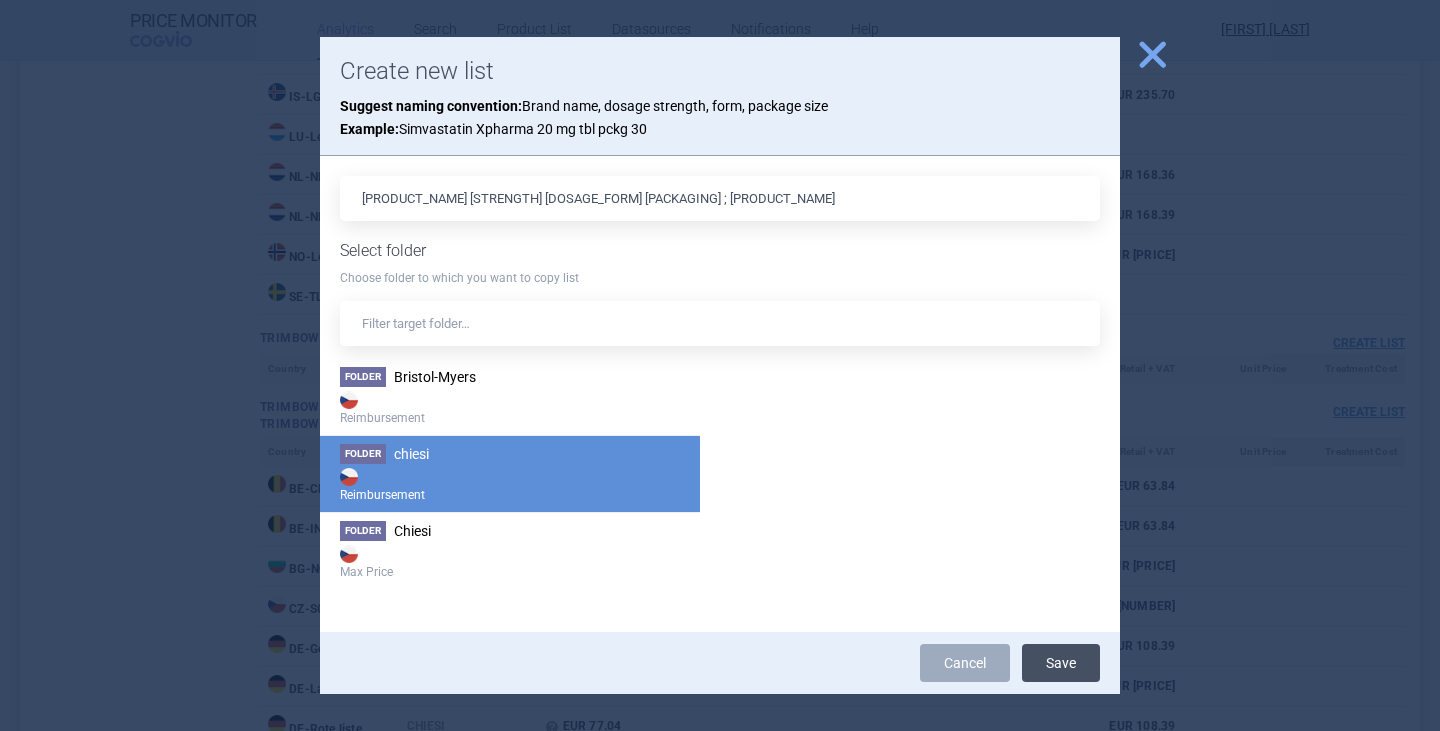 click on "Save" at bounding box center (1061, 663) 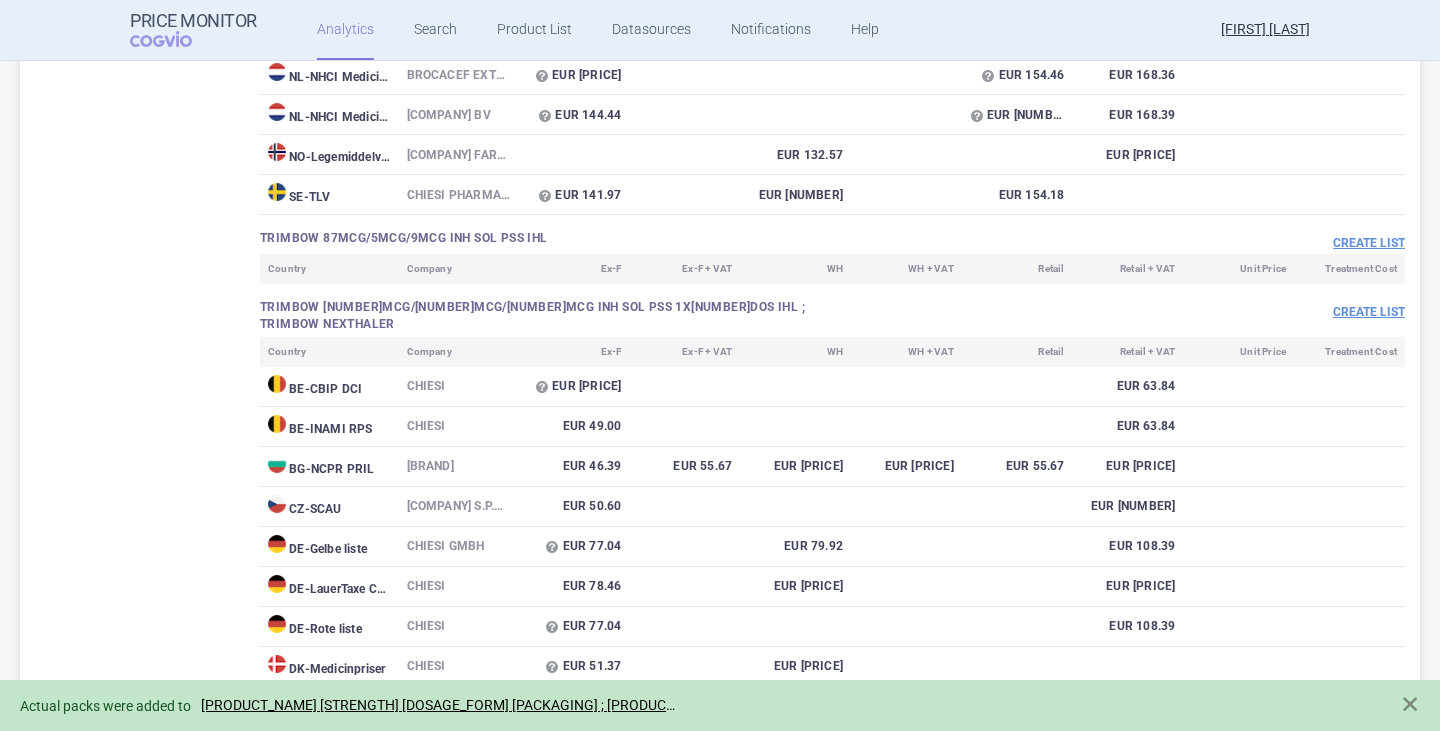 scroll, scrollTop: 6500, scrollLeft: 0, axis: vertical 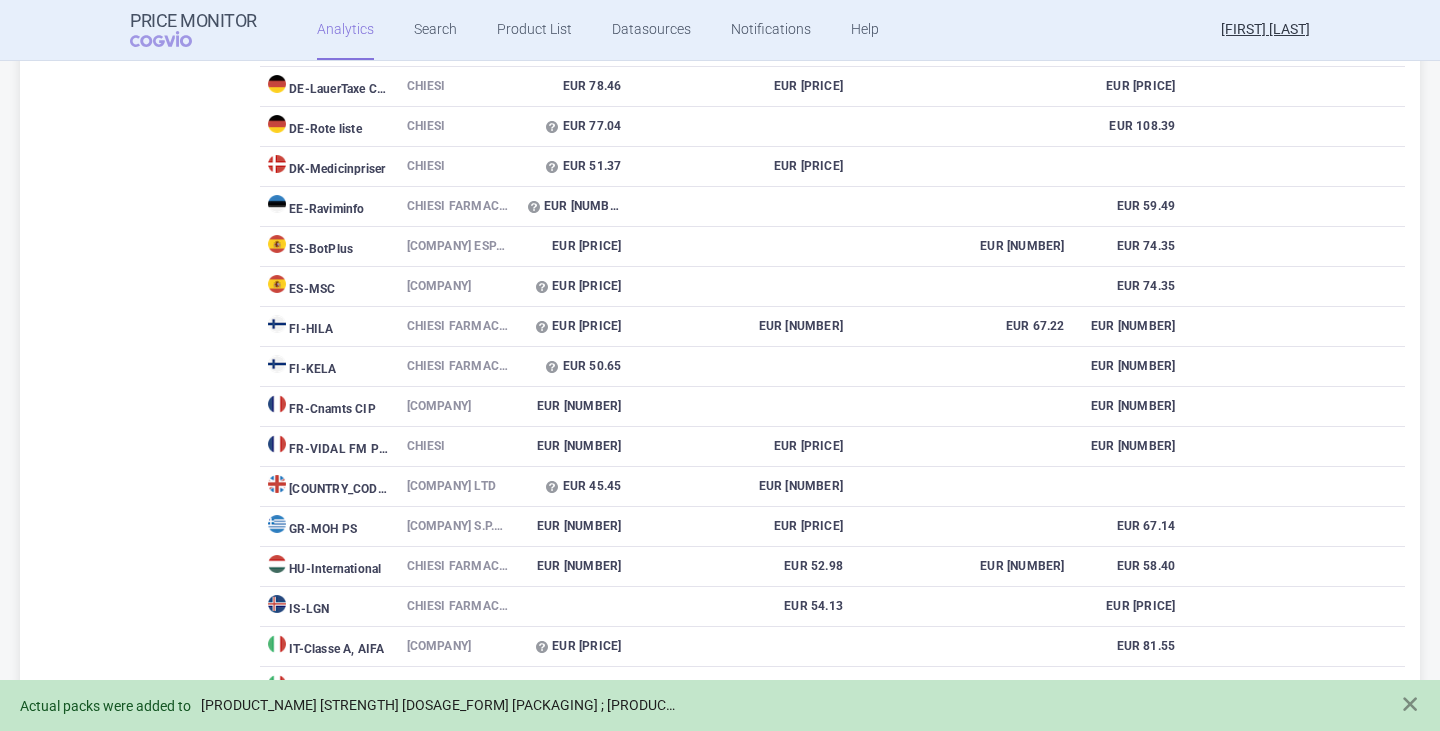 click on "[PRODUCT_NAME] [STRENGTH] [DOSAGE_FORM] [PACKAGING] ; [PRODUCT_NAME]" at bounding box center (439, 705) 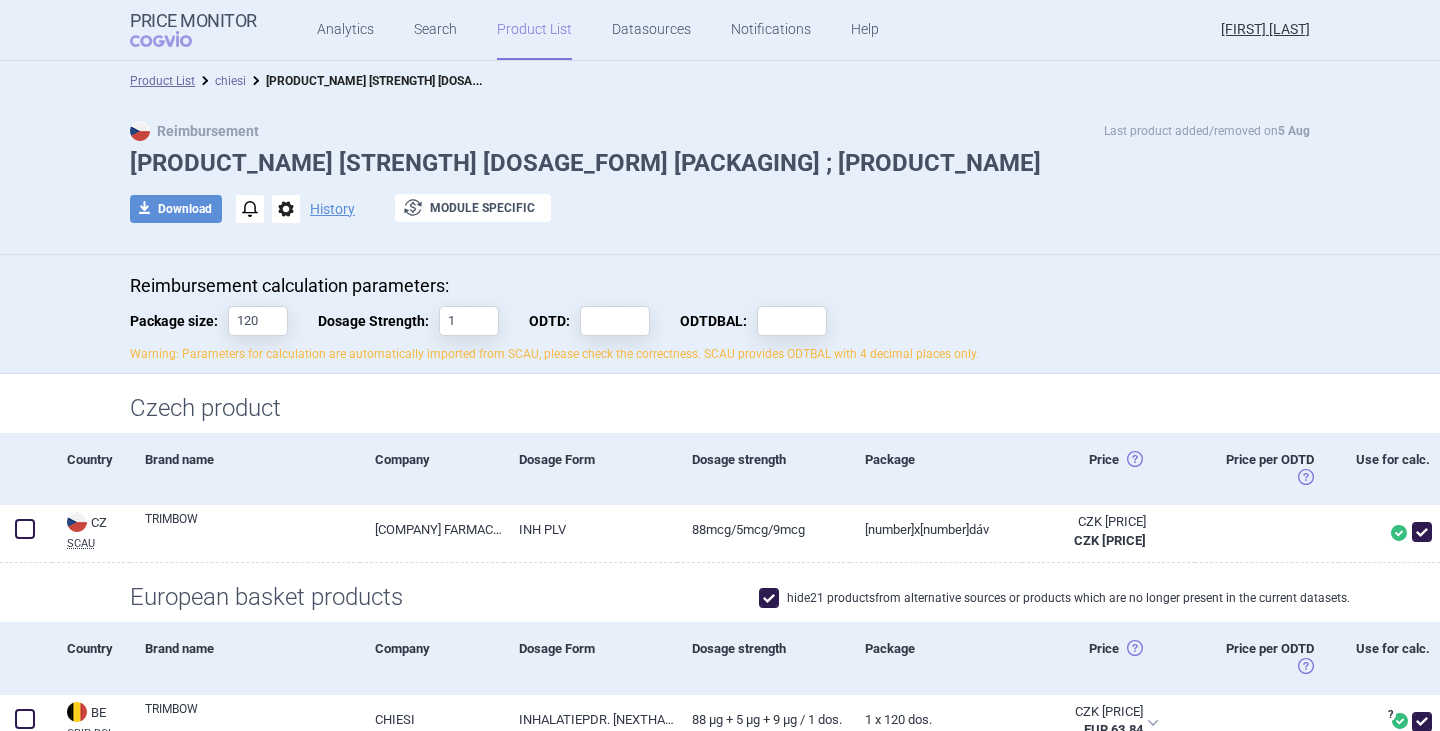 click on "chiesi" at bounding box center (230, 81) 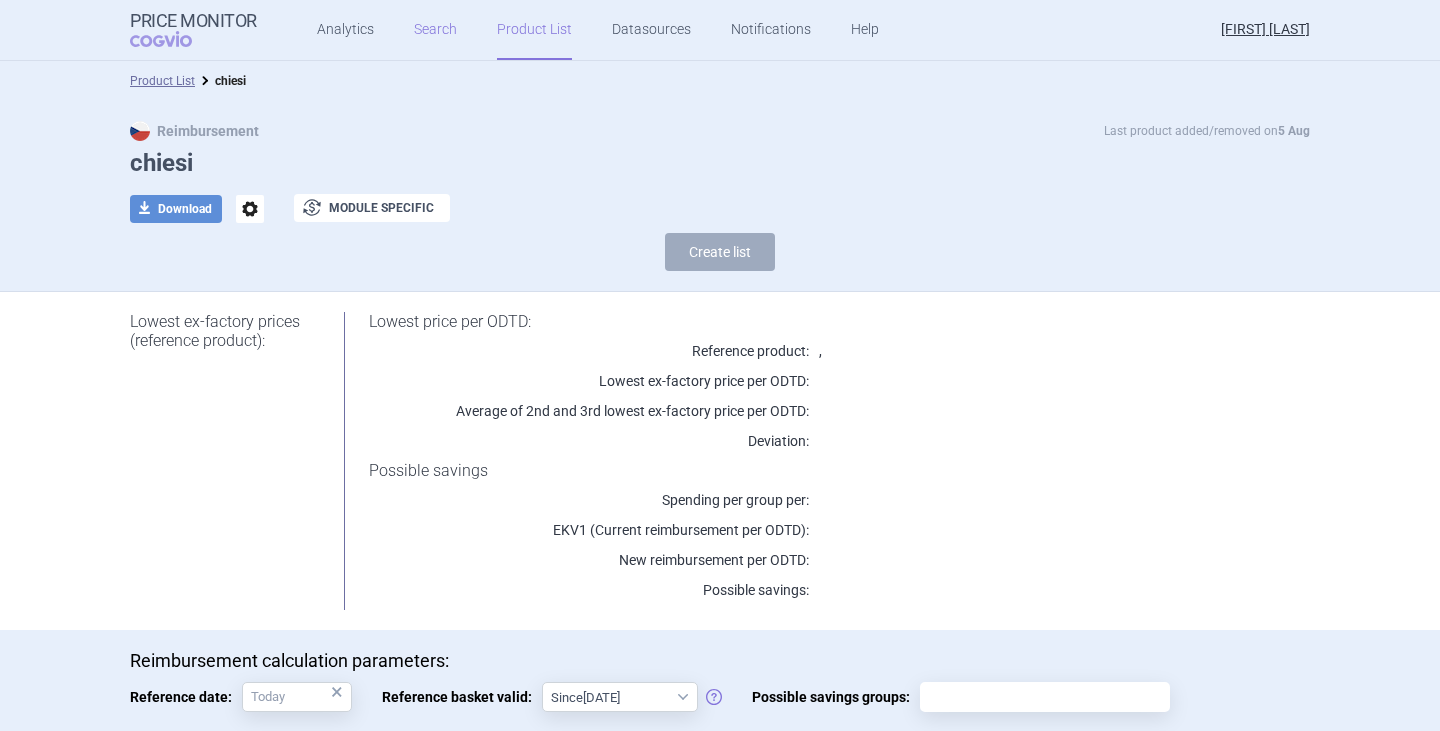 click on "Search" at bounding box center [435, 30] 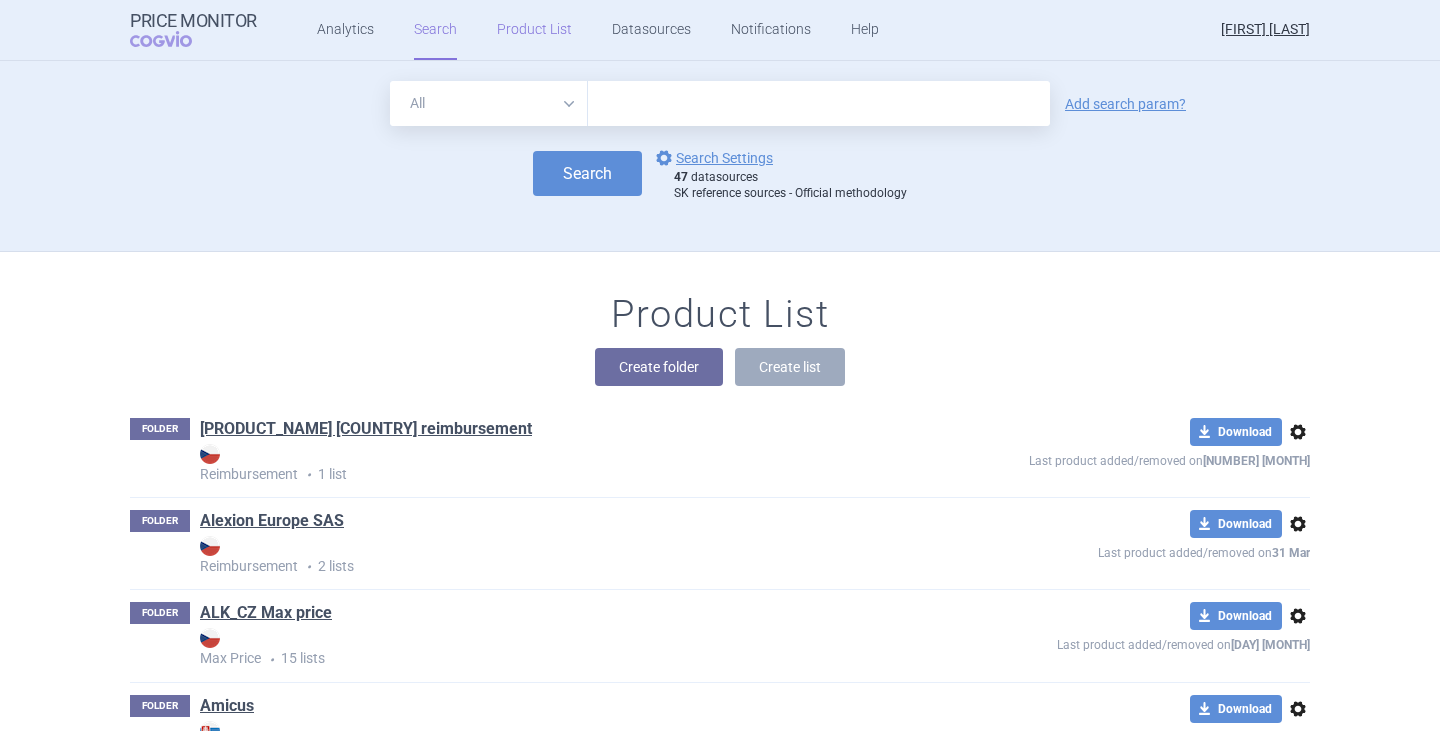click on "Product List" at bounding box center (534, 30) 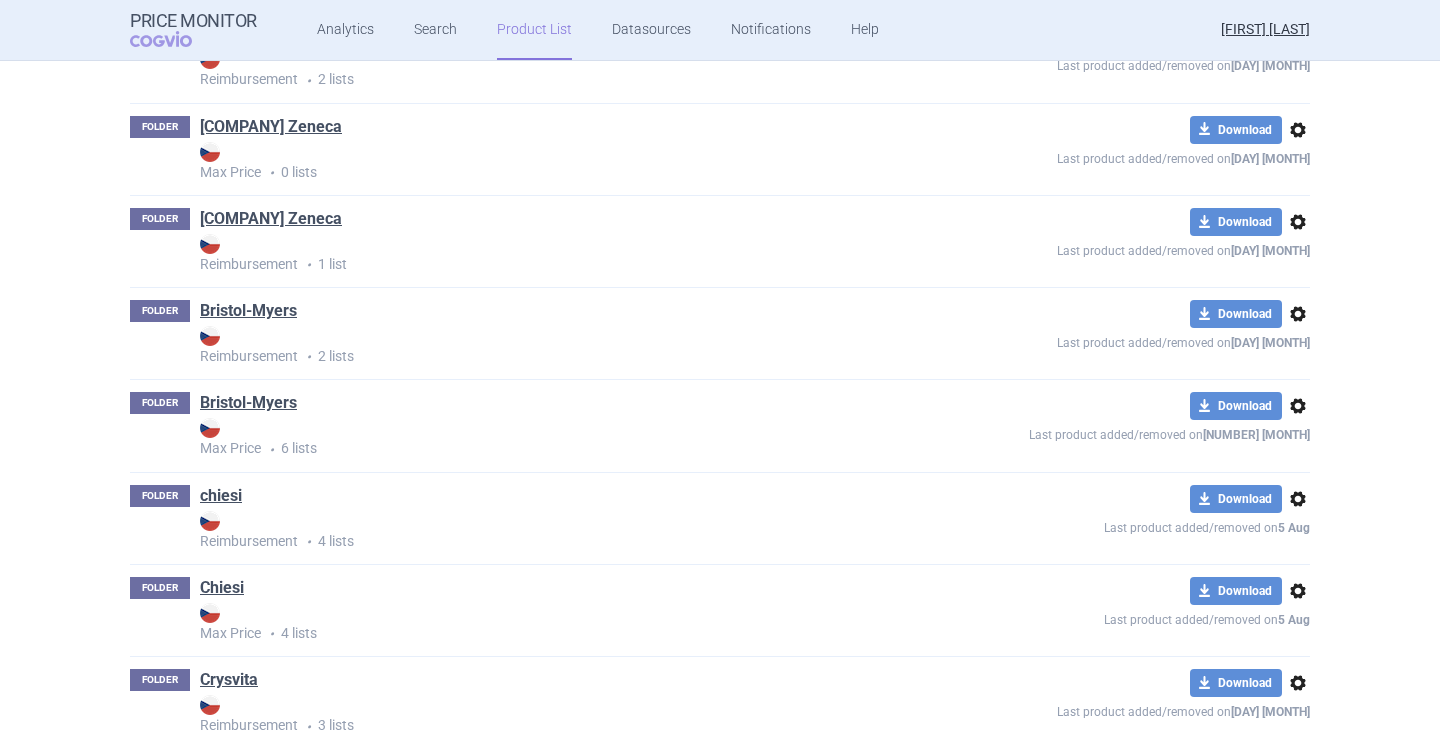 scroll, scrollTop: 891, scrollLeft: 0, axis: vertical 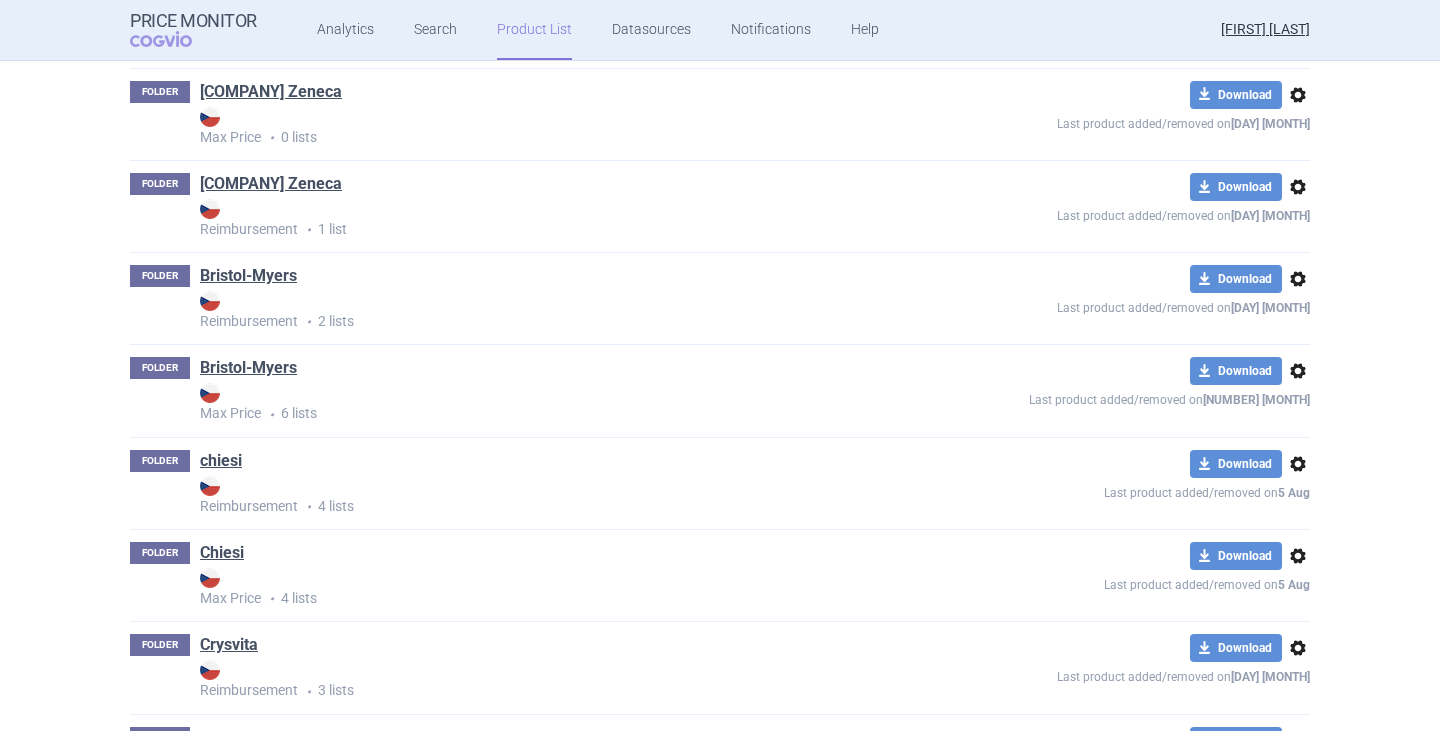 drag, startPoint x: 219, startPoint y: 550, endPoint x: 305, endPoint y: 558, distance: 86.37129 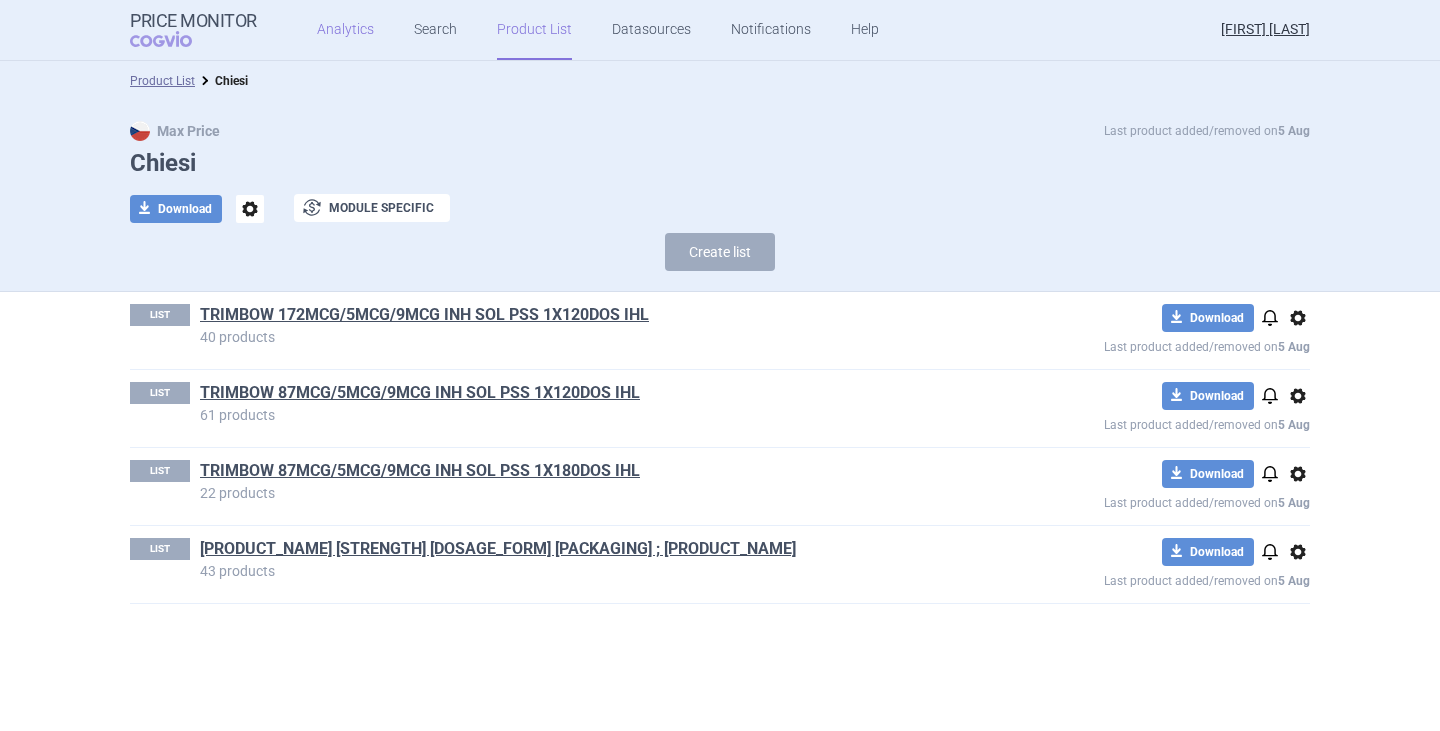 click on "Analytics" at bounding box center (345, 30) 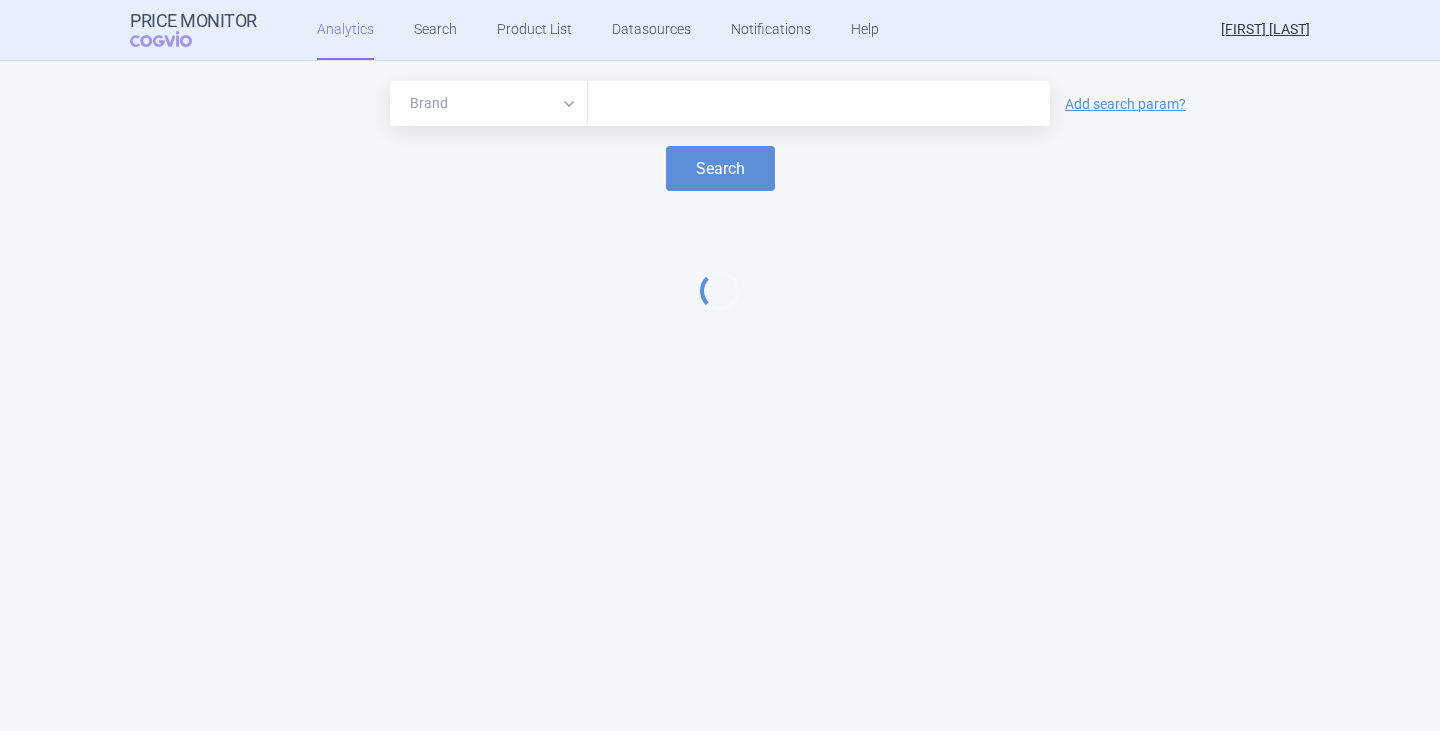 click at bounding box center (819, 104) 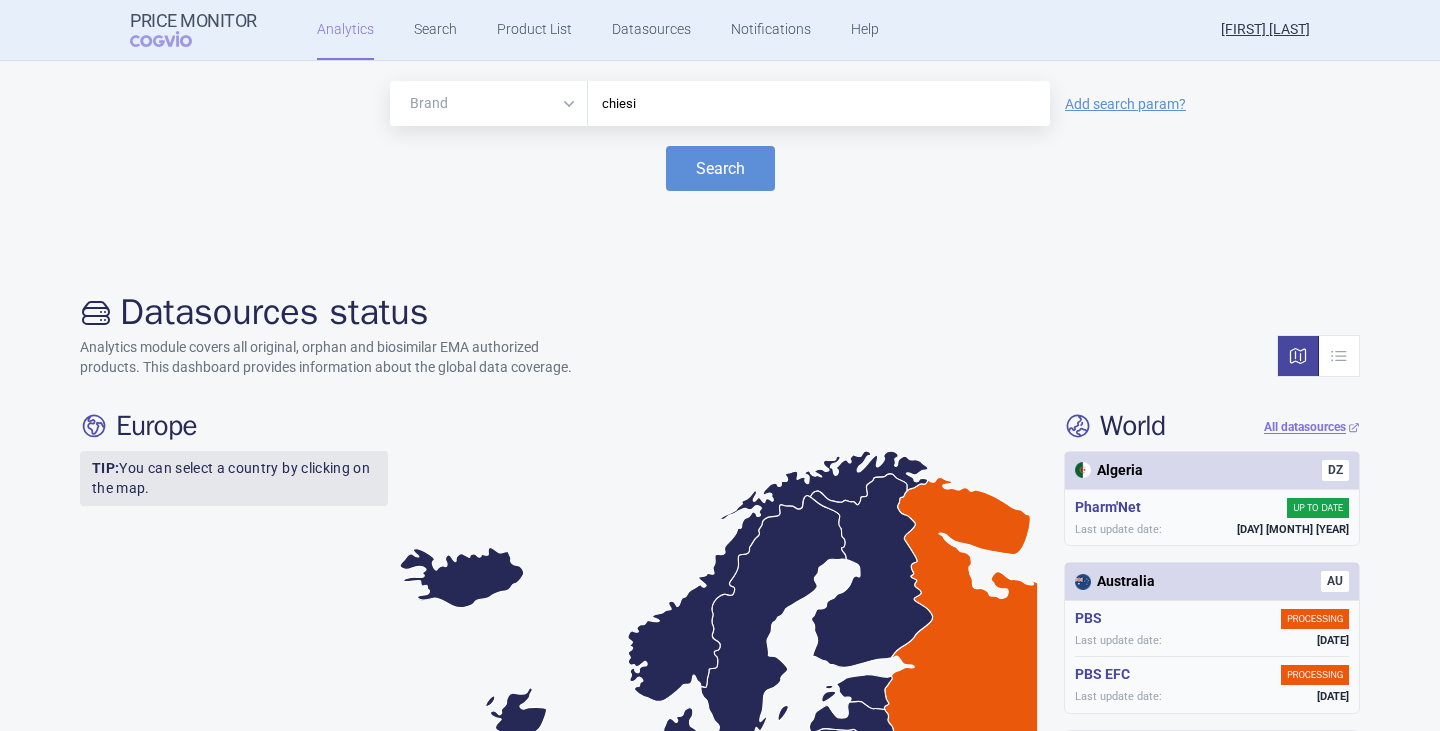drag, startPoint x: 640, startPoint y: 109, endPoint x: 498, endPoint y: 97, distance: 142.50613 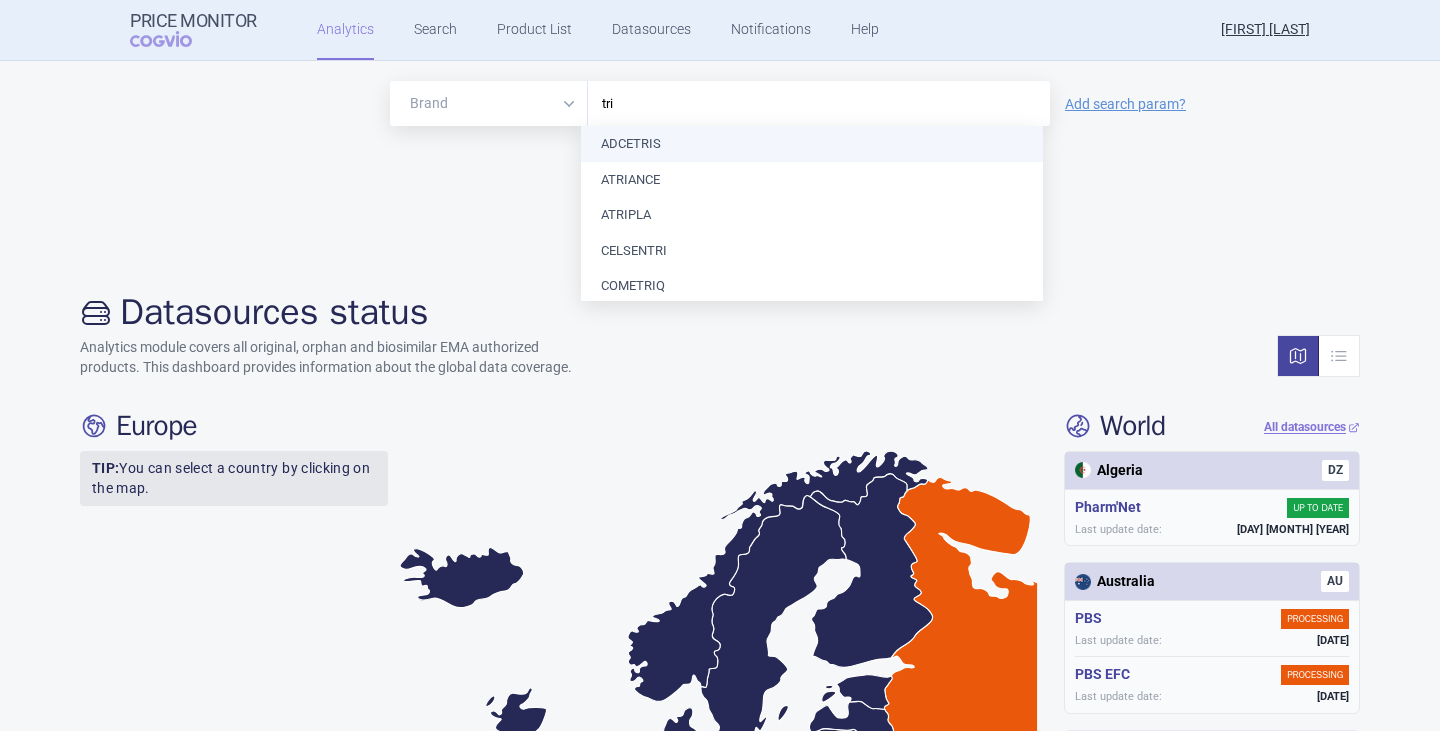 type on "trim" 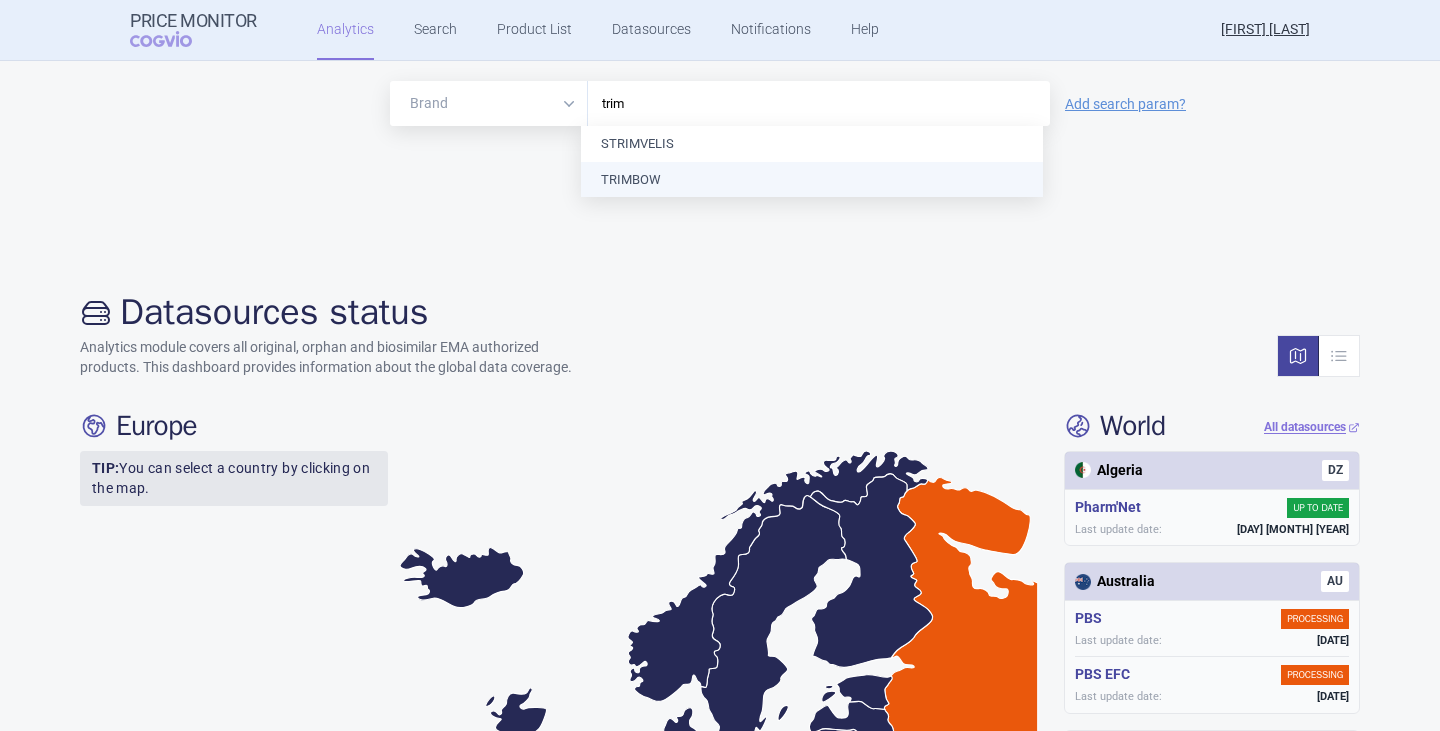 type 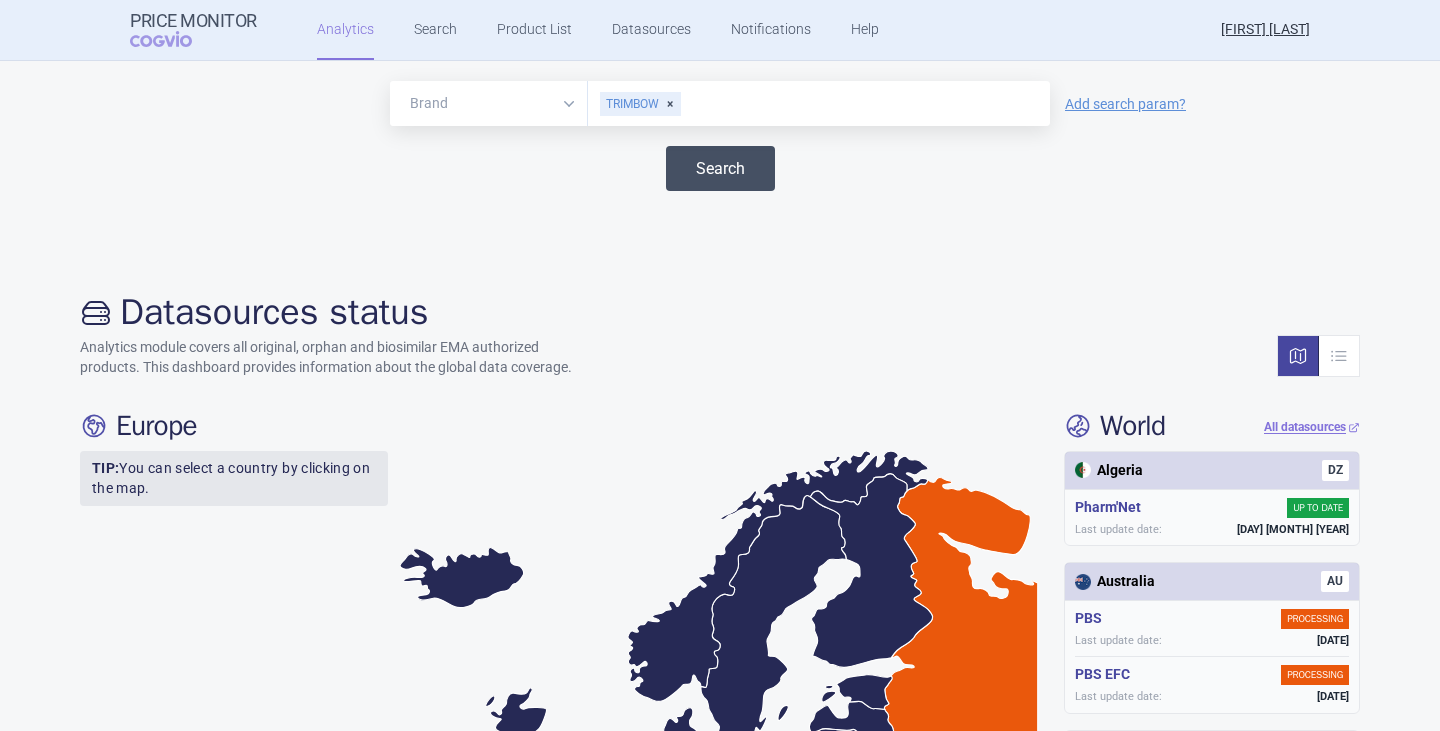 click on "Search" at bounding box center (720, 168) 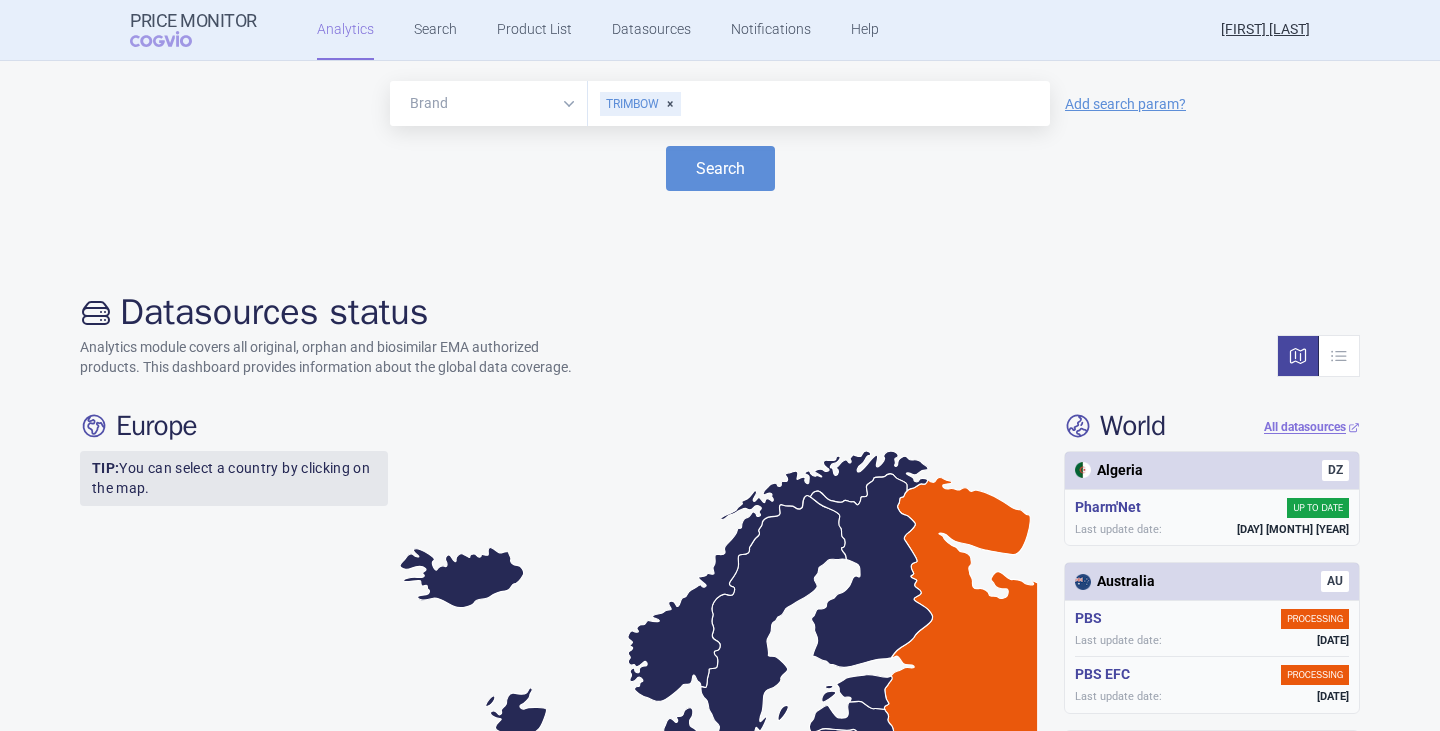 select on "EUR" 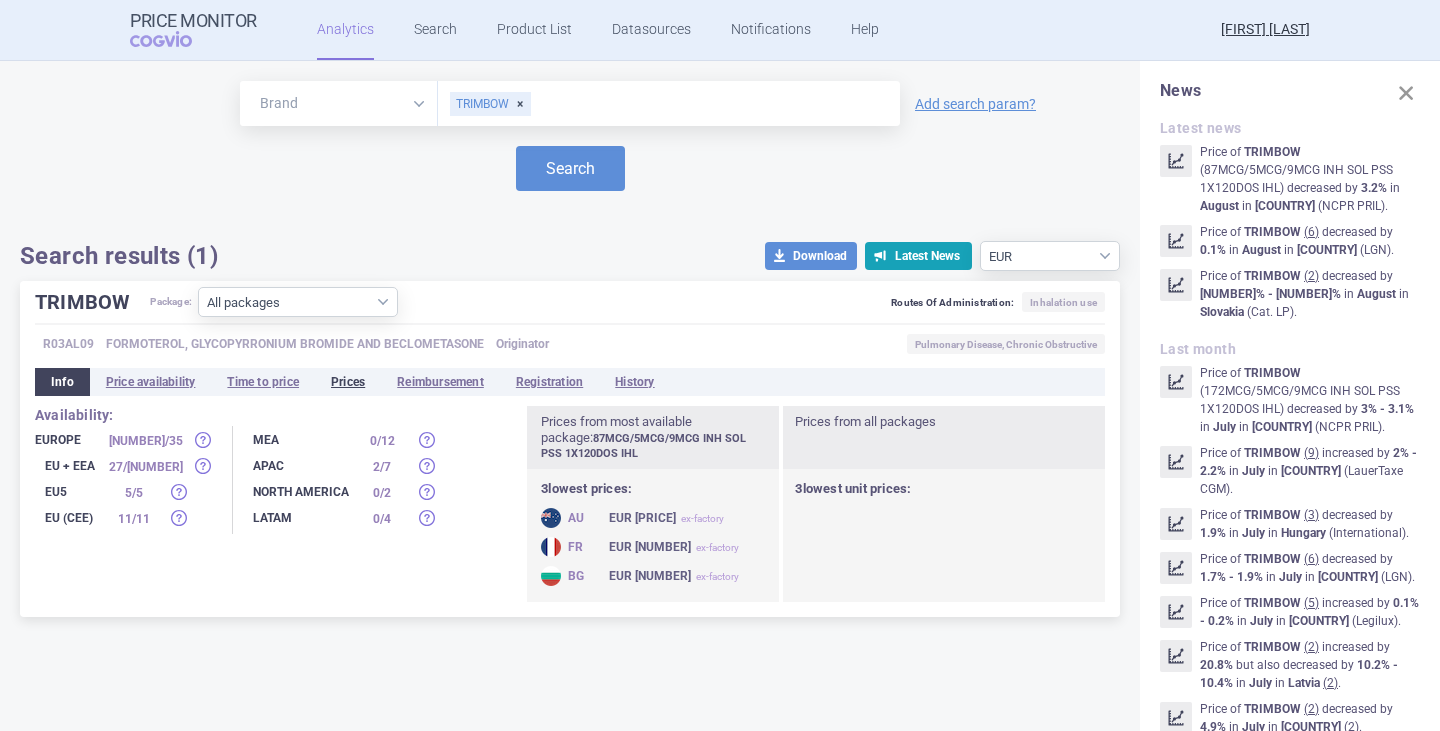 click on "Prices" at bounding box center (348, 382) 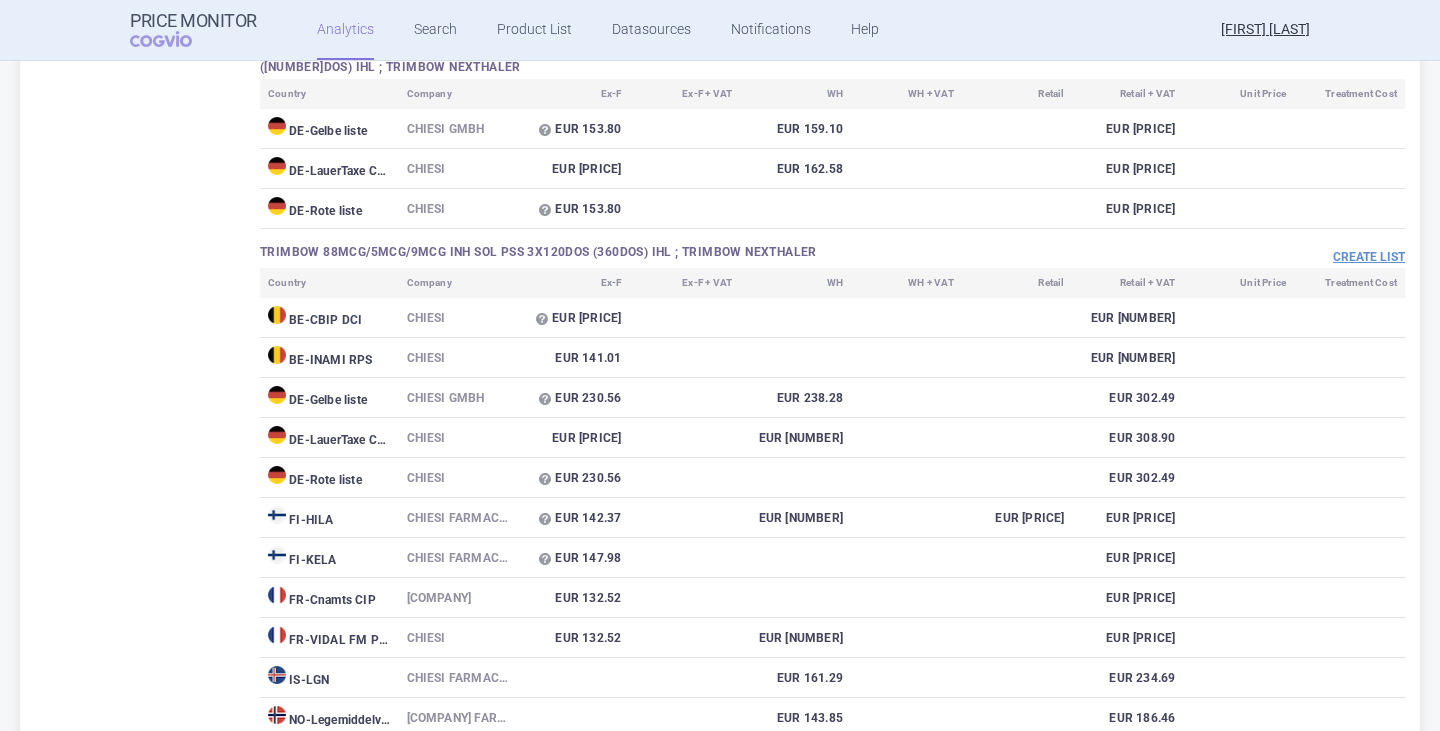 scroll, scrollTop: 8261, scrollLeft: 0, axis: vertical 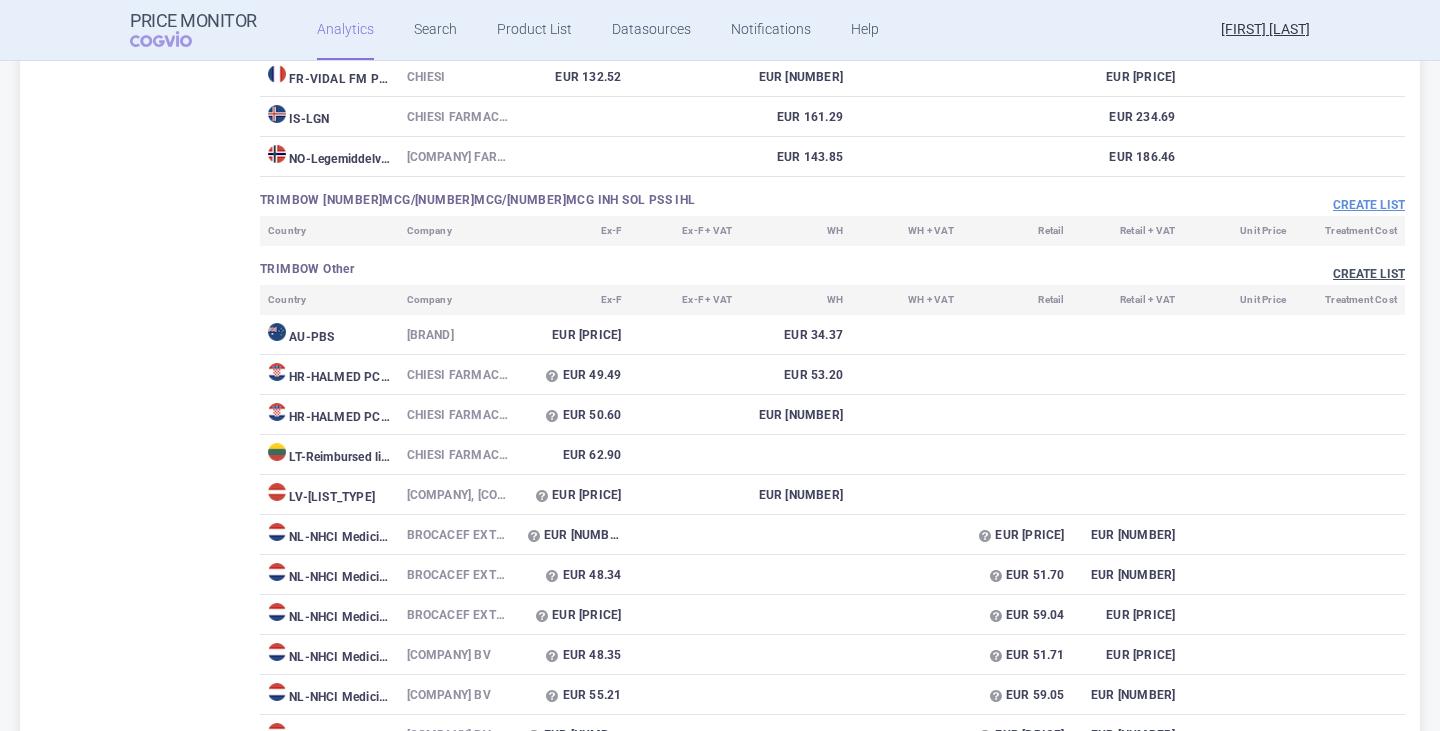 click on "Create list" at bounding box center (1369, 274) 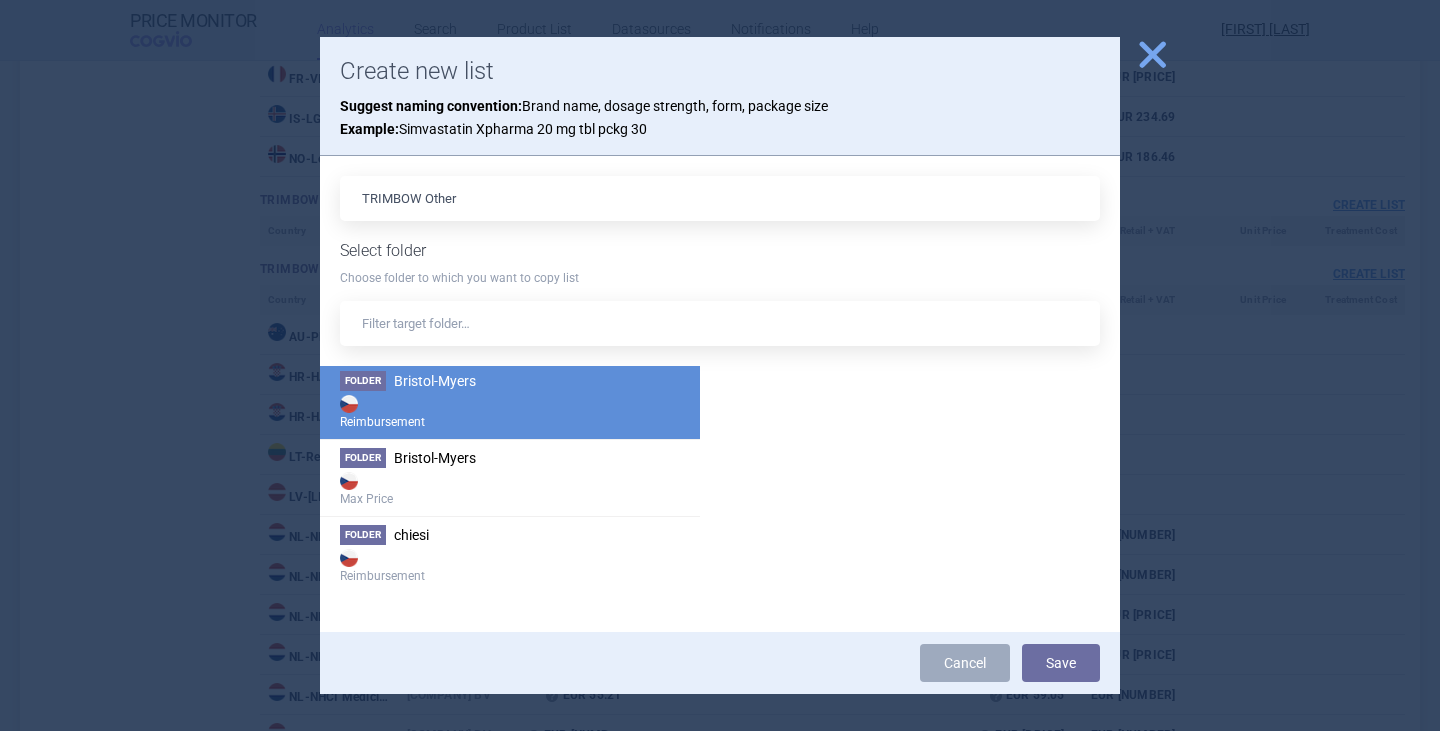 scroll, scrollTop: 800, scrollLeft: 0, axis: vertical 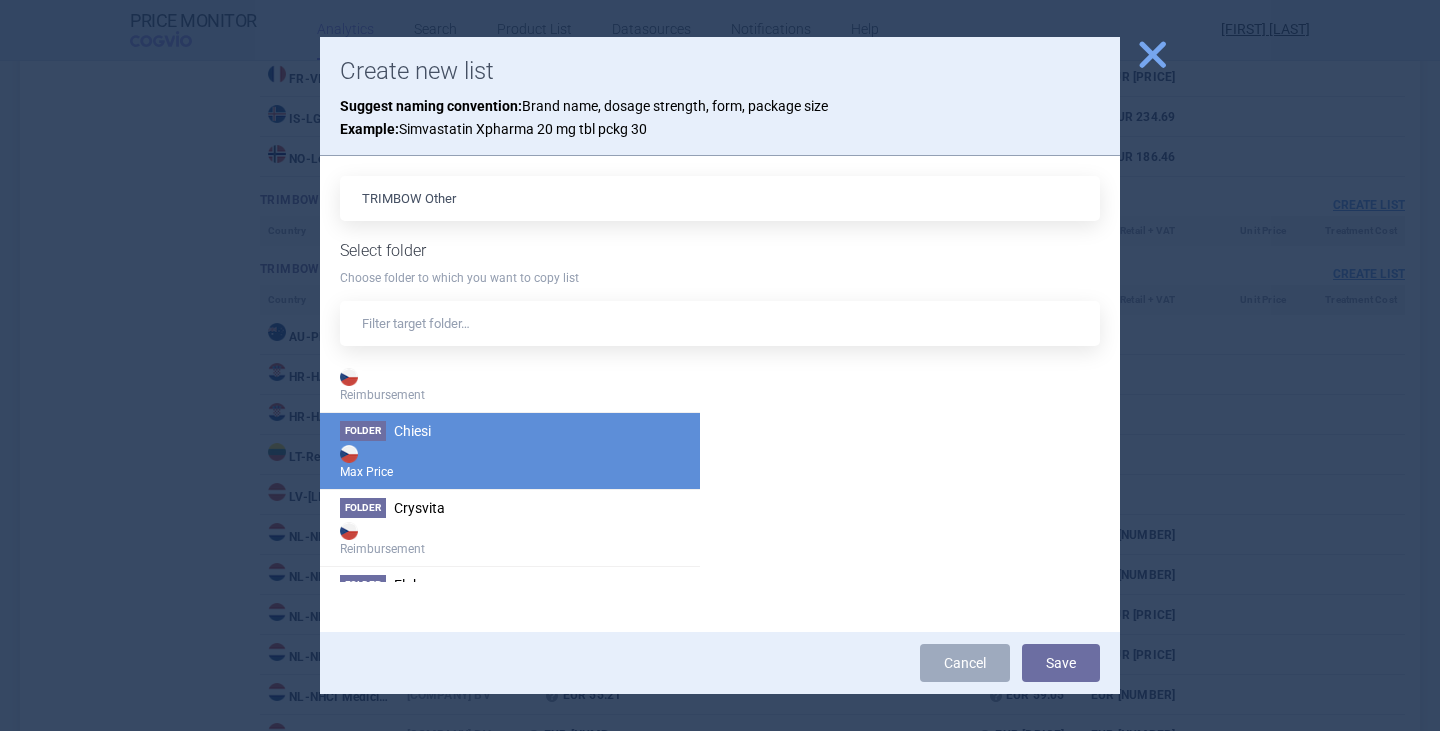 click on "Max Price" at bounding box center (510, 461) 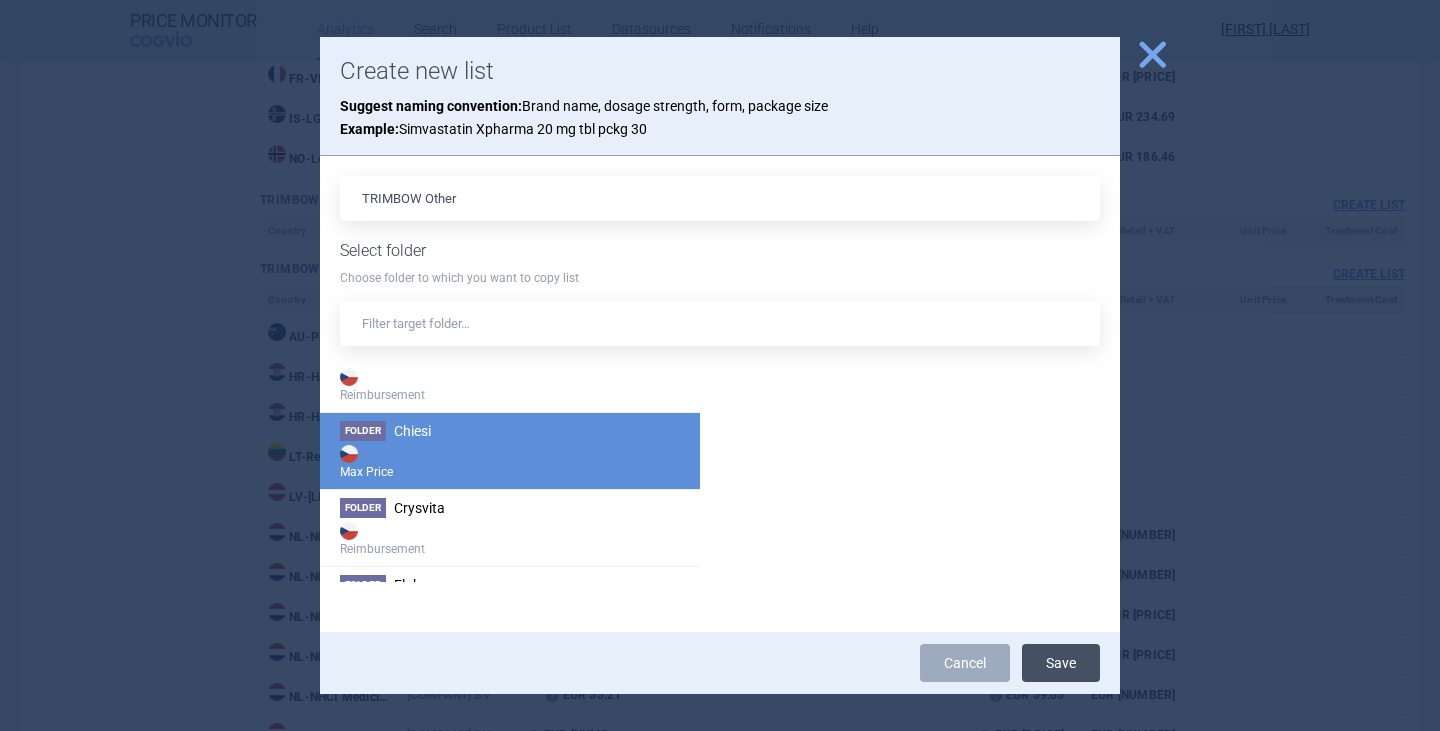 click on "Save" at bounding box center [1061, 663] 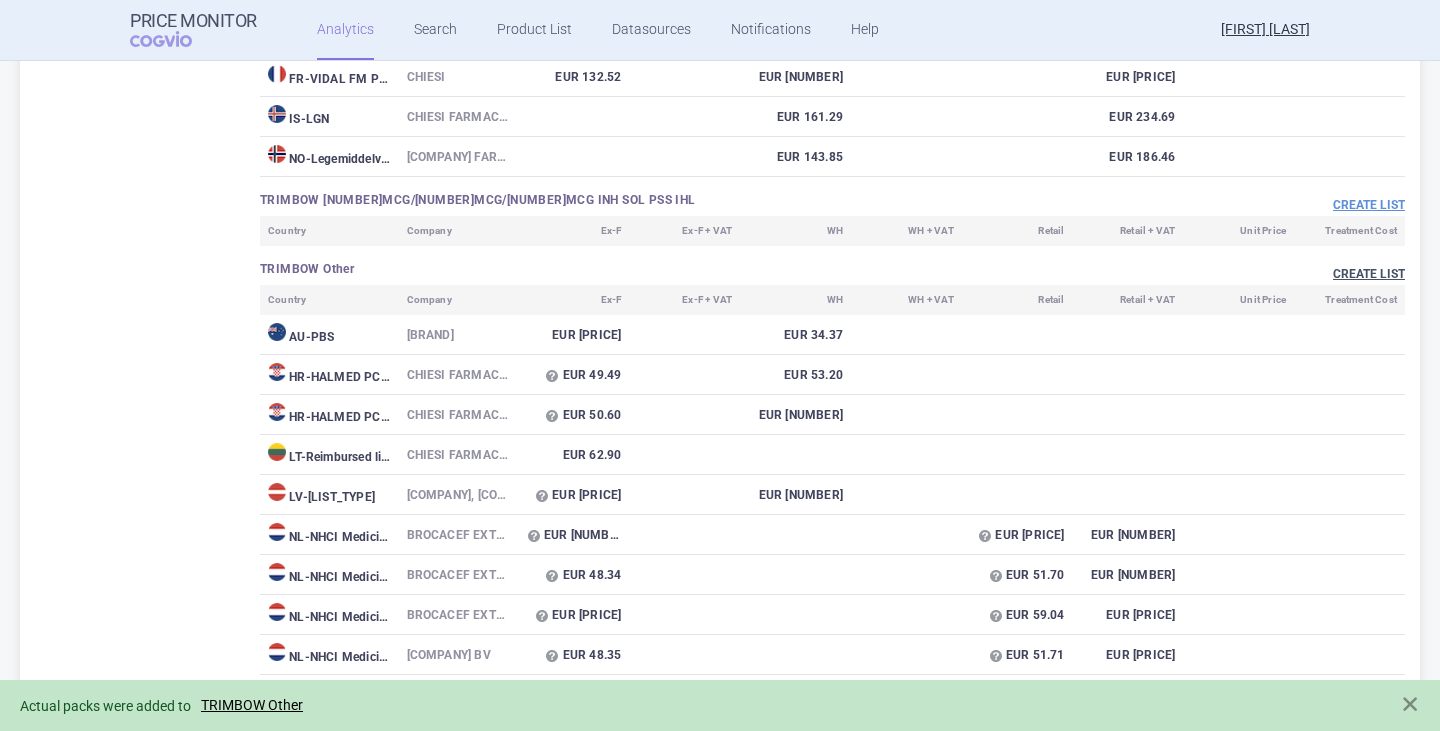 click on "Create list" at bounding box center [1369, 274] 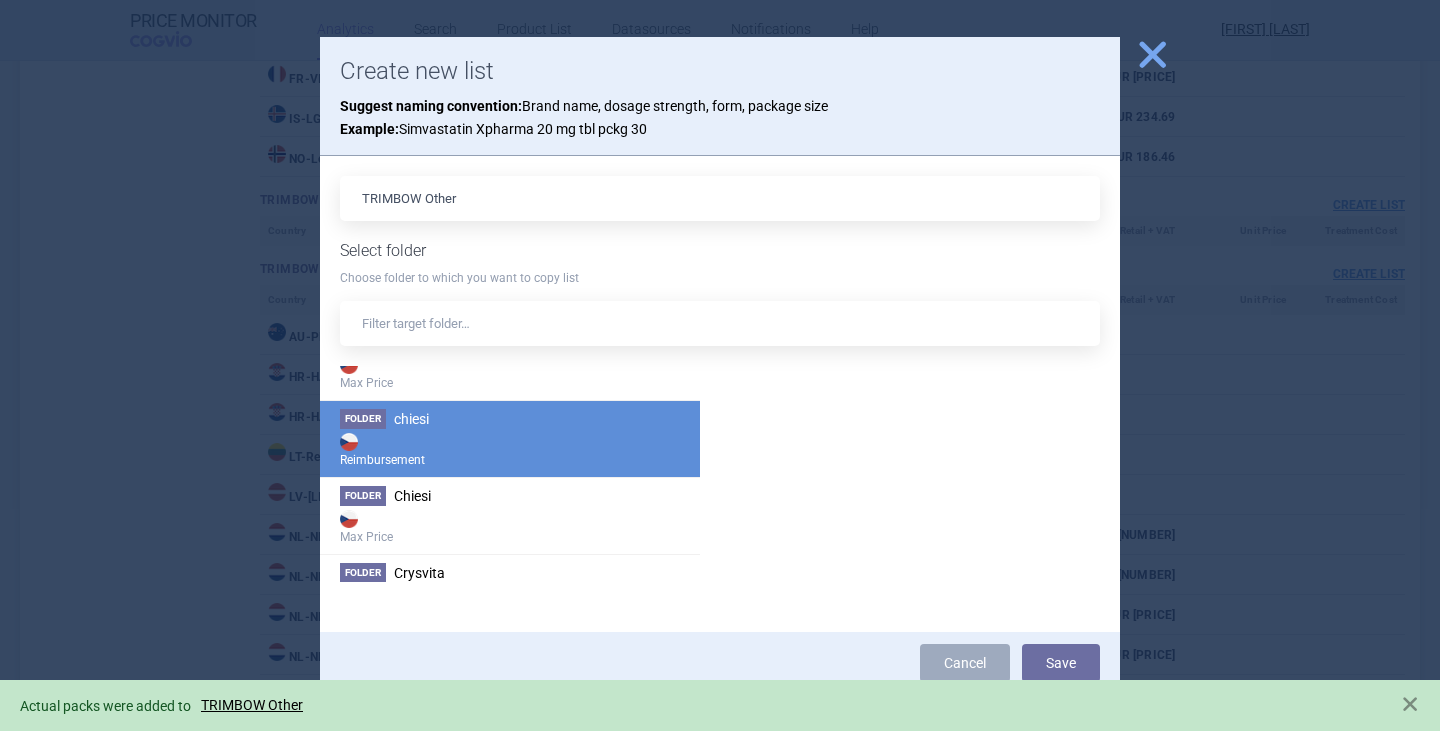 scroll, scrollTop: 700, scrollLeft: 0, axis: vertical 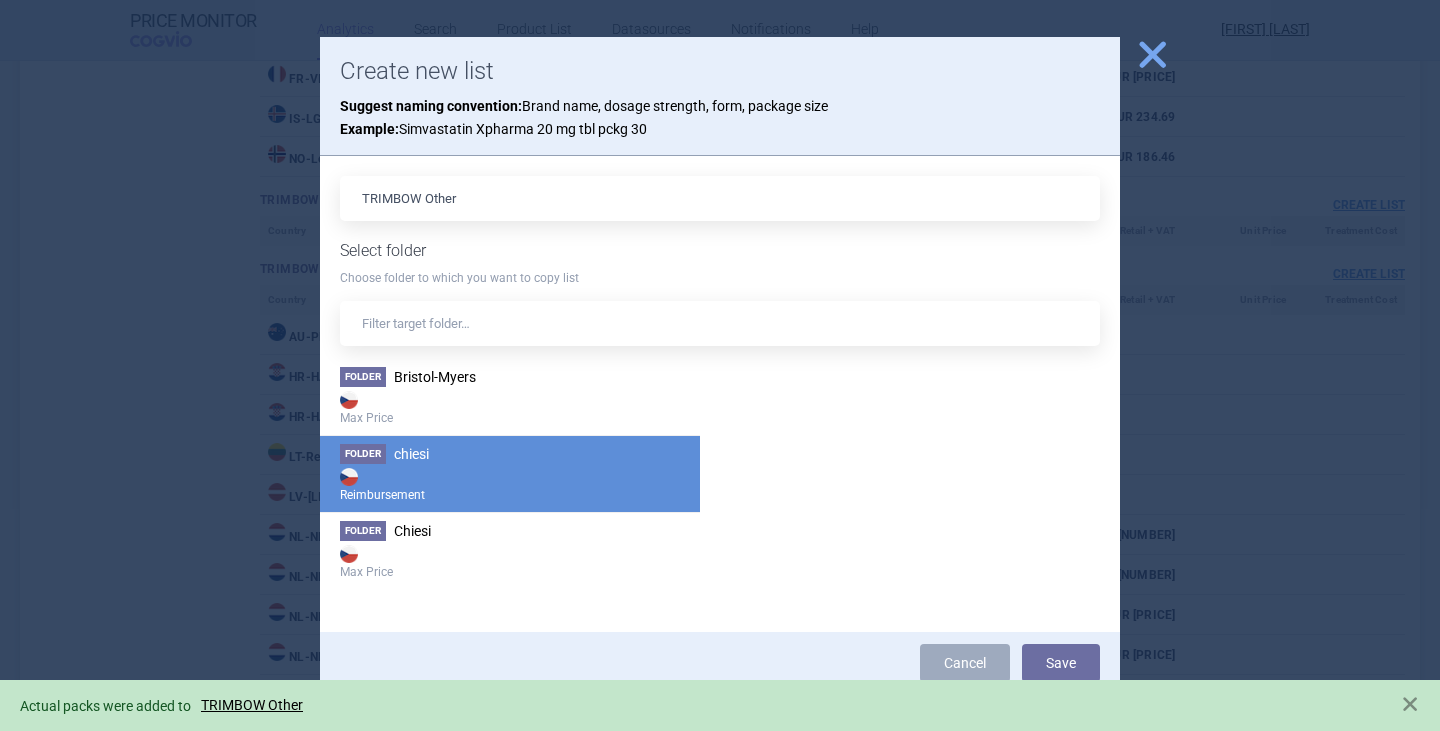 click on "Reimbursement" at bounding box center (510, 484) 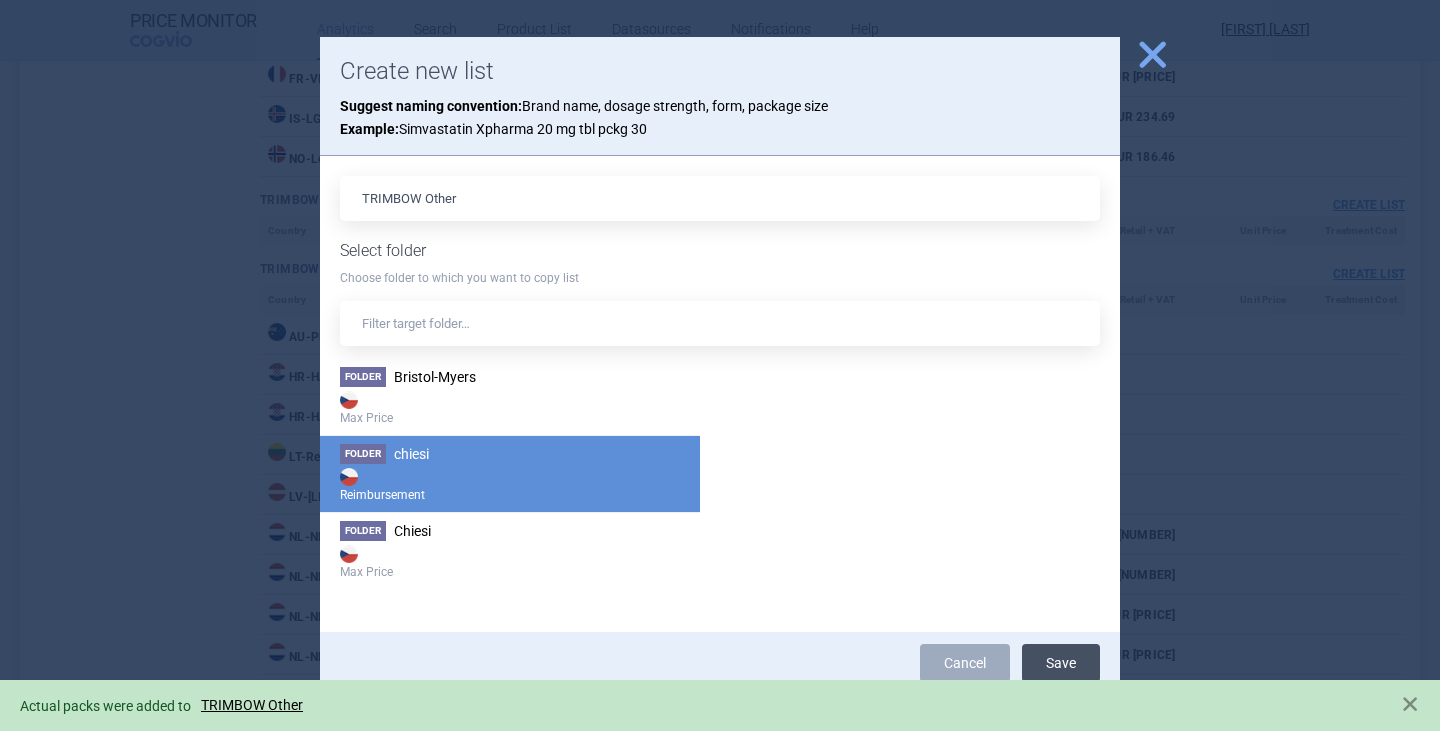 click on "Save" at bounding box center [1061, 663] 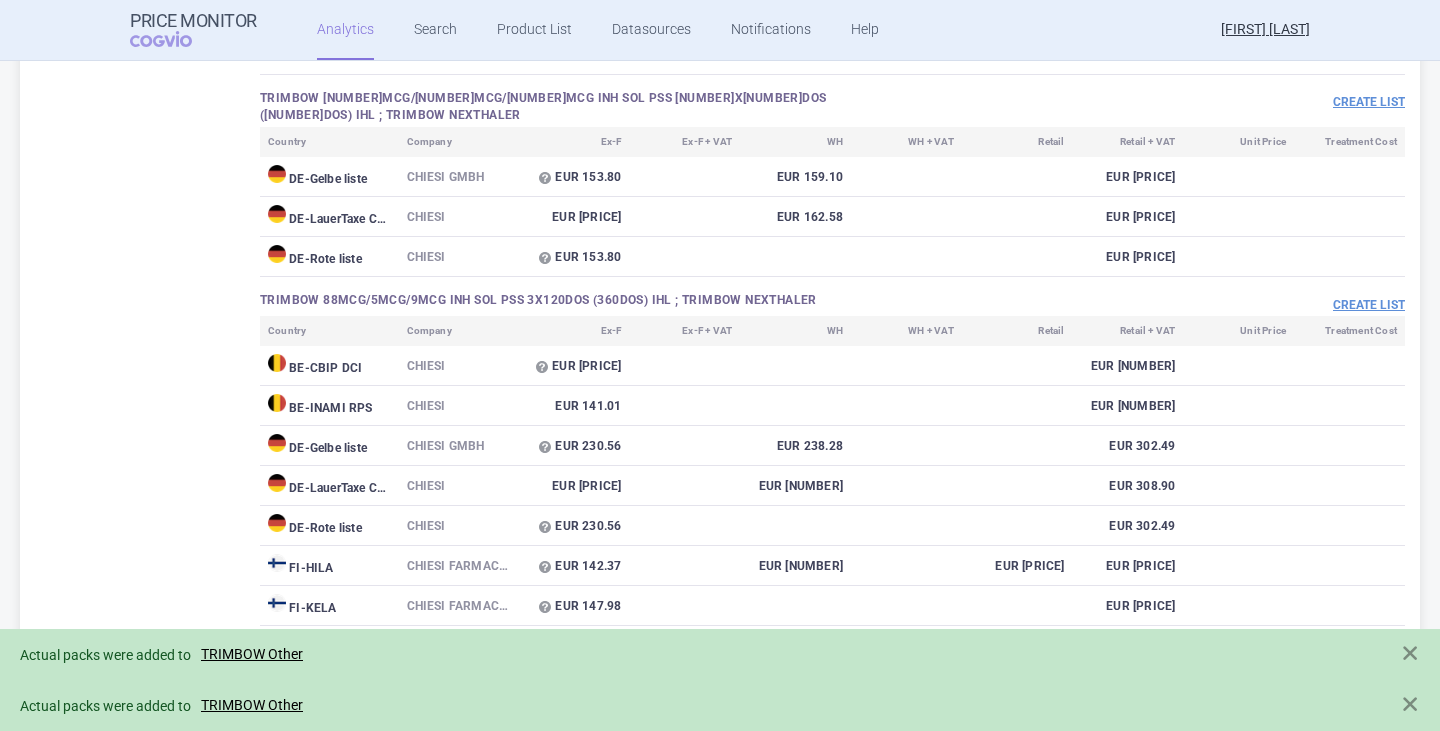 scroll, scrollTop: 7561, scrollLeft: 0, axis: vertical 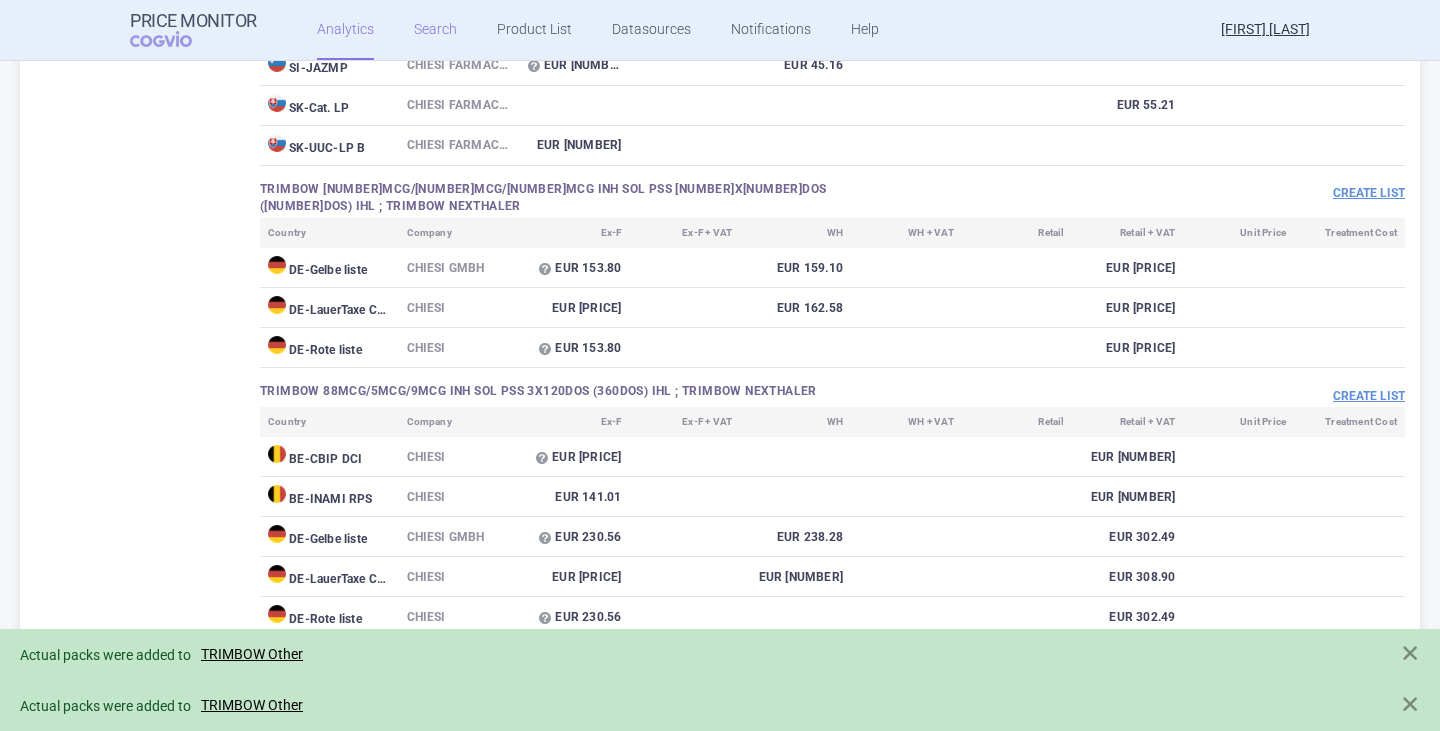 click on "Search" at bounding box center (435, 30) 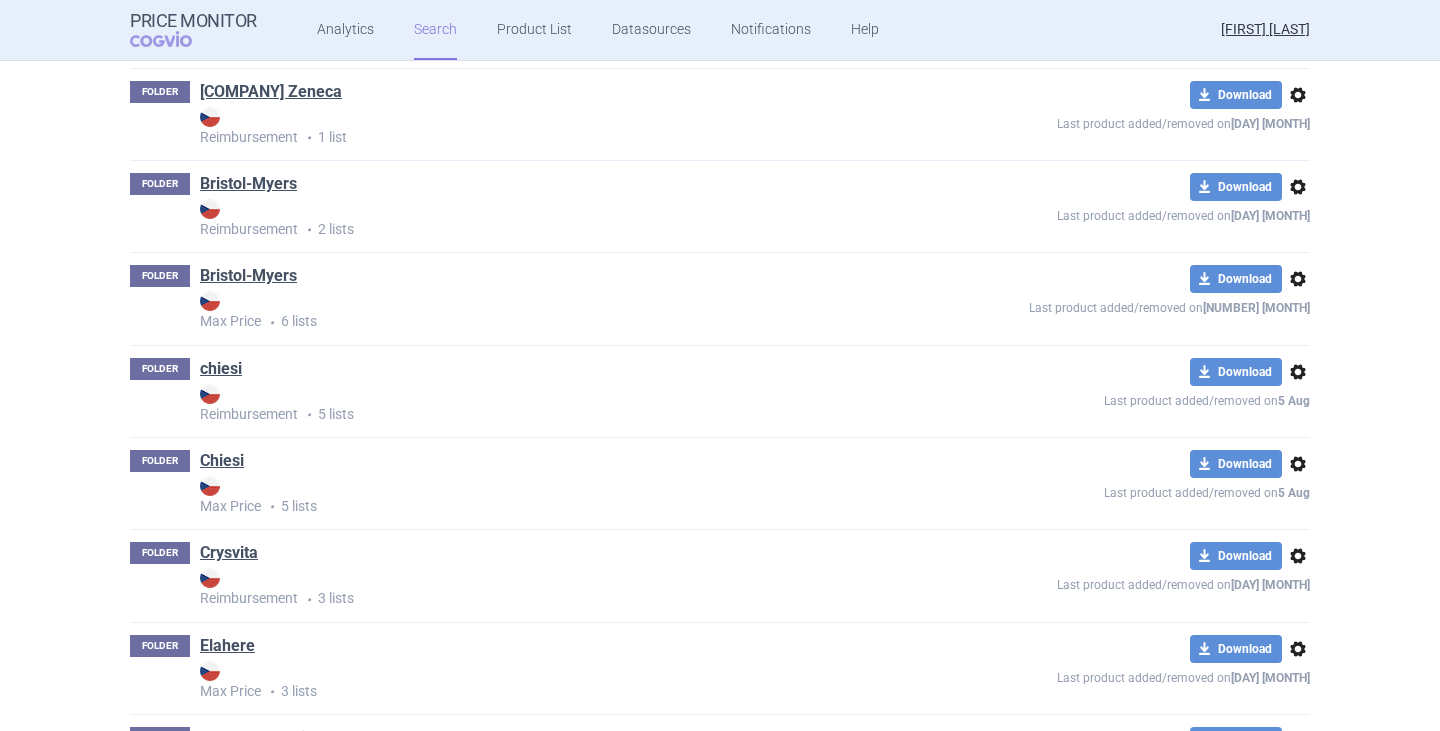 scroll, scrollTop: 1000, scrollLeft: 0, axis: vertical 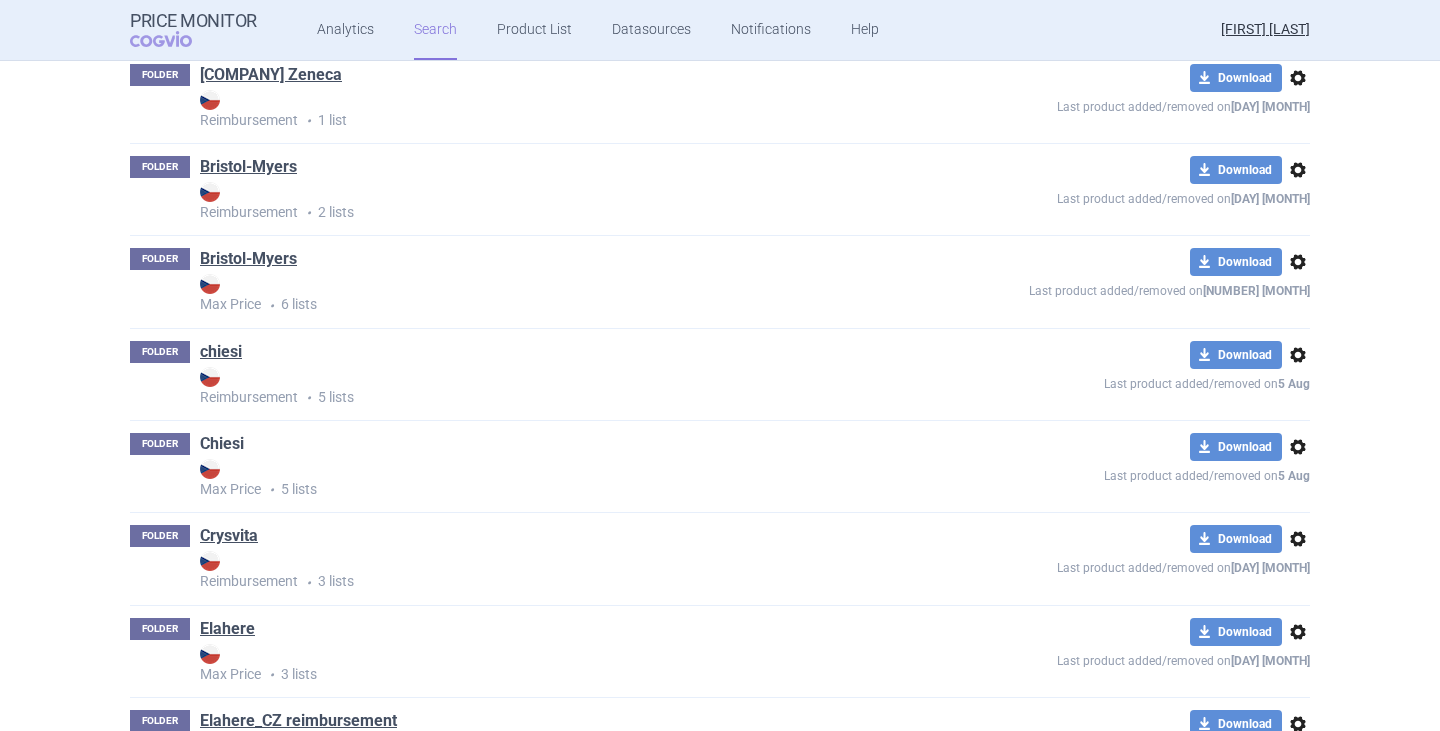 click on "Chiesi" at bounding box center (222, 444) 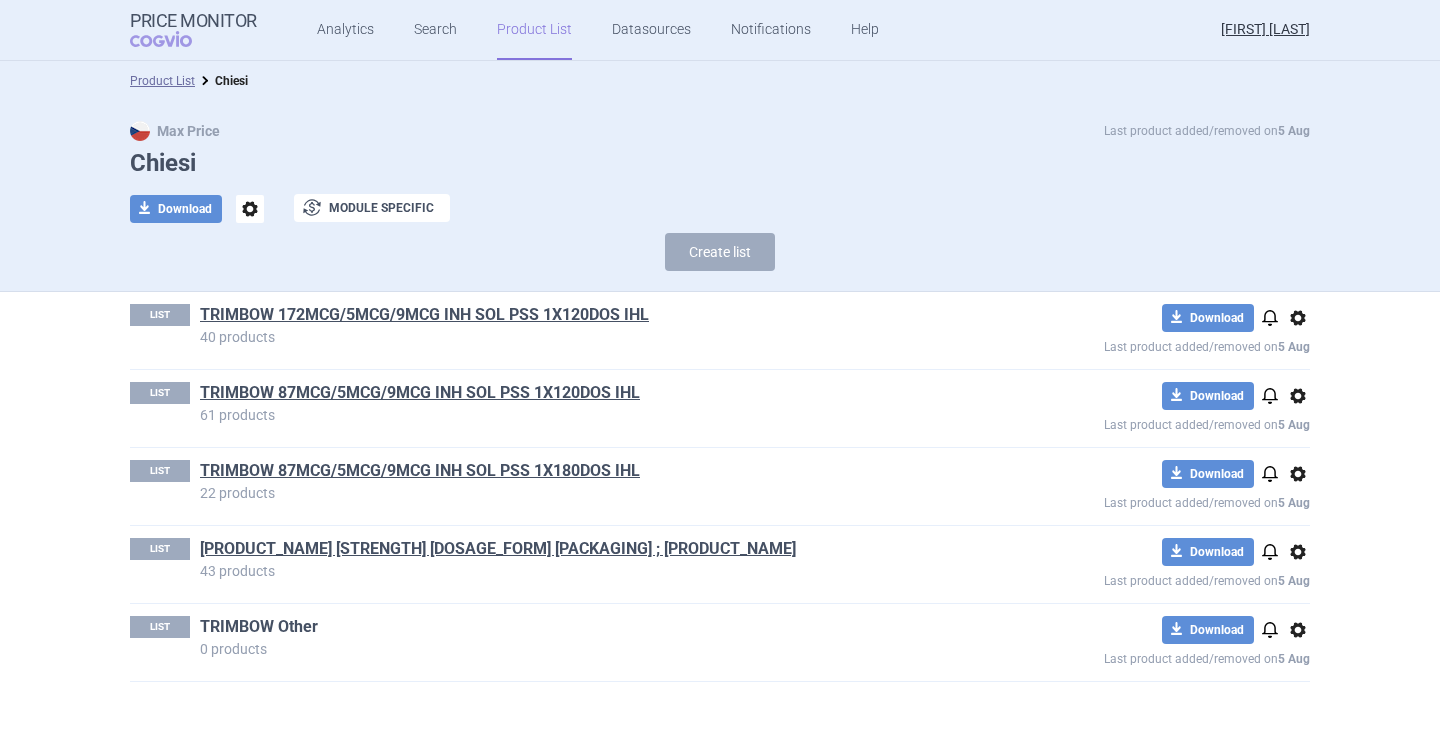 click on "TRIMBOW Other" at bounding box center (259, 627) 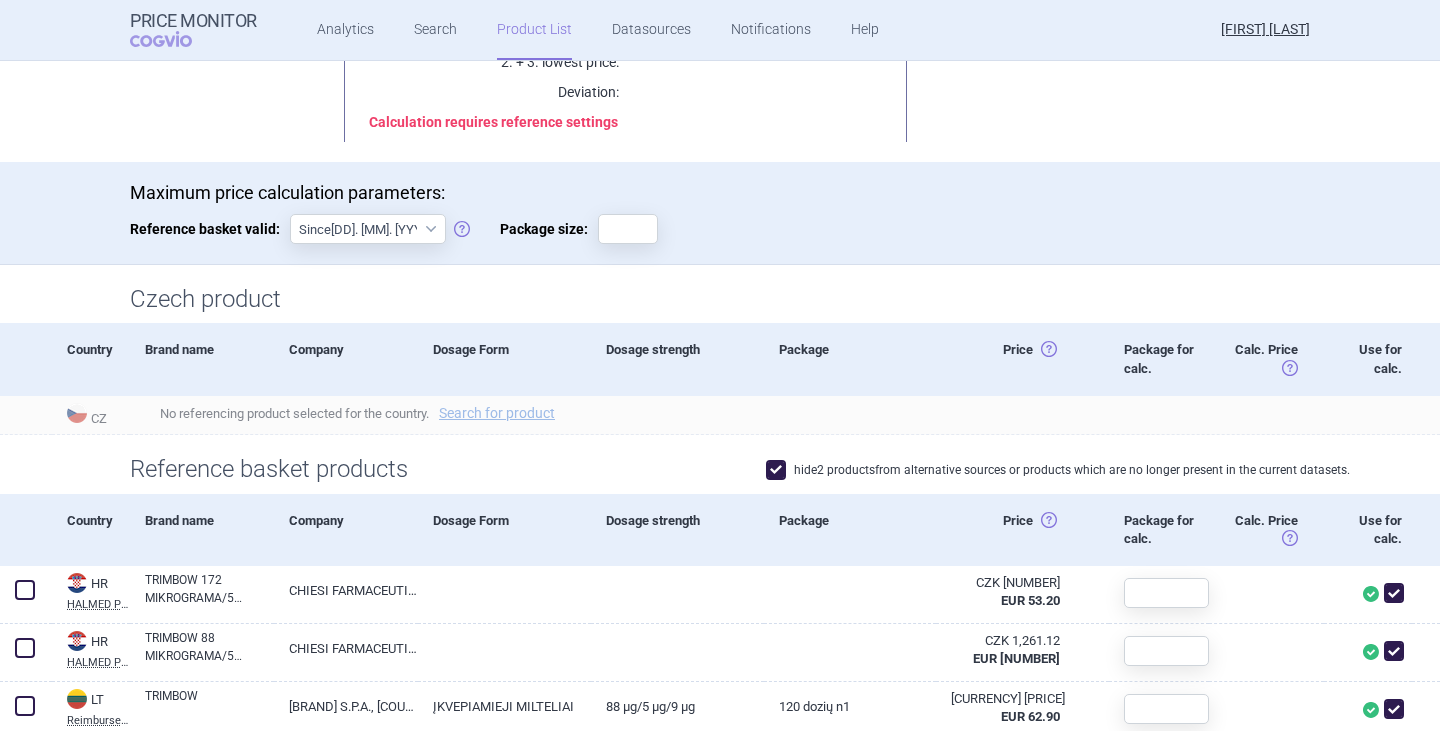 scroll, scrollTop: 800, scrollLeft: 0, axis: vertical 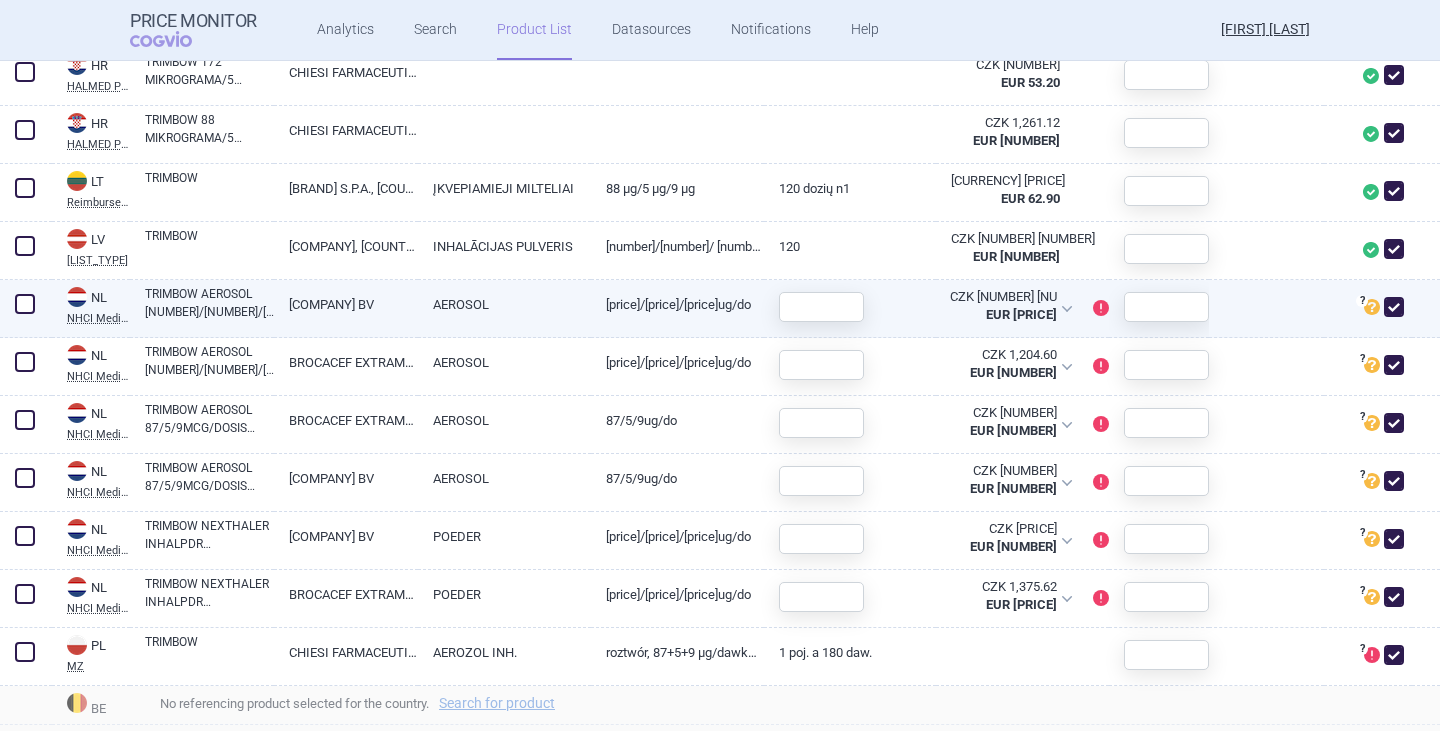 click on "TRIMBOW AEROSOL [NUMBER]/[NUMBER]/[NUMBER]MCG/DOSIS SPUITBUS [NUMBER]DO" at bounding box center (209, 303) 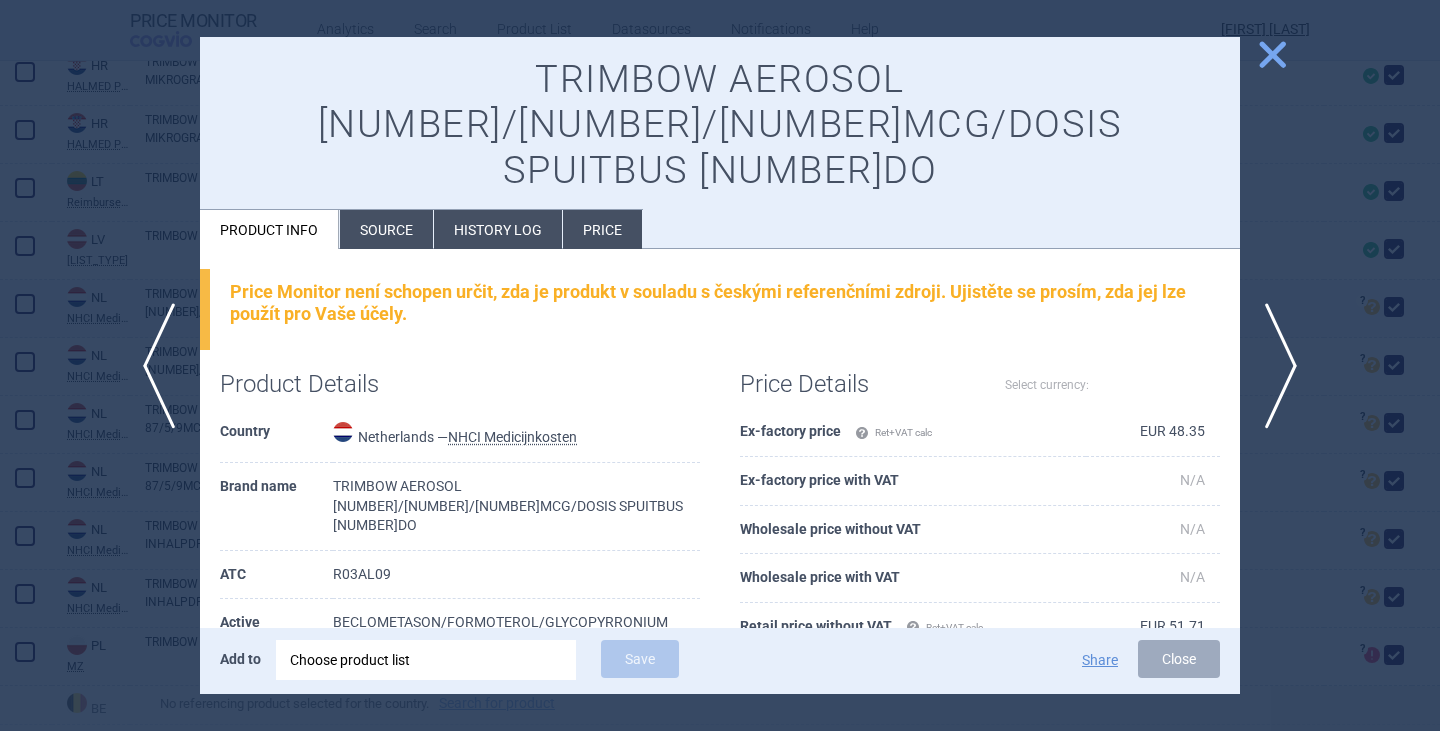 select on "EUR" 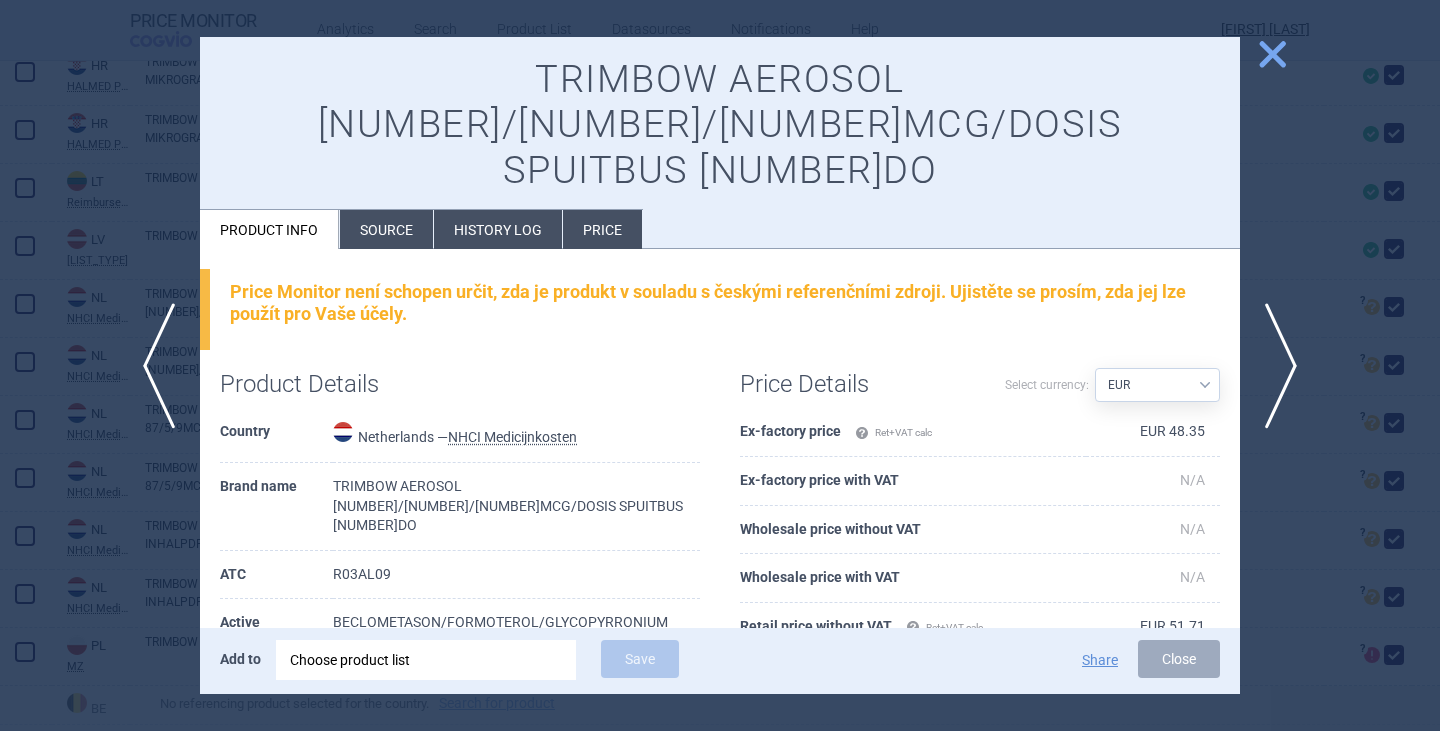 click on "close" at bounding box center (1272, 54) 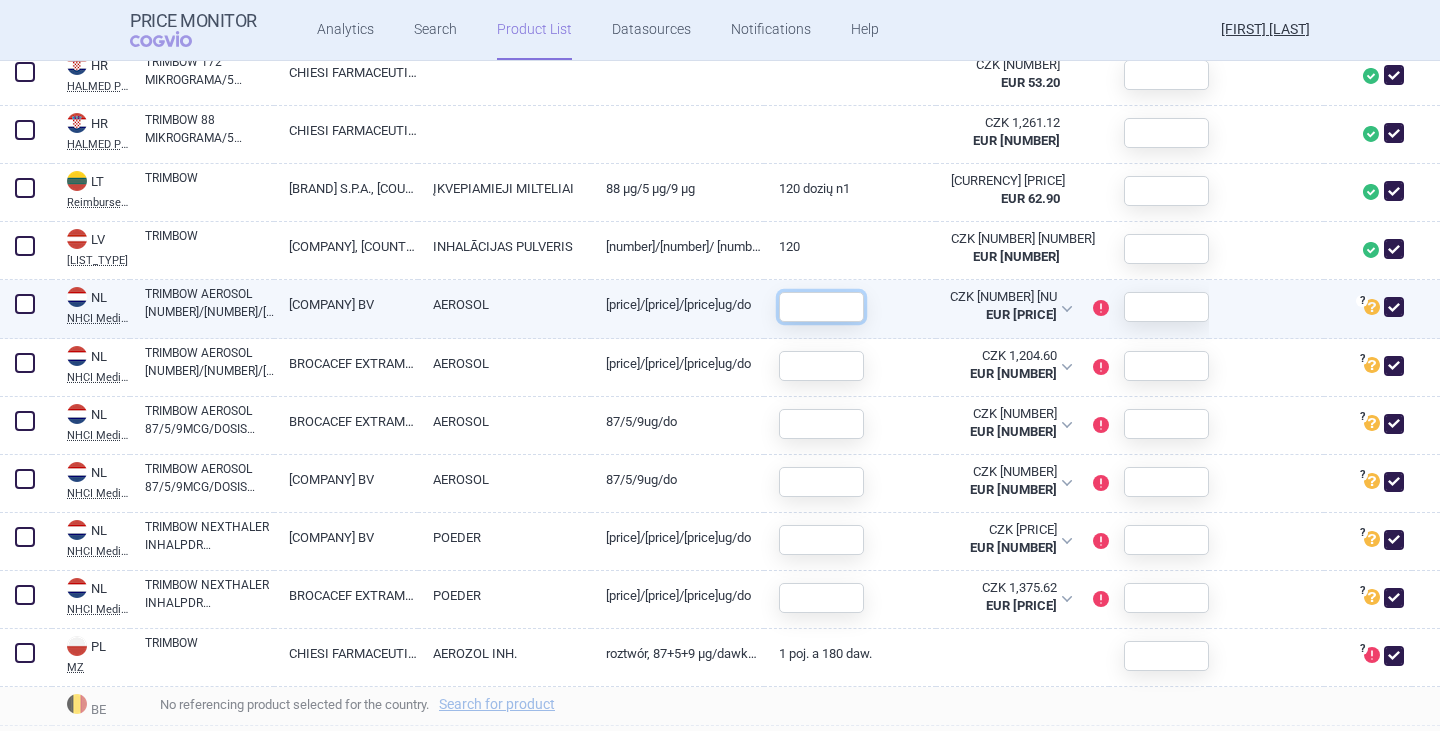 click at bounding box center (821, 307) 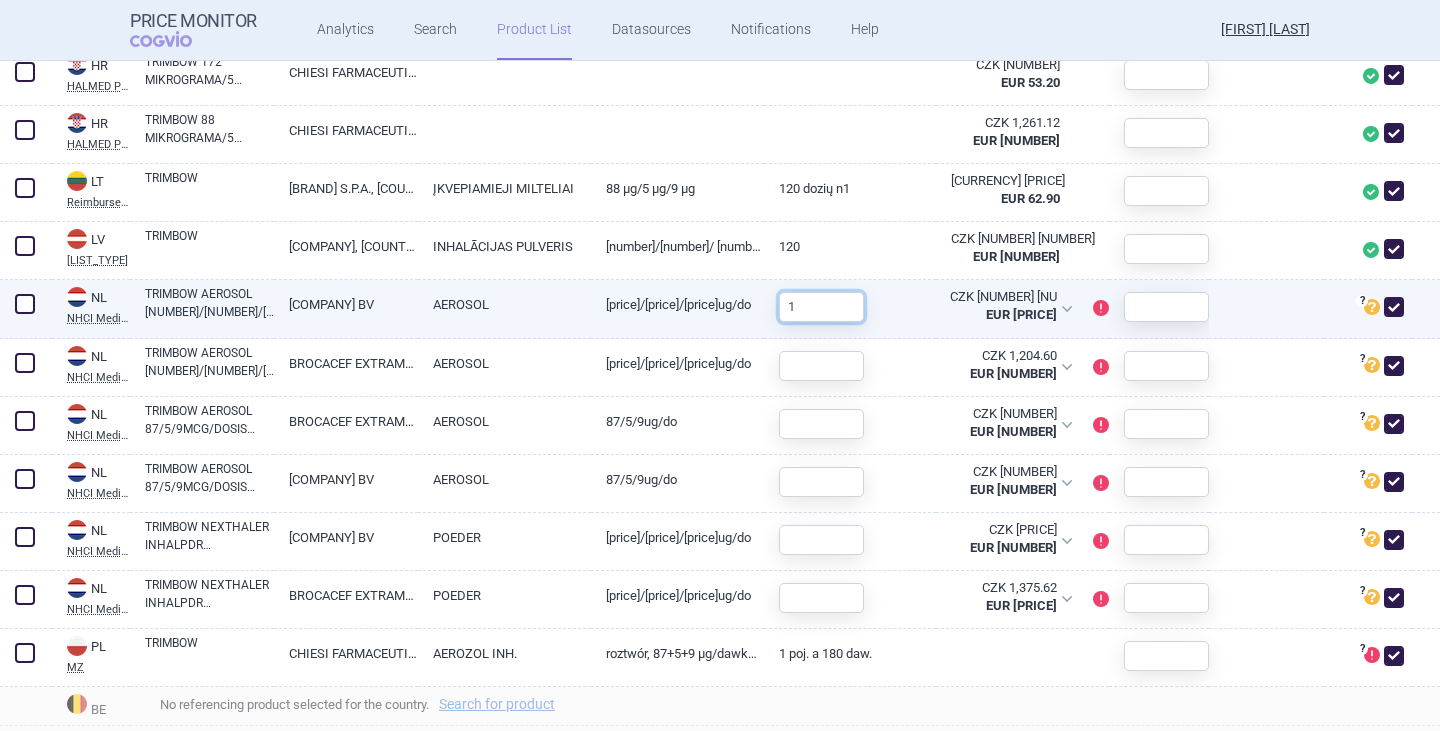 type on "1" 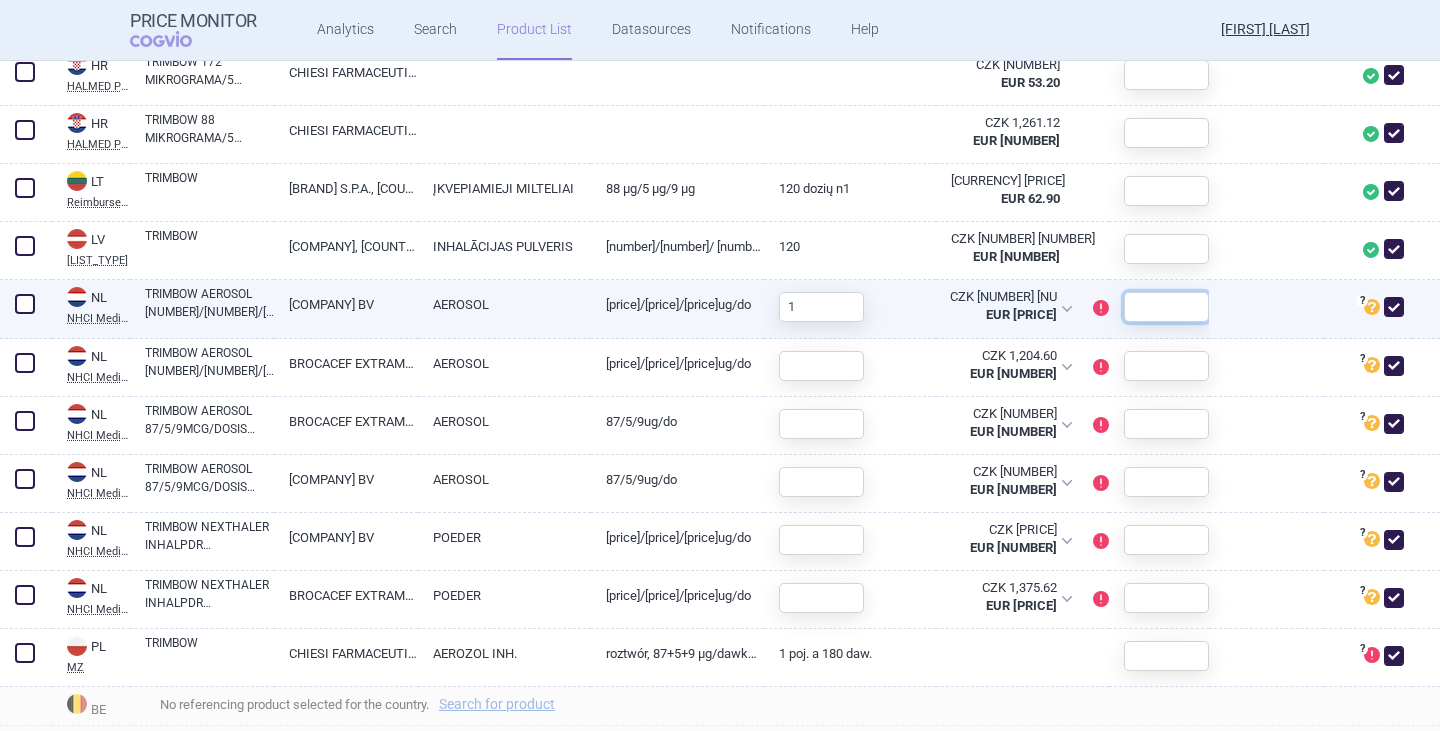 click at bounding box center [1166, 307] 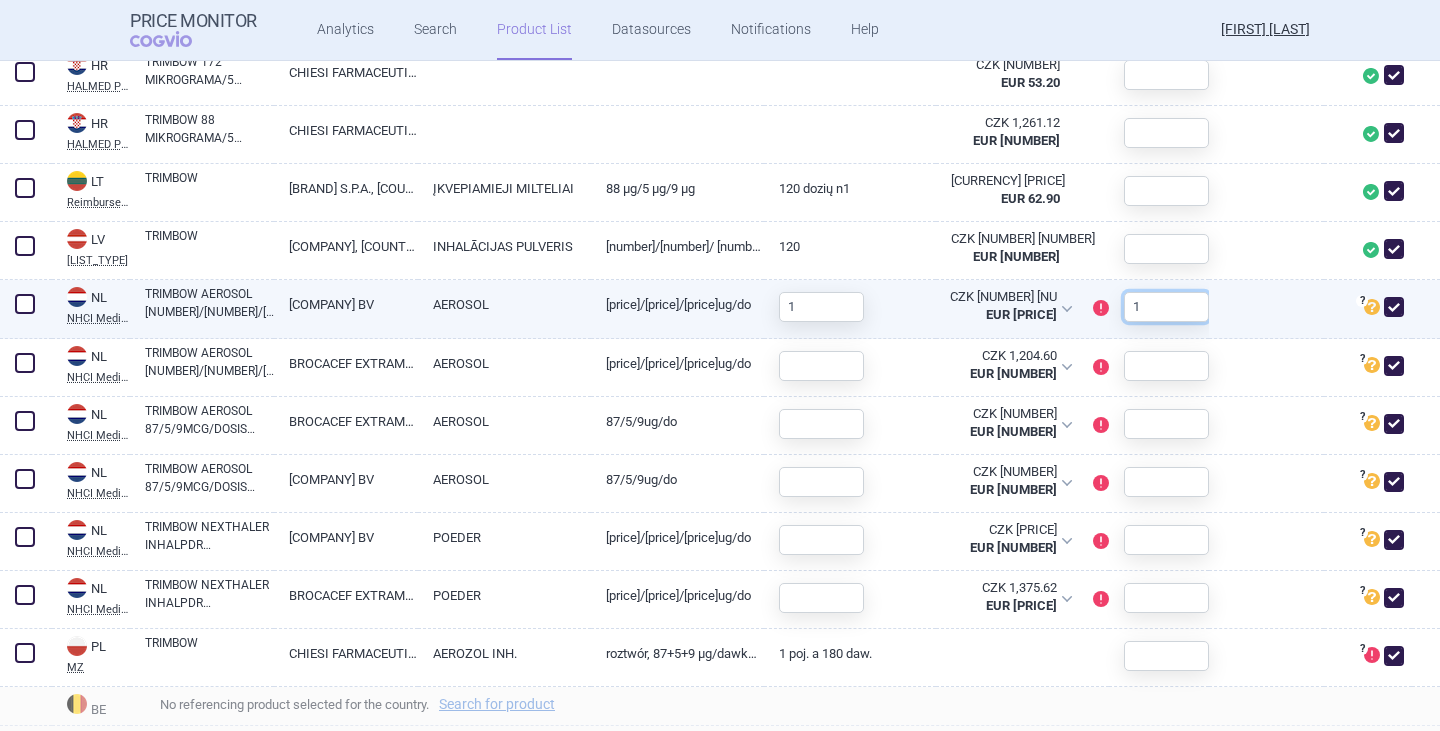 type on "1" 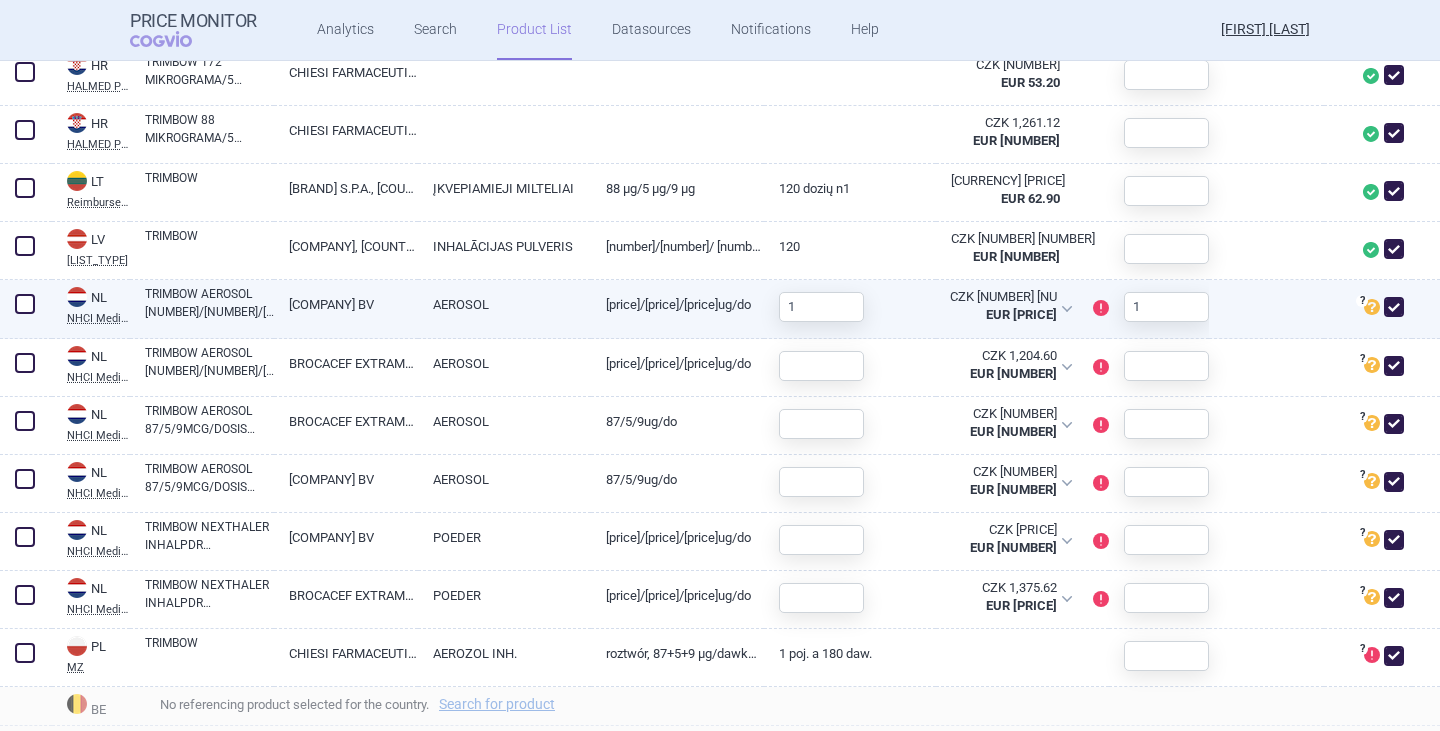 click at bounding box center (25, 304) 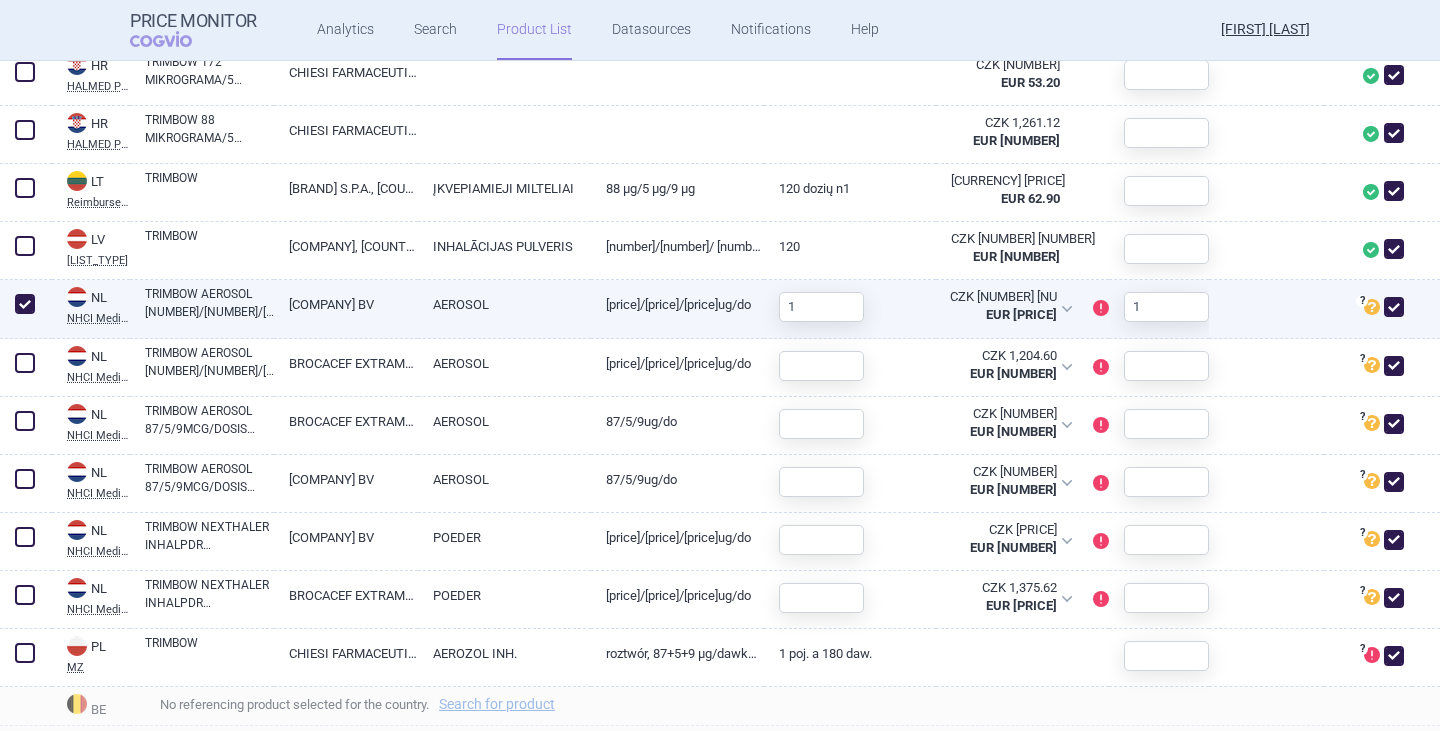 checkbox on "true" 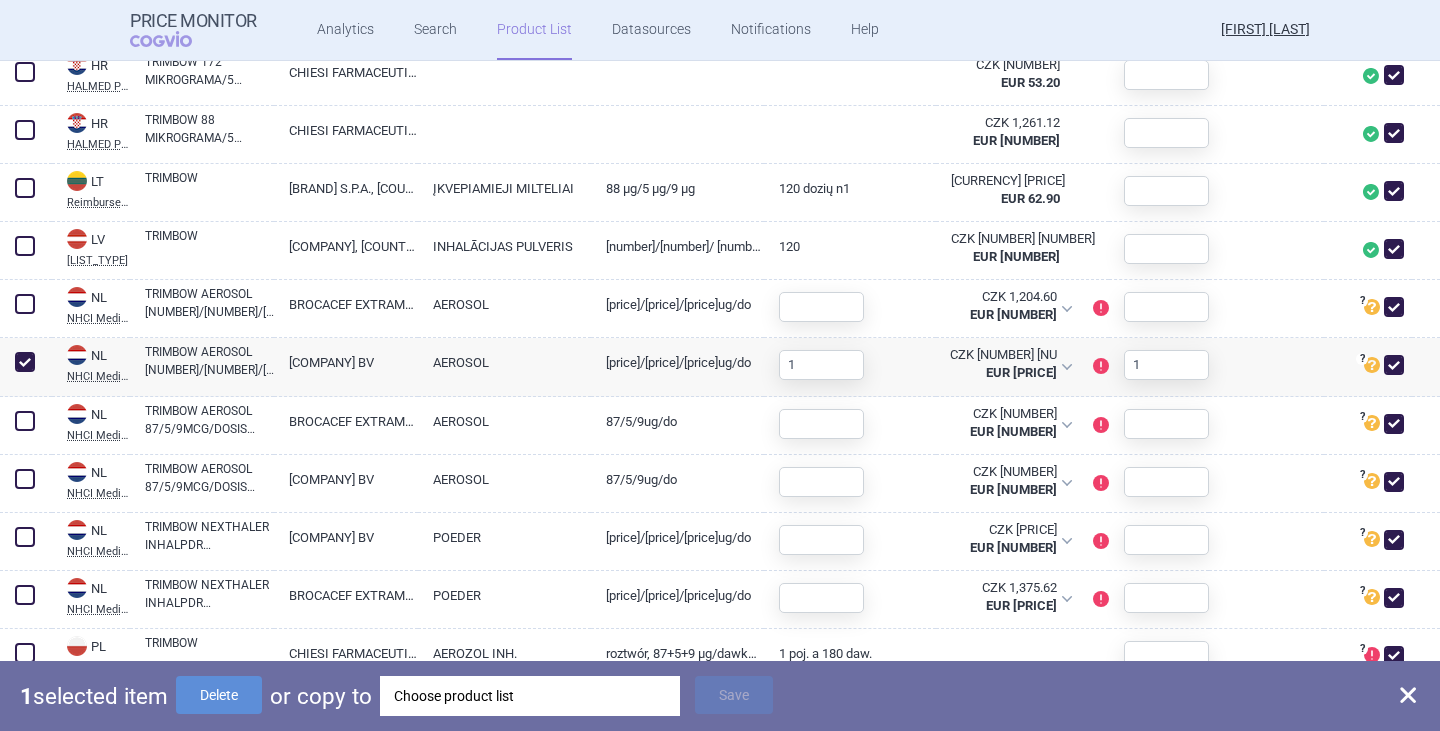 click on "Choose product list" at bounding box center [530, 696] 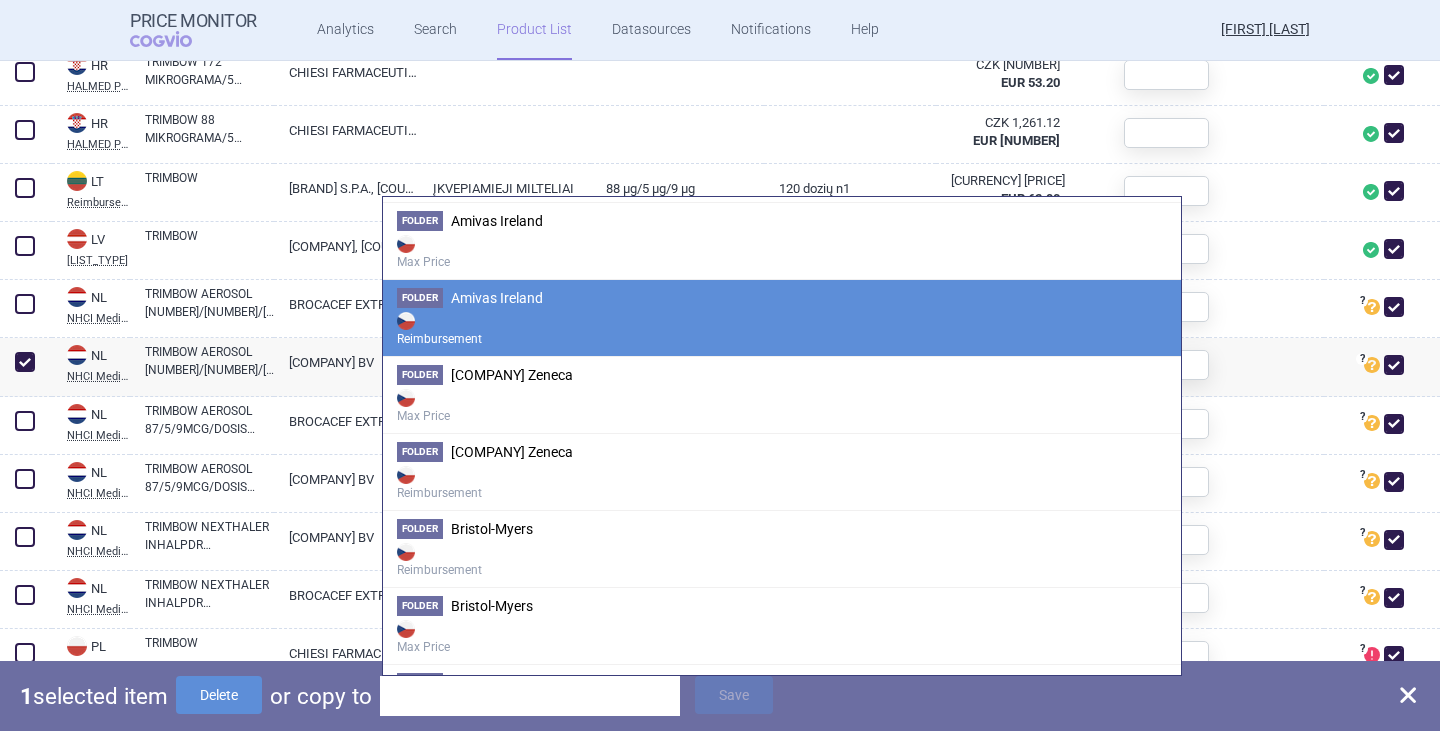 scroll, scrollTop: 600, scrollLeft: 0, axis: vertical 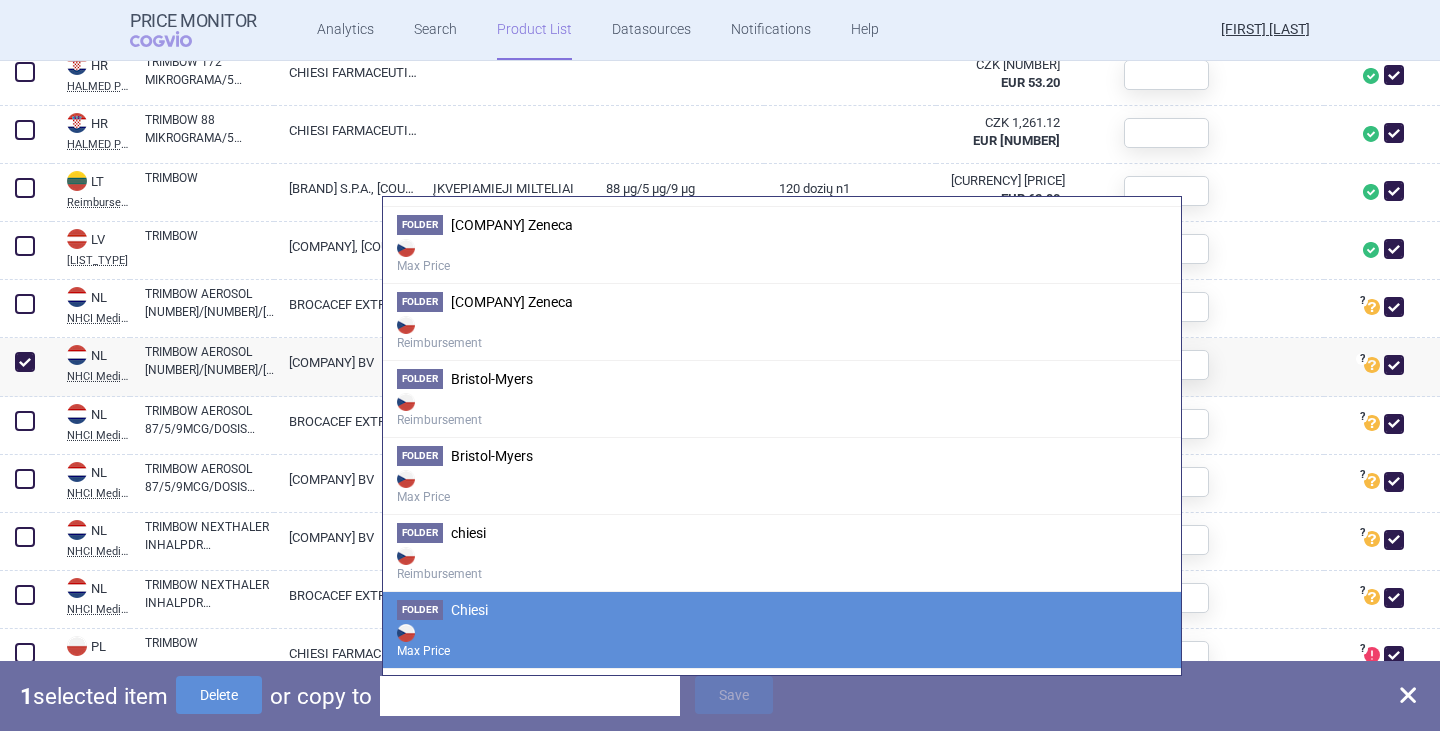 click on "Max Price" at bounding box center (782, 640) 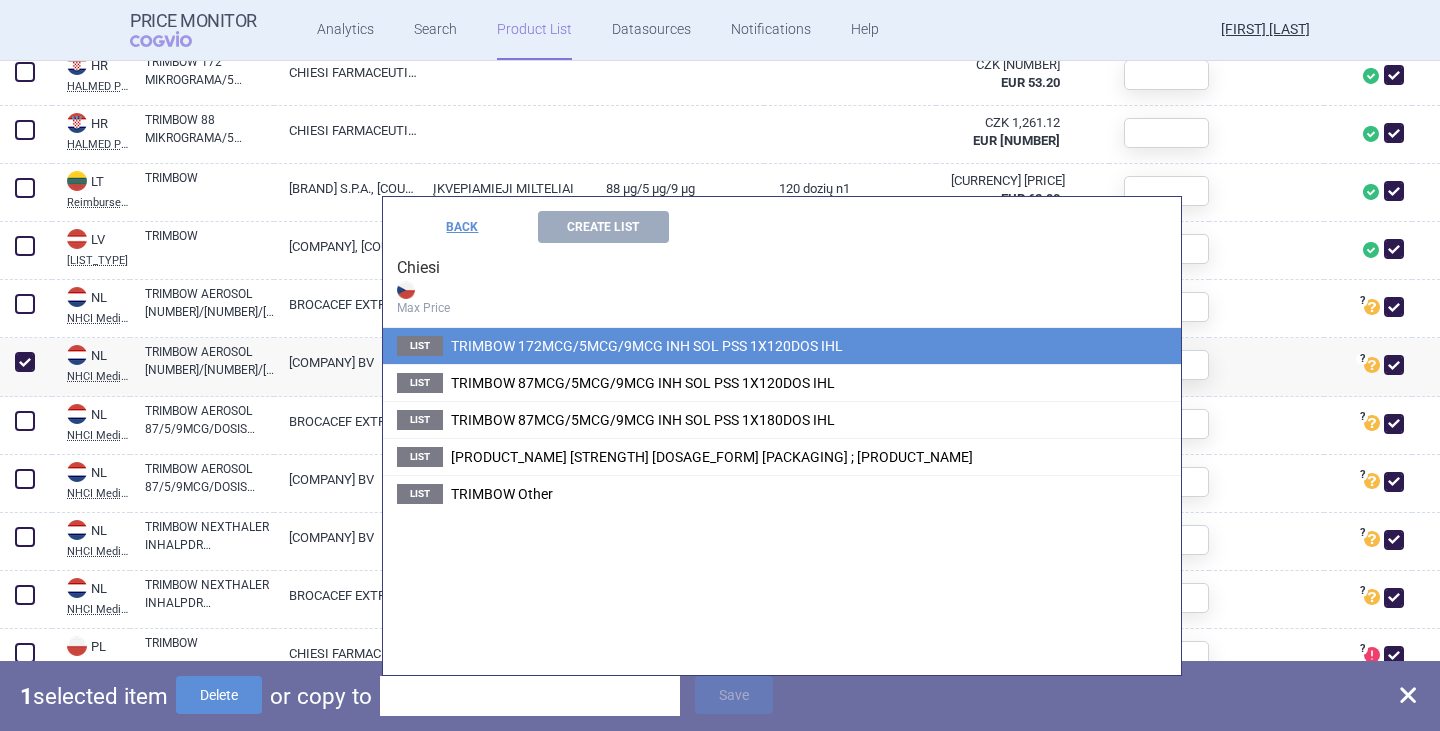 click on "TRIMBOW 172MCG/5MCG/9MCG INH SOL PSS 1X120DOS IHL" at bounding box center [647, 346] 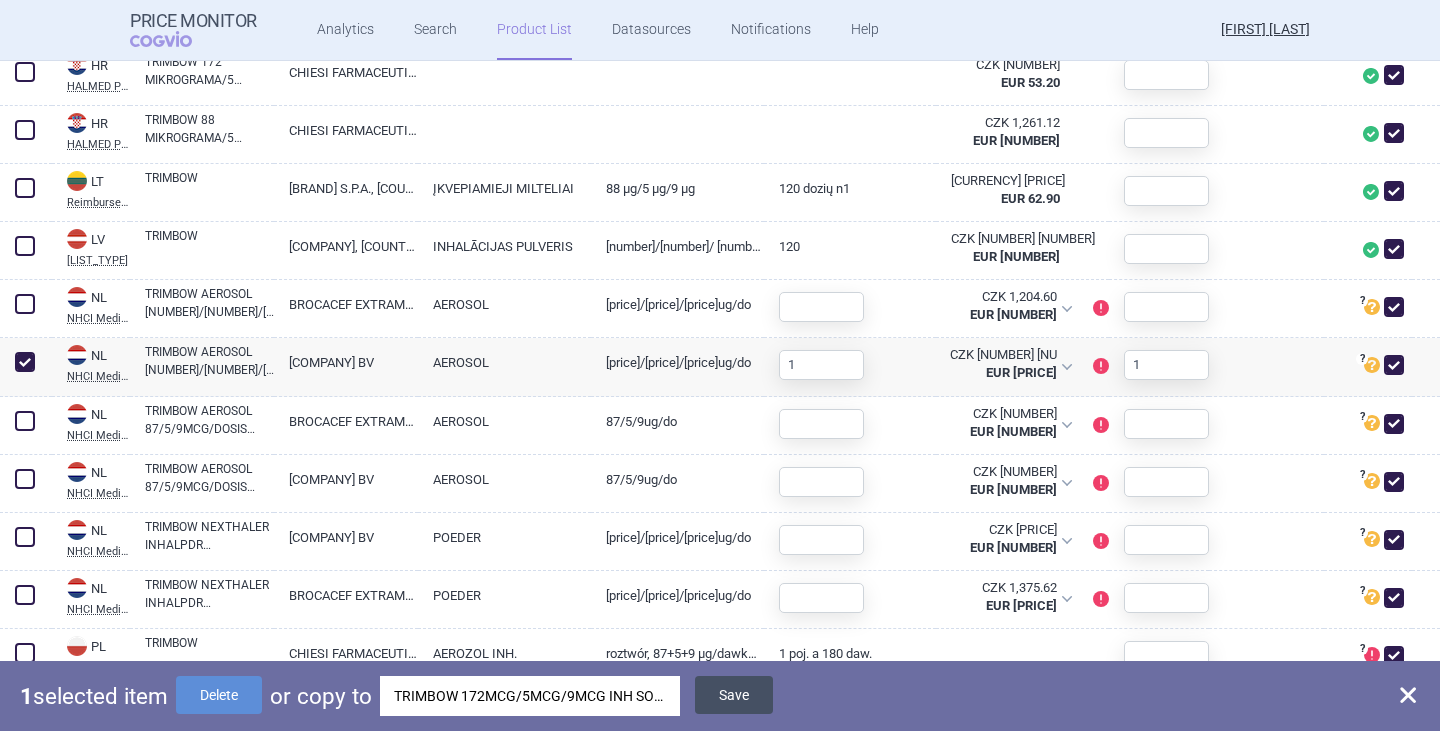 click on "Save" at bounding box center (734, 695) 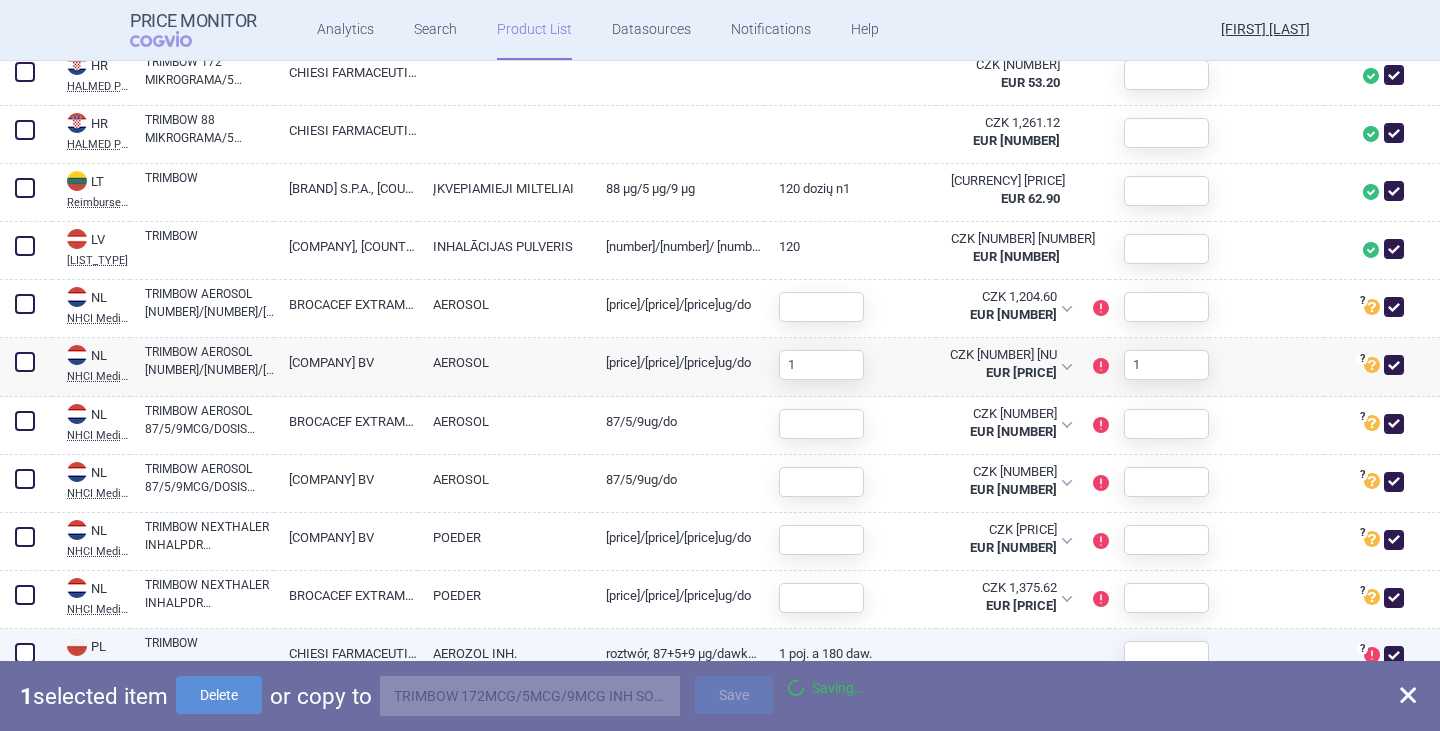 checkbox on "false" 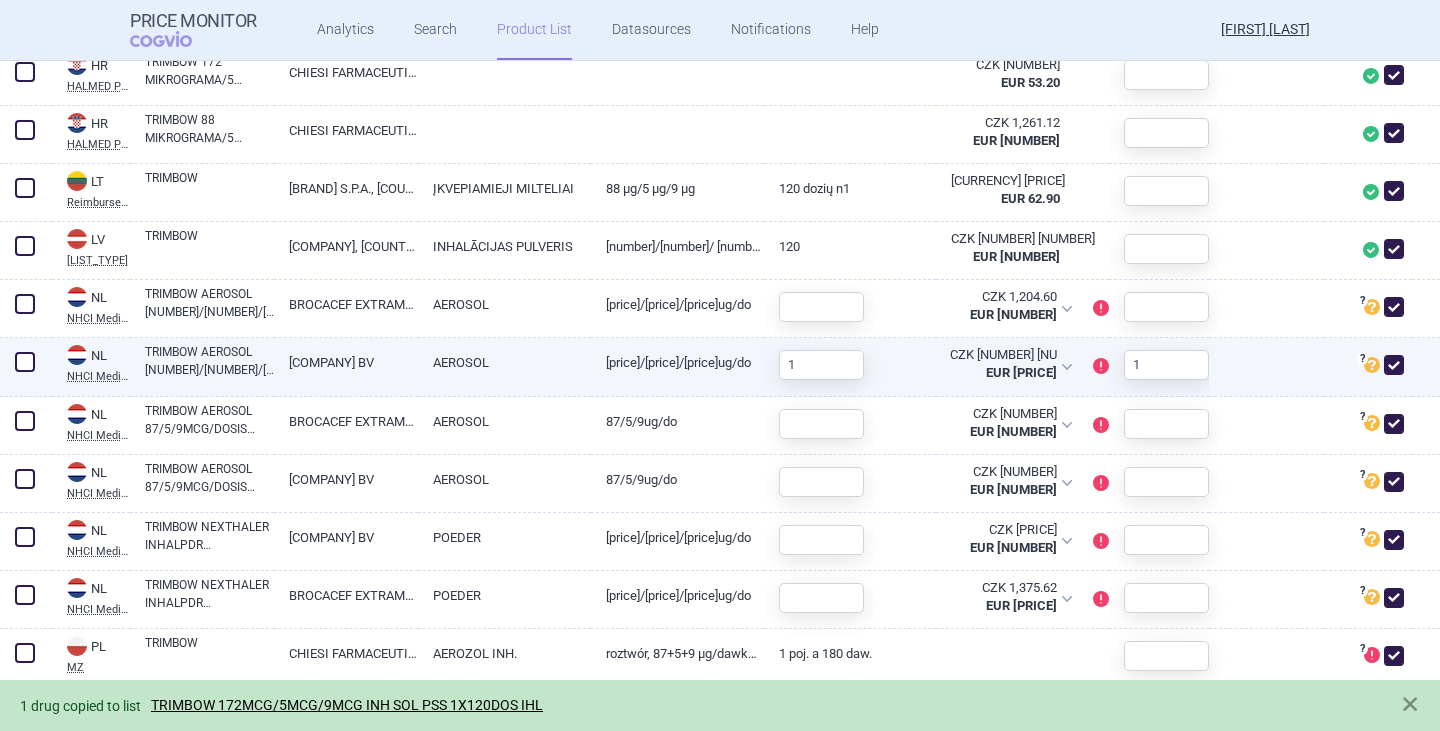 click on "TRIMBOW AEROSOL [NUMBER]/[NUMBER]/[NUMBER]MCG/DOSIS SPUITBUS [NUMBER]DO" at bounding box center (209, 361) 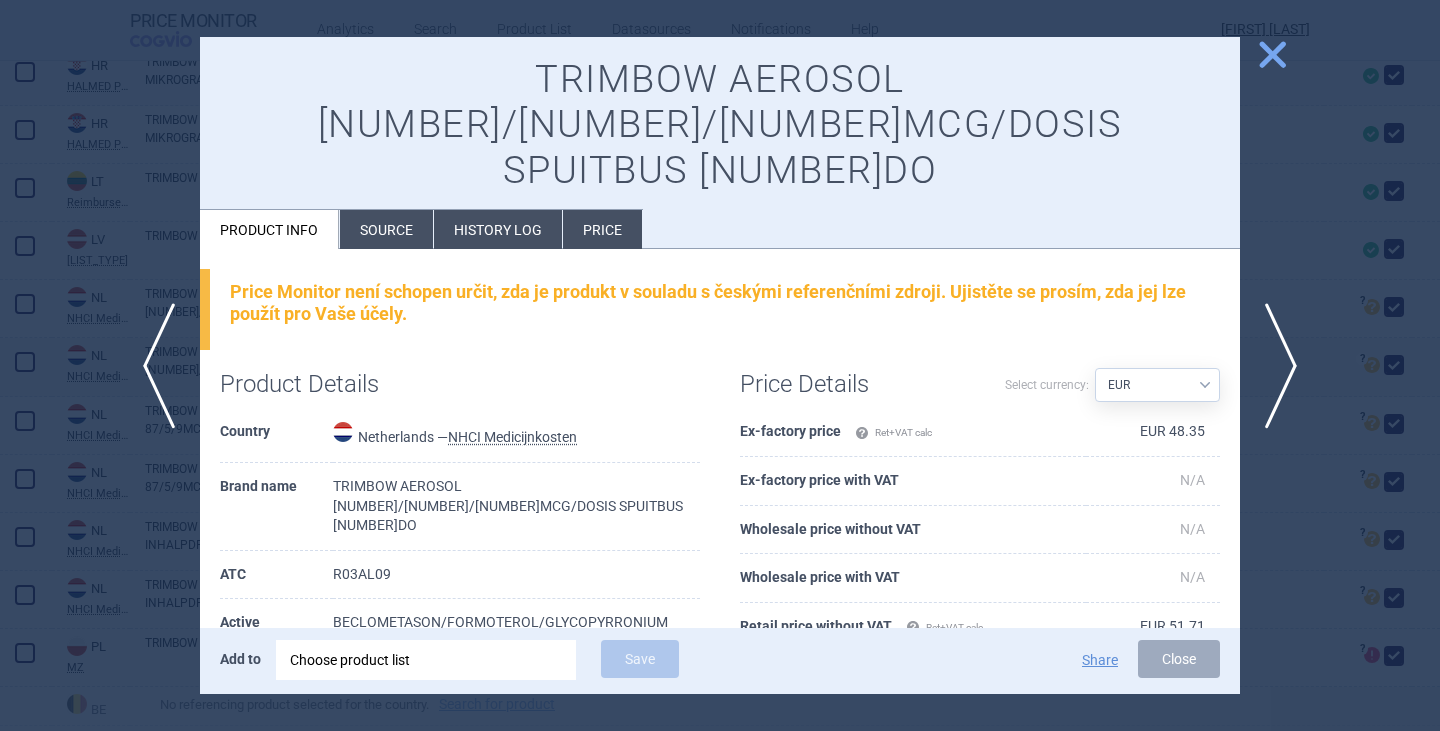 click on "close" at bounding box center [1272, 54] 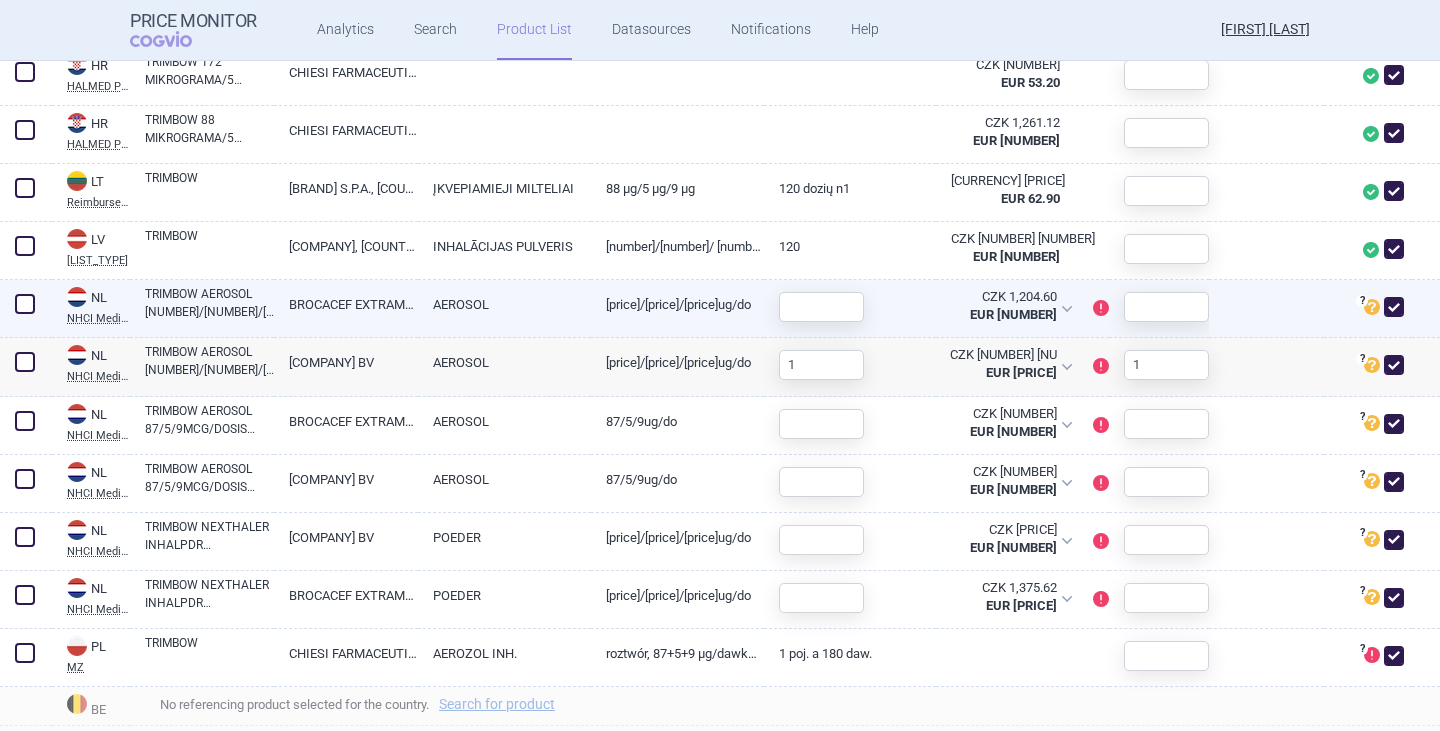click on "TRIMBOW AEROSOL [NUMBER]/[NUMBER]/[NUMBER]MCG/DOSIS SPUITBUS [NUMBER]DO" at bounding box center [209, 303] 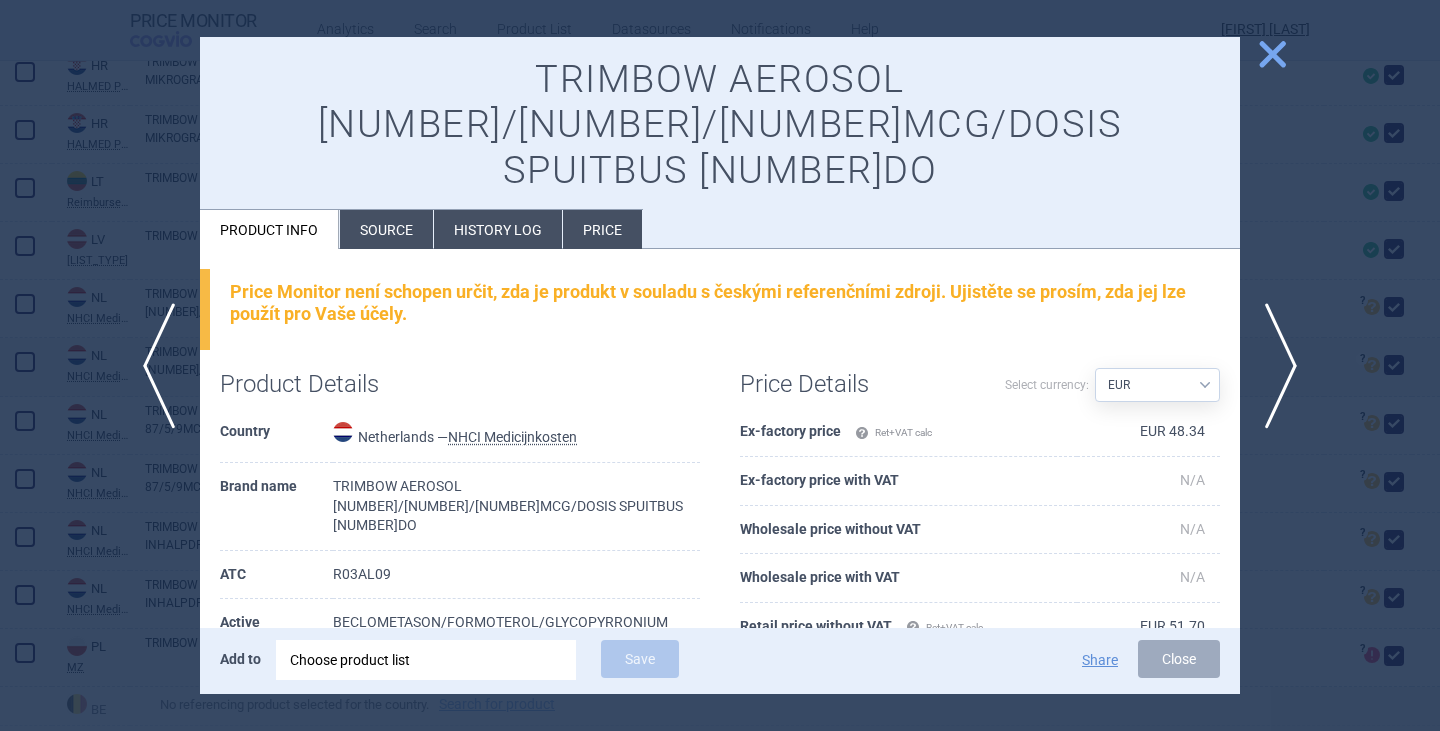 click on "close" at bounding box center [1272, 54] 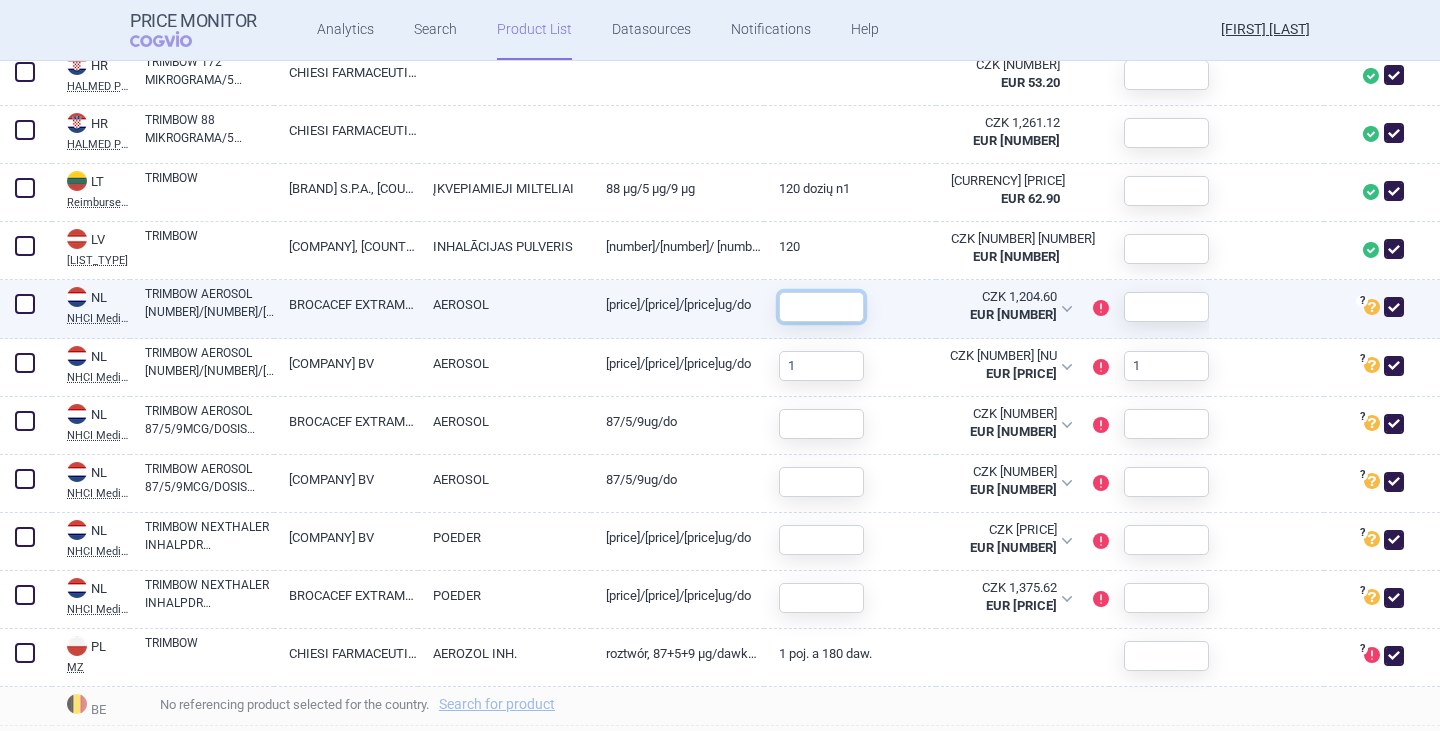 click at bounding box center [821, 307] 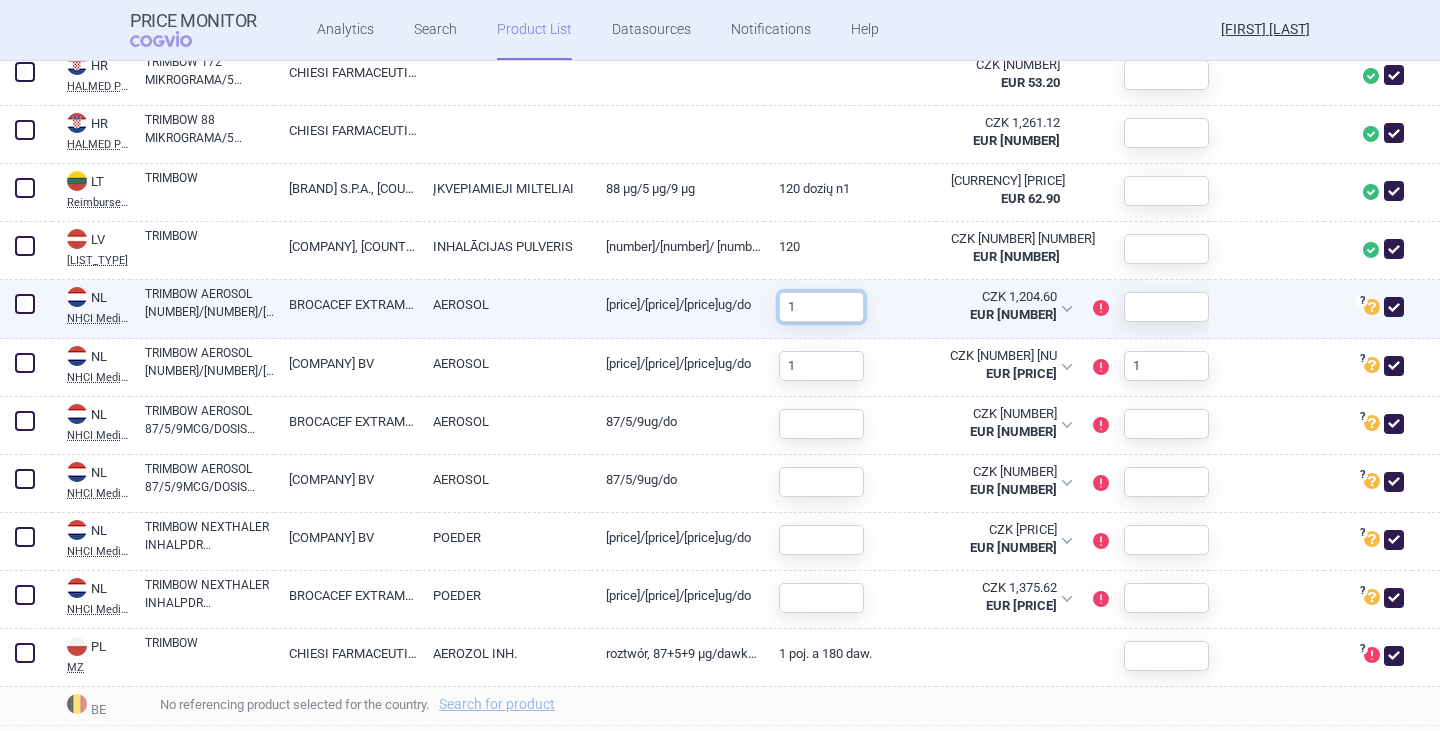 type on "1" 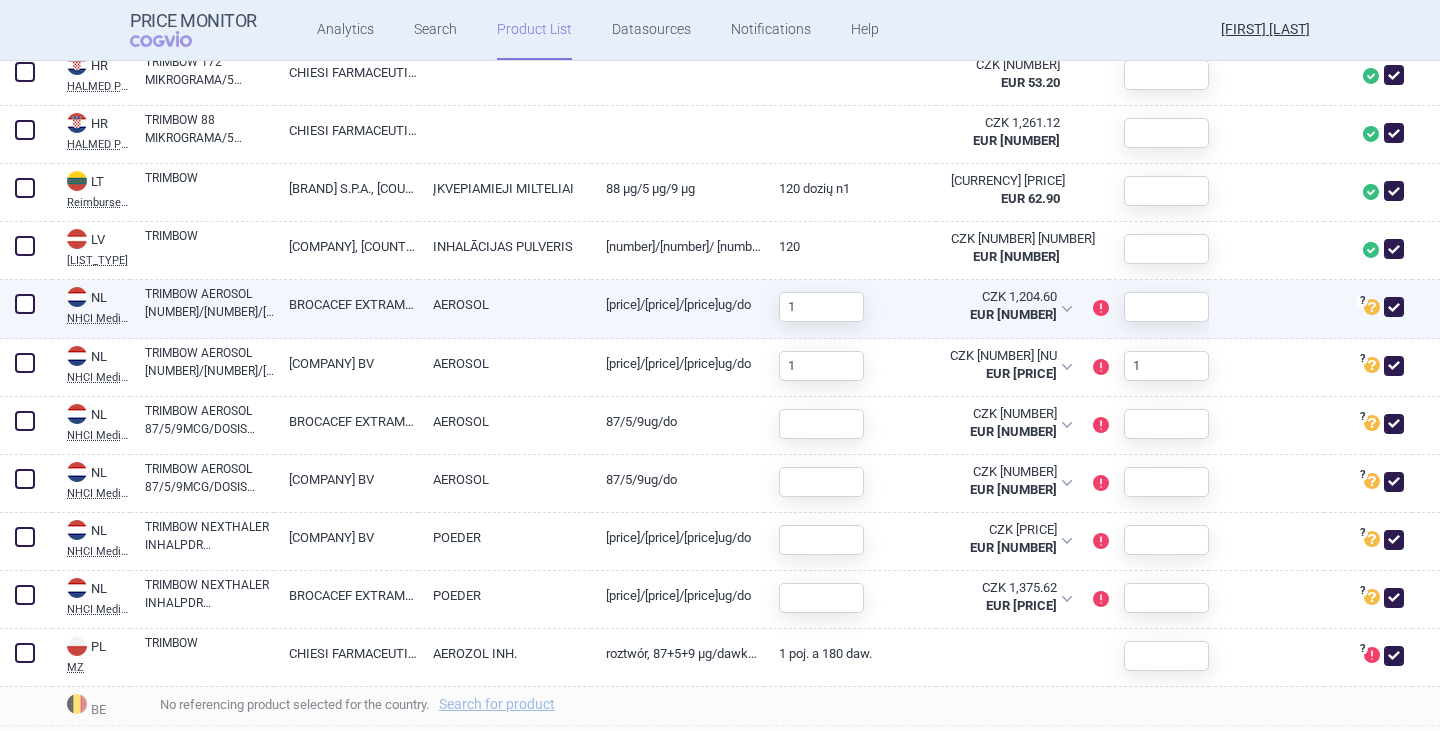 click at bounding box center [1159, 307] 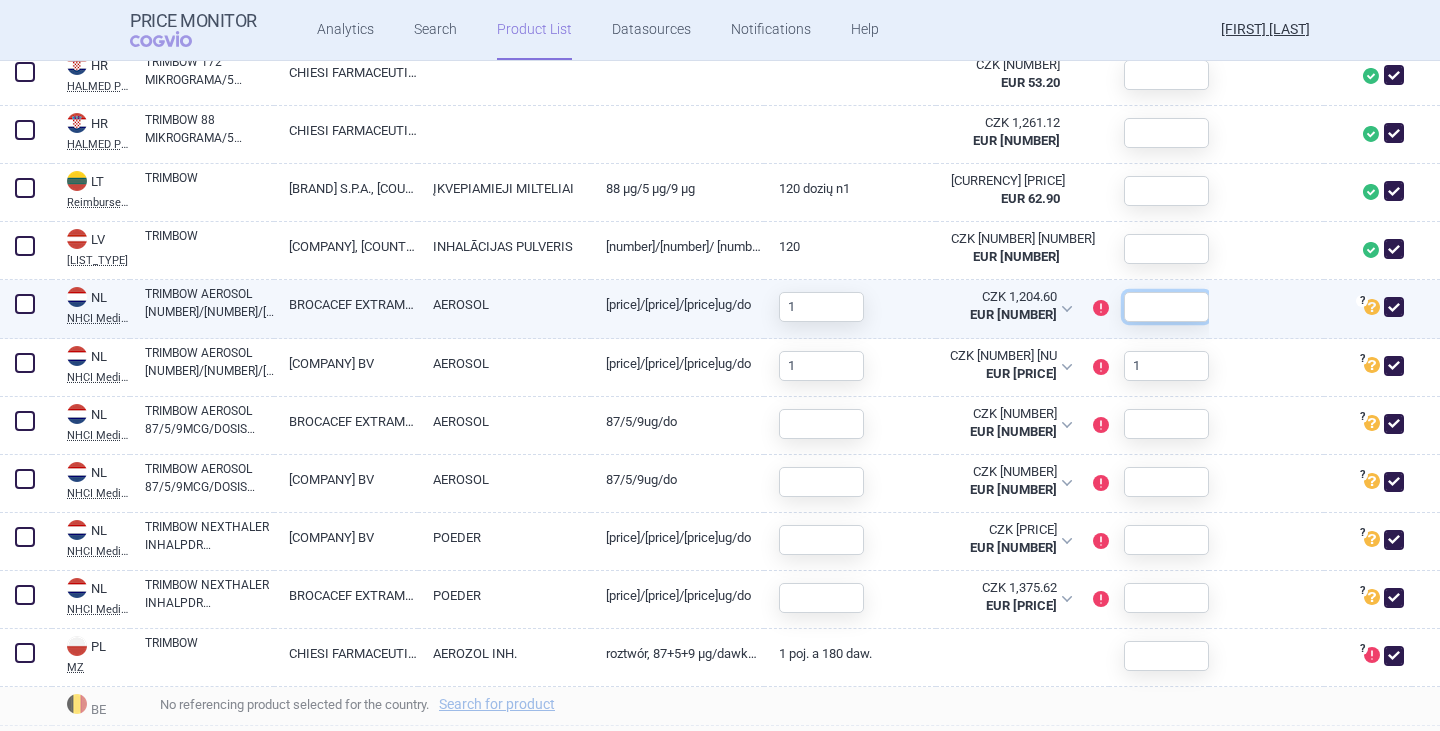 click at bounding box center (1166, 307) 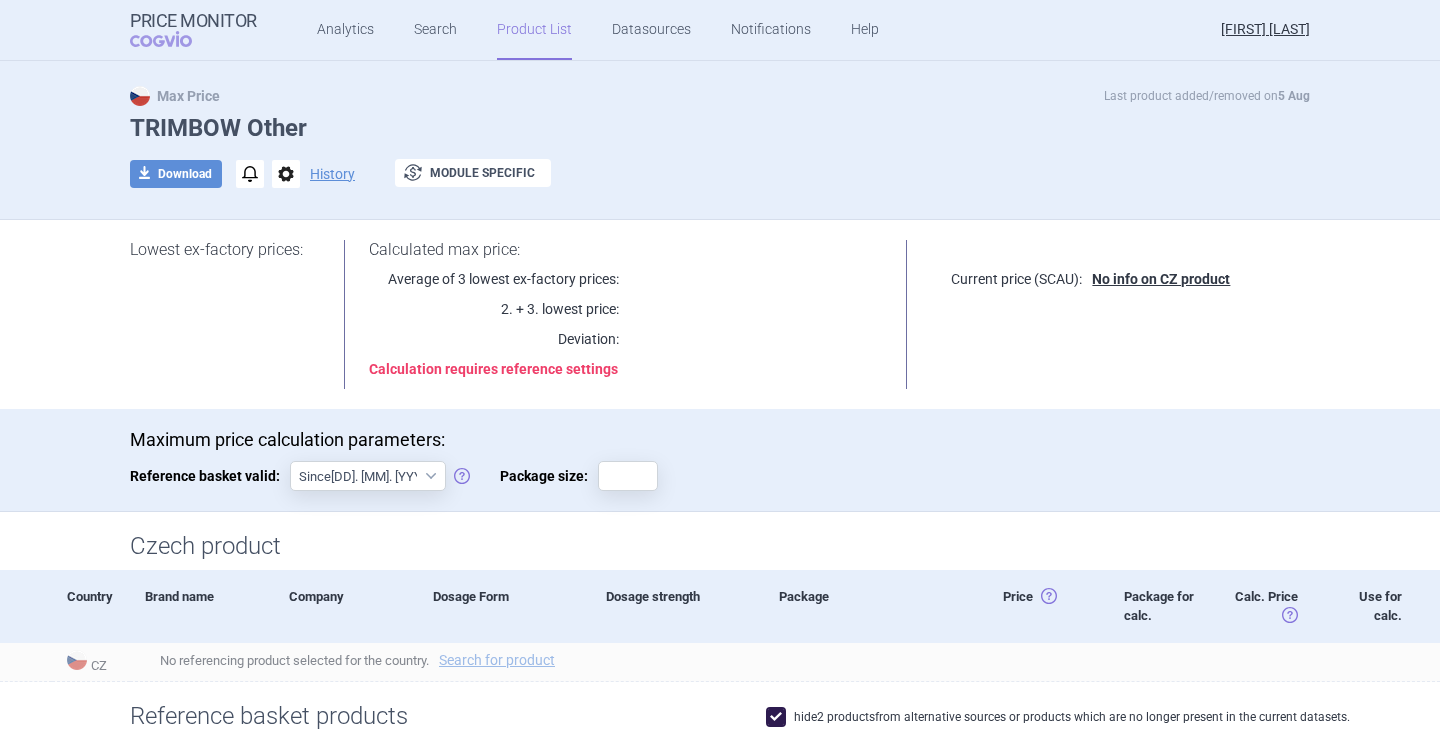 scroll, scrollTop: 0, scrollLeft: 0, axis: both 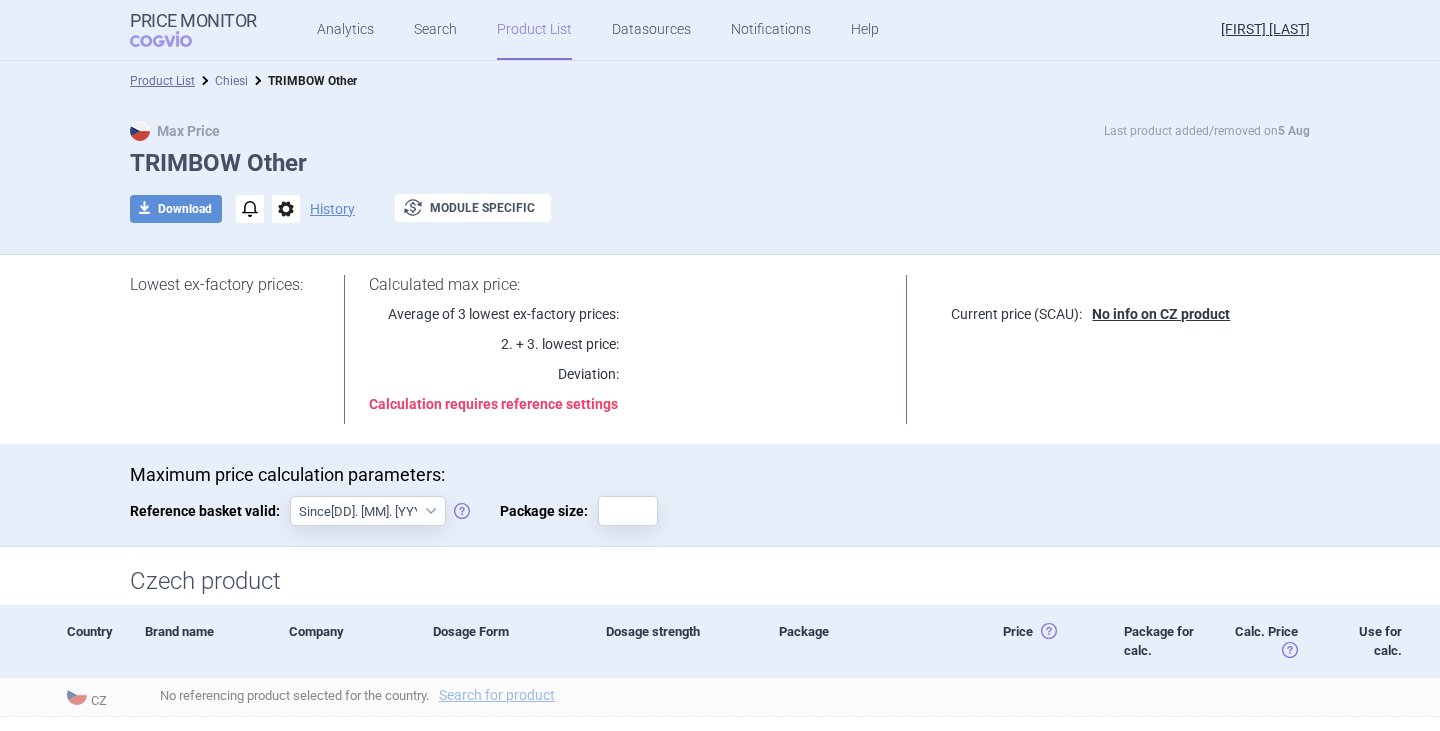 type on "1" 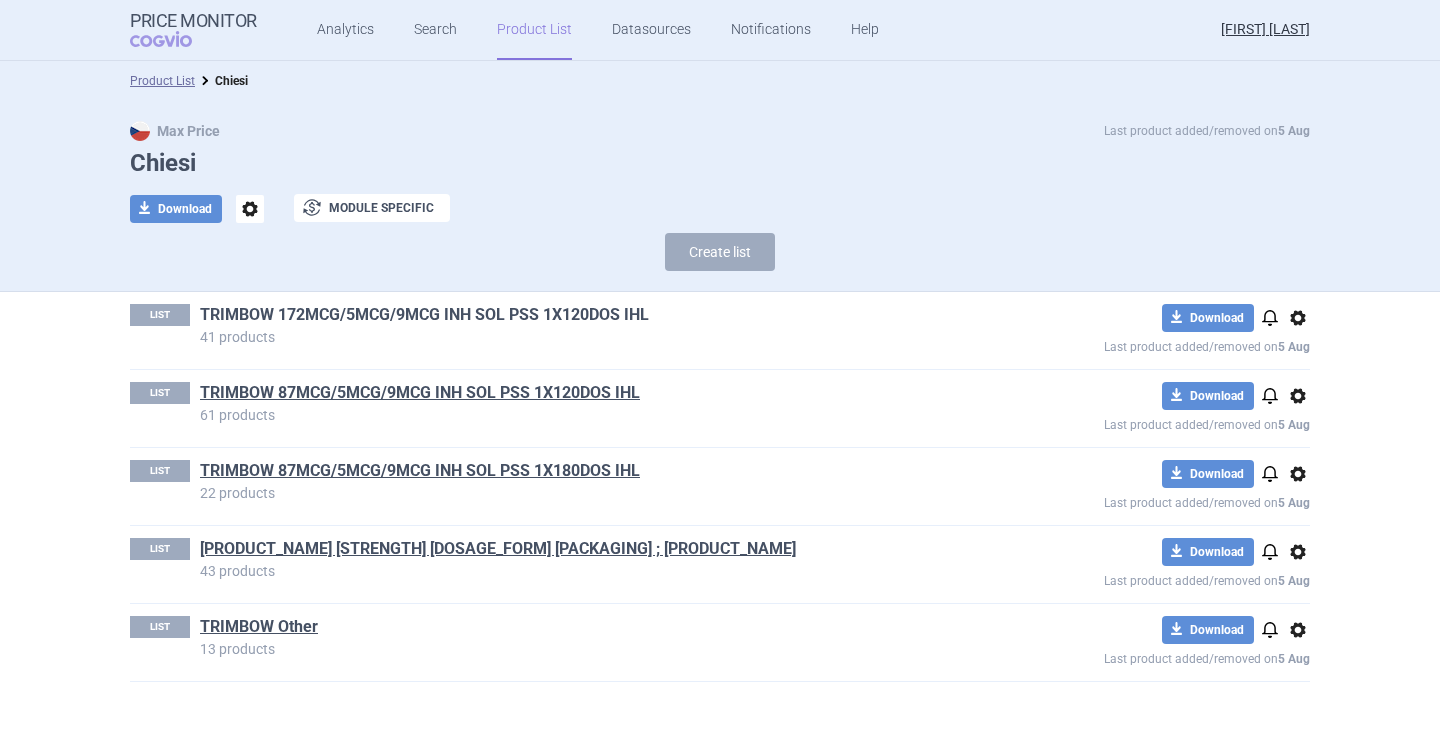 click on "TRIMBOW 172MCG/5MCG/9MCG INH SOL PSS 1X120DOS IHL" at bounding box center (424, 315) 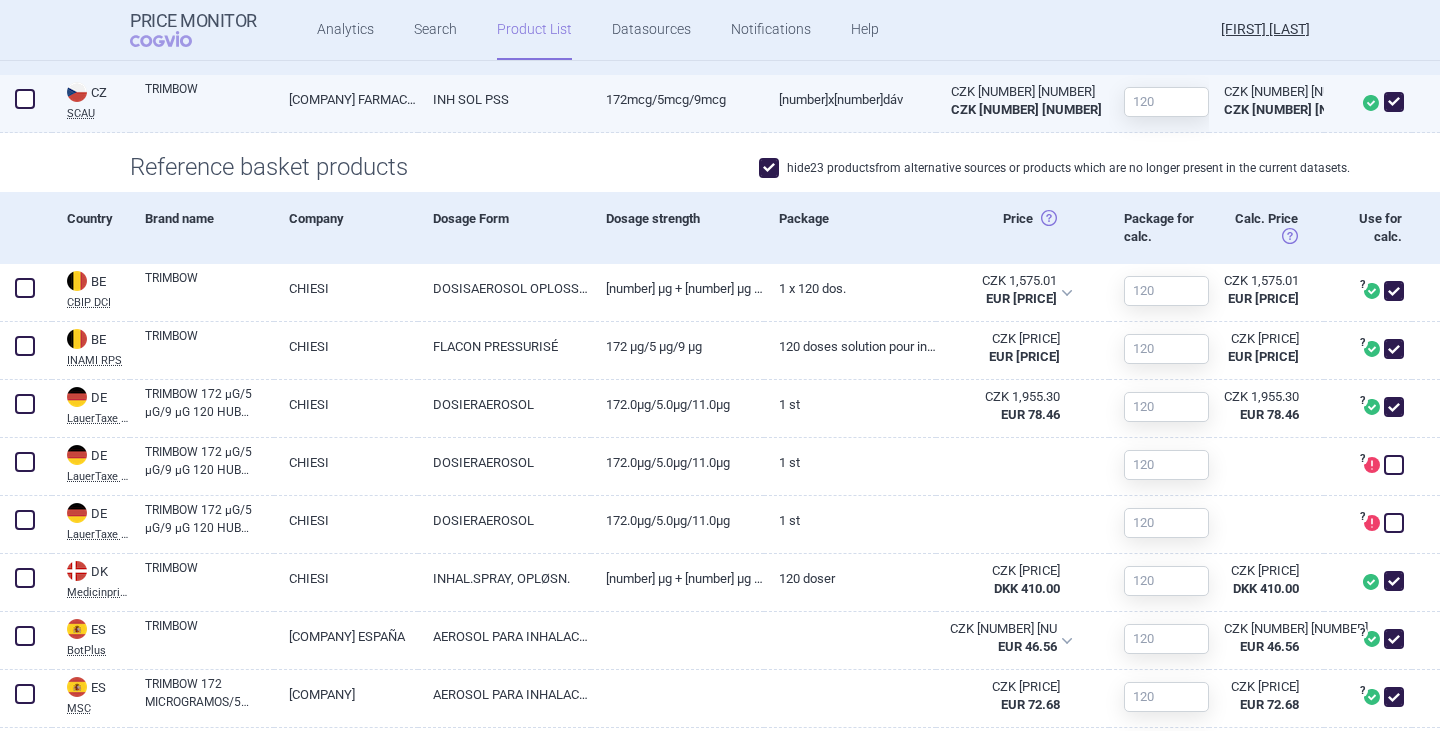 scroll, scrollTop: 406, scrollLeft: 0, axis: vertical 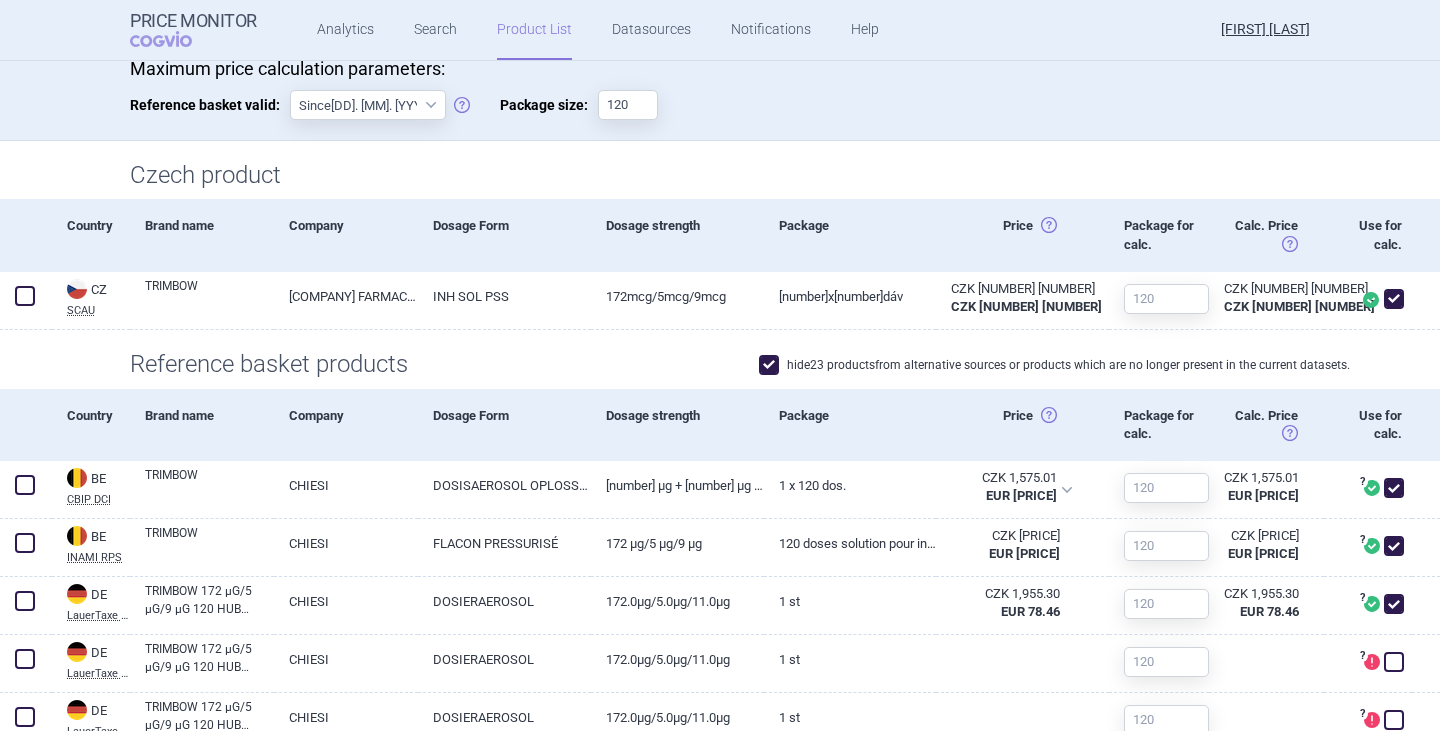 click at bounding box center (769, 365) 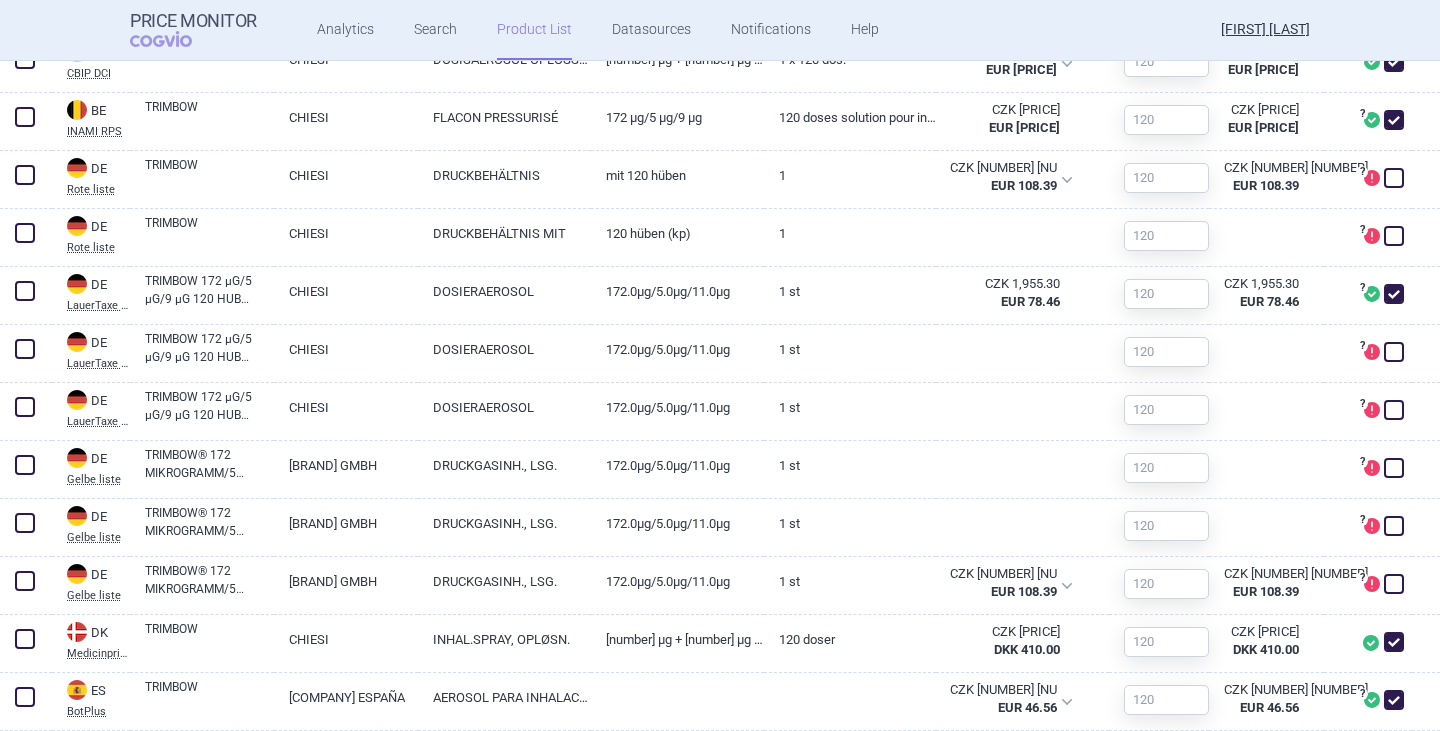 scroll, scrollTop: 506, scrollLeft: 0, axis: vertical 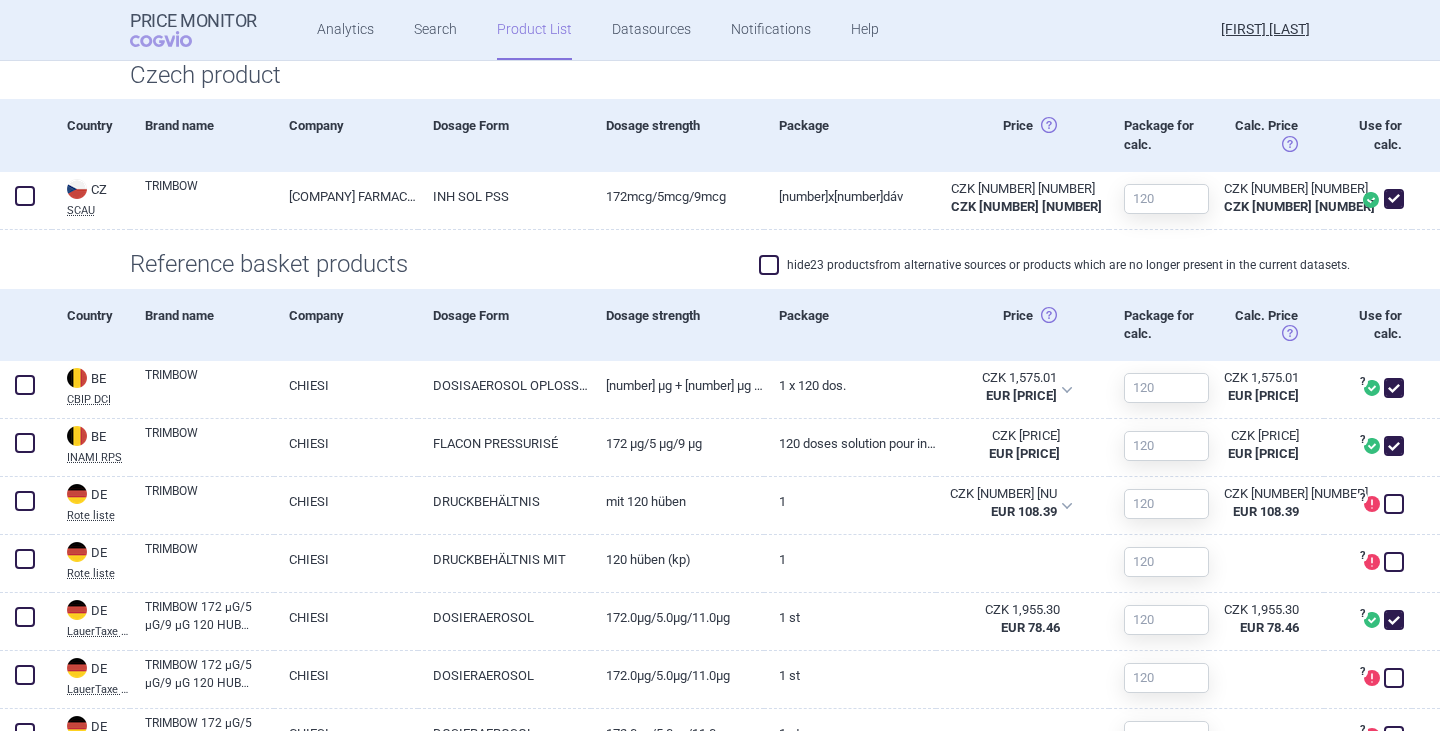 click at bounding box center (769, 265) 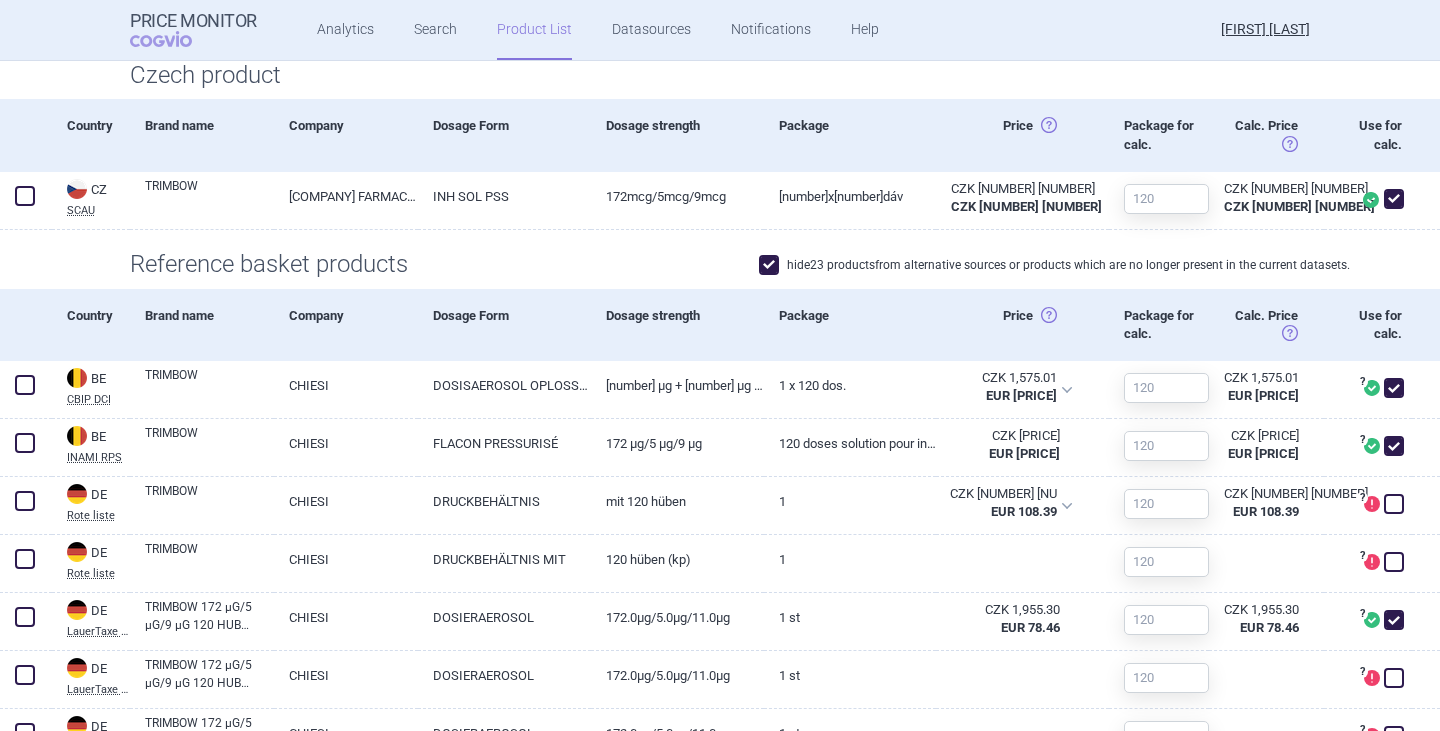 checkbox on "true" 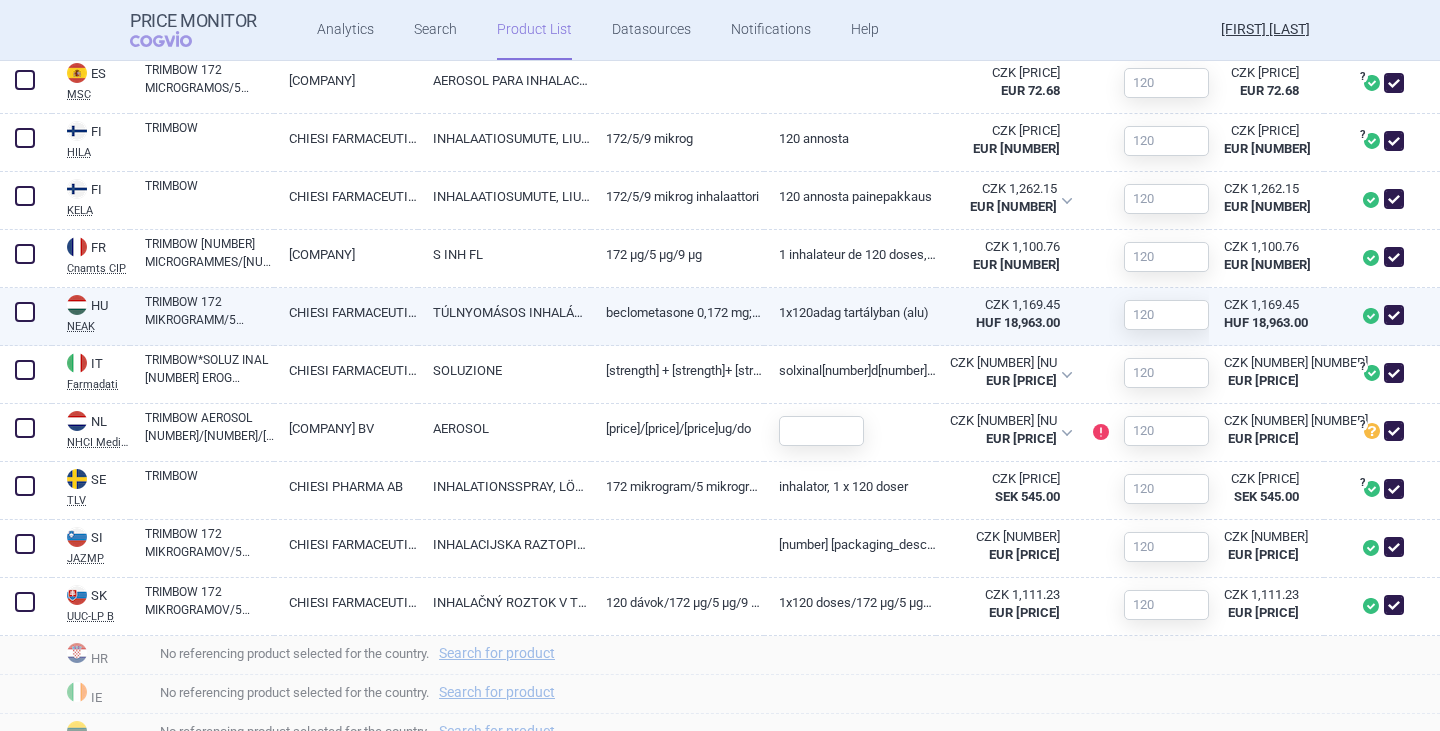 scroll, scrollTop: 1206, scrollLeft: 0, axis: vertical 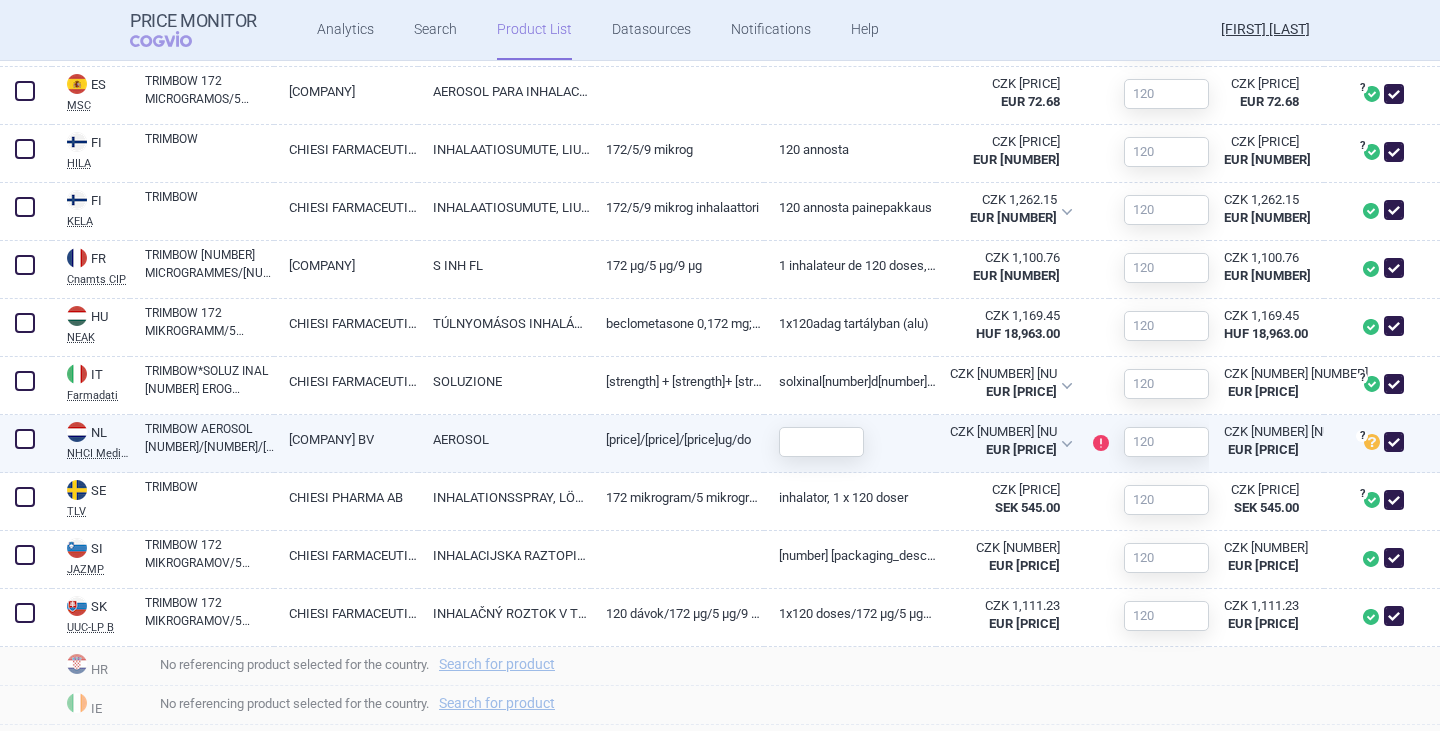 click on "TRIMBOW AEROSOL [NUMBER]/[NUMBER]/[NUMBER]MCG/DOSIS SPUITBUS [NUMBER]DO" at bounding box center (209, 438) 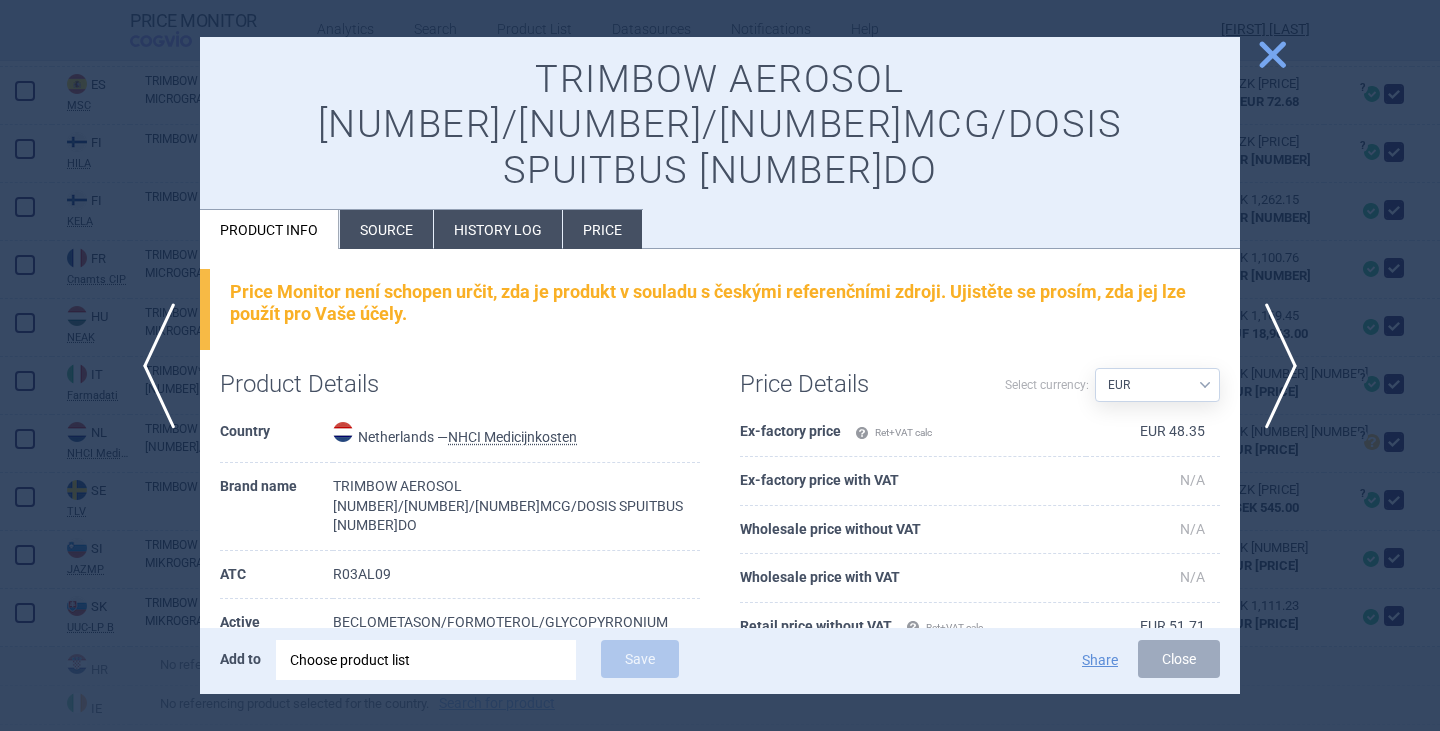 click on "Source" at bounding box center [386, 229] 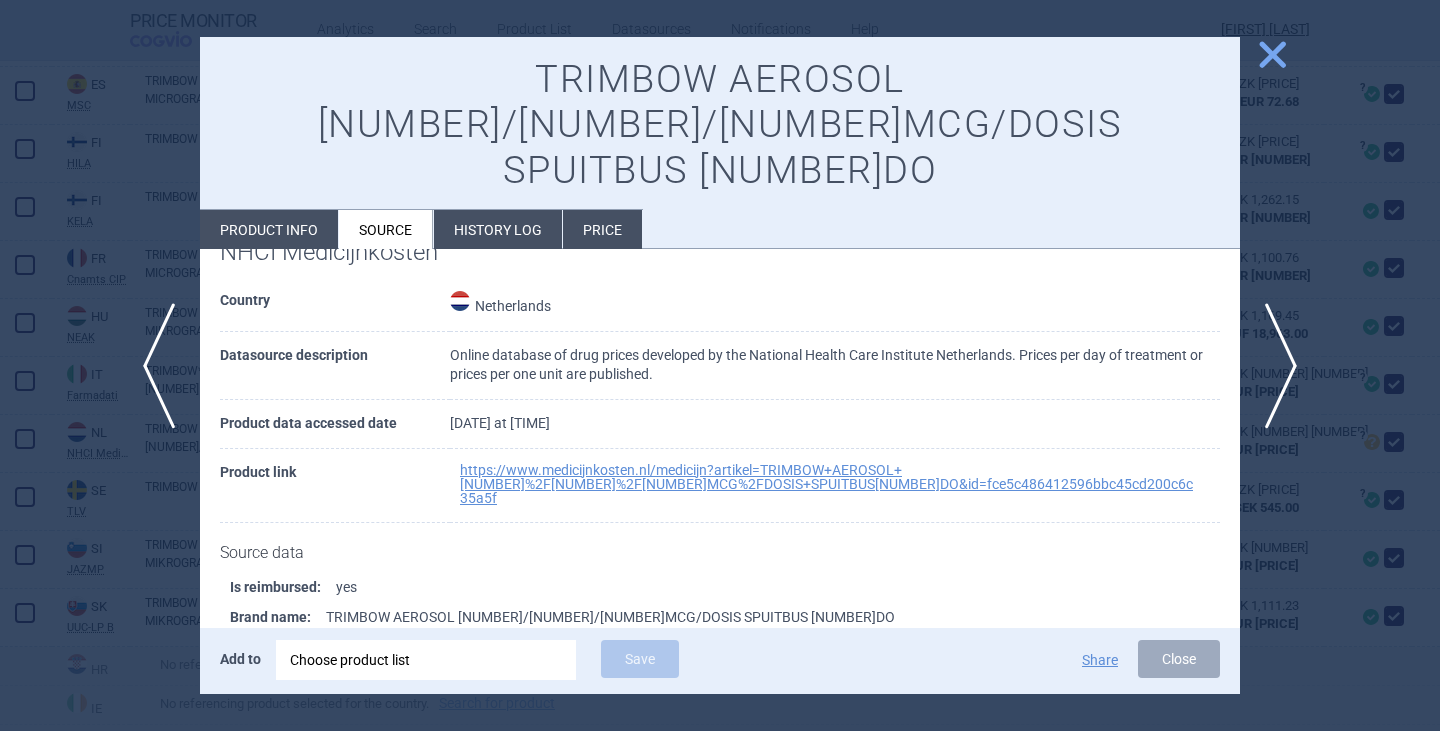 scroll, scrollTop: 100, scrollLeft: 0, axis: vertical 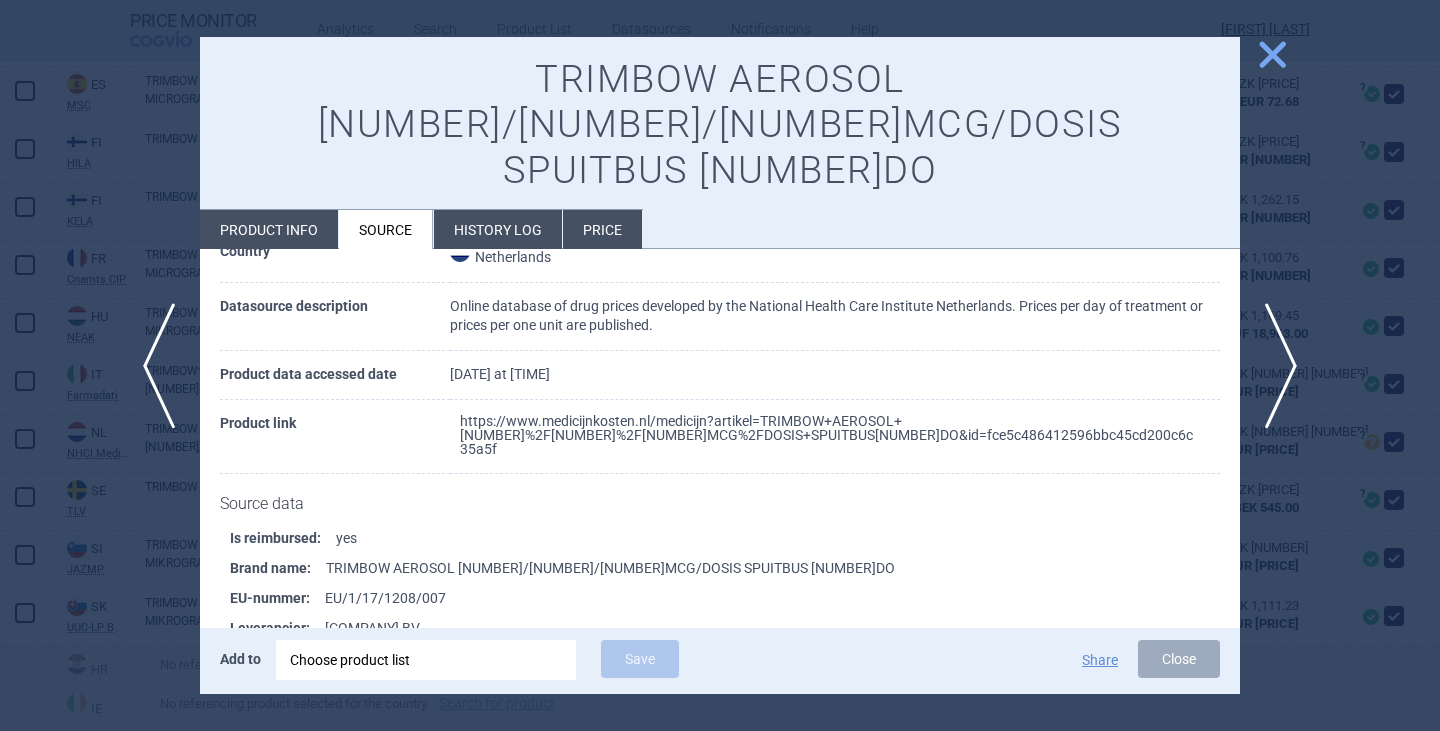click on "https://www.medicijnkosten.nl/medicijn?artikel=TRIMBOW+AEROSOL+[NUMBER]%2F[NUMBER]%2F[NUMBER]MCG%2FDOSIS+SPUITBUS[NUMBER]DO&id=fce5c486412596bbc45cd200c6c35a5f" at bounding box center [827, 435] 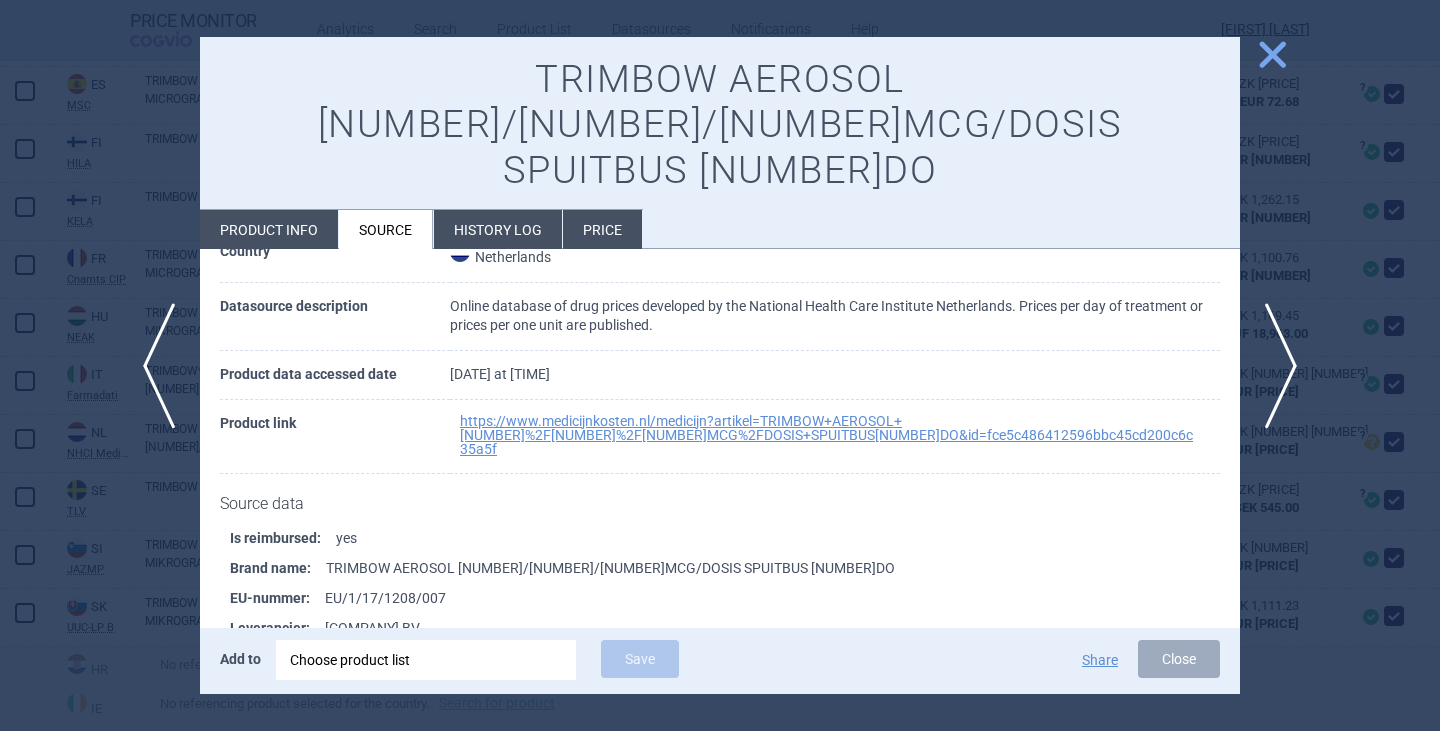 select on "EUR" 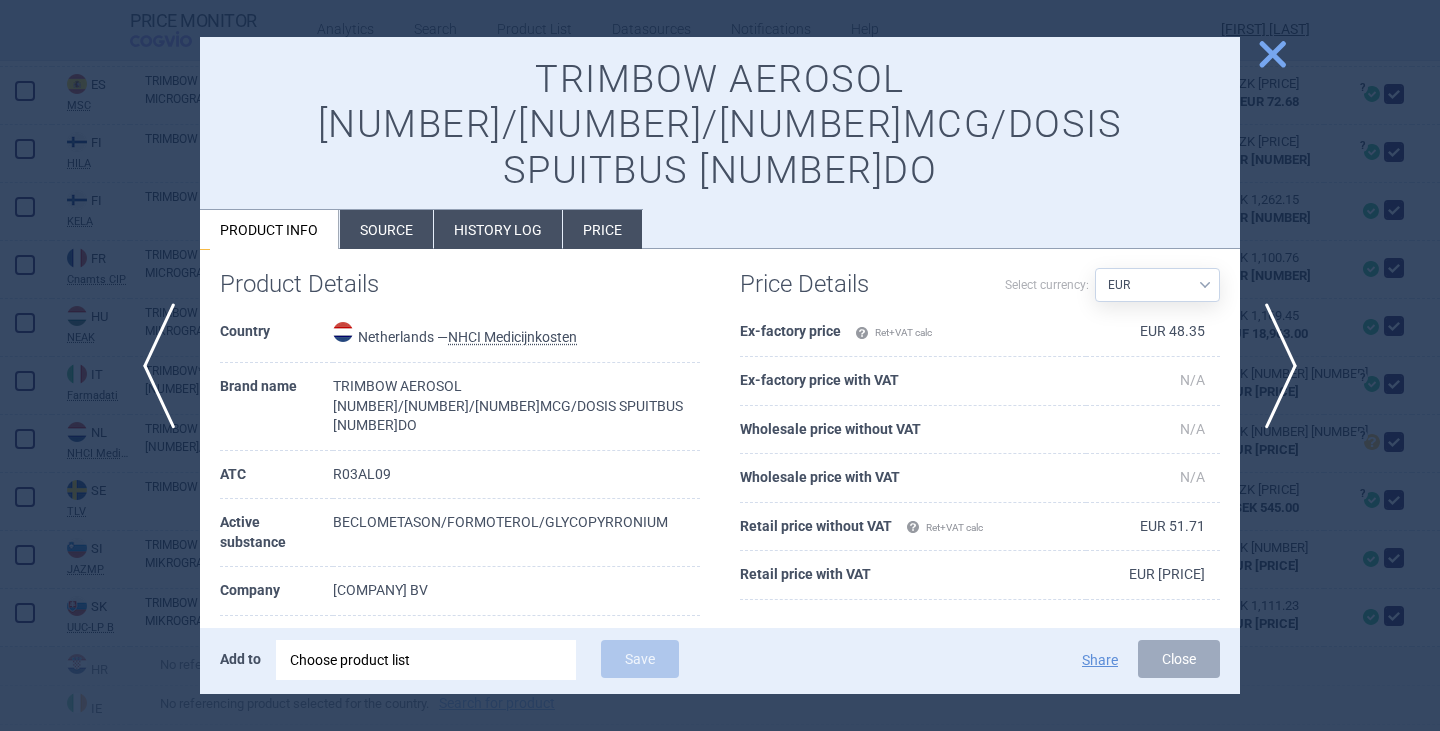 click on "close" at bounding box center (1272, 54) 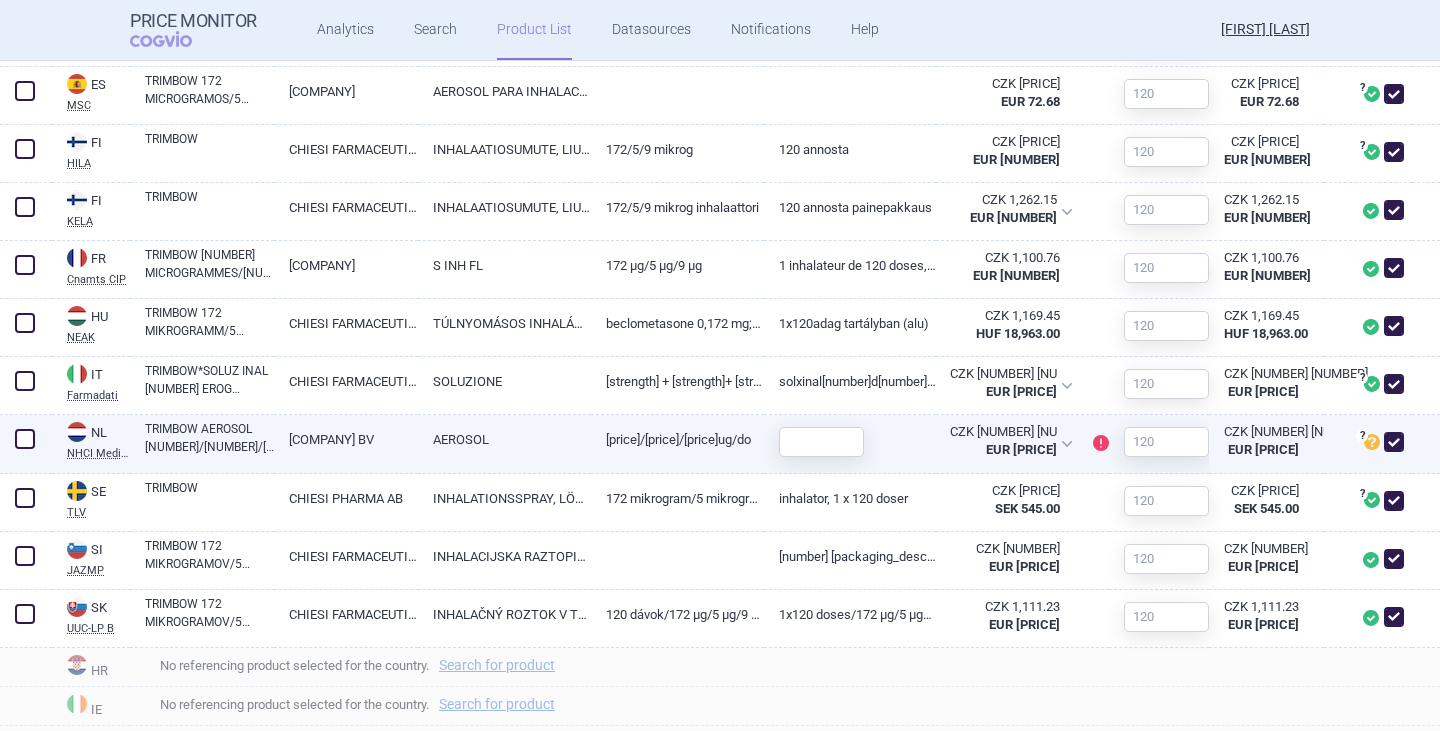 click at bounding box center (25, 439) 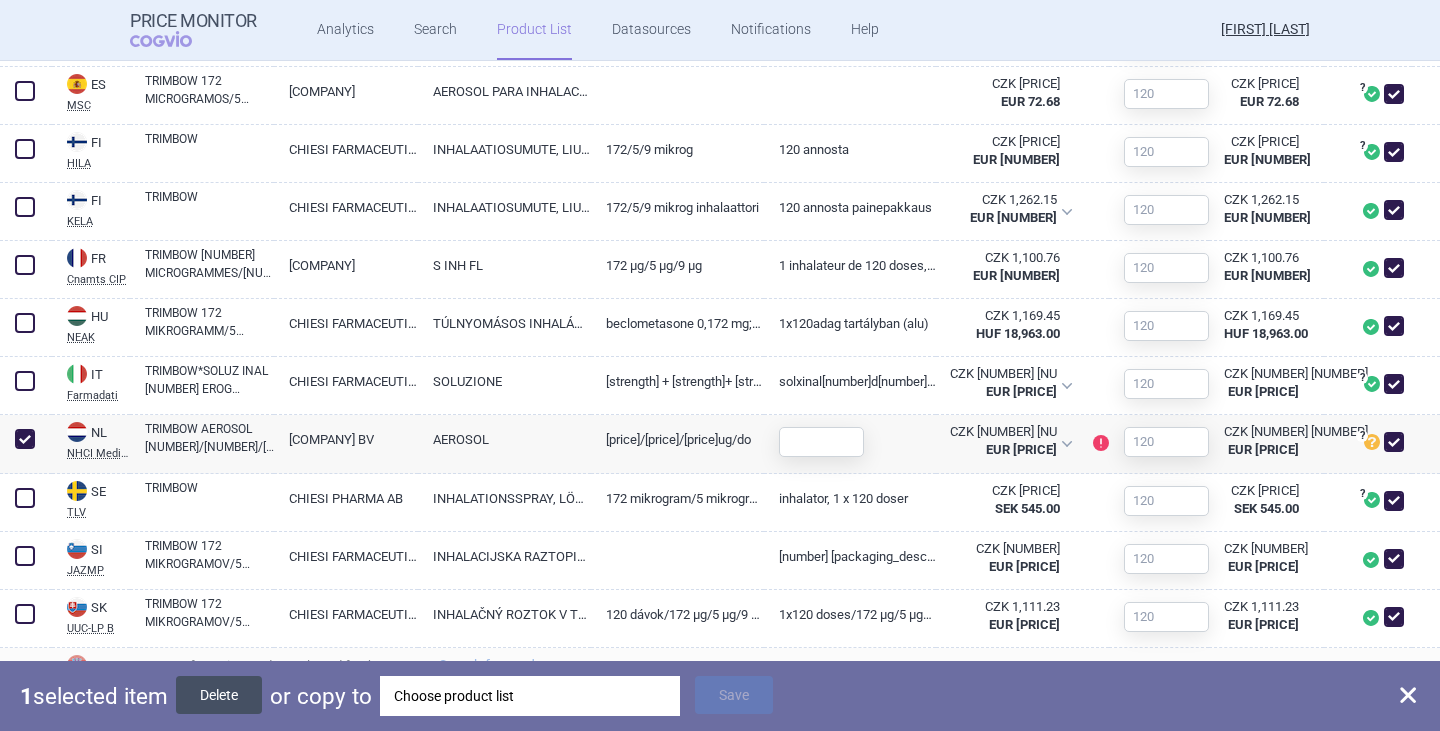 click on "Delete" at bounding box center (219, 695) 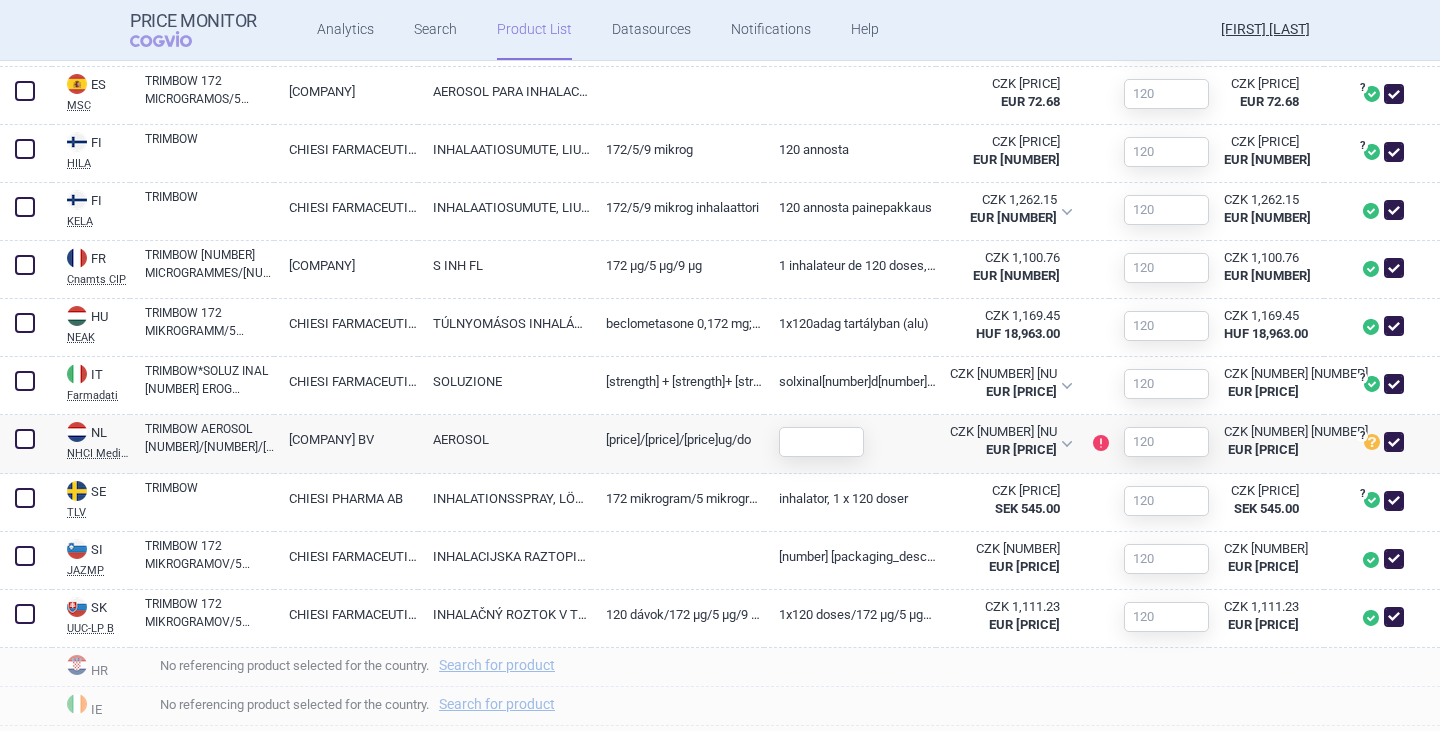 checkbox on "false" 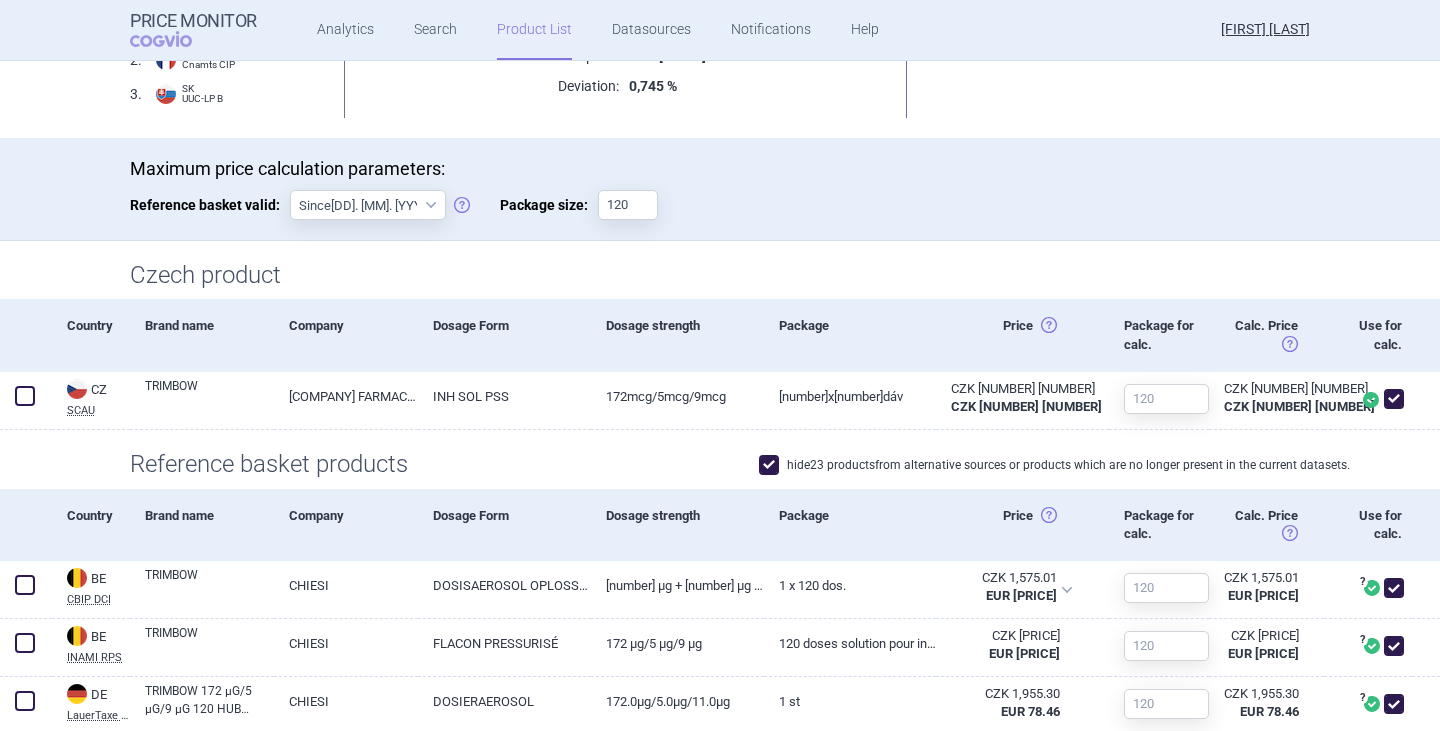 scroll, scrollTop: 0, scrollLeft: 0, axis: both 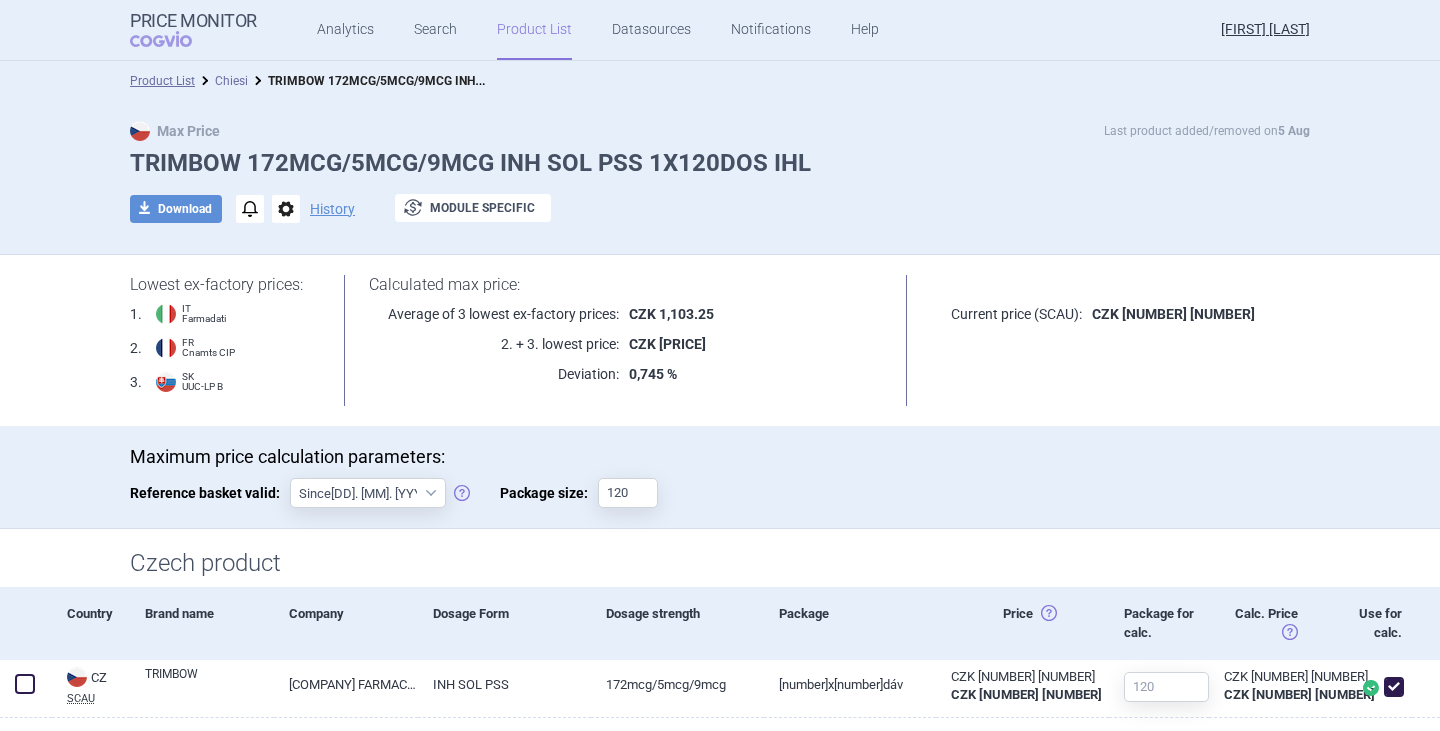 click on "Chiesi" at bounding box center (231, 81) 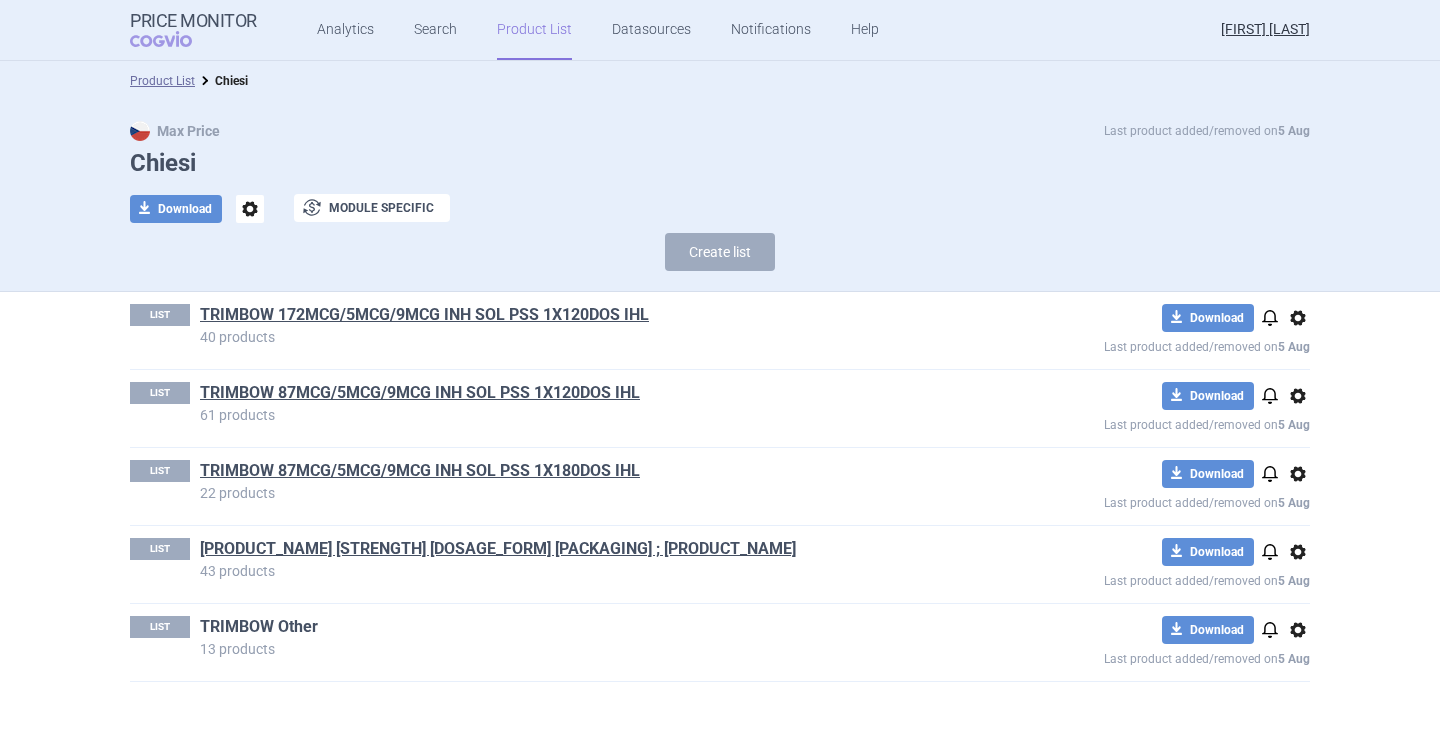 click on "TRIMBOW Other" at bounding box center [259, 627] 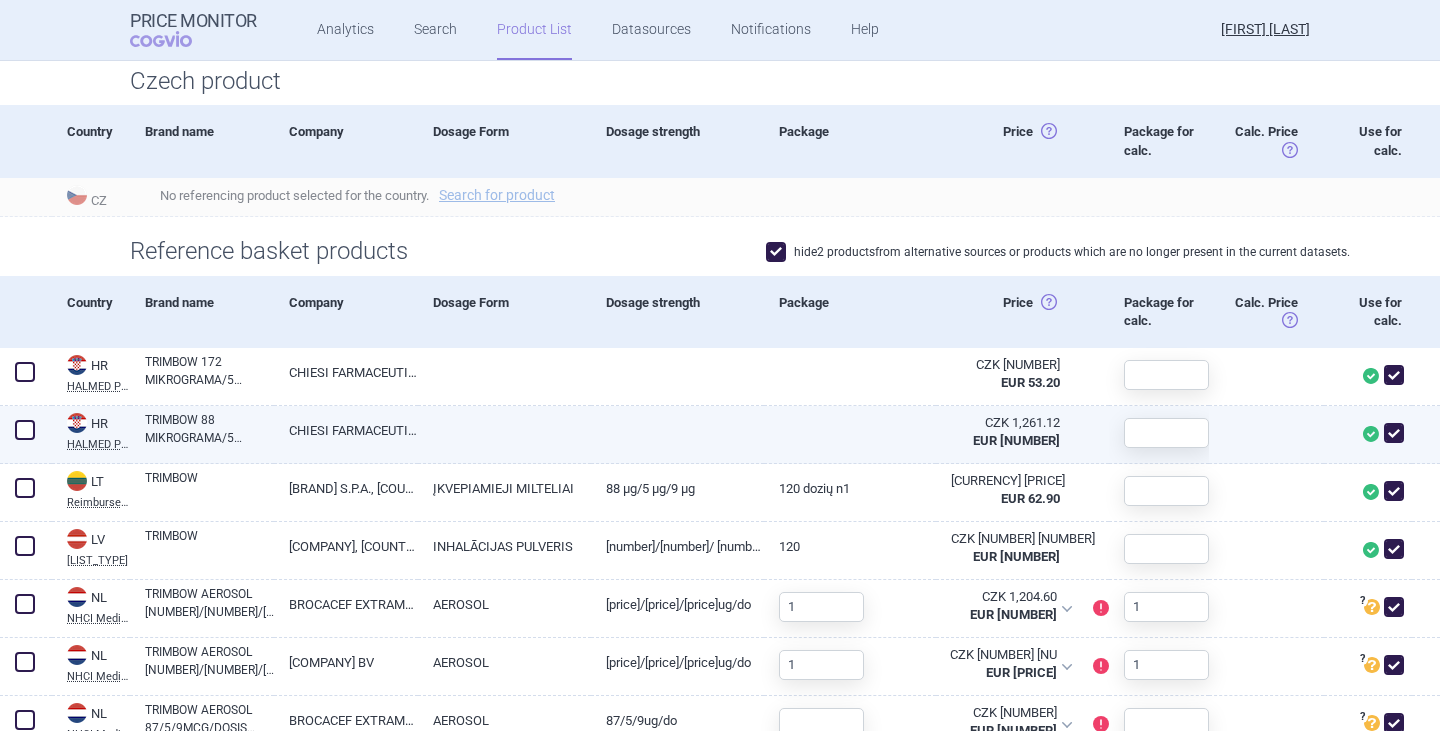 scroll, scrollTop: 600, scrollLeft: 0, axis: vertical 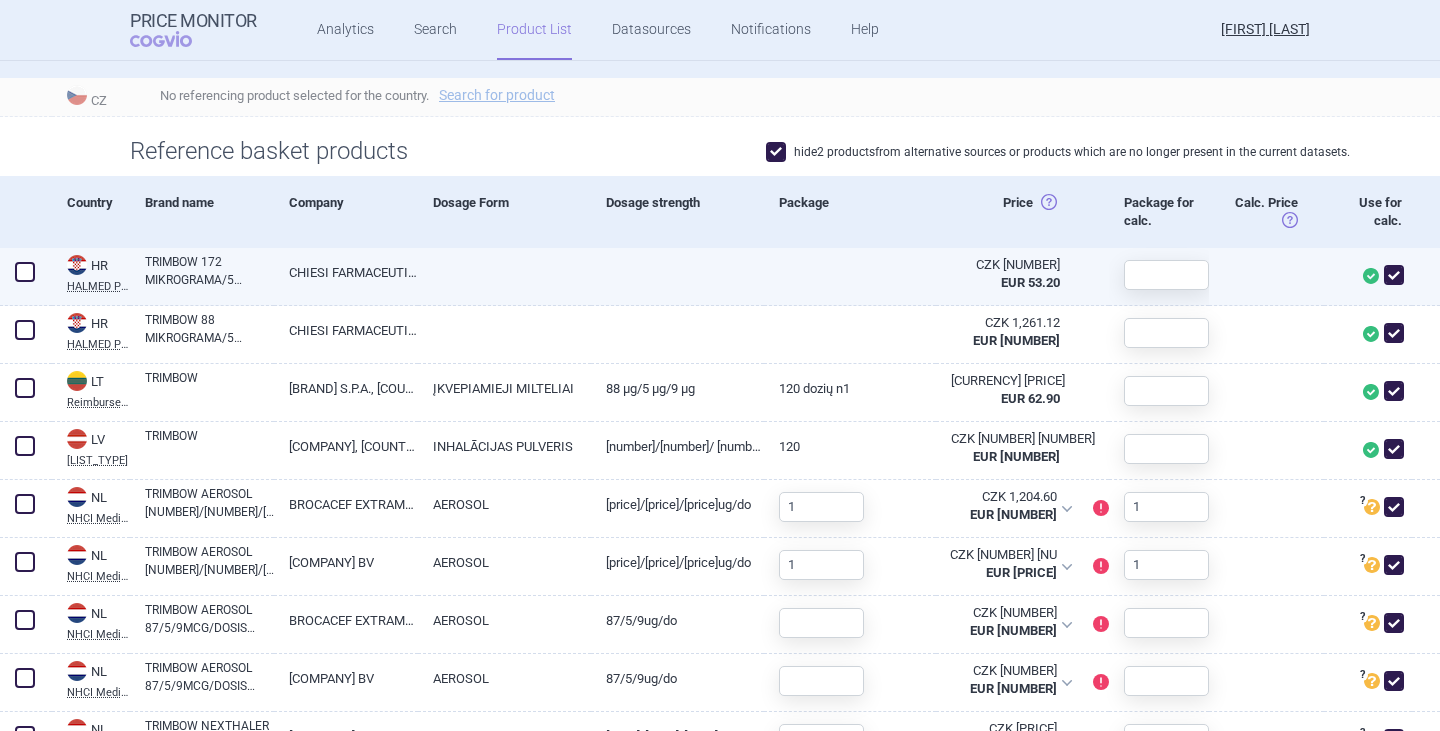 click on "TRIMBOW 172 MIKROGRAMA/5 MIKROGRAMA/9 MIKROGRAMA STLAČENI INHALAT, OTOPINA, 1 SPREMNIK OD 120 POTISAKA" at bounding box center [209, 271] 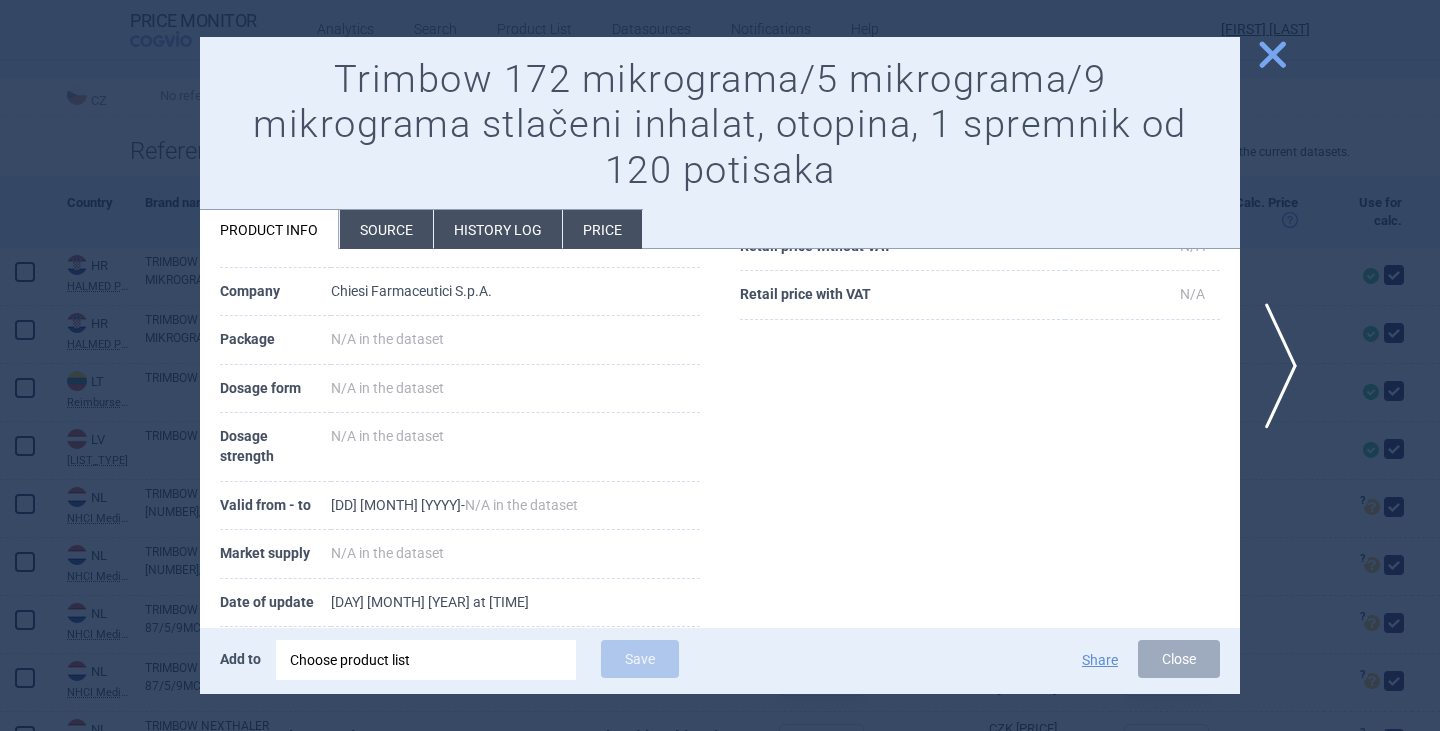 scroll, scrollTop: 342, scrollLeft: 0, axis: vertical 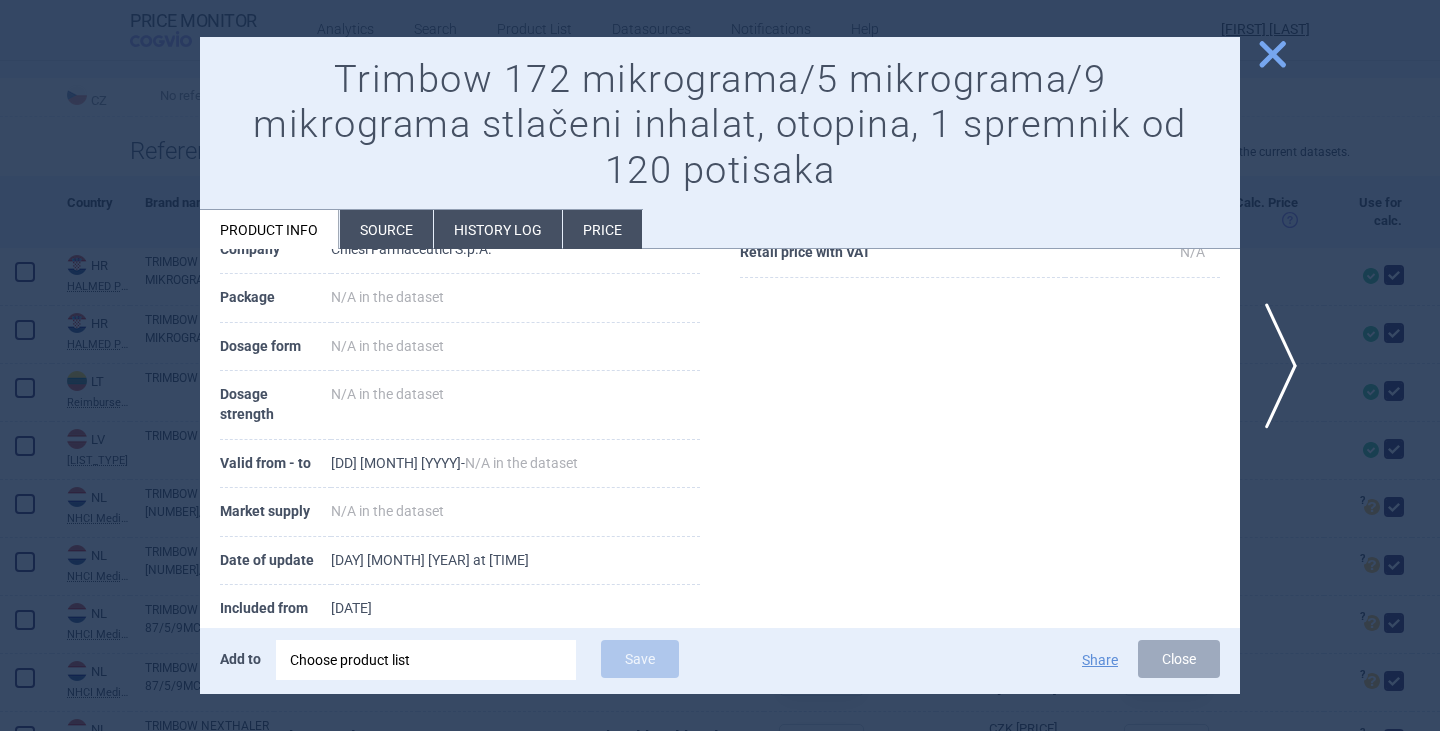 click on "close" at bounding box center [1272, 54] 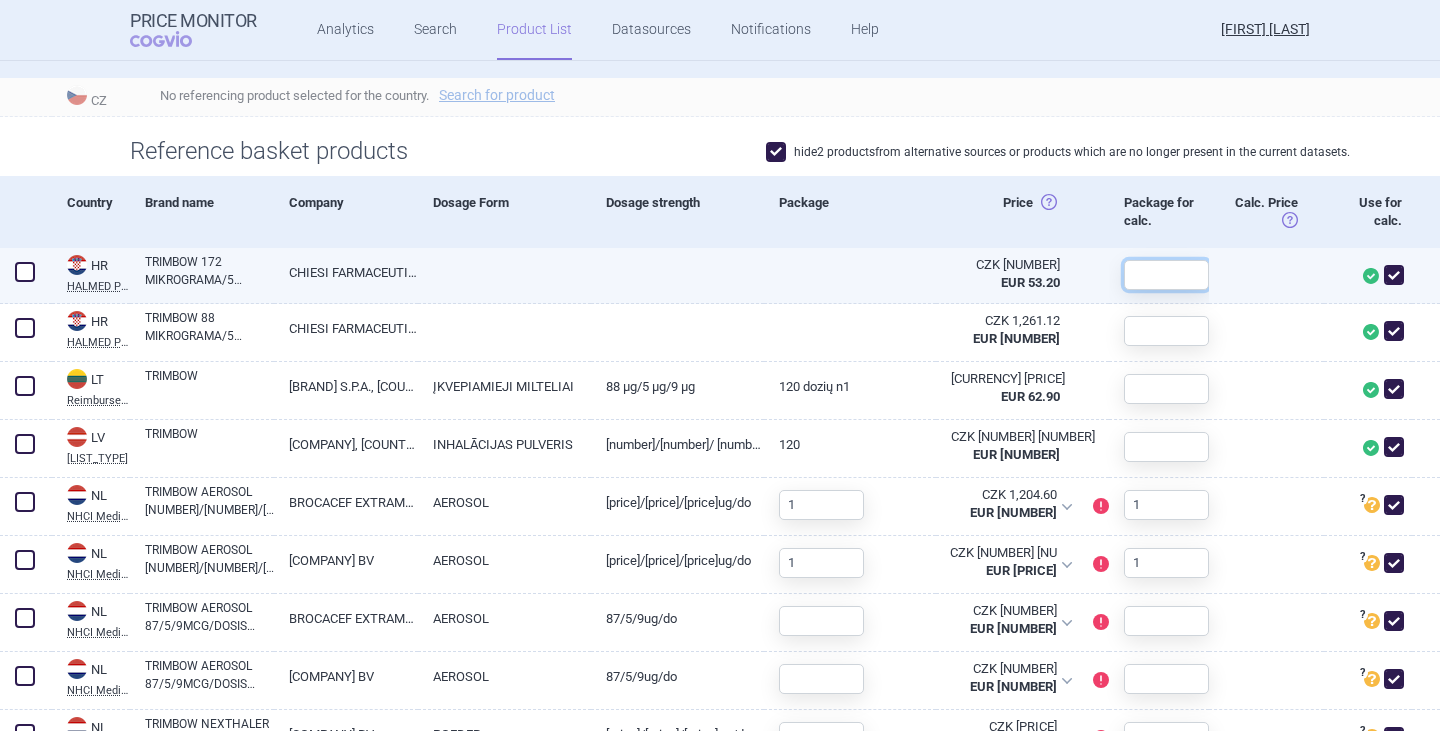 click at bounding box center (1166, 275) 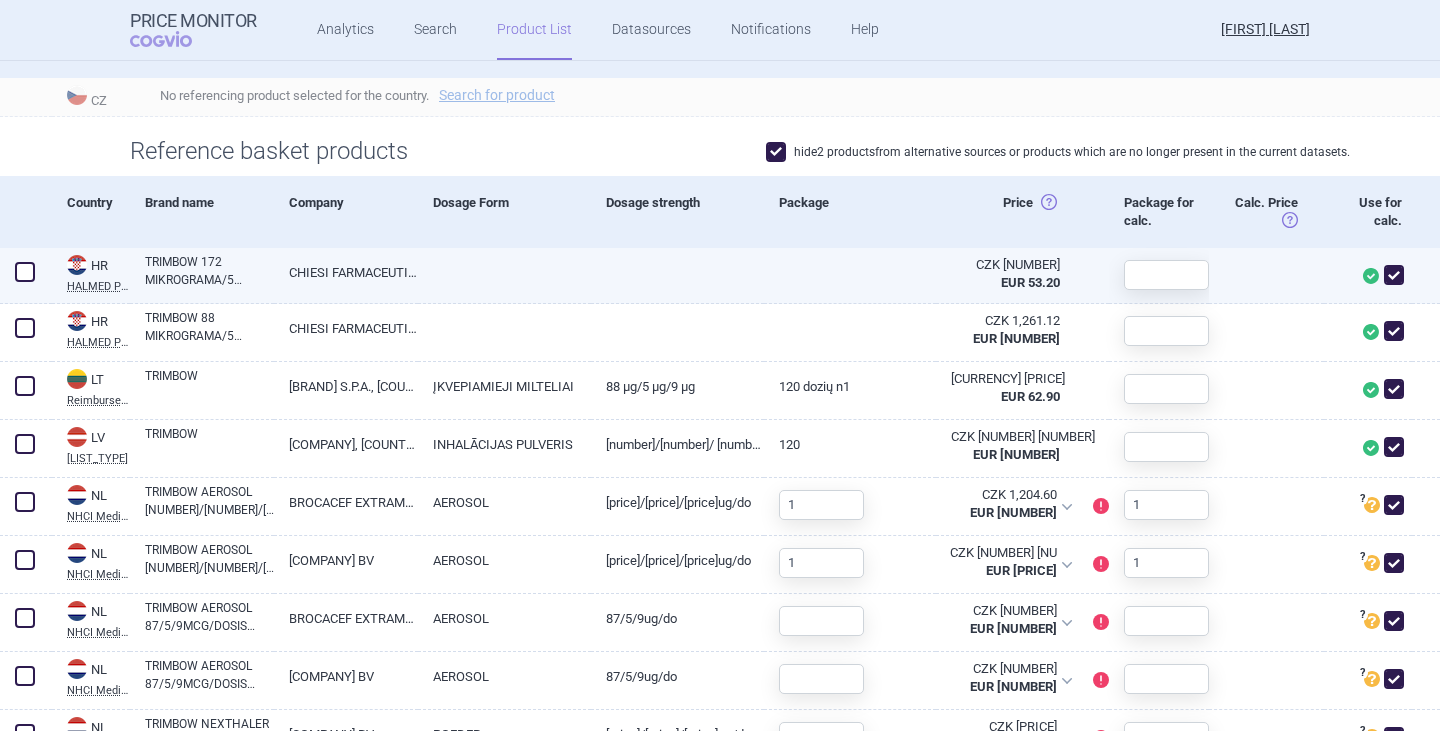 click at bounding box center [25, 272] 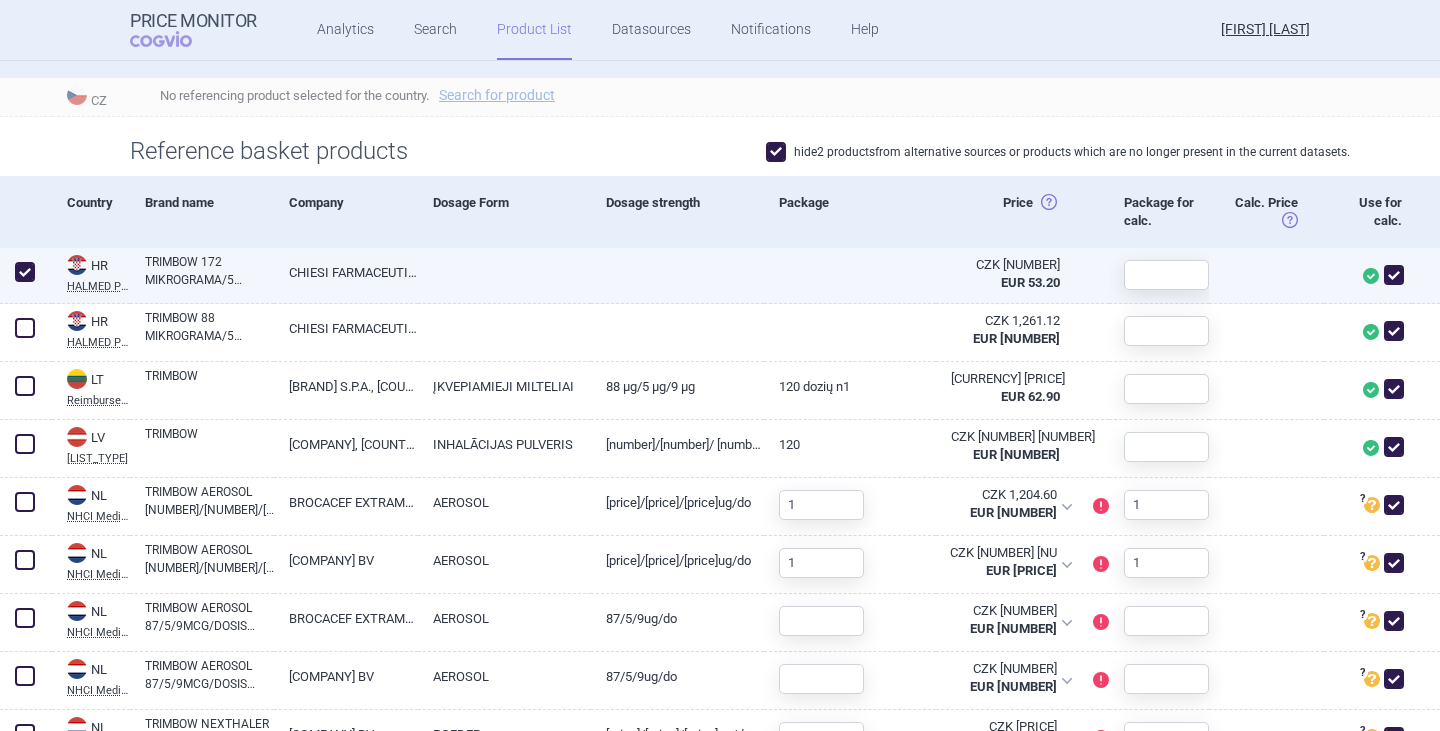 checkbox on "true" 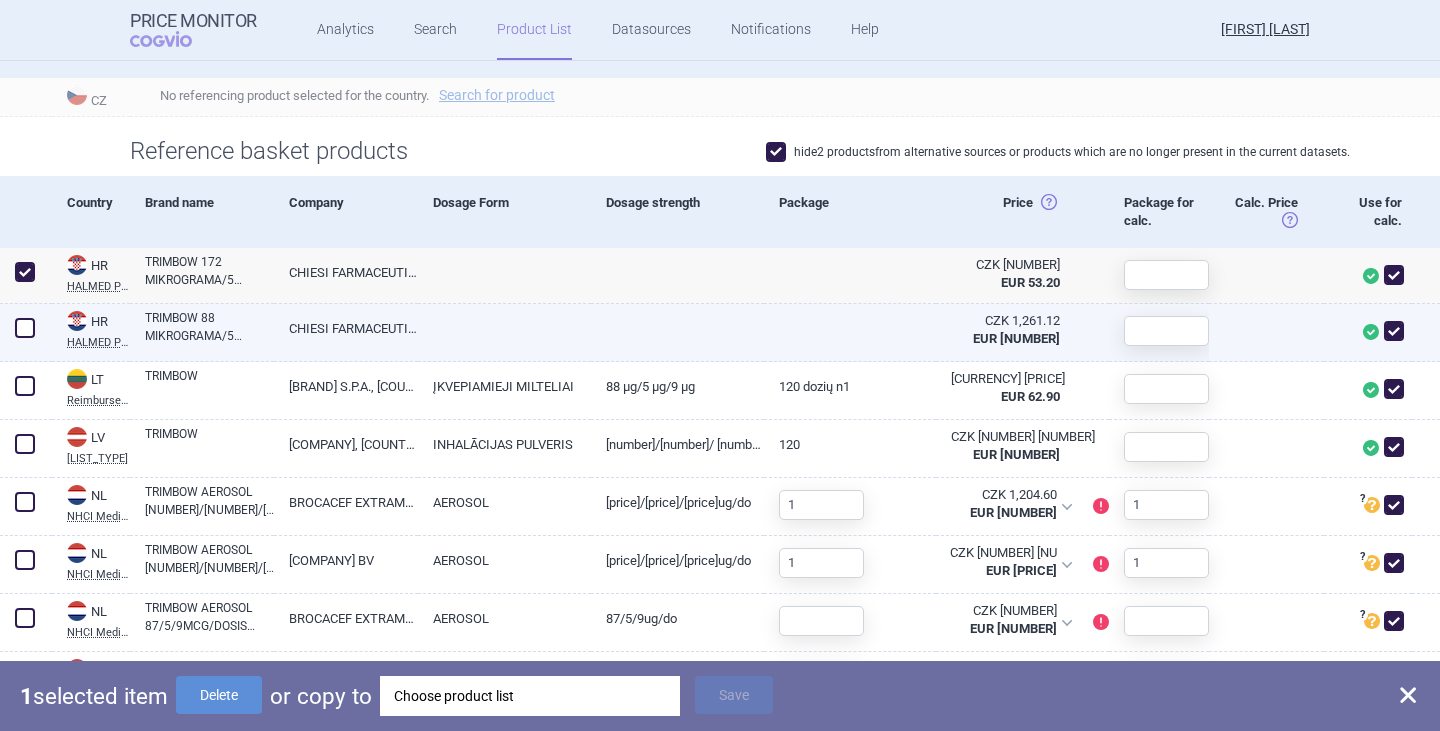 click at bounding box center (25, 328) 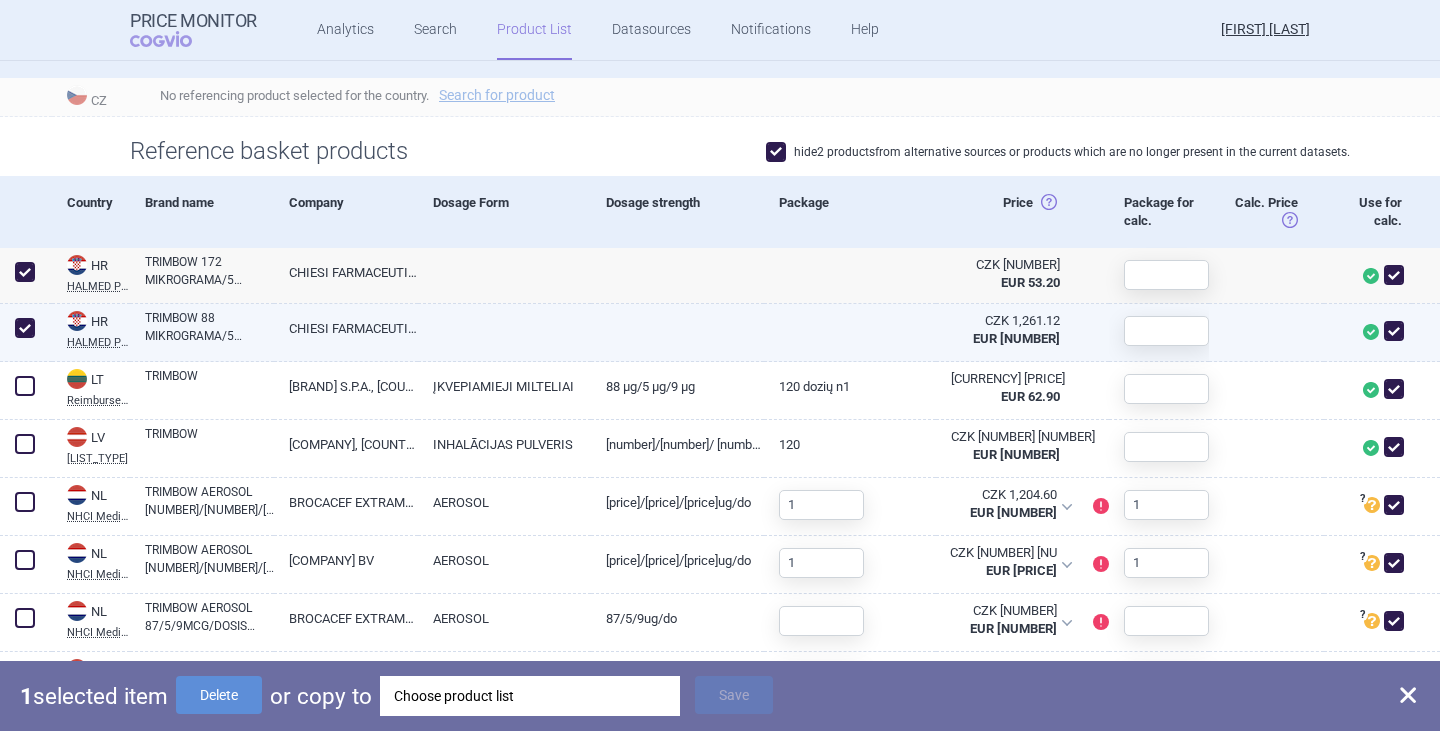 checkbox on "true" 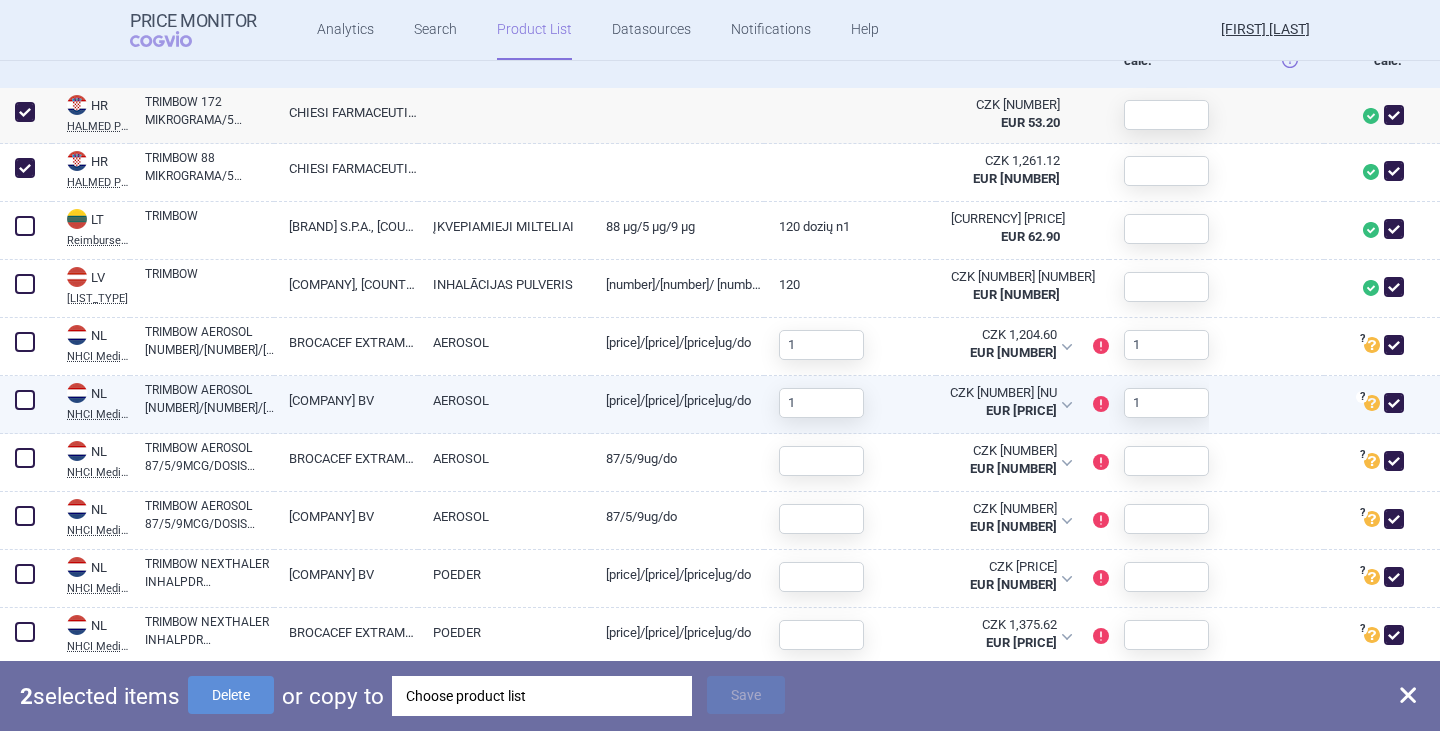scroll, scrollTop: 800, scrollLeft: 0, axis: vertical 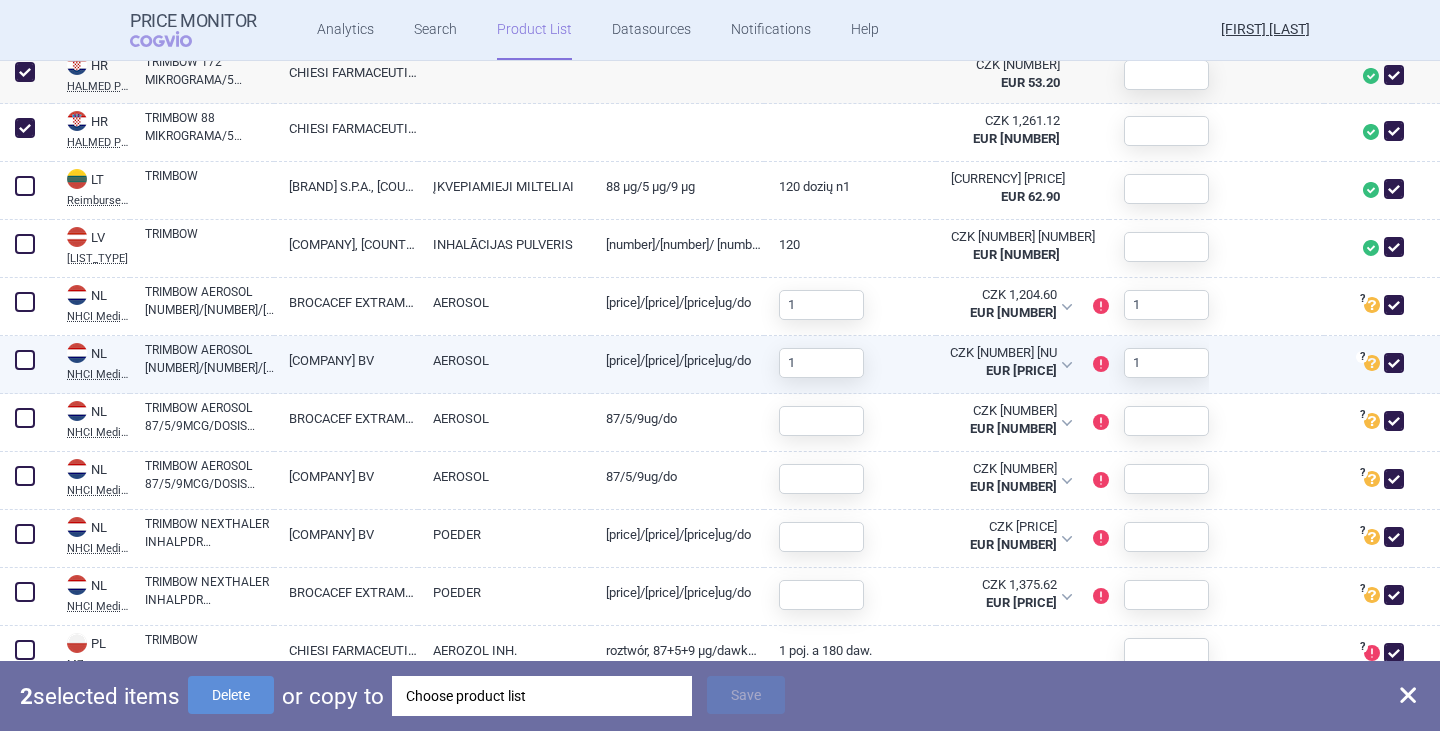 drag, startPoint x: 25, startPoint y: 306, endPoint x: 21, endPoint y: 366, distance: 60.133186 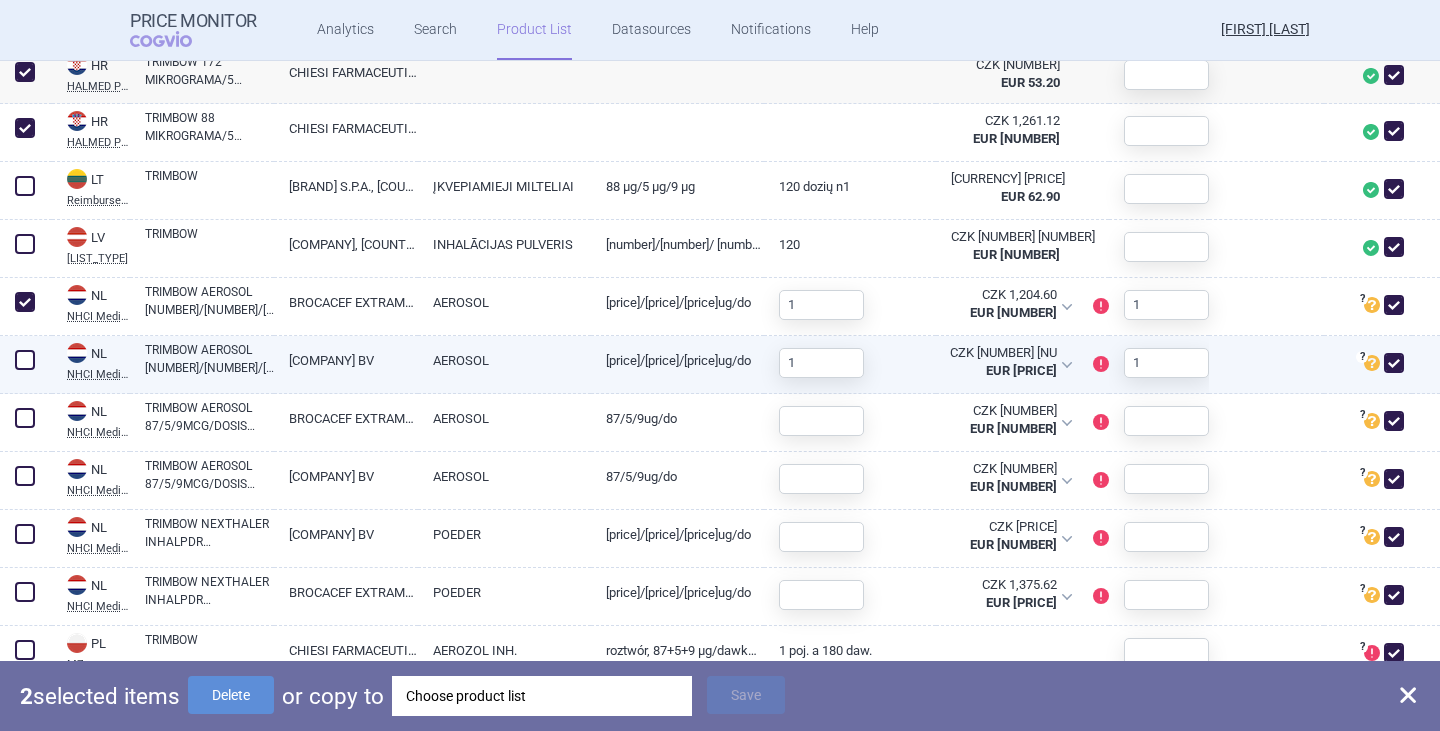 checkbox on "true" 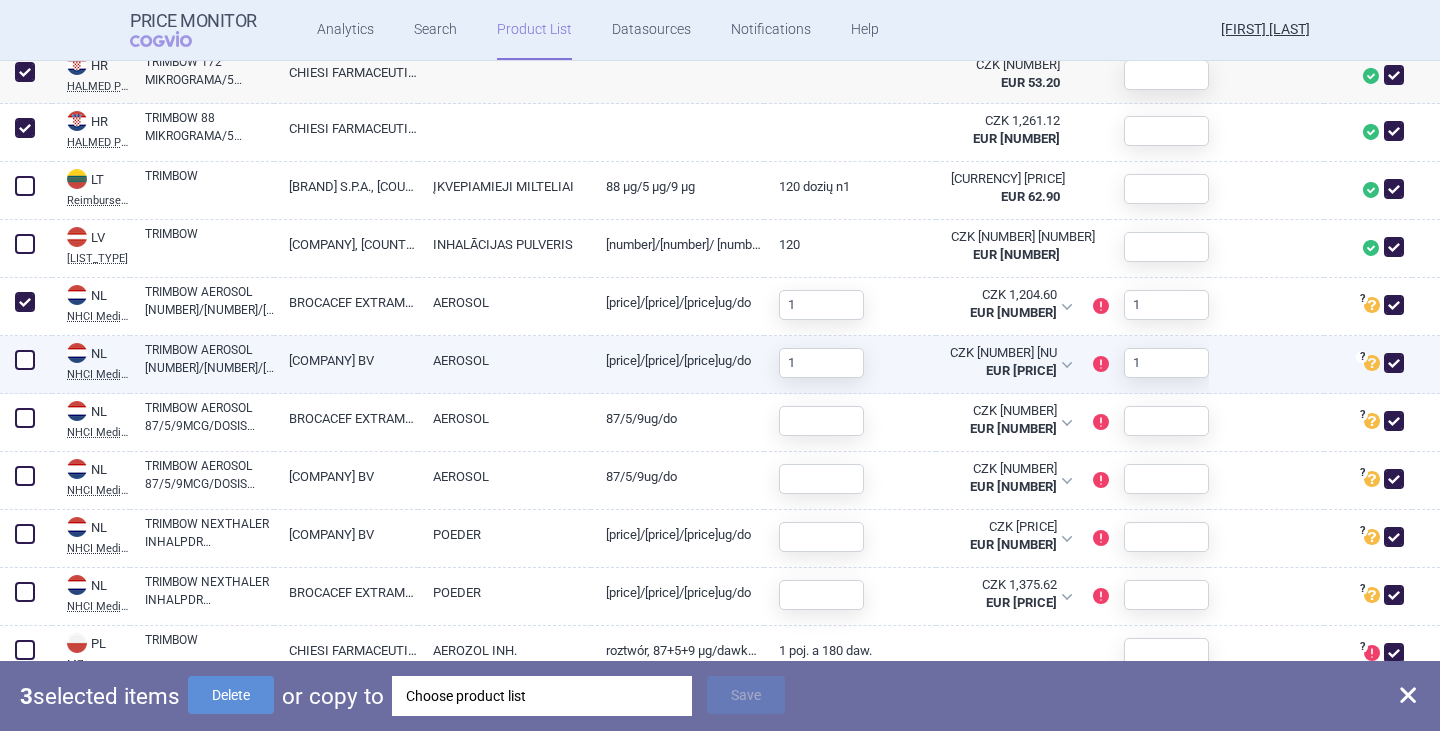 click at bounding box center [26, 365] 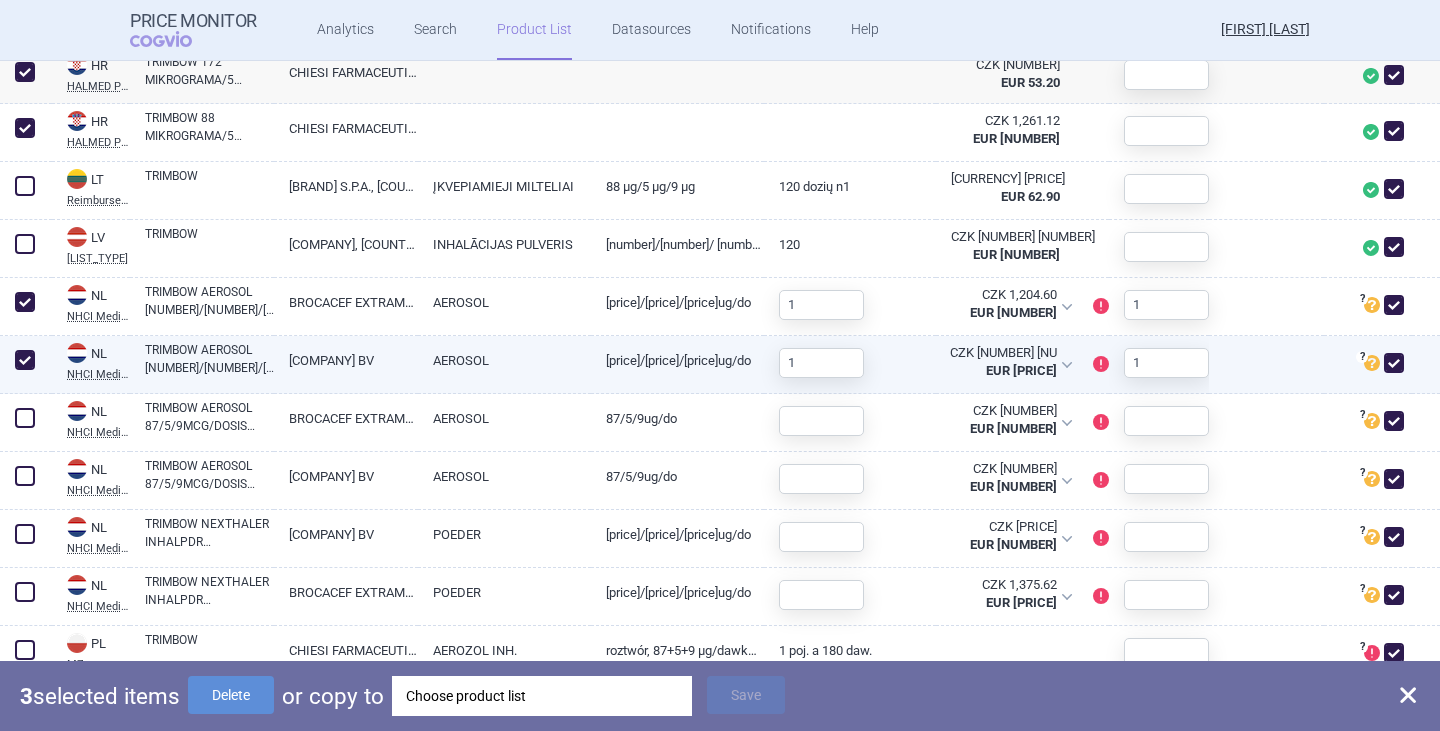 checkbox on "true" 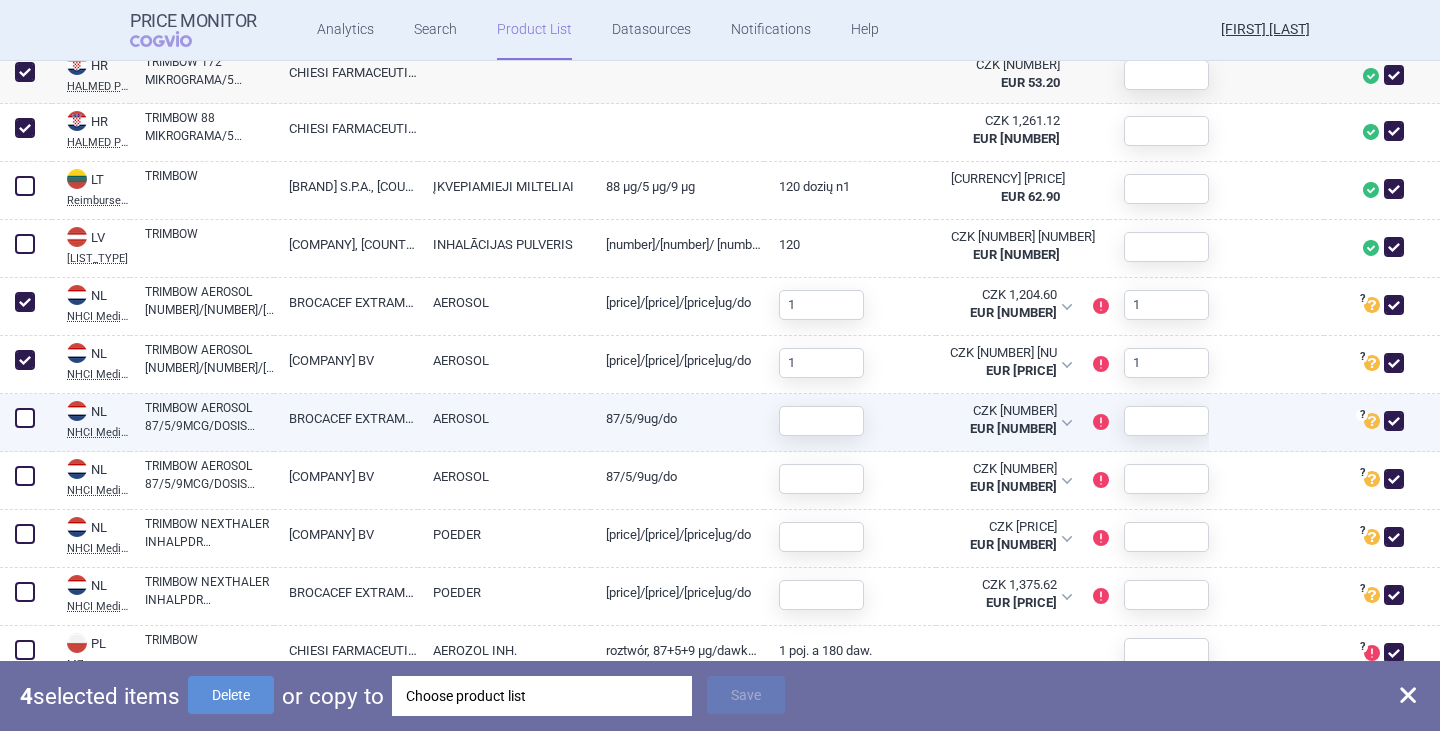 click at bounding box center [25, 418] 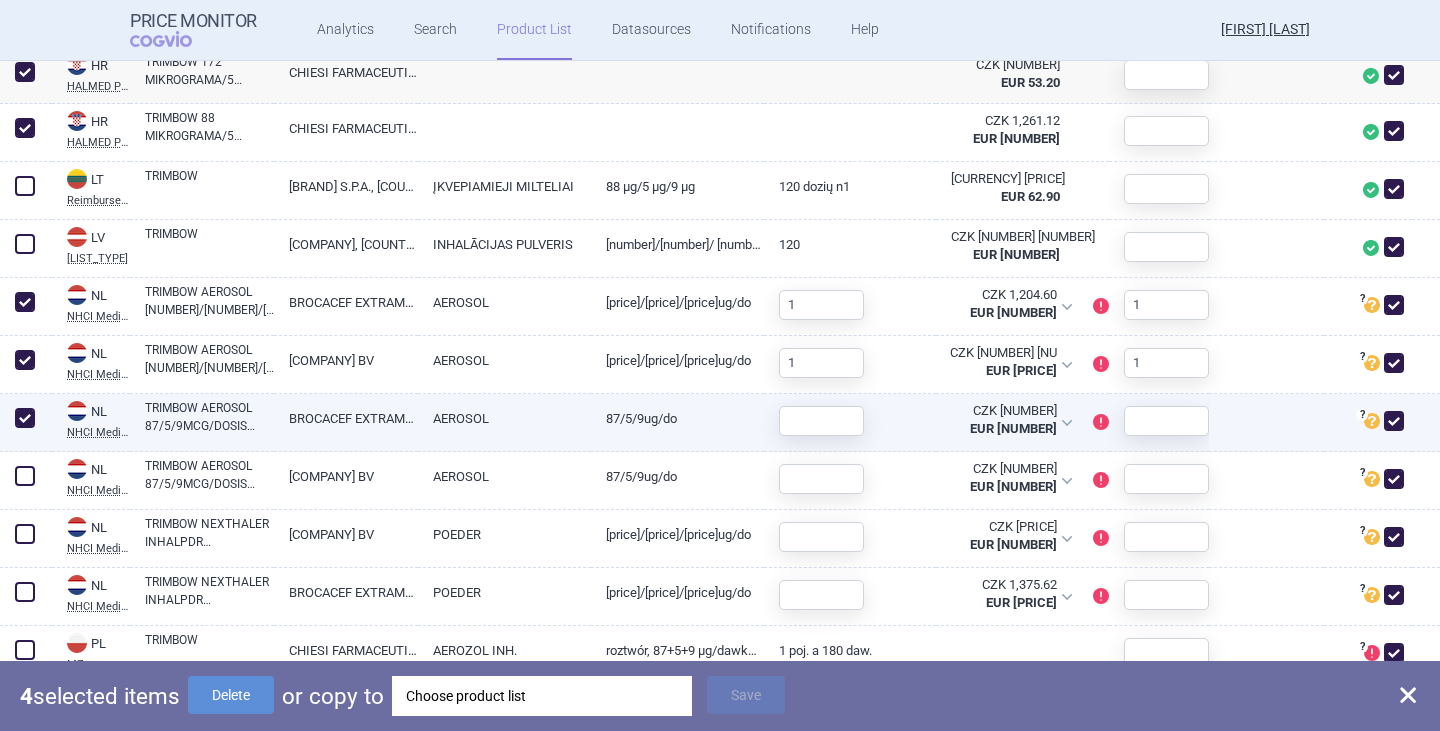 checkbox on "true" 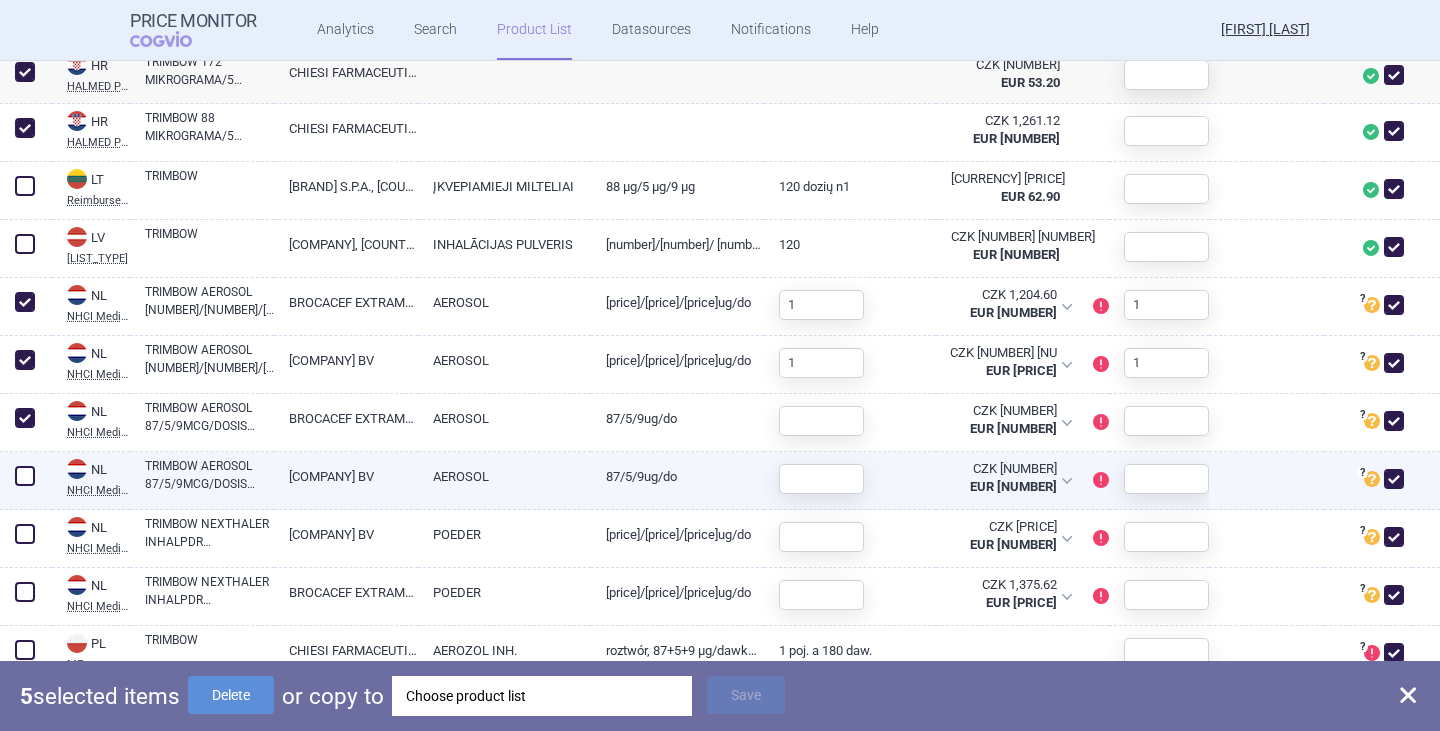 click at bounding box center (25, 476) 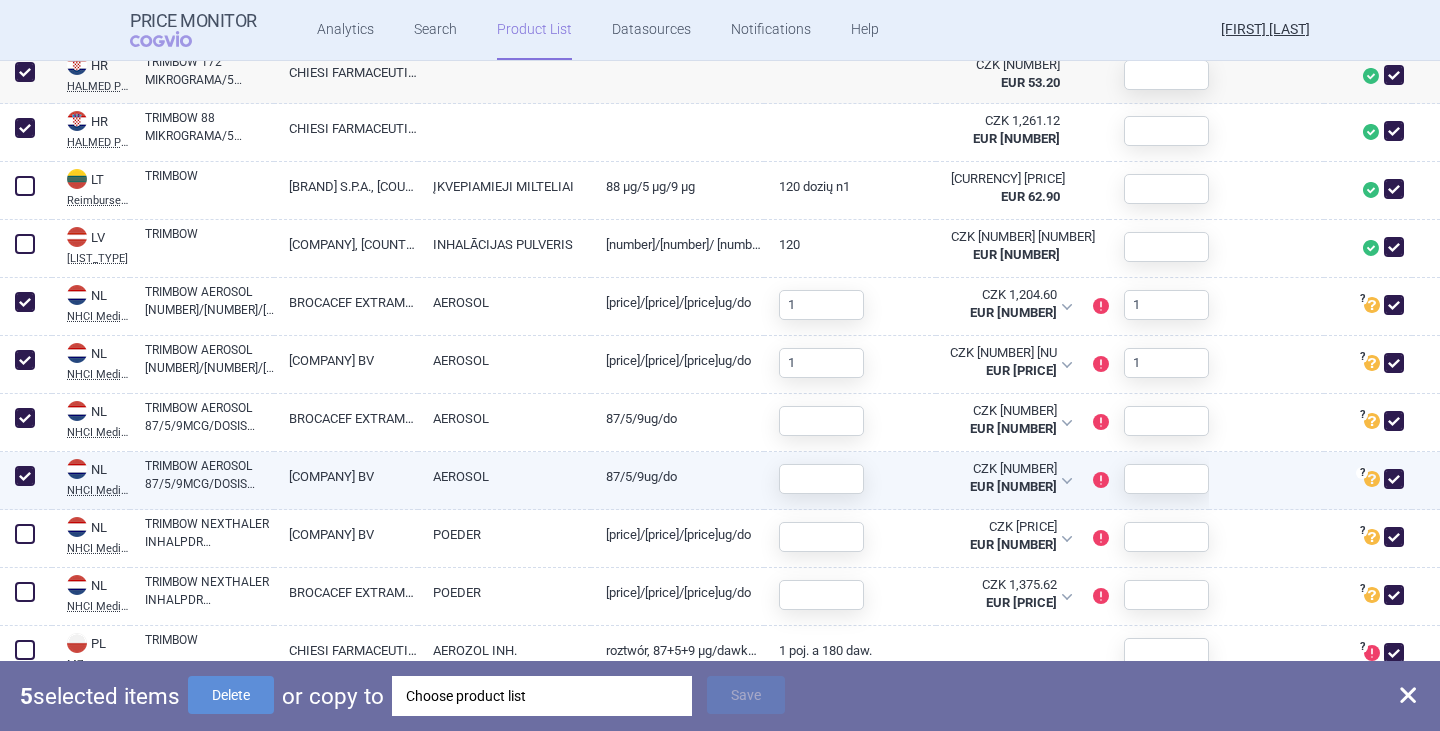 checkbox on "true" 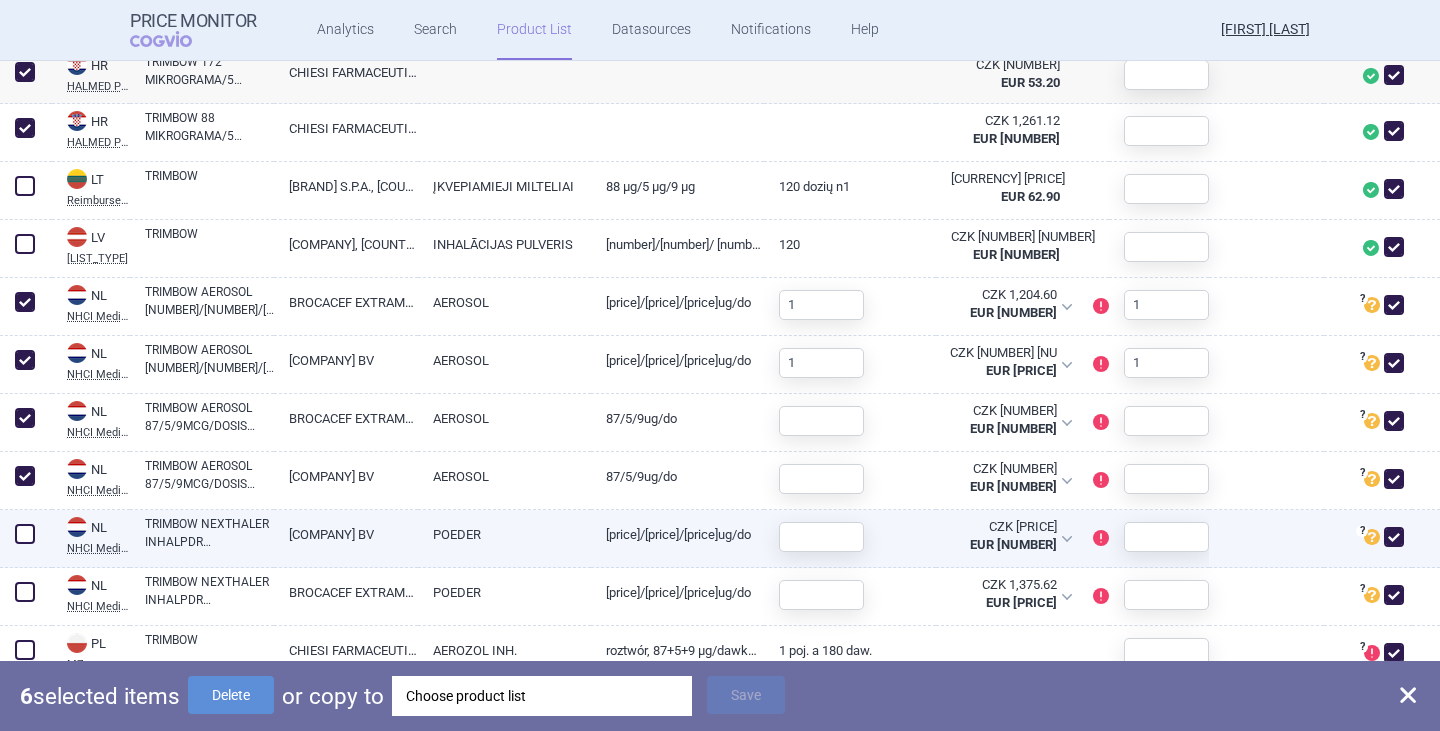 click at bounding box center (25, 534) 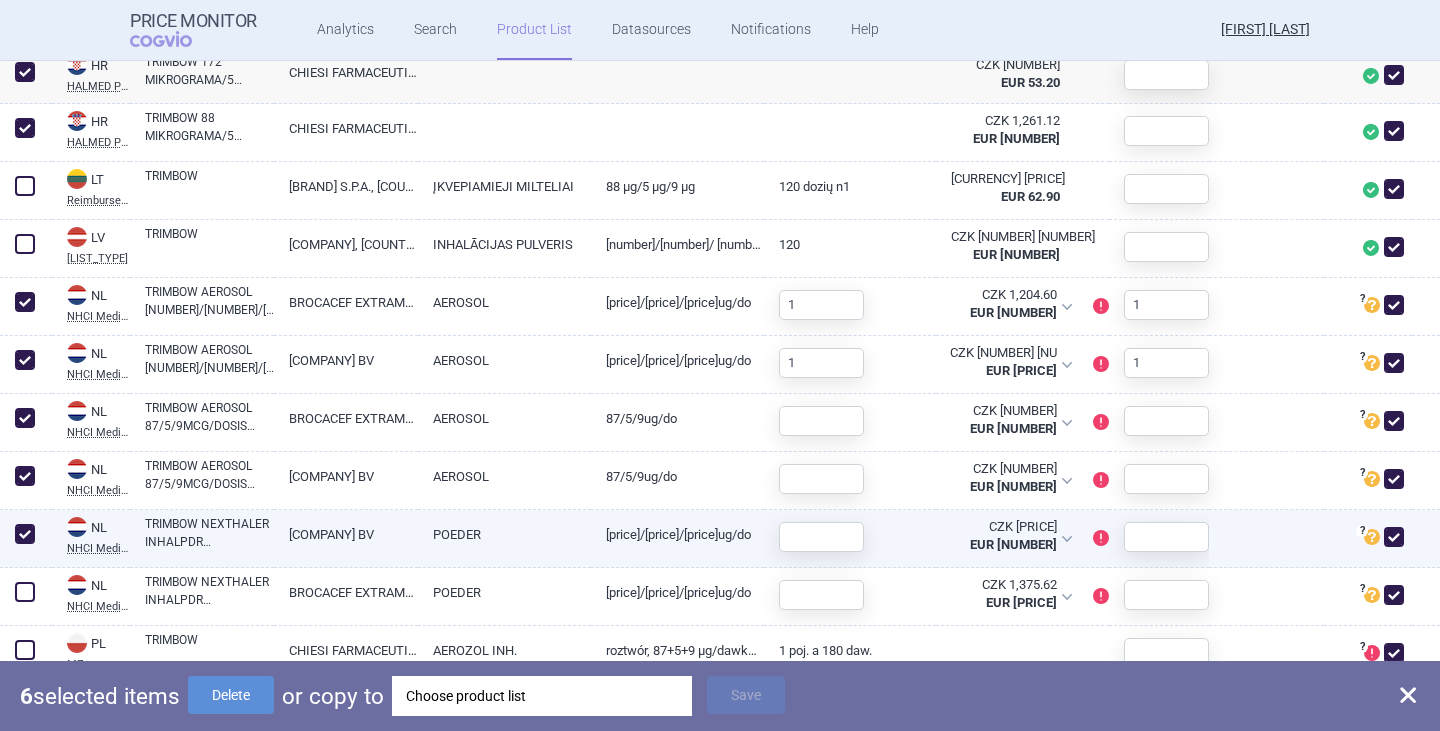 checkbox on "true" 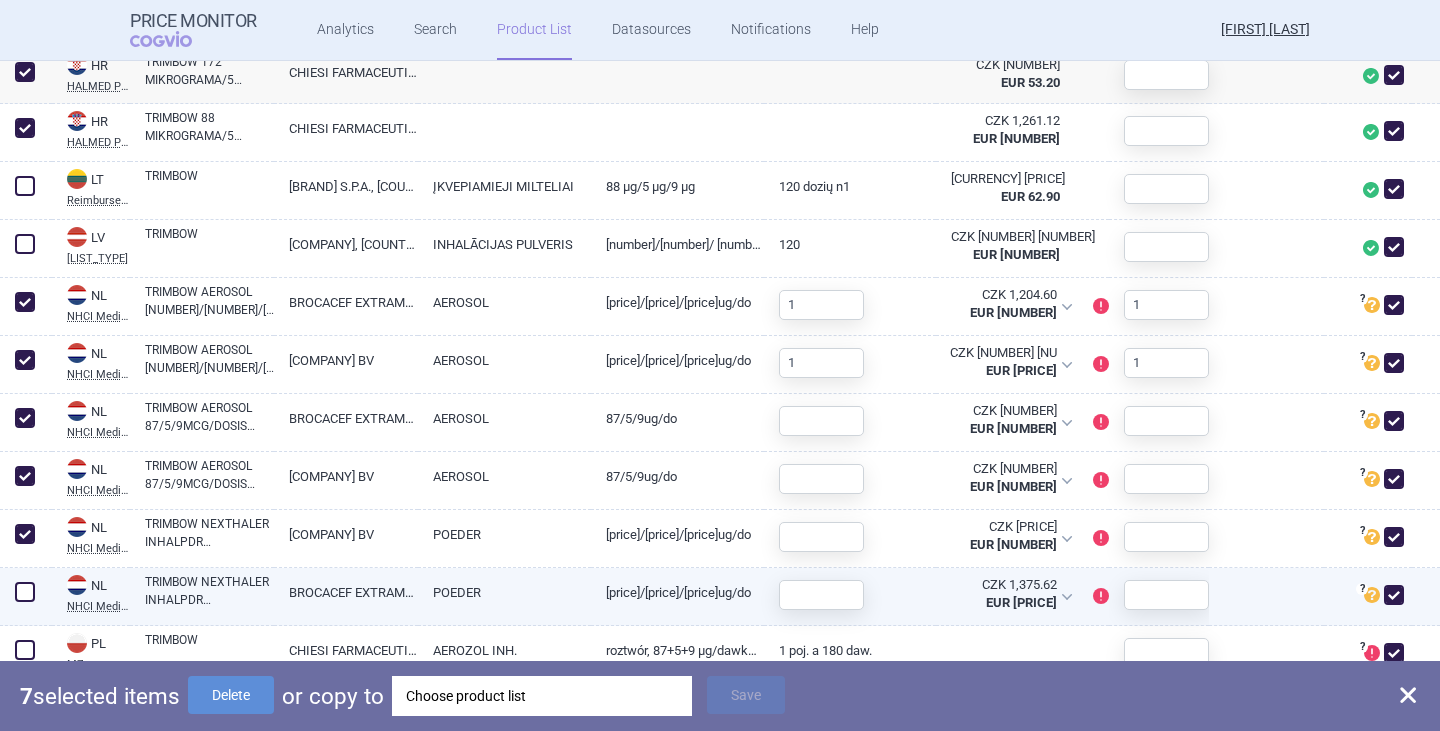 click at bounding box center (25, 592) 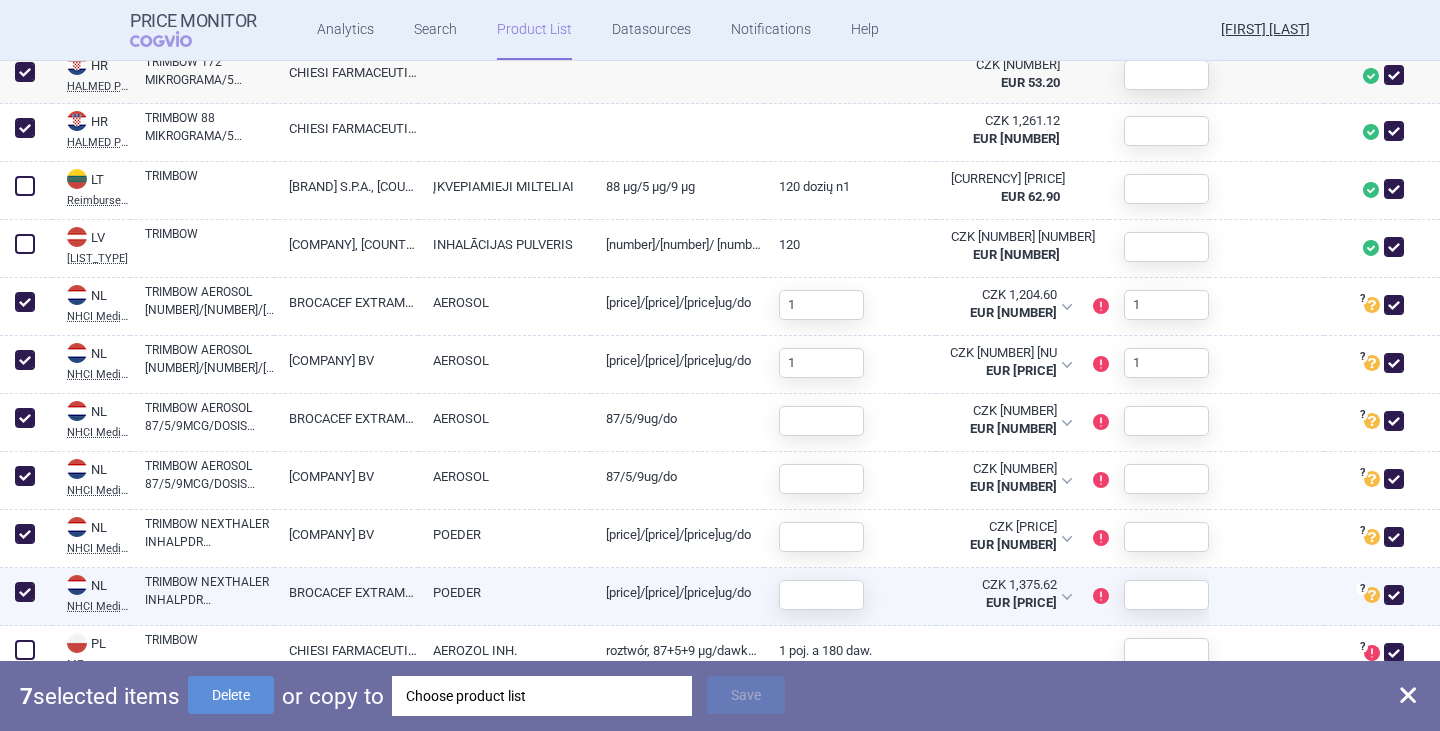 checkbox on "true" 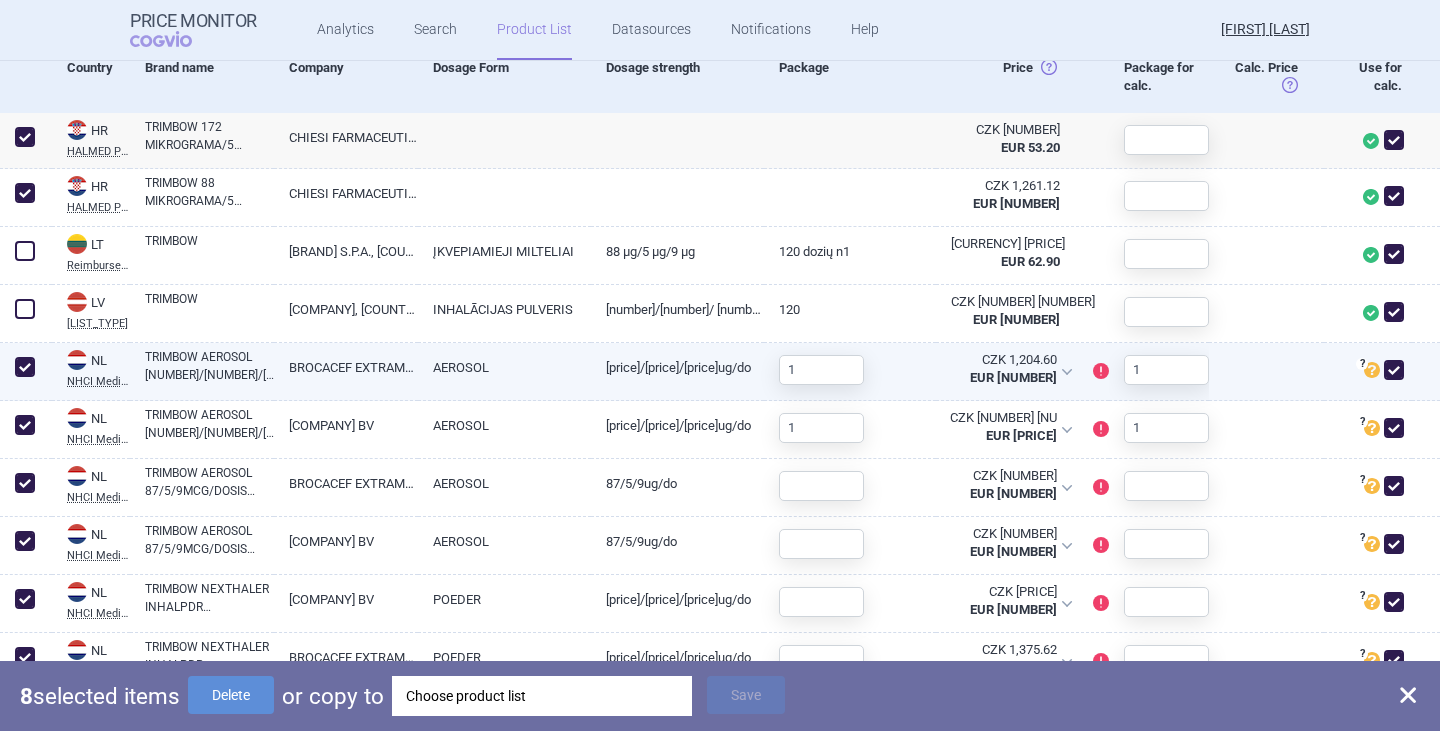 scroll, scrollTop: 700, scrollLeft: 0, axis: vertical 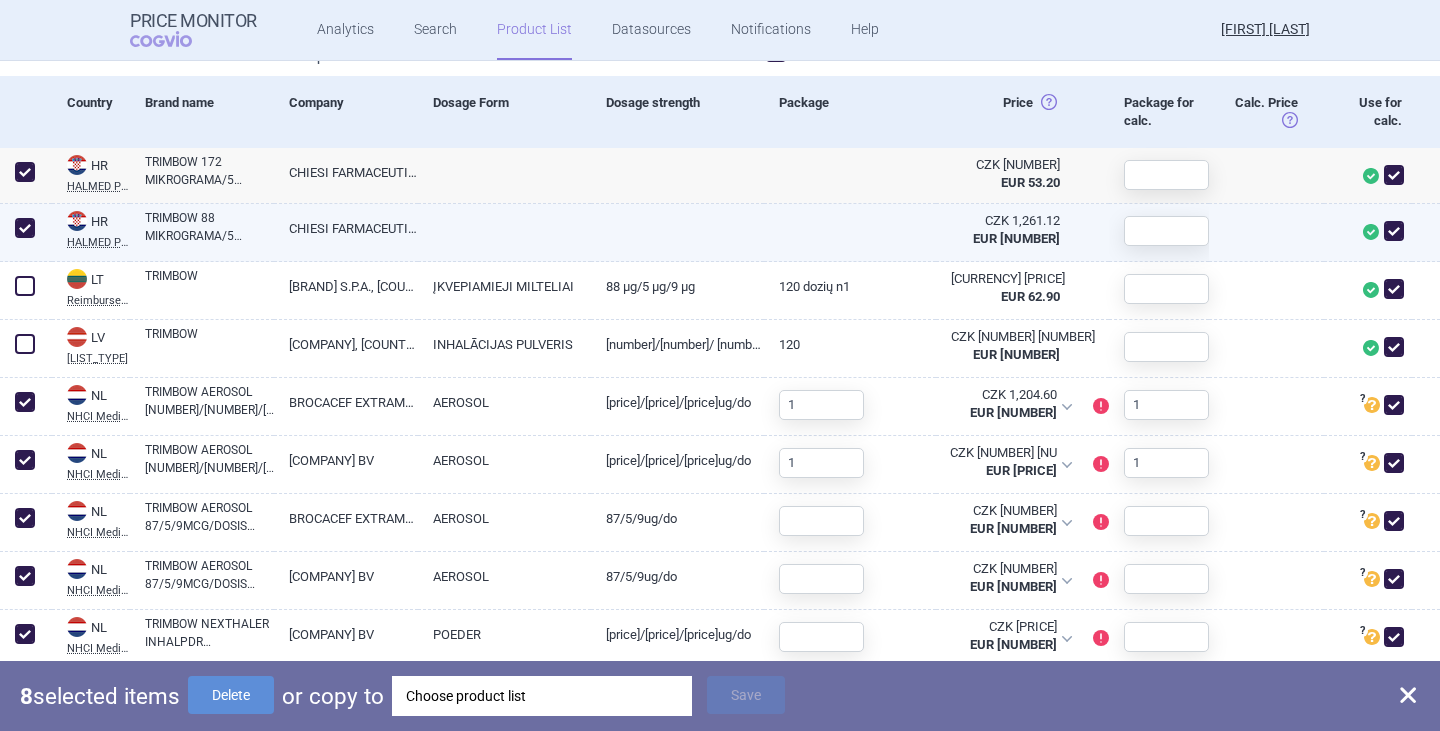 click at bounding box center [25, 228] 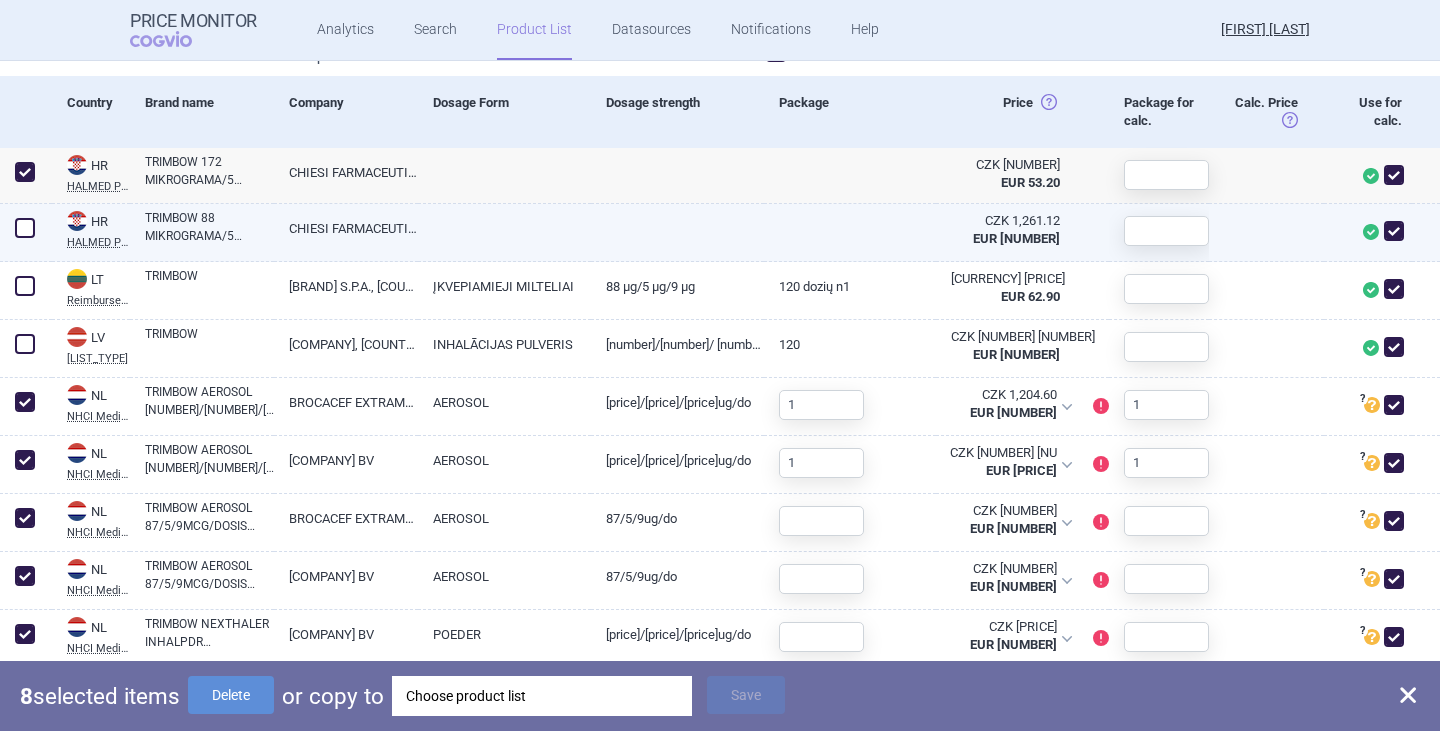 checkbox on "false" 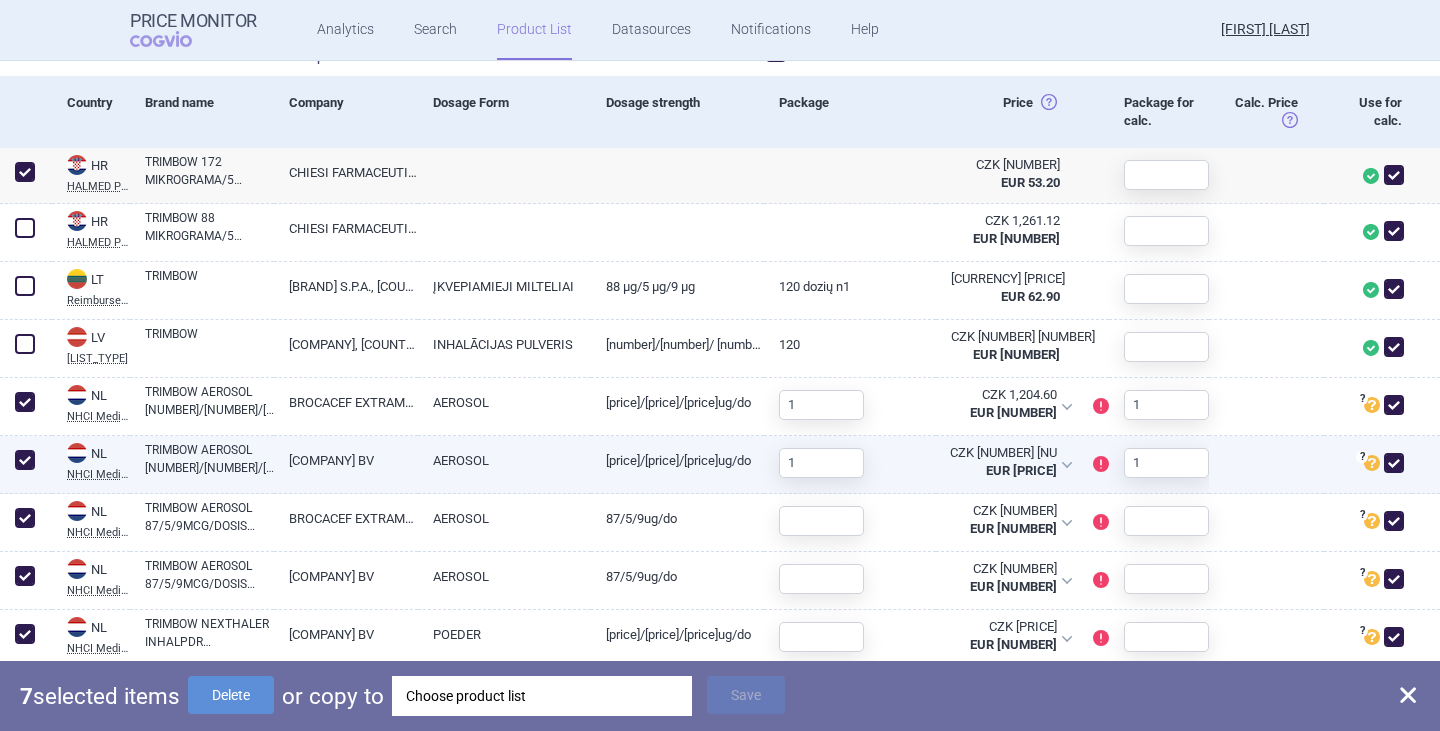 click at bounding box center (25, 460) 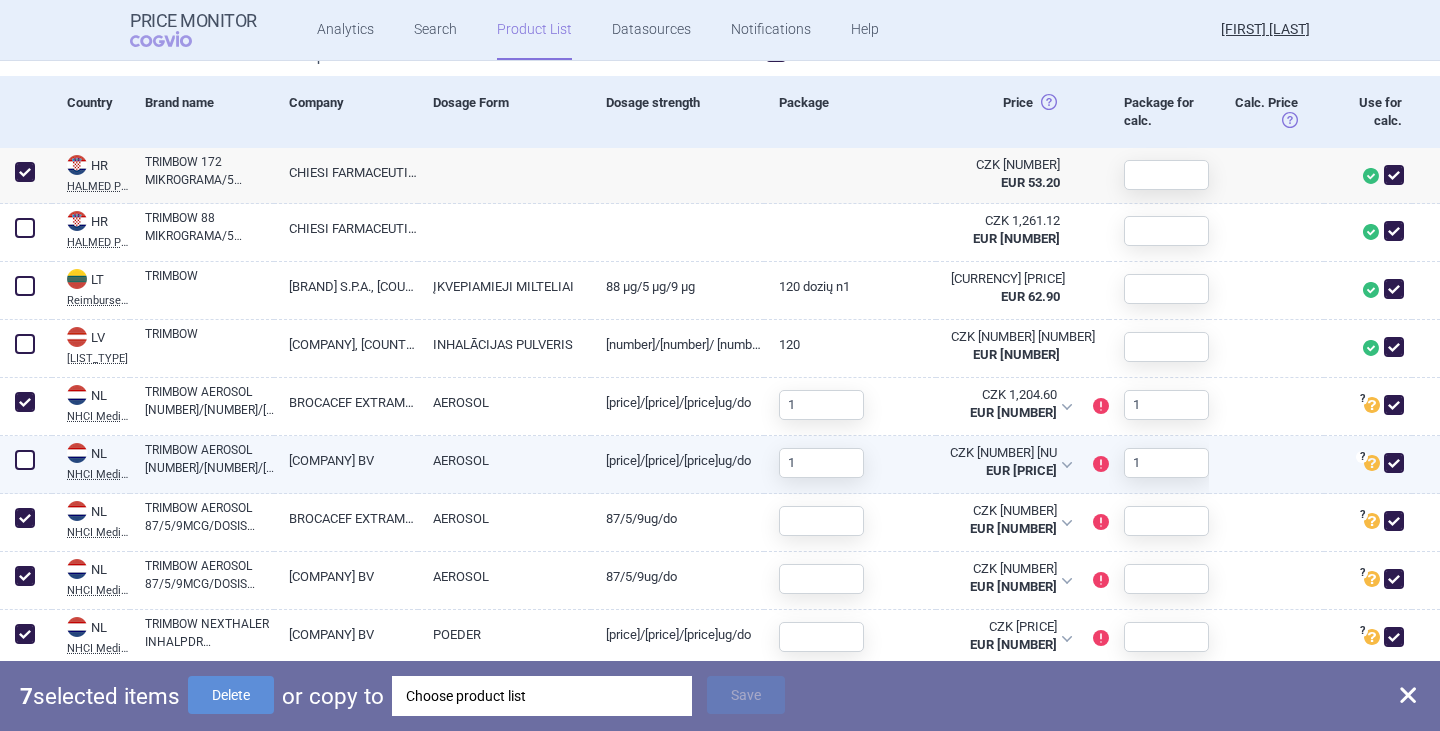 checkbox on "false" 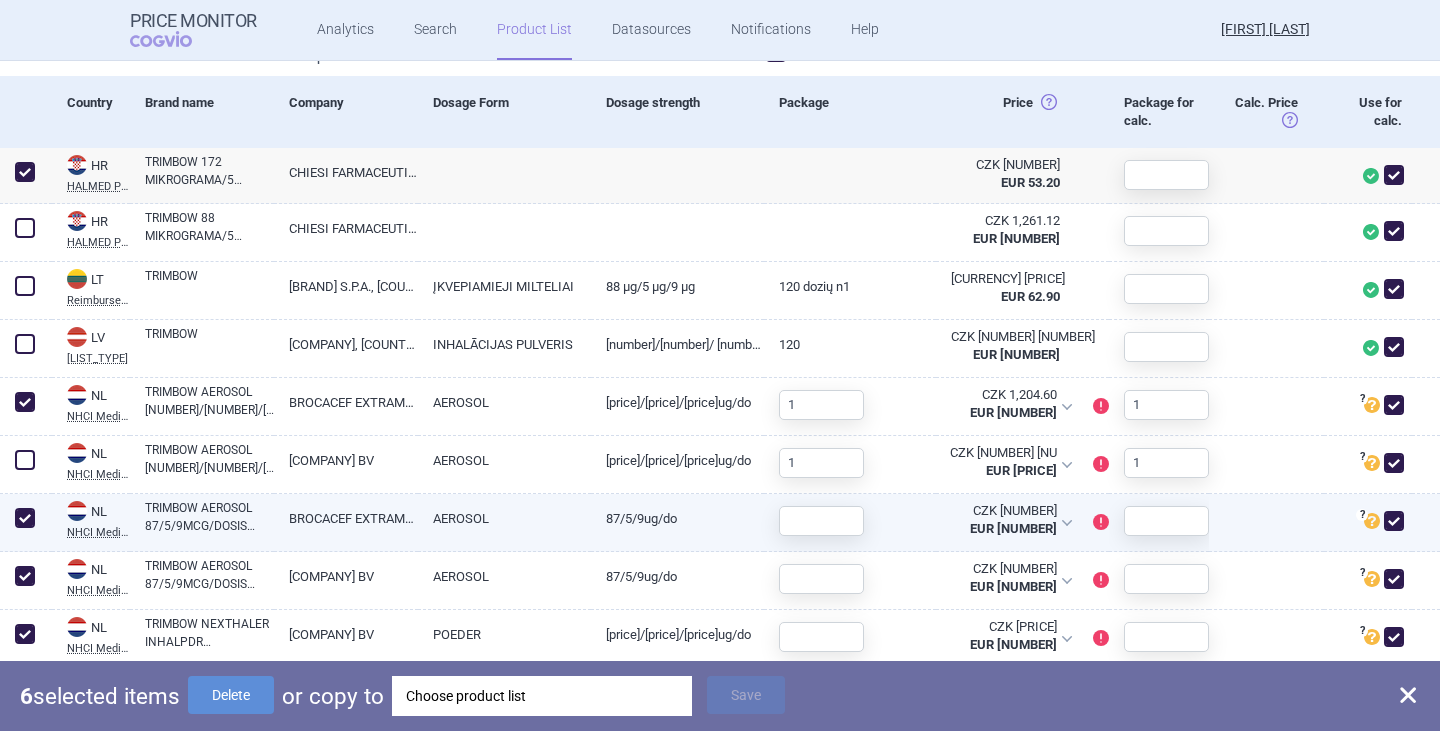 click at bounding box center (25, 518) 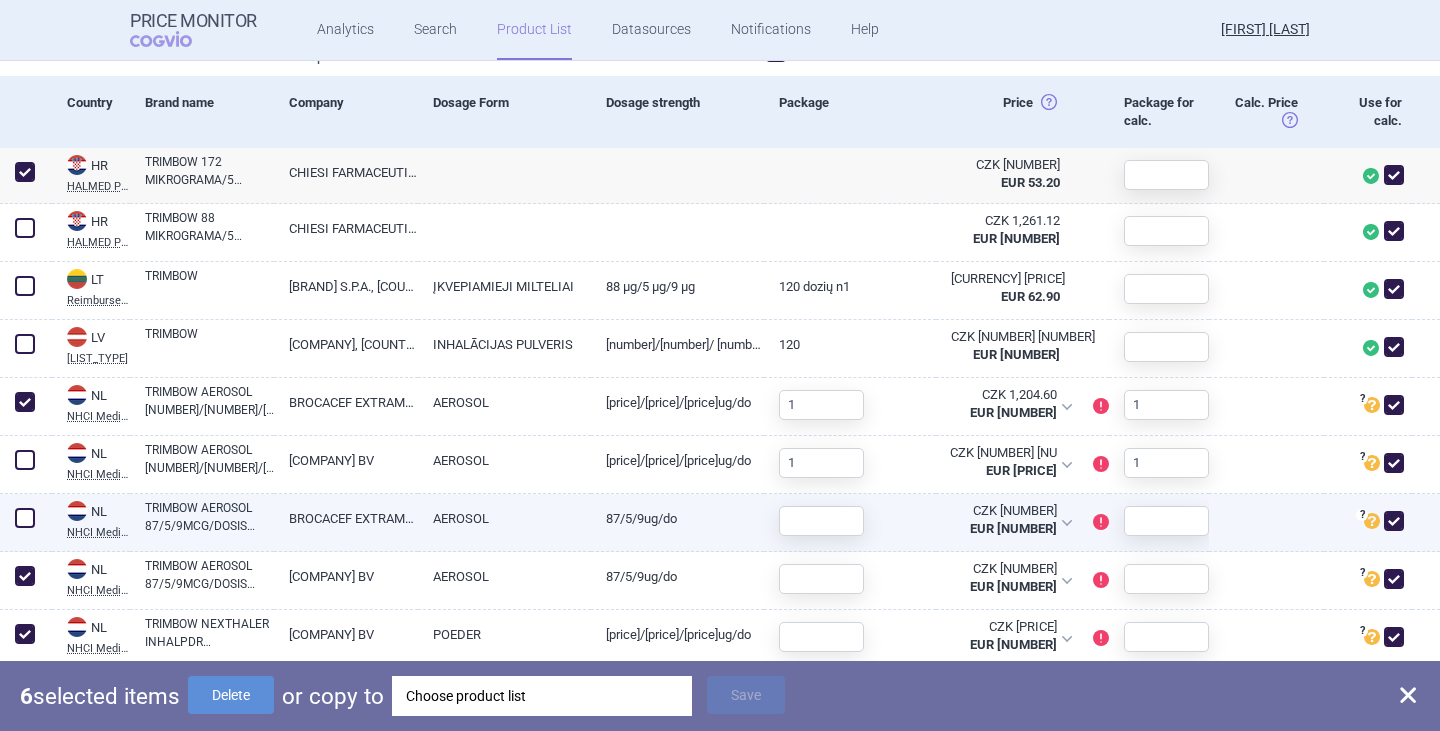 checkbox on "false" 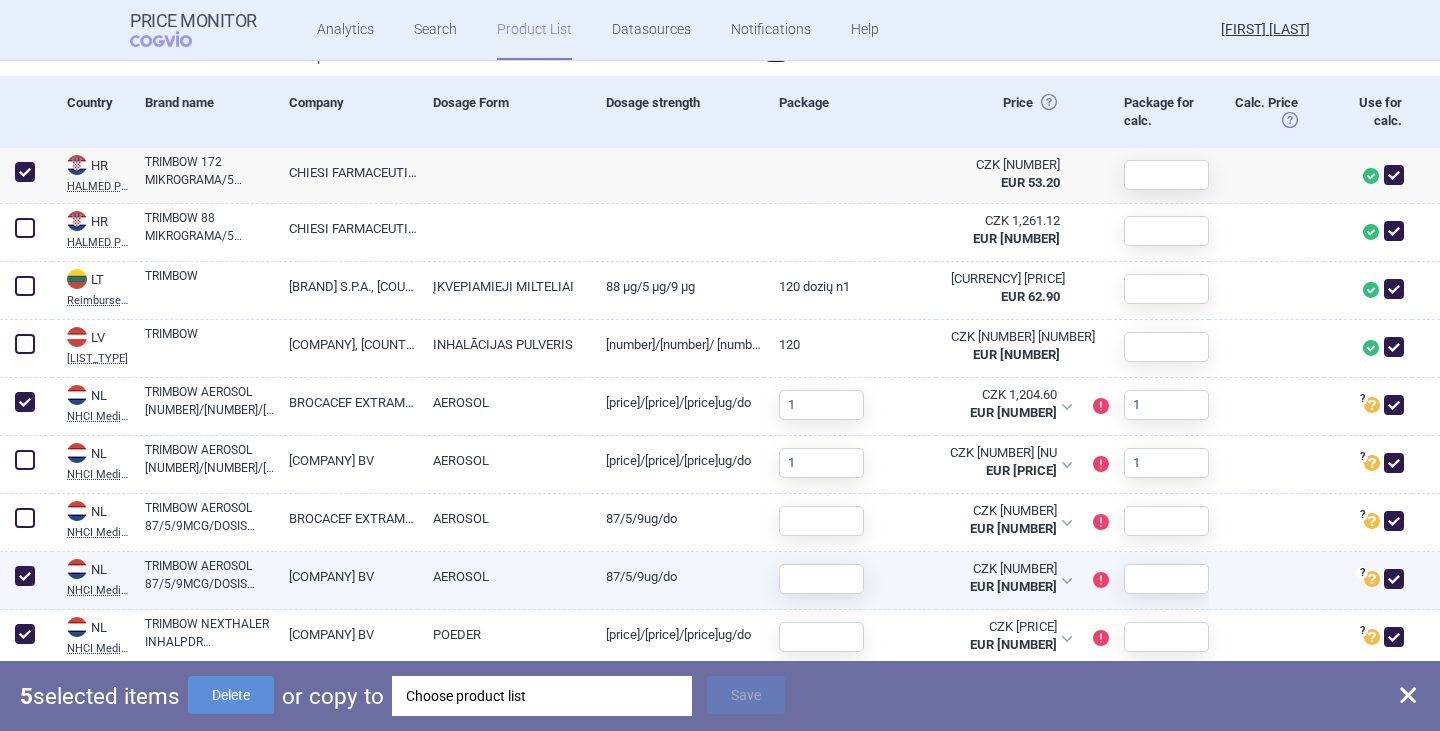 click at bounding box center [25, 576] 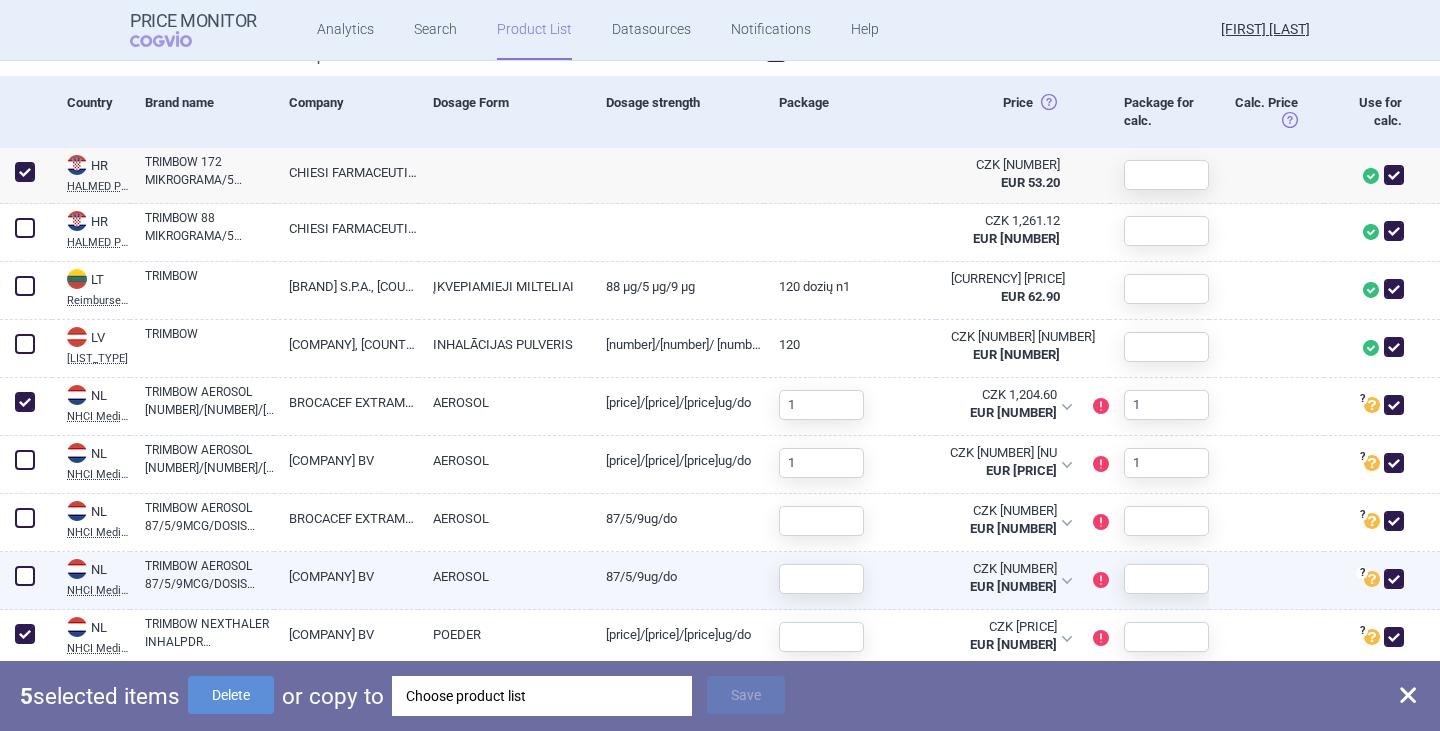 checkbox on "false" 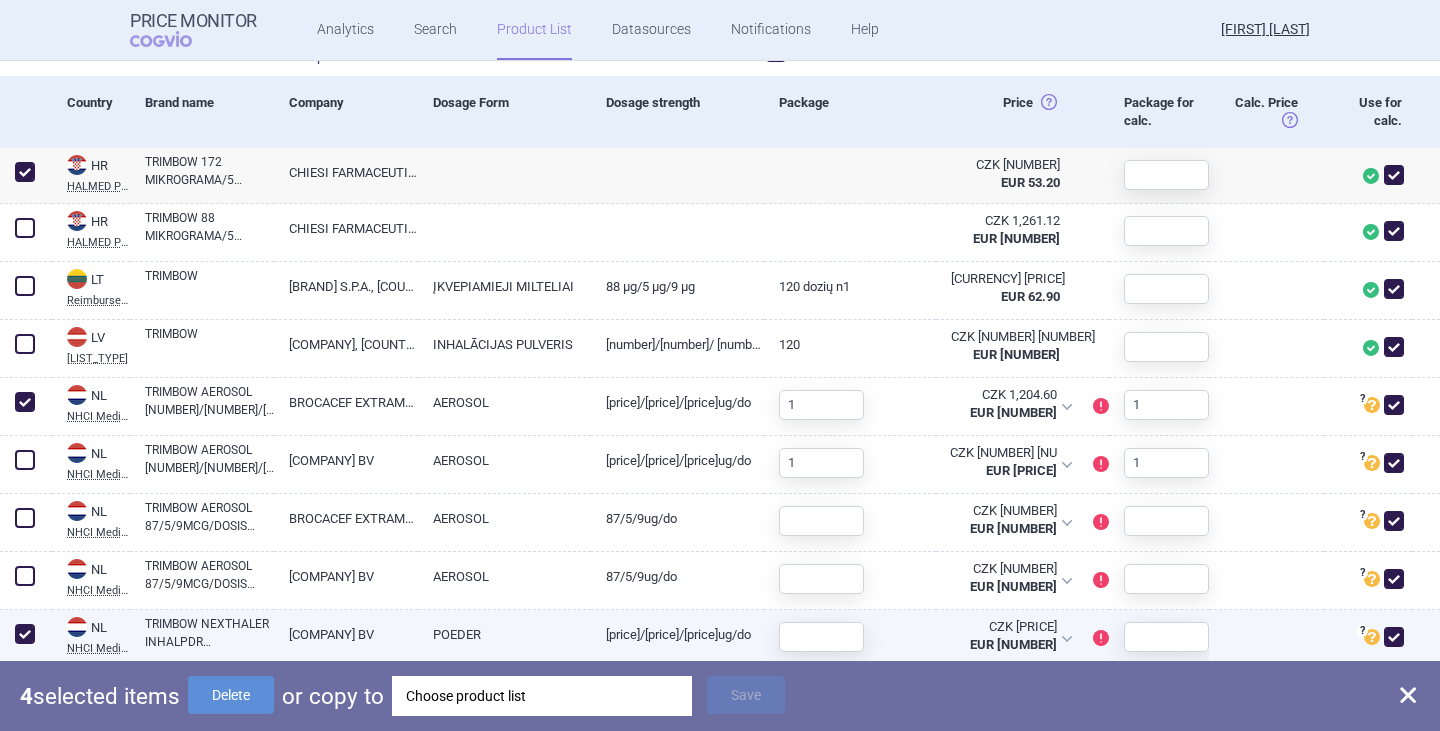 click at bounding box center (25, 634) 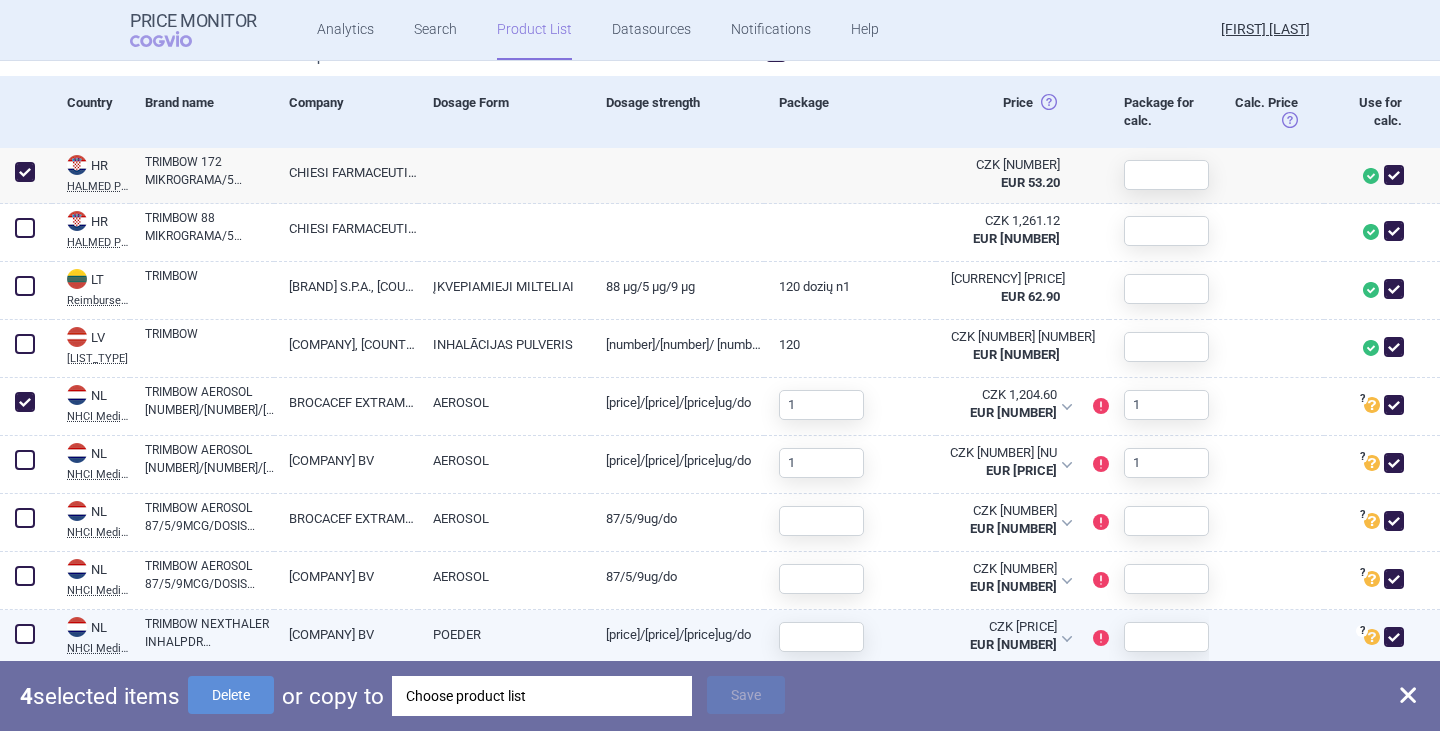 checkbox on "false" 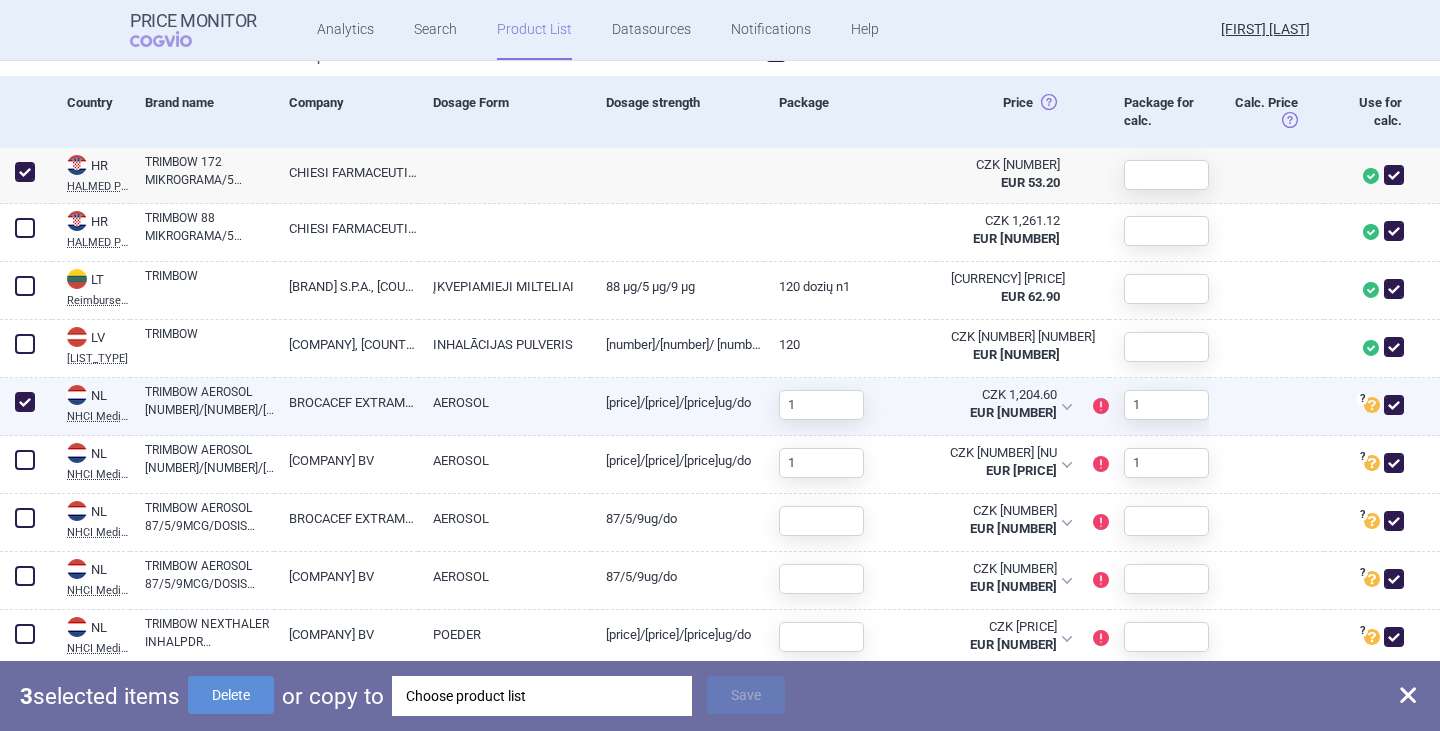 click on "TRIMBOW AEROSOL [NUMBER]/[NUMBER]/[NUMBER]MCG/DOSIS SPUITBUS [NUMBER]DO" at bounding box center (209, 401) 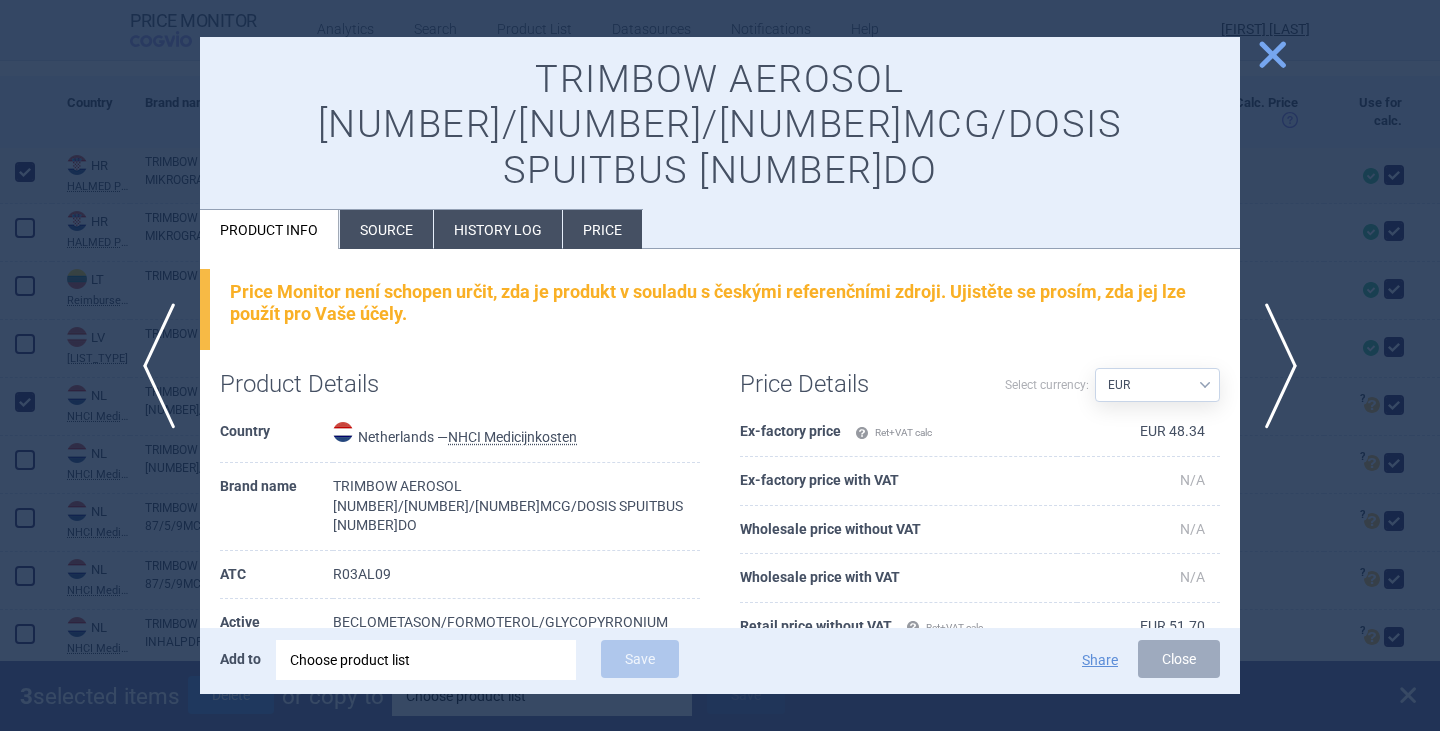 scroll, scrollTop: 200, scrollLeft: 0, axis: vertical 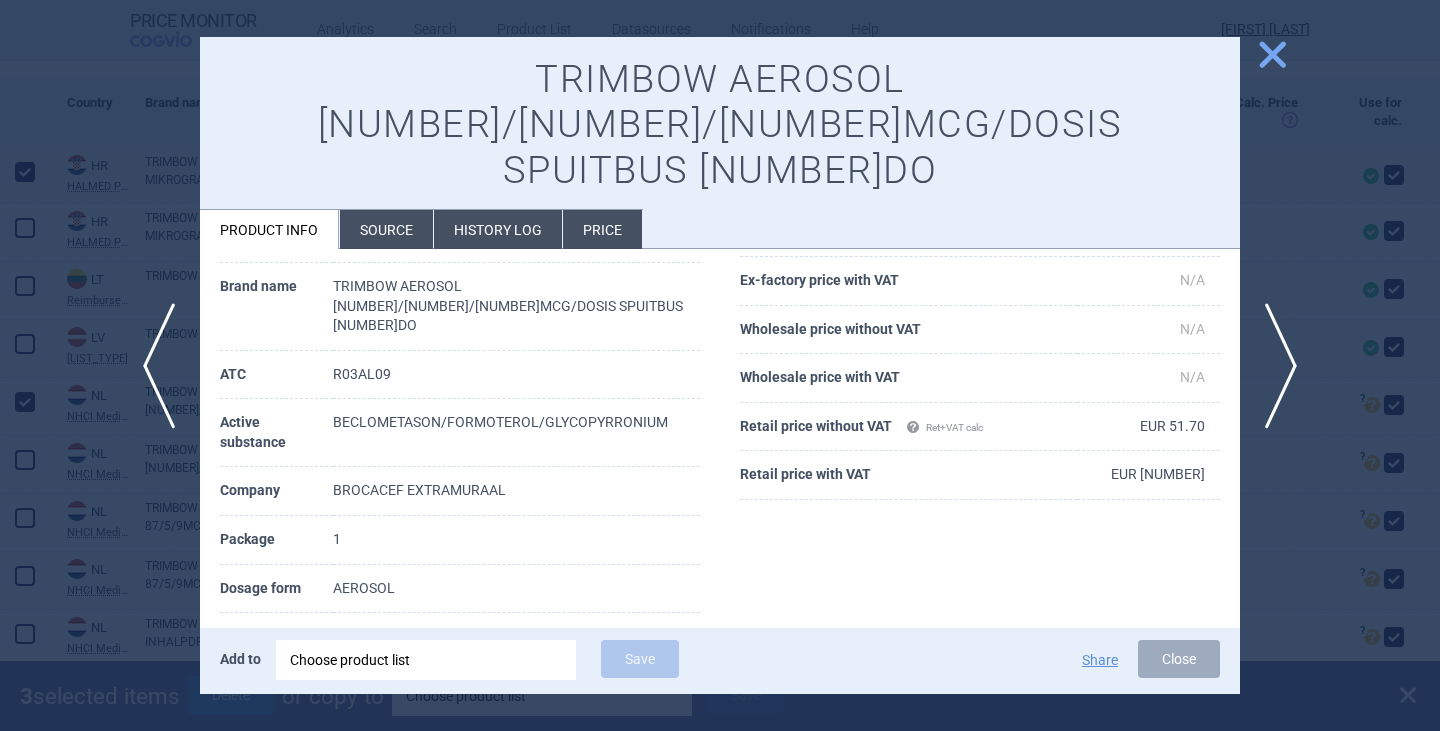 click on "Source" at bounding box center (386, 229) 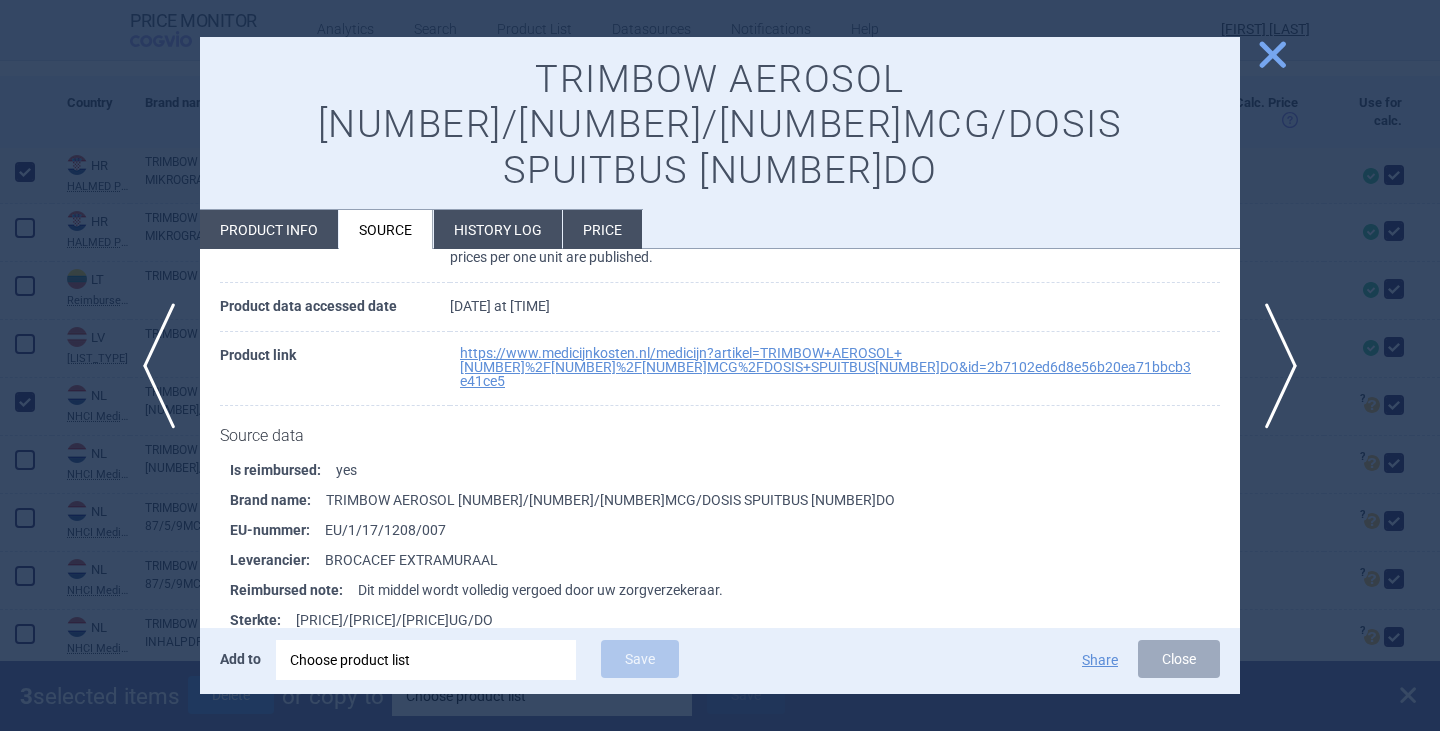 scroll, scrollTop: 200, scrollLeft: 0, axis: vertical 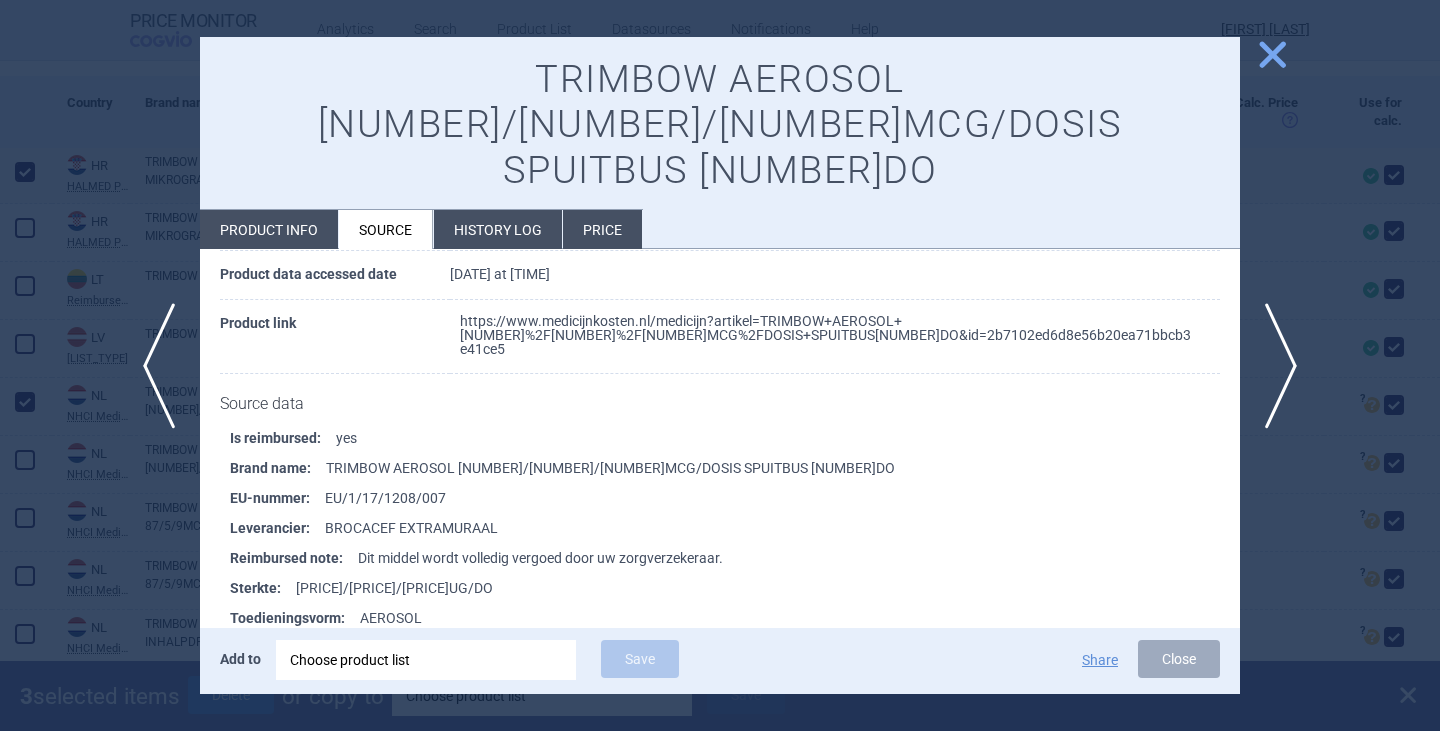 click on "https://www.medicijnkosten.nl/medicijn?artikel=TRIMBOW+AEROSOL+[NUMBER]%2F[NUMBER]%2F[NUMBER]MCG%2FDOSIS+SPUITBUS[NUMBER]DO&id=2b7102ed6d8e56b20ea71bbcb3e41ce5" at bounding box center [827, 335] 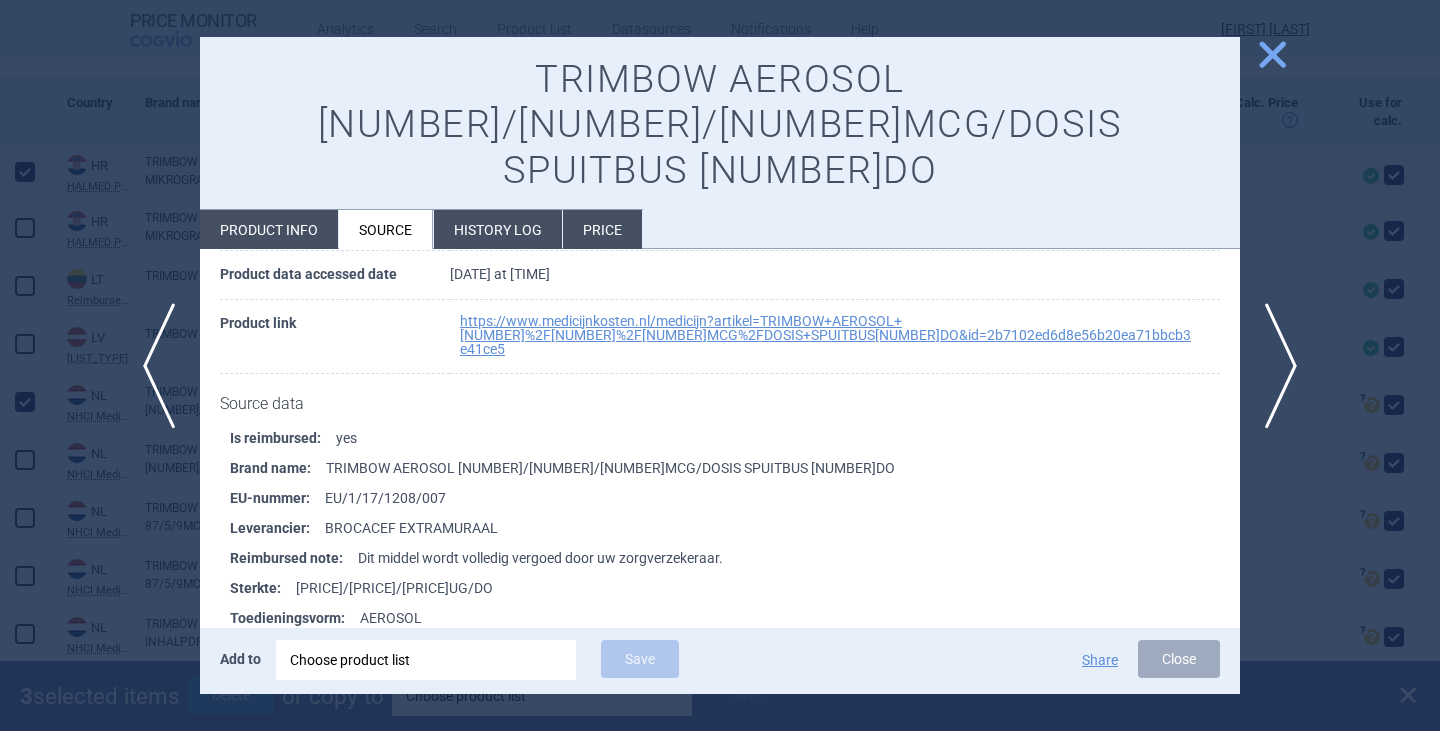 select on "EUR" 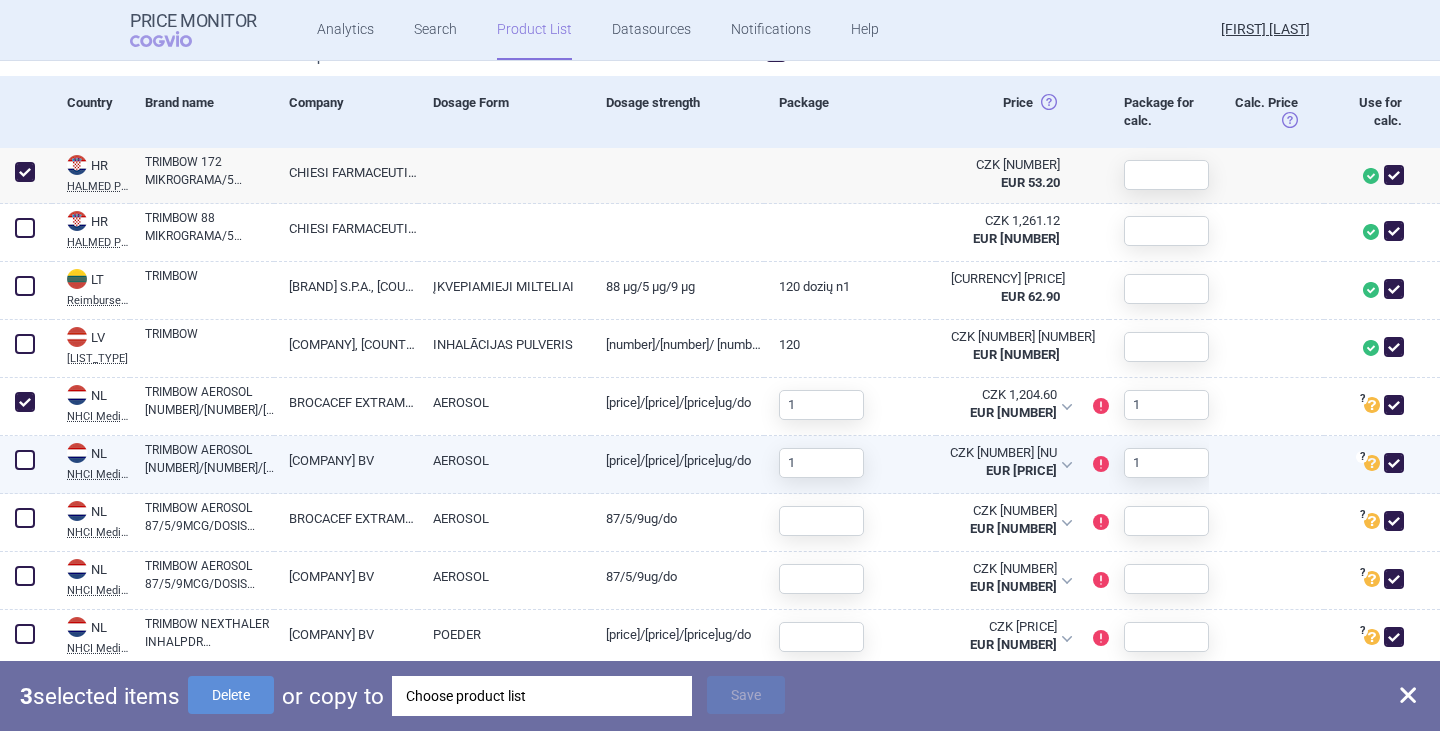 click on "TRIMBOW AEROSOL [NUMBER]/[NUMBER]/[NUMBER]MCG/DOSIS SPUITBUS [NUMBER]DO" at bounding box center (209, 459) 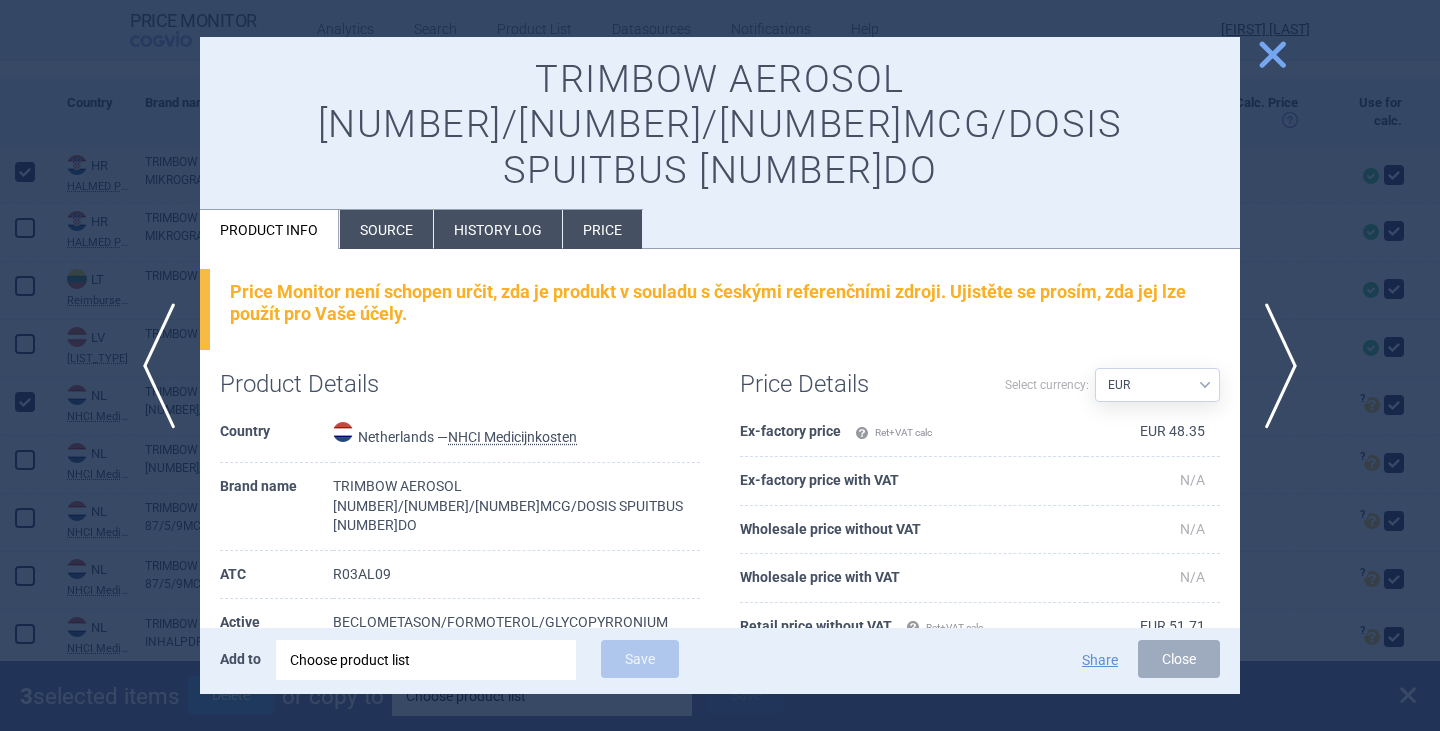 click on "Source" at bounding box center [386, 229] 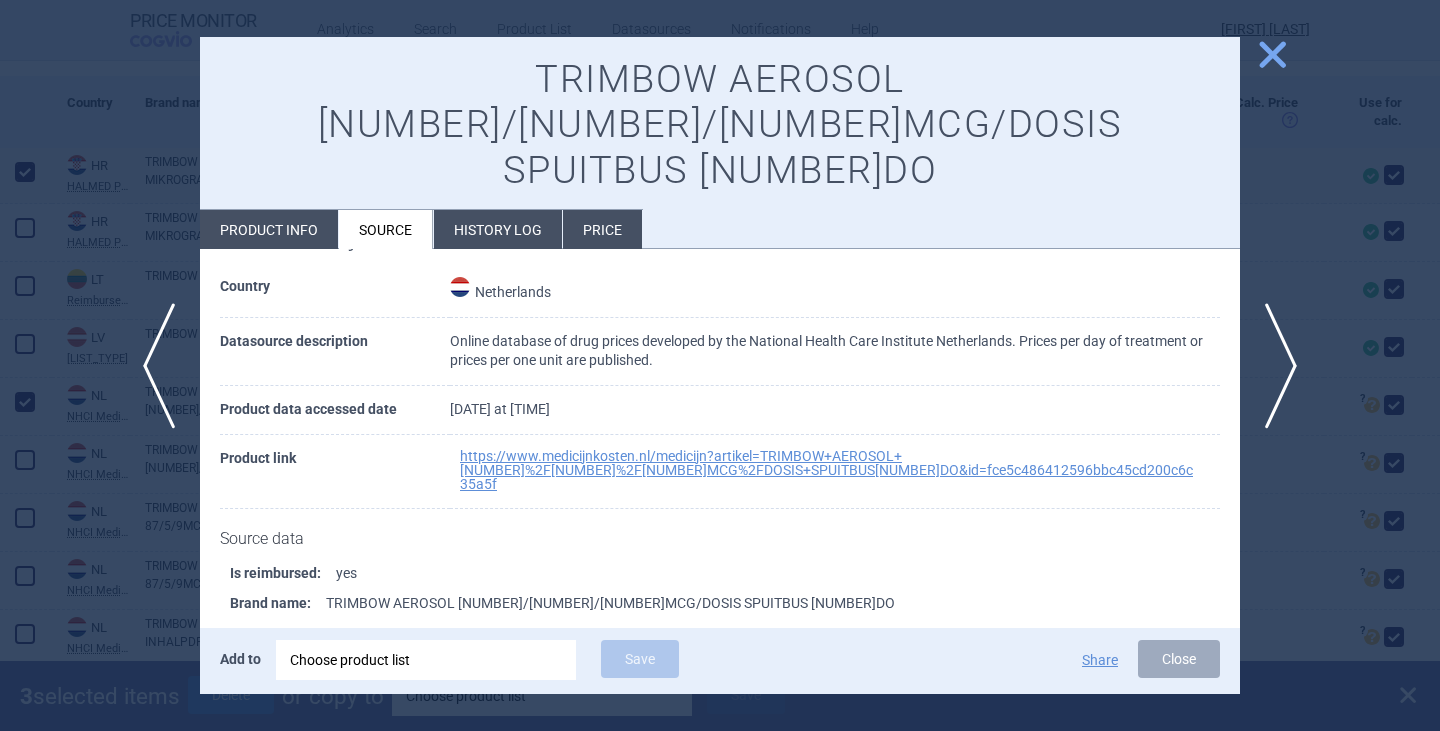 scroll, scrollTop: 100, scrollLeft: 0, axis: vertical 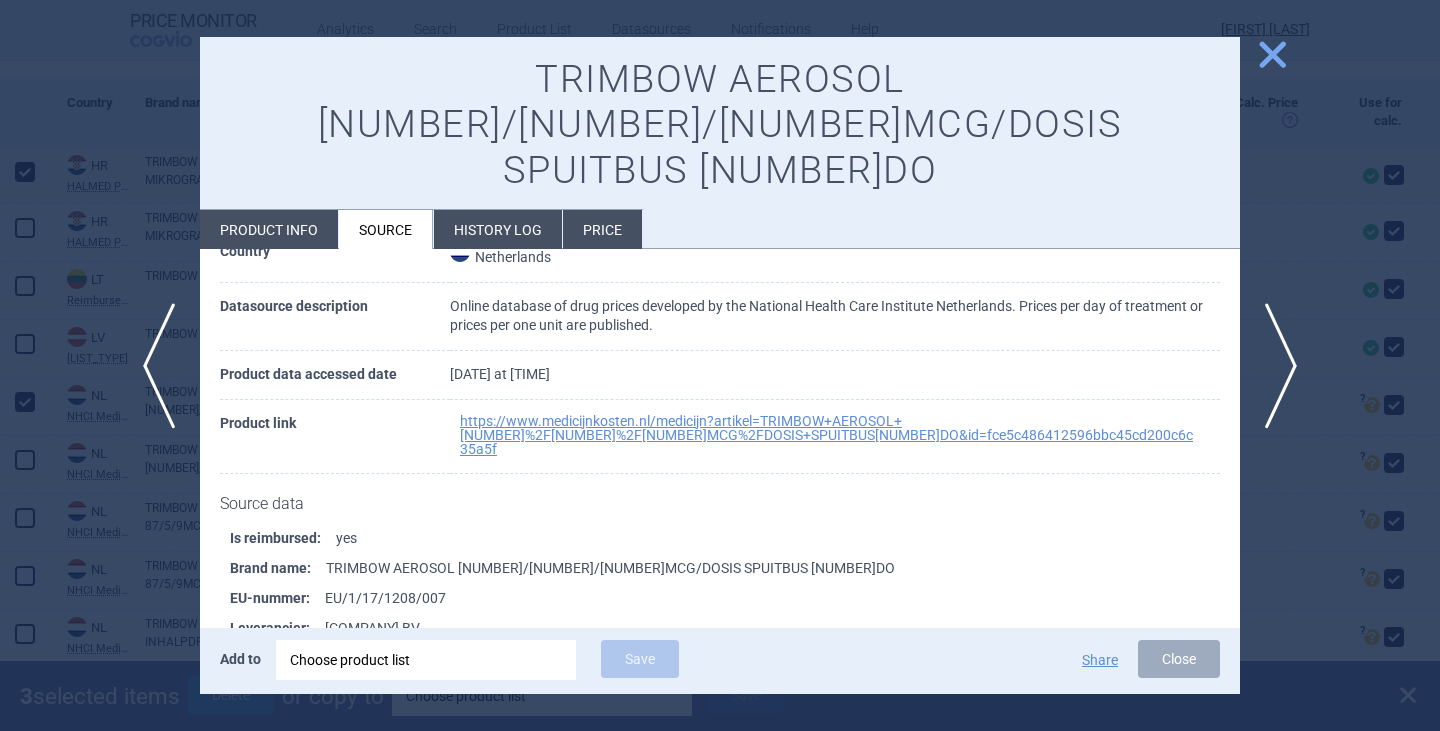 click on "https://www.medicijnkosten.nl/medicijn?artikel=TRIMBOW+AEROSOL+[NUMBER]%2F[NUMBER]%2F[NUMBER]MCG%2FDOSIS+SPUITBUS[NUMBER]DO&id=fce5c486412596bbc45cd200c6c35a5f" at bounding box center (835, 437) 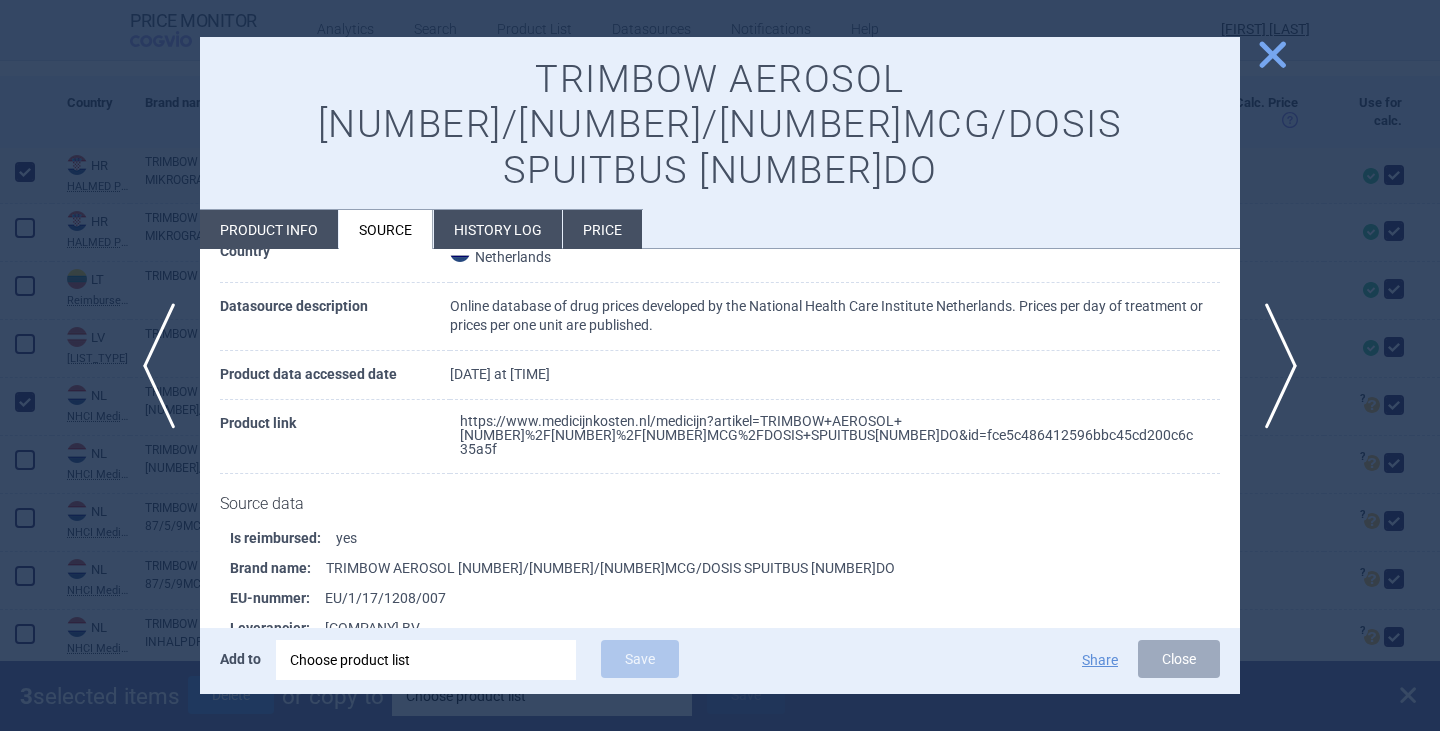 click on "https://www.medicijnkosten.nl/medicijn?artikel=TRIMBOW+AEROSOL+[NUMBER]%2F[NUMBER]%2F[NUMBER]MCG%2FDOSIS+SPUITBUS[NUMBER]DO&id=fce5c486412596bbc45cd200c6c35a5f" at bounding box center (827, 435) 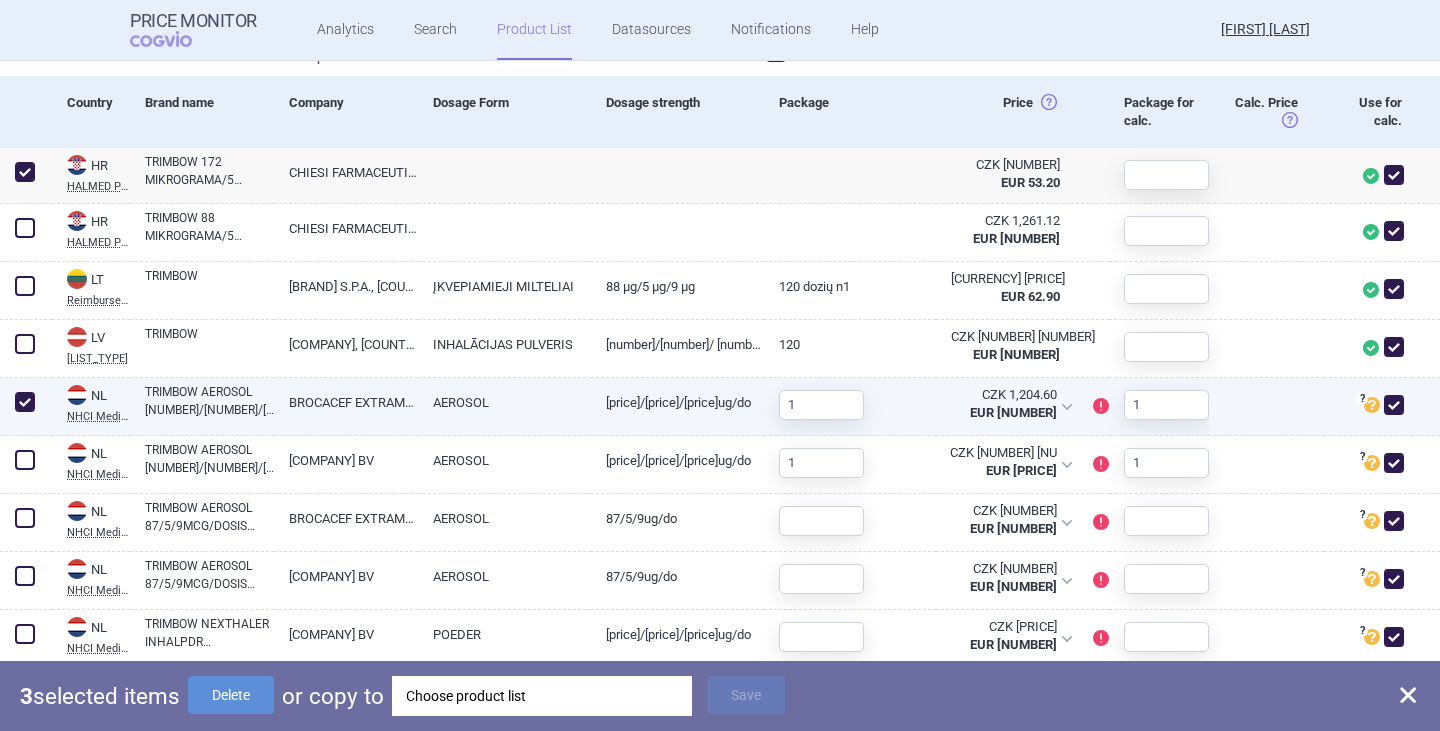 click at bounding box center (25, 402) 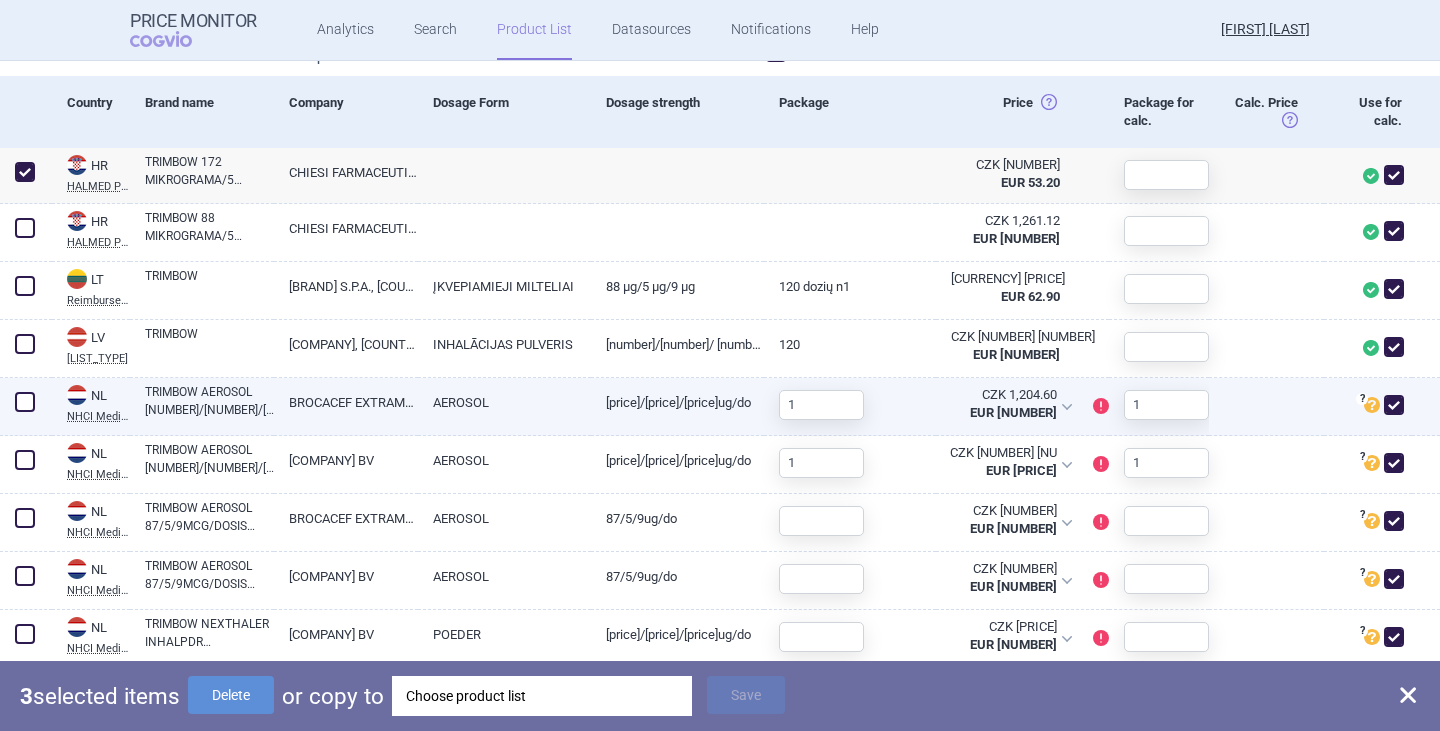 checkbox on "false" 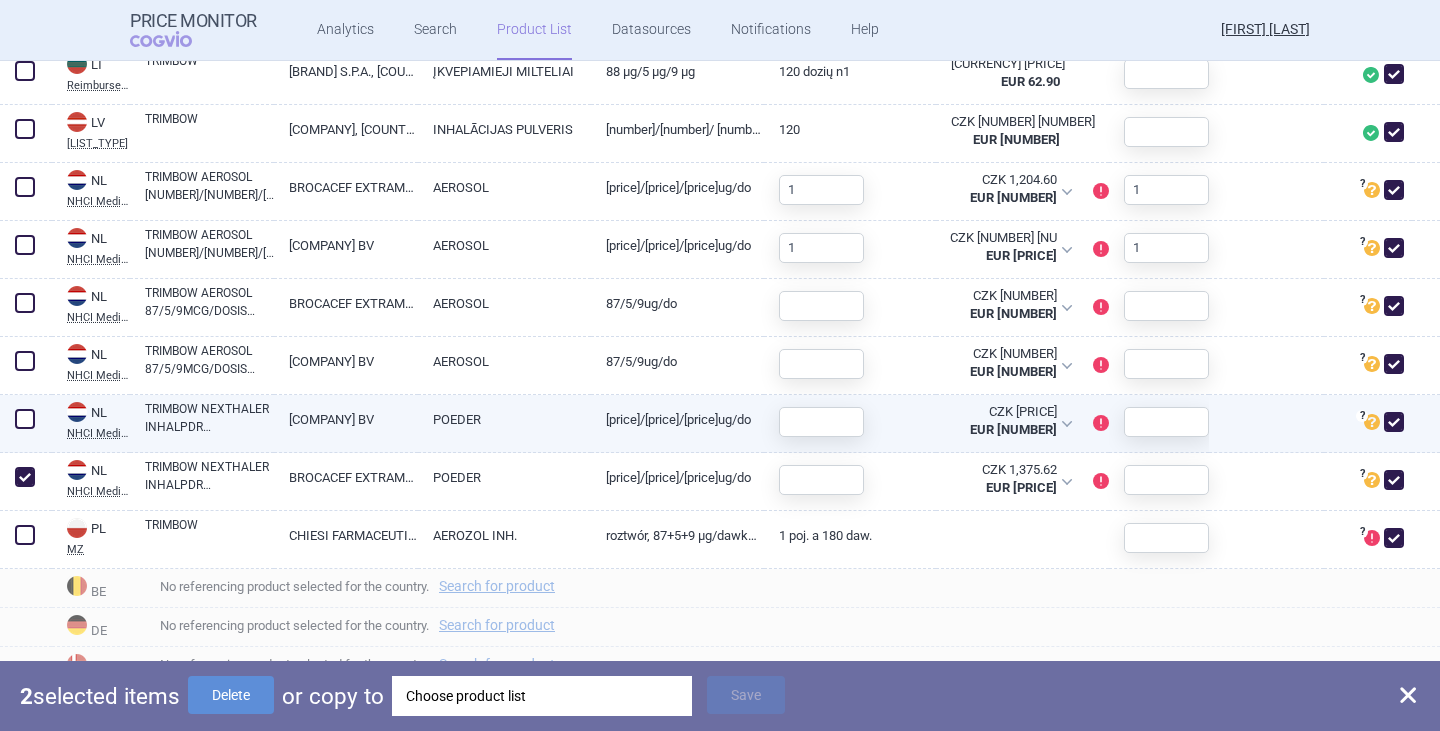 scroll, scrollTop: 800, scrollLeft: 0, axis: vertical 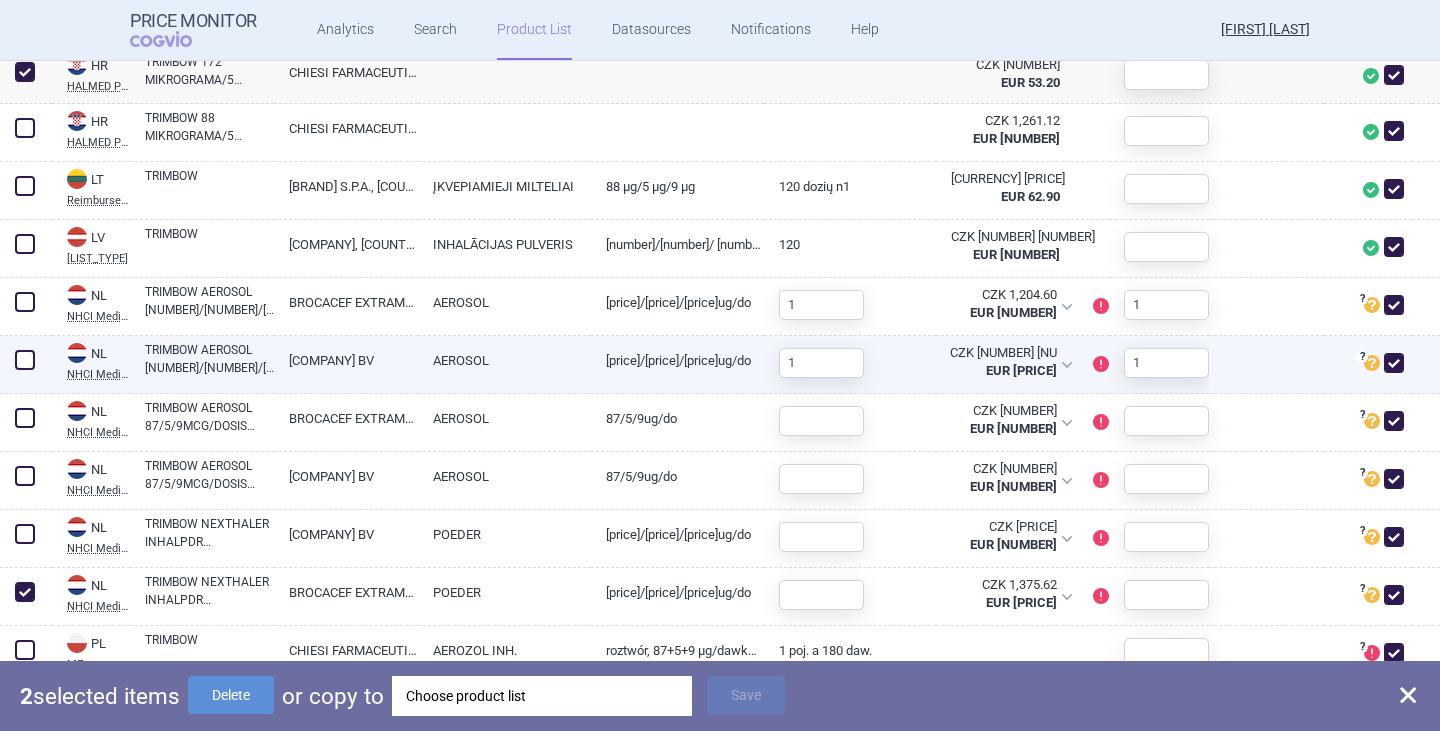 click on "TRIMBOW AEROSOL [NUMBER]/[NUMBER]/[NUMBER]MCG/DOSIS SPUITBUS [NUMBER]DO" at bounding box center [209, 359] 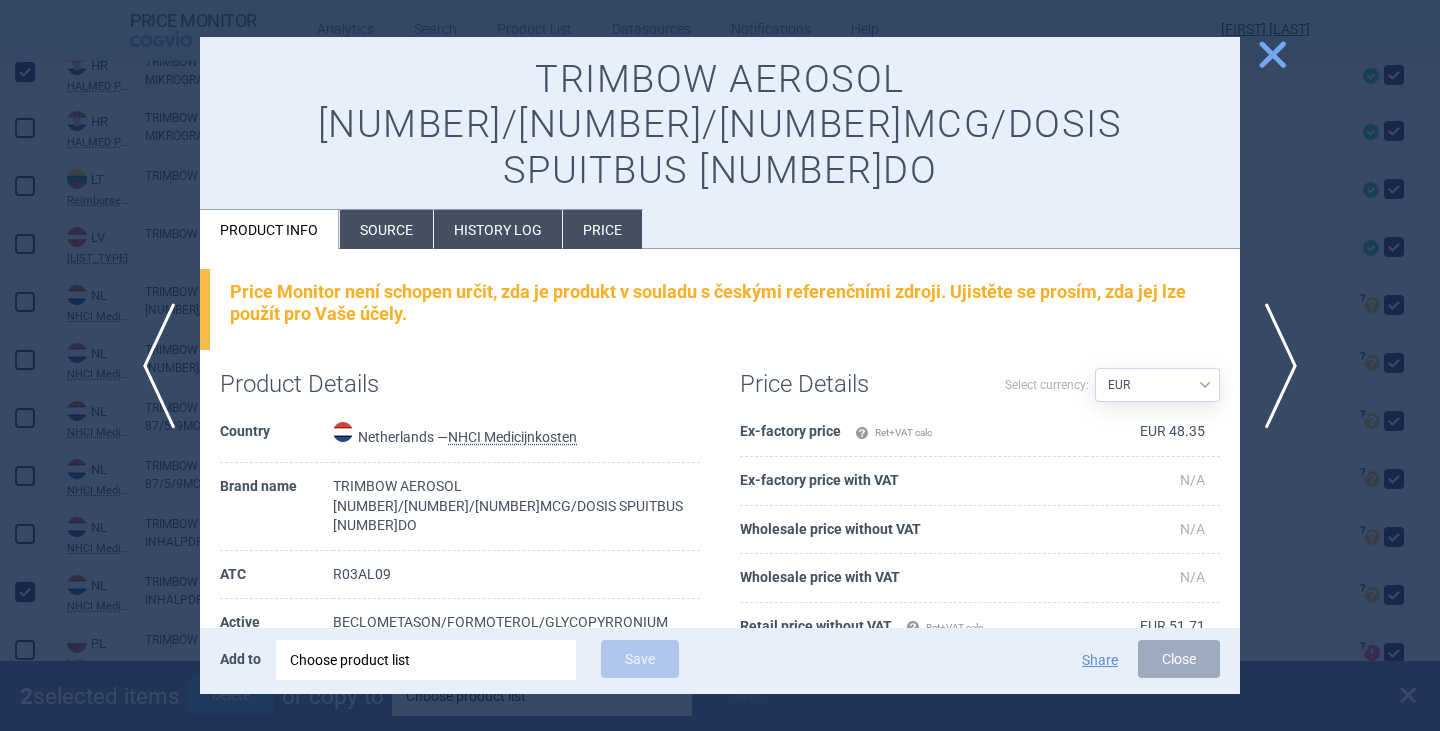click on "Source" at bounding box center (386, 229) 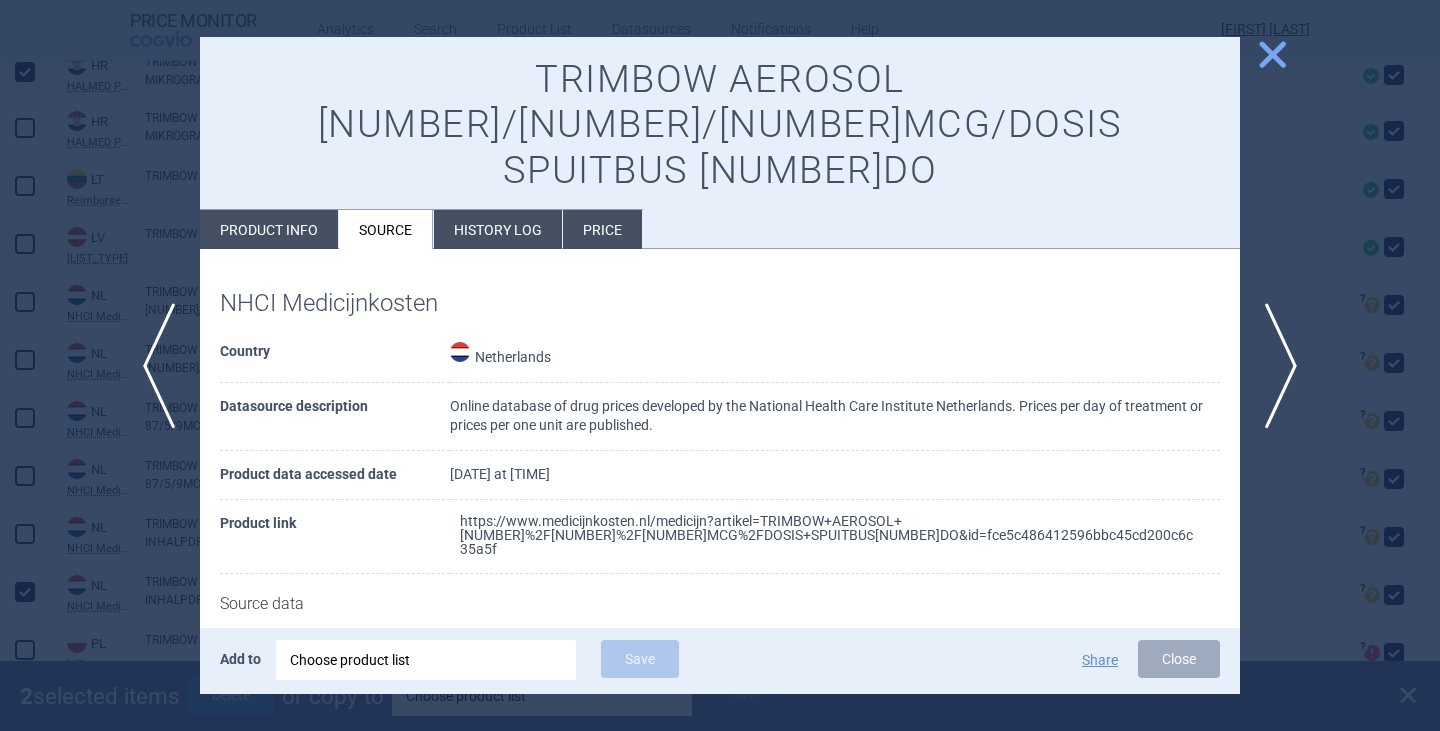 click on "https://www.medicijnkosten.nl/medicijn?artikel=TRIMBOW+AEROSOL+[NUMBER]%2F[NUMBER]%2F[NUMBER]MCG%2FDOSIS+SPUITBUS[NUMBER]DO&id=fce5c486412596bbc45cd200c6c35a5f" at bounding box center [827, 535] 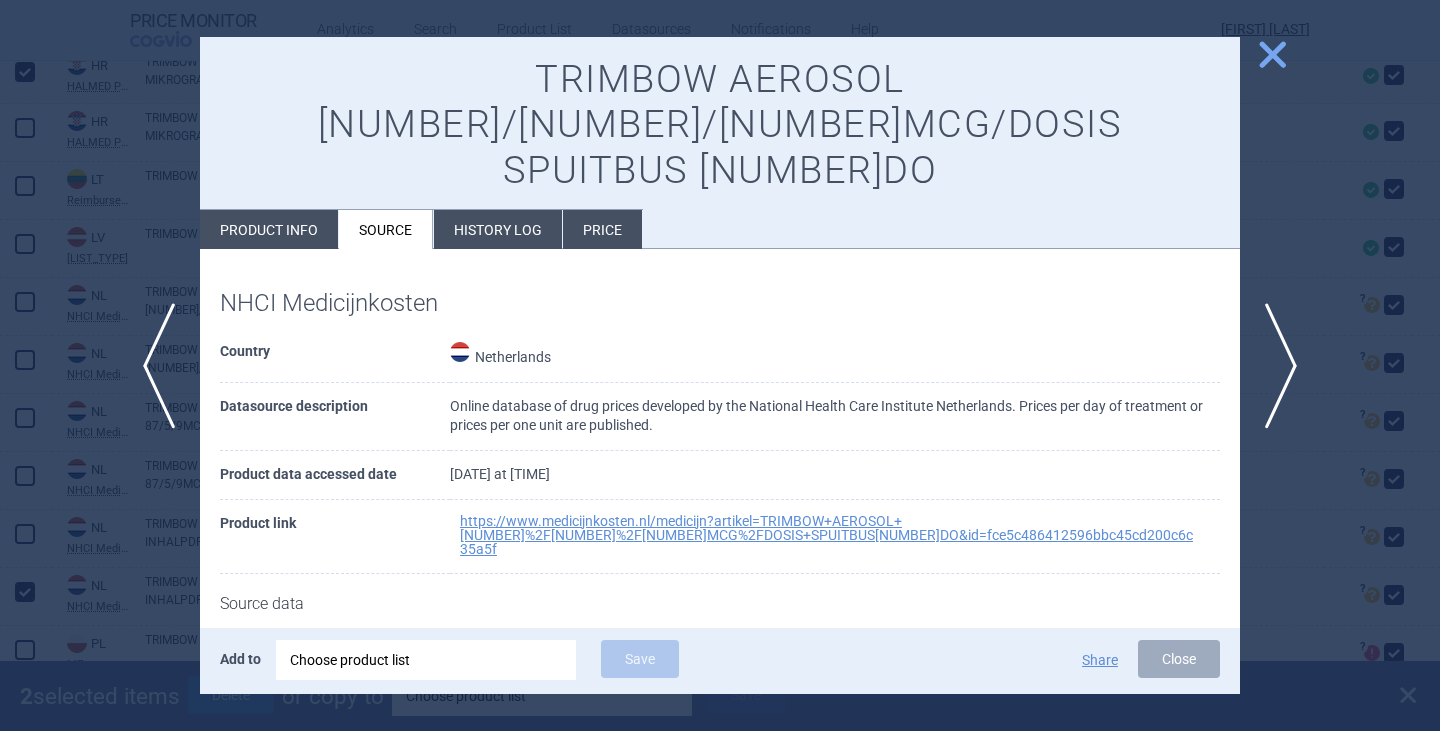 select on "EUR" 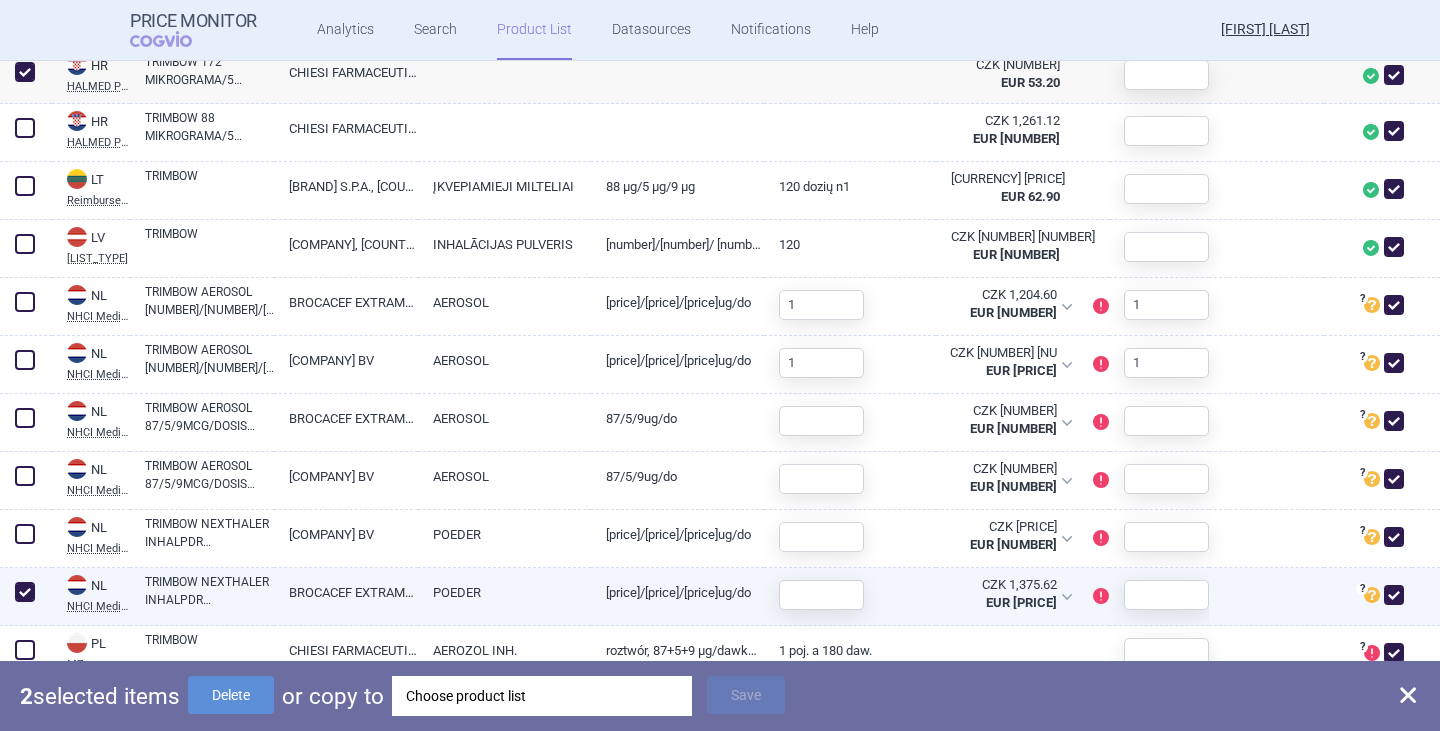click at bounding box center (25, 592) 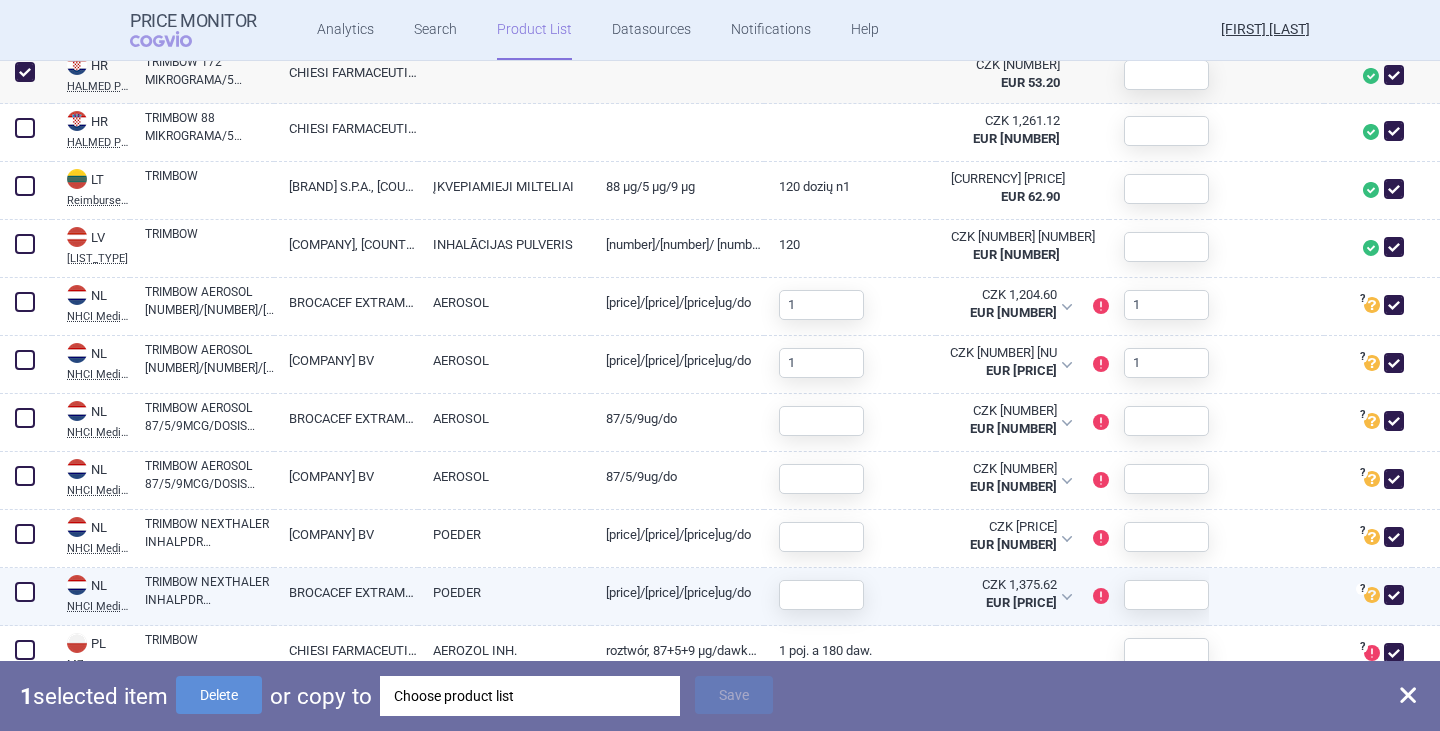 click at bounding box center (25, 592) 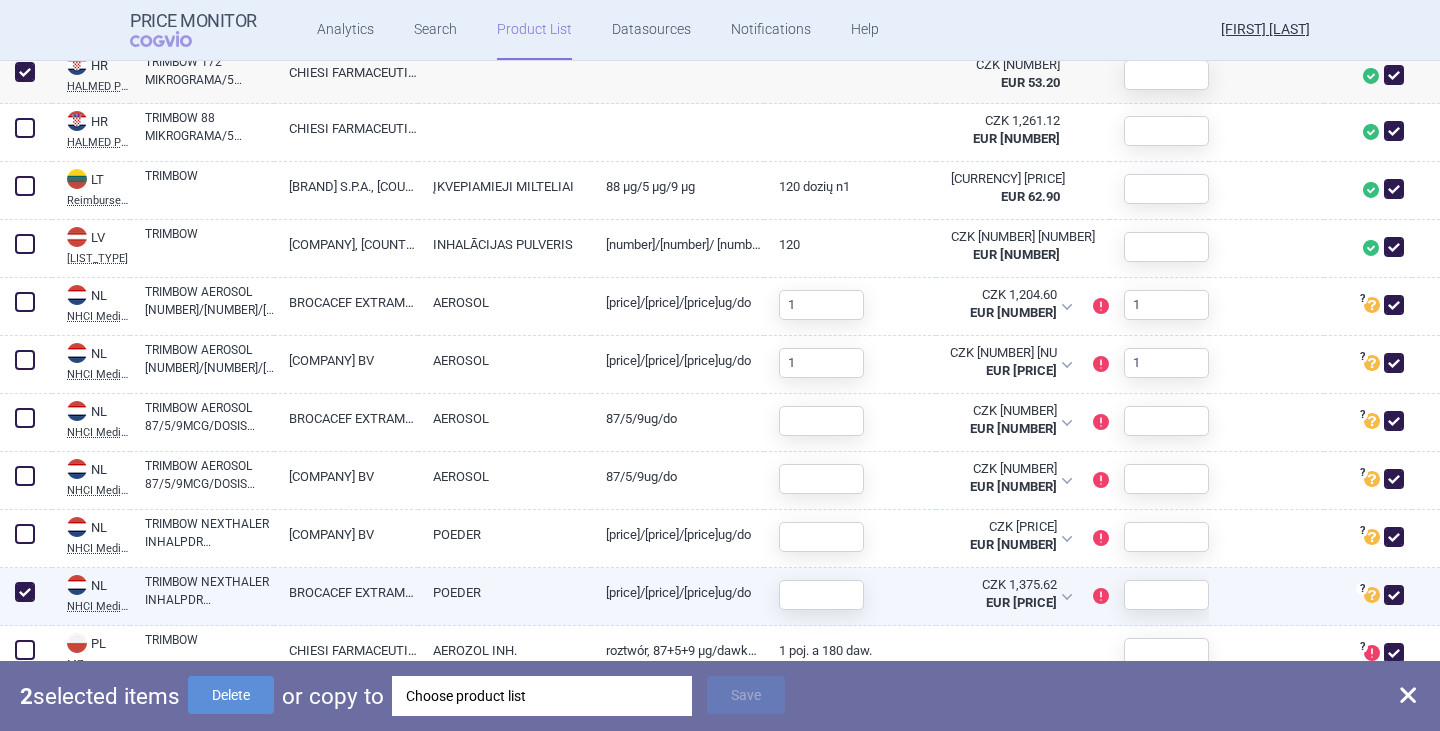 click at bounding box center [25, 592] 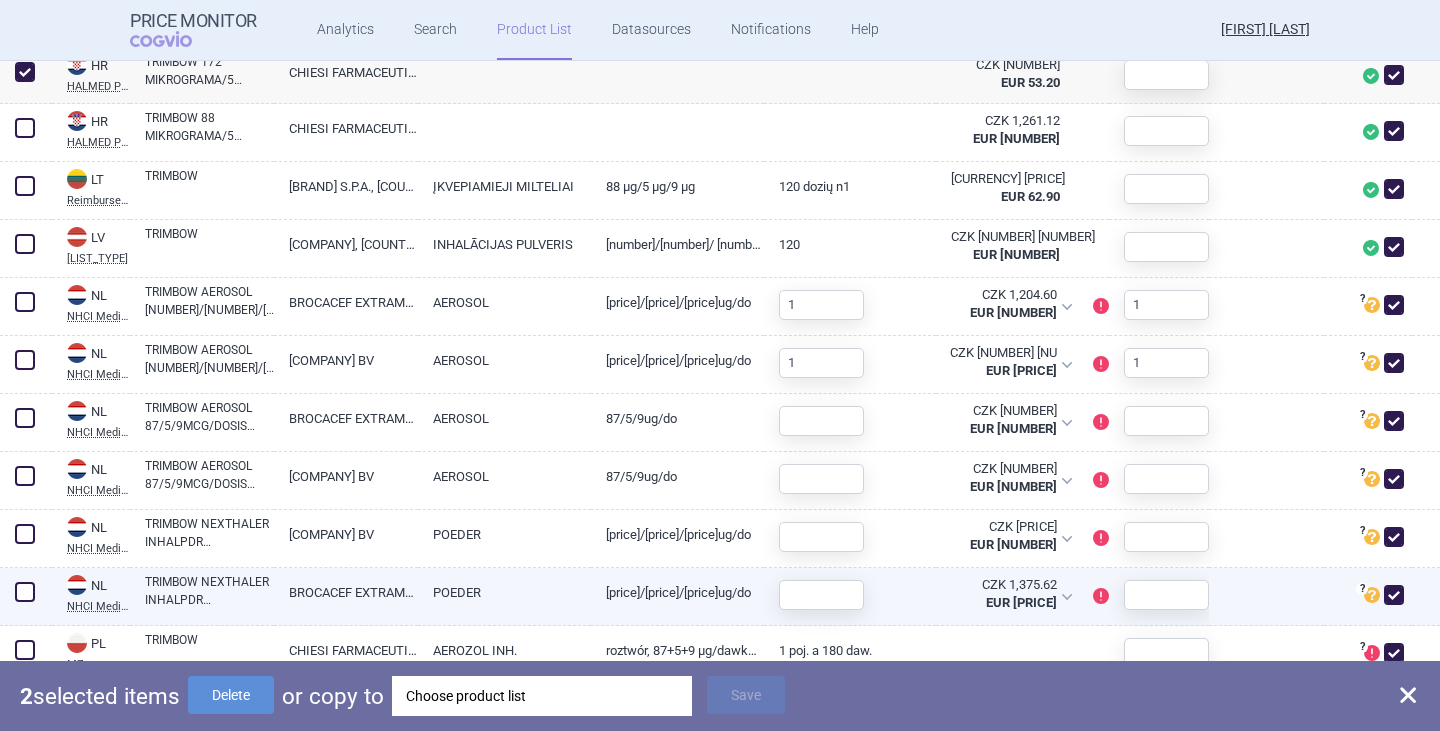checkbox on "false" 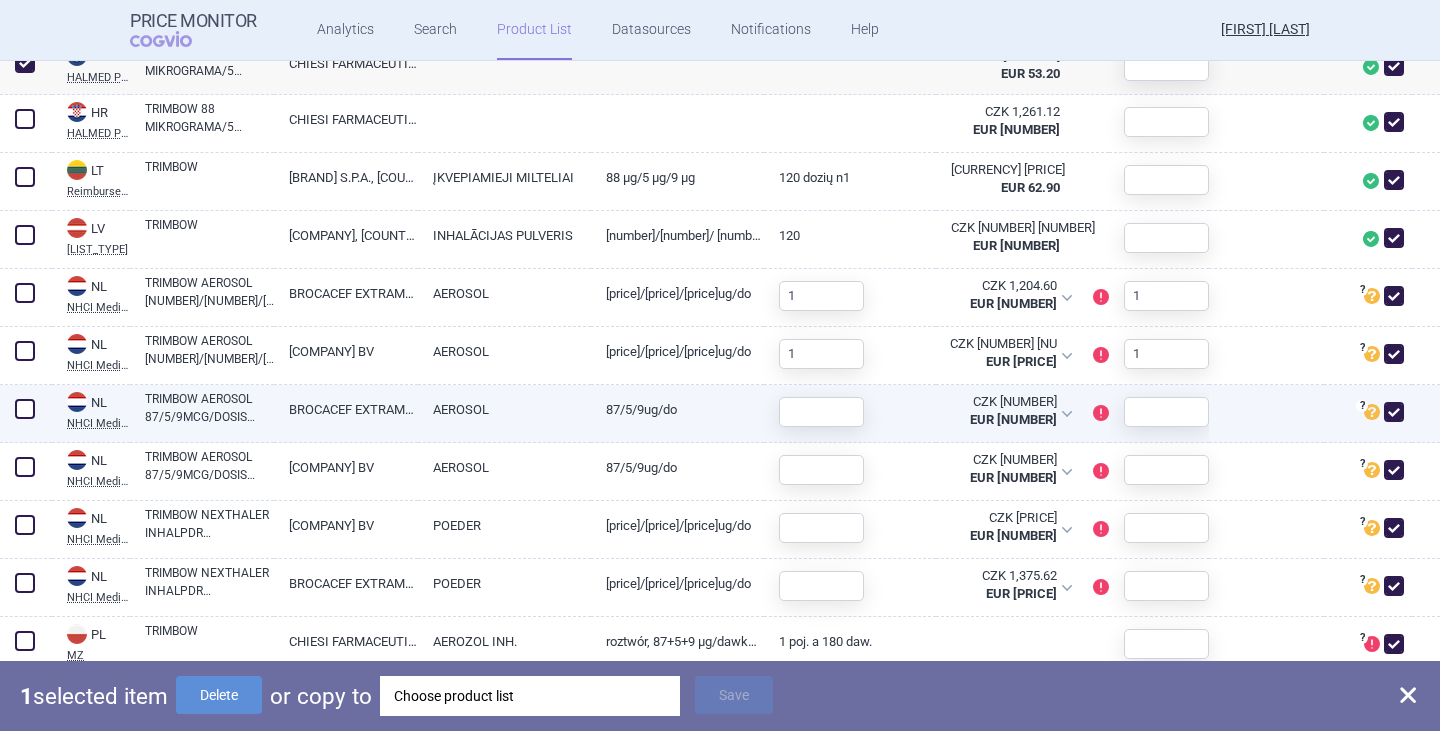 scroll, scrollTop: 700, scrollLeft: 0, axis: vertical 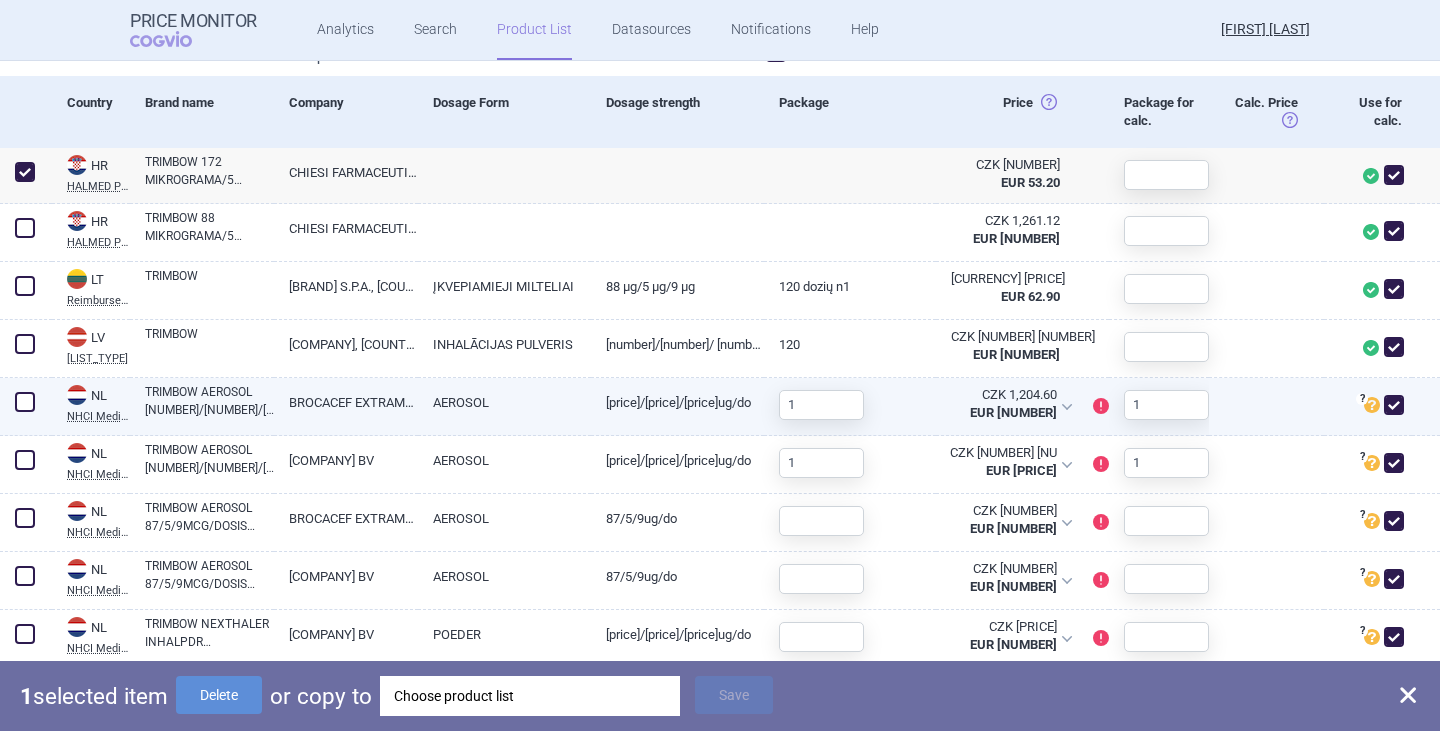 click at bounding box center [25, 402] 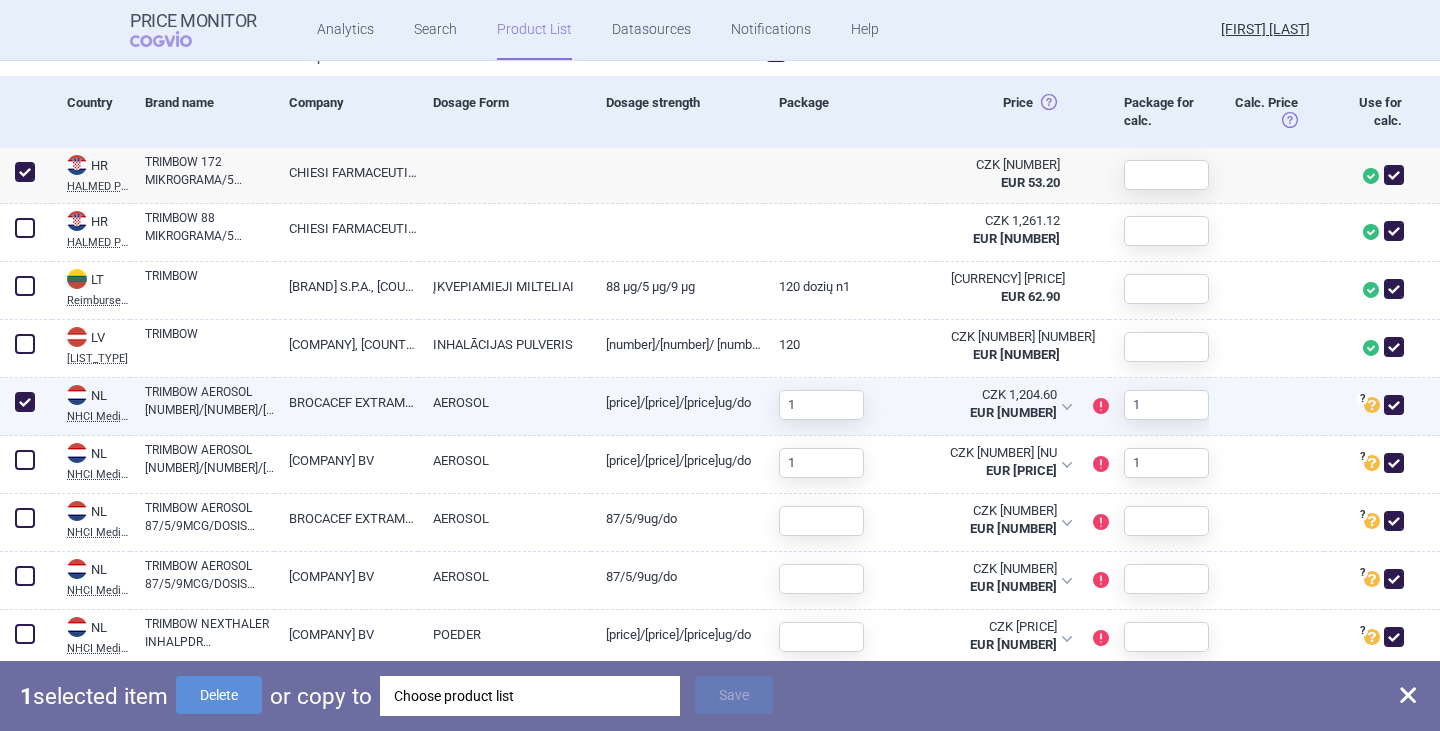 checkbox on "true" 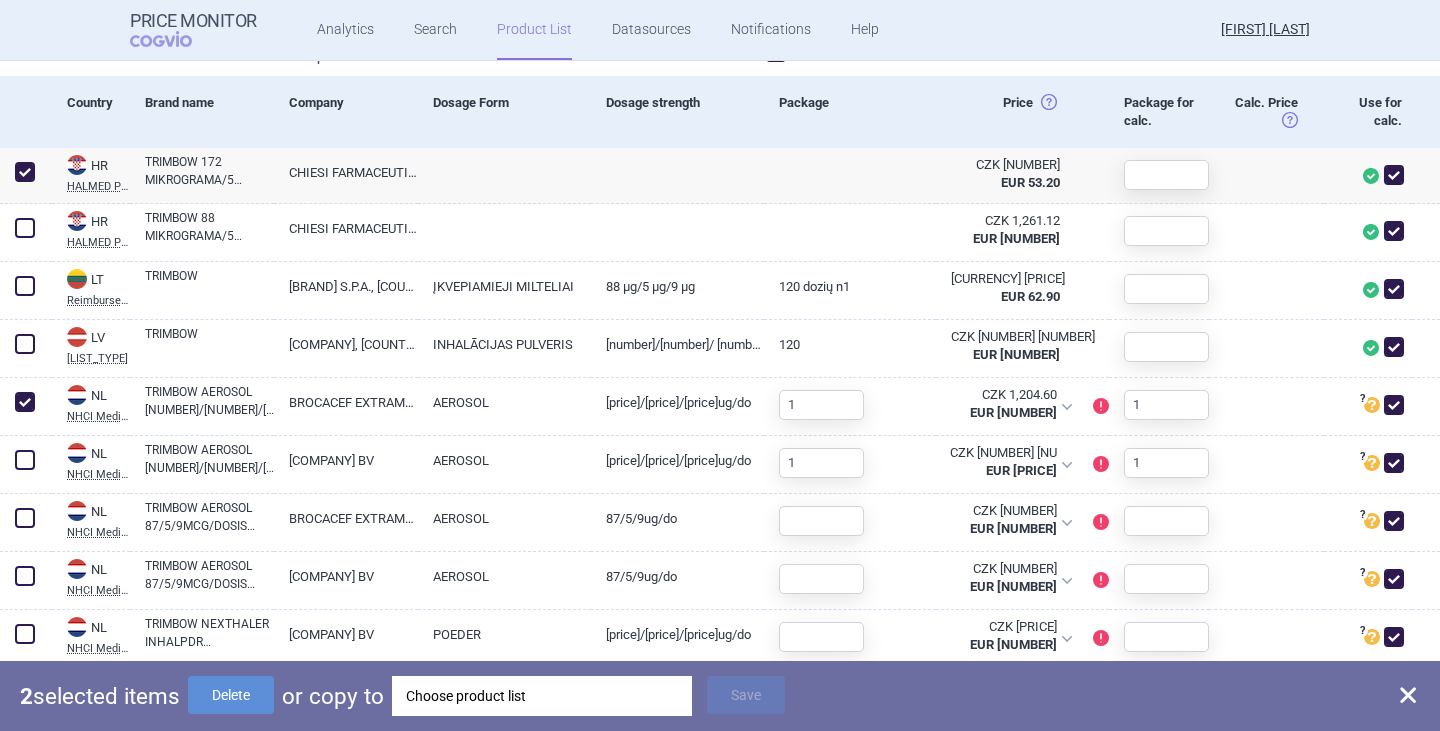 click on "Choose product list" at bounding box center [542, 696] 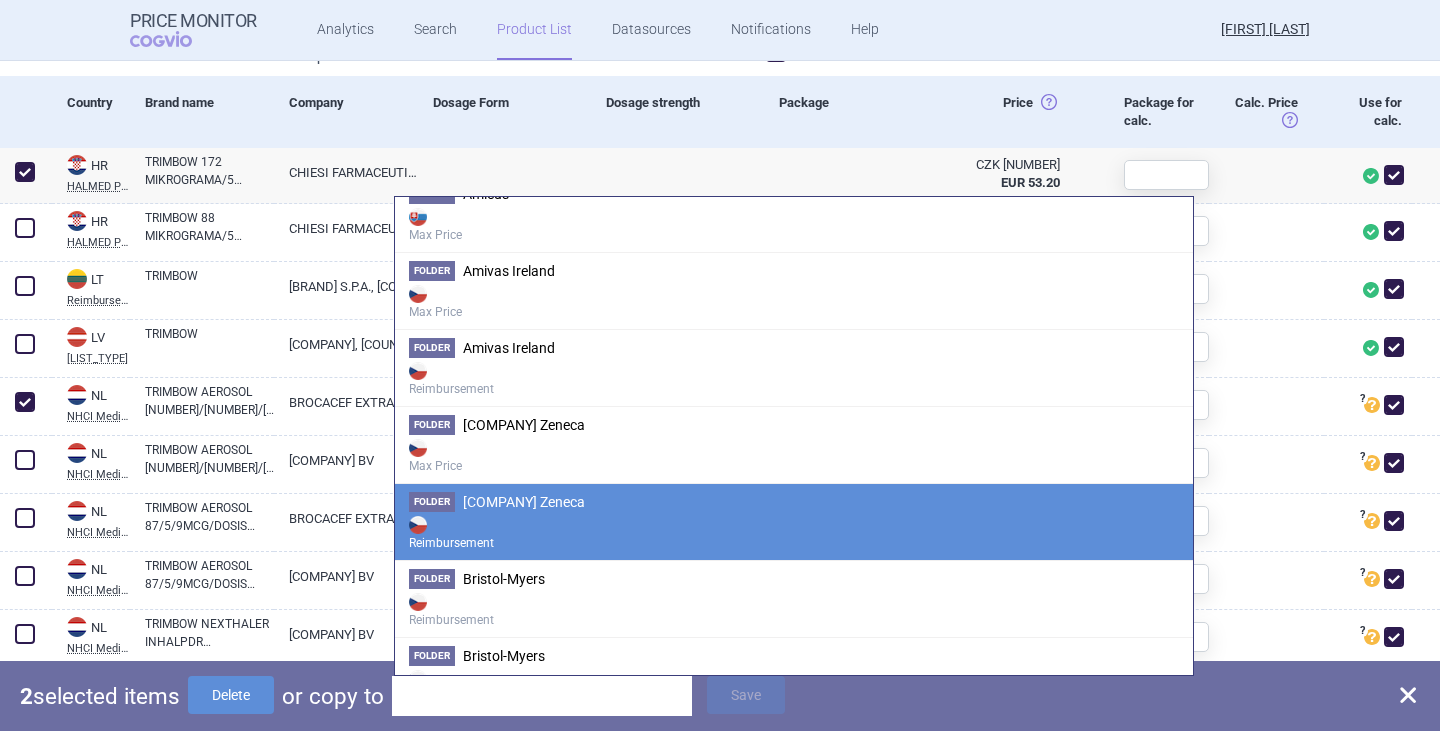 scroll, scrollTop: 600, scrollLeft: 0, axis: vertical 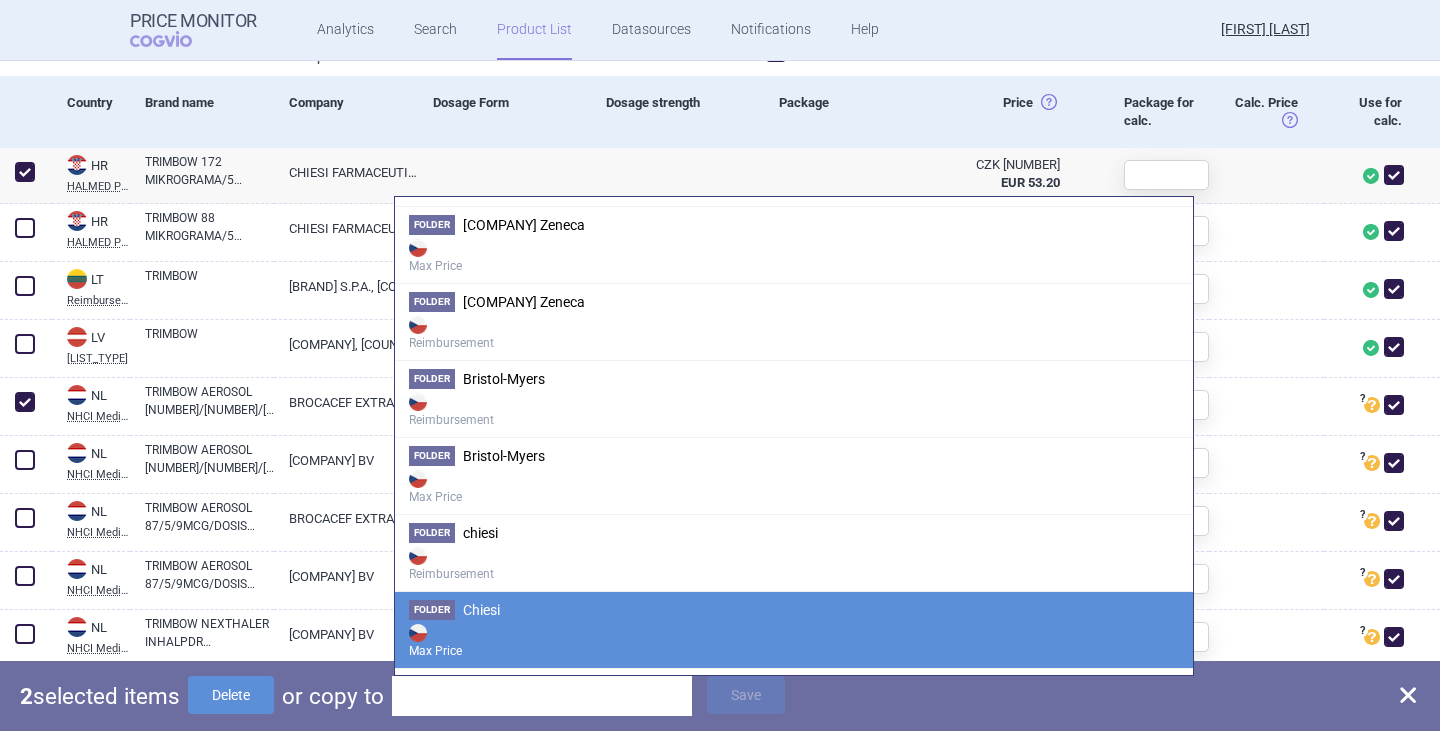click on "Max Price" at bounding box center [794, 640] 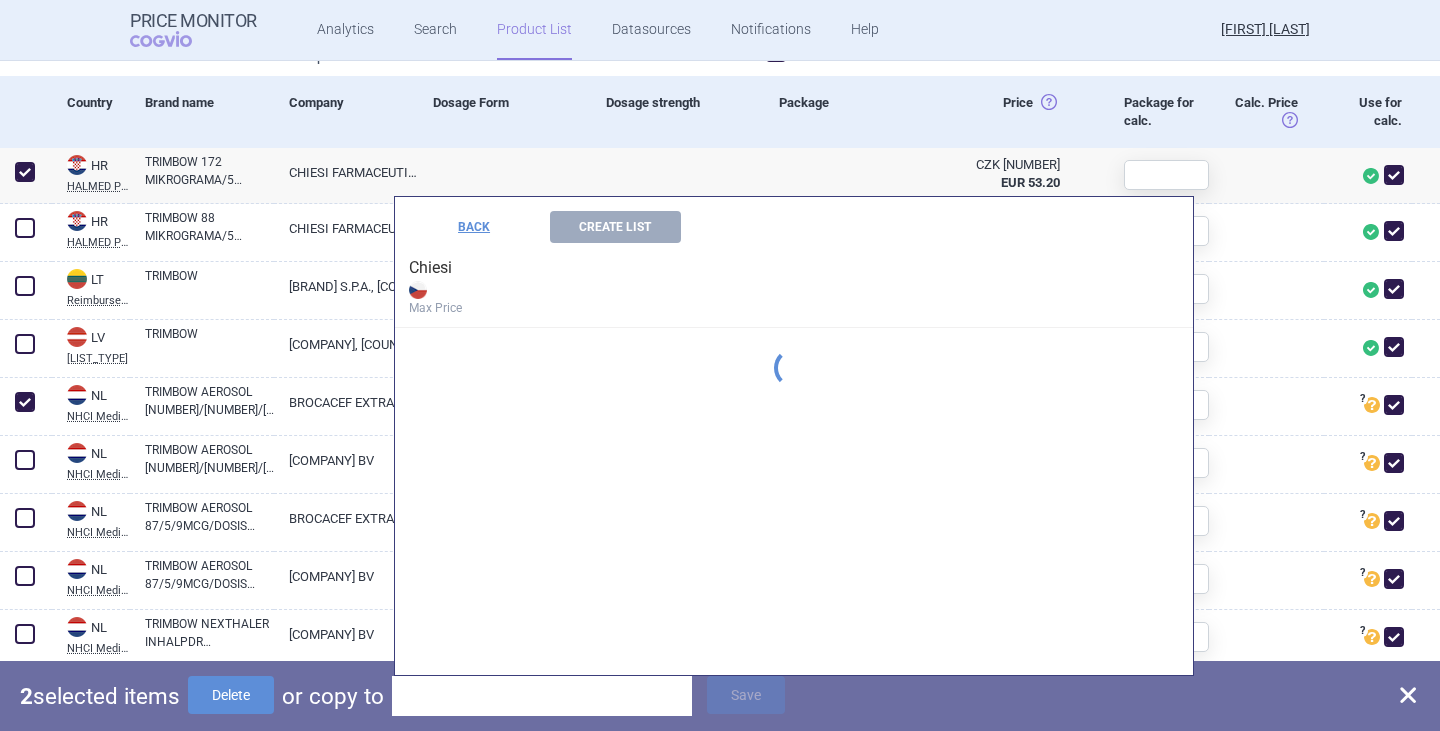 scroll, scrollTop: 0, scrollLeft: 0, axis: both 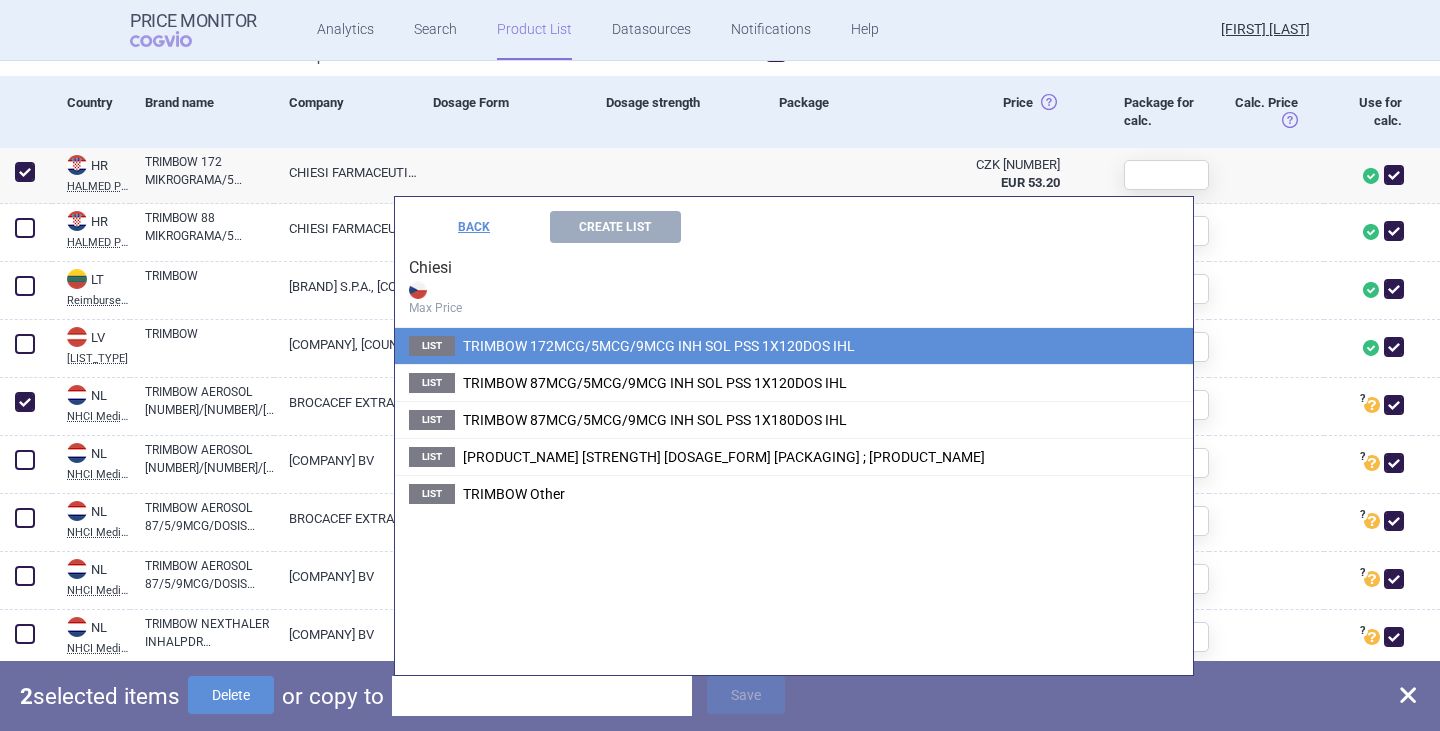 click on "List TRIMBOW [NUMBER]MCG/[NUMBER]MCG/[NUMBER]MCG INH SOL PSS 1X[NUMBER]DOS IHL" at bounding box center [794, 346] 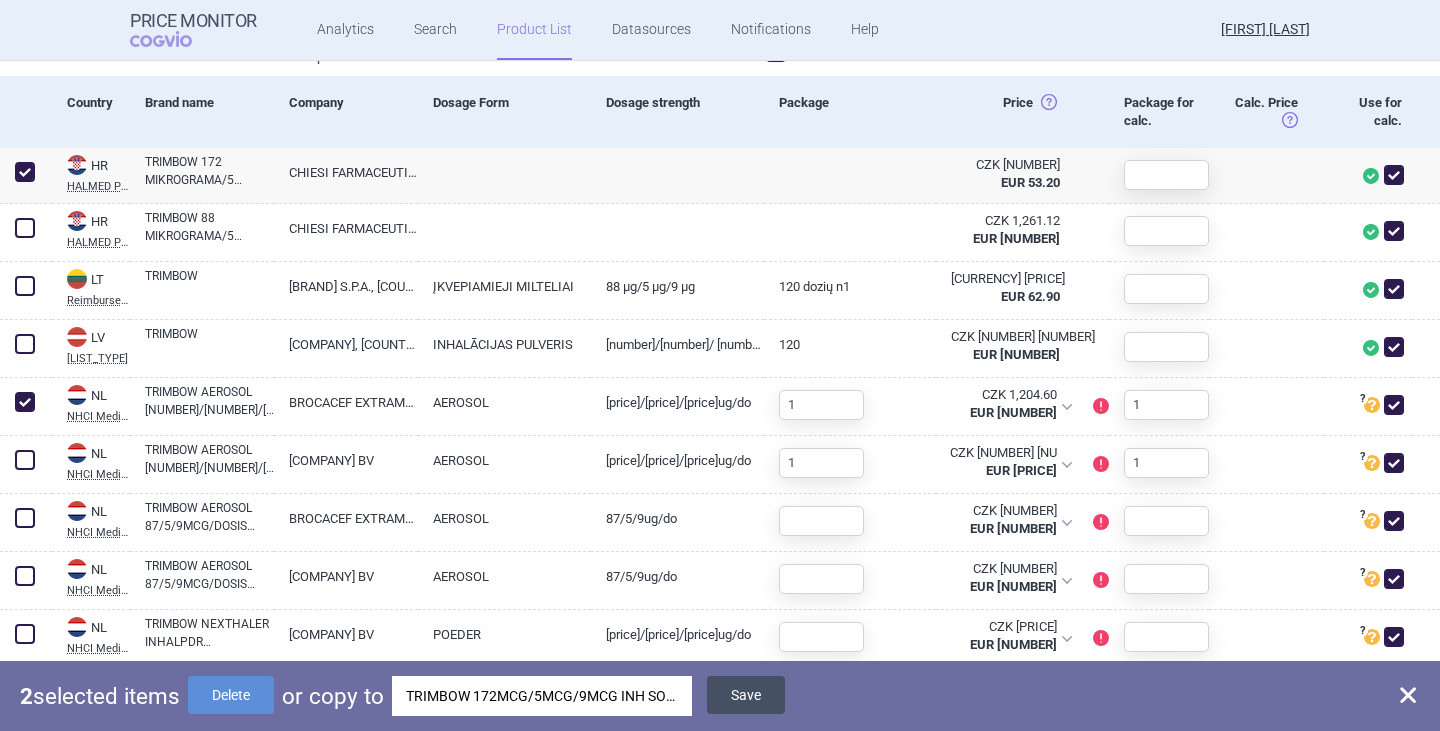 click on "Save" at bounding box center (746, 695) 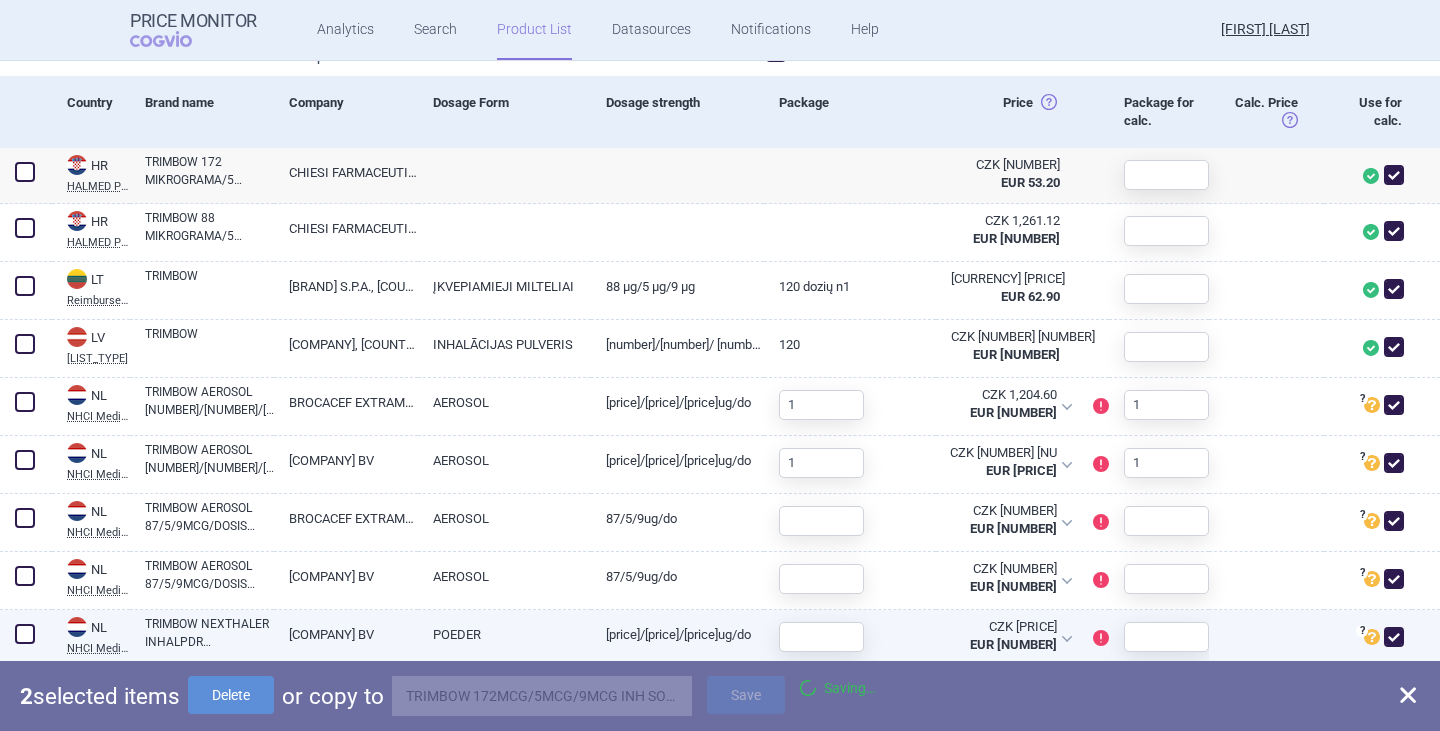 checkbox on "false" 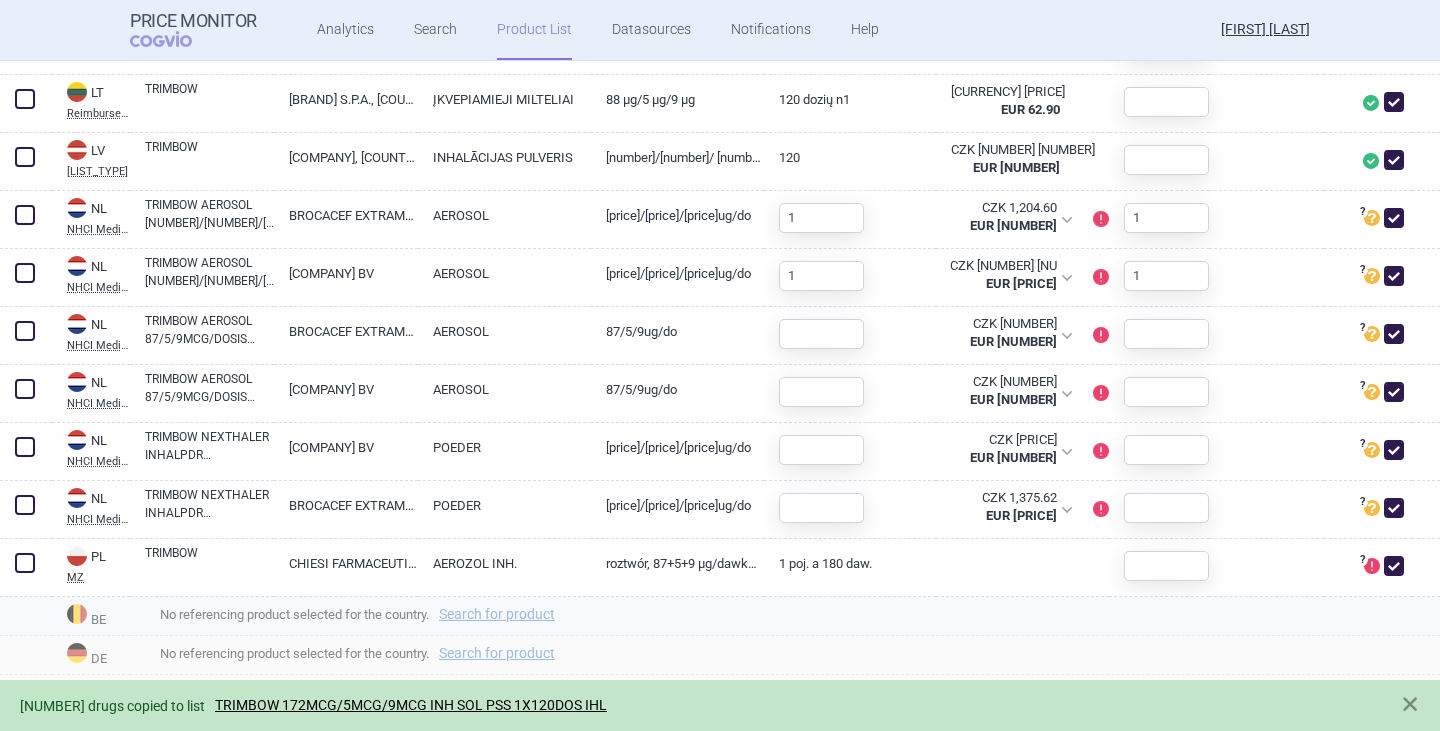 scroll, scrollTop: 710, scrollLeft: 0, axis: vertical 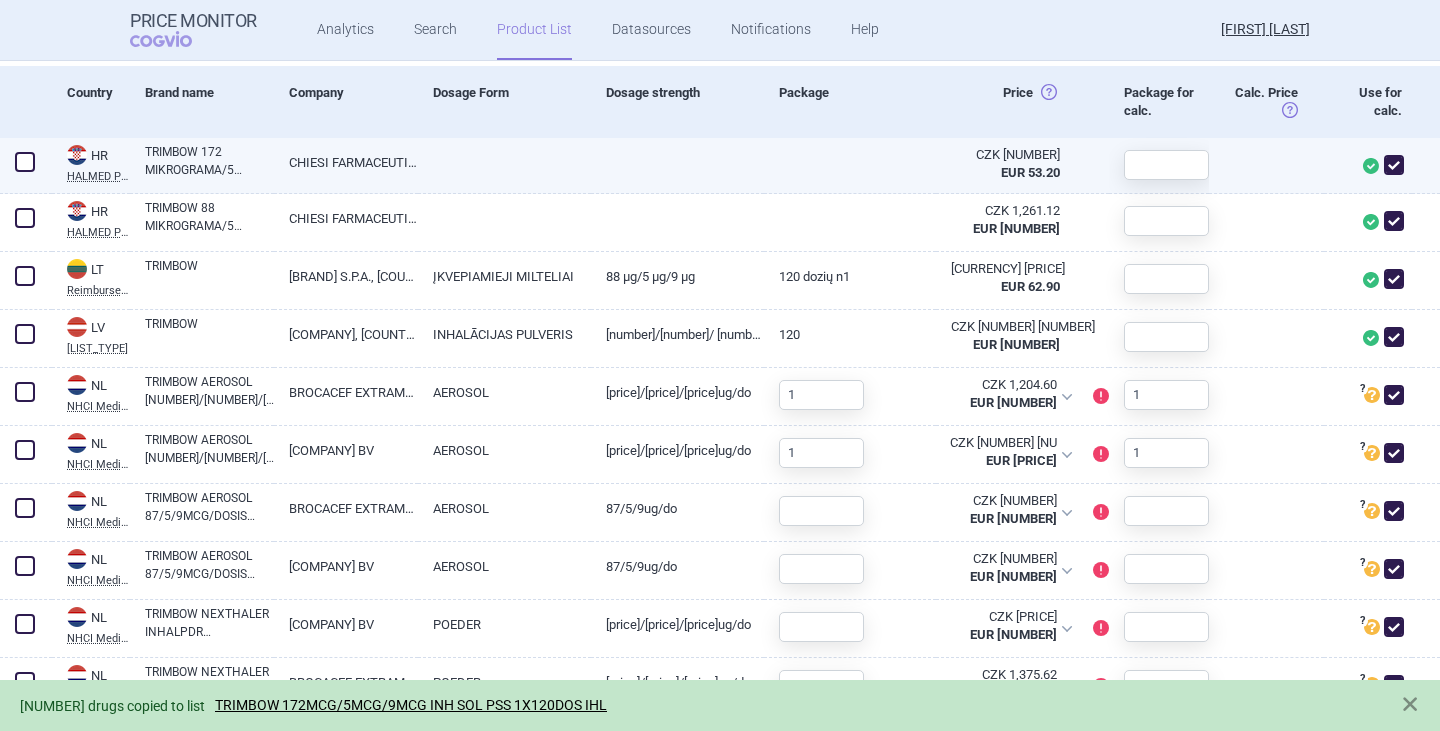 click at bounding box center (25, 162) 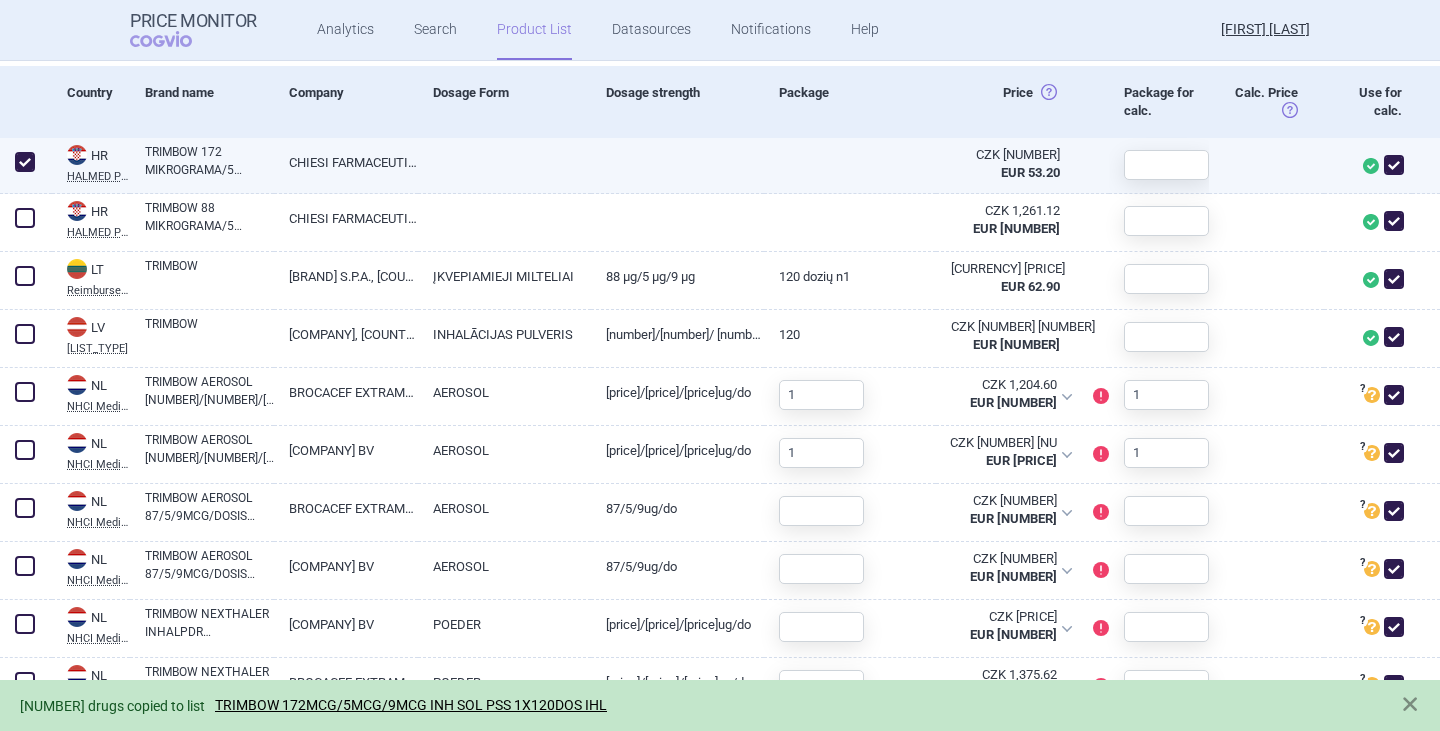 checkbox on "true" 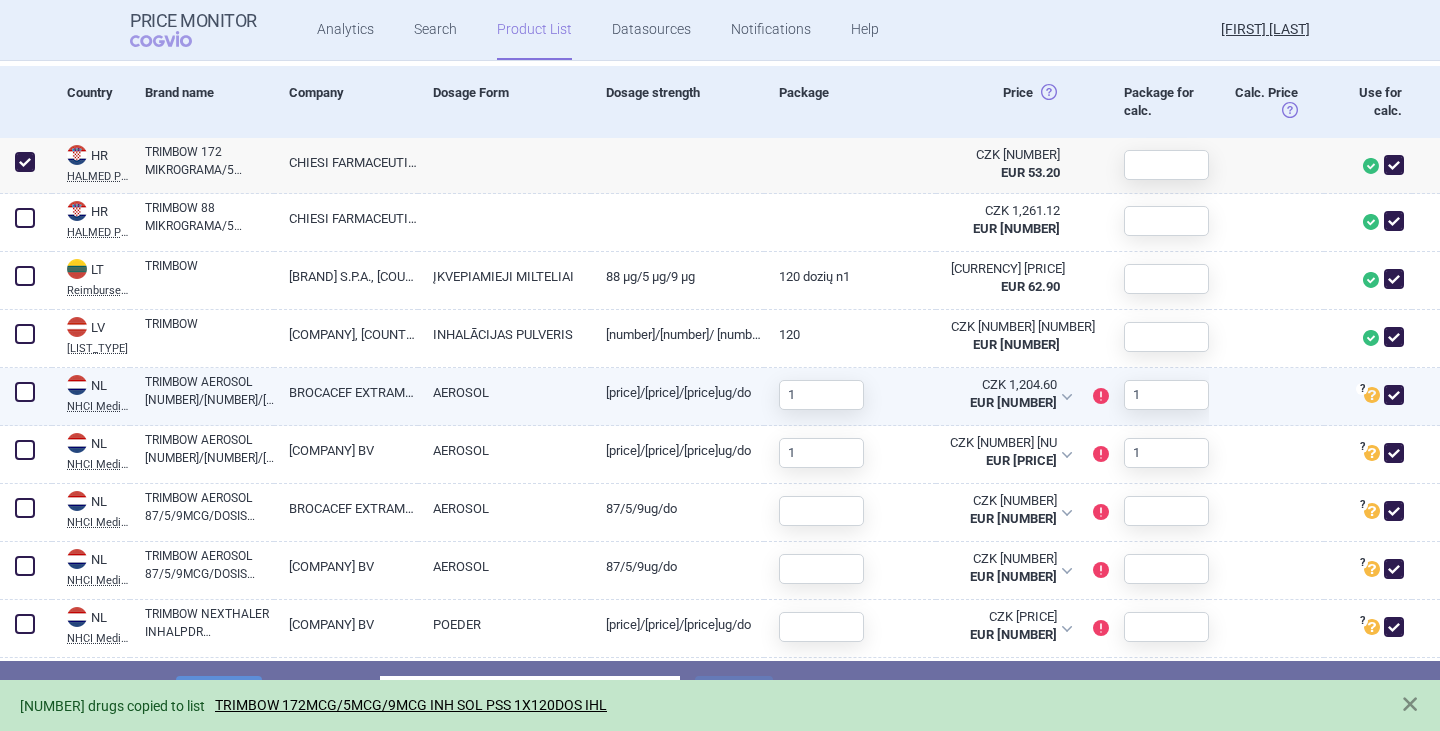 click at bounding box center (25, 392) 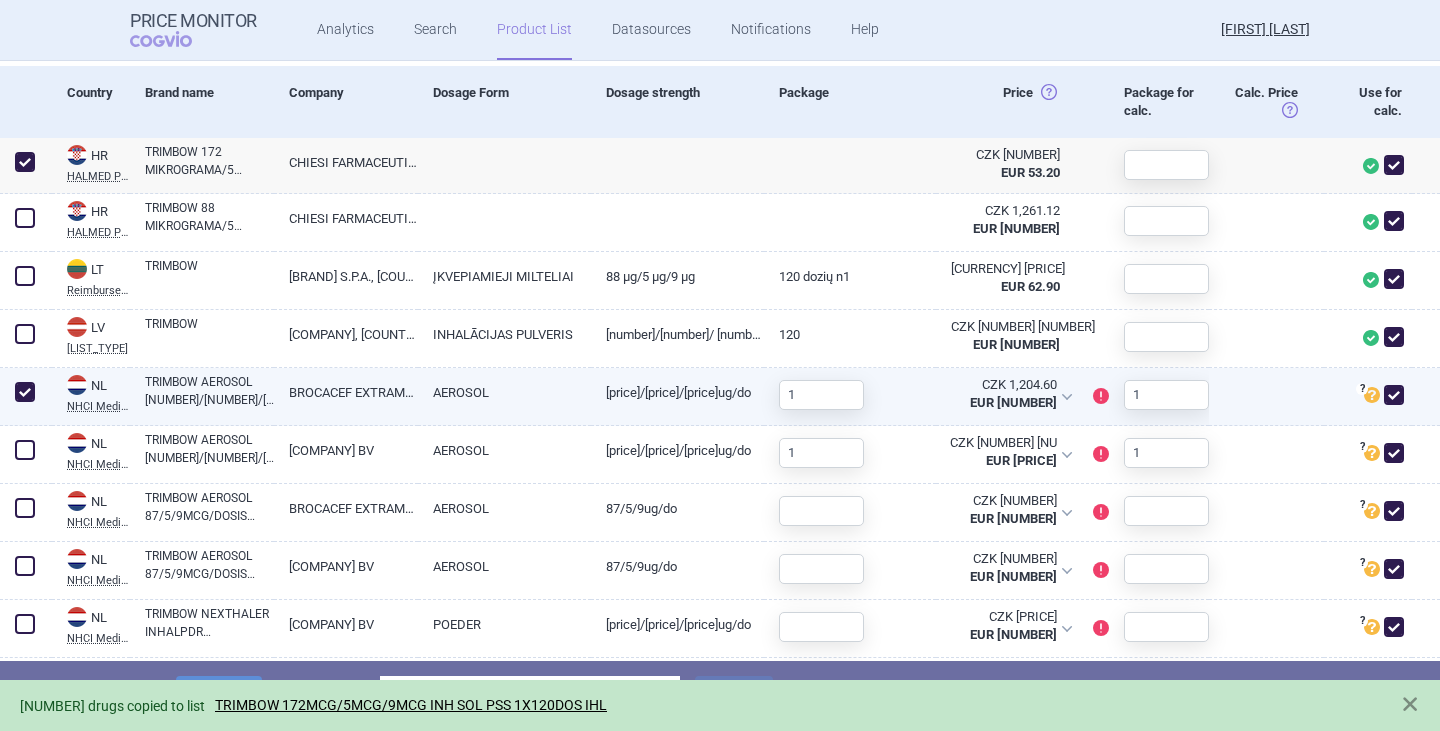 checkbox on "true" 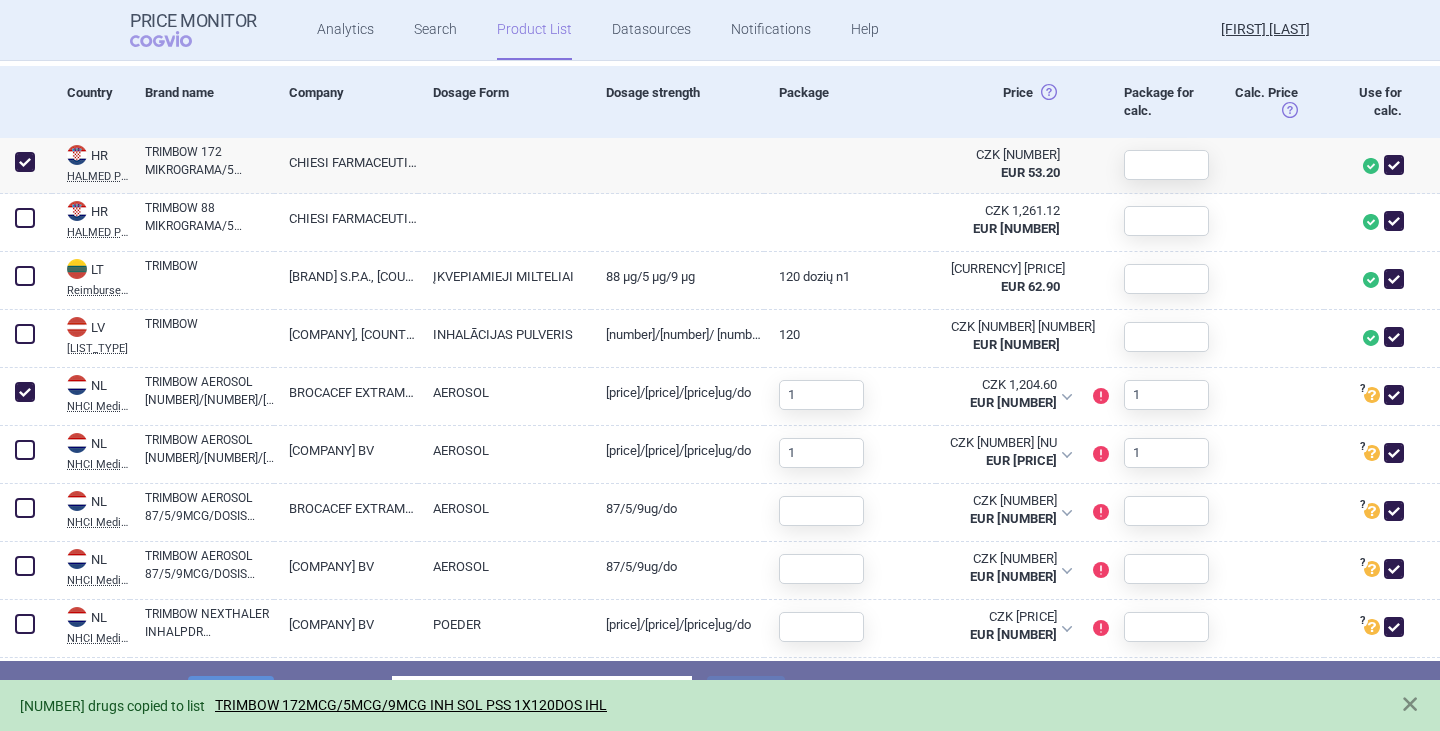 click on "Choose product list" at bounding box center (542, 696) 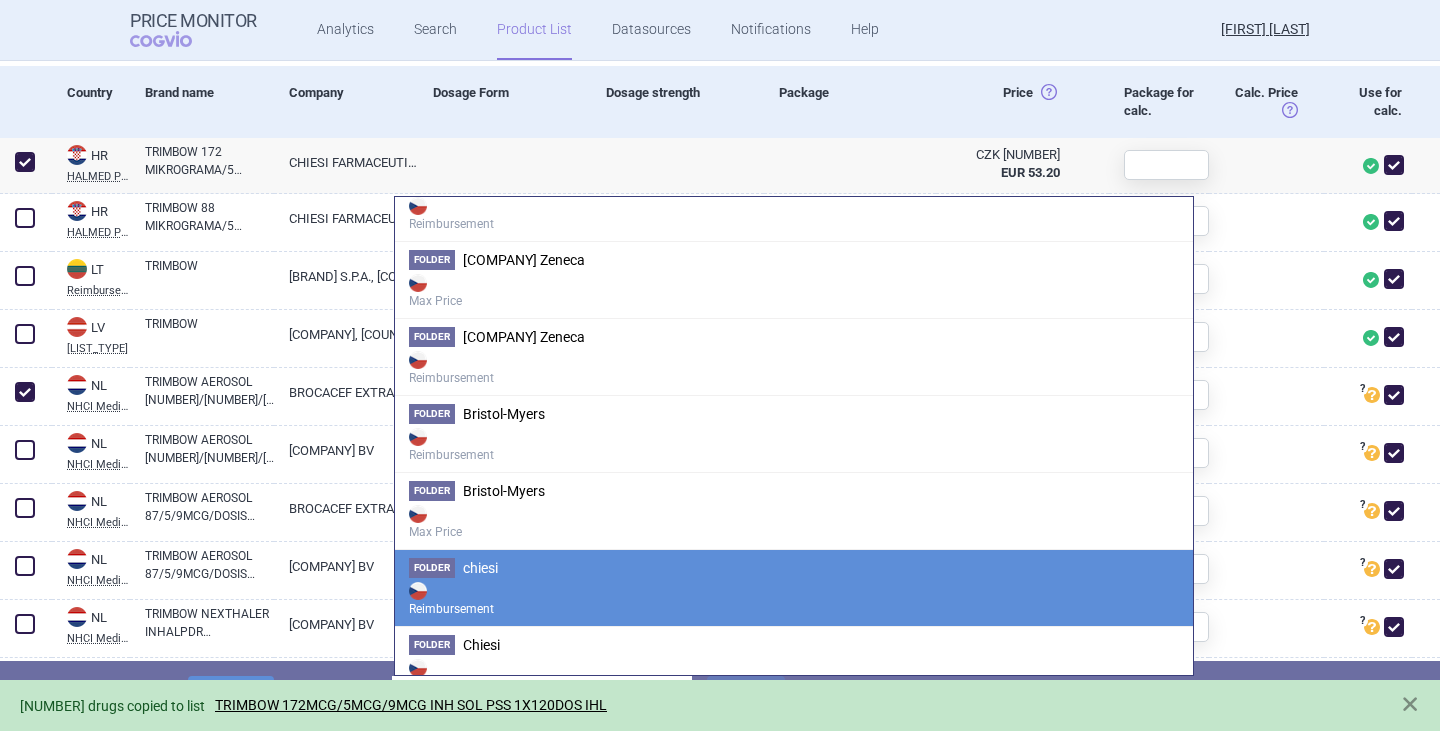 scroll, scrollTop: 700, scrollLeft: 0, axis: vertical 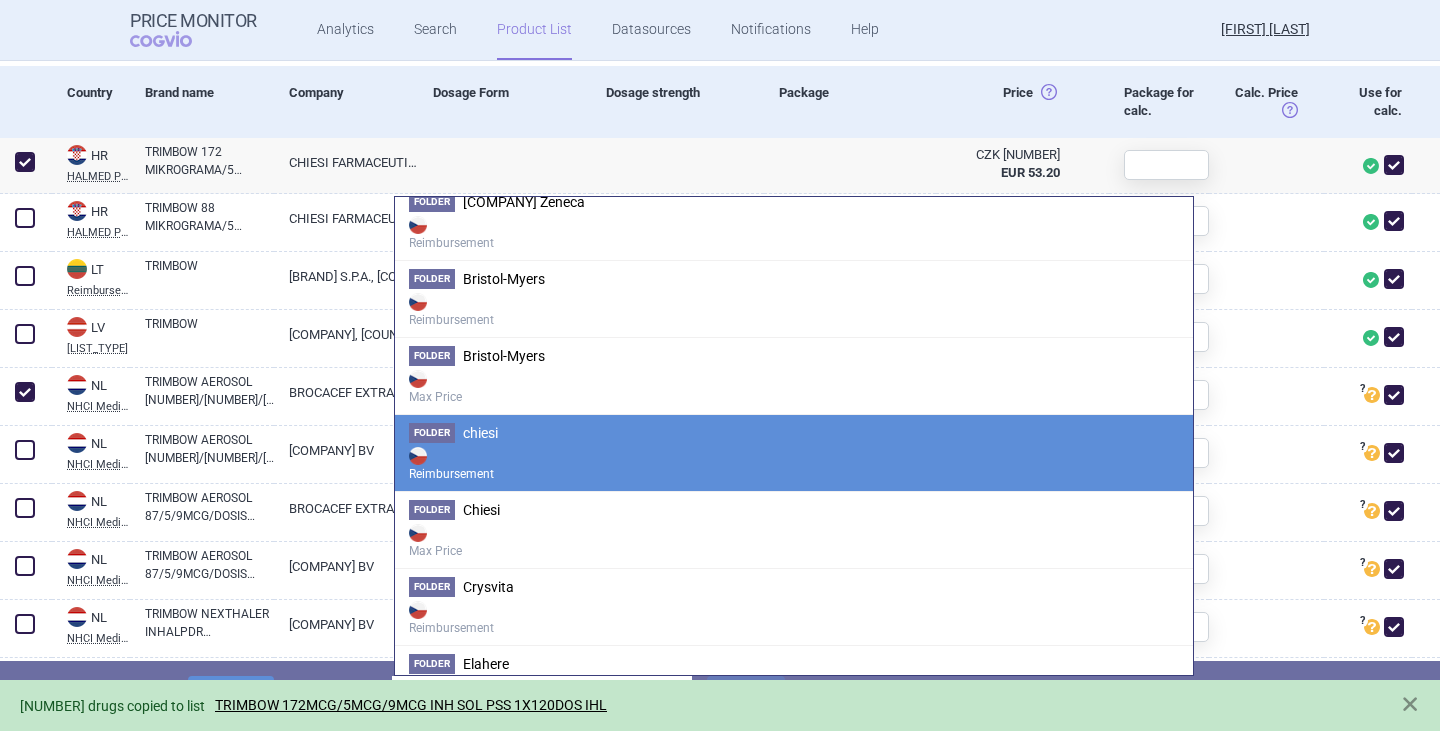 click on "chiesi" at bounding box center [480, 433] 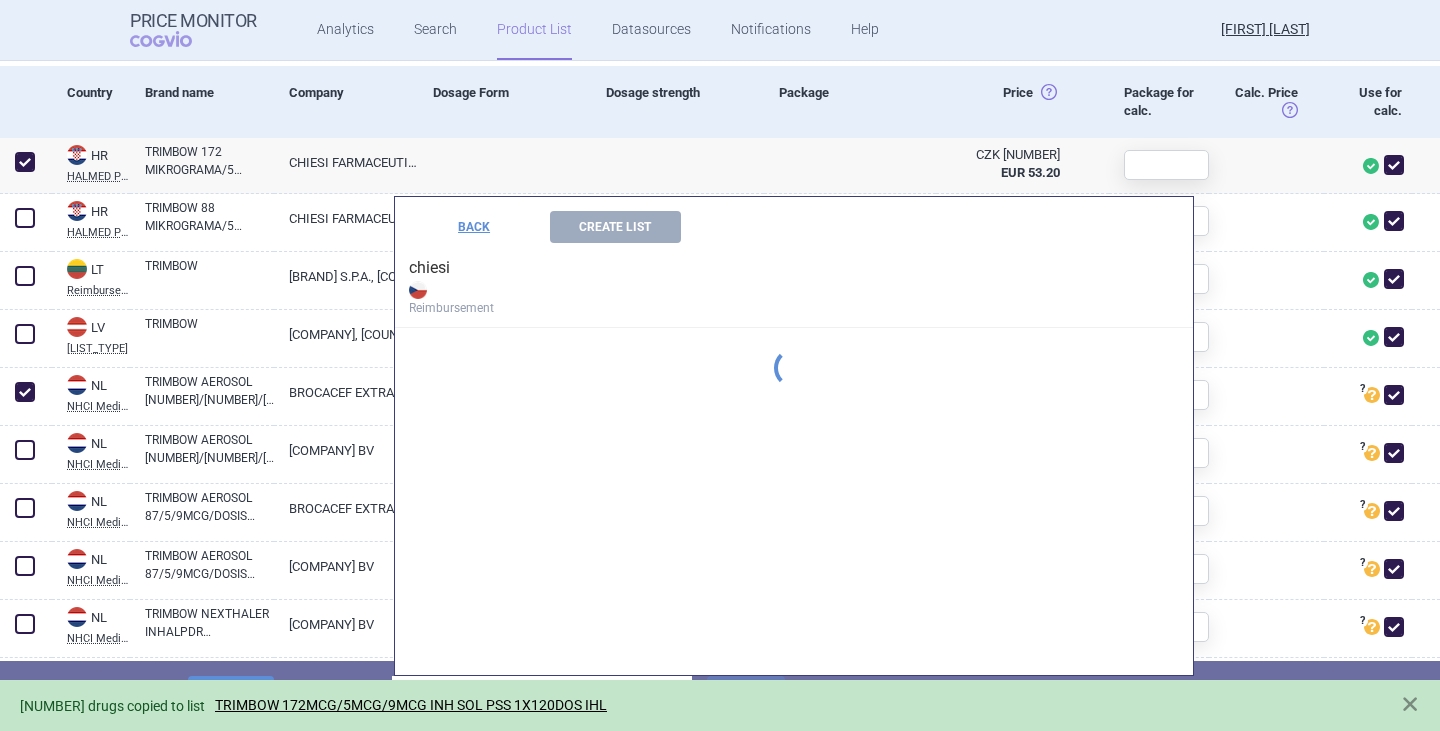 scroll, scrollTop: 516, scrollLeft: 0, axis: vertical 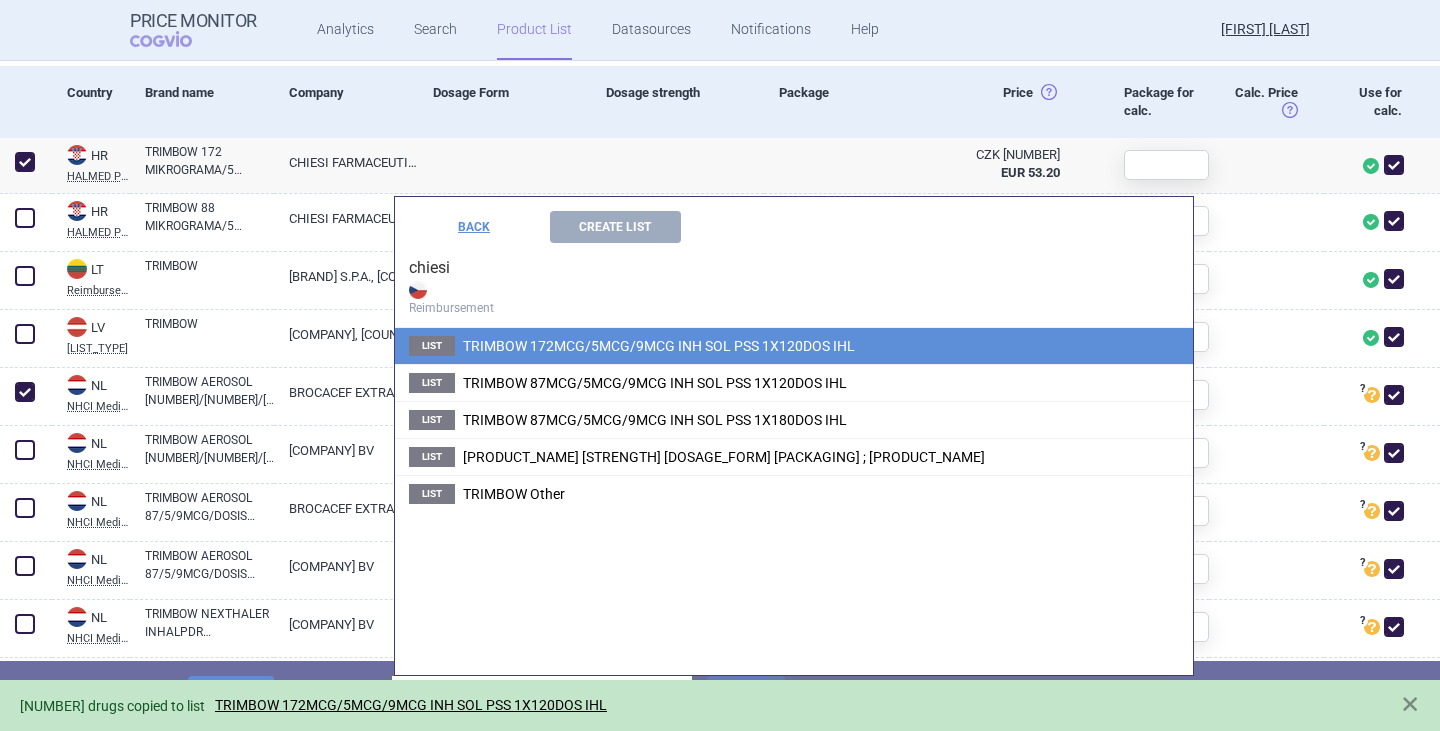 click on "TRIMBOW 172MCG/5MCG/9MCG INH SOL PSS 1X120DOS IHL" at bounding box center [659, 346] 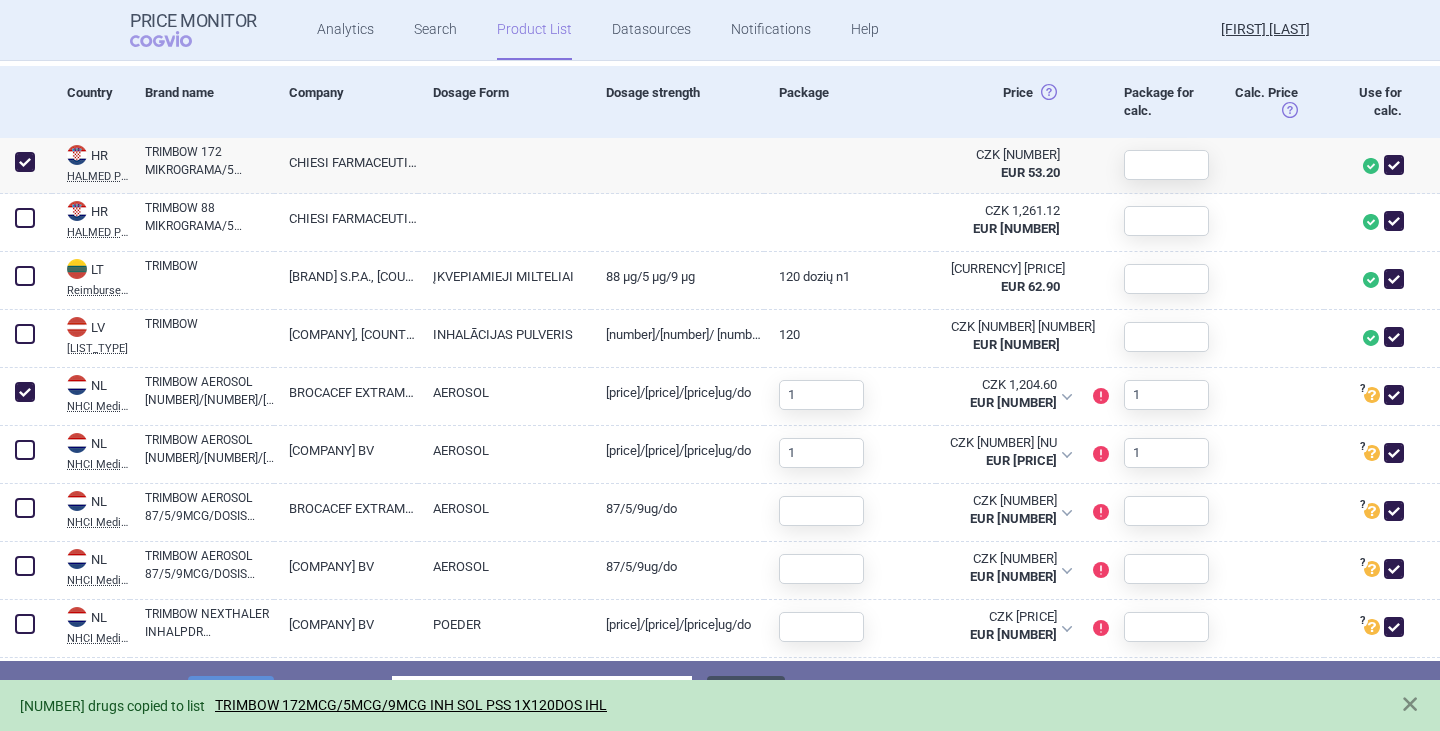 click on "Save" at bounding box center (746, 695) 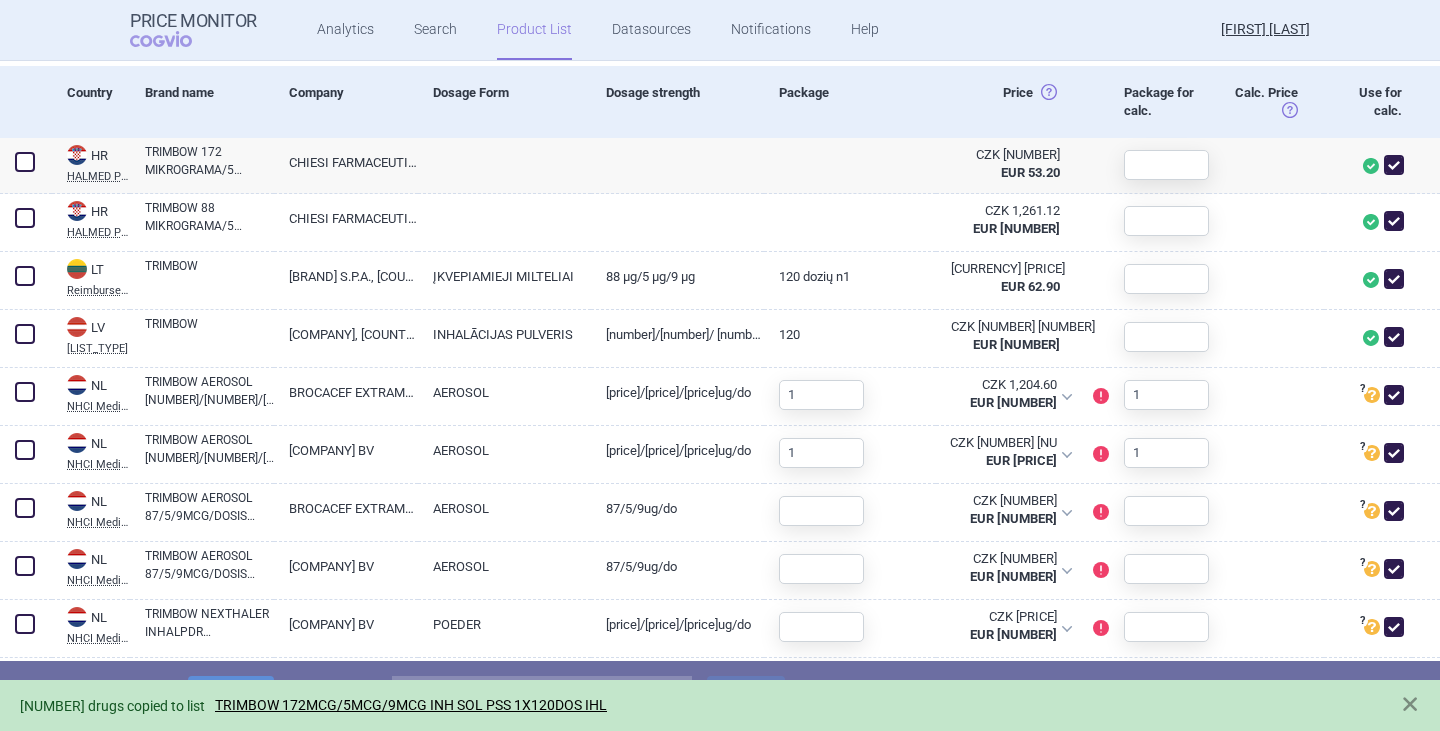 checkbox on "false" 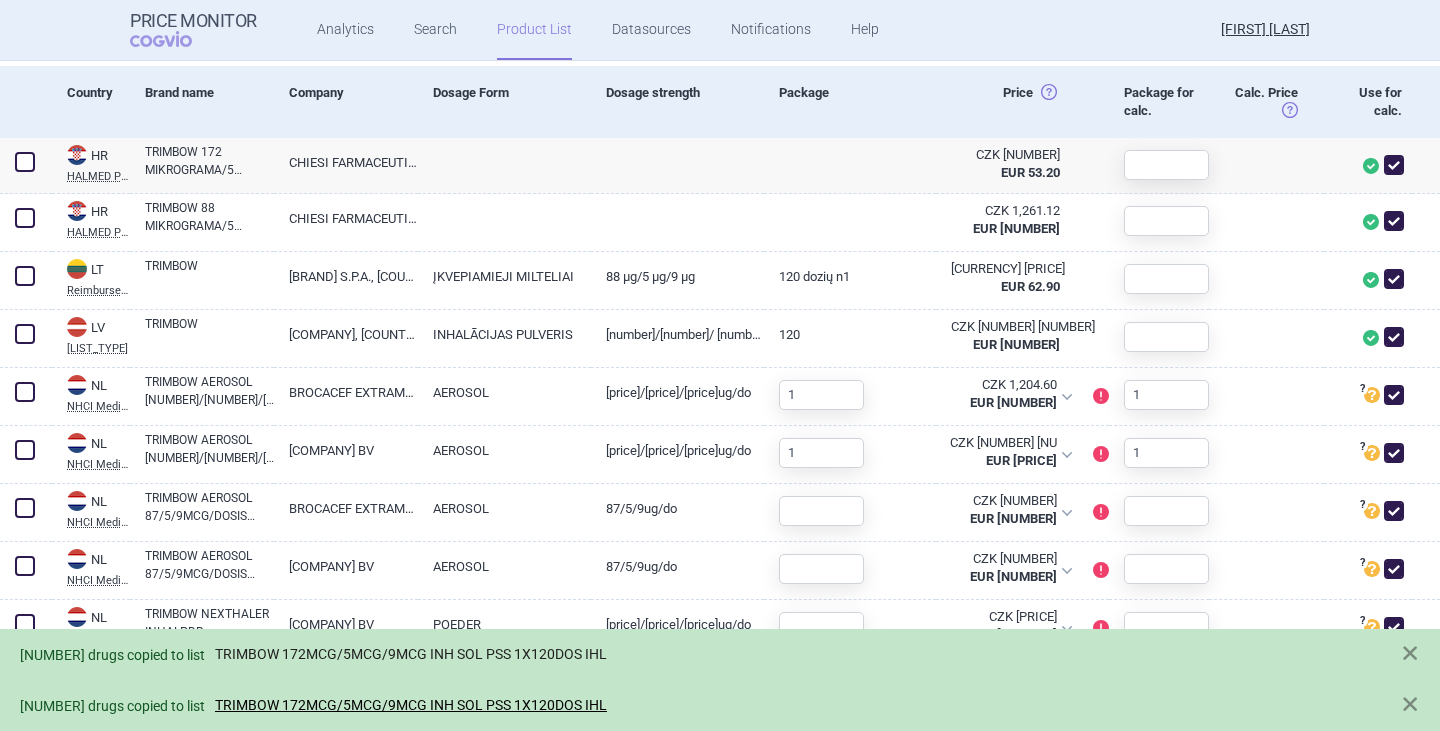 click on "TRIMBOW 172MCG/5MCG/9MCG INH SOL PSS 1X120DOS IHL" at bounding box center [411, 654] 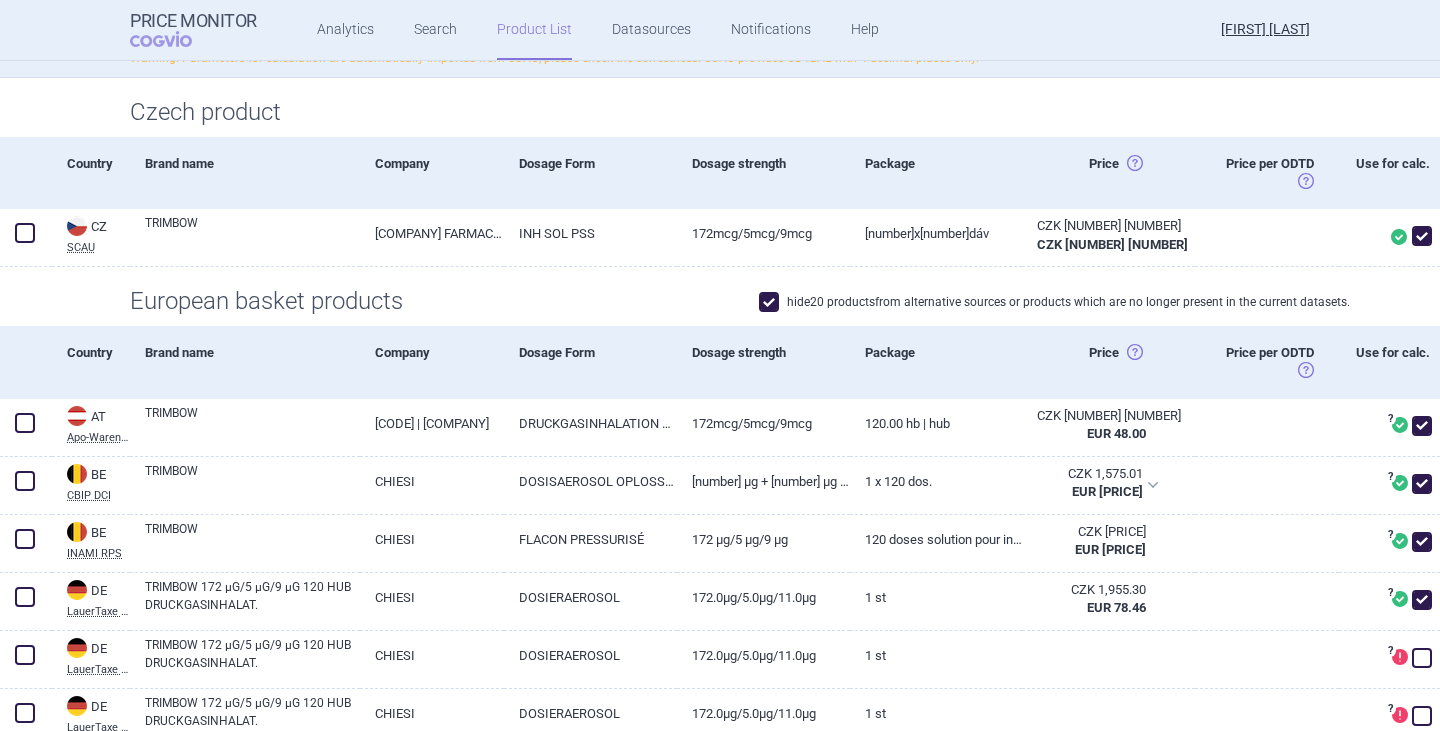 scroll, scrollTop: 100, scrollLeft: 0, axis: vertical 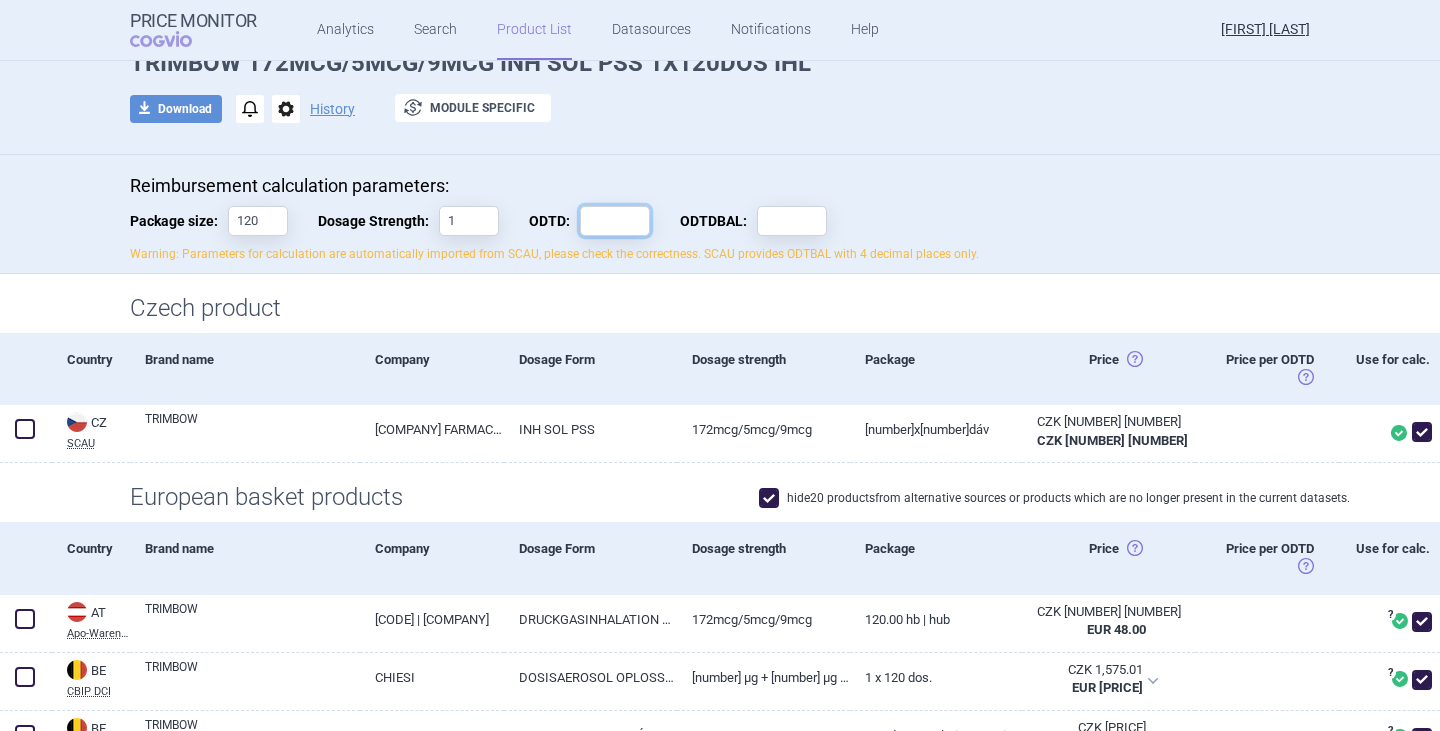 click on "ODTD:" at bounding box center [615, 221] 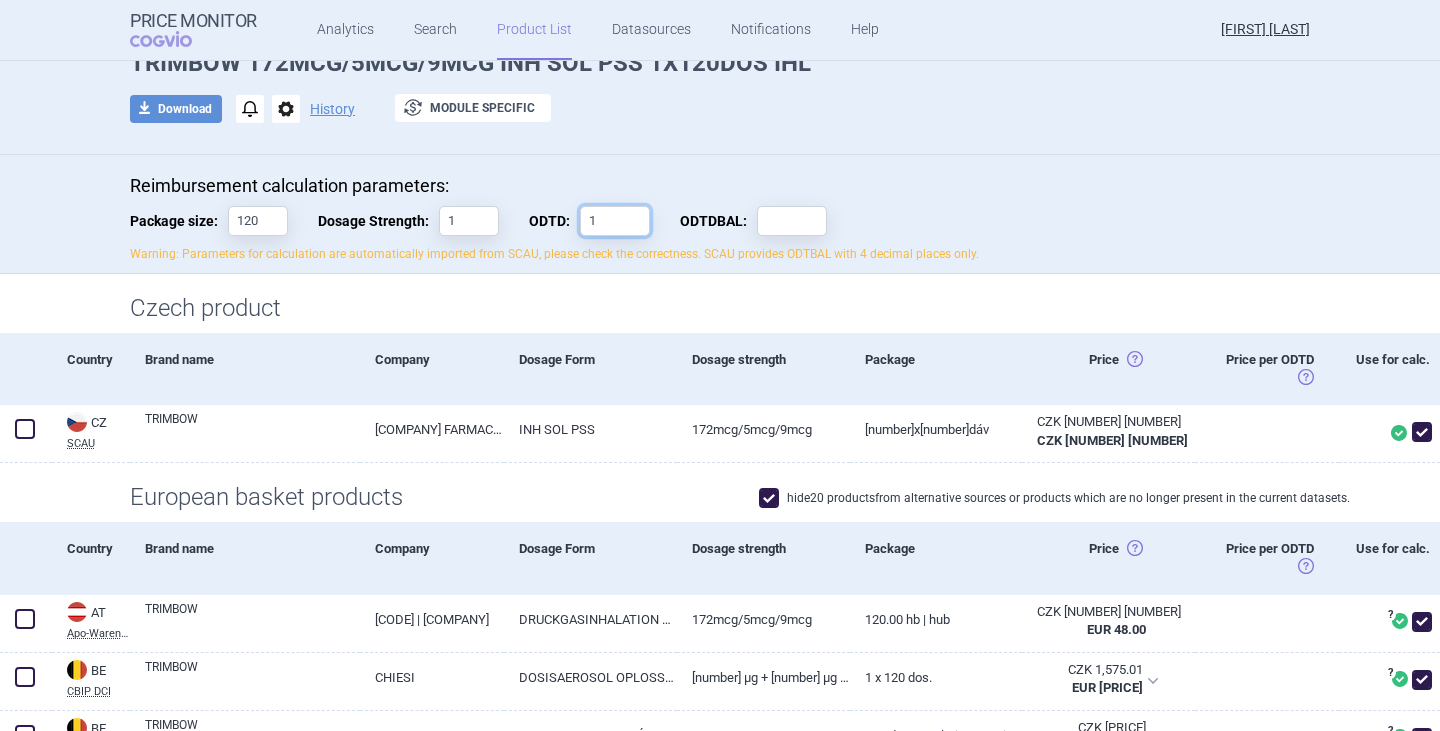 type on "1" 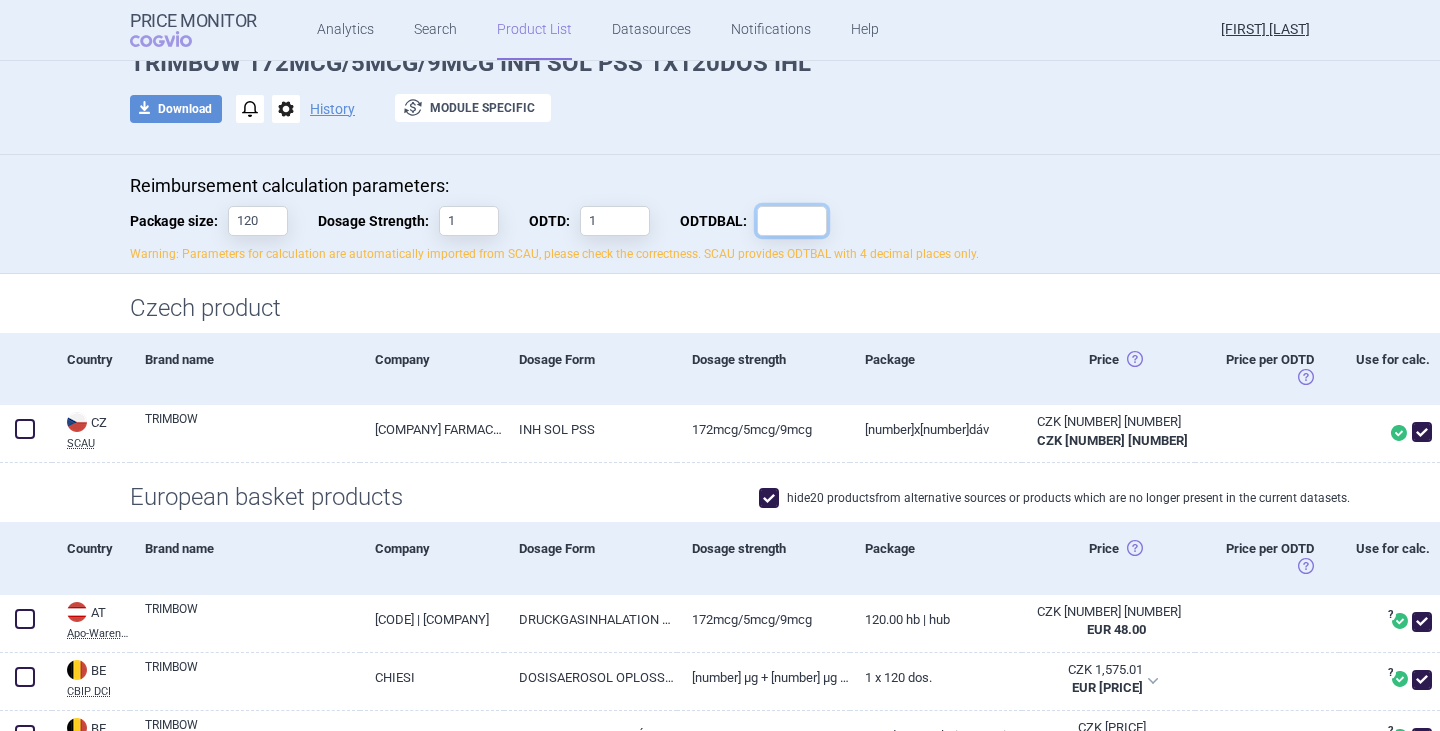 click on "ODTDBAL:" at bounding box center (792, 221) 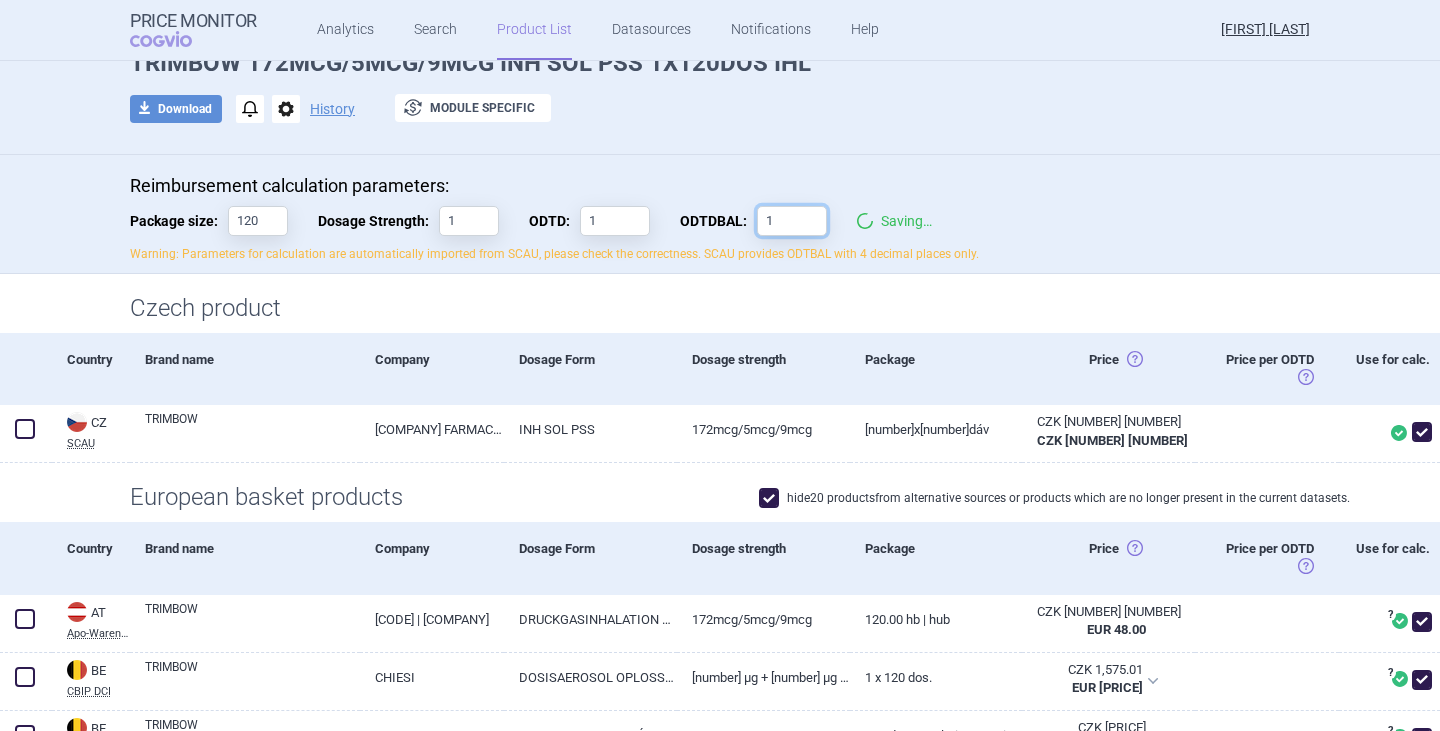 type on "1" 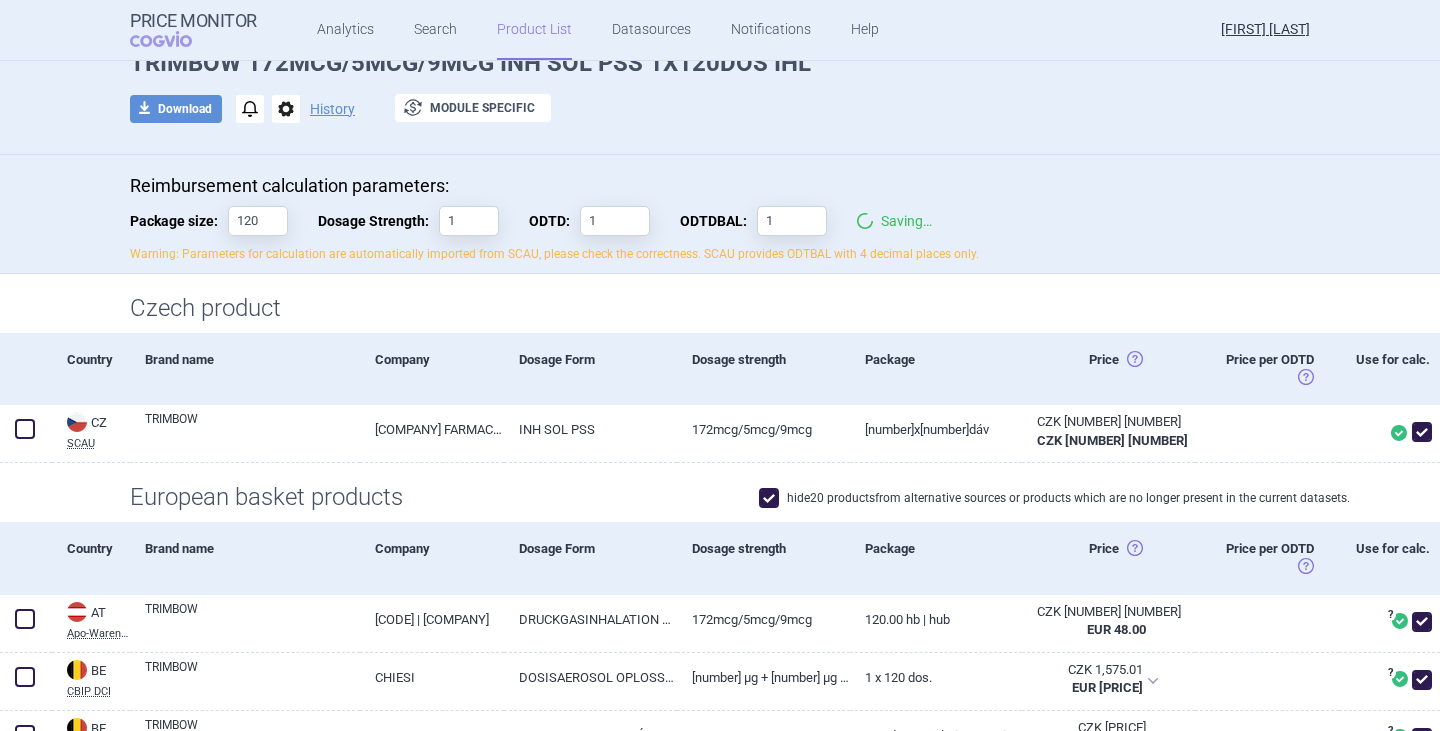 click on "Warning: Parameters for calculation are automatically imported from SCAU, please check the correctness. SCAU provides ODTBAL with 4 decimal places only." at bounding box center (720, 254) 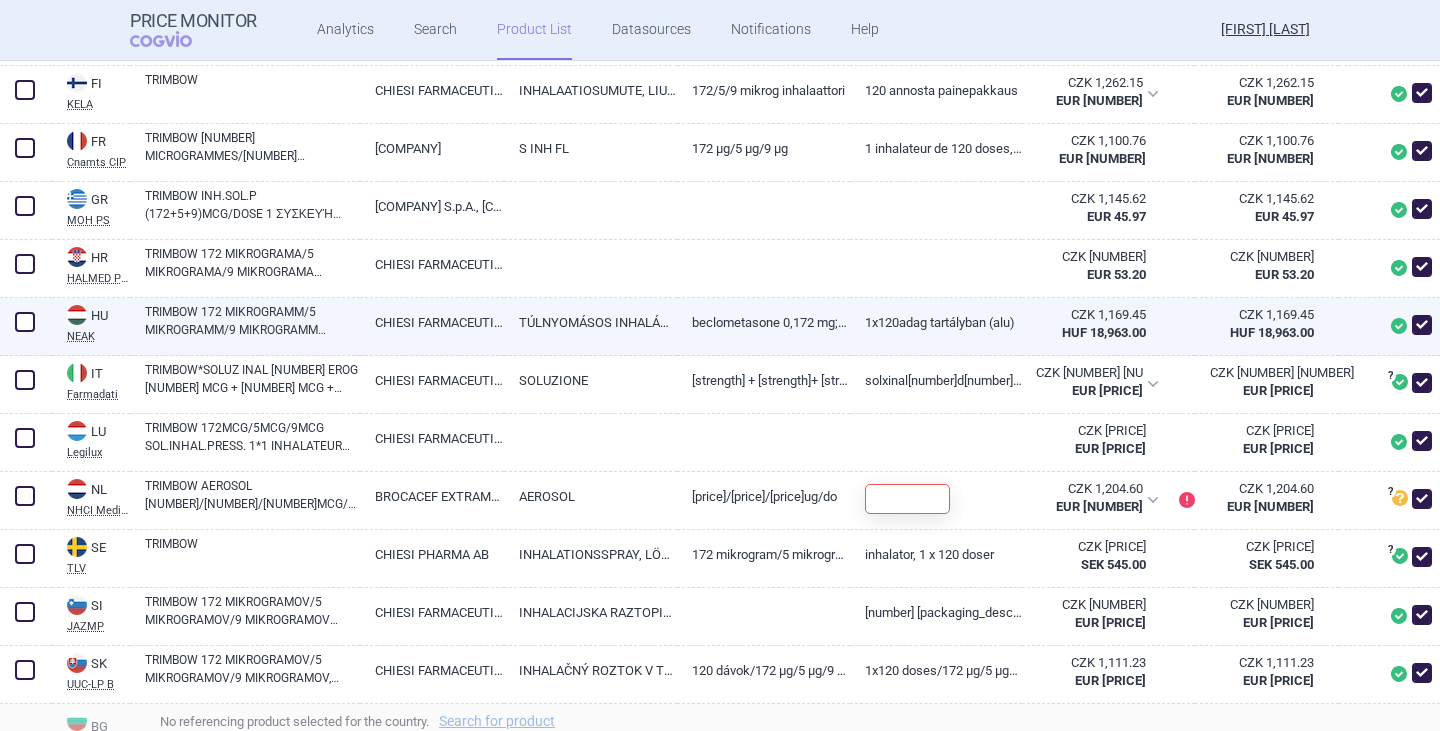 scroll, scrollTop: 1400, scrollLeft: 0, axis: vertical 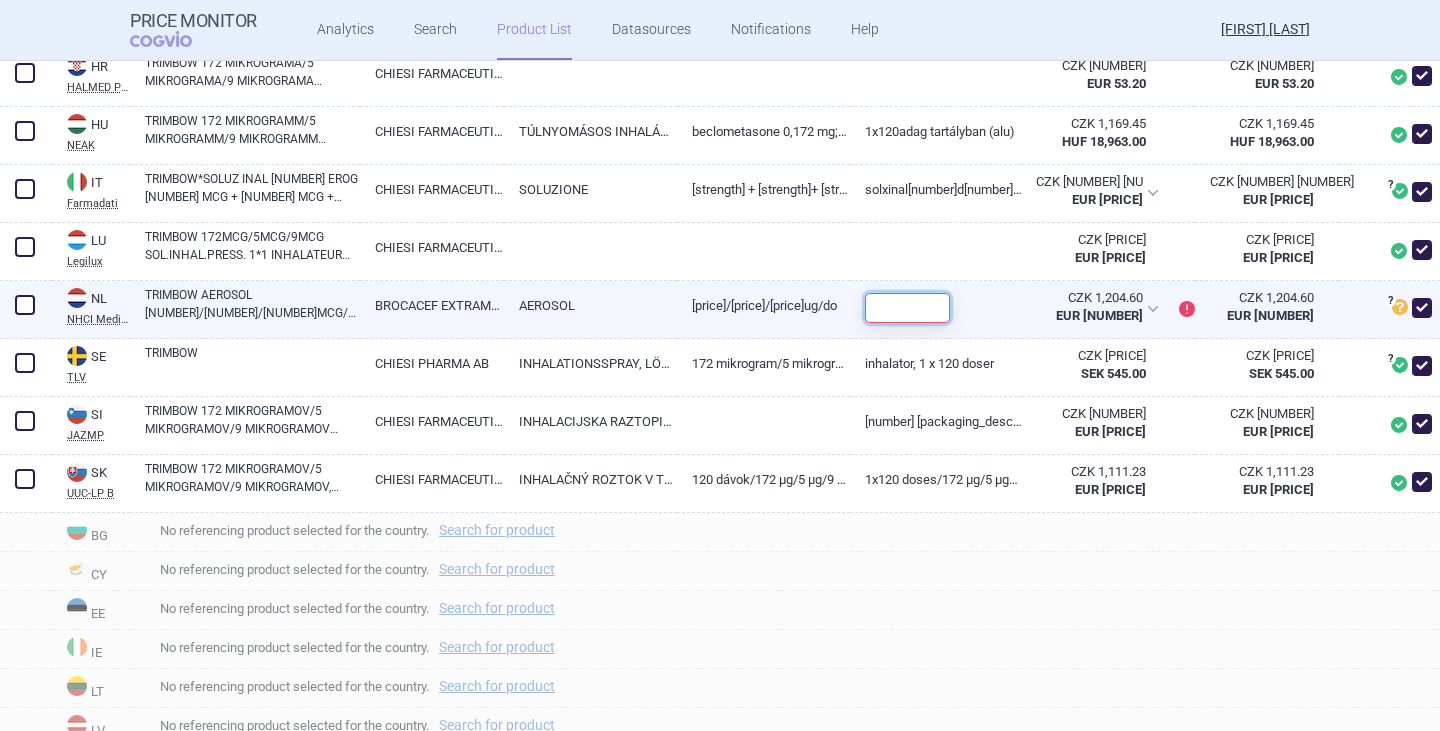 click at bounding box center (907, 308) 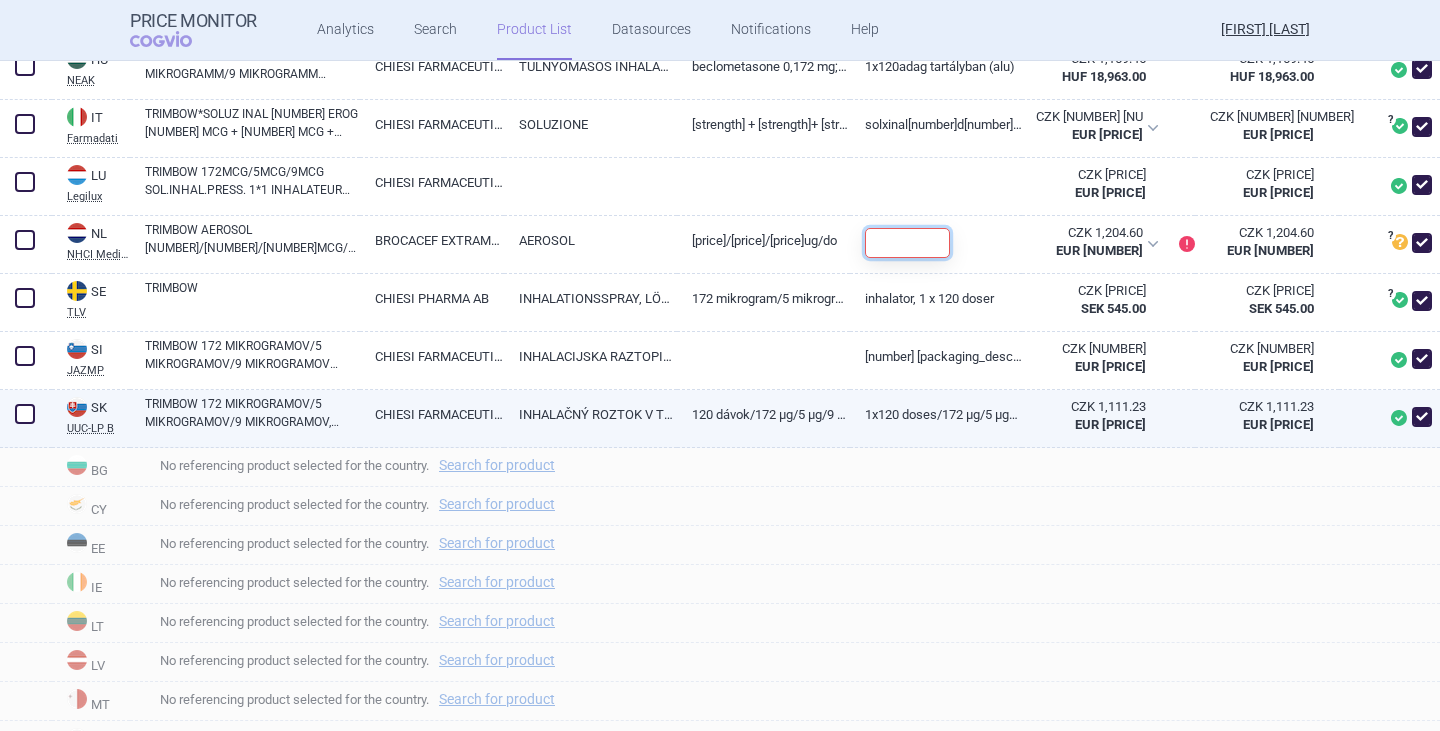 scroll, scrollTop: 1500, scrollLeft: 0, axis: vertical 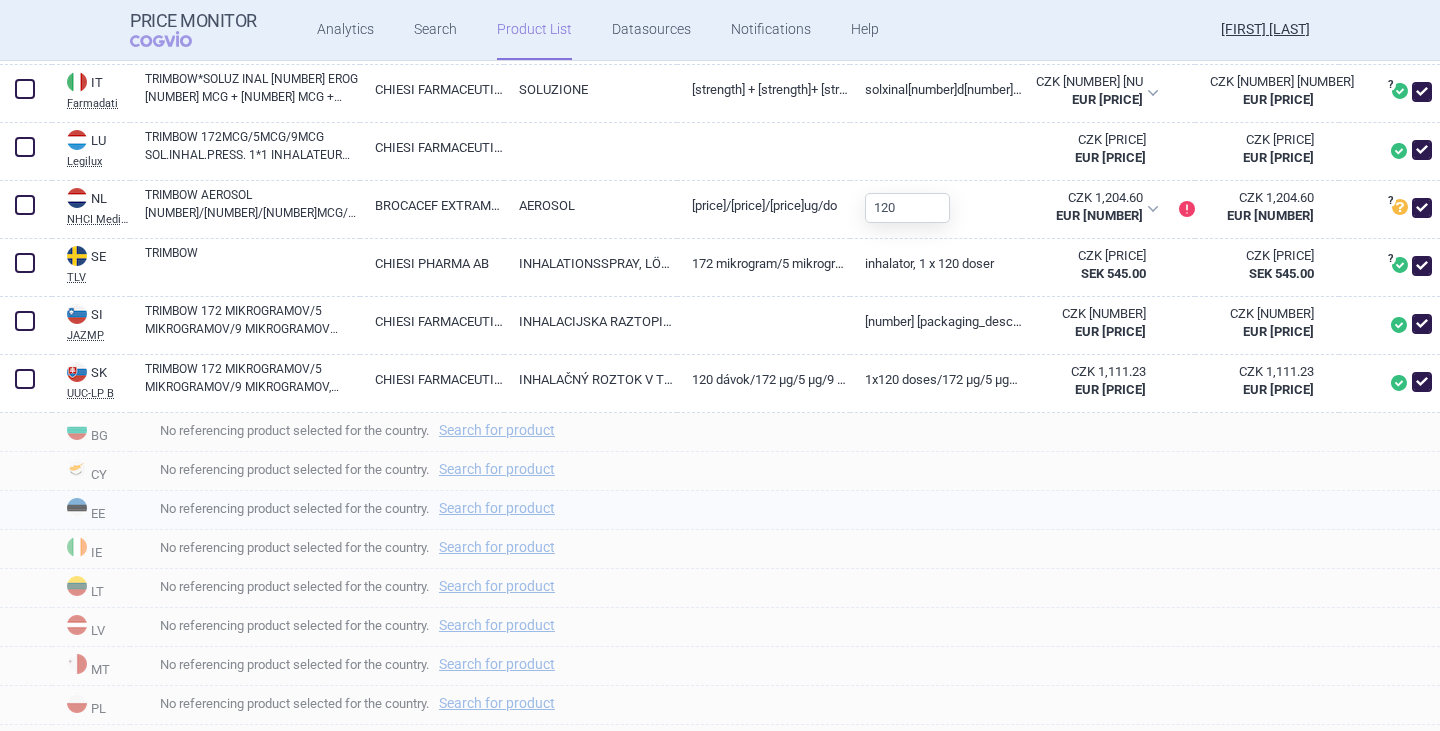 click on "No referencing product selected for the country.  Search for product" at bounding box center (792, 508) 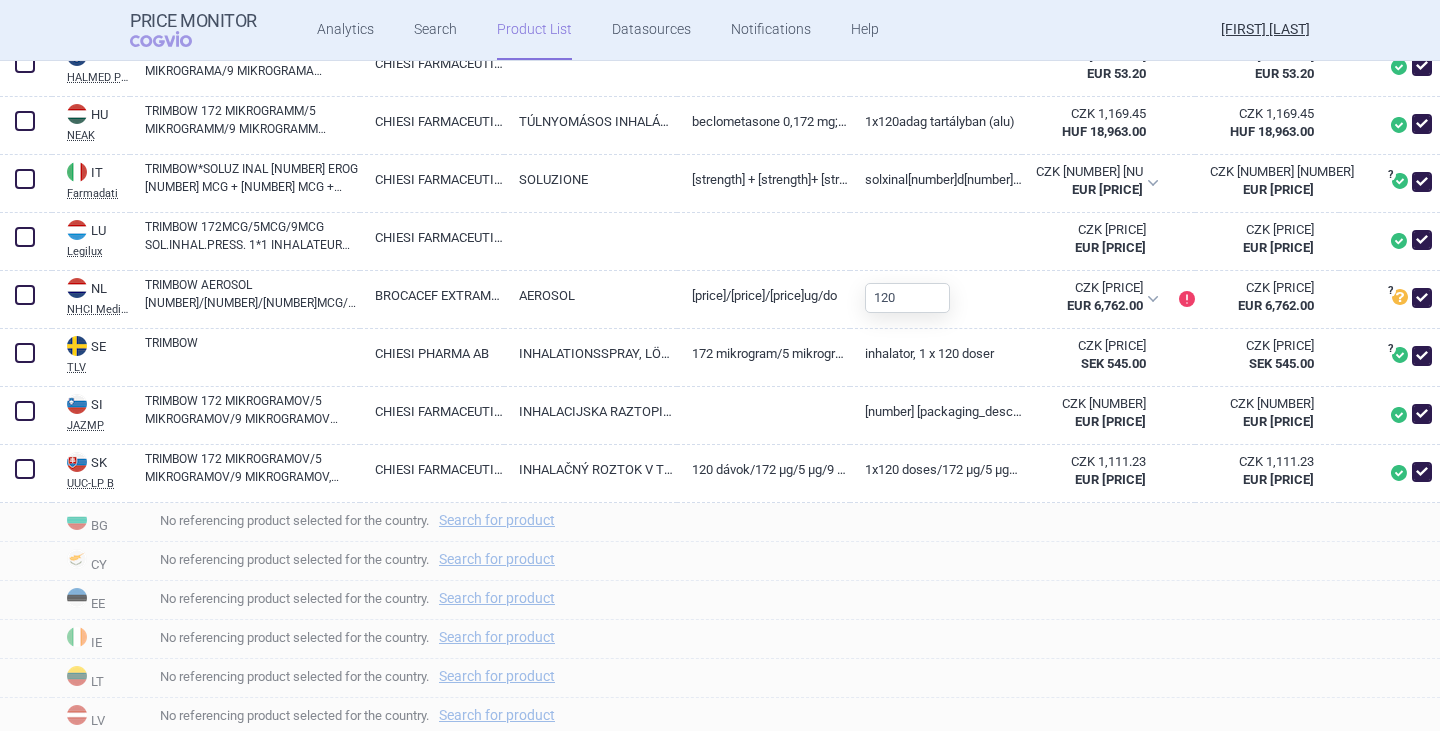 scroll, scrollTop: 1431, scrollLeft: 0, axis: vertical 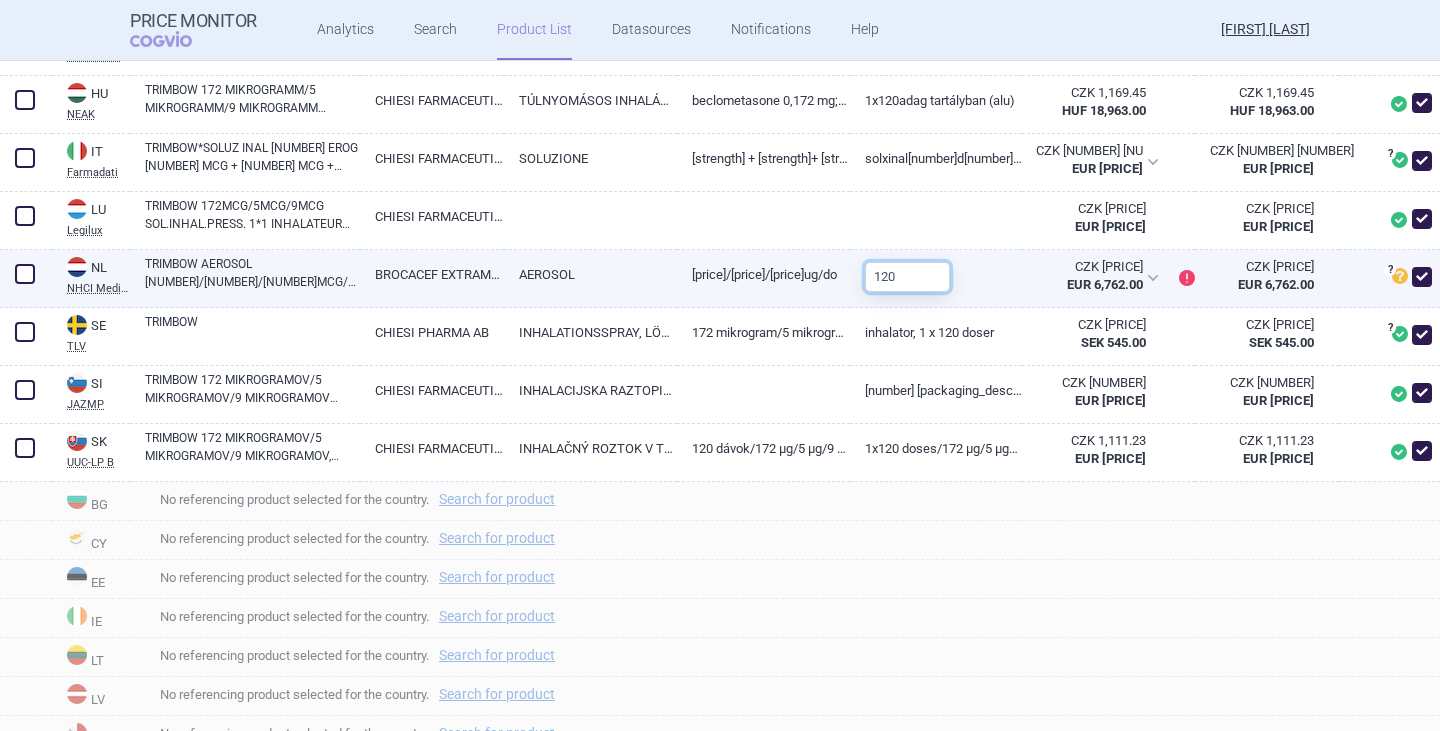 drag, startPoint x: 900, startPoint y: 286, endPoint x: 835, endPoint y: 286, distance: 65 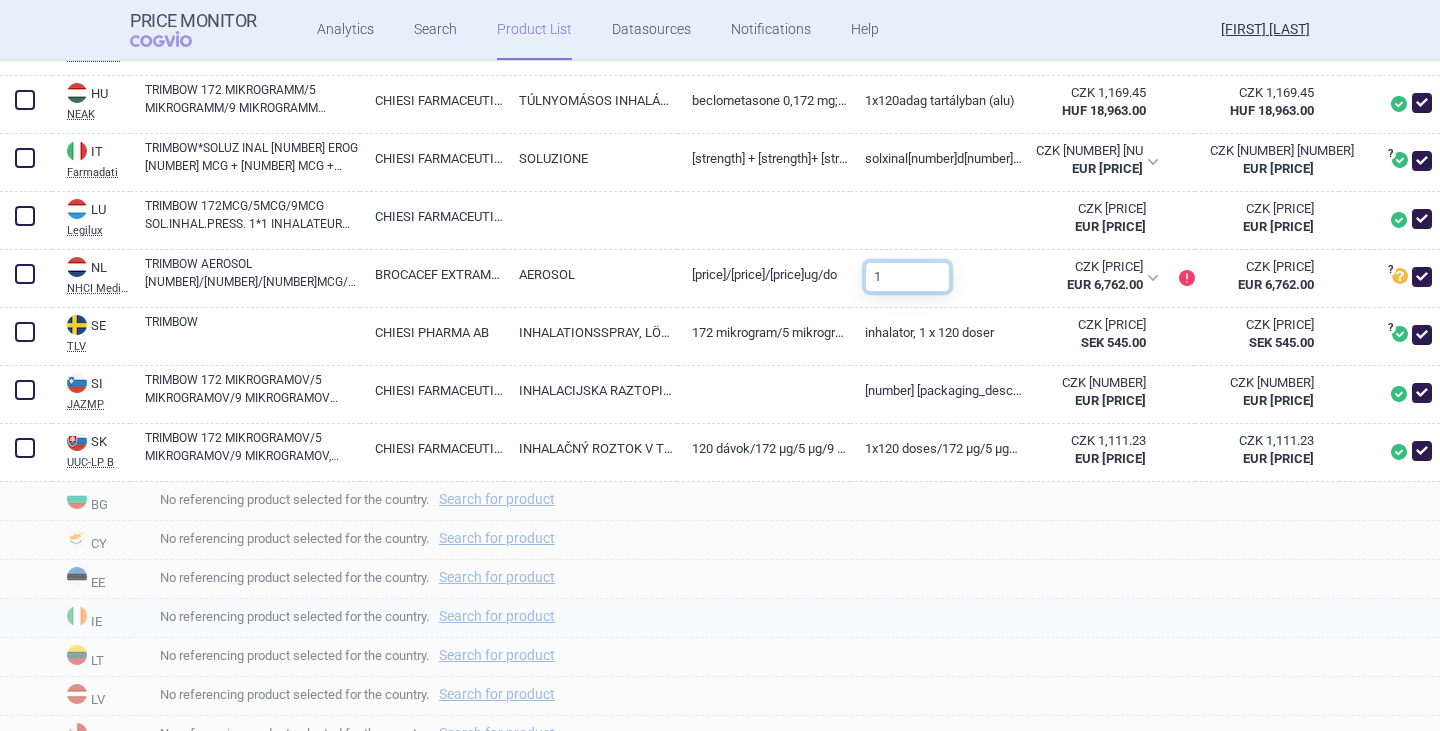 type on "1" 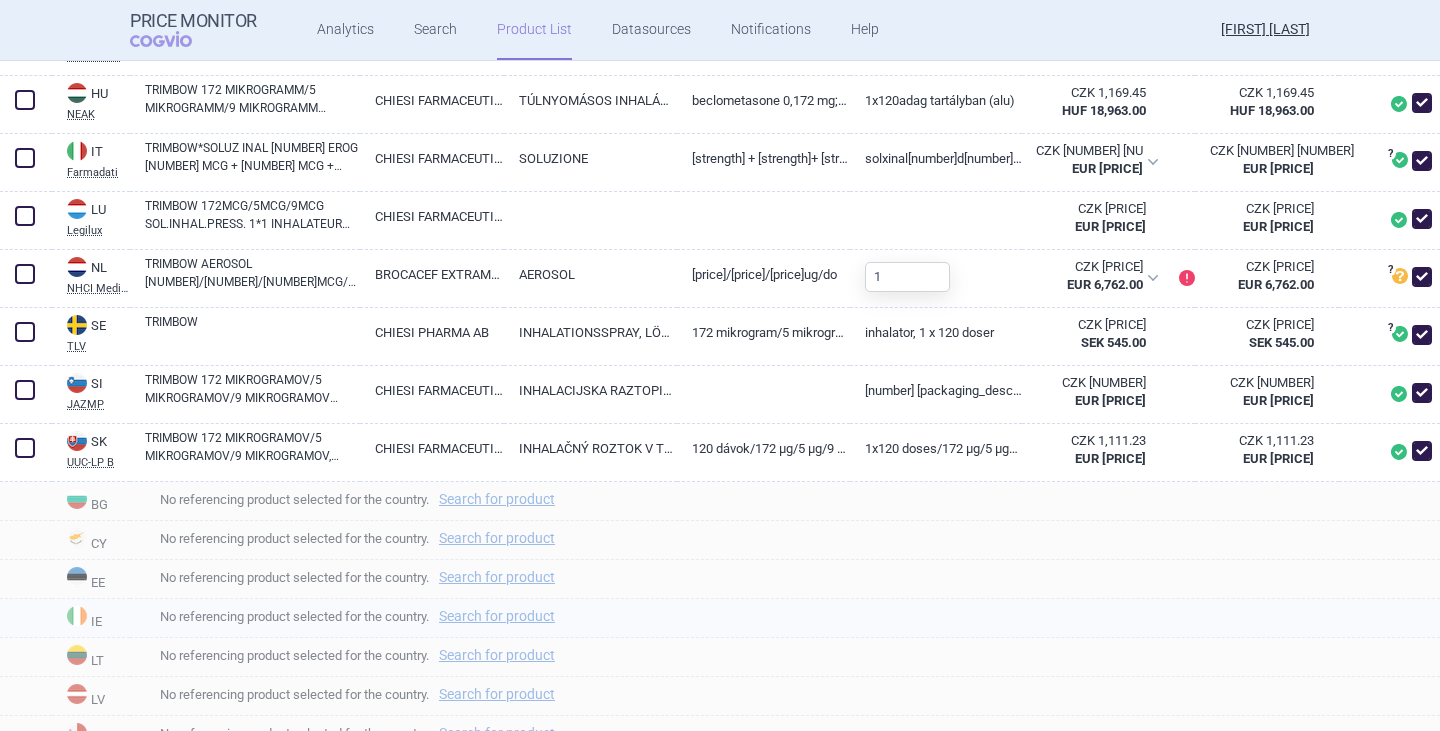 click on "No referencing product selected for the country.  Search for product" at bounding box center [792, 616] 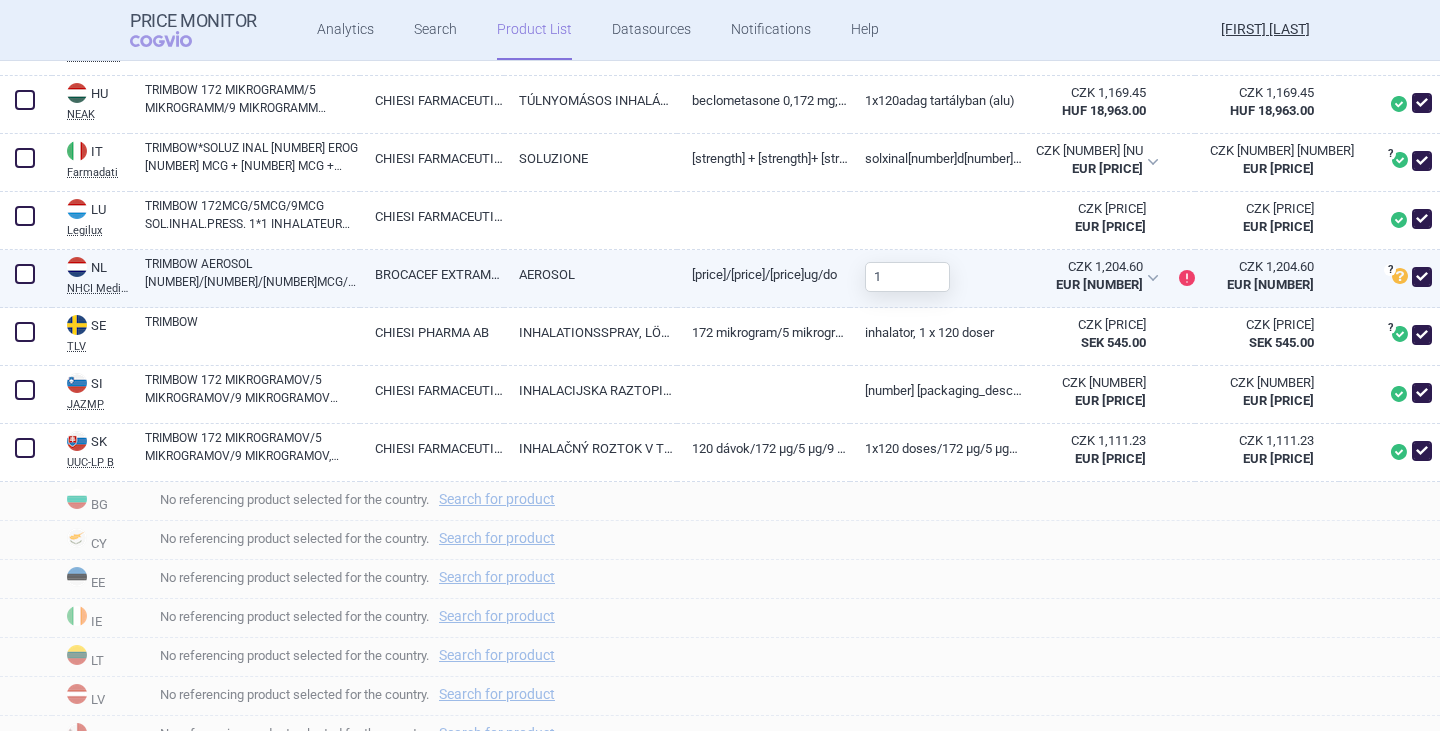 click on "TRIMBOW AEROSOL [NUMBER]/[NUMBER]/[NUMBER]MCG/DOSIS SPUITBUS [NUMBER]DO" at bounding box center (252, 273) 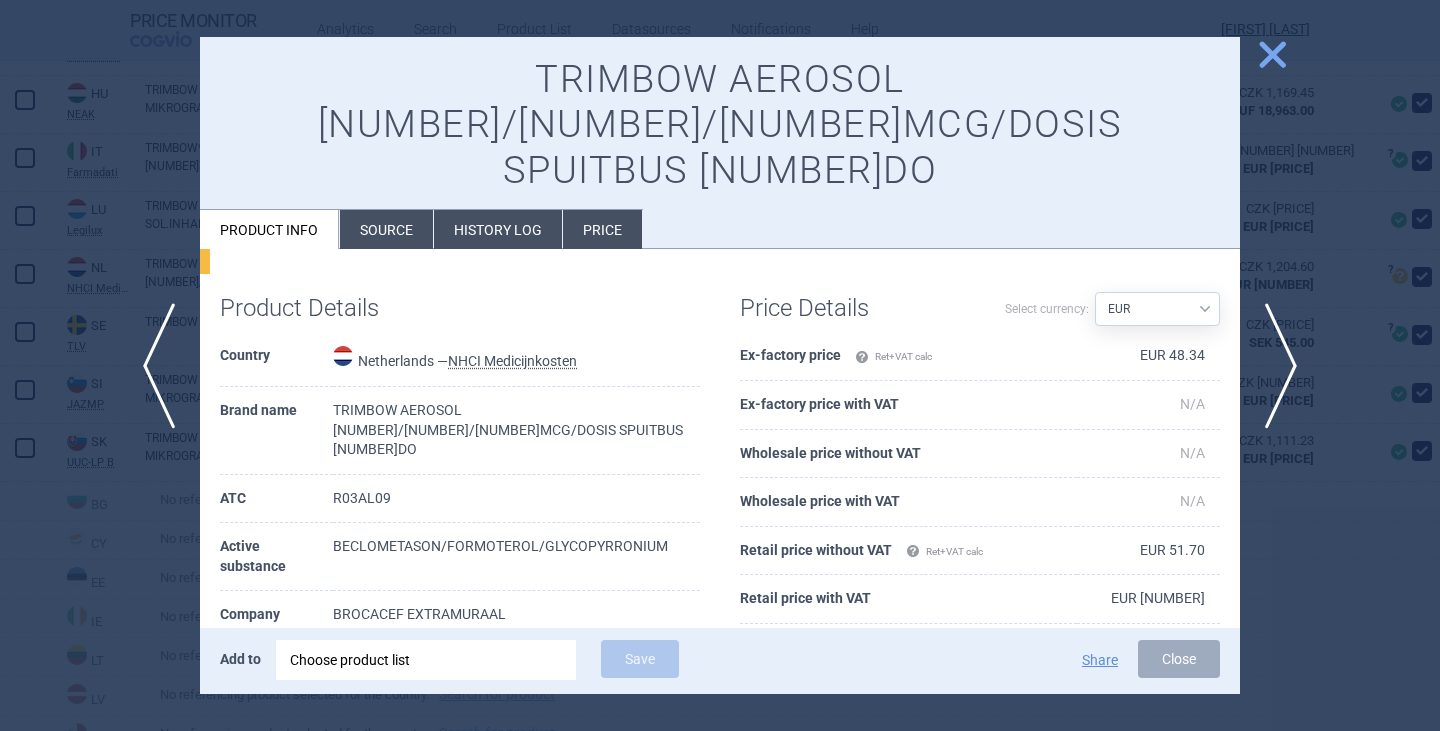 scroll, scrollTop: 200, scrollLeft: 0, axis: vertical 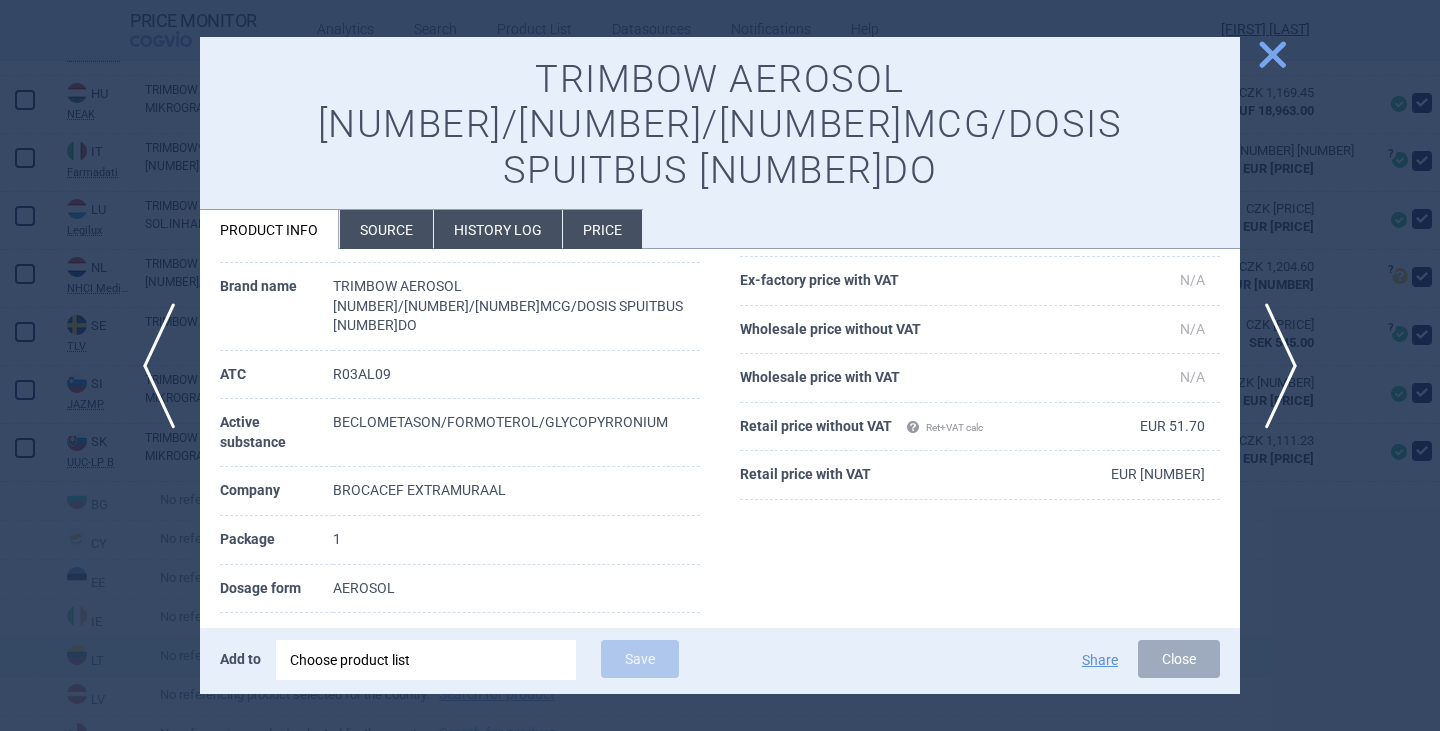 click on "Close" at bounding box center (1179, 659) 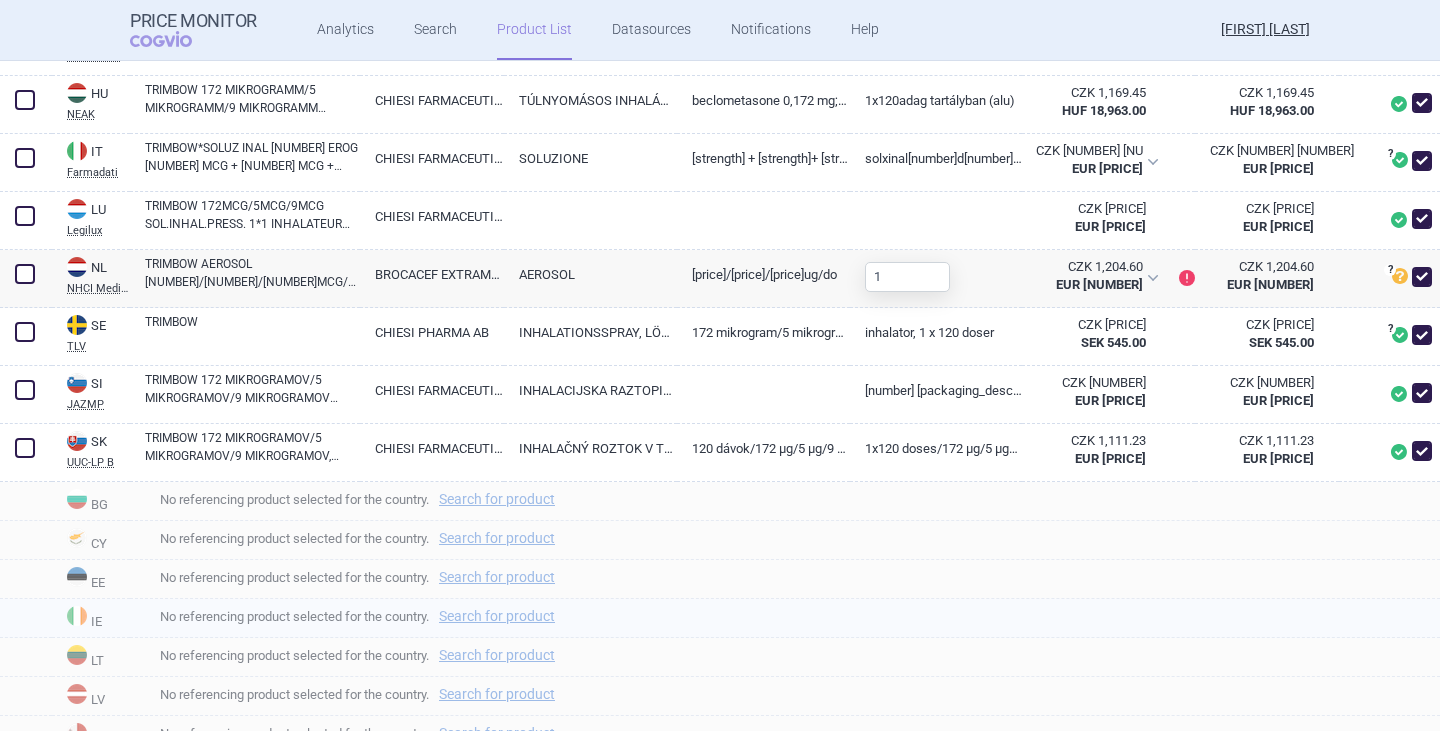 drag, startPoint x: 1127, startPoint y: 637, endPoint x: 1126, endPoint y: 602, distance: 35.014282 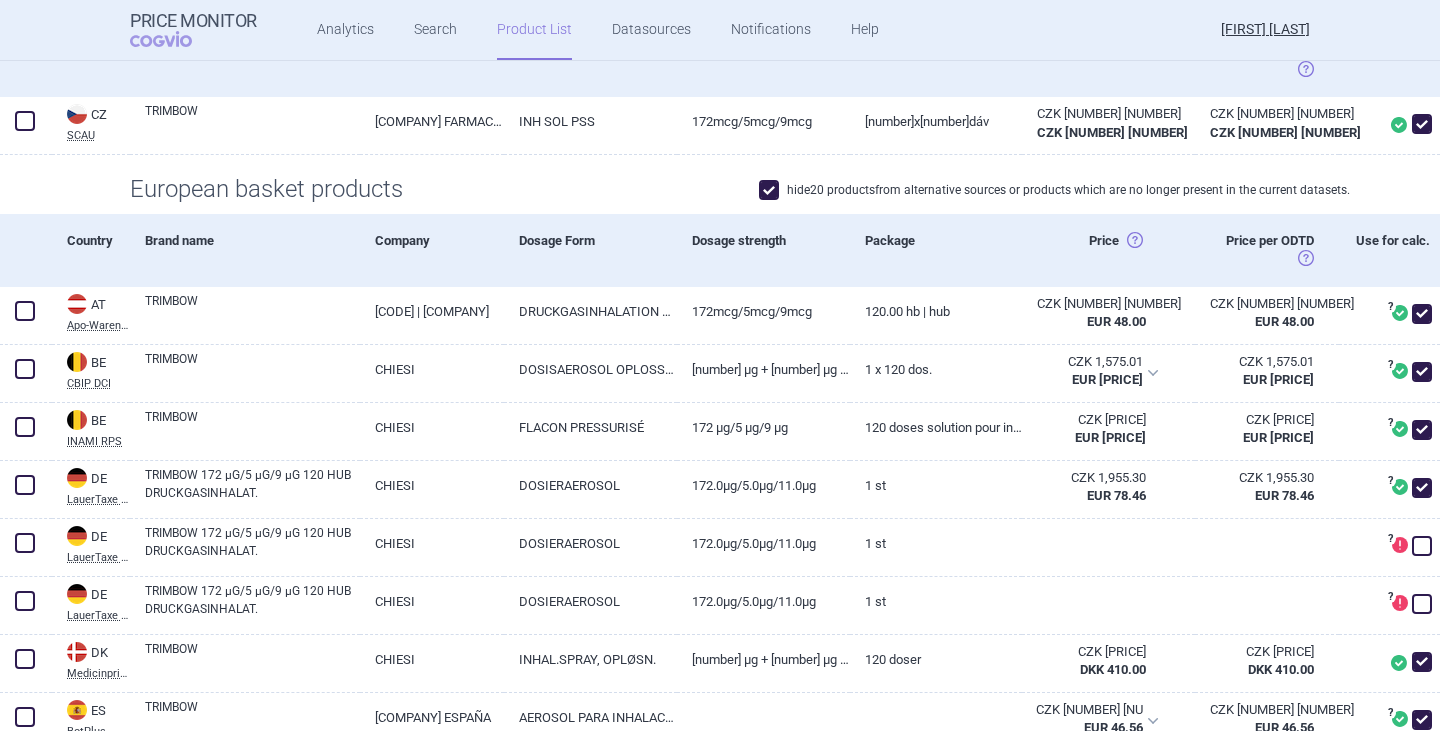 scroll, scrollTop: 0, scrollLeft: 0, axis: both 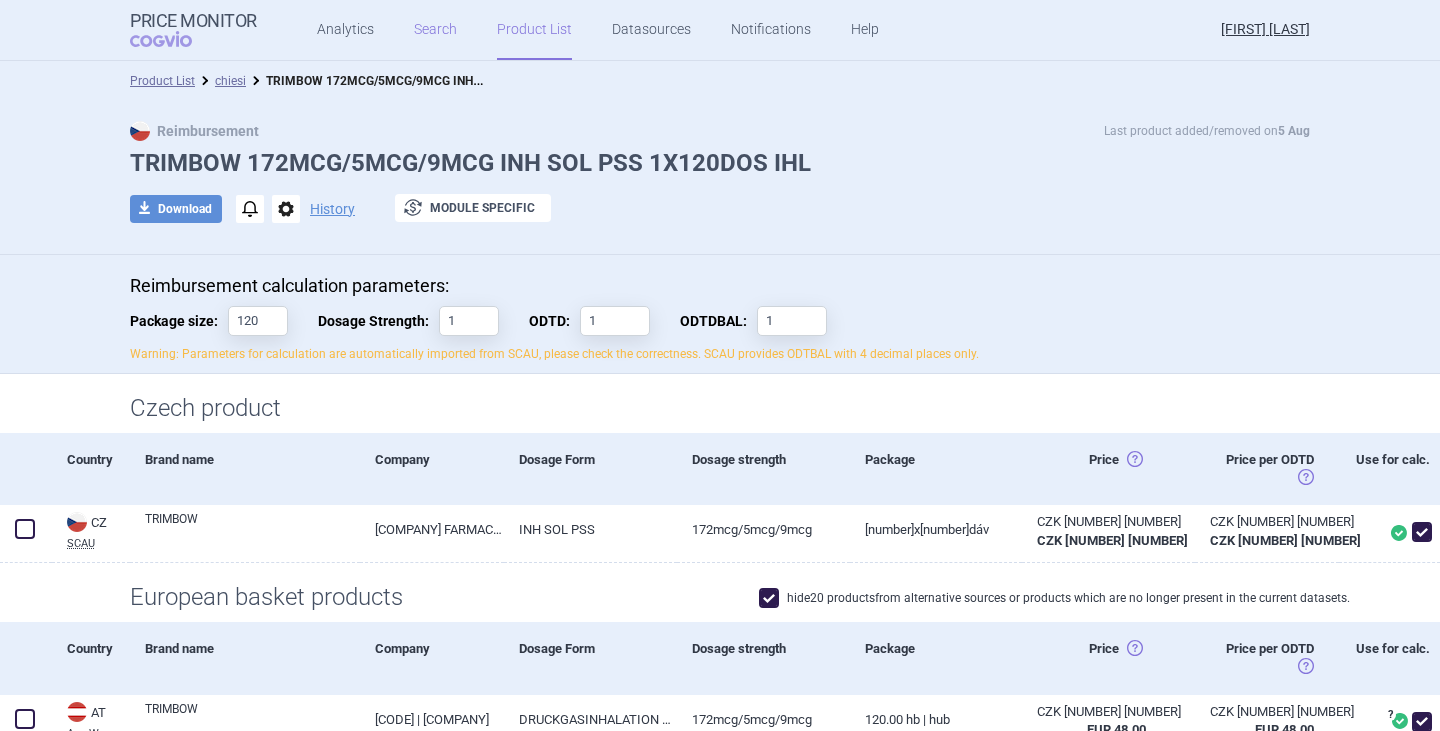 click on "Search" at bounding box center [435, 30] 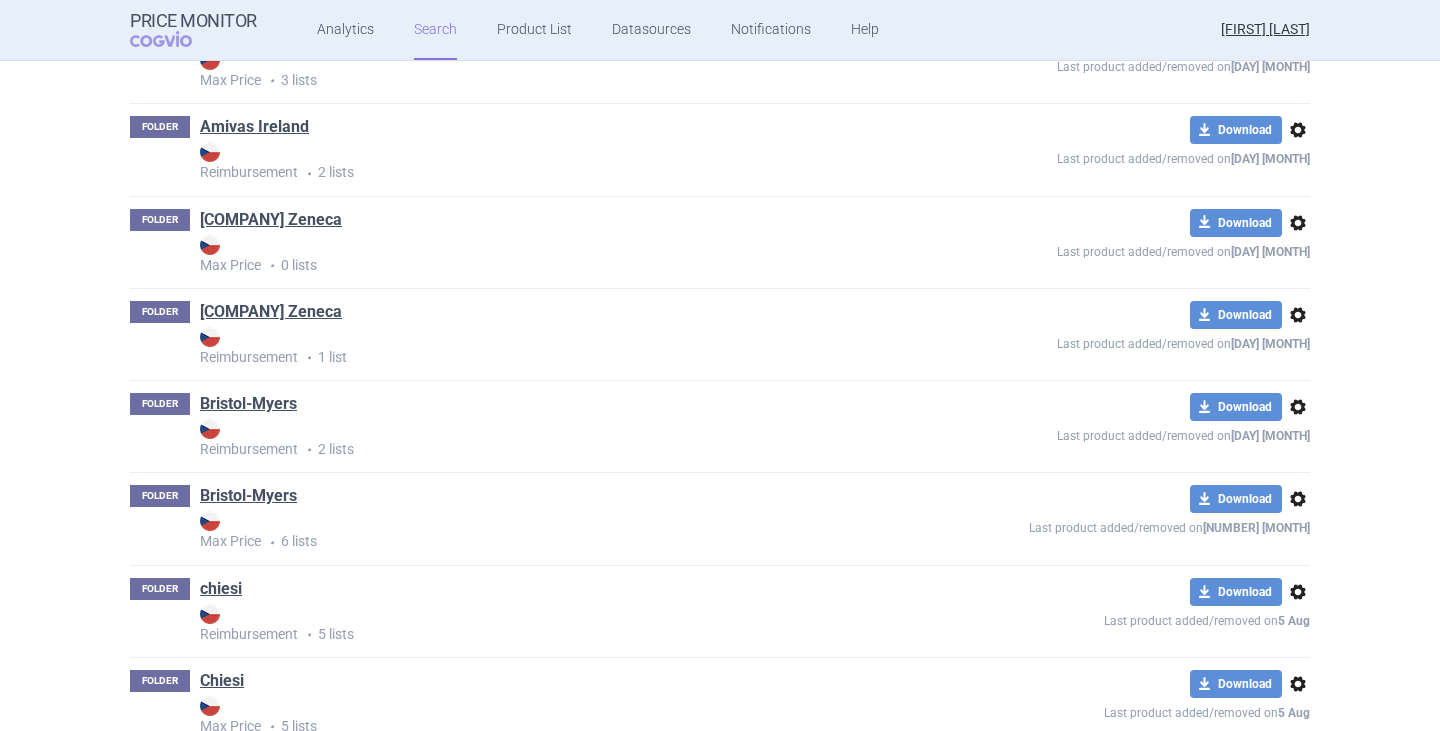 scroll, scrollTop: 1100, scrollLeft: 0, axis: vertical 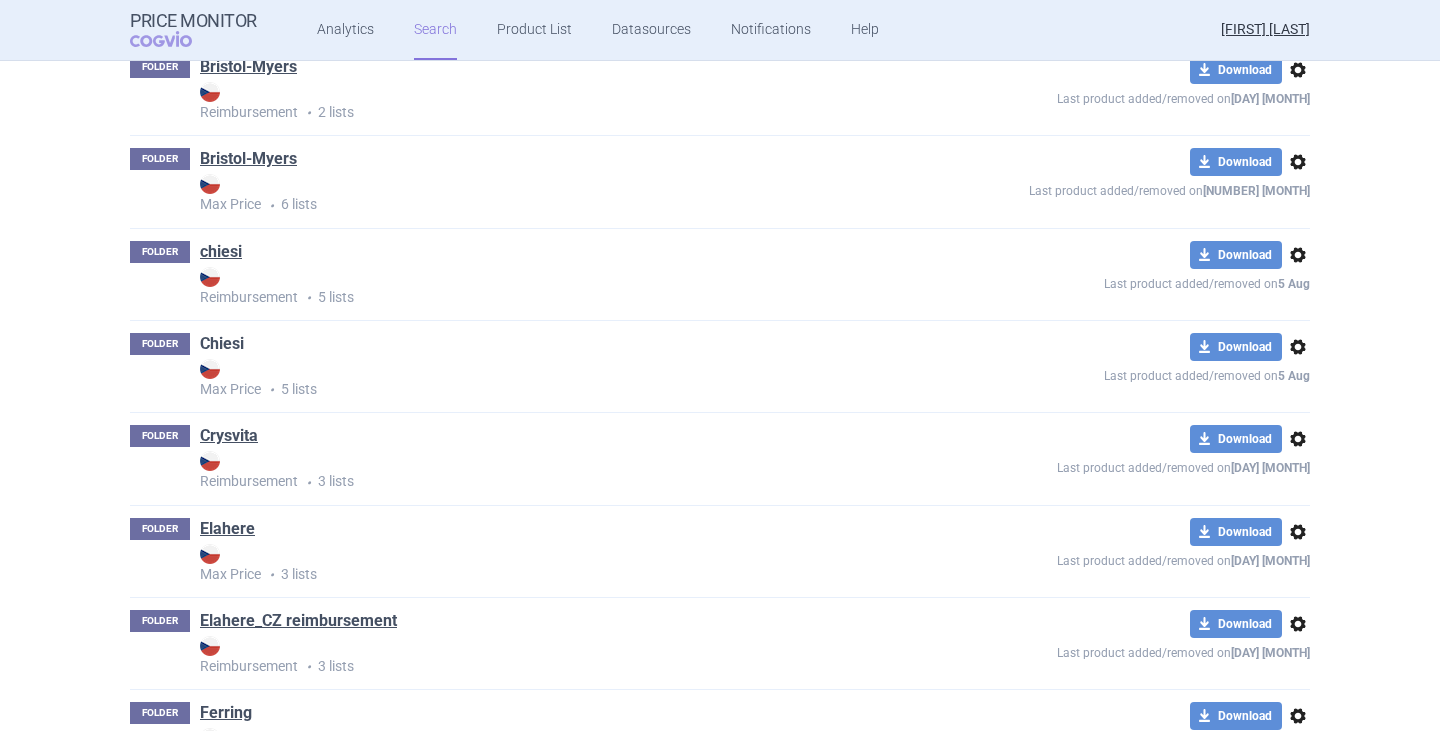 click on "Chiesi" at bounding box center (222, 344) 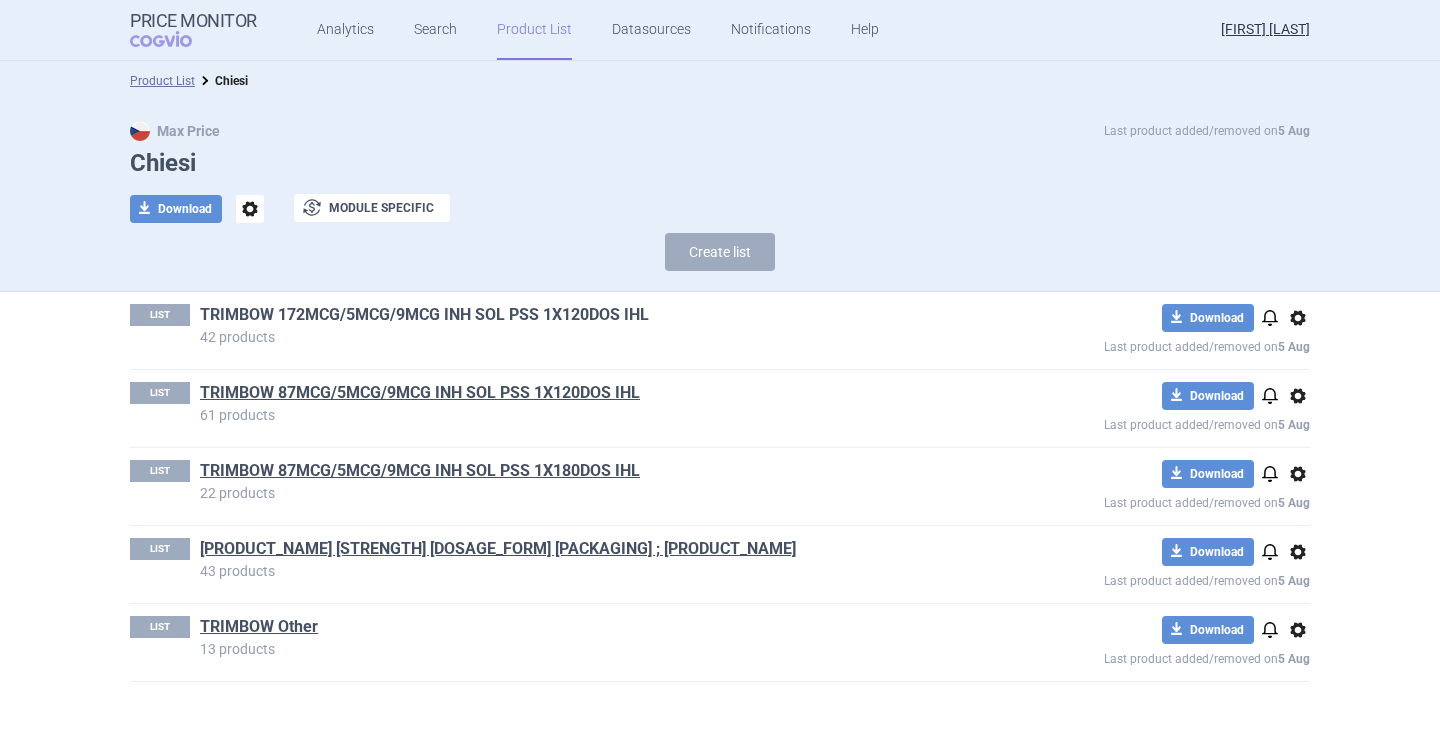 click on "TRIMBOW 172MCG/5MCG/9MCG INH SOL PSS 1X120DOS IHL" at bounding box center [424, 315] 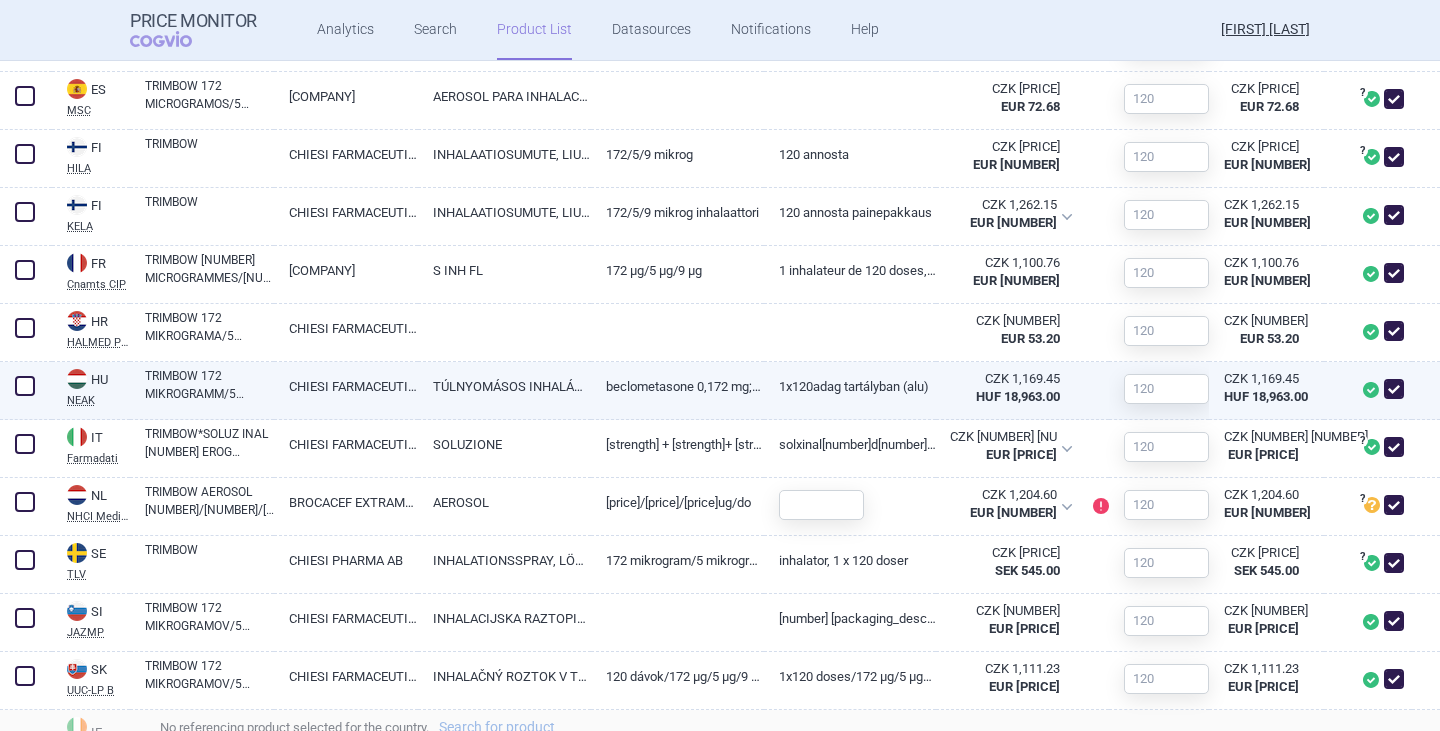 scroll, scrollTop: 1200, scrollLeft: 0, axis: vertical 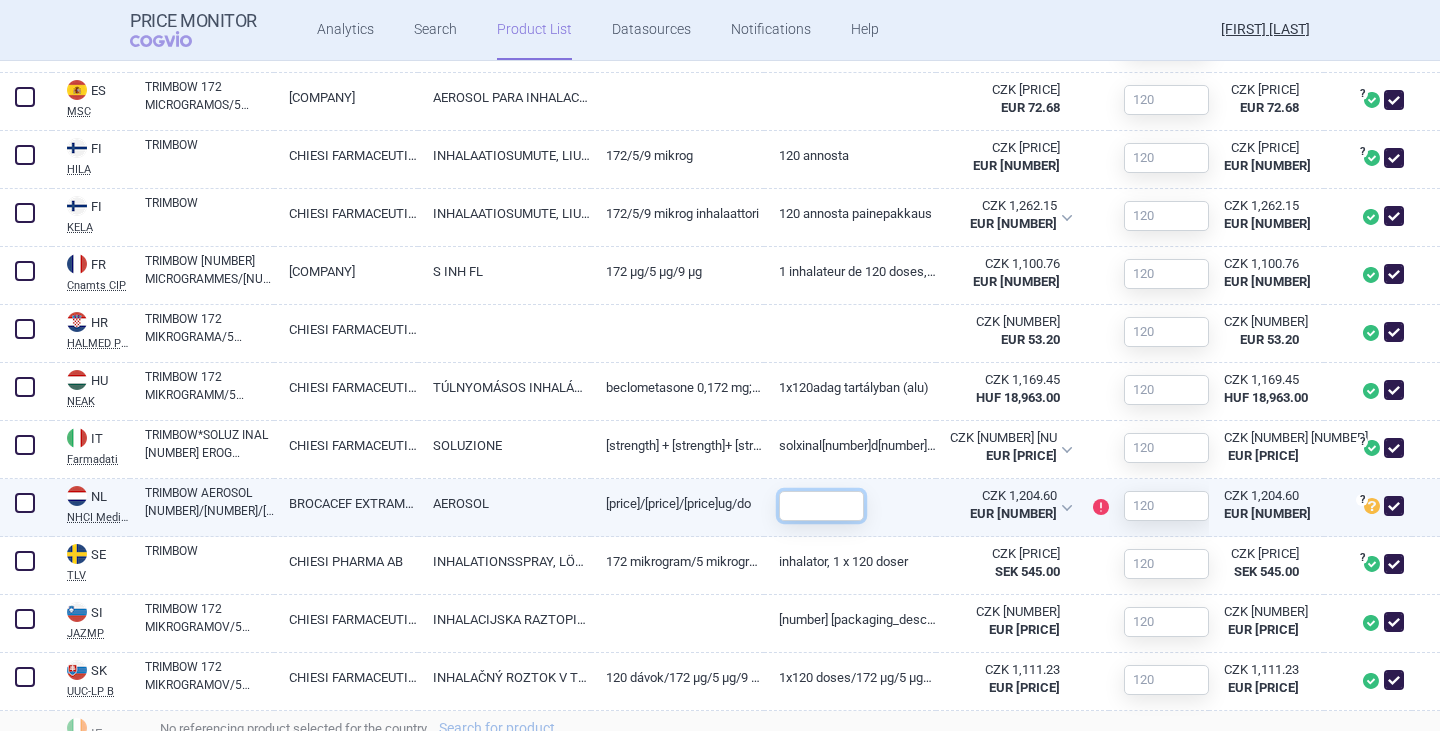 click at bounding box center (821, 506) 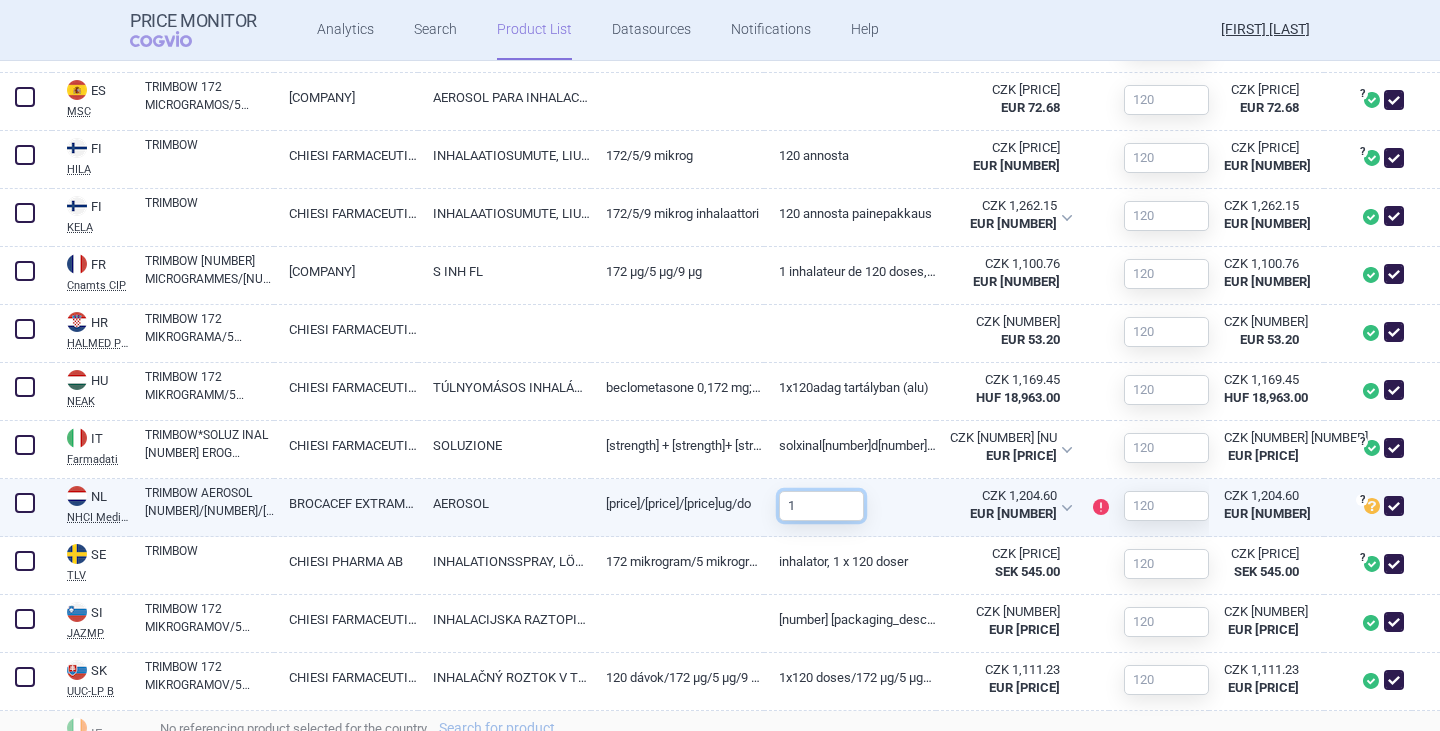 type on "1" 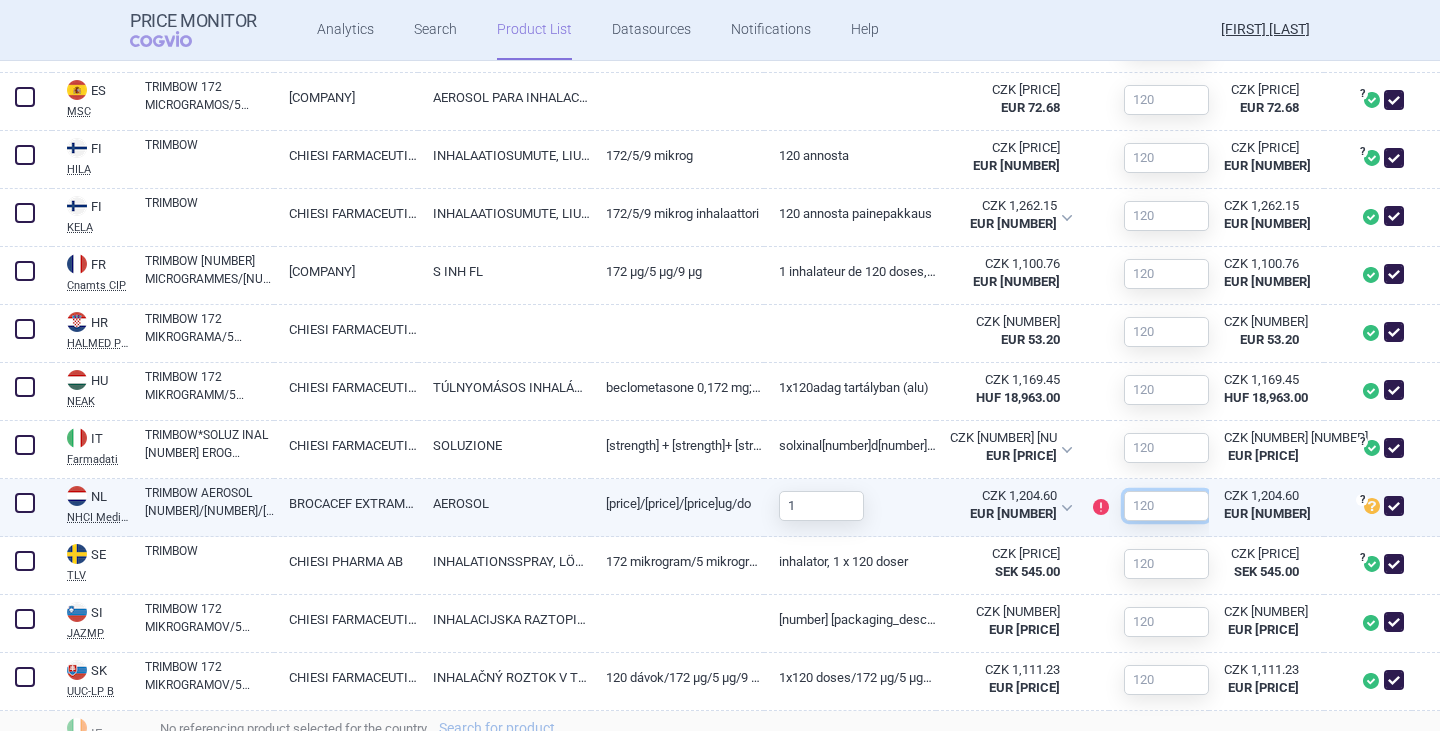click at bounding box center [1166, 506] 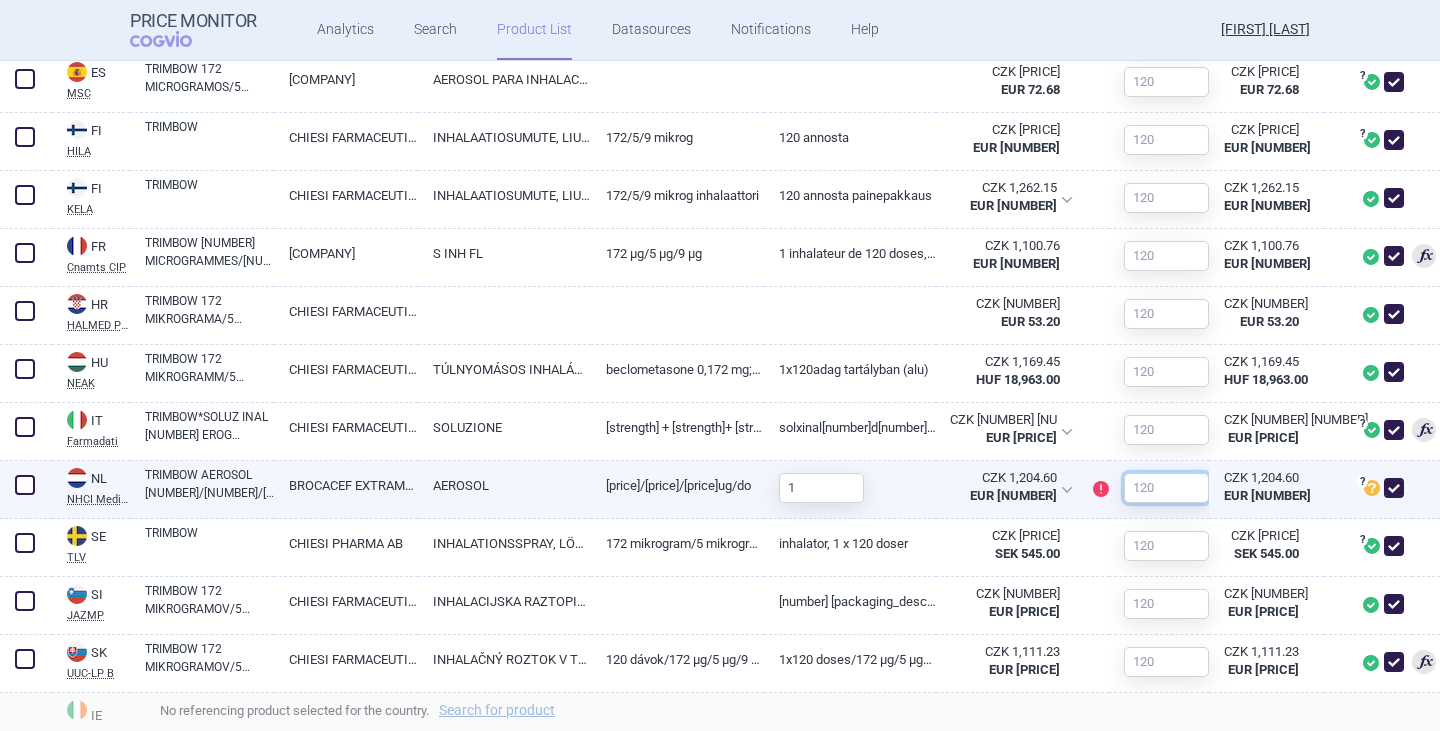 scroll, scrollTop: 1182, scrollLeft: 0, axis: vertical 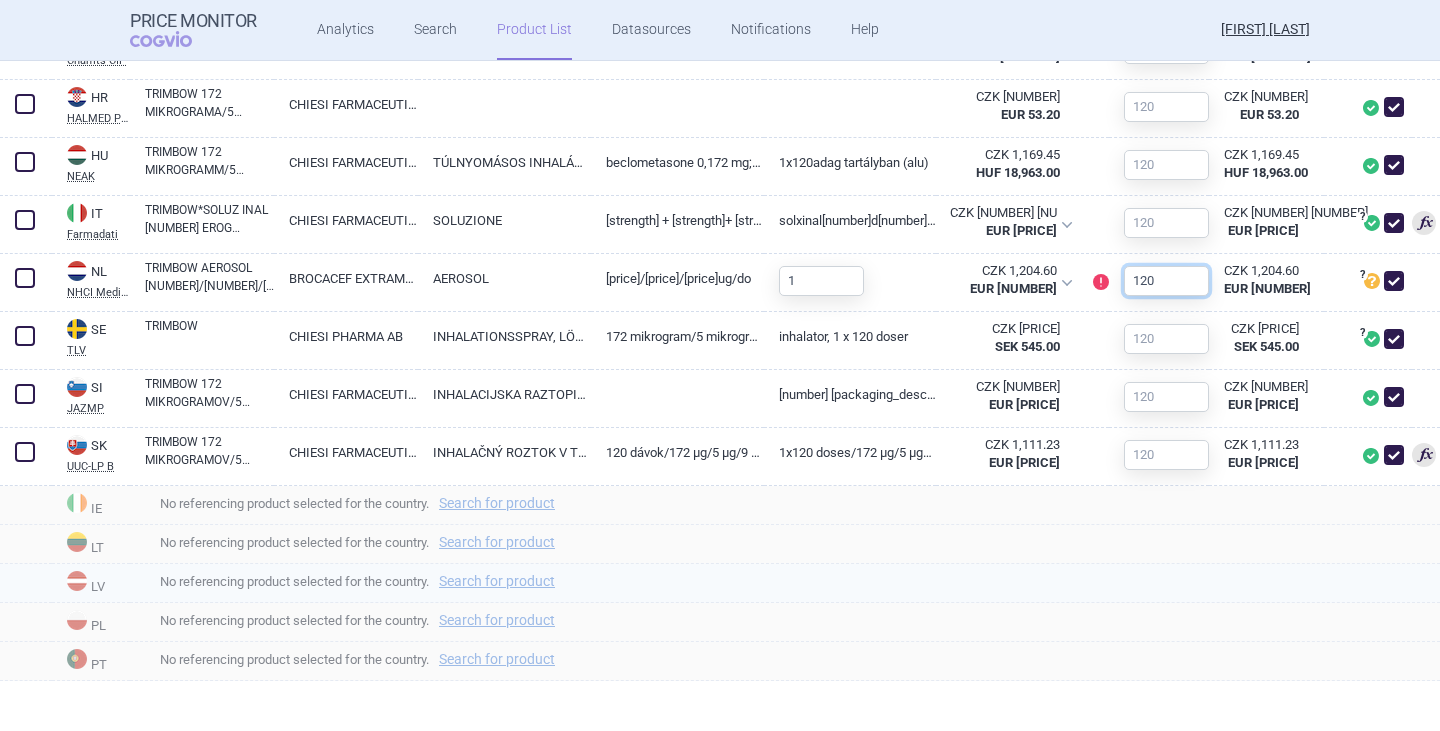 type on "120" 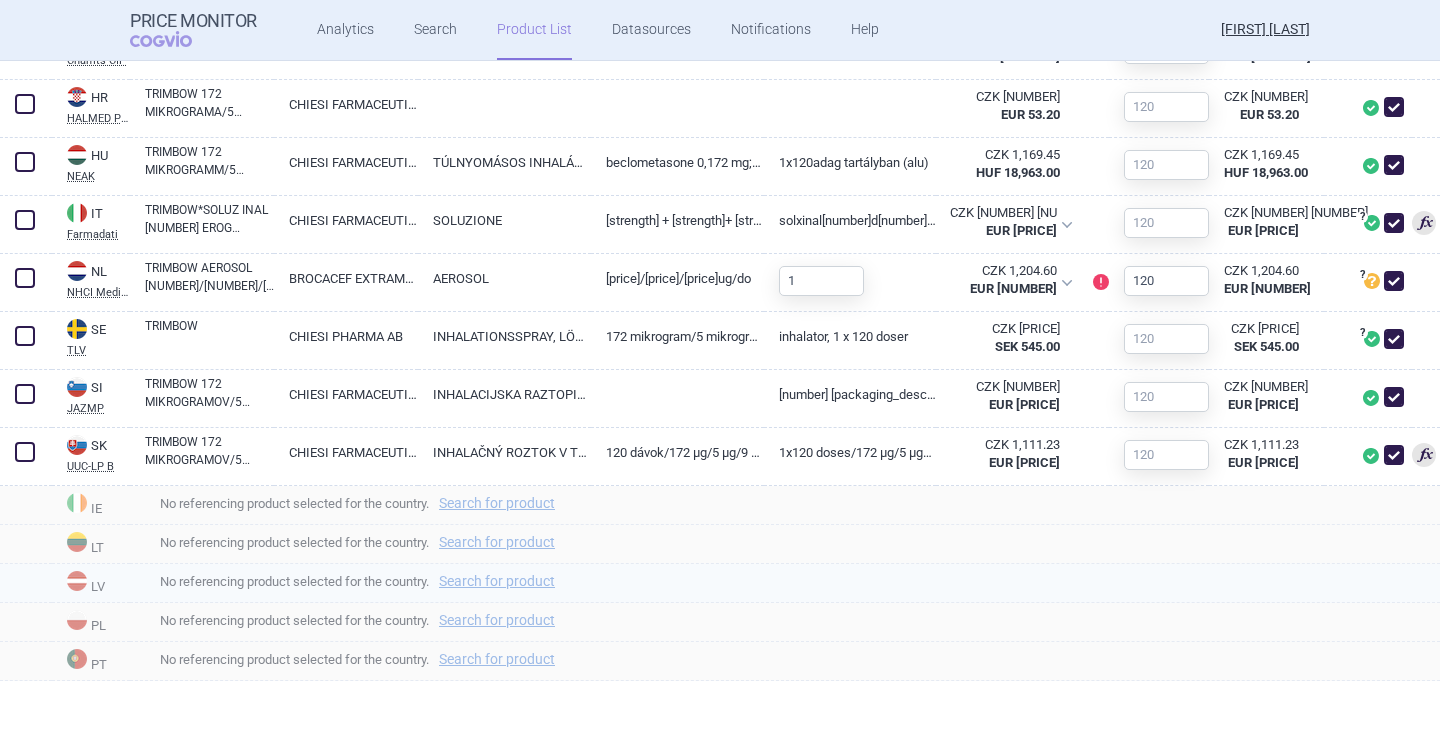click on "No referencing product selected for the country.  Search for product" at bounding box center [785, 583] 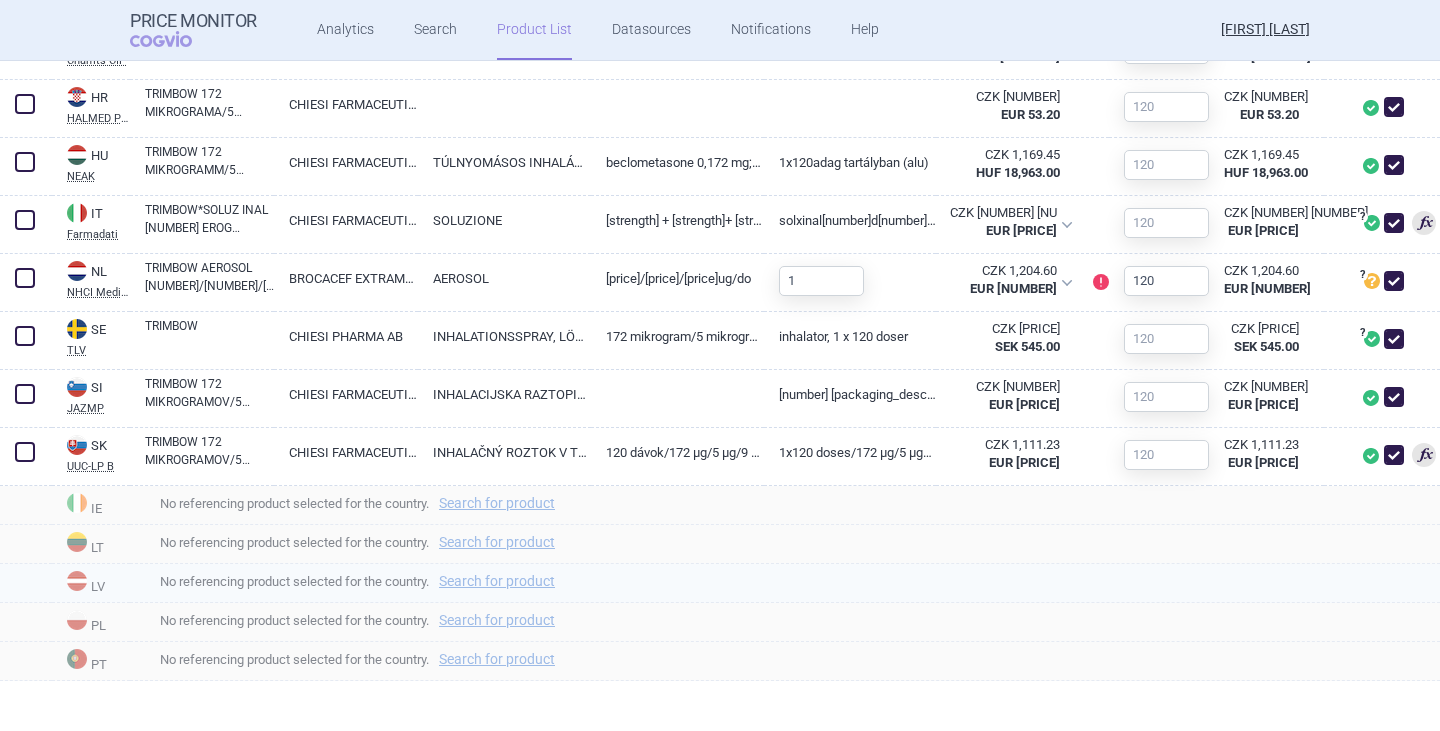 drag, startPoint x: 1210, startPoint y: 652, endPoint x: 1402, endPoint y: 586, distance: 203.02708 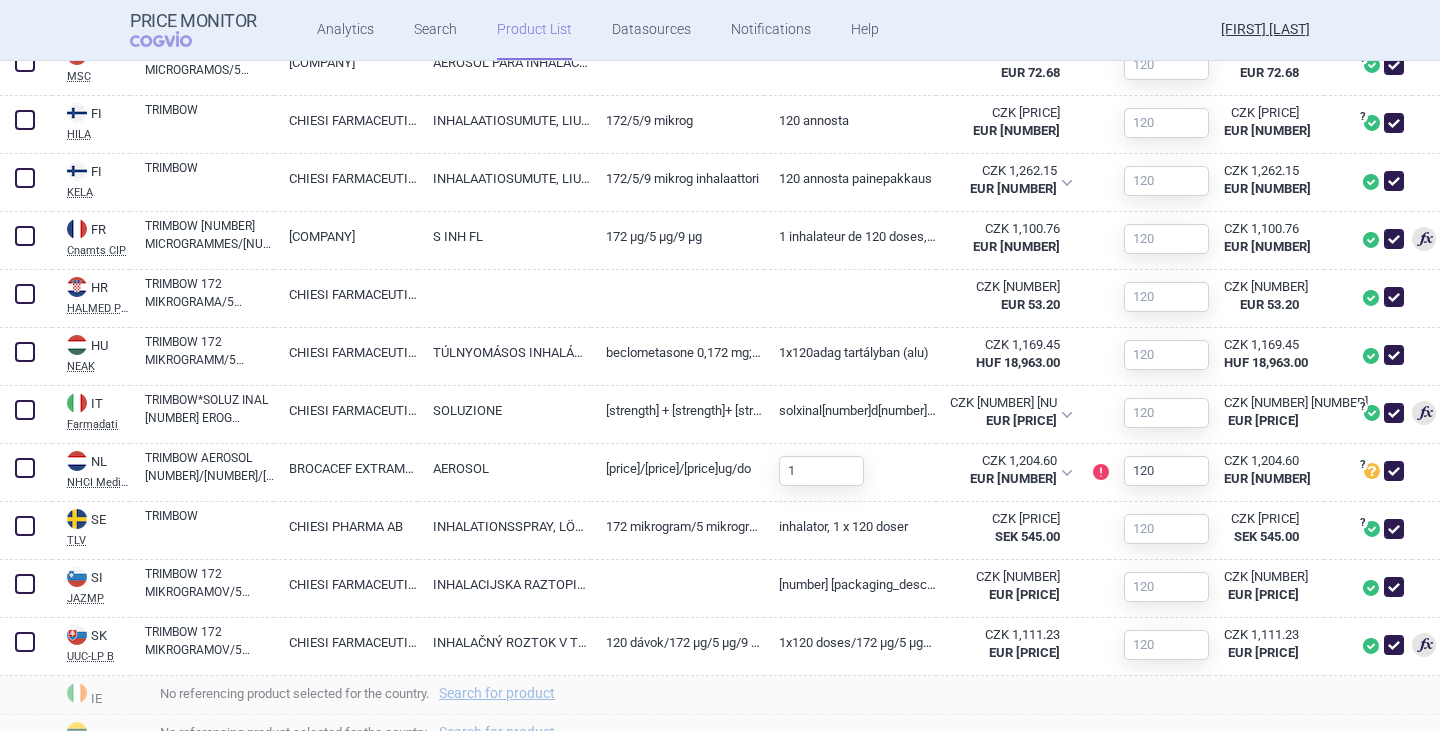 scroll, scrollTop: 1276, scrollLeft: 0, axis: vertical 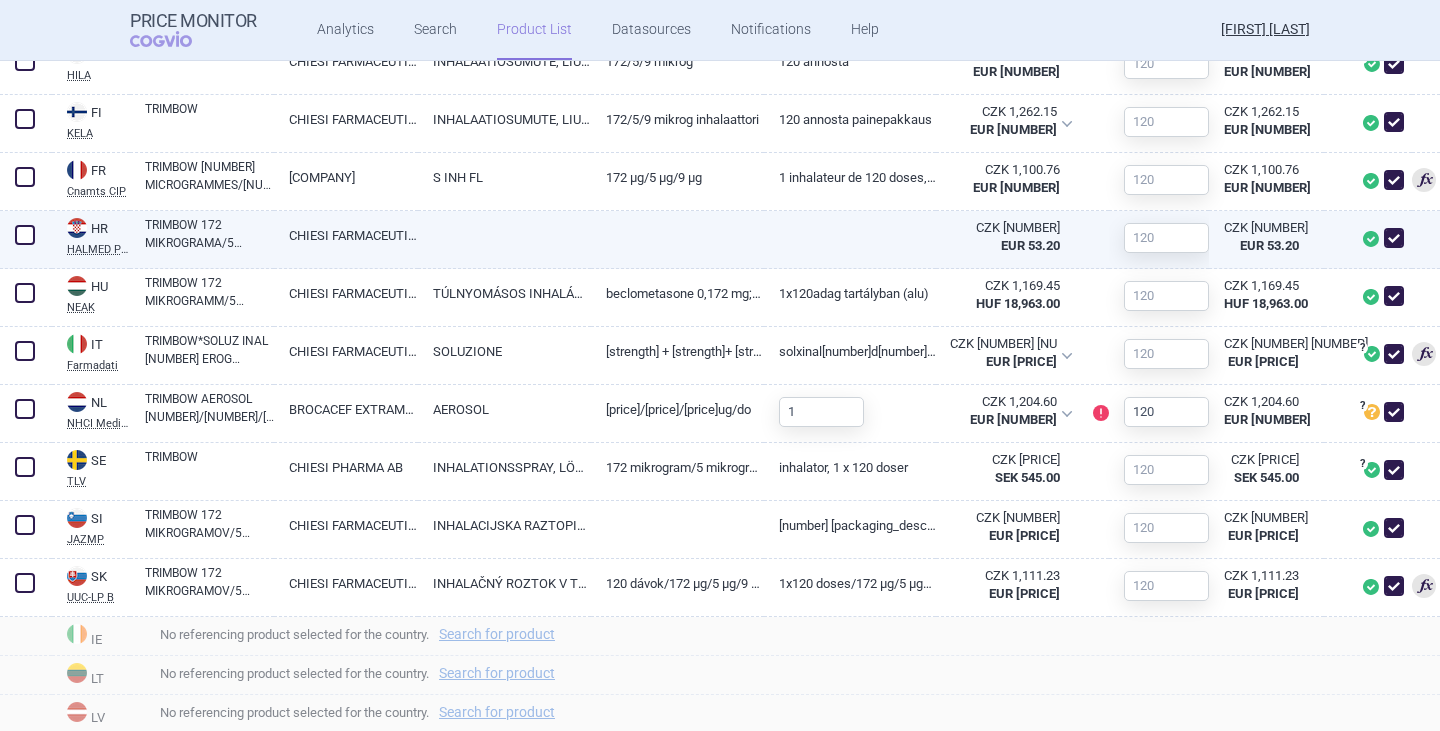 click on "TRIMBOW 172 MIKROGRAMA/5 MIKROGRAMA/9 MIKROGRAMA STLAČENI INHALAT, OTOPINA, 1 SPREMNIK OD 120 POTISAKA" at bounding box center [209, 234] 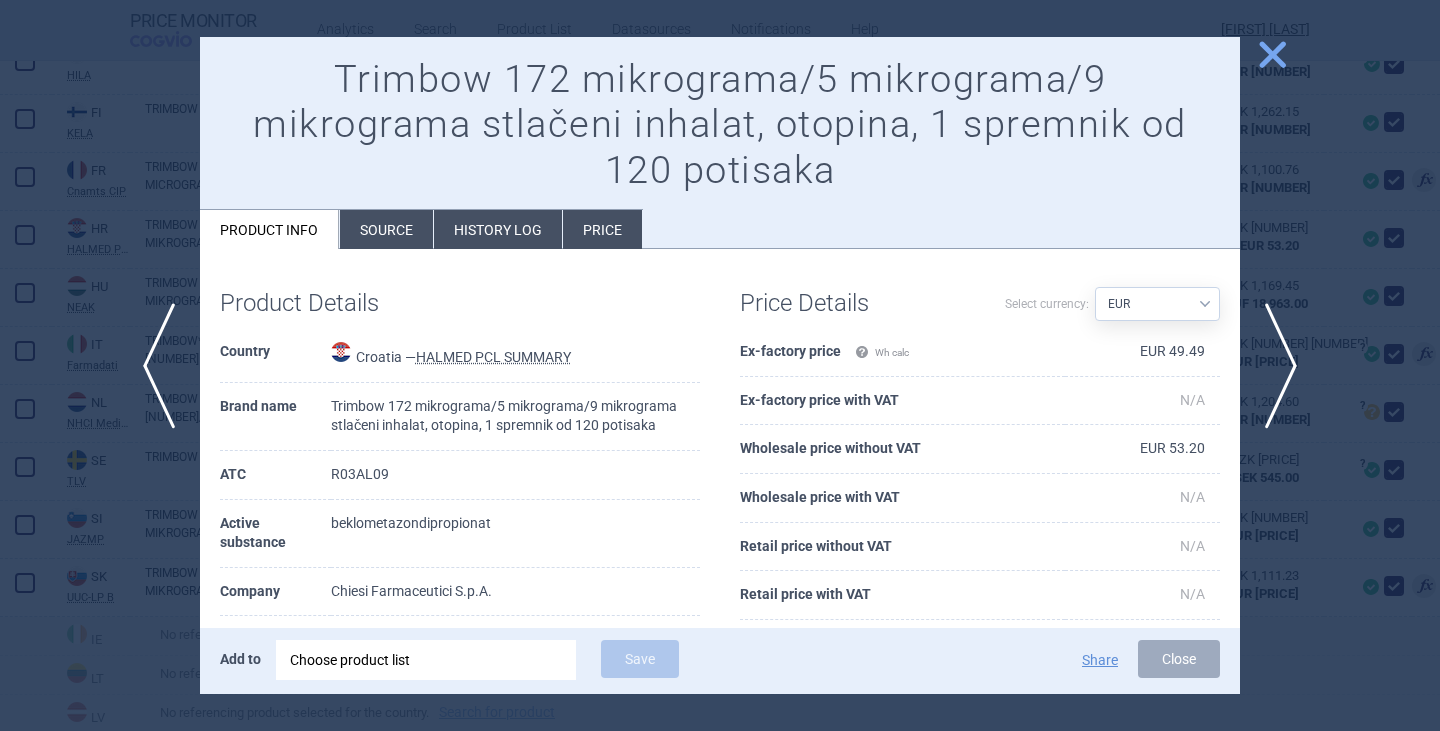 click on "Source" at bounding box center [386, 229] 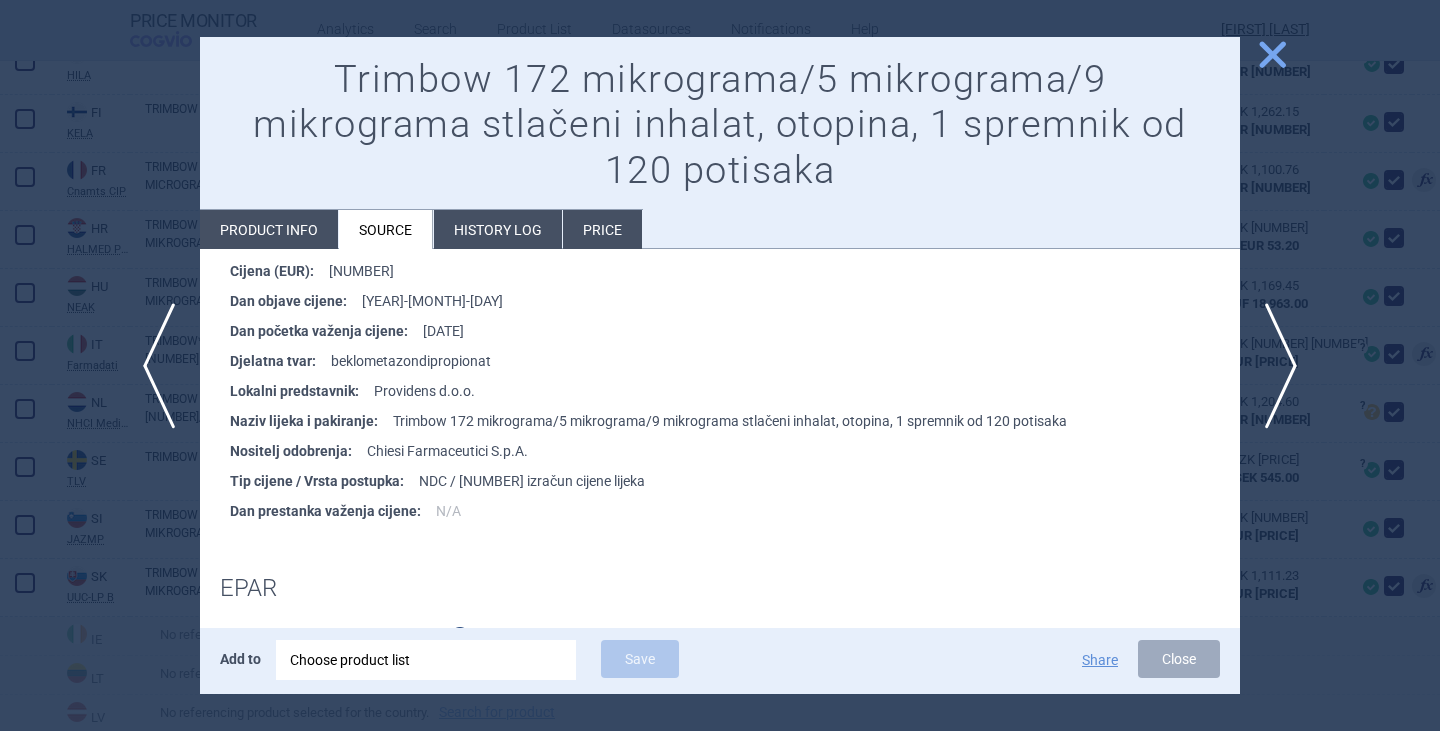 scroll, scrollTop: 400, scrollLeft: 0, axis: vertical 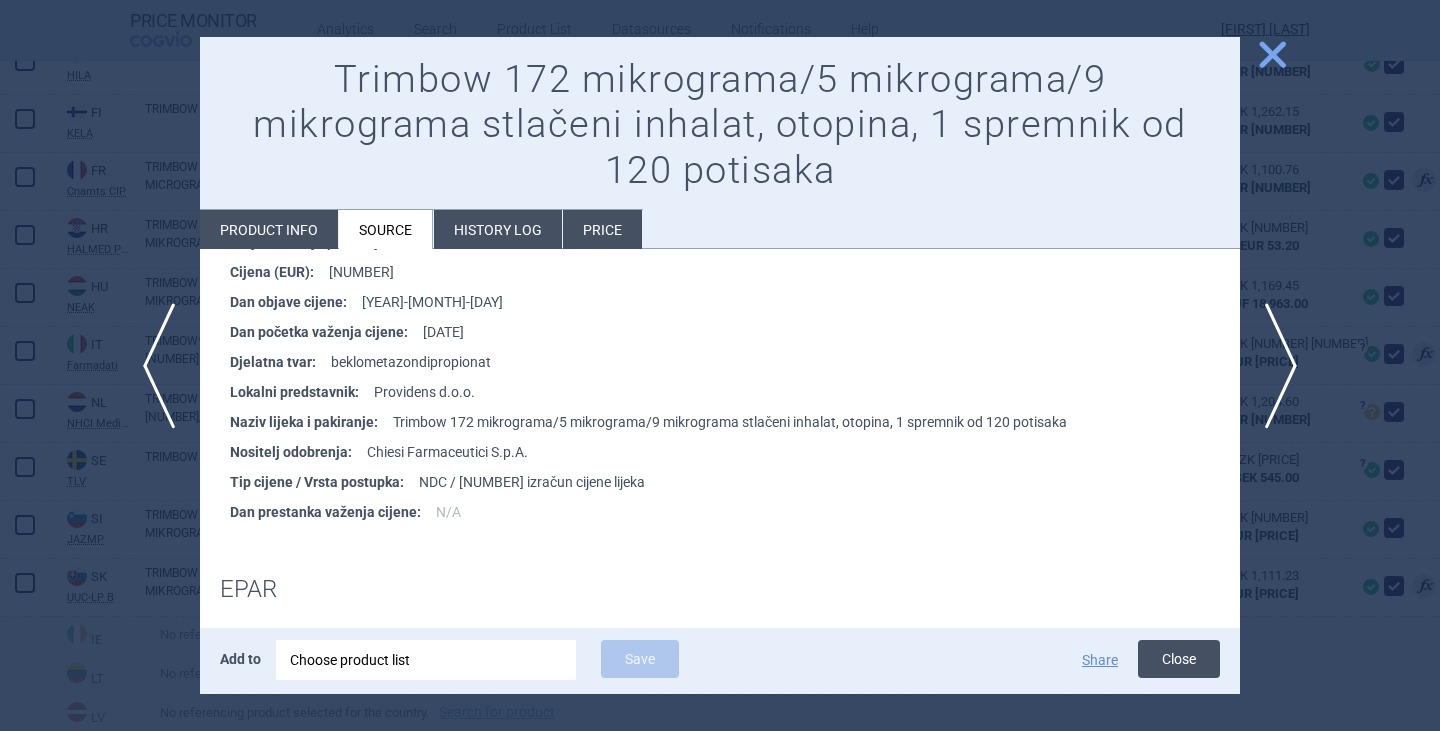 click on "Close" at bounding box center (1179, 659) 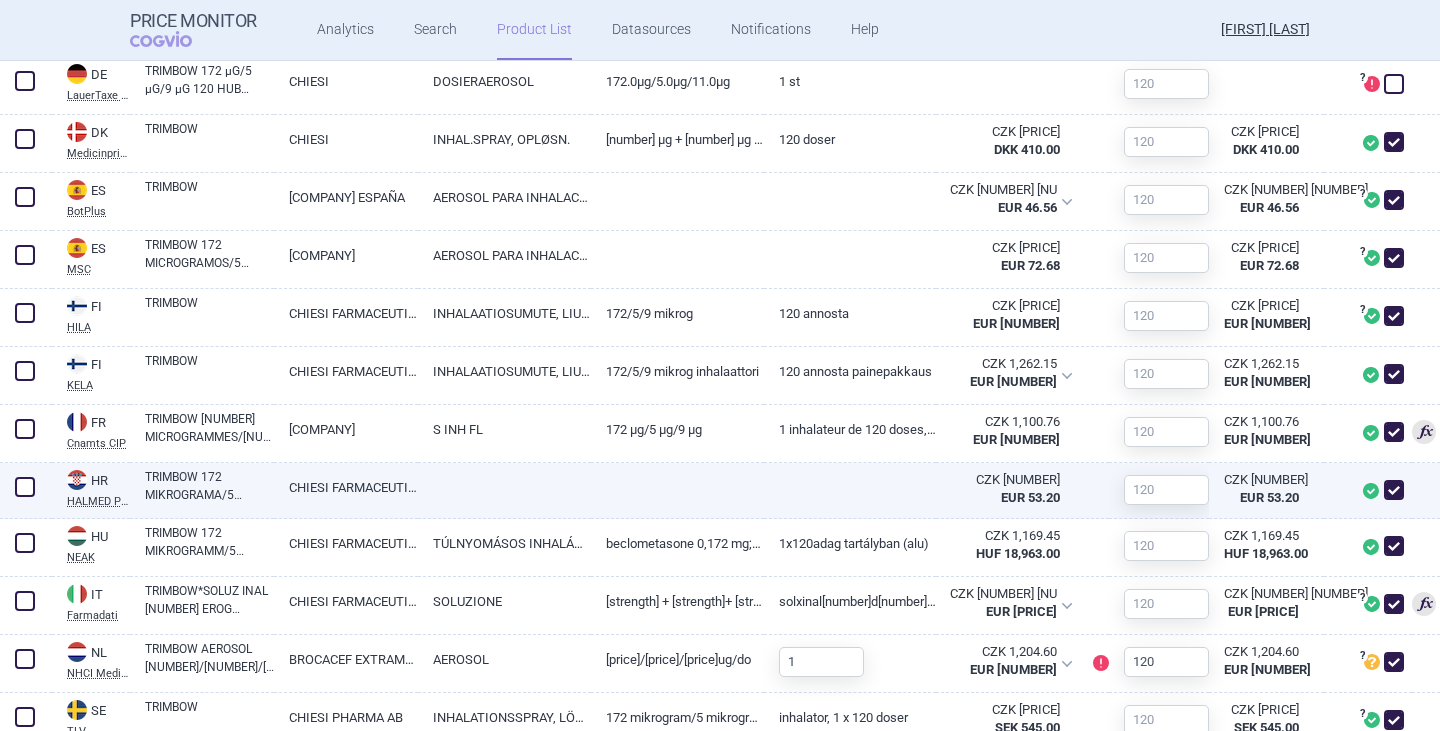 scroll, scrollTop: 1100, scrollLeft: 0, axis: vertical 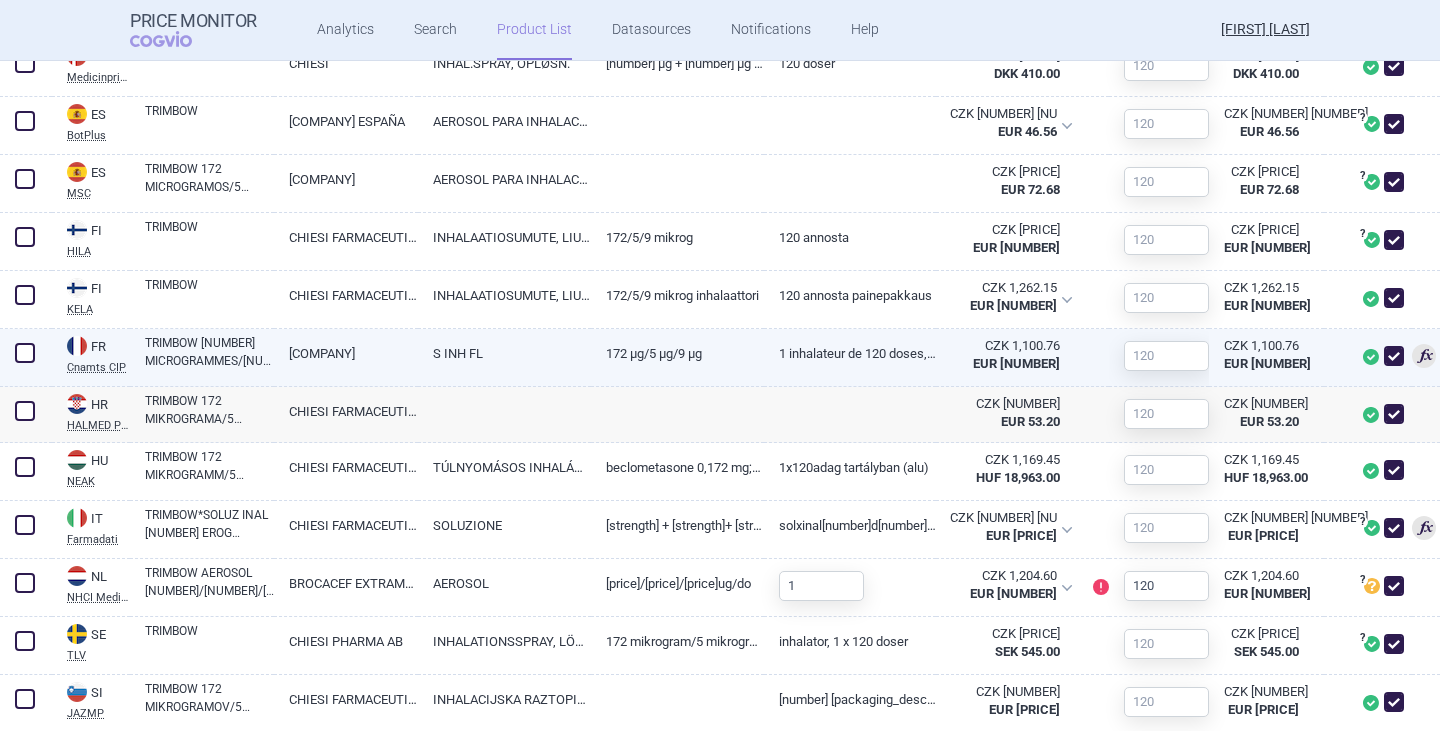 click on "TRIMBOW [NUMBER] MICROGRAMMES/[NUMBER] MICROGRAMMES/[NUMBER] MICROGRAMMES (BÉCLOMÉTASONE, FORMOTÉROL, GLYCOPYRRONIUM)" at bounding box center (209, 352) 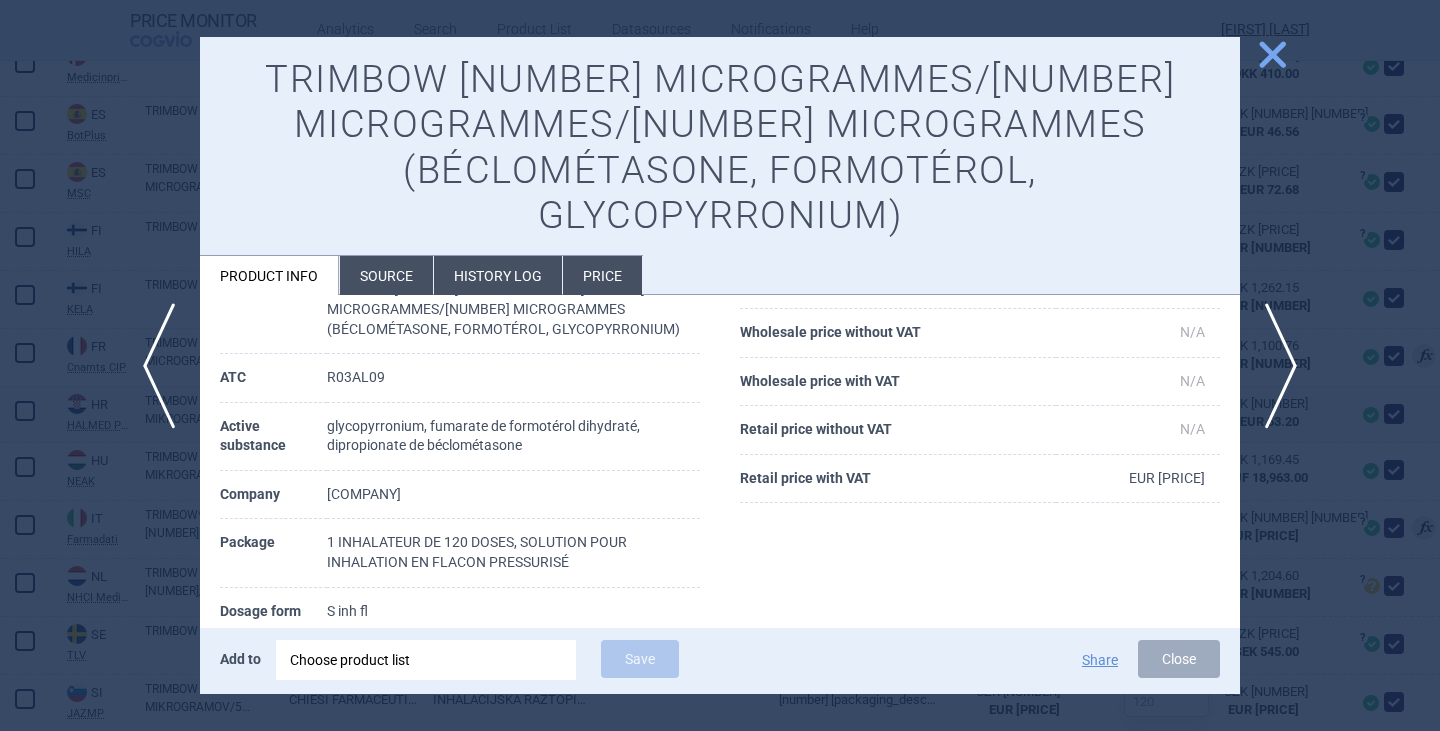scroll, scrollTop: 0, scrollLeft: 0, axis: both 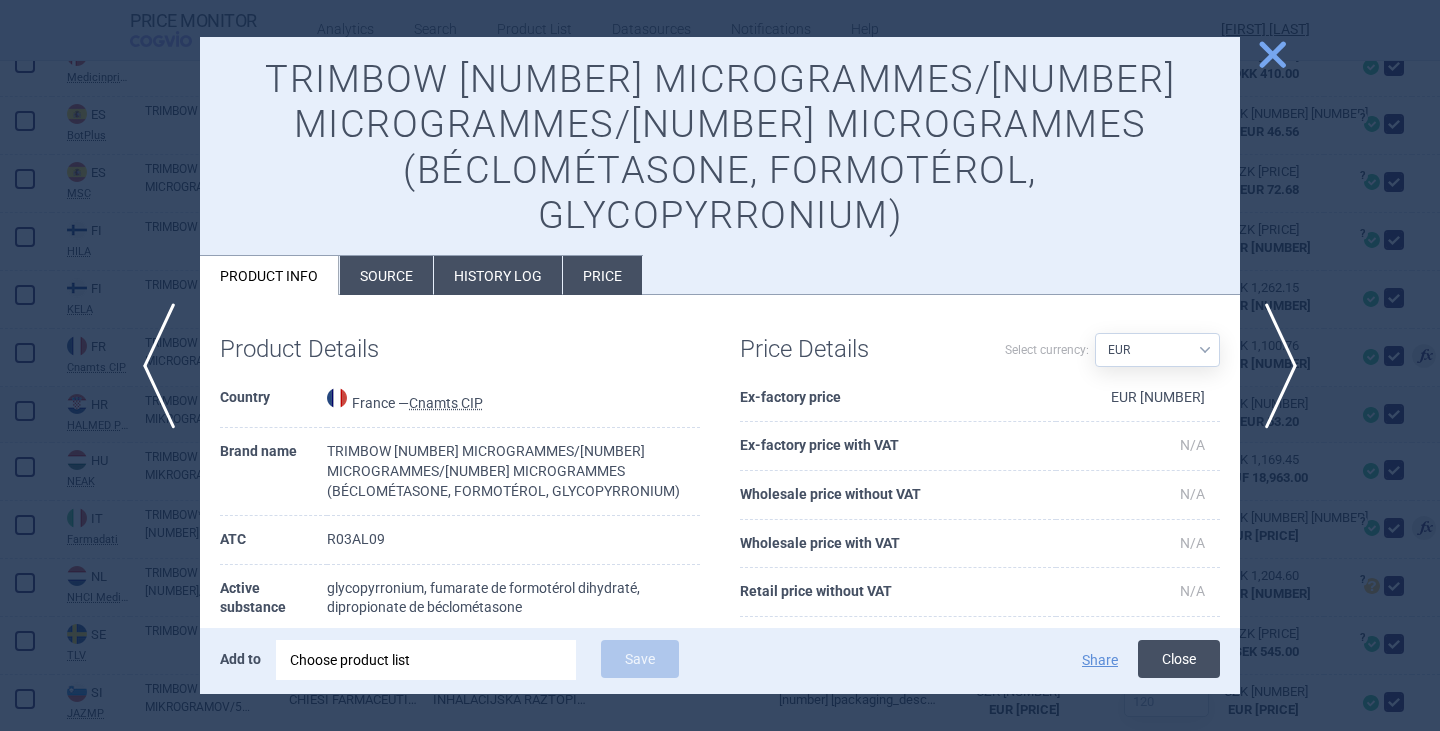 click on "Close" at bounding box center (1179, 659) 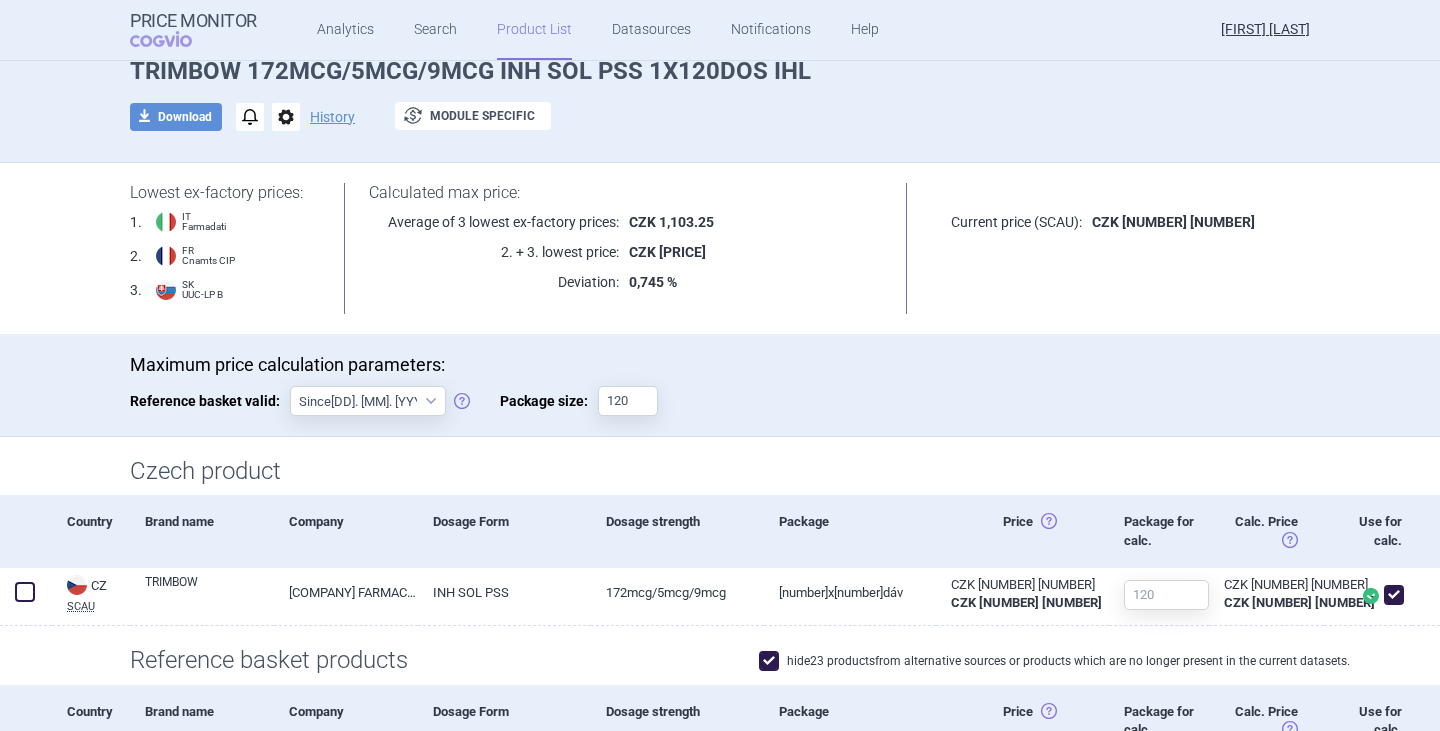 scroll, scrollTop: 0, scrollLeft: 0, axis: both 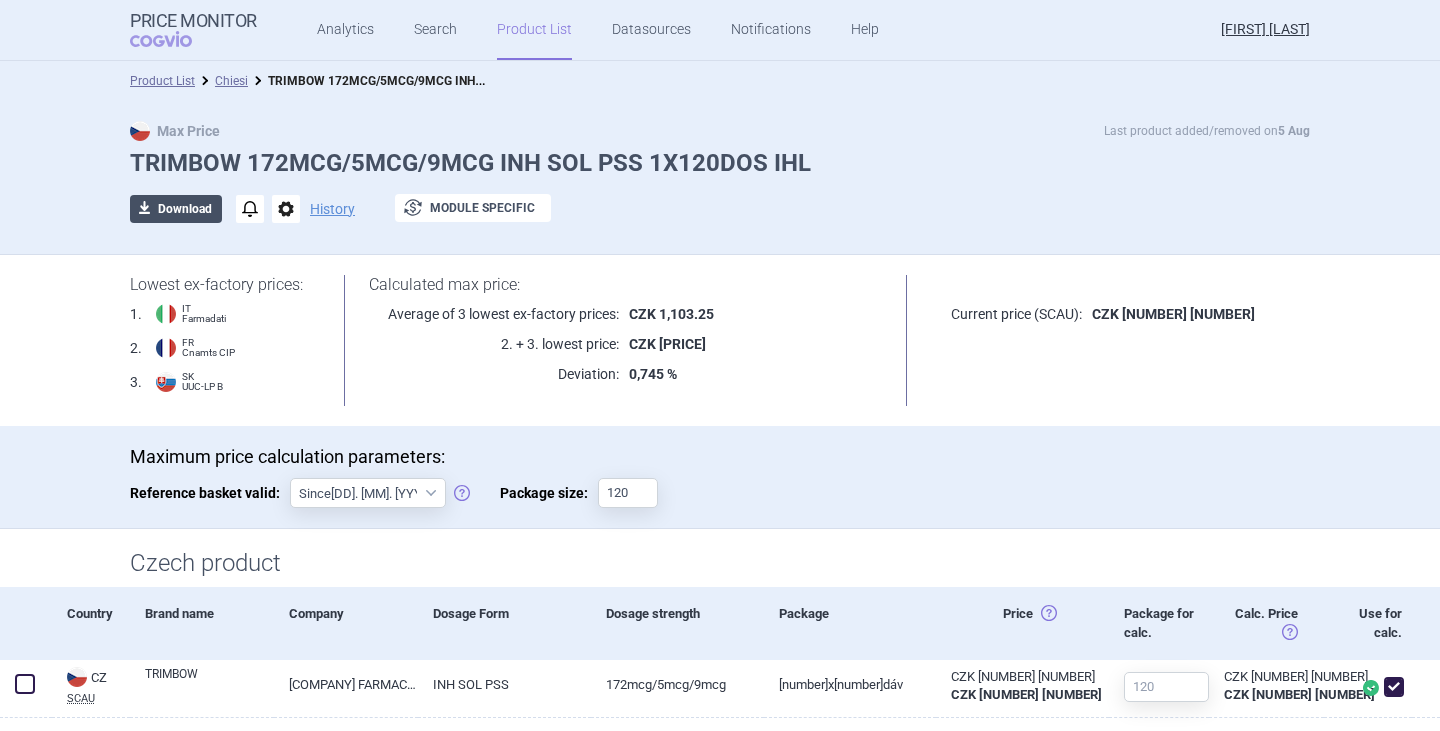 click on "download Download" at bounding box center (176, 209) 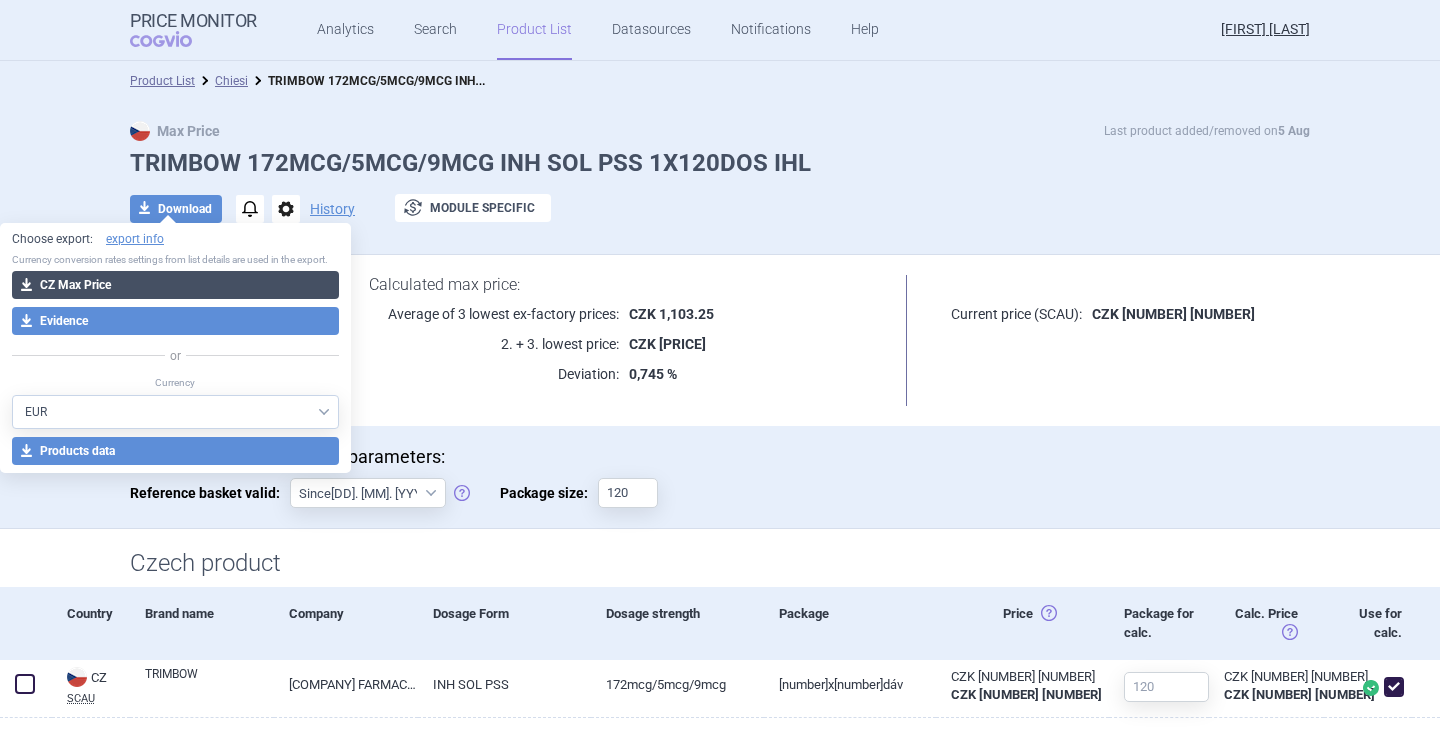 click on "download CZ Max Price" at bounding box center [175, 285] 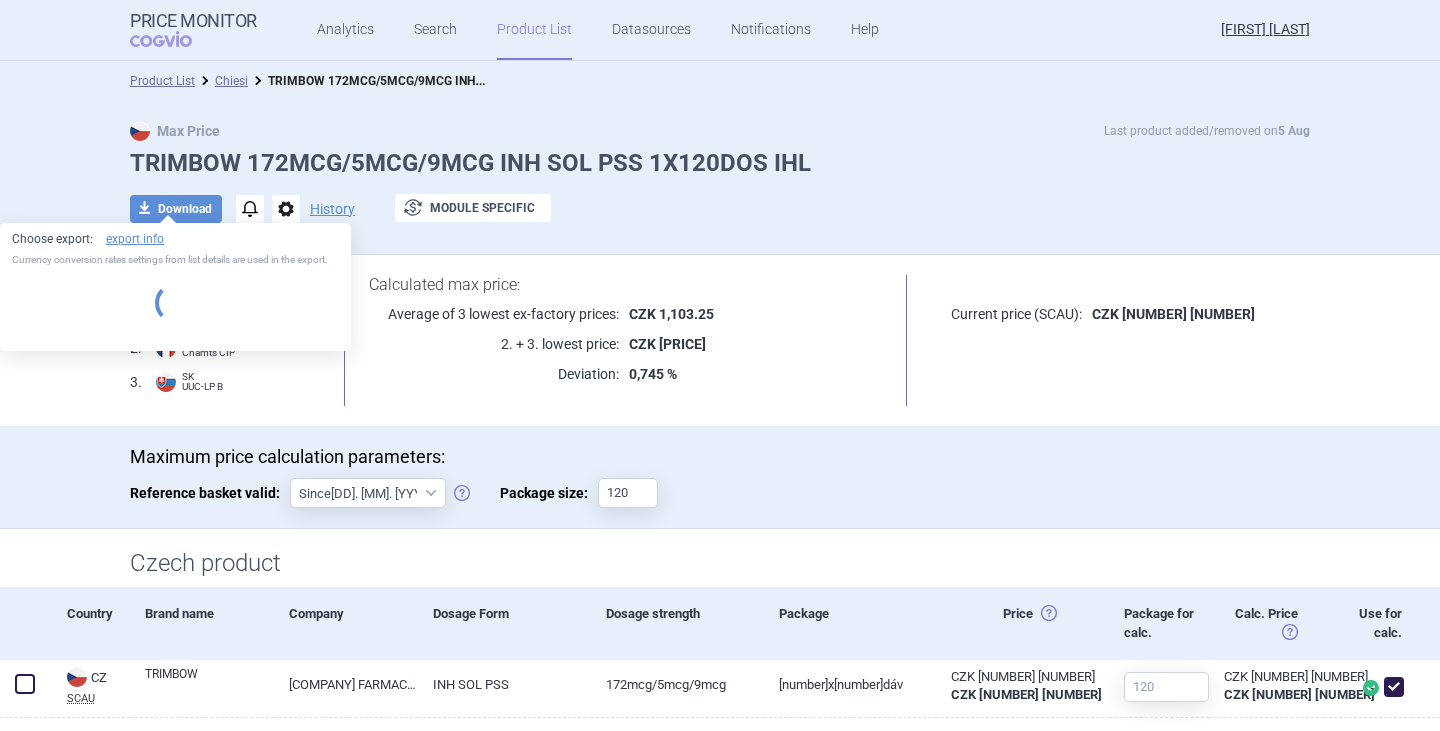 select on "EUR" 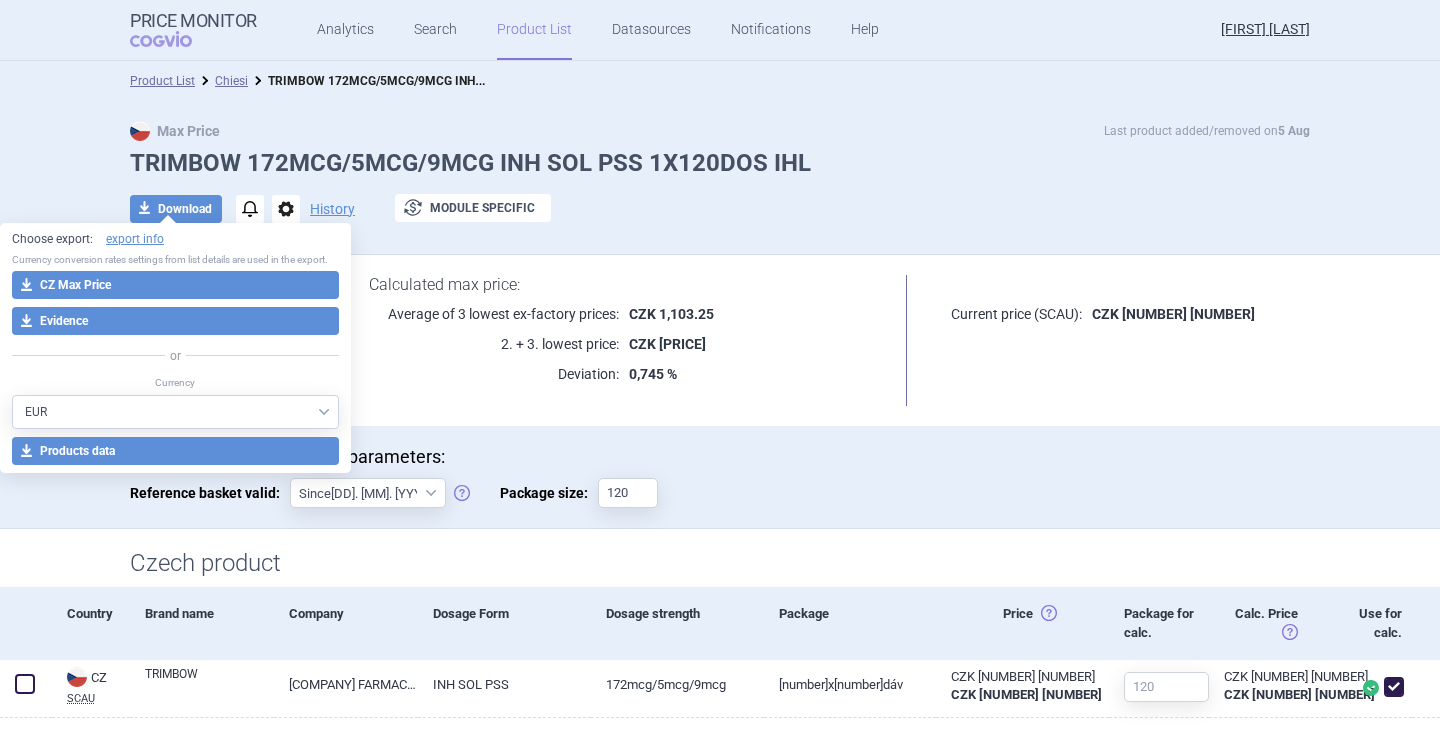 click on "download  Download notifications options History exchange Module specific" at bounding box center [720, 209] 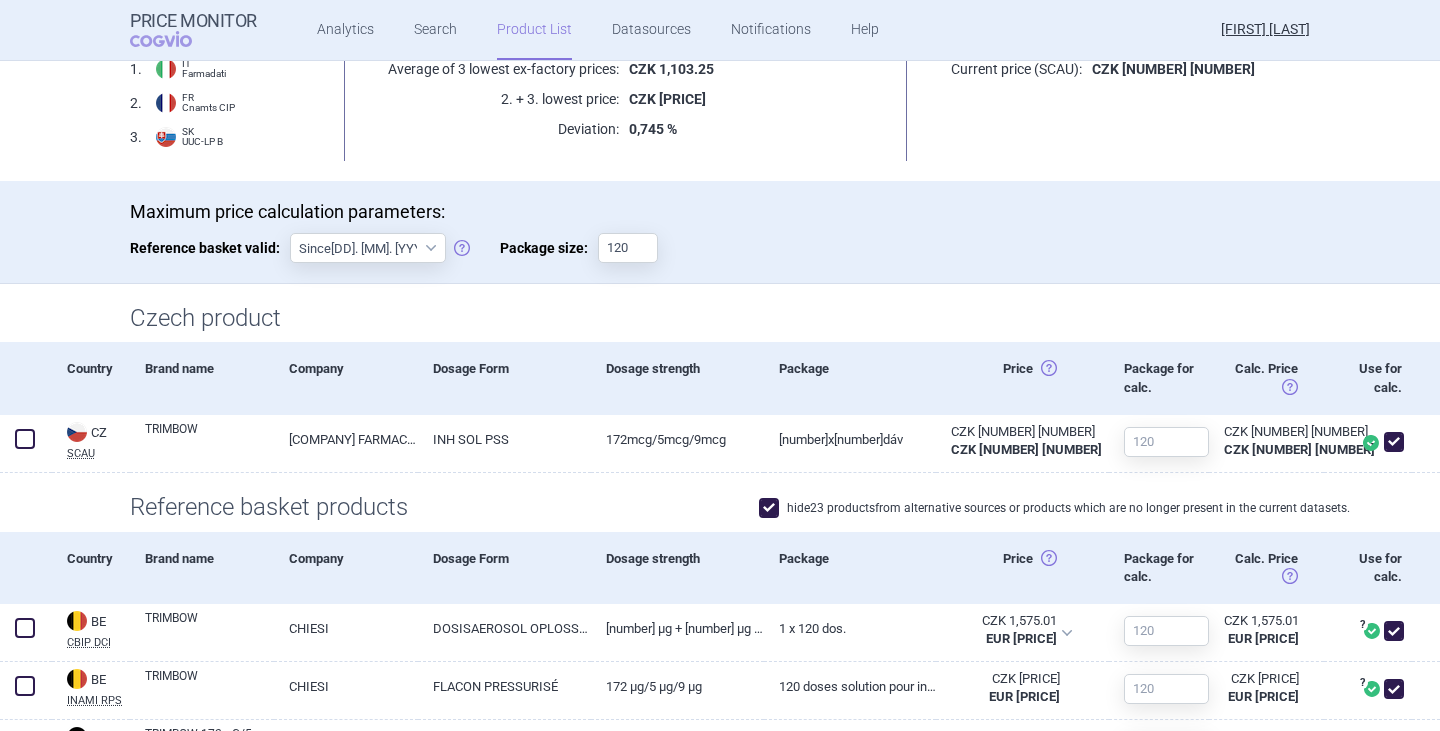 scroll, scrollTop: 0, scrollLeft: 0, axis: both 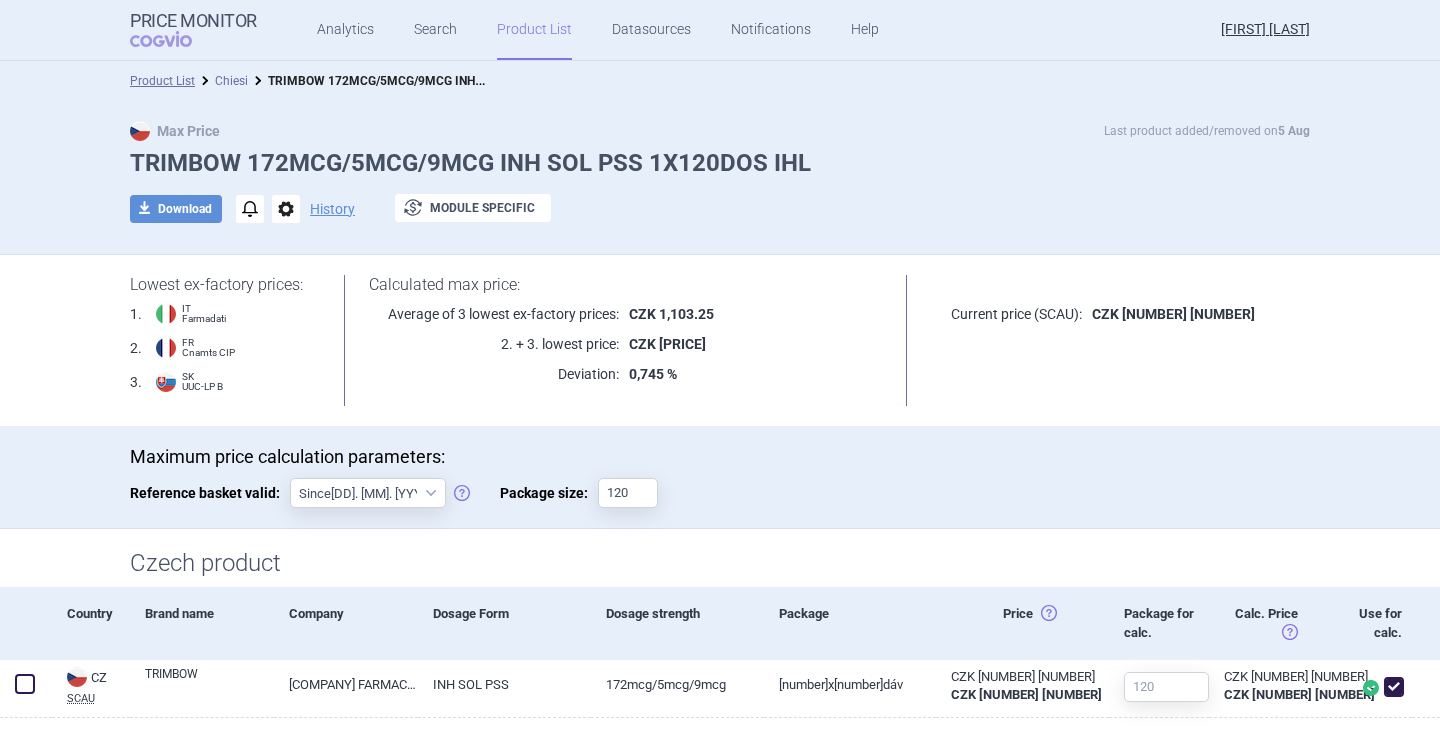 click on "Chiesi" at bounding box center (231, 81) 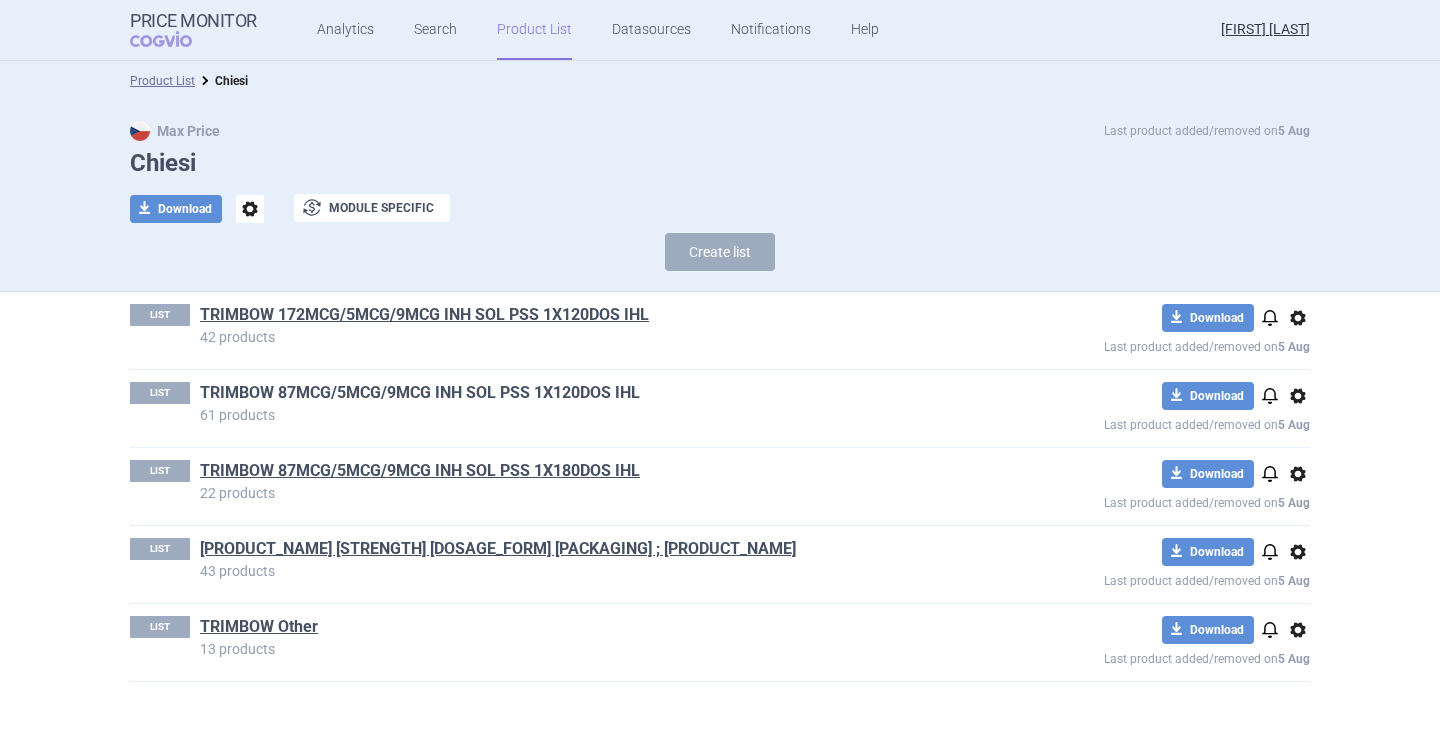 click on "TRIMBOW 87MCG/5MCG/9MCG INH SOL PSS 1X120DOS IHL" at bounding box center [420, 393] 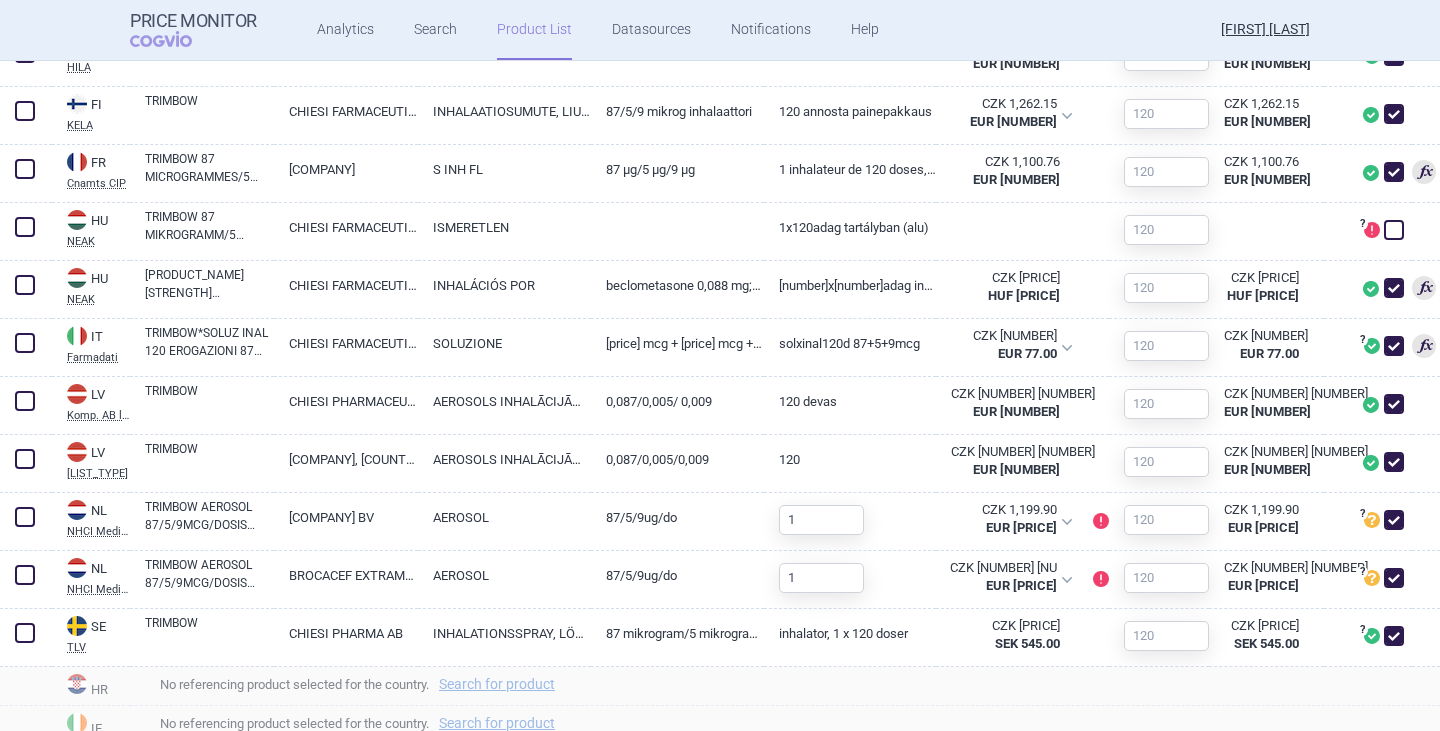 scroll, scrollTop: 1500, scrollLeft: 0, axis: vertical 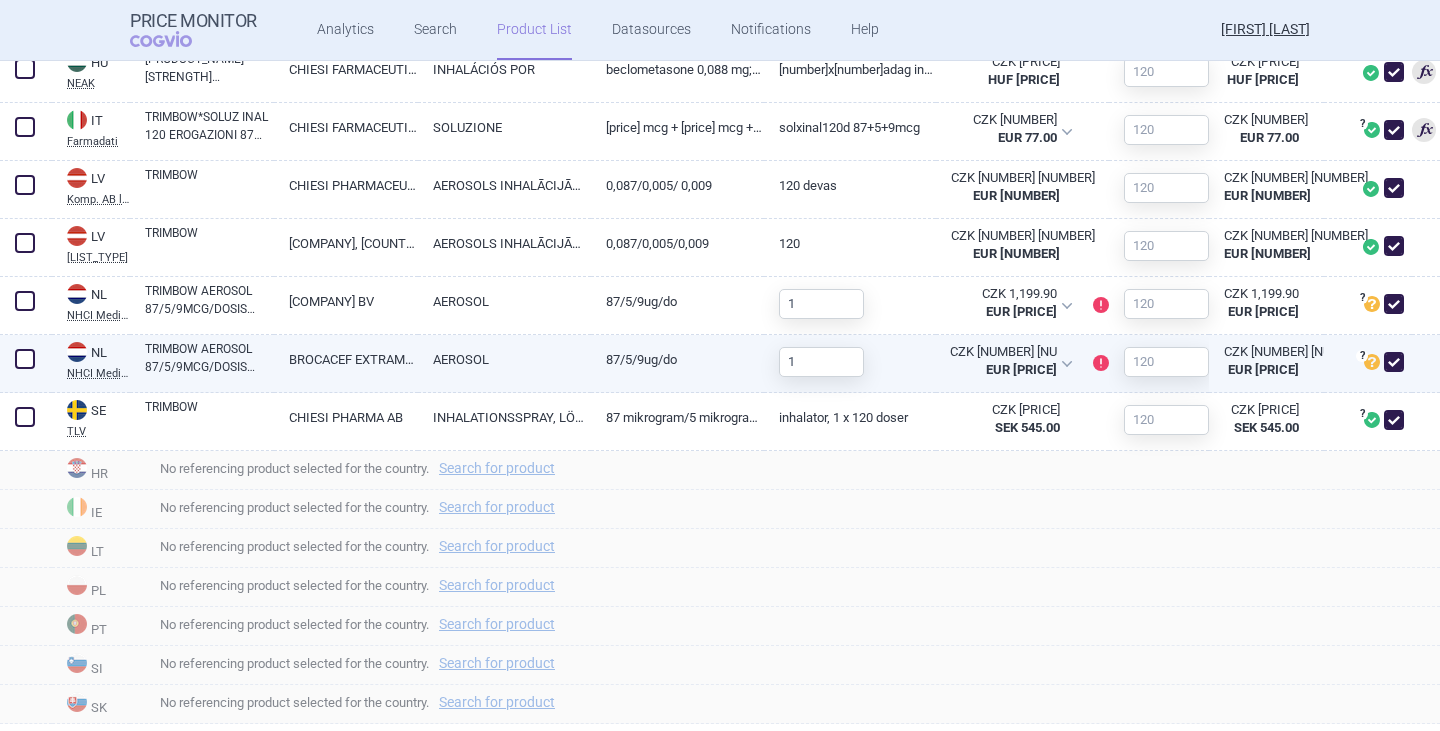 click on "TRIMBOW AEROSOL 87/5/9MCG/DOSIS SPUITBUS 120DO" at bounding box center [209, 358] 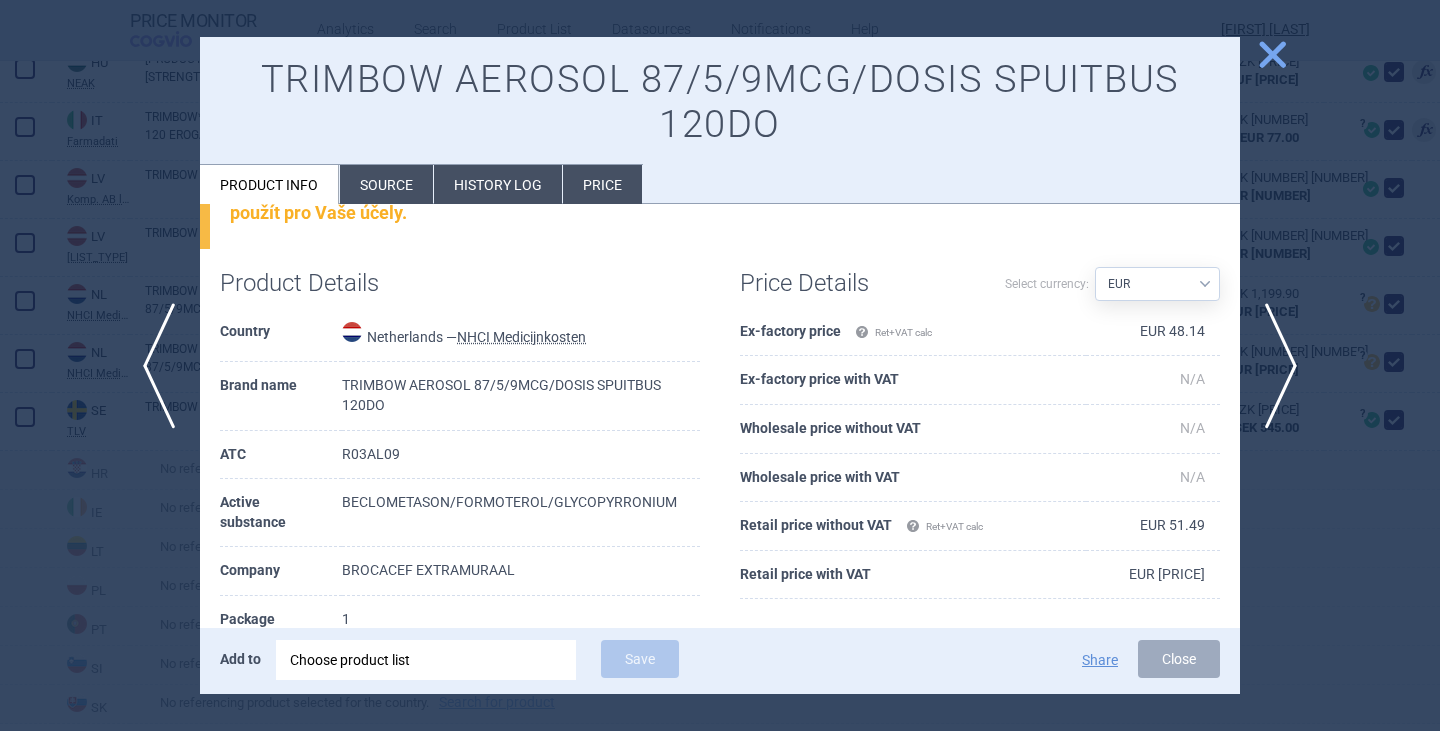 scroll, scrollTop: 0, scrollLeft: 0, axis: both 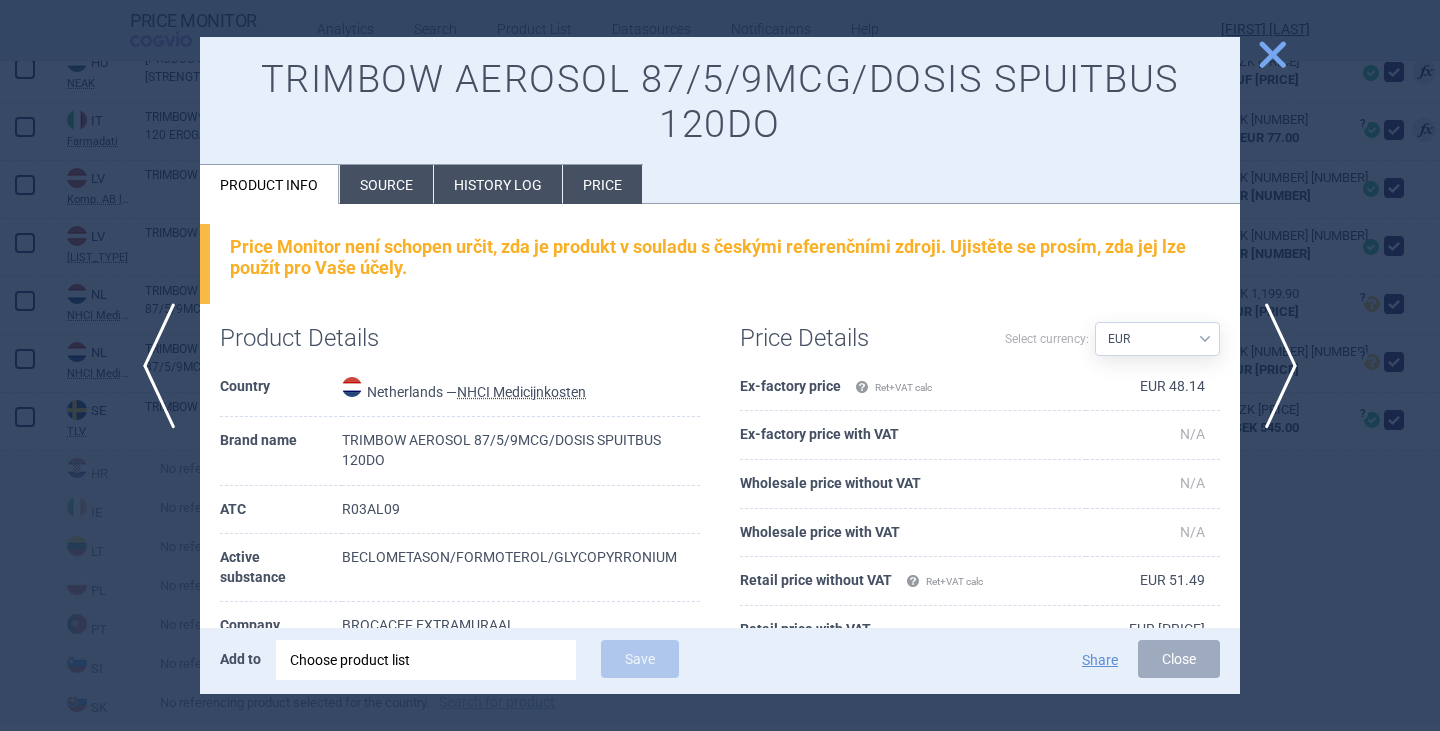 click on "Source" at bounding box center (386, 184) 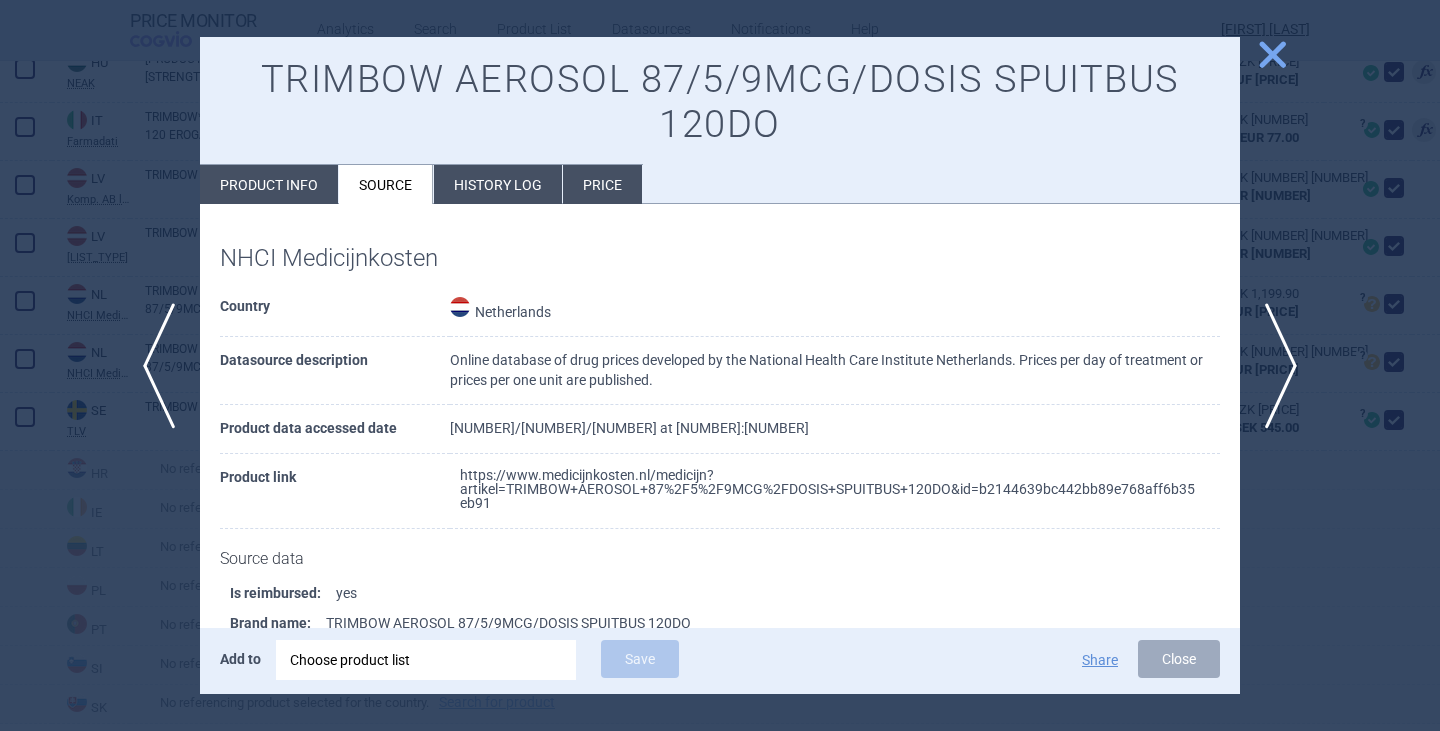 click on "https://www.medicijnkosten.nl/medicijn?artikel=TRIMBOW+AEROSOL+87%2F5%2F9MCG%2FDOSIS+SPUITBUS+120DO&id=b2144639bc442bb89e768aff6b35eb91" at bounding box center [827, 489] 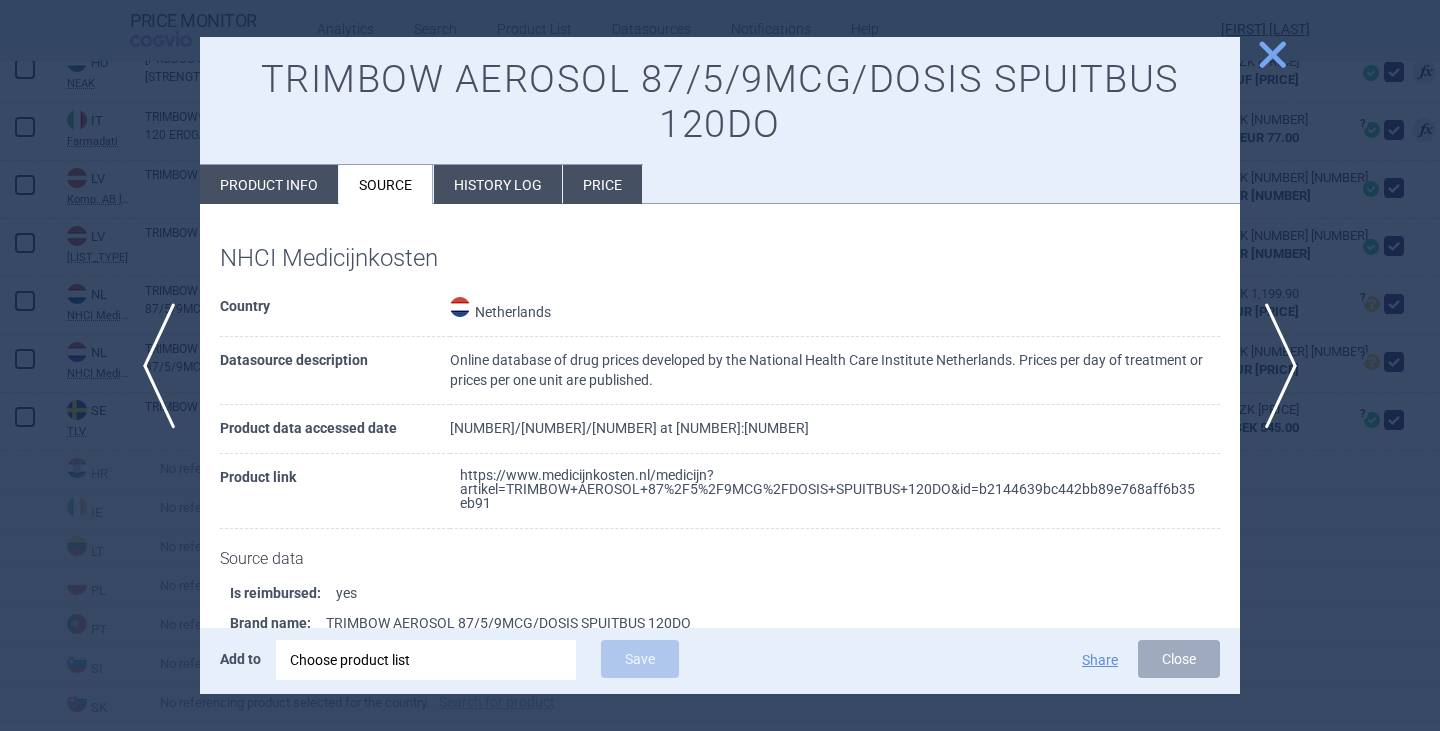 select on "EUR" 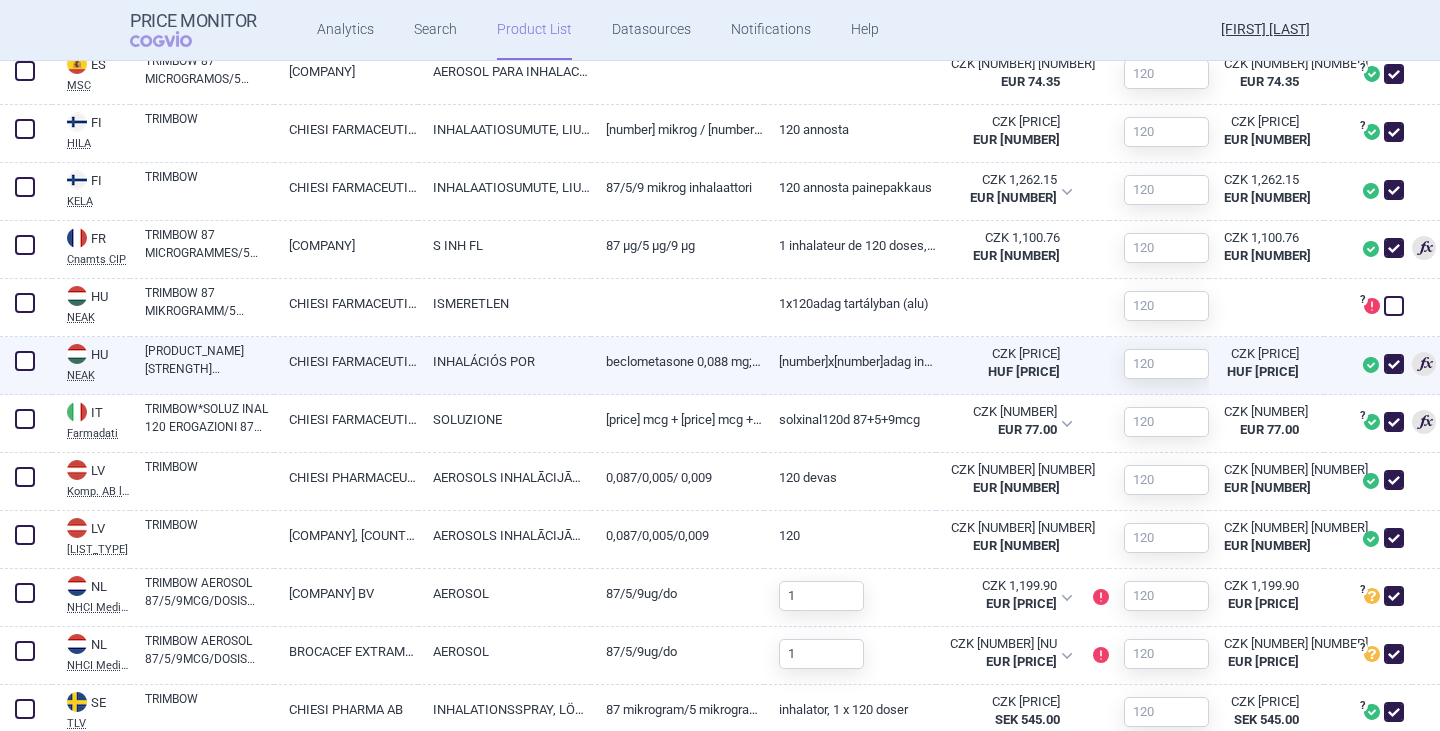 scroll, scrollTop: 1200, scrollLeft: 0, axis: vertical 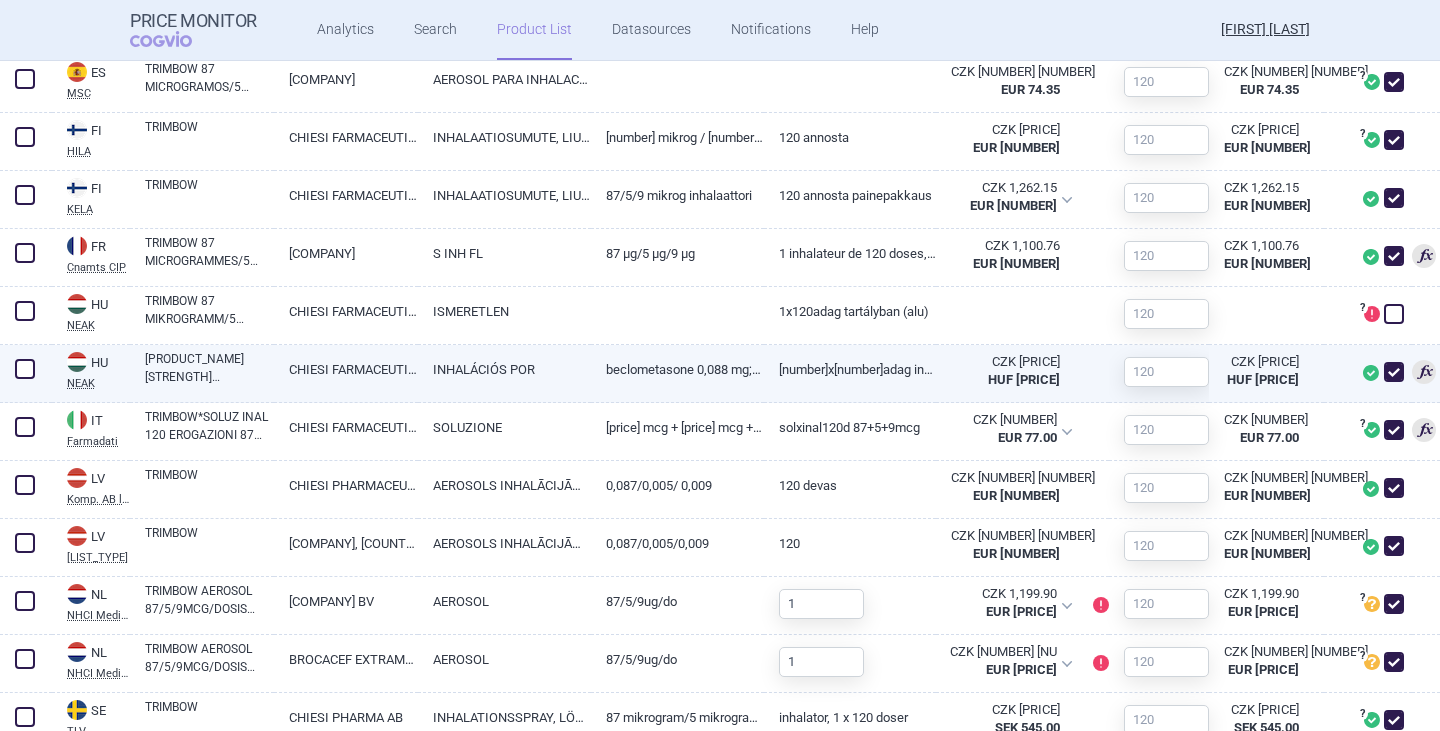 click at bounding box center (25, 369) 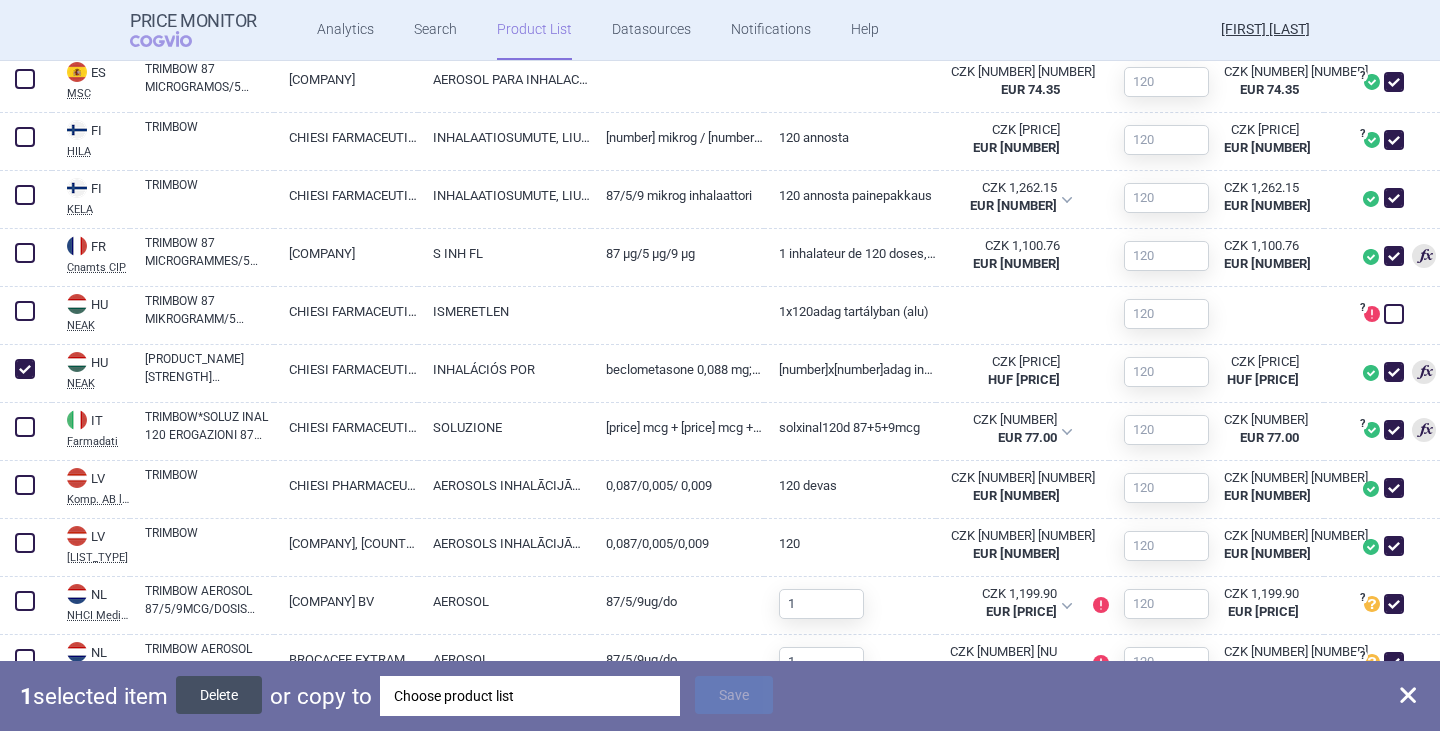 click on "Delete" at bounding box center [219, 695] 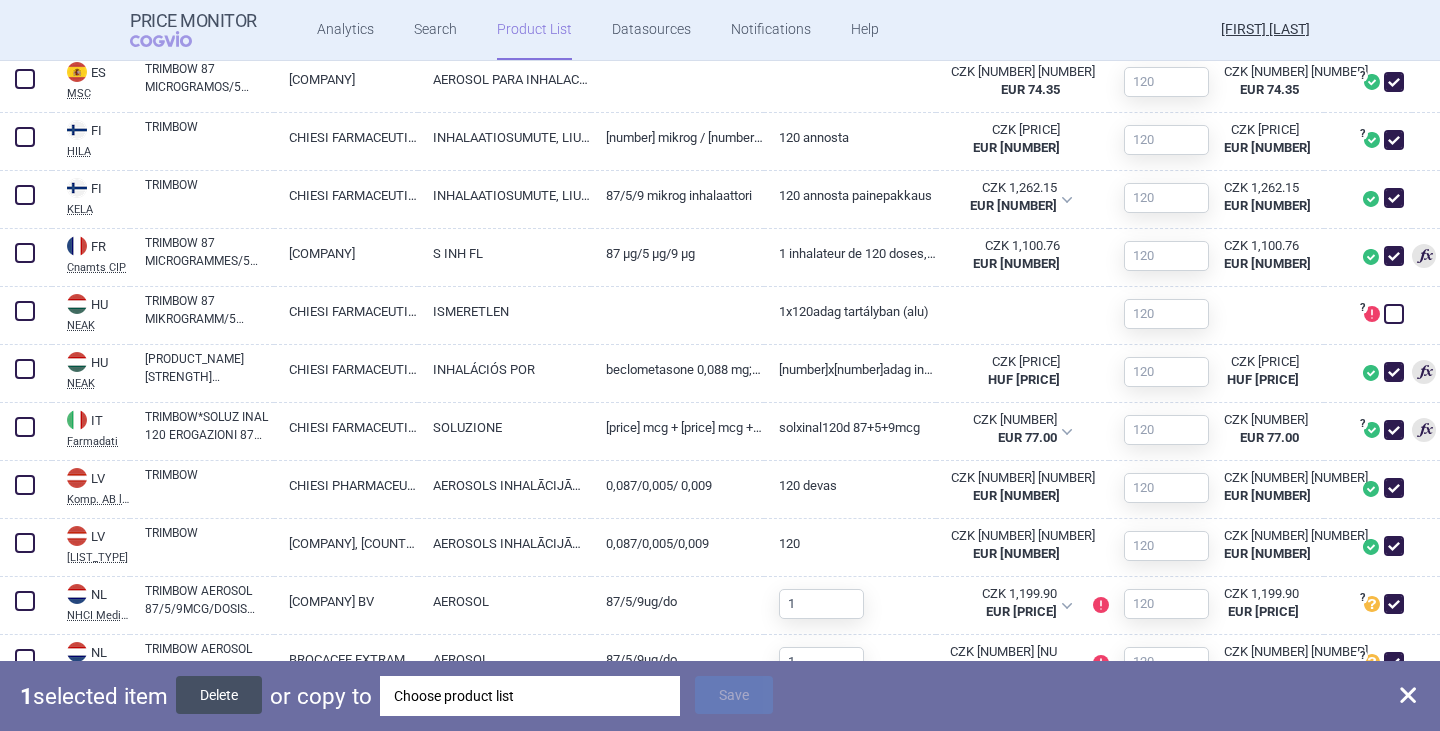 checkbox on "false" 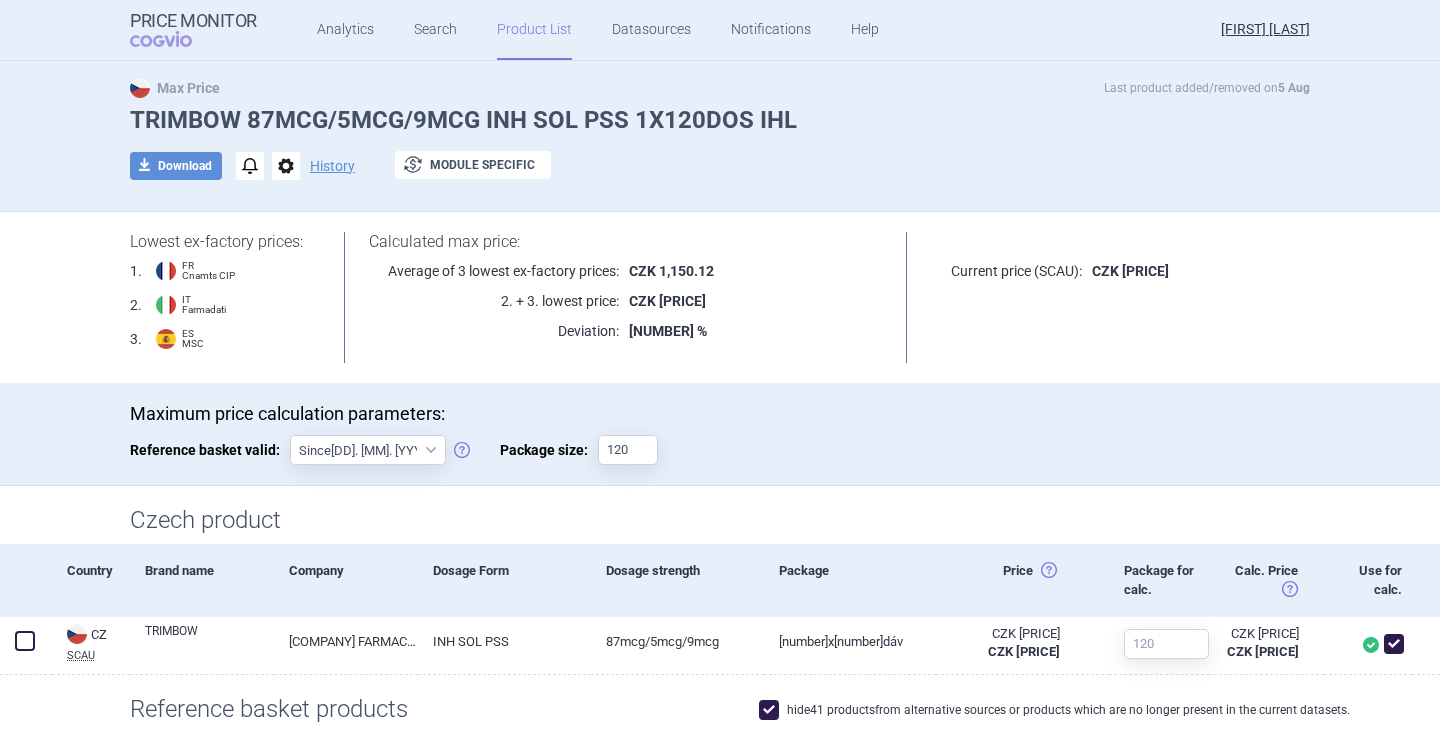 scroll, scrollTop: 0, scrollLeft: 0, axis: both 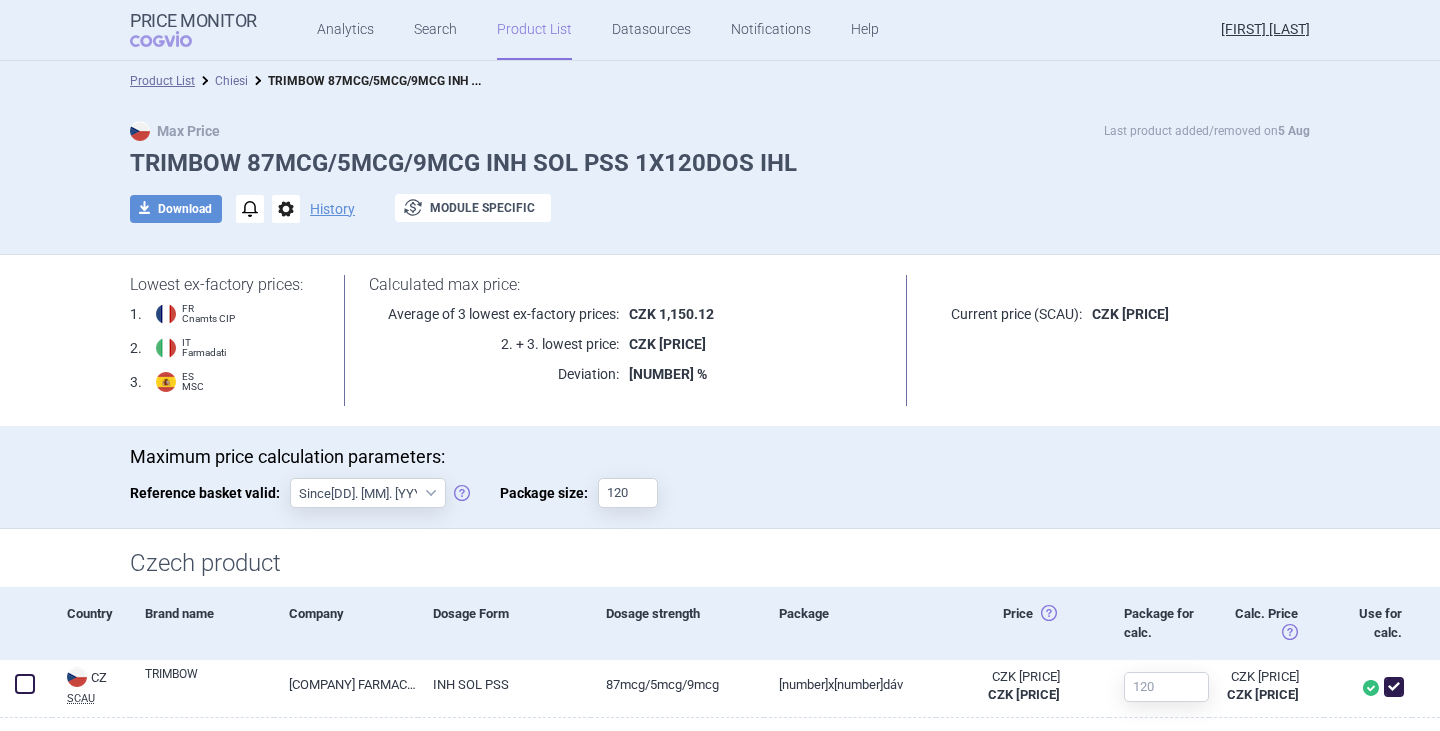 click on "Chiesi" at bounding box center (231, 81) 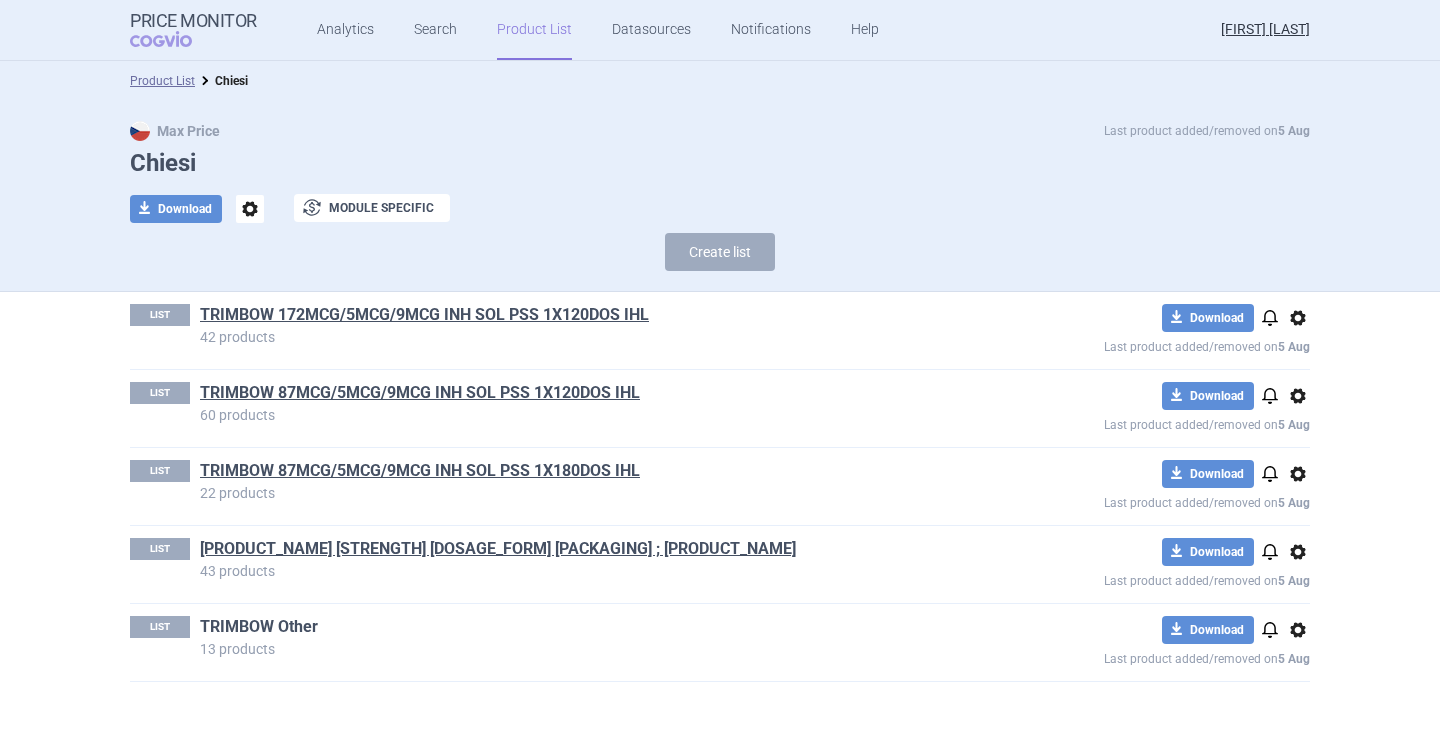 click on "TRIMBOW Other" at bounding box center (259, 627) 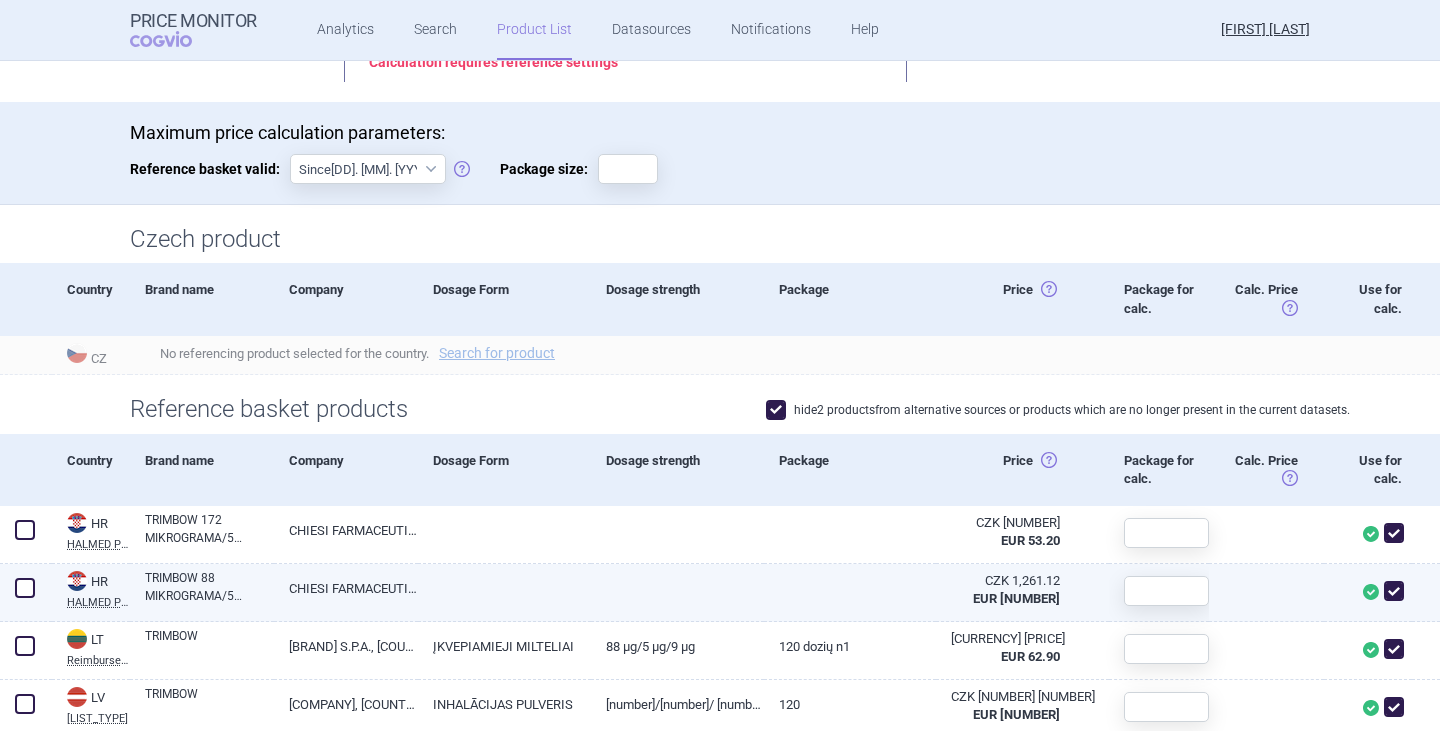 scroll, scrollTop: 700, scrollLeft: 0, axis: vertical 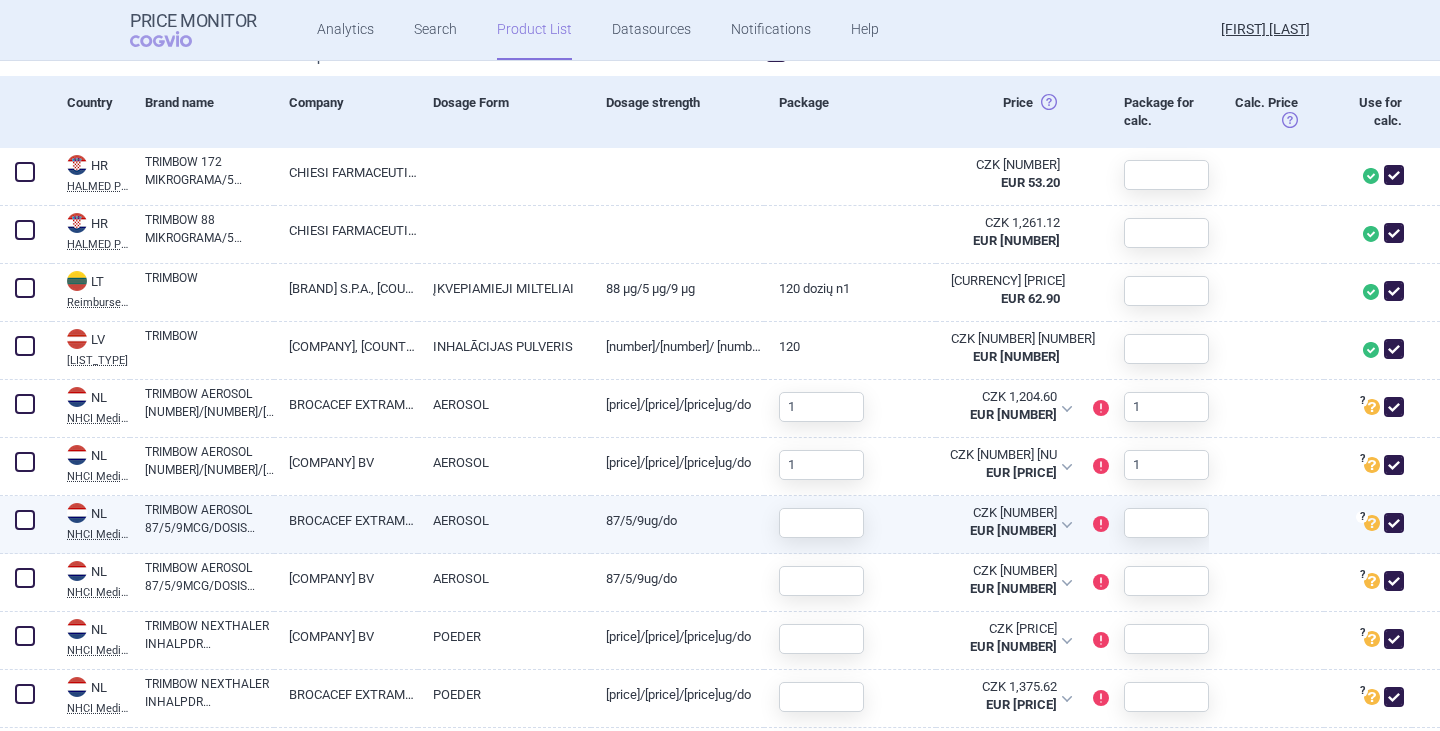 click at bounding box center (25, 520) 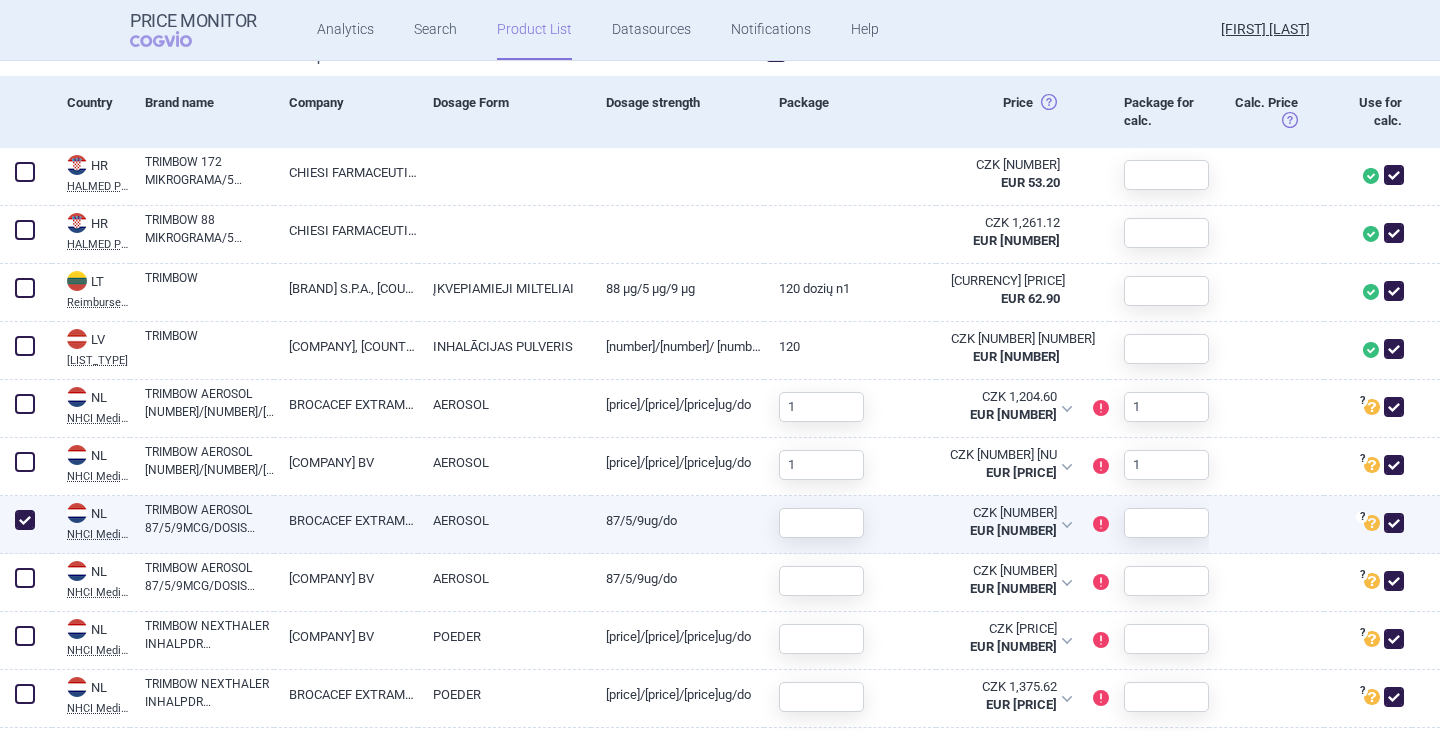 checkbox on "true" 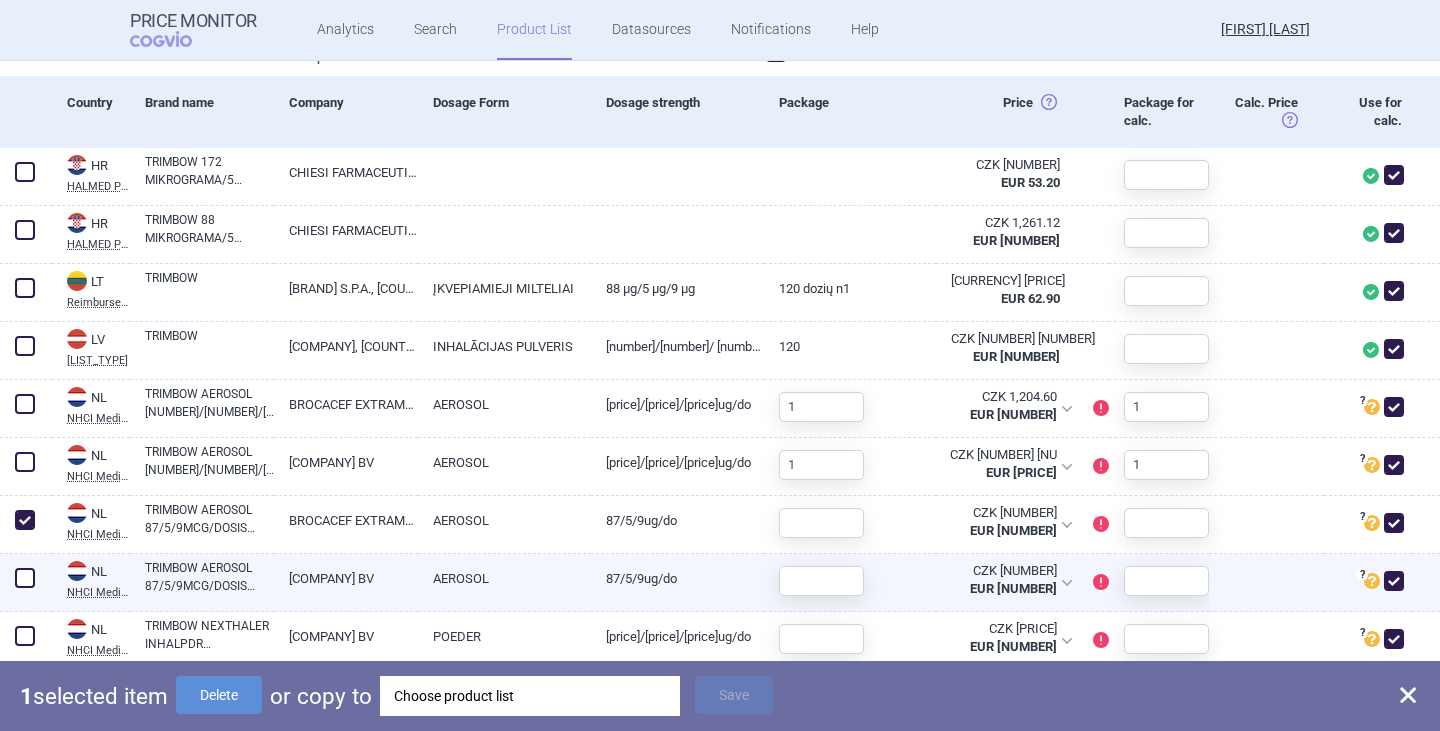 click at bounding box center [25, 578] 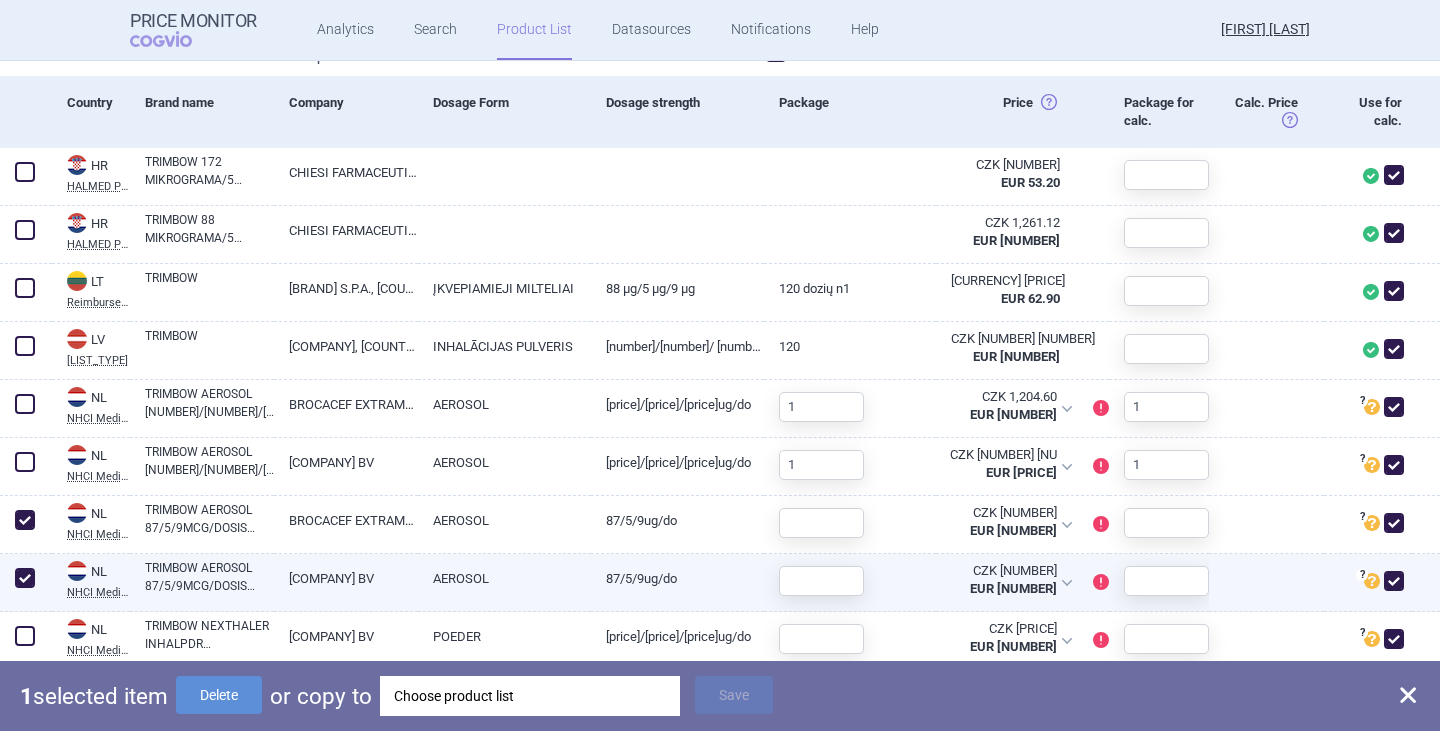 checkbox on "true" 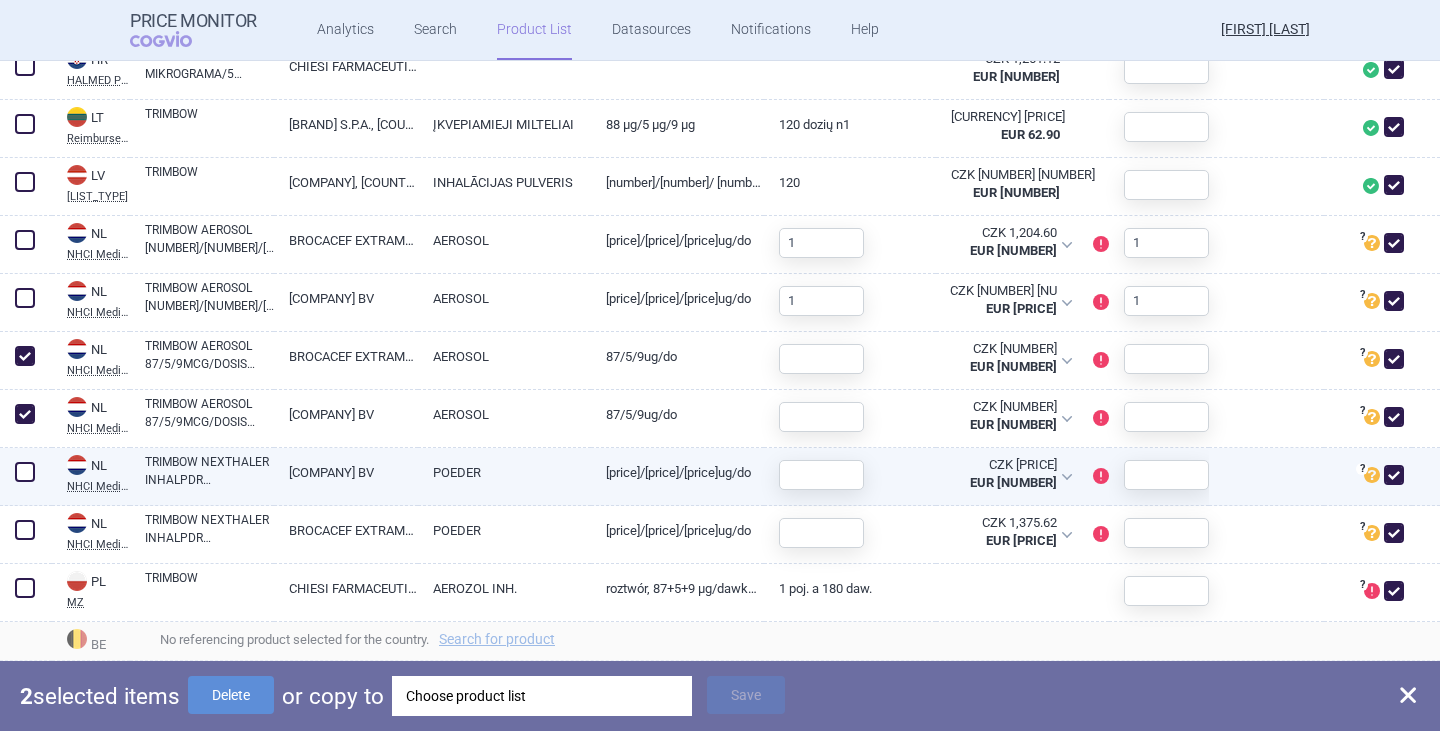 scroll, scrollTop: 1000, scrollLeft: 0, axis: vertical 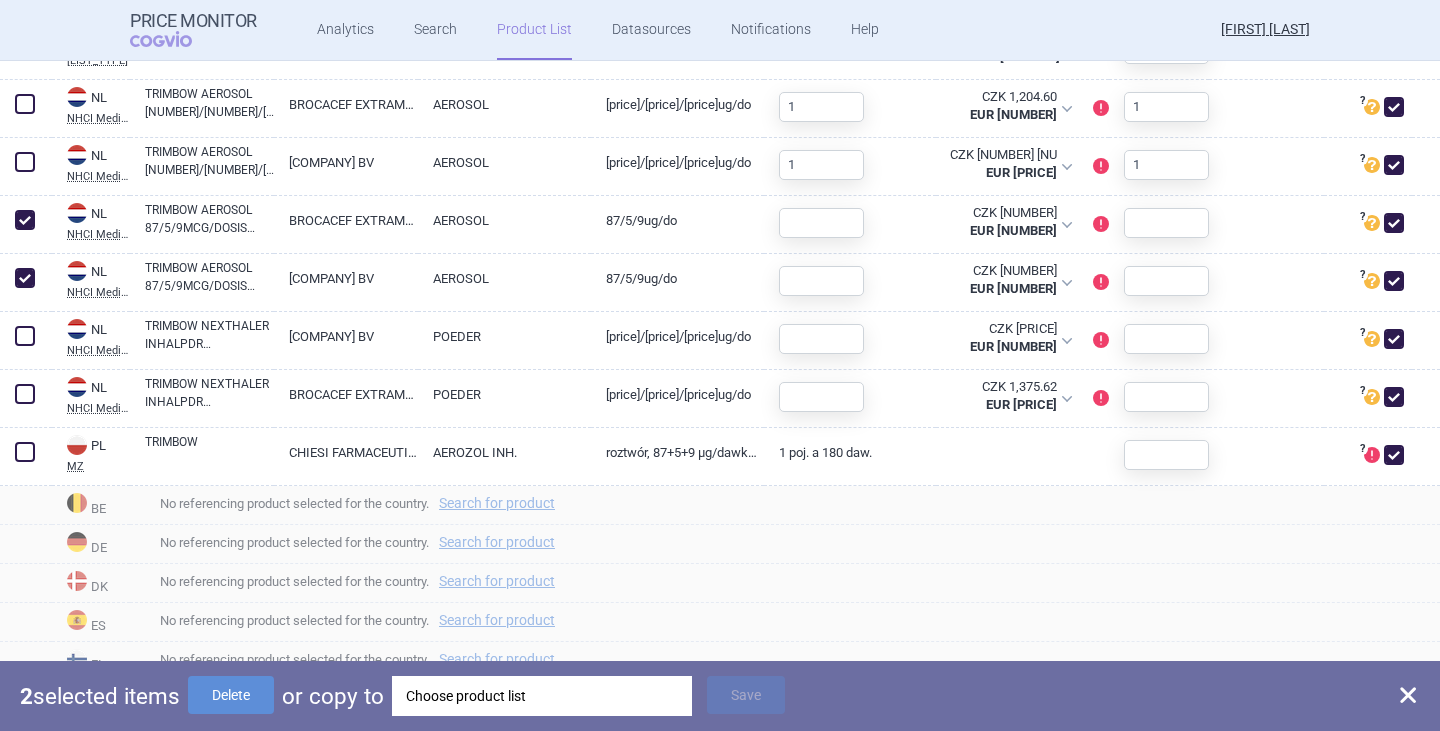 click on "Choose product list" at bounding box center [542, 696] 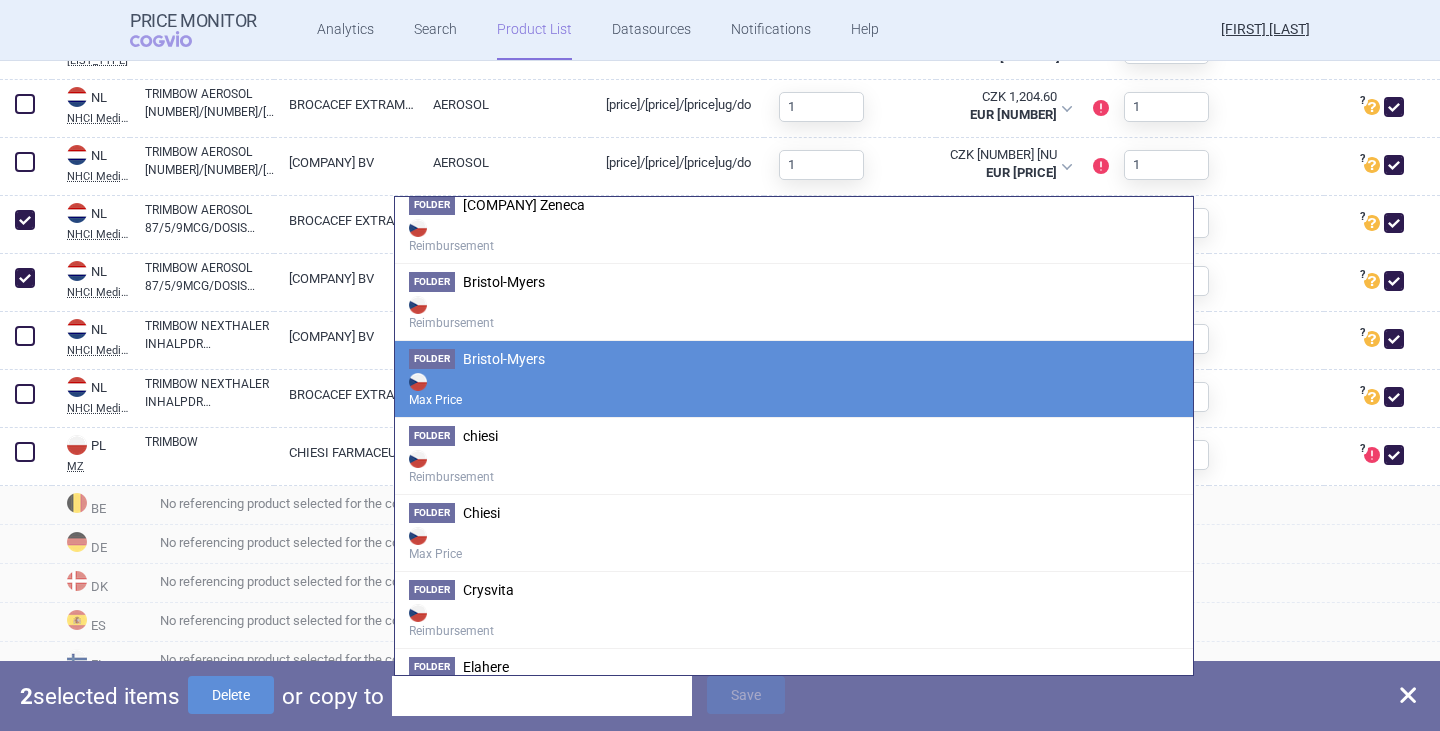 scroll, scrollTop: 700, scrollLeft: 0, axis: vertical 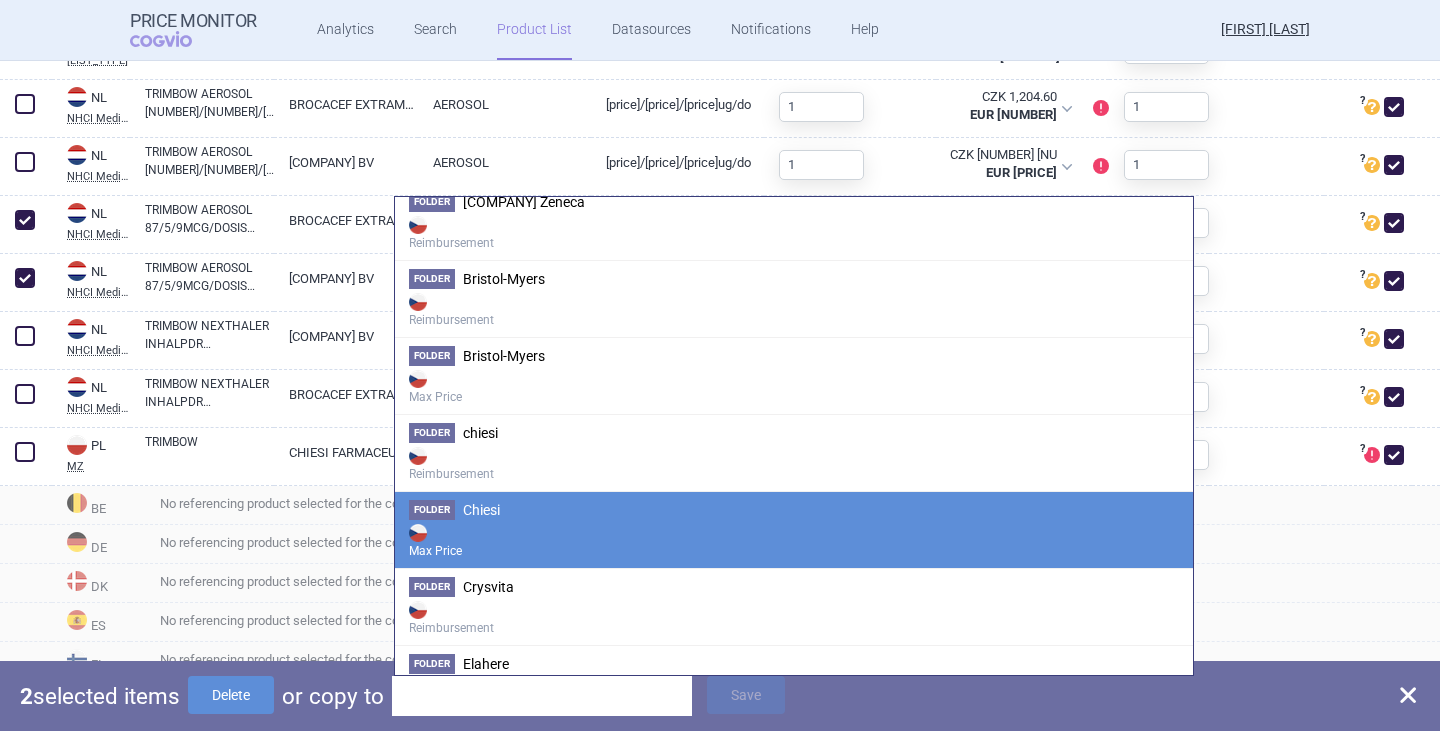 click on "Max Price" at bounding box center (794, 540) 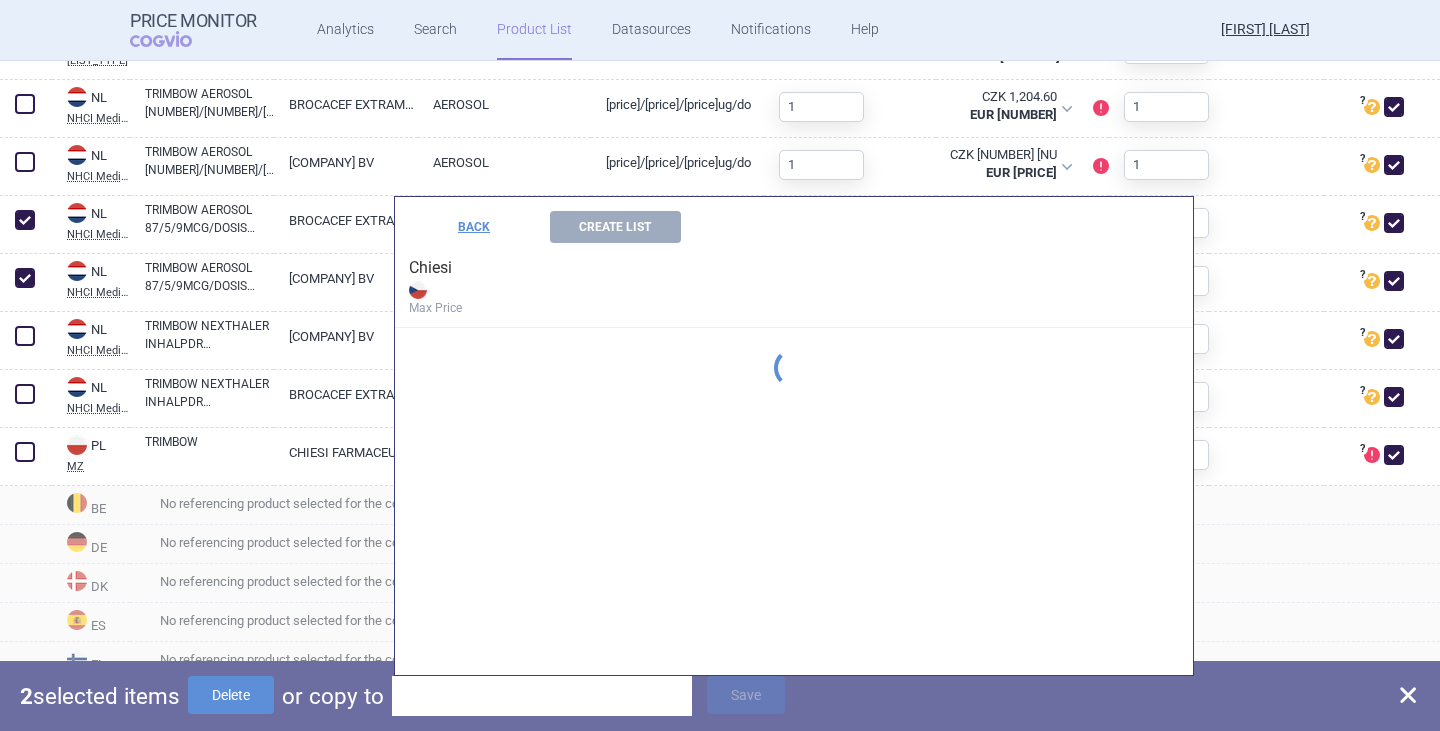 scroll, scrollTop: 593, scrollLeft: 0, axis: vertical 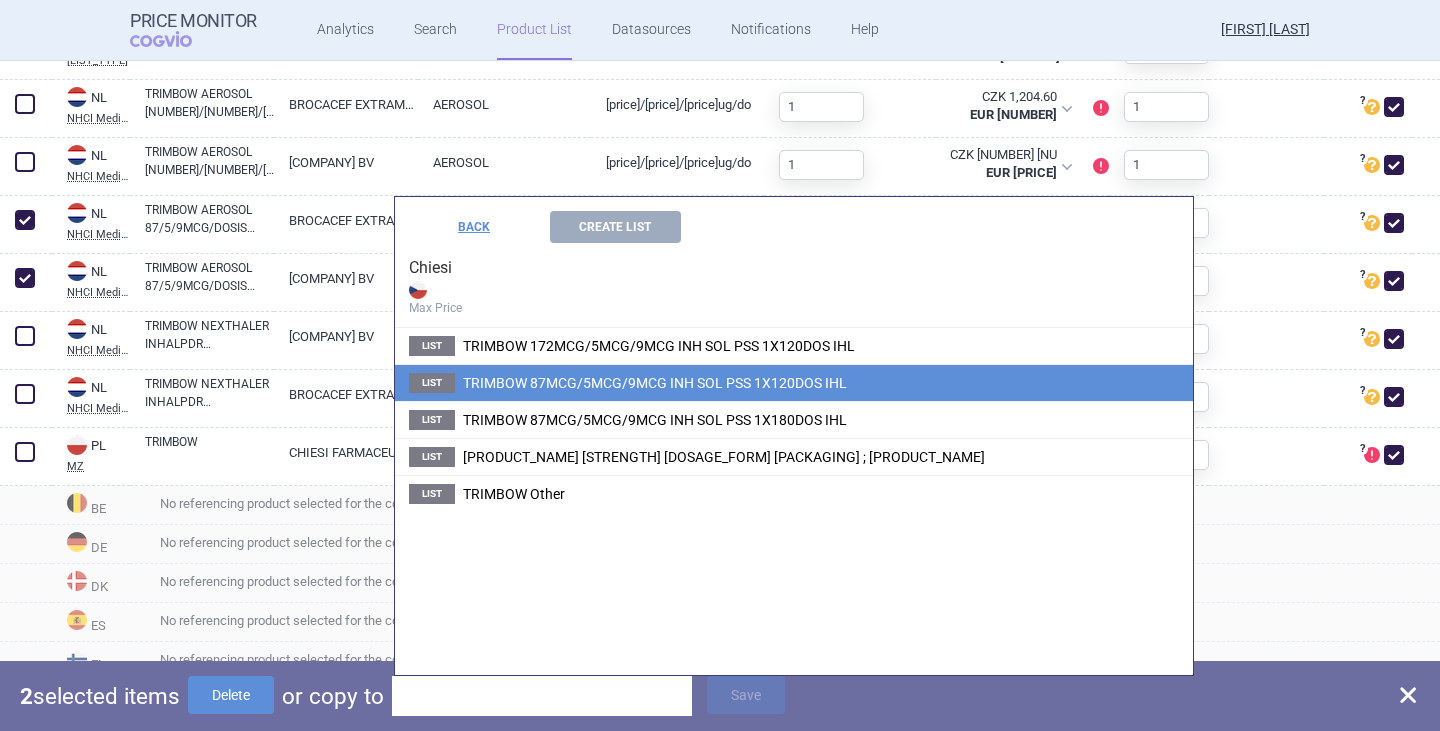 click on "TRIMBOW 87MCG/5MCG/9MCG INH SOL PSS 1X120DOS IHL" at bounding box center (655, 383) 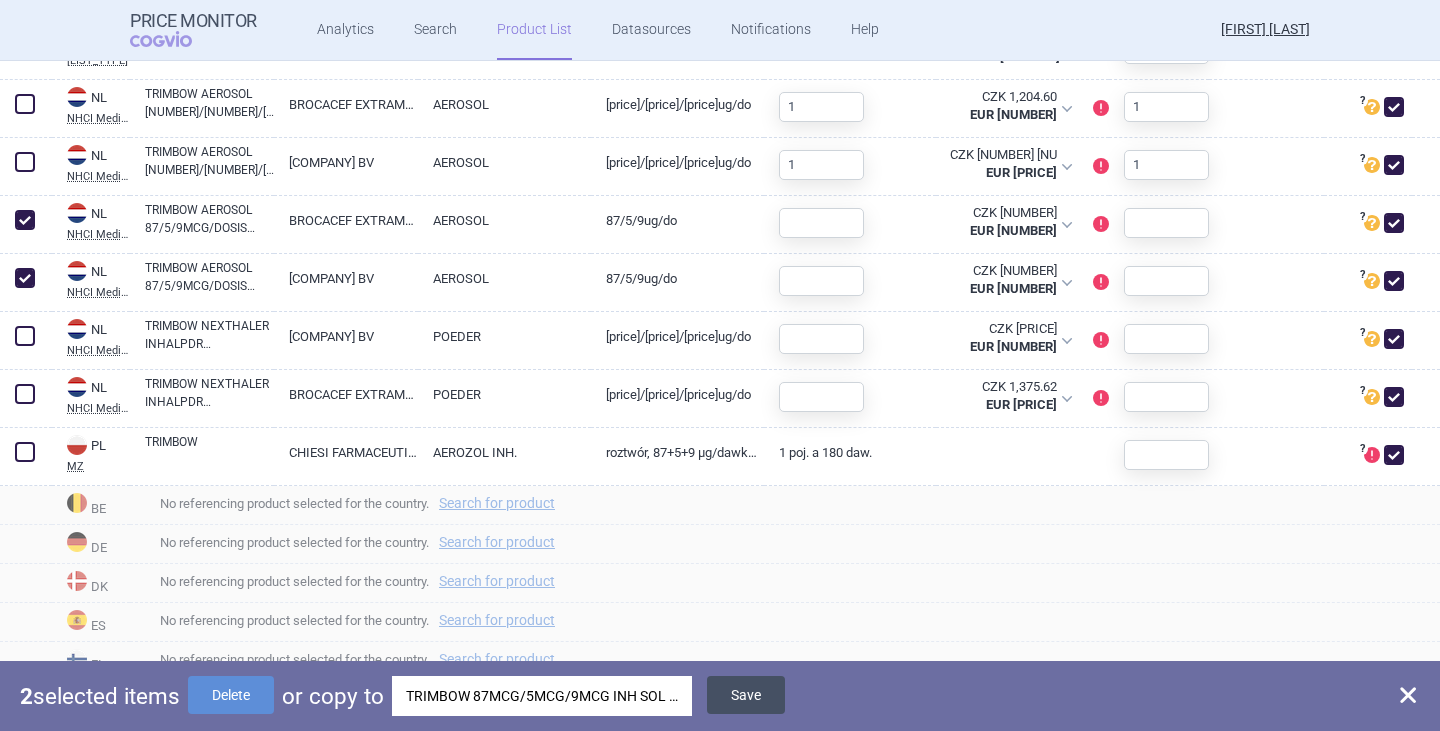 click on "Save" at bounding box center [746, 695] 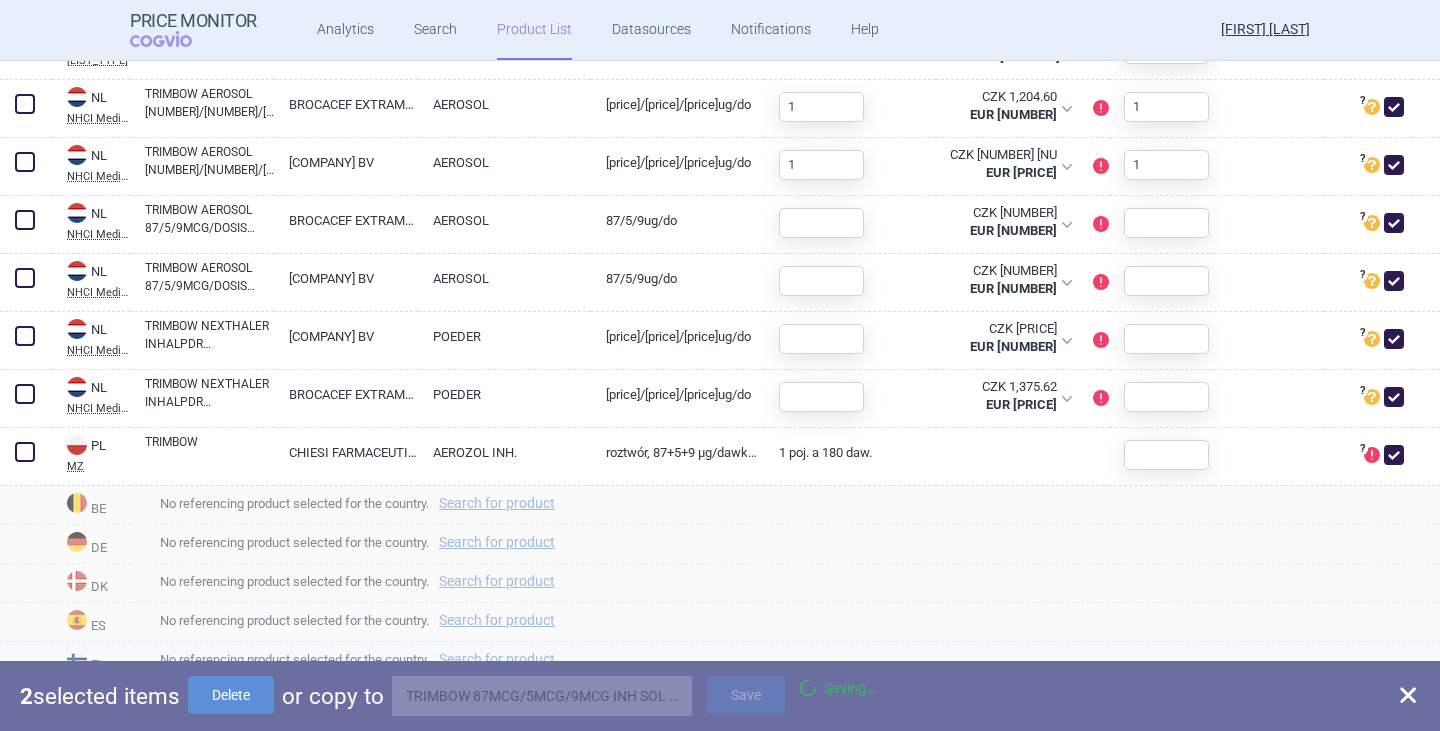 checkbox on "false" 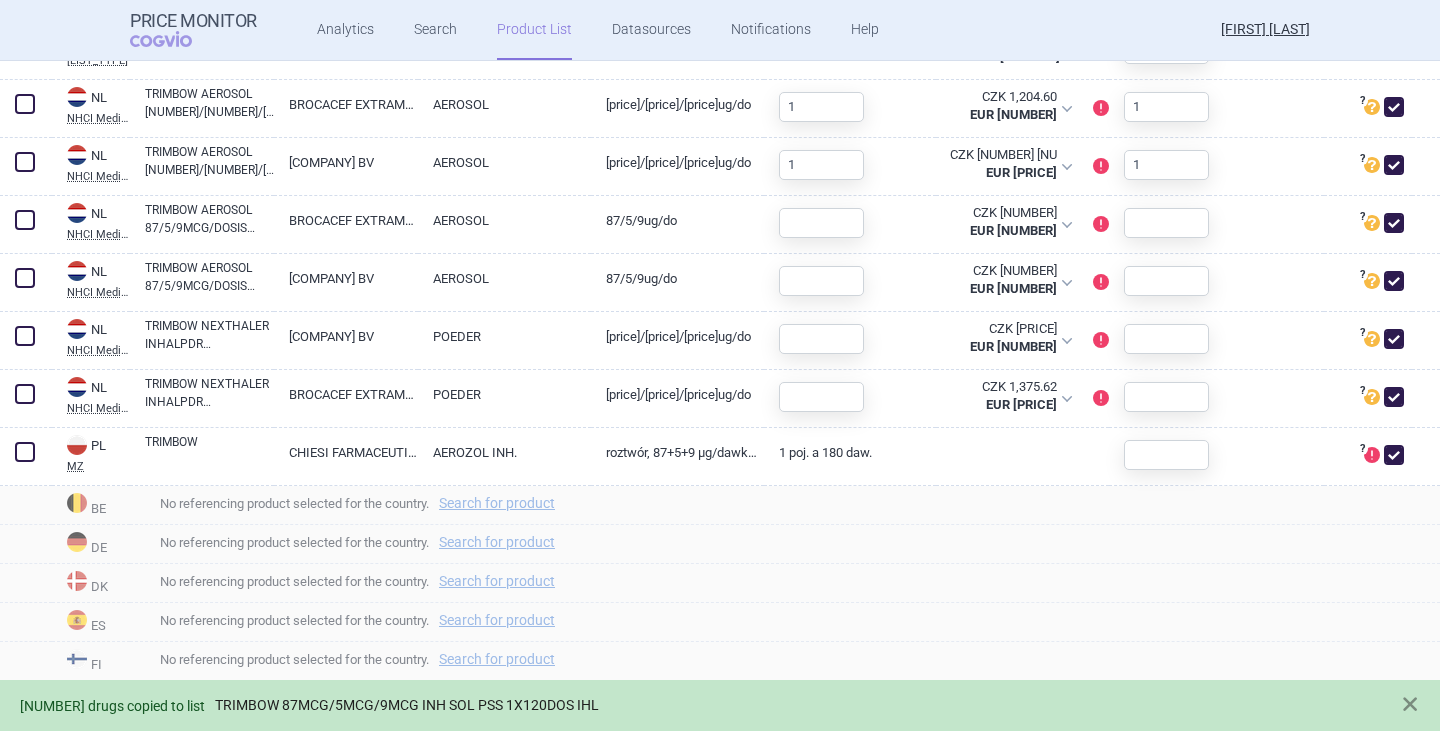 click on "TRIMBOW 87MCG/5MCG/9MCG INH SOL PSS 1X120DOS IHL" at bounding box center [407, 705] 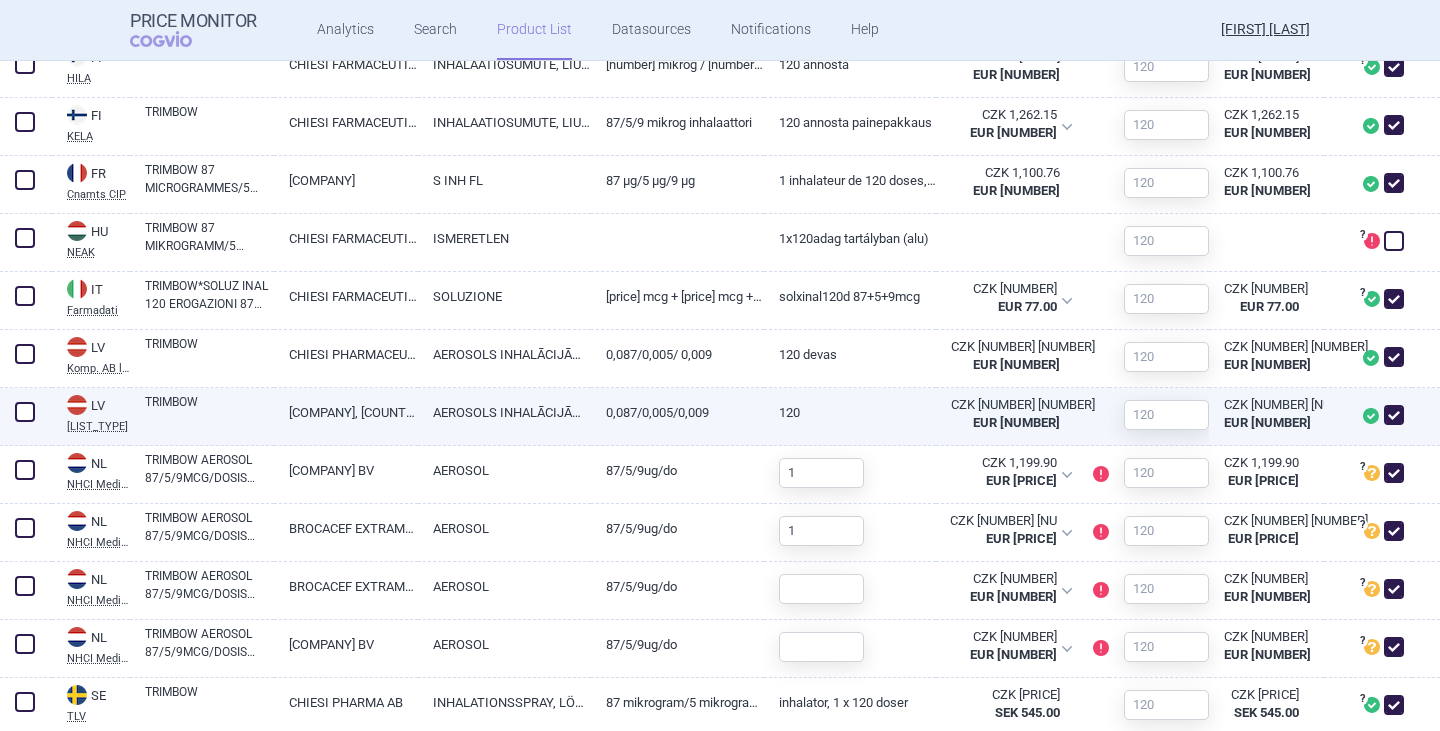 scroll, scrollTop: 1300, scrollLeft: 0, axis: vertical 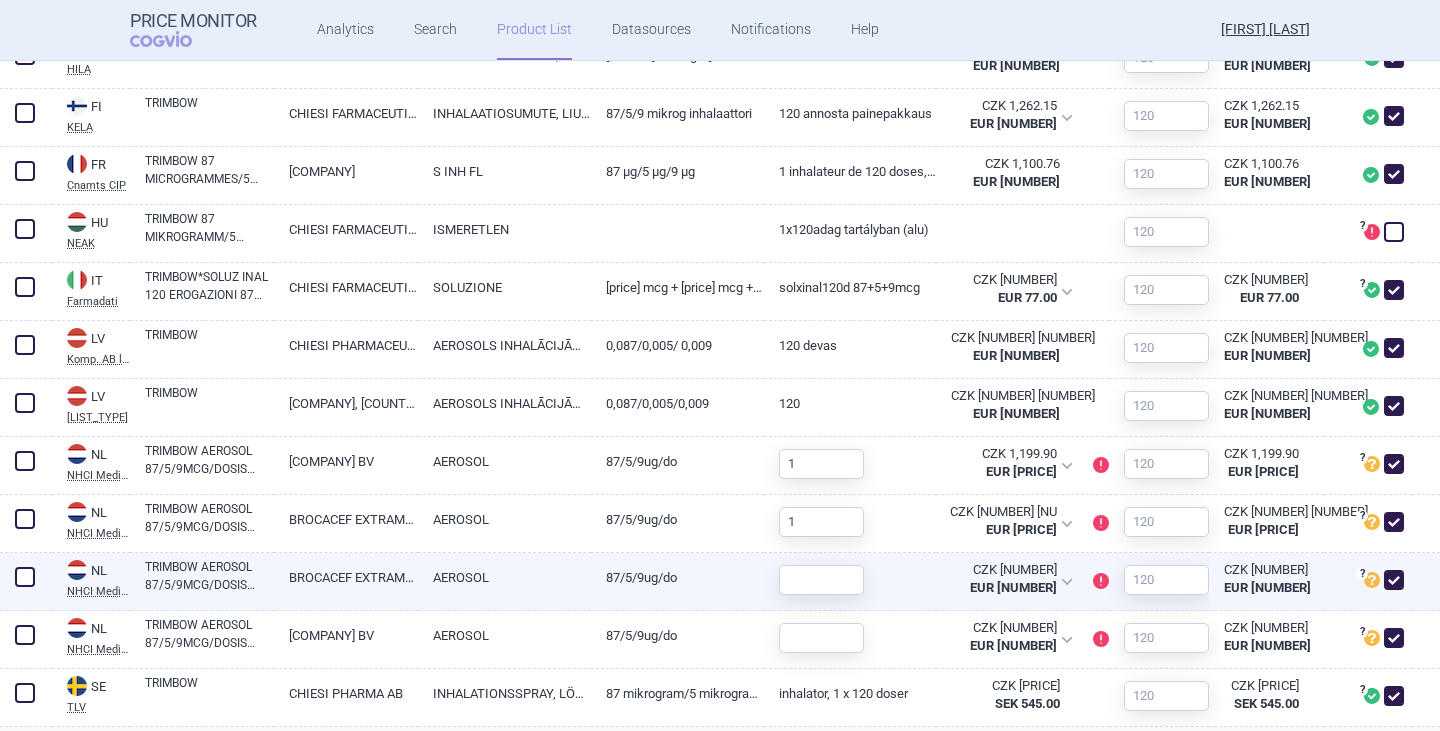 click on "TRIMBOW AEROSOL 87/5/9MCG/DOSIS SPUITBUS 180DO" at bounding box center [209, 576] 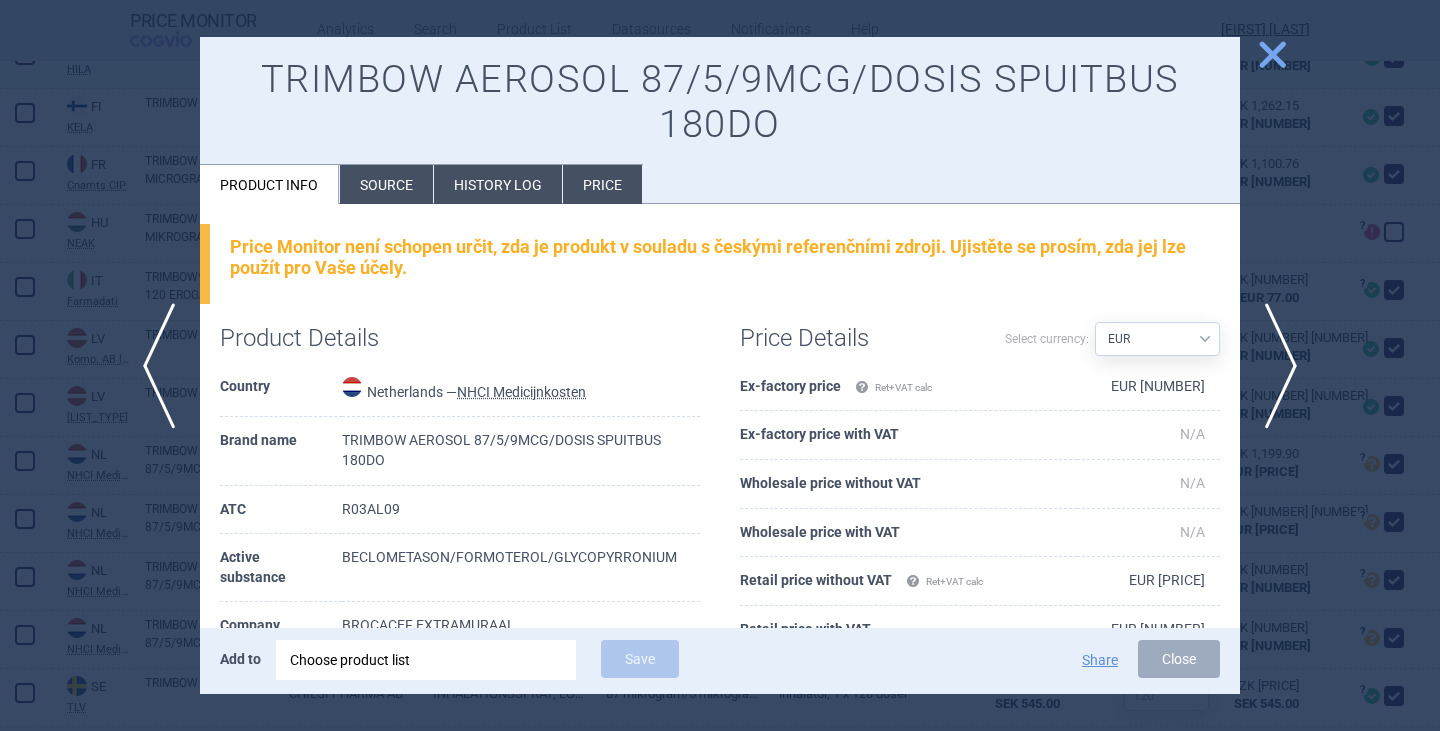 click on "close" at bounding box center (1272, 54) 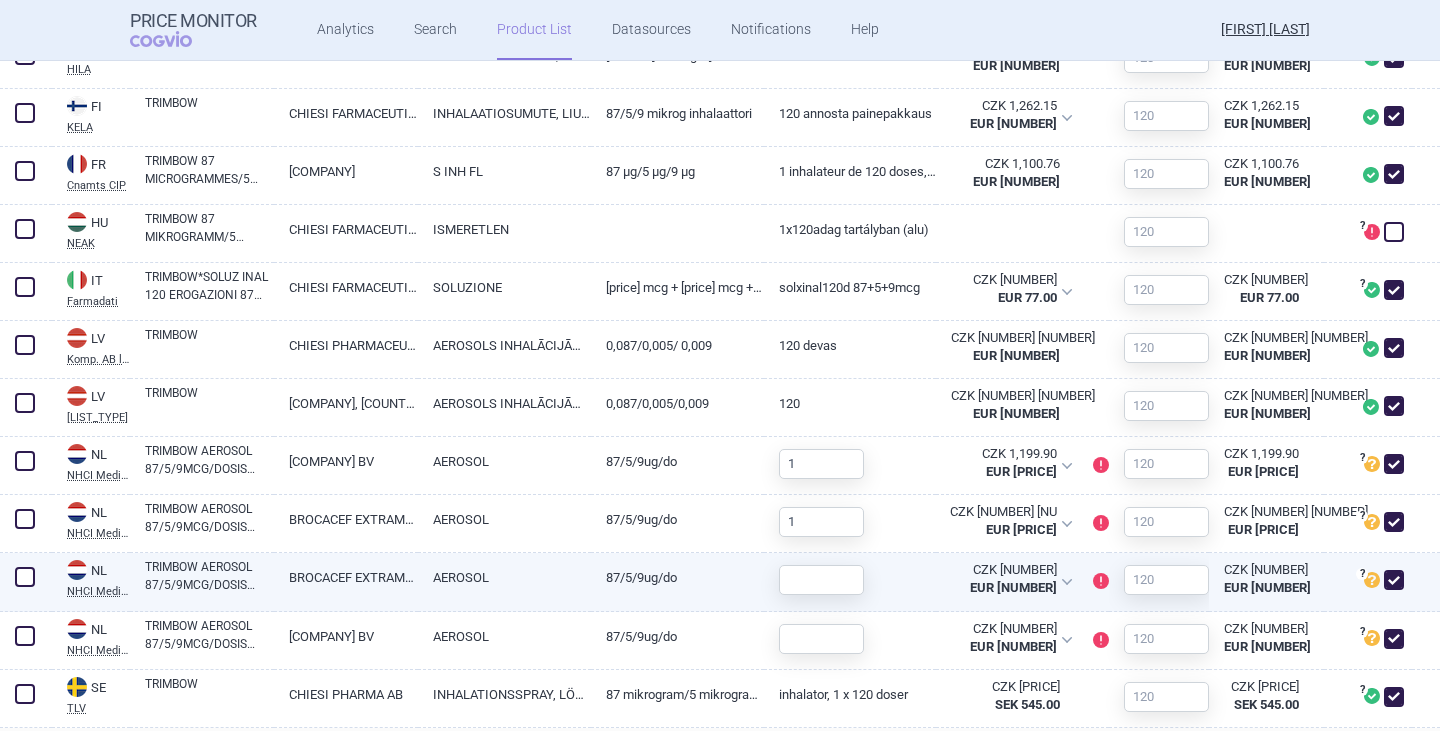 click at bounding box center [25, 577] 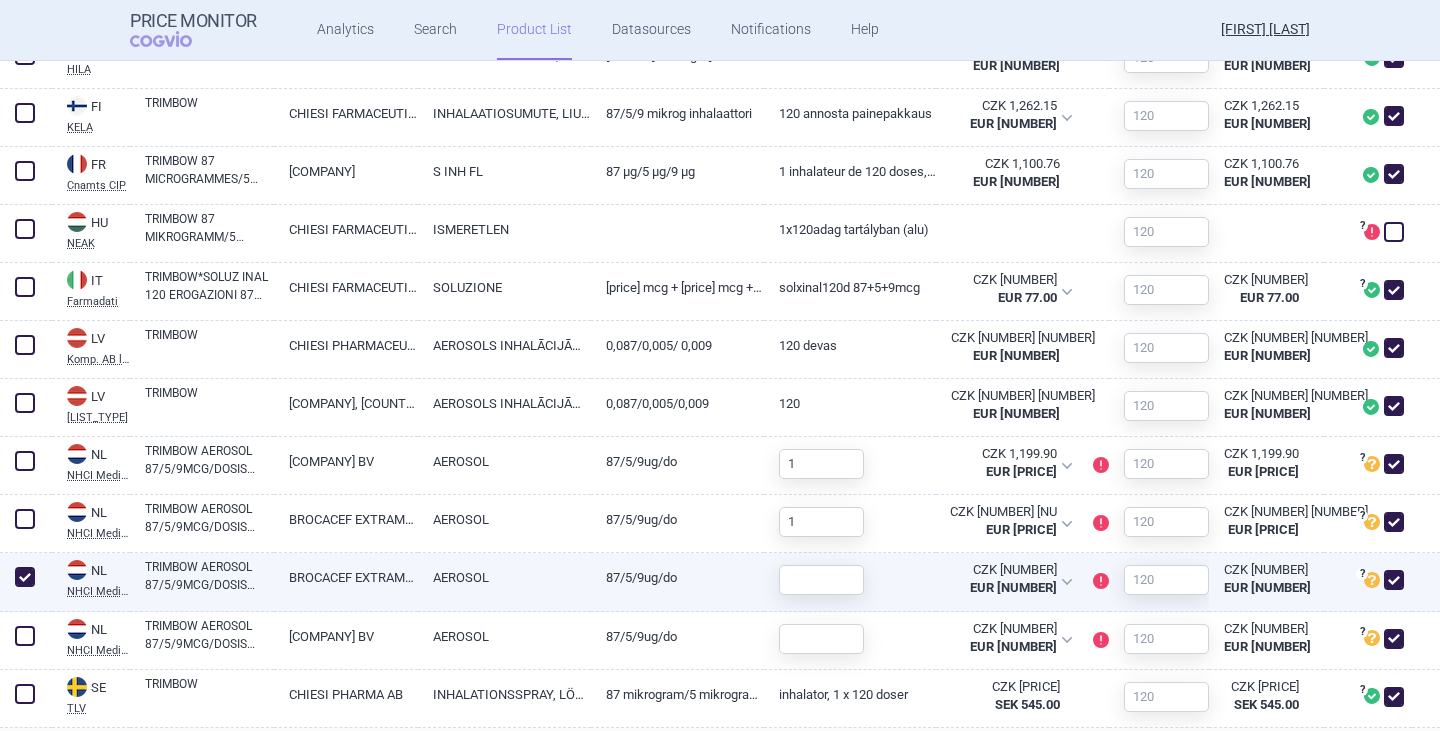 checkbox on "true" 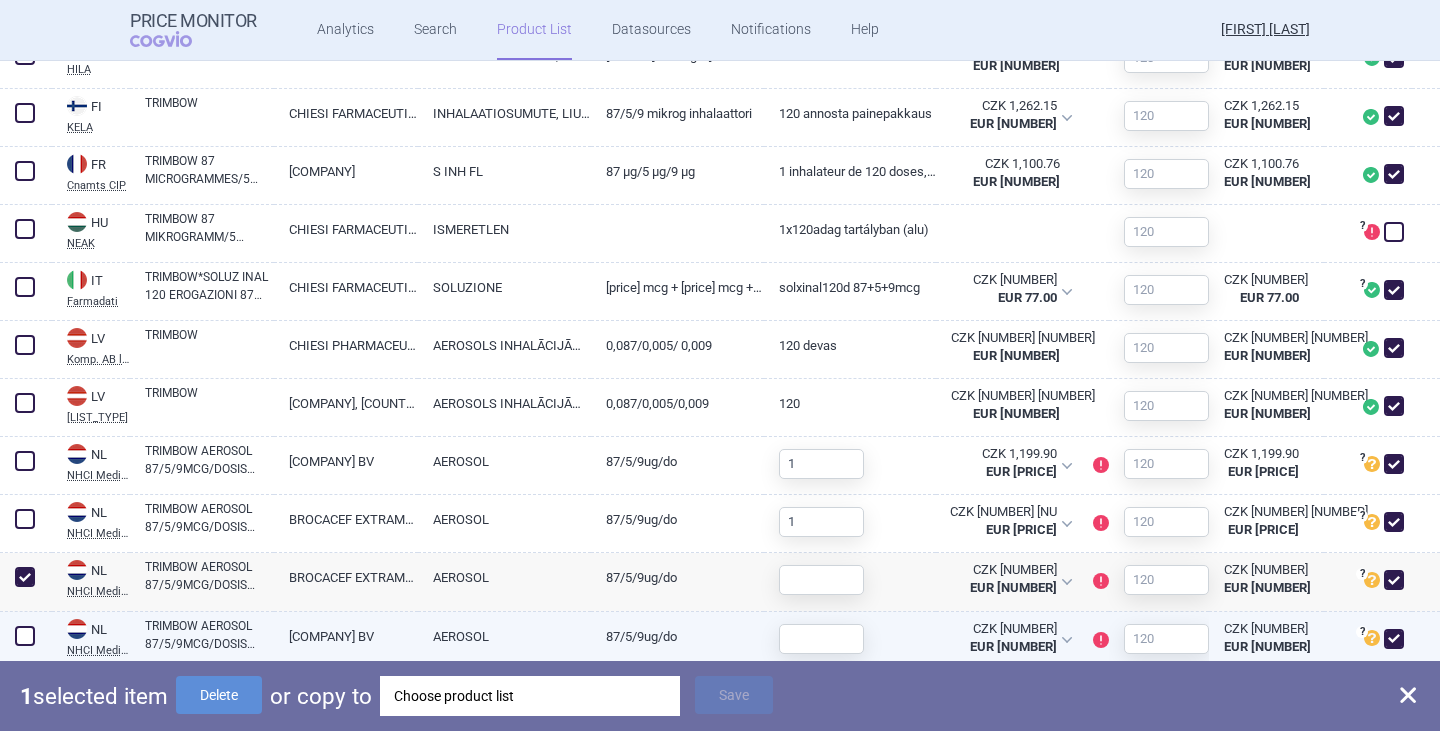 click at bounding box center [25, 636] 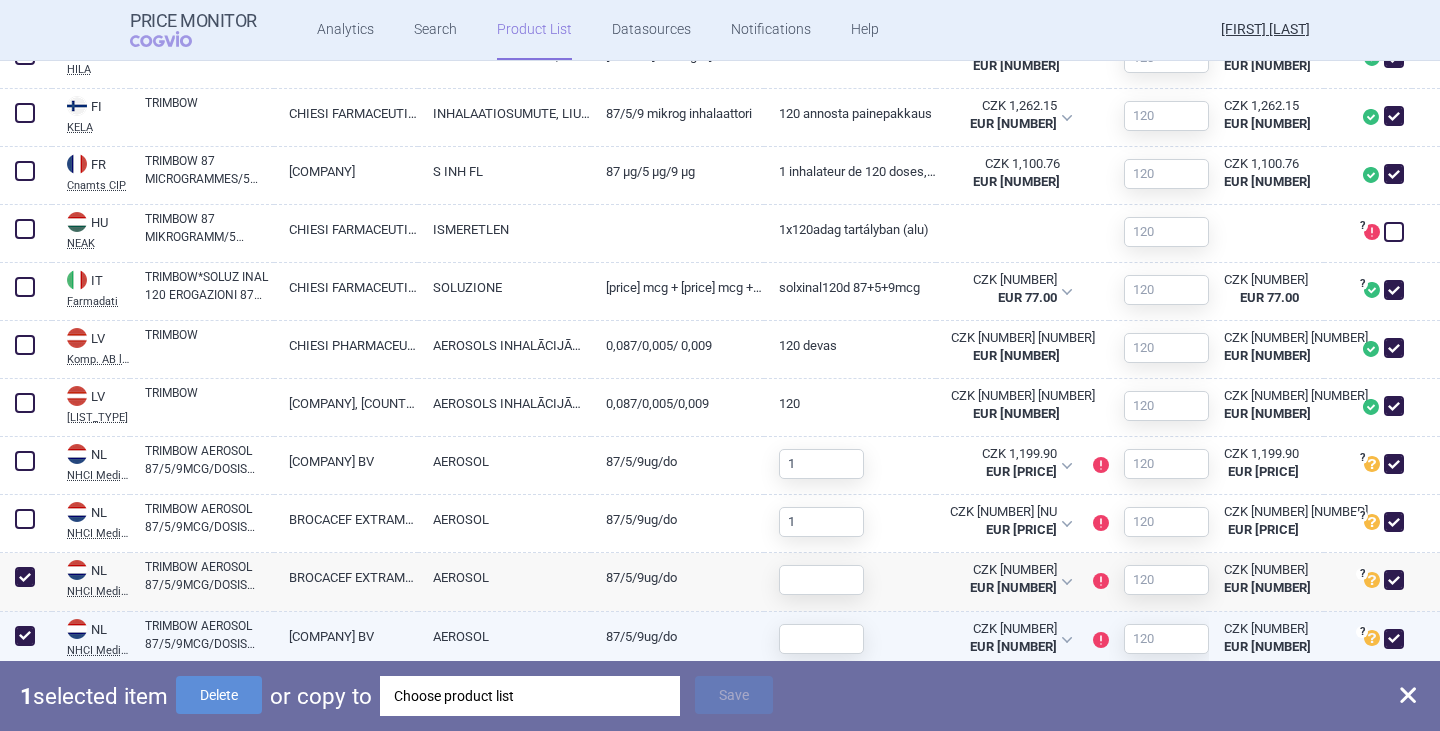 checkbox on "true" 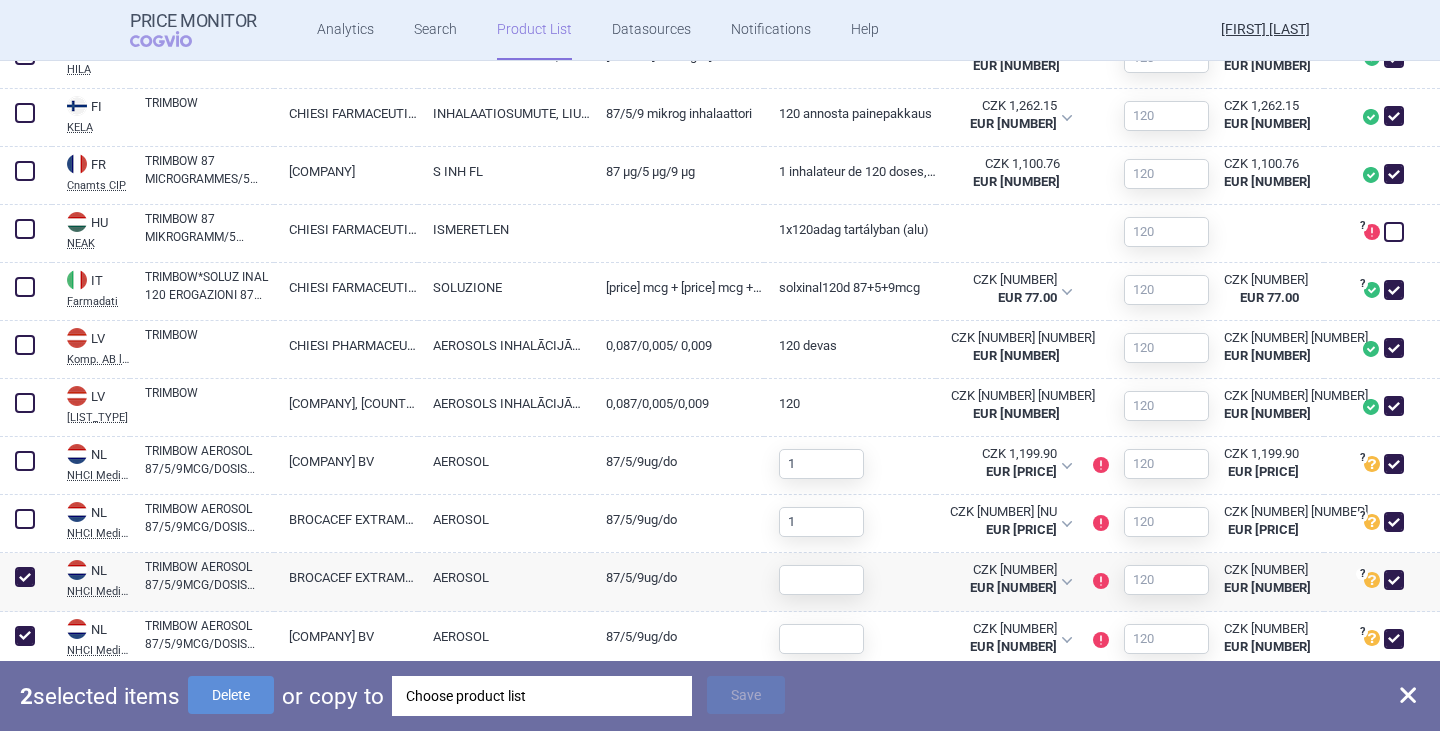 click on "Choose product list" at bounding box center (542, 696) 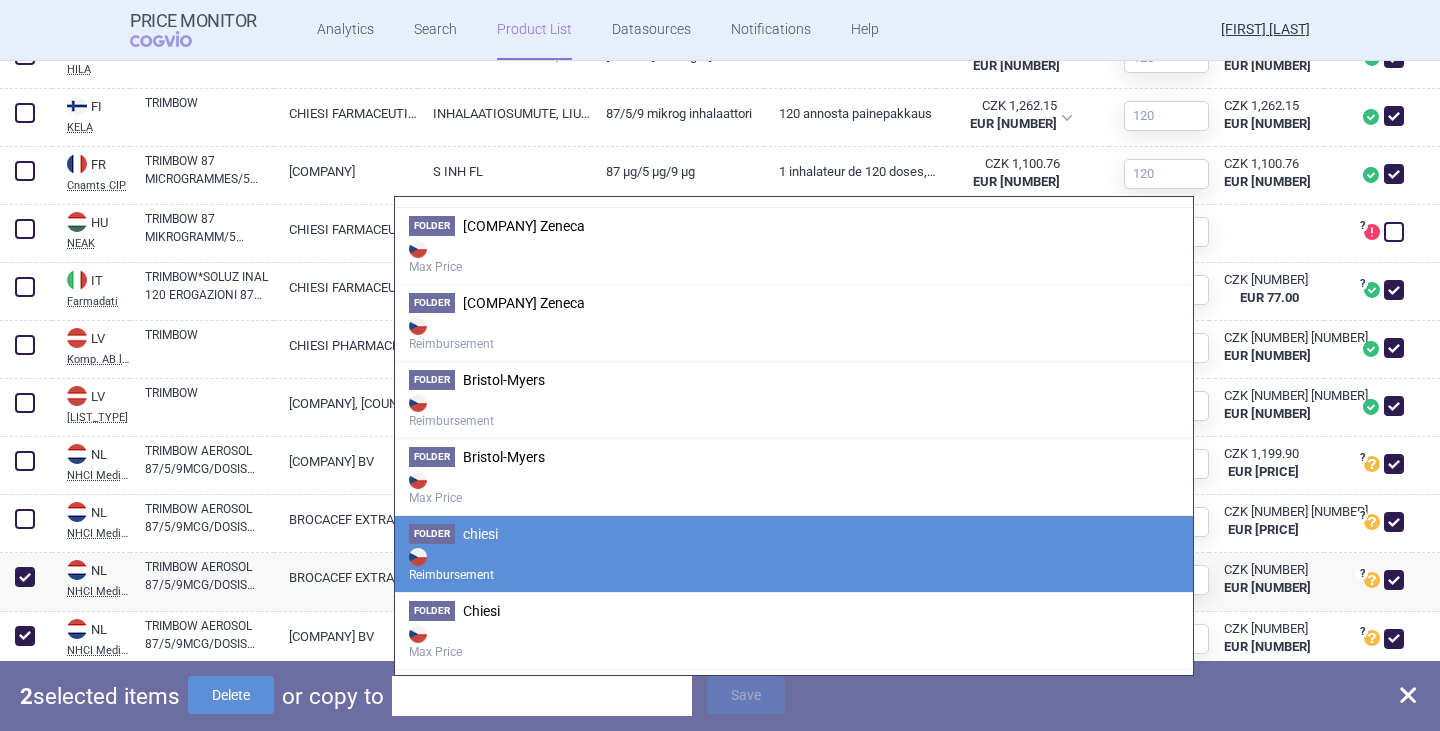 scroll, scrollTop: 600, scrollLeft: 0, axis: vertical 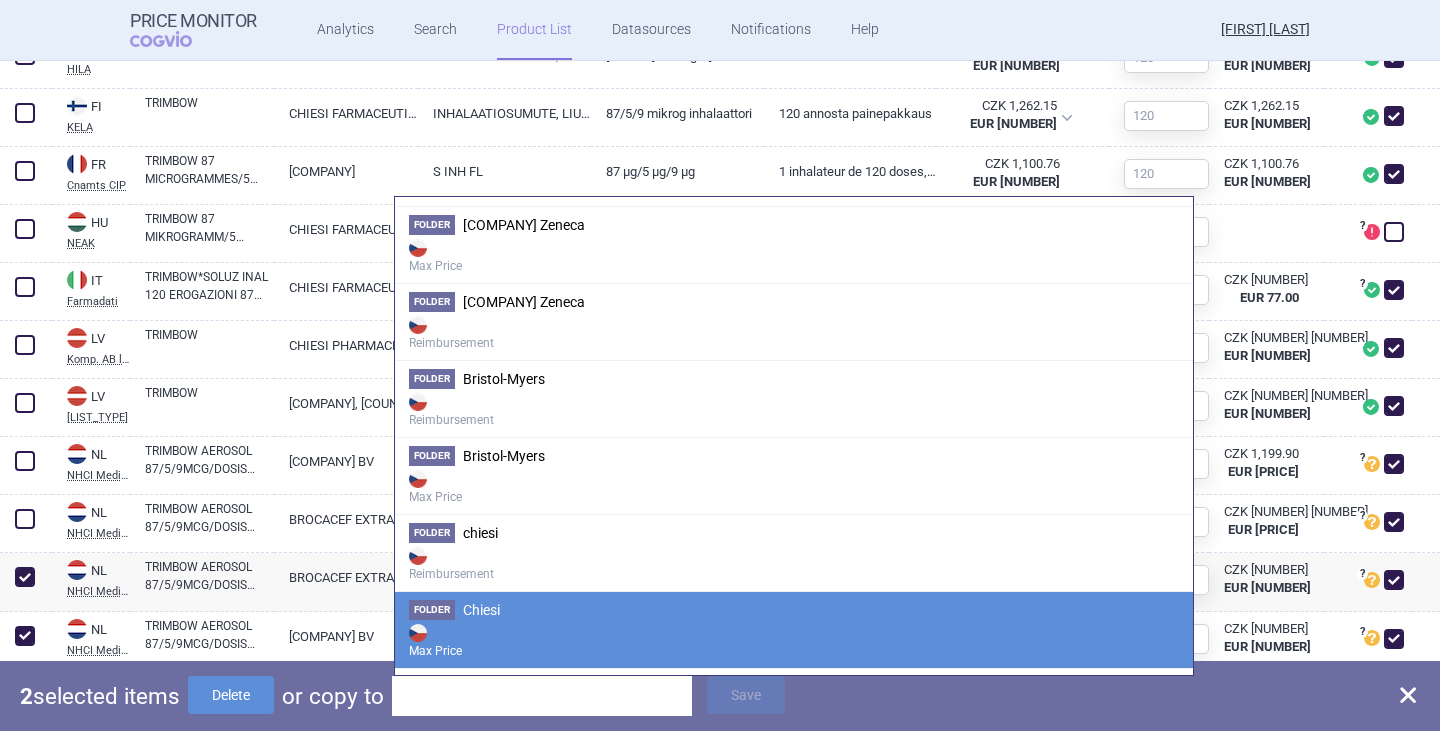 click on "Chiesi" at bounding box center (481, 610) 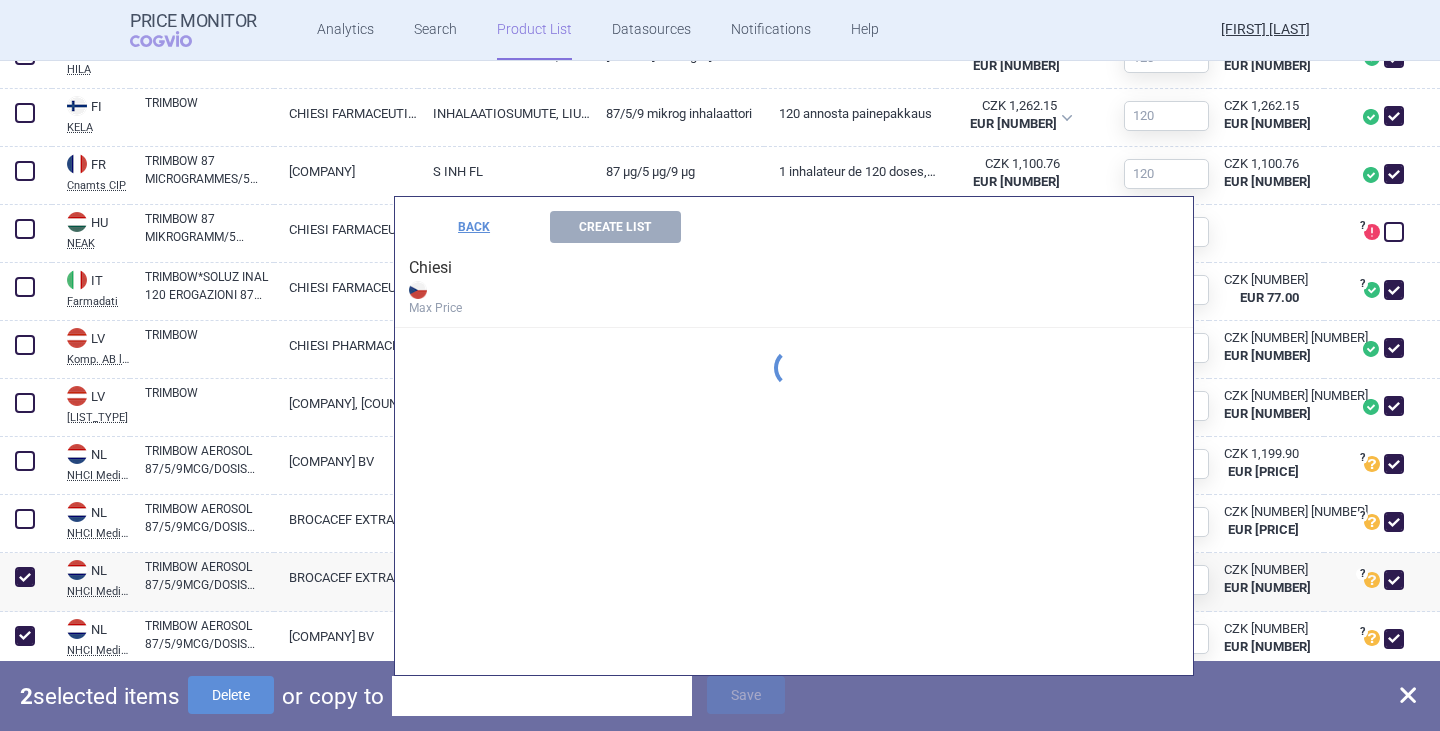 scroll, scrollTop: 0, scrollLeft: 0, axis: both 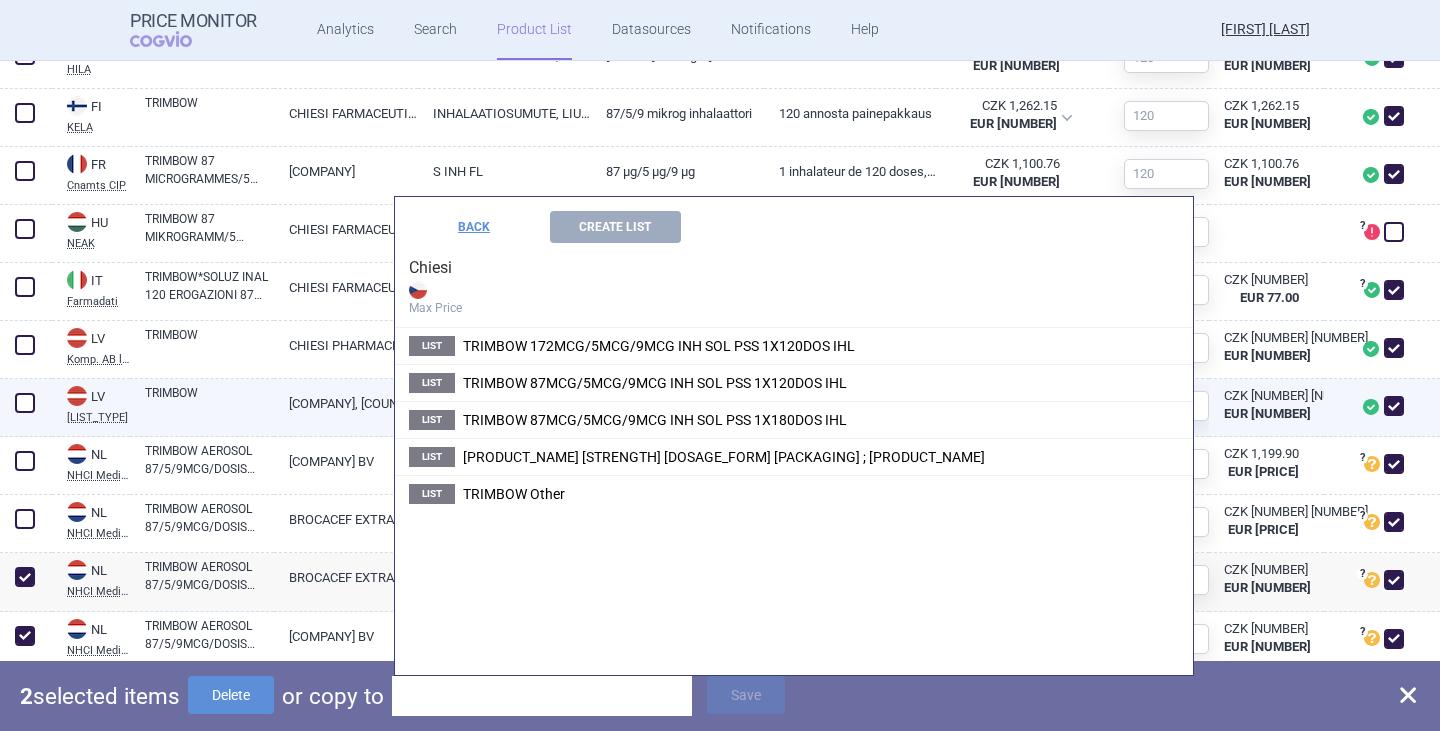click on "List TRIMBOW 87MCG/5MCG/9MCG INH SOL PSS 1X180DOS IHL" at bounding box center (794, 419) 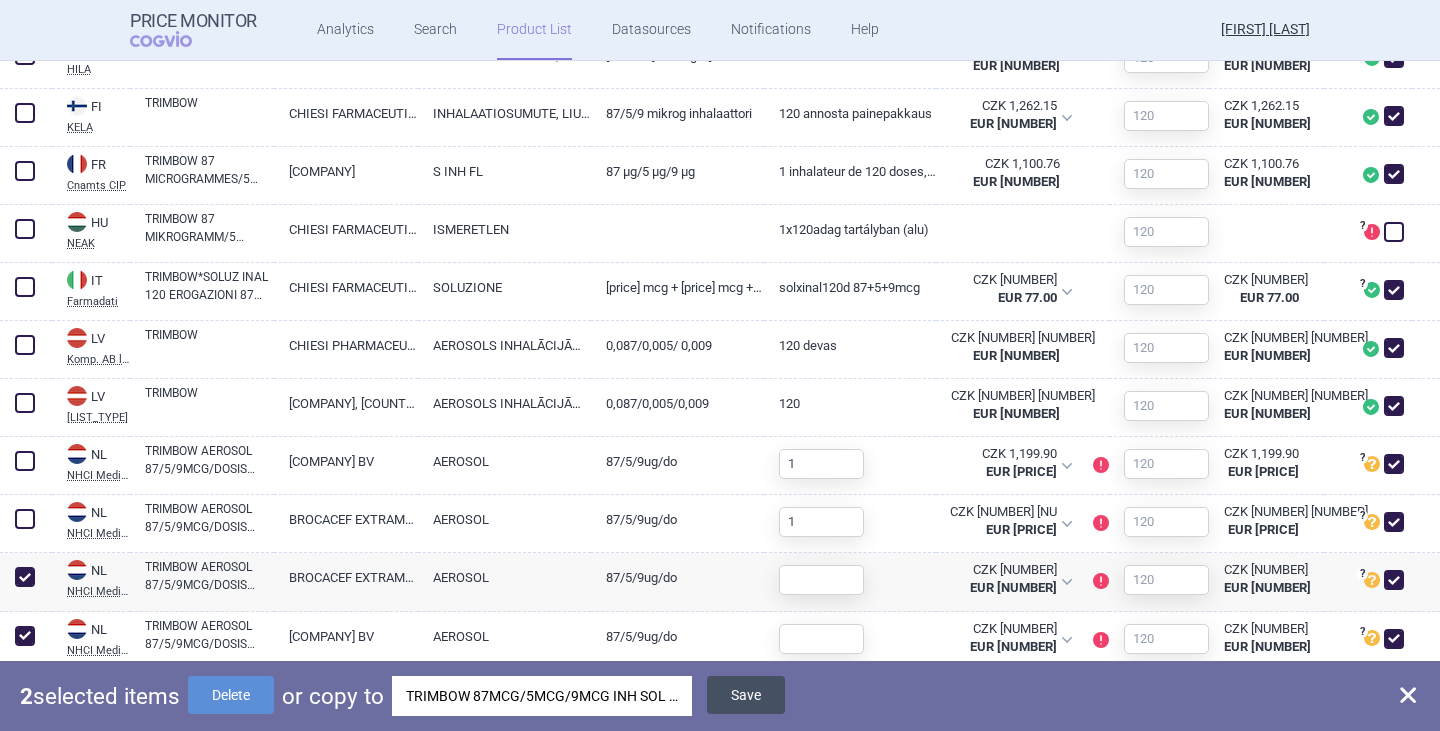 click on "Save" at bounding box center (746, 695) 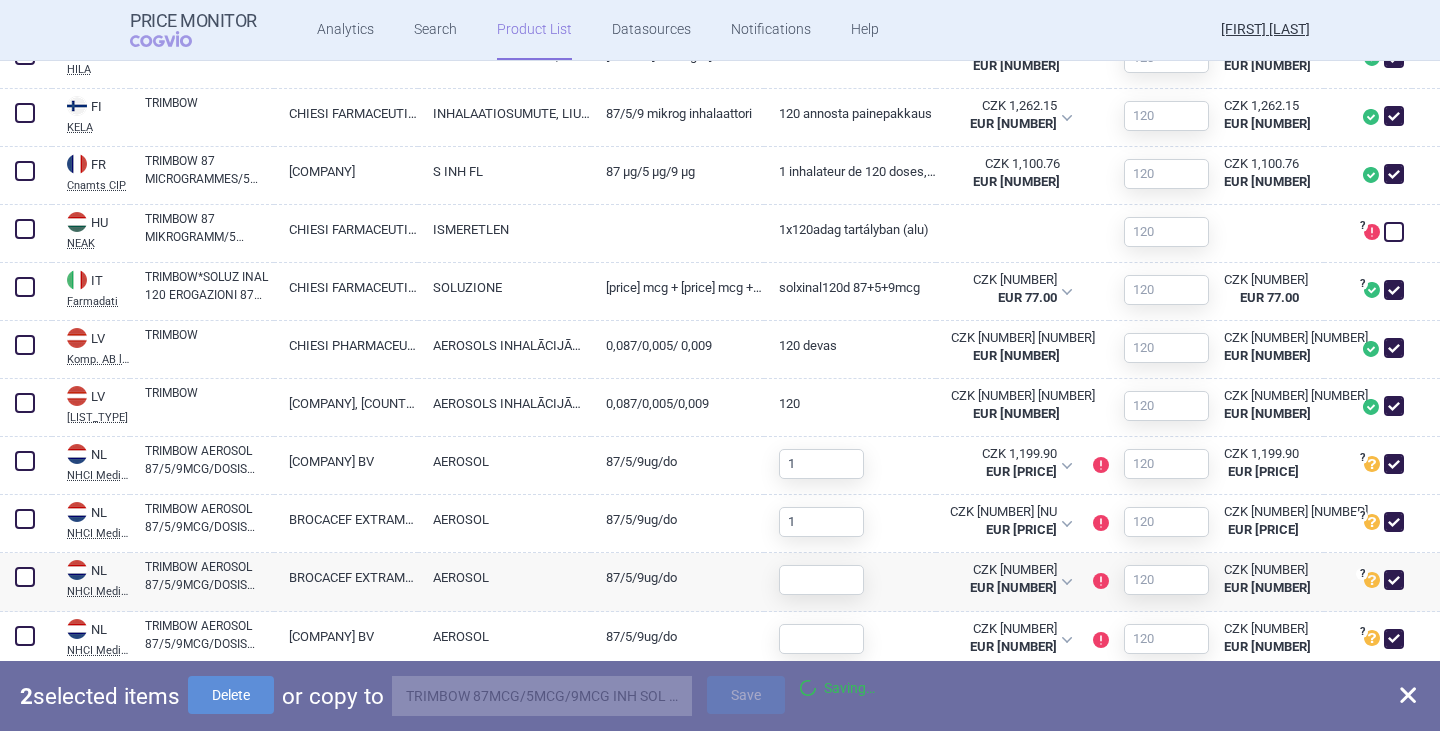 checkbox on "false" 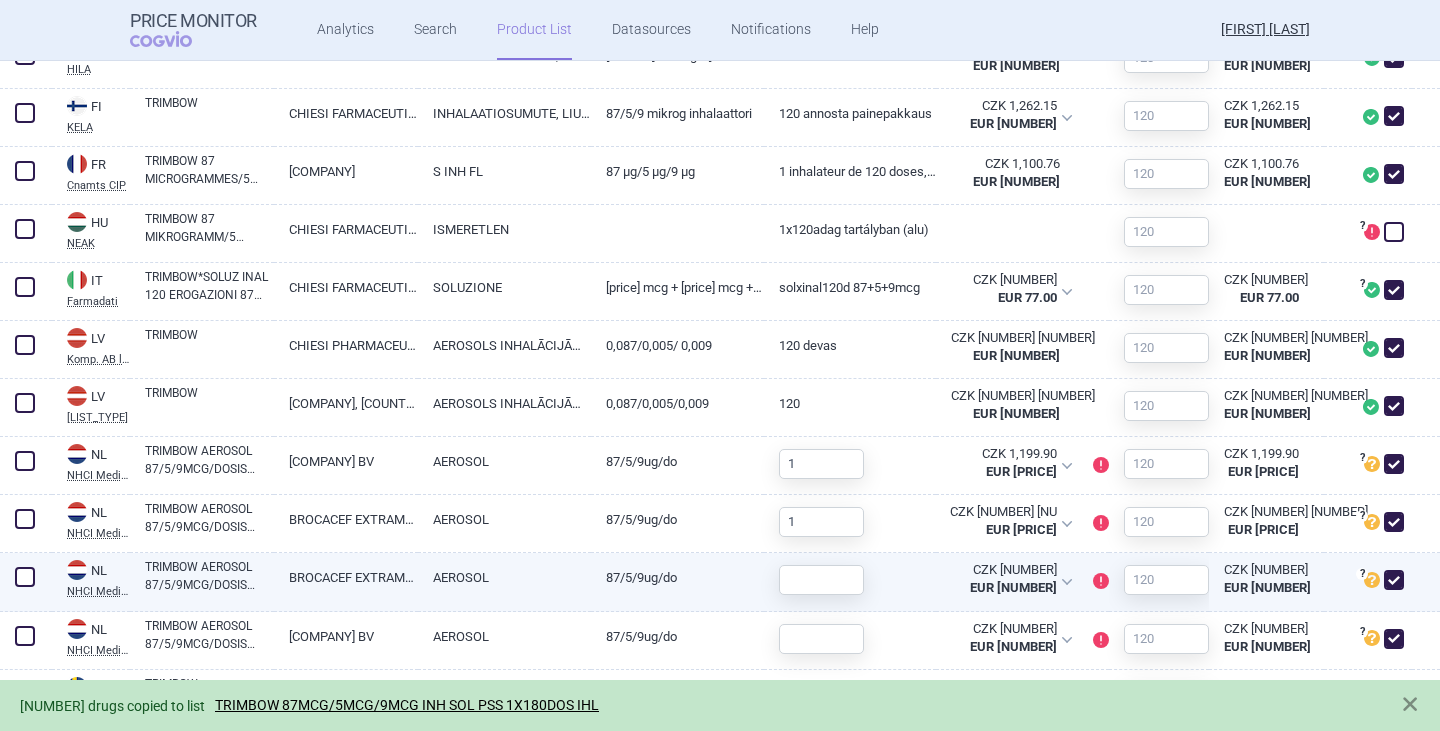 click at bounding box center [25, 577] 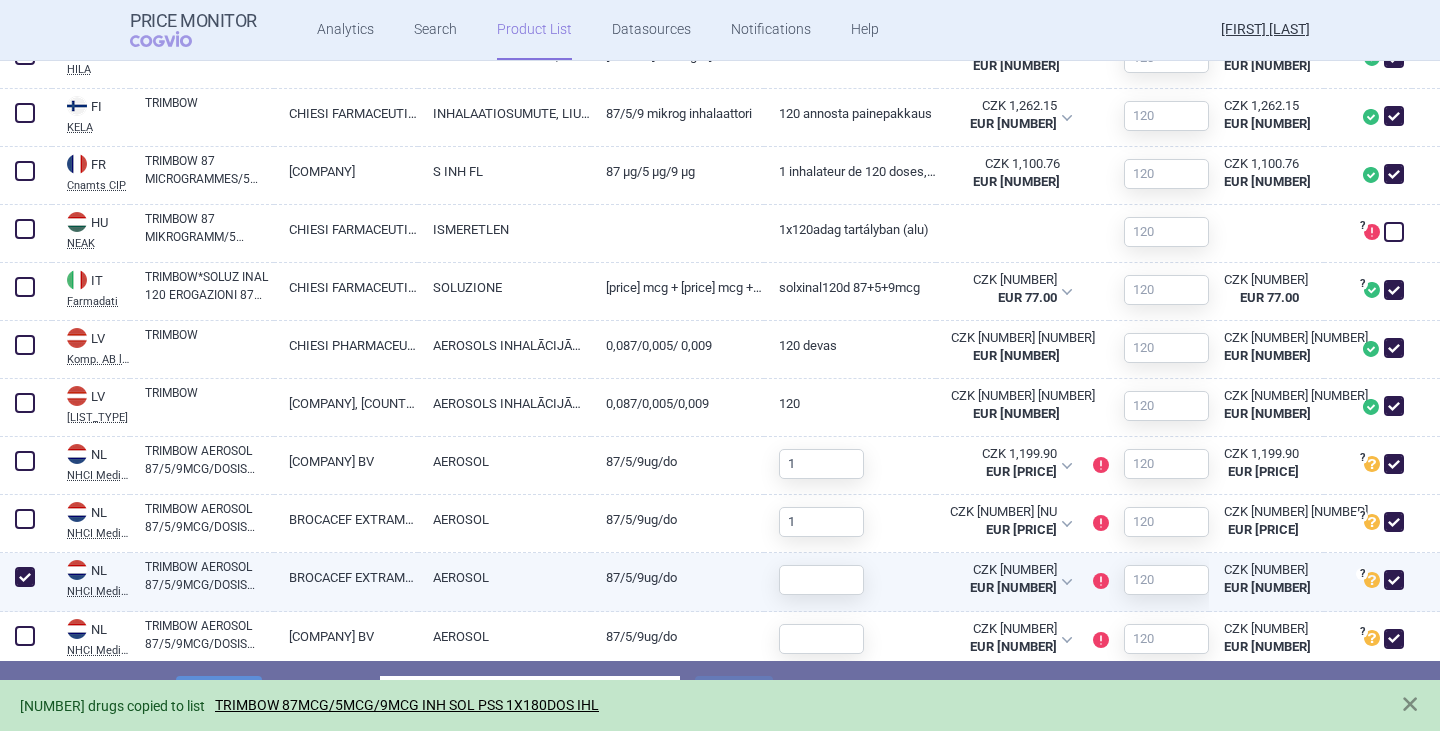 checkbox on "true" 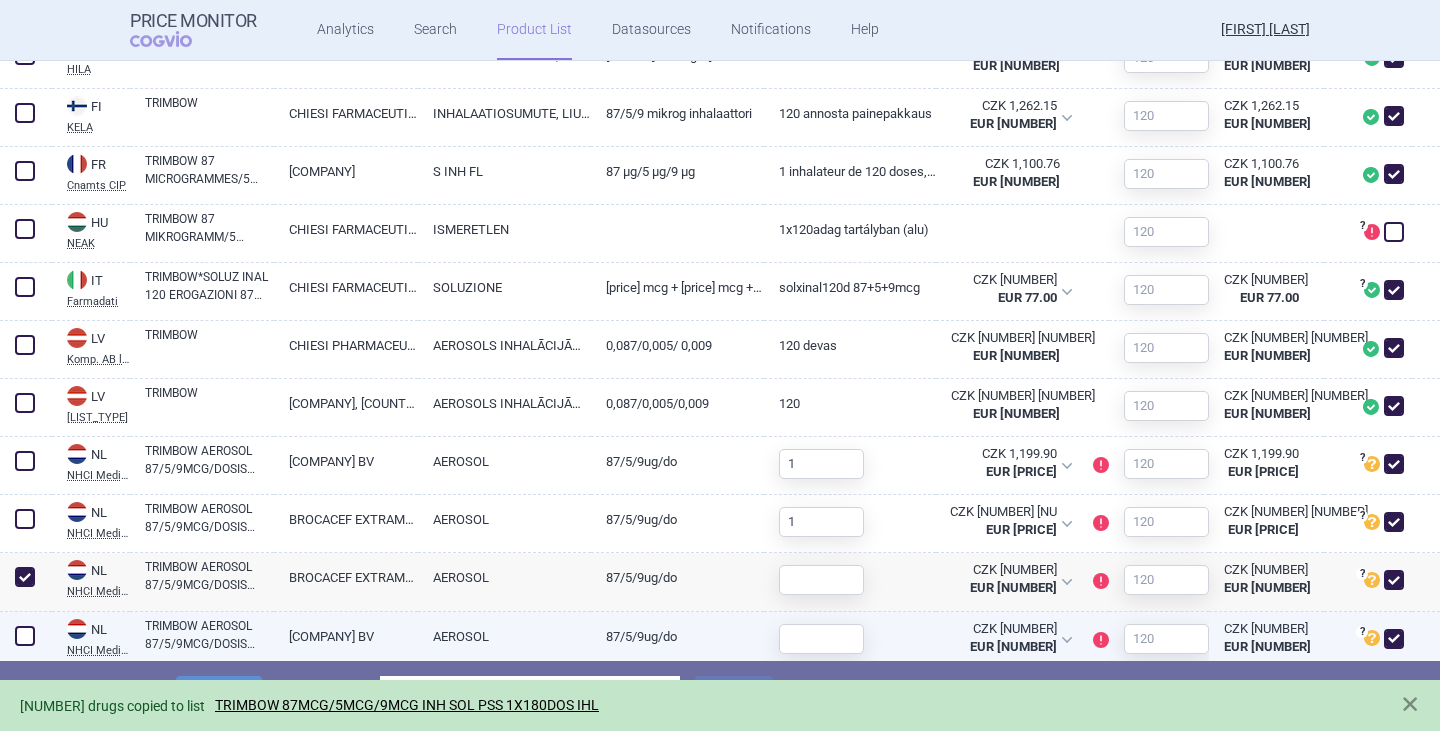click at bounding box center (25, 636) 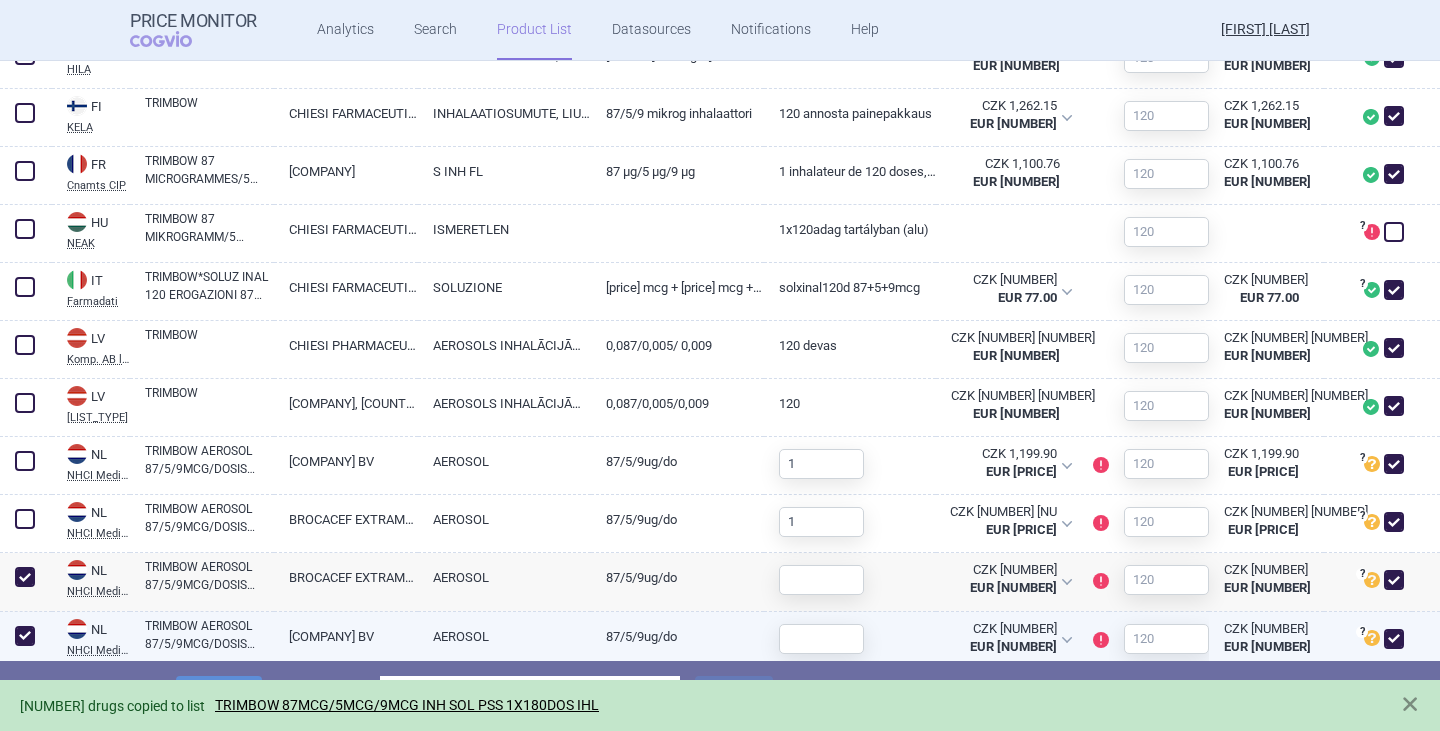 checkbox on "true" 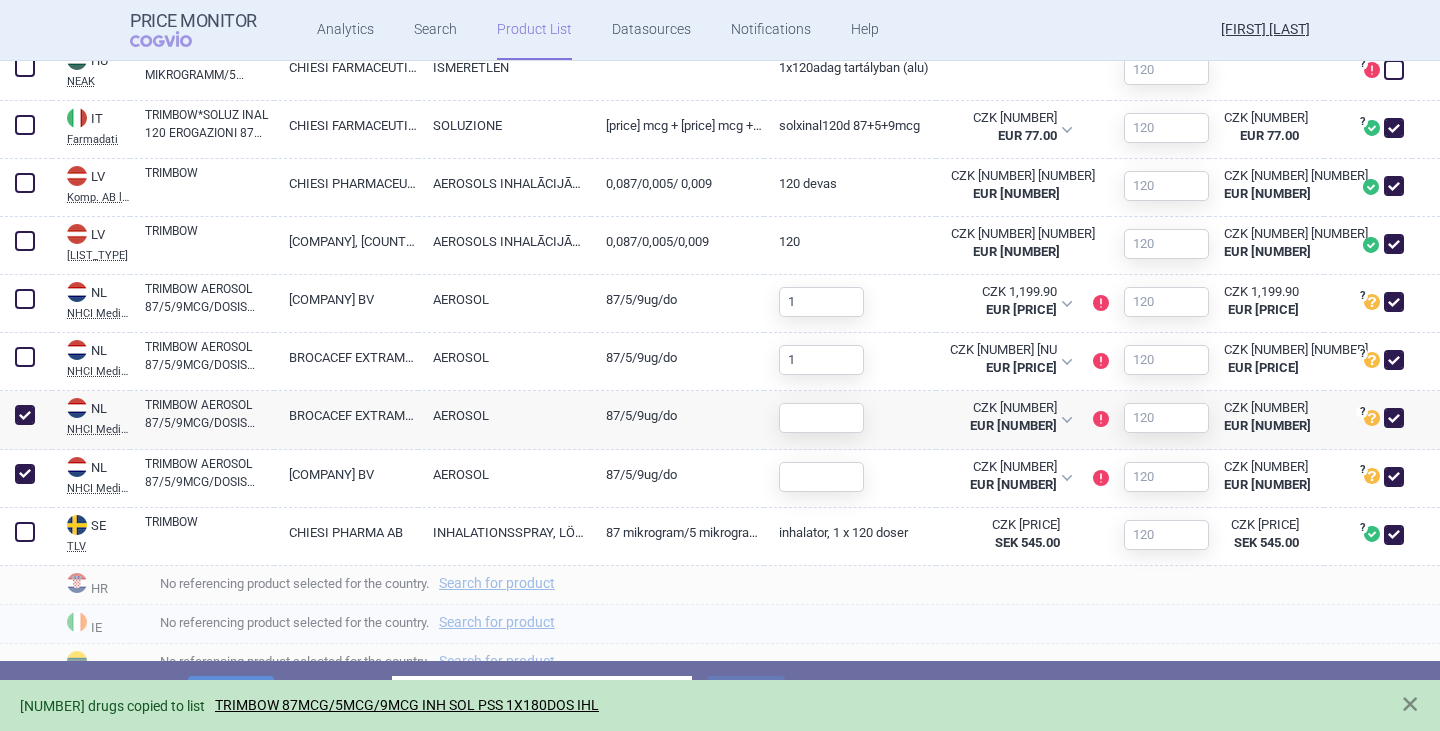 scroll, scrollTop: 1500, scrollLeft: 0, axis: vertical 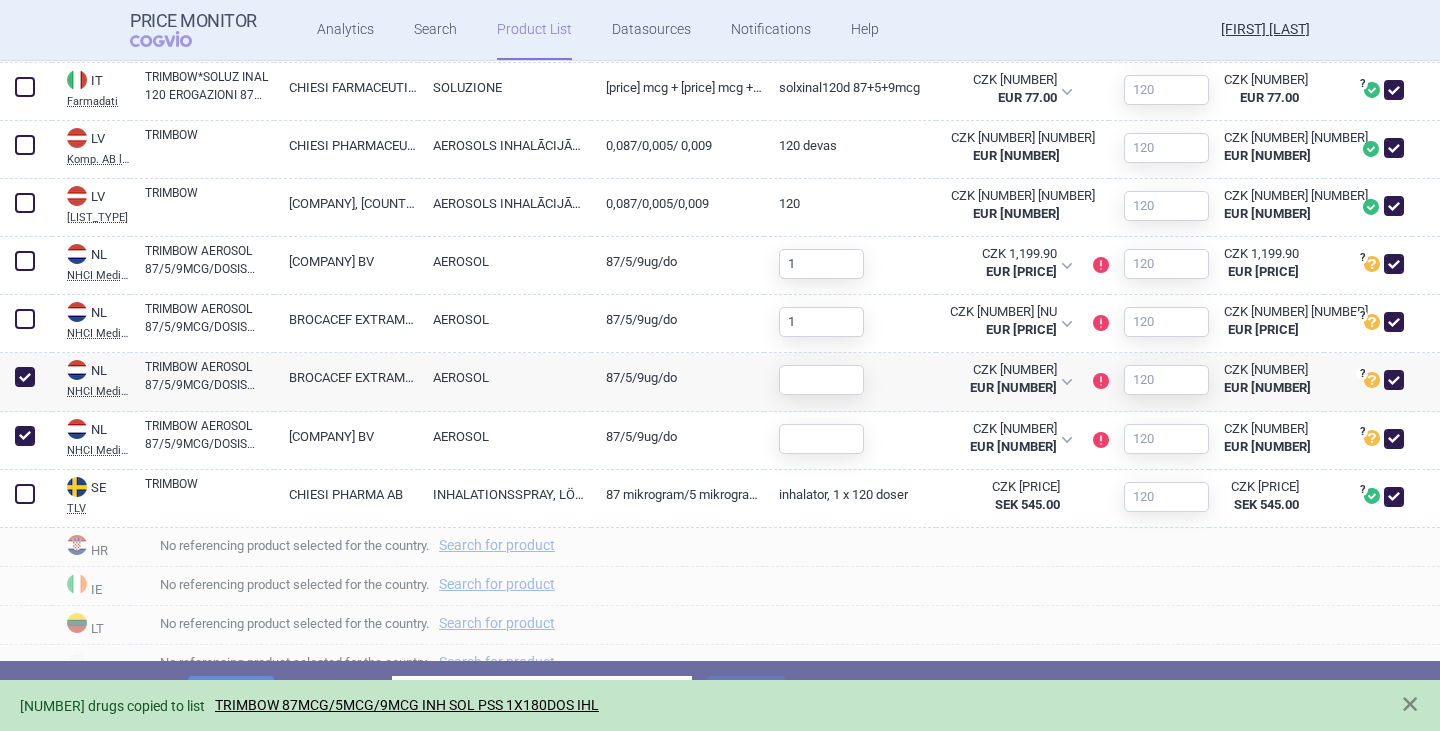 drag, startPoint x: 1402, startPoint y: 707, endPoint x: 1361, endPoint y: 713, distance: 41.4367 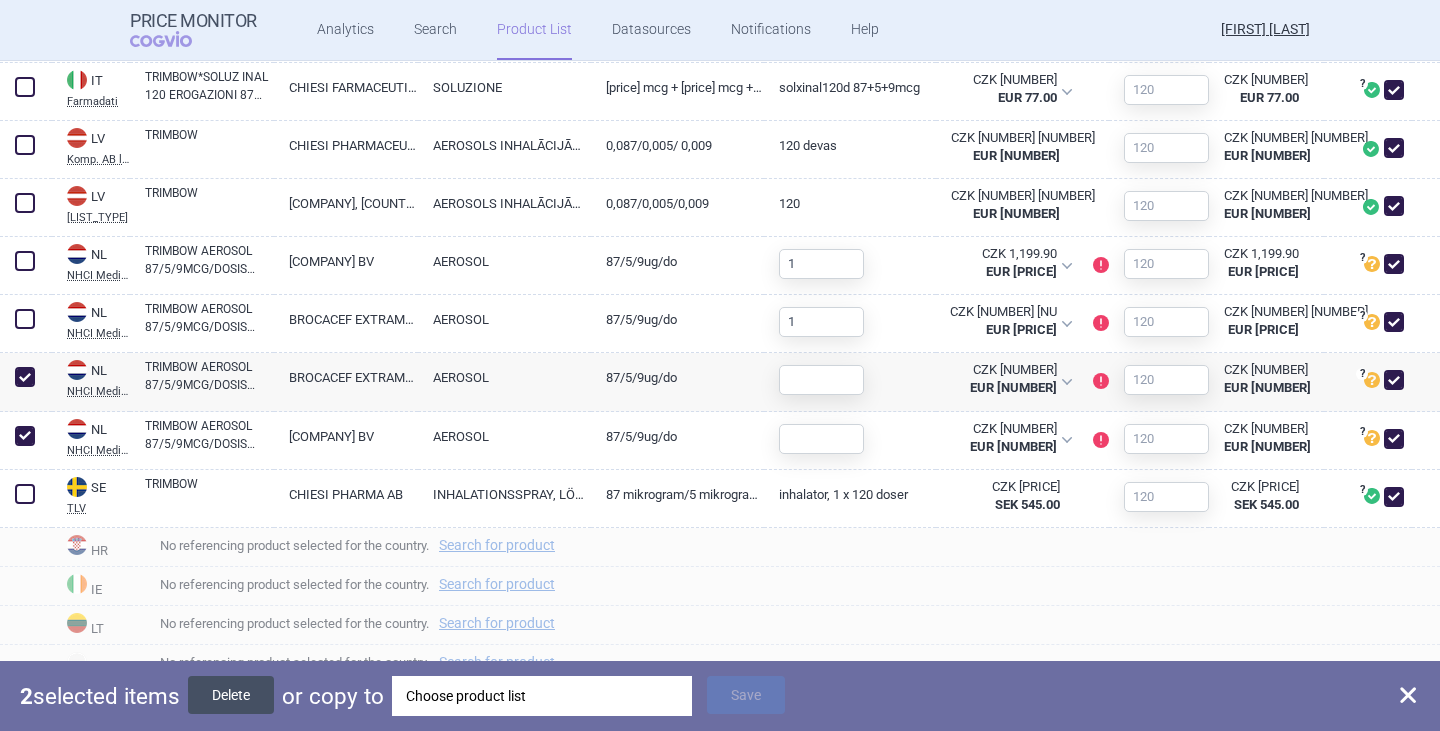 drag, startPoint x: 229, startPoint y: 687, endPoint x: 250, endPoint y: 697, distance: 23.259407 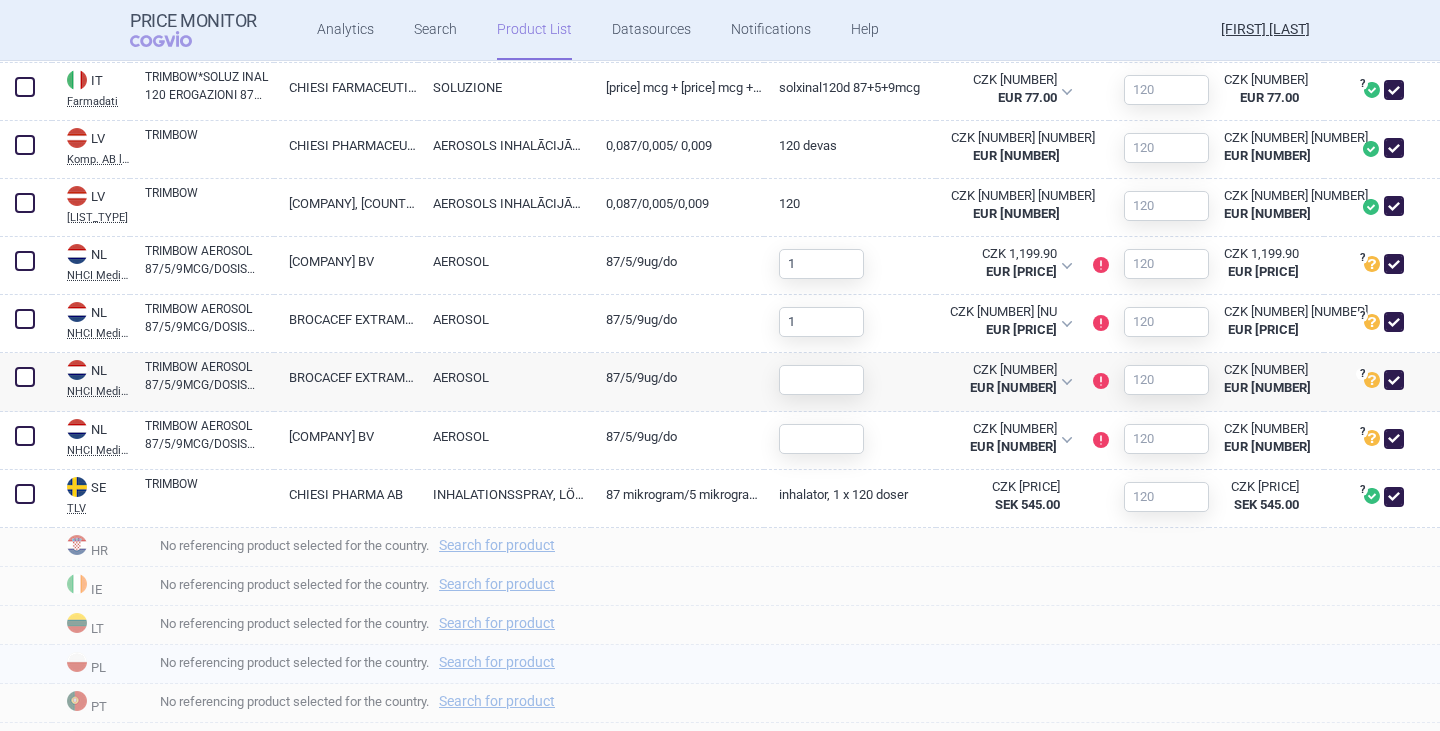 checkbox on "false" 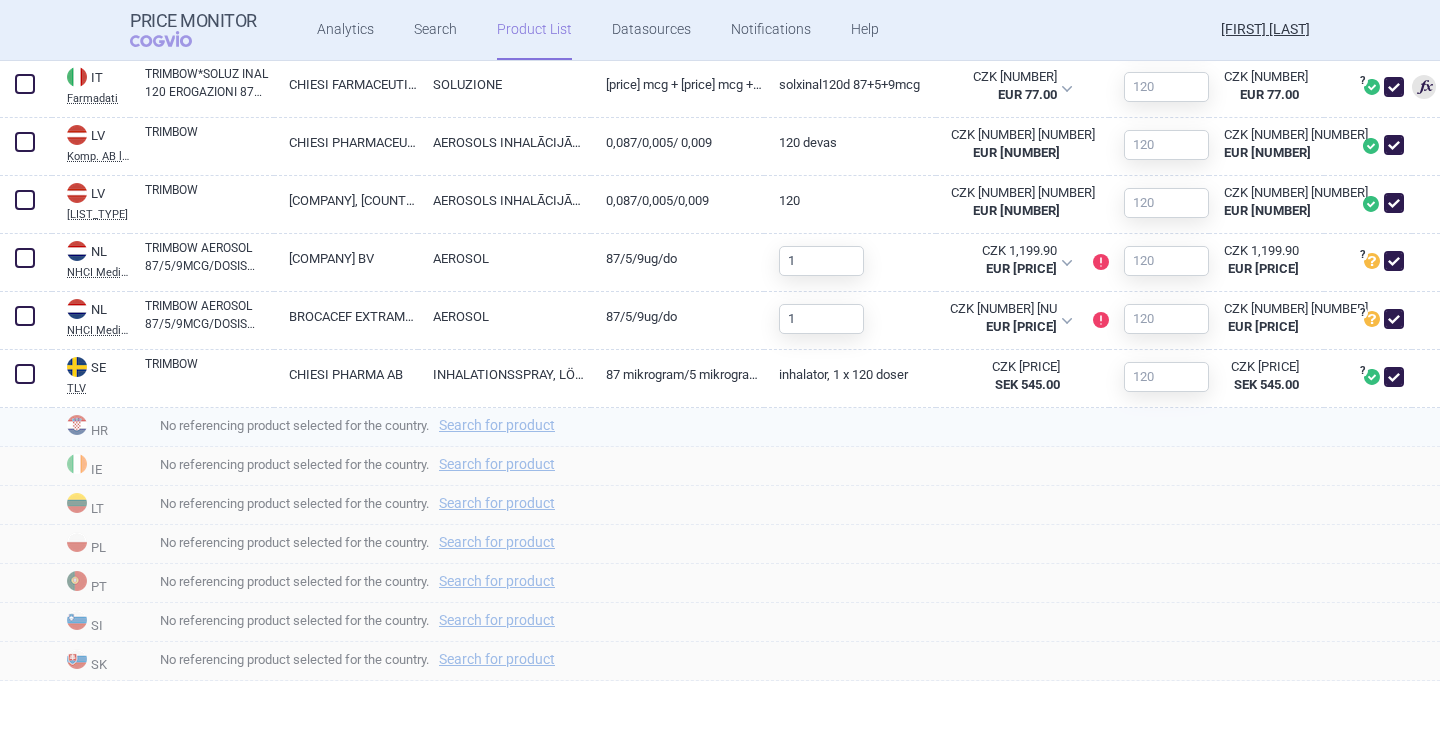 scroll, scrollTop: 1482, scrollLeft: 0, axis: vertical 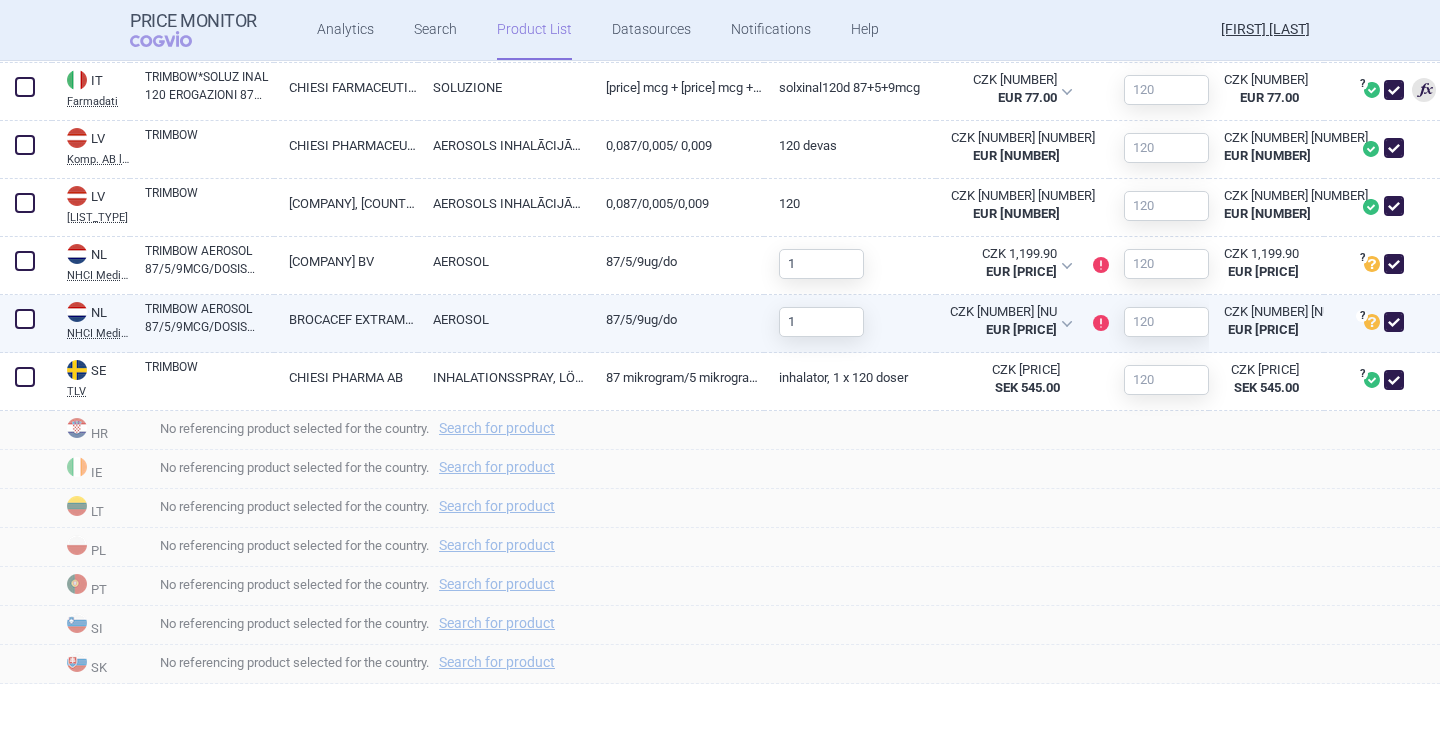 click on "TRIMBOW AEROSOL 87/5/9MCG/DOSIS SPUITBUS 120DO" at bounding box center (209, 318) 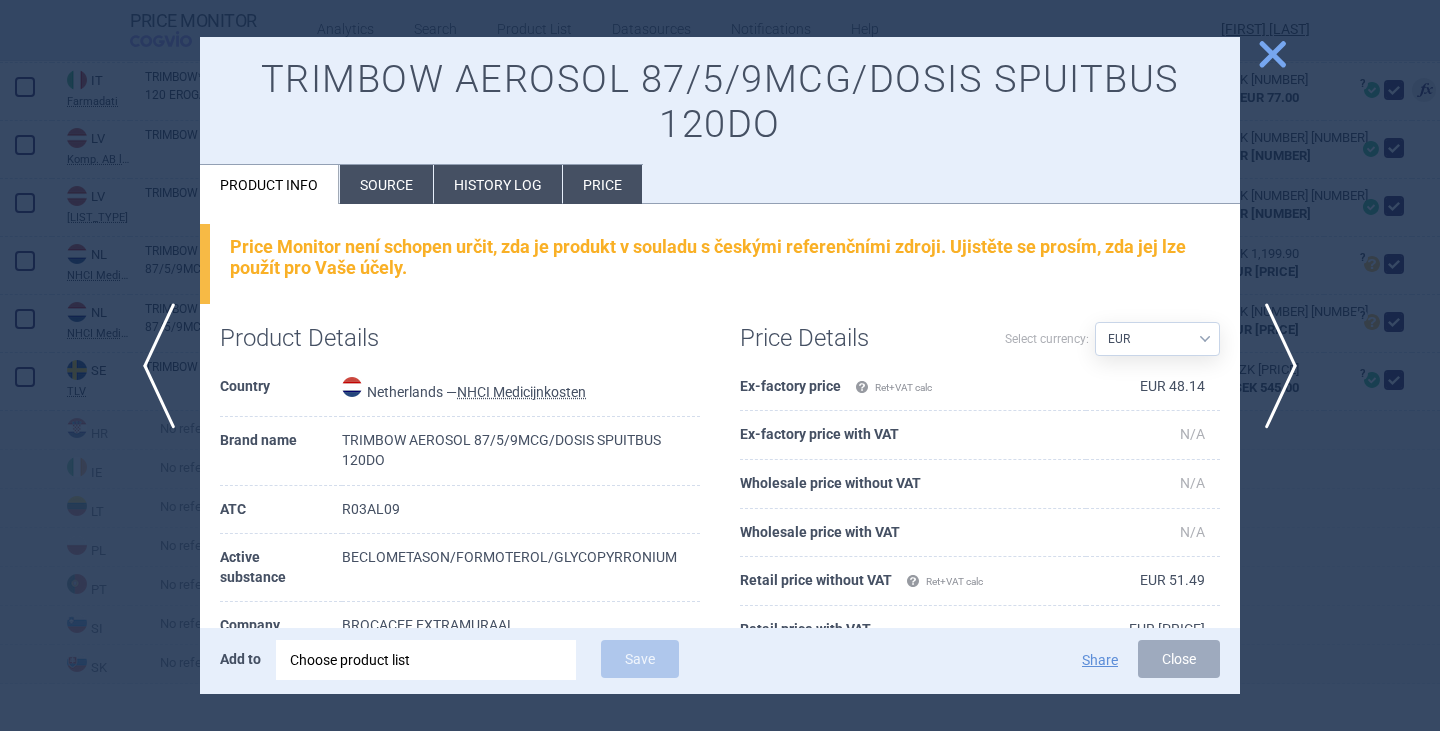 click on "close" at bounding box center [1272, 54] 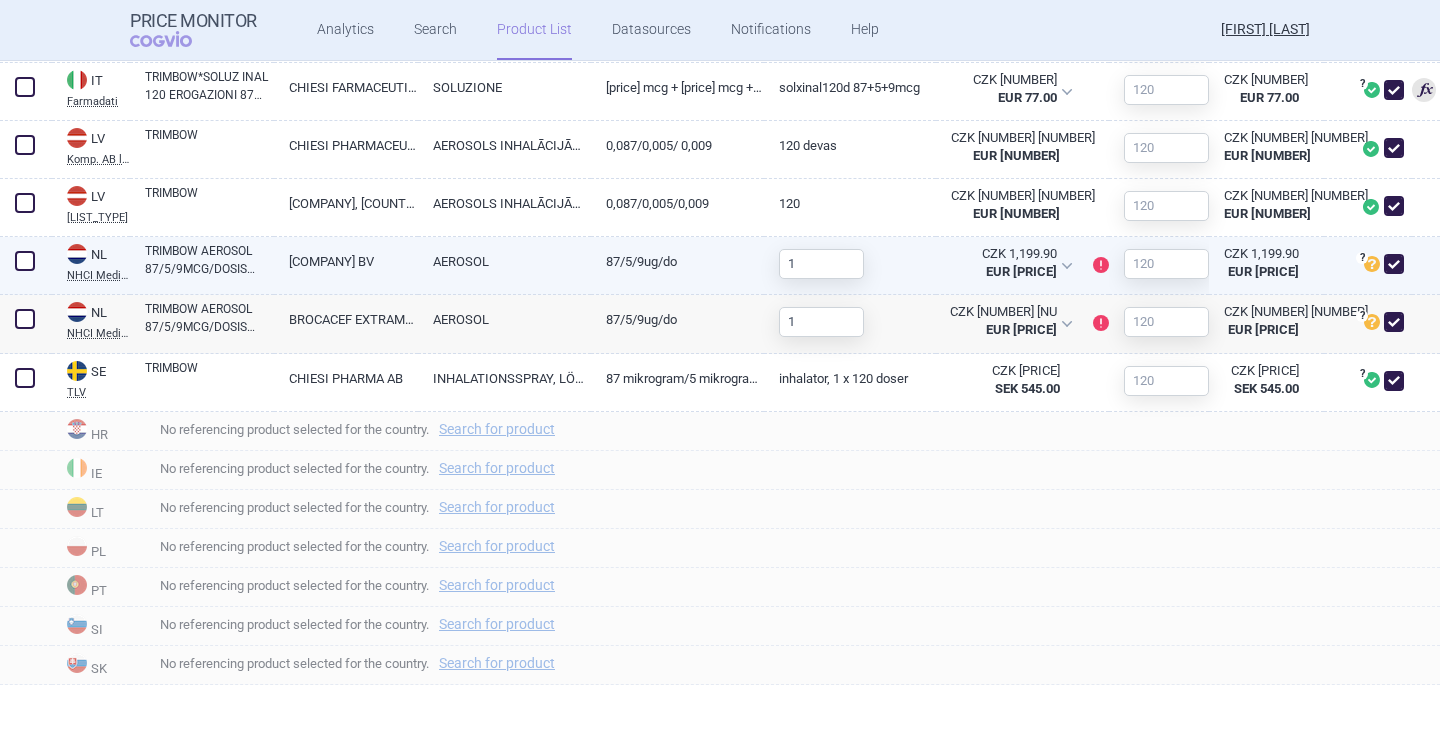 click on "TRIMBOW AEROSOL 87/5/9MCG/DOSIS SPUITBUS 120DO" at bounding box center [202, 266] 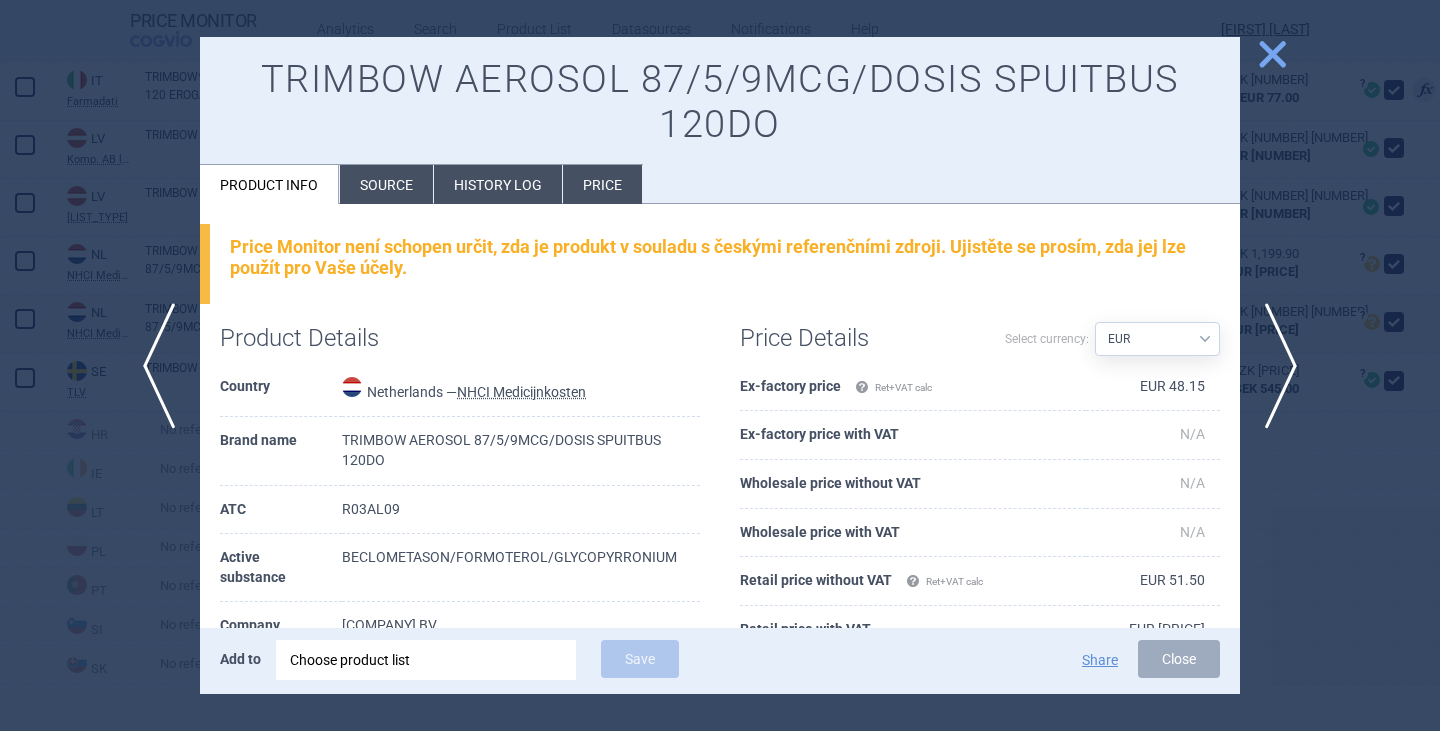 click on "close" at bounding box center [1272, 54] 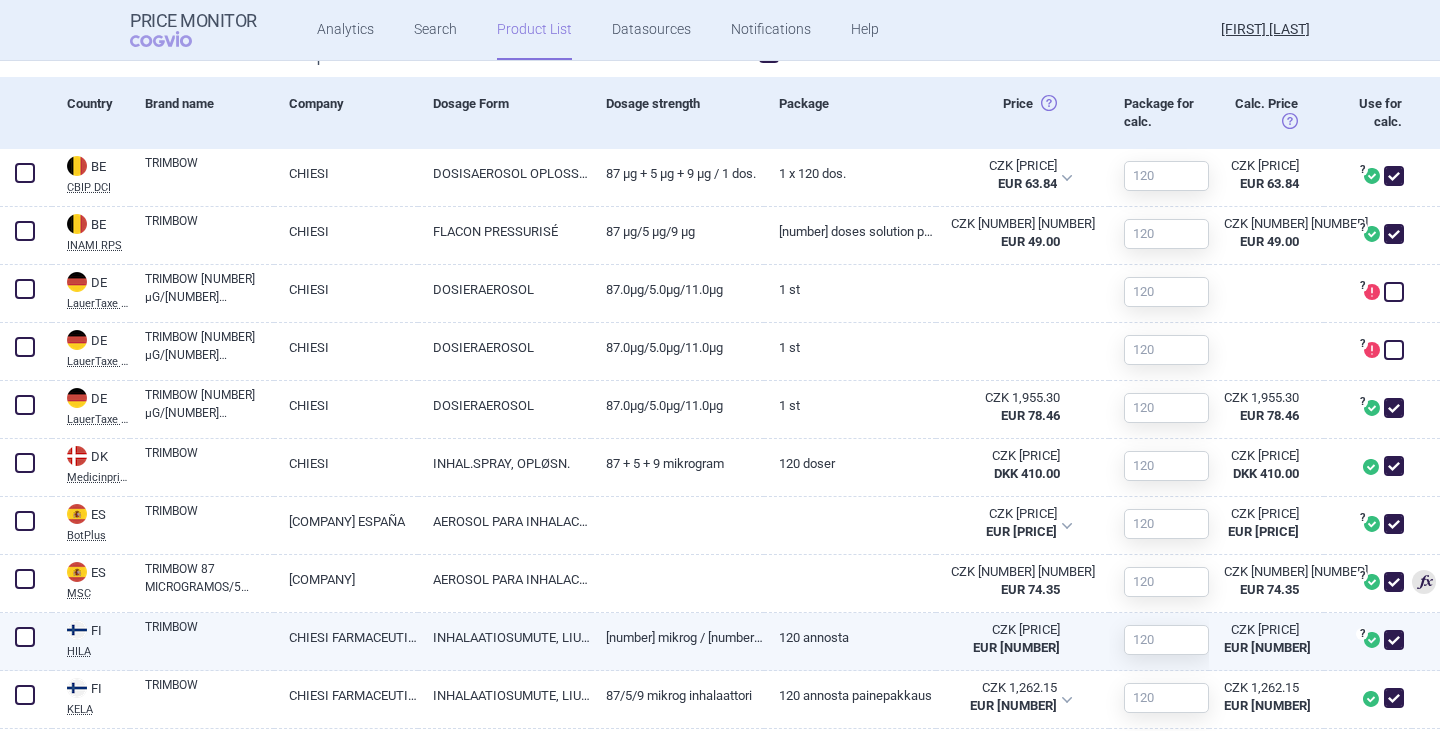 scroll, scrollTop: 1000, scrollLeft: 0, axis: vertical 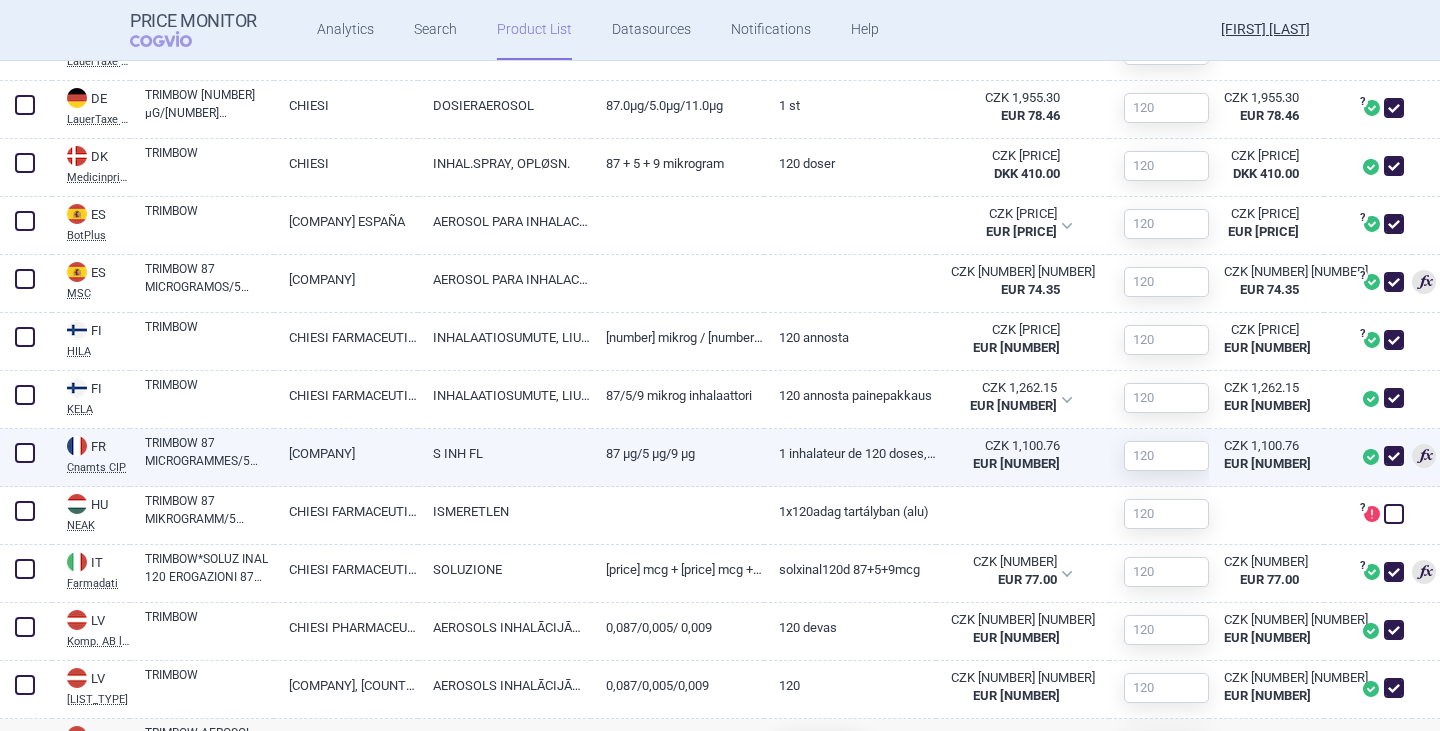 click on "TRIMBOW 87 MICROGRAMMES/5 MICROGRAMMES/9 MICROGRAMMES (BÉCLOMÉTASONE, FORMOTÉROL, GLYCOPYRRONIUM)" at bounding box center (209, 452) 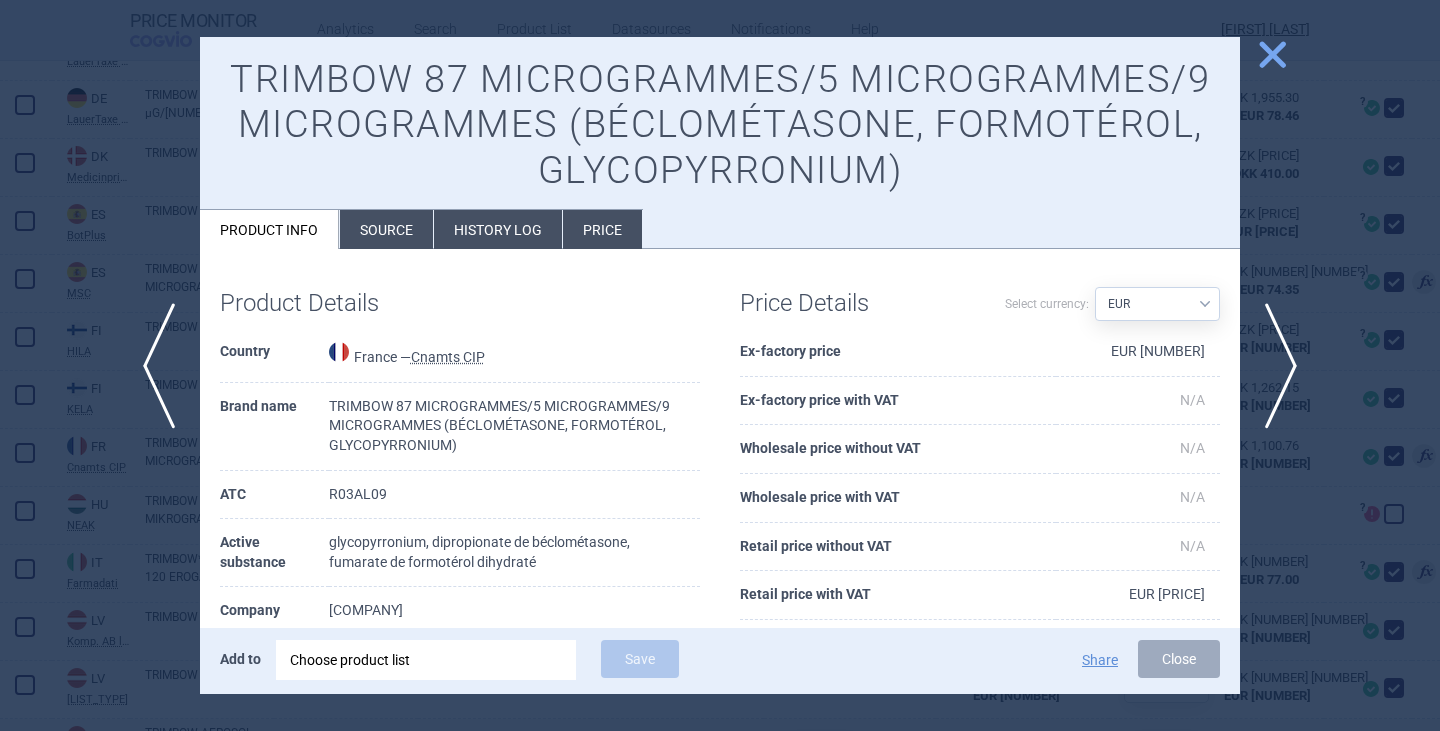 click on "Source" at bounding box center (386, 229) 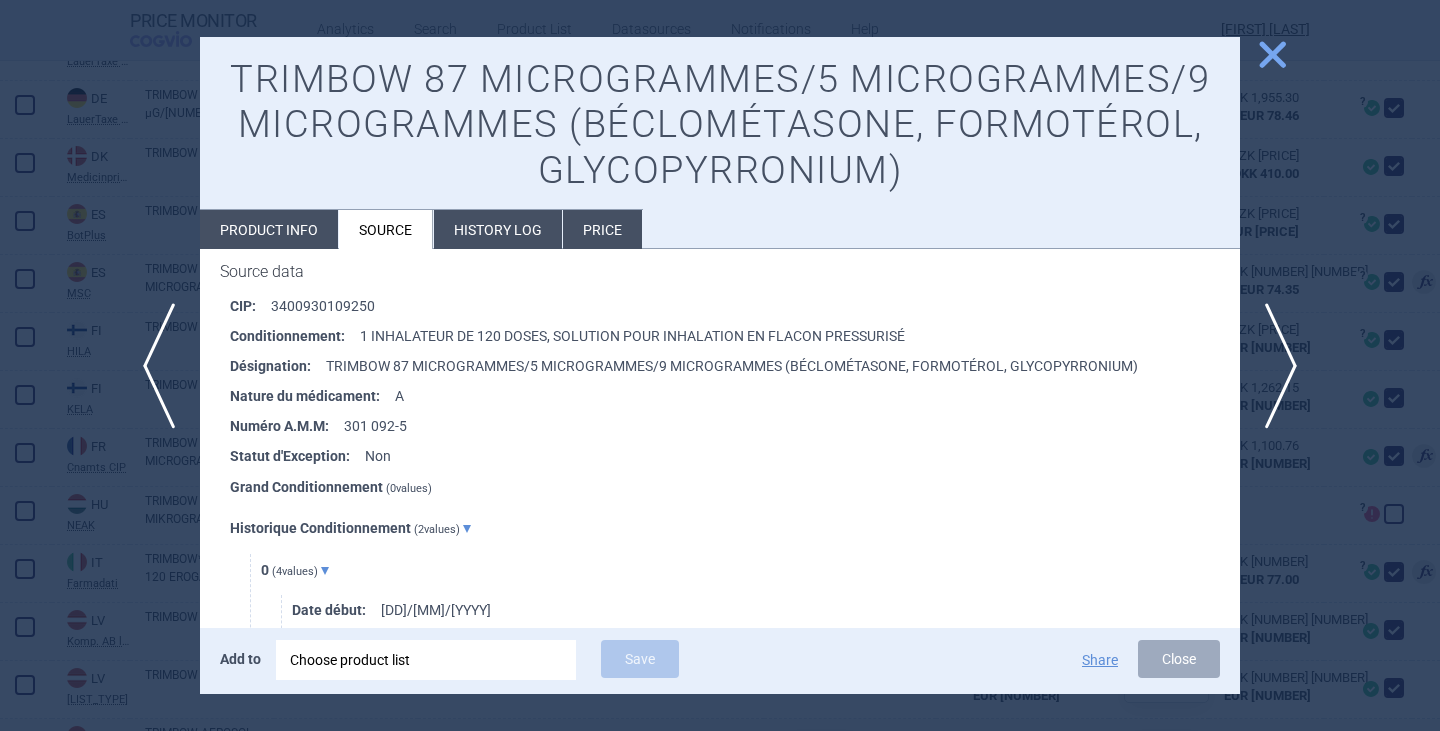 scroll, scrollTop: 300, scrollLeft: 0, axis: vertical 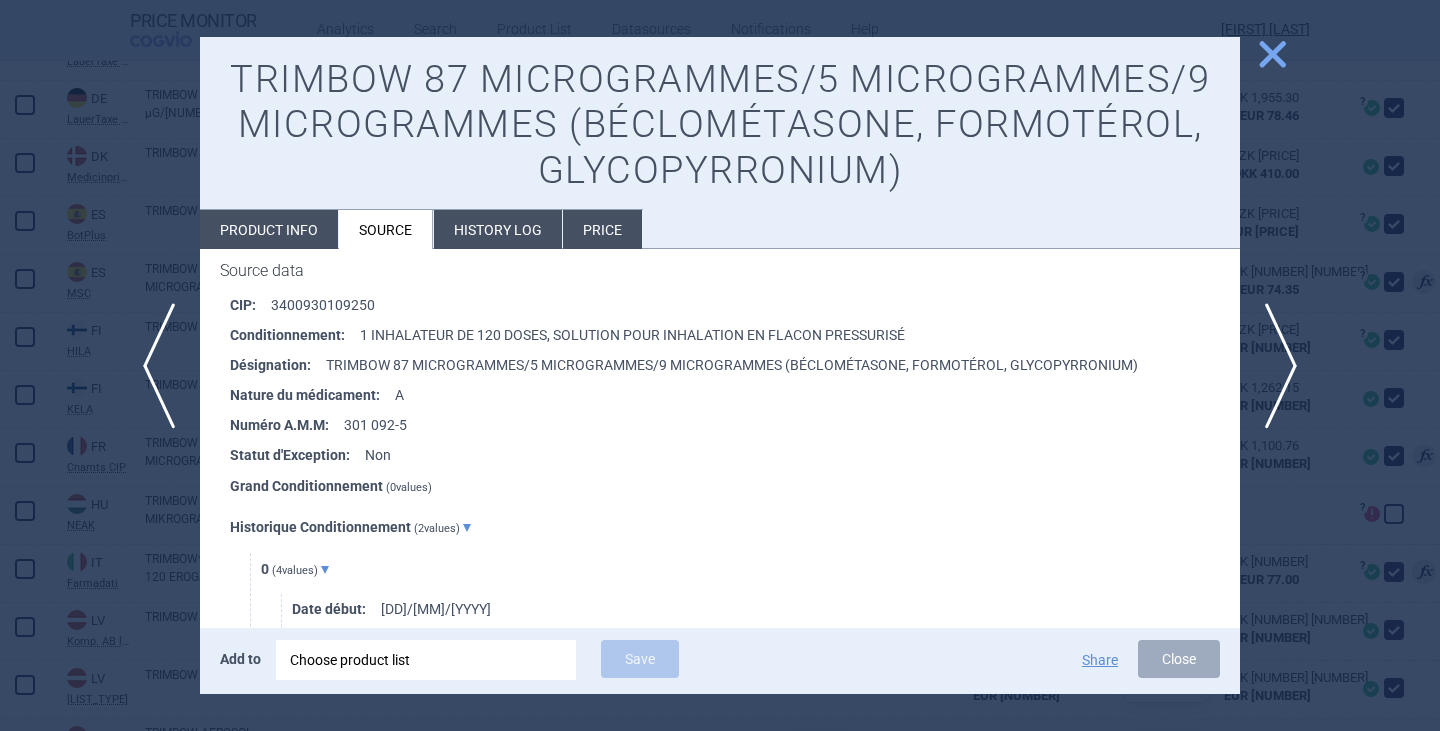 click on "close" at bounding box center [1272, 54] 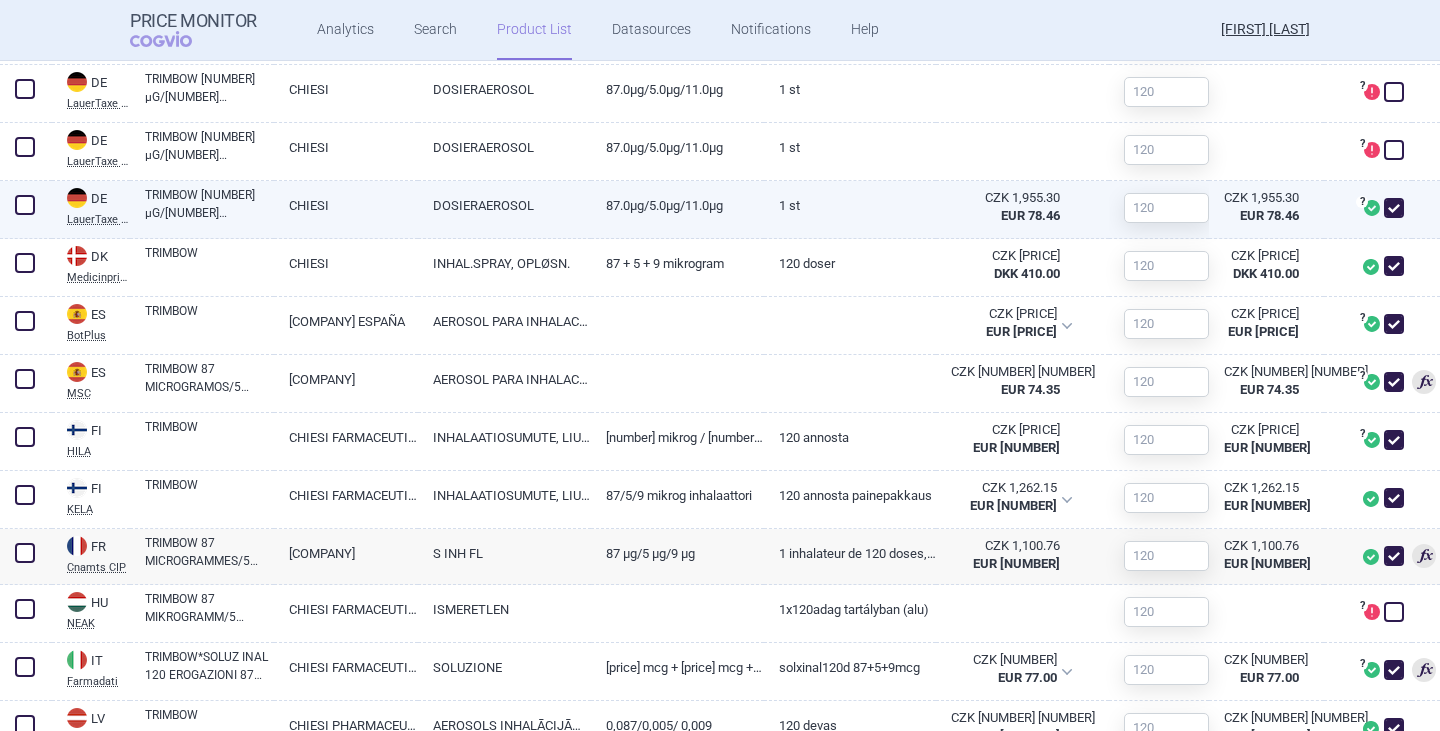 scroll, scrollTop: 0, scrollLeft: 0, axis: both 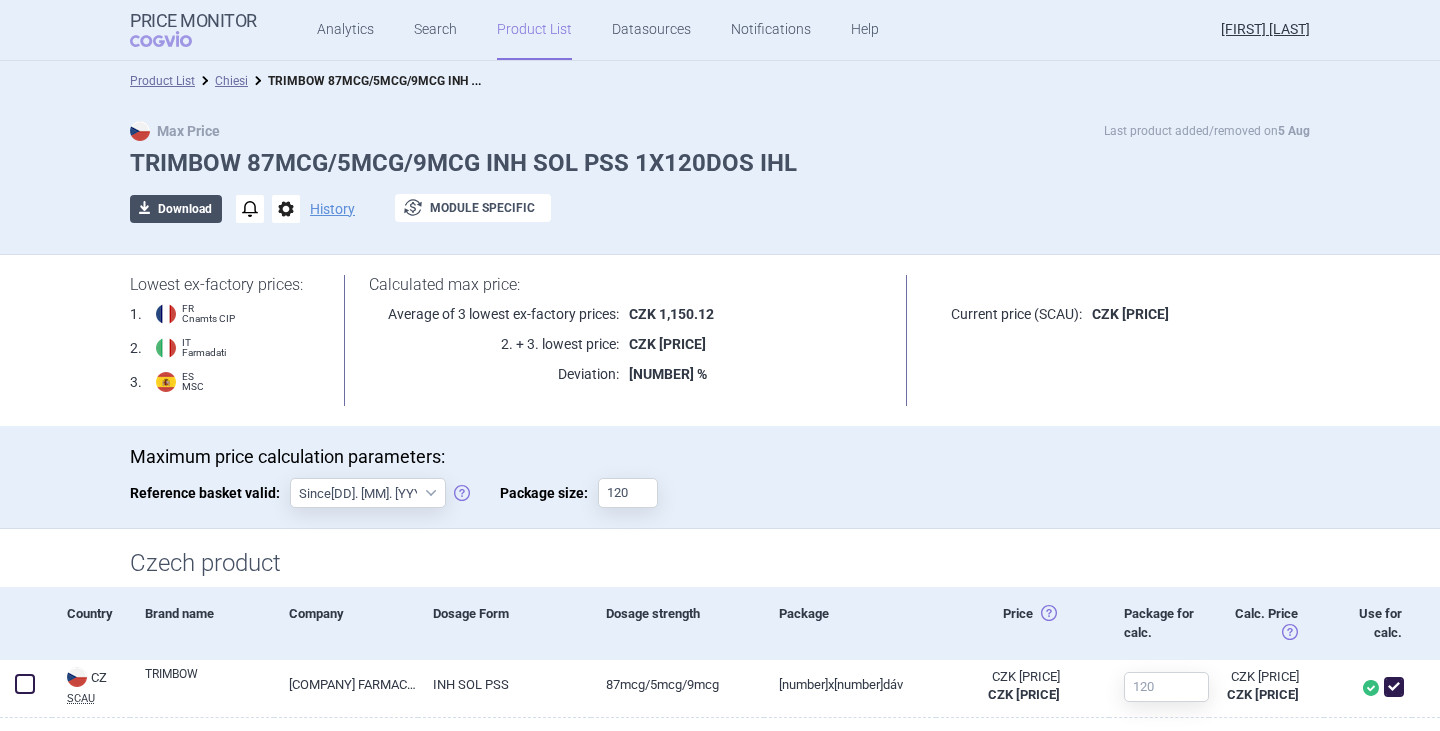 click on "download Download" at bounding box center (176, 209) 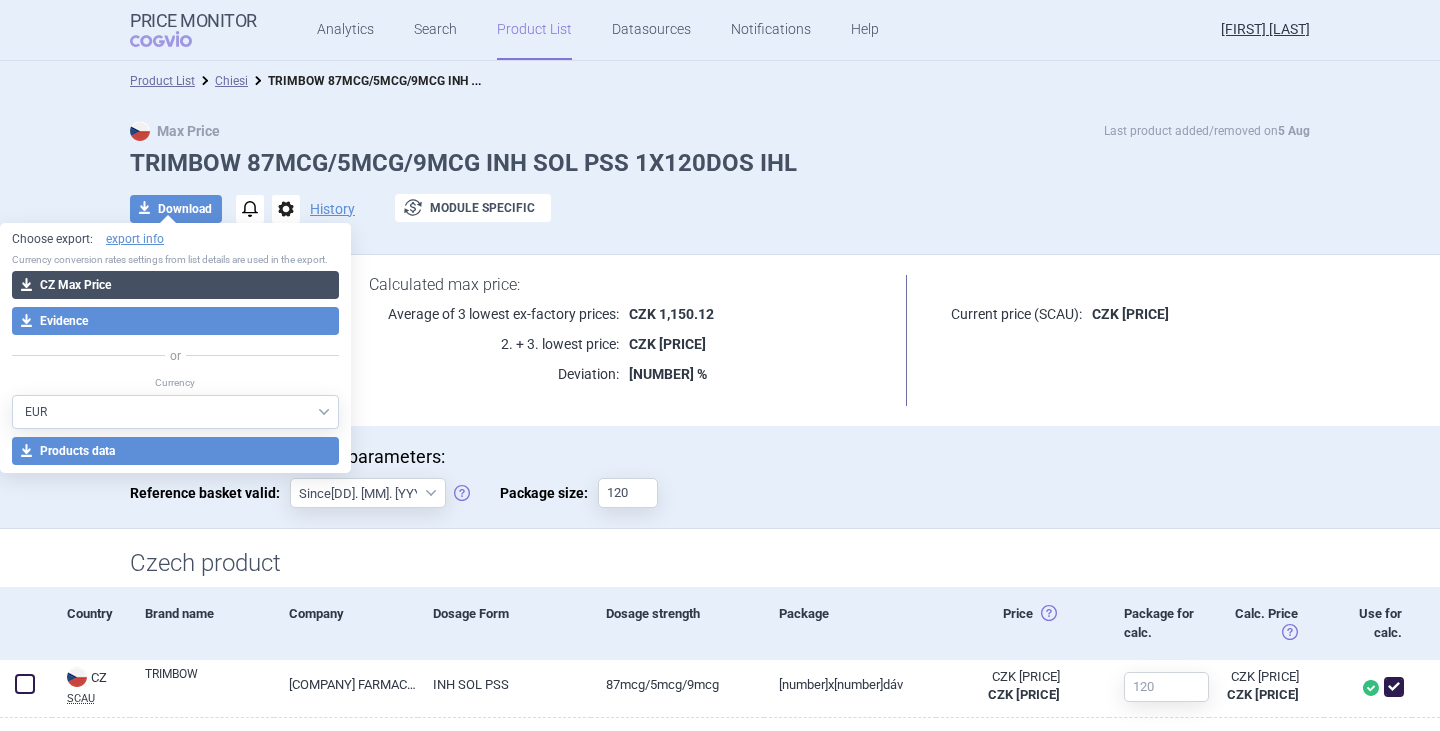 click on "download CZ Max Price" at bounding box center [175, 285] 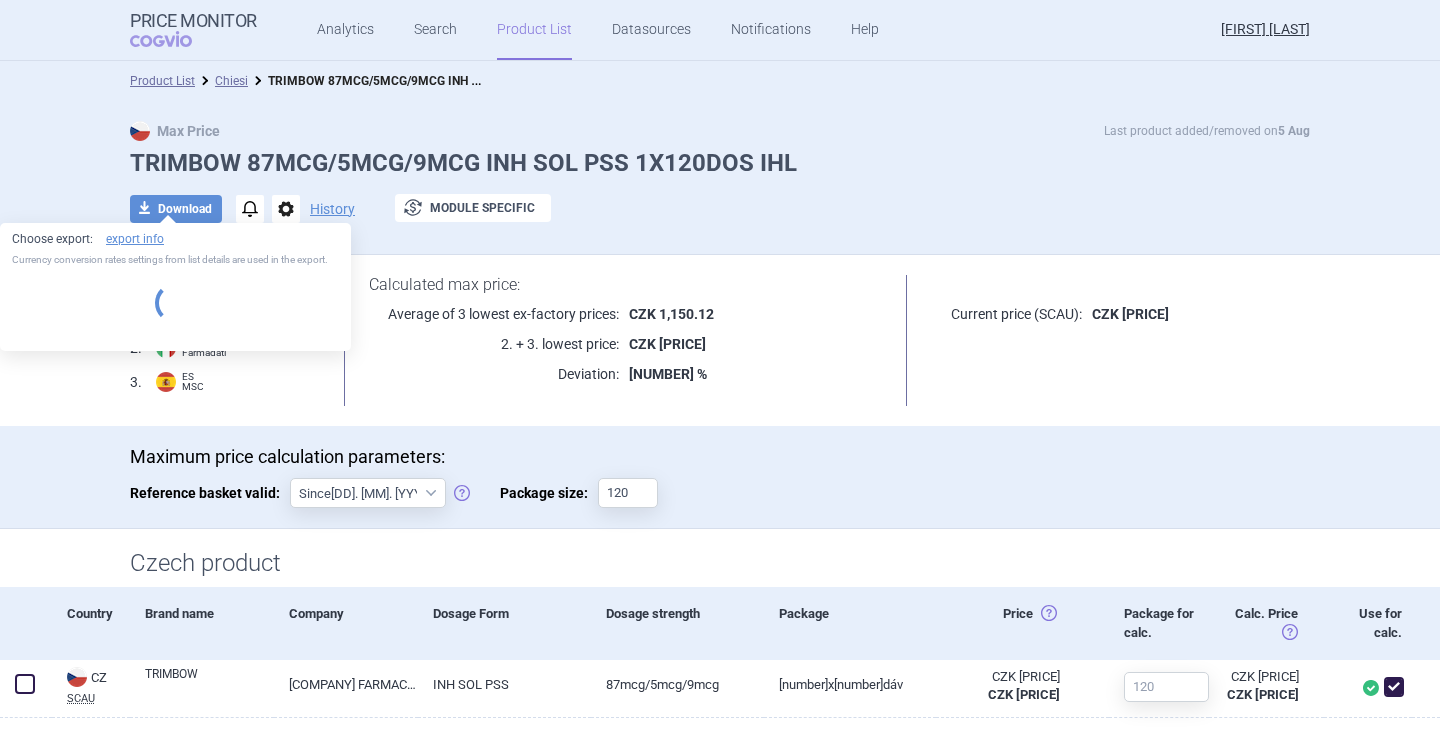select on "EUR" 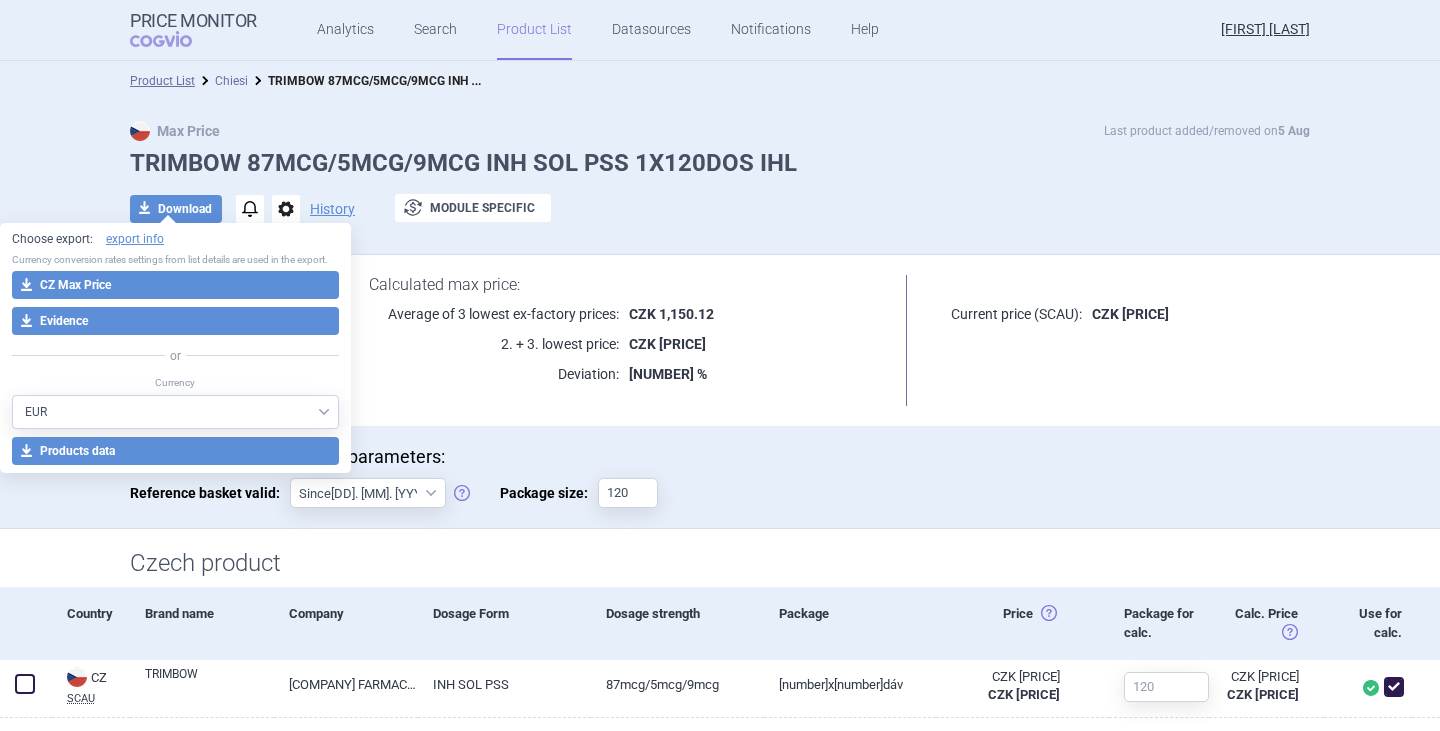click on "Chiesi" at bounding box center [231, 81] 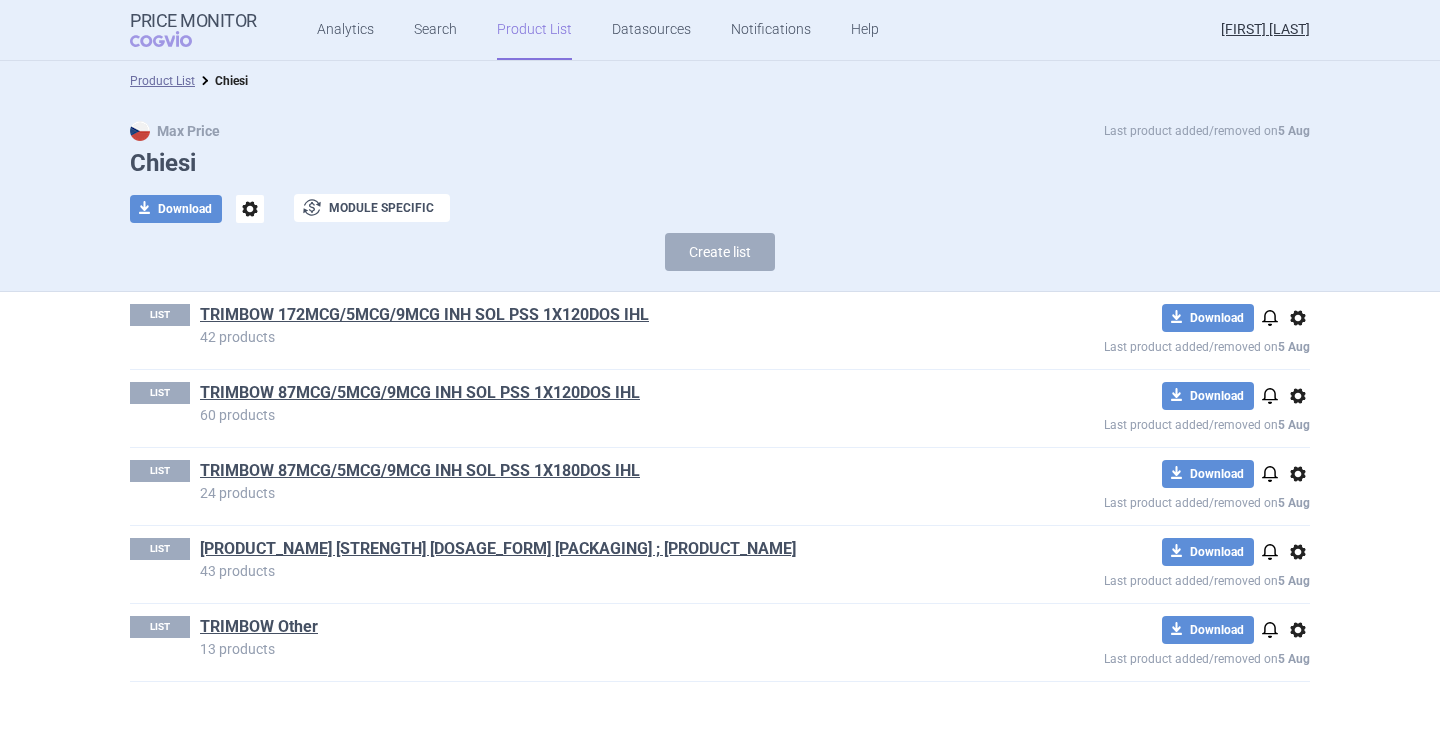 click on "TRIMBOW Other" at bounding box center (259, 627) 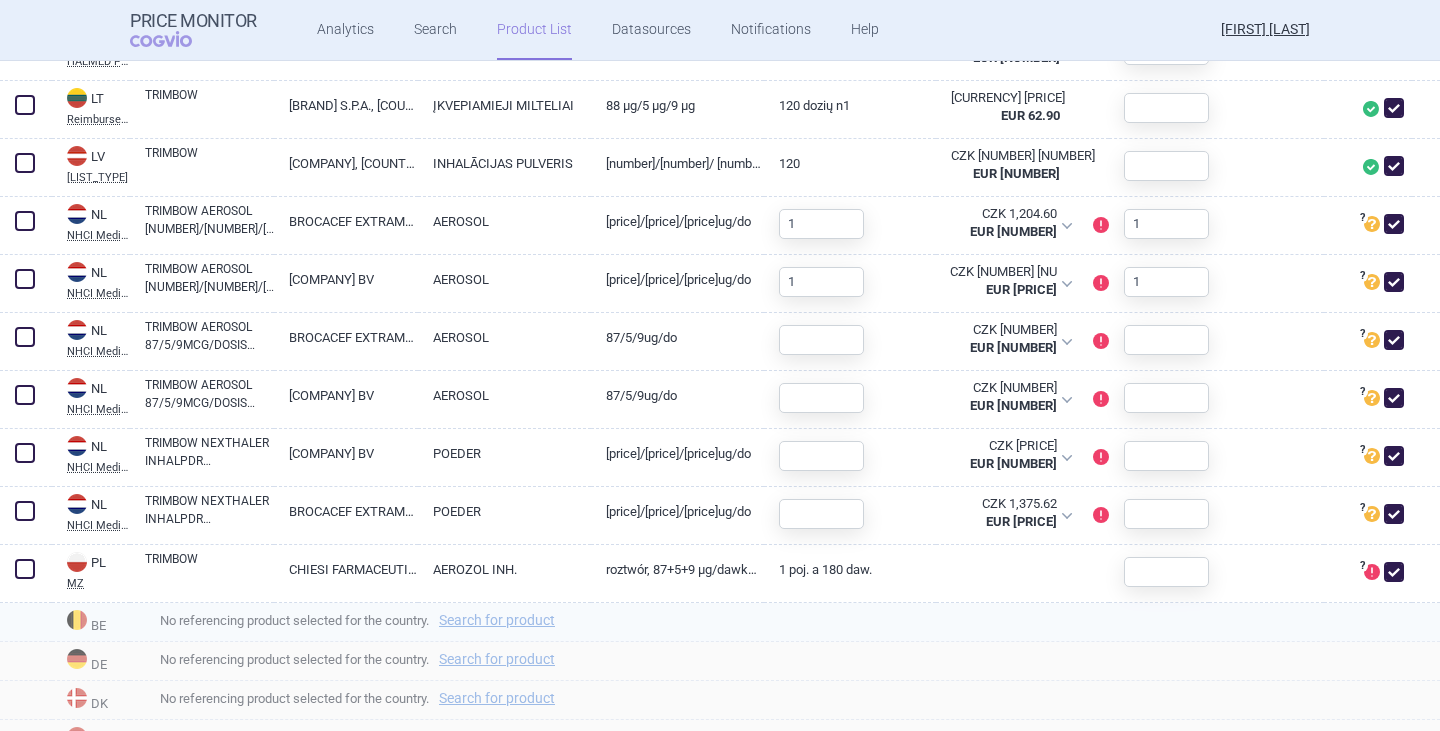 scroll, scrollTop: 1000, scrollLeft: 0, axis: vertical 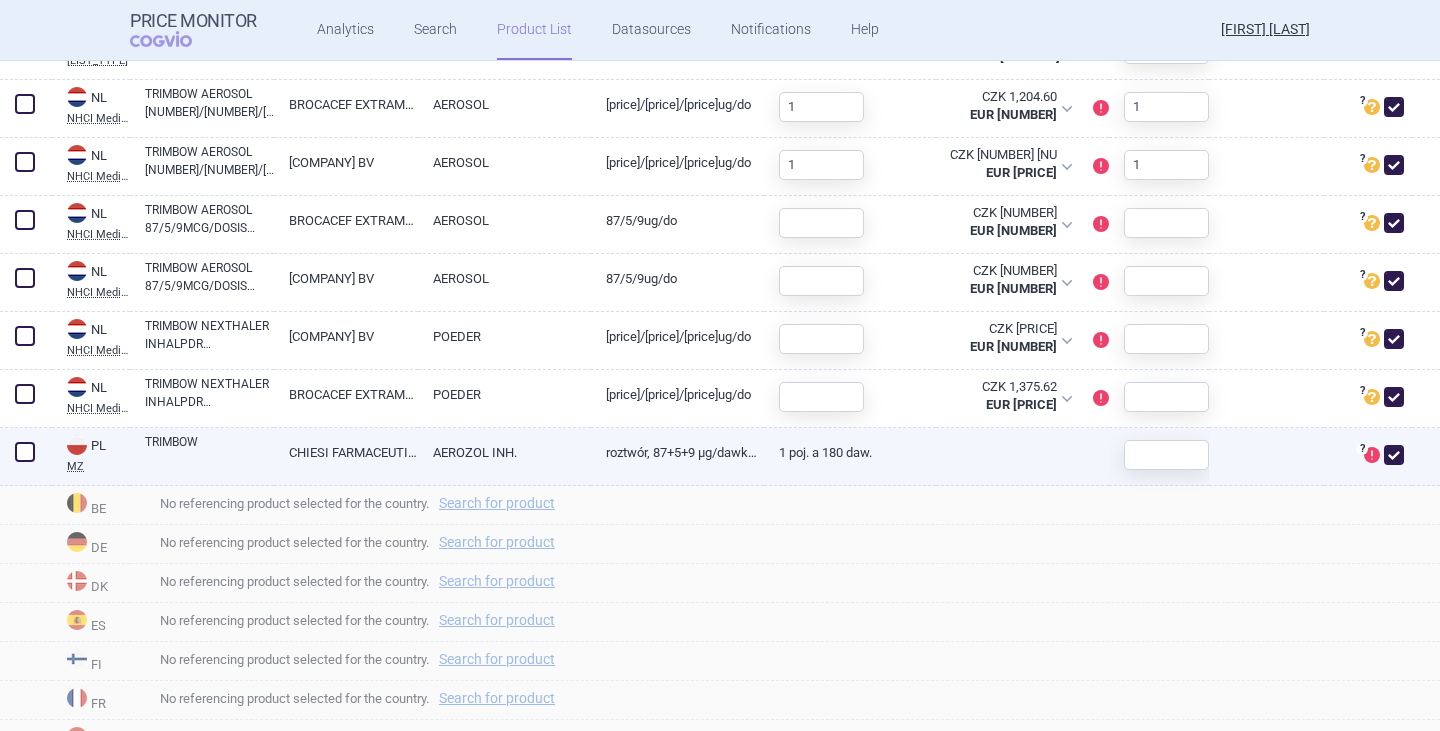 click at bounding box center [25, 452] 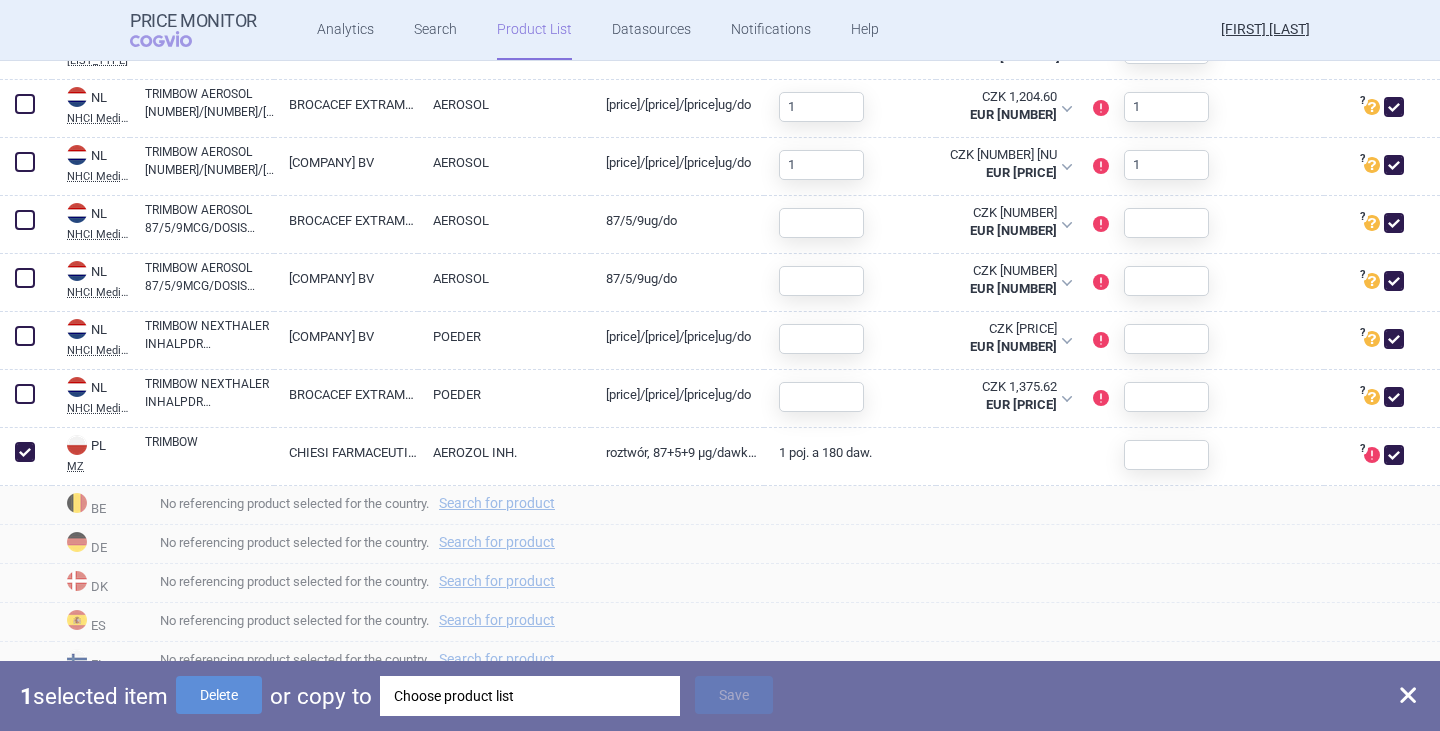 click on "Choose product list" at bounding box center (530, 696) 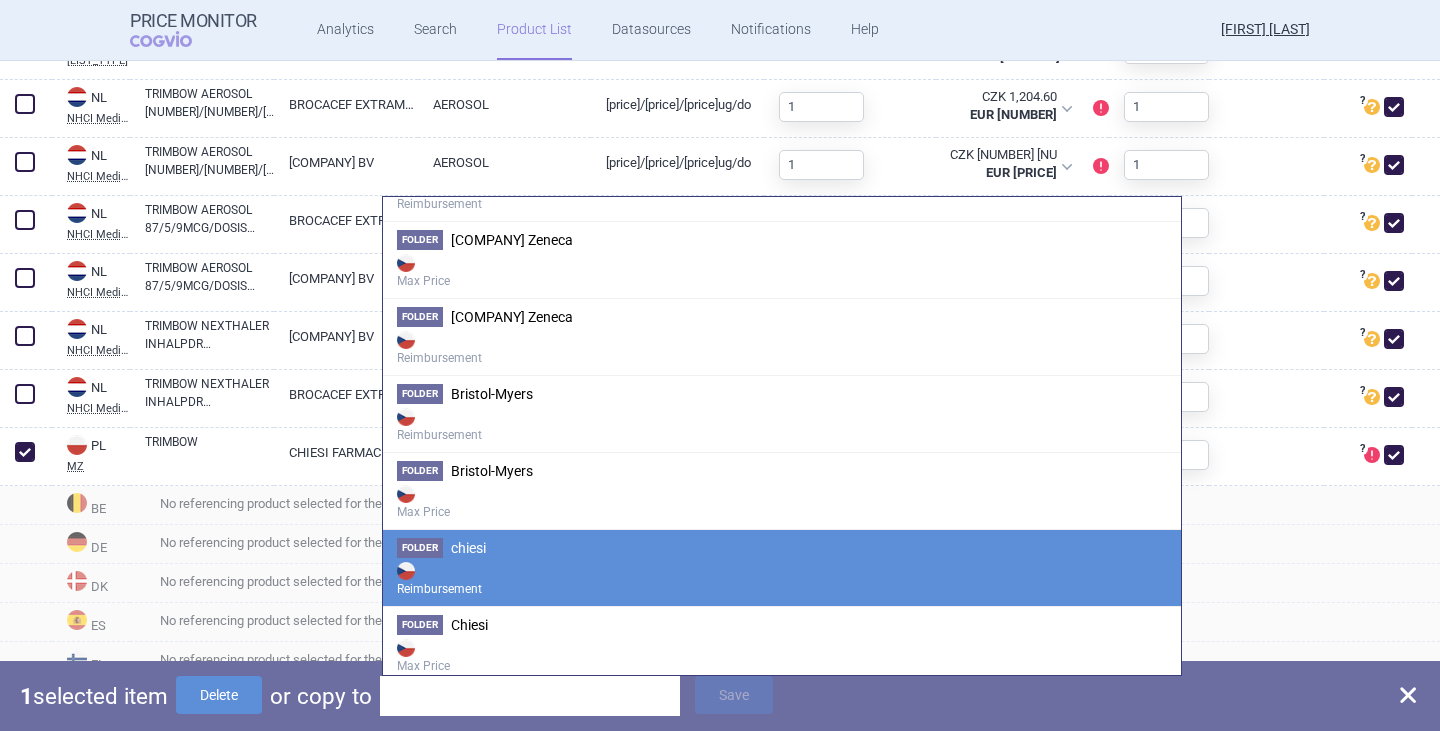 scroll, scrollTop: 700, scrollLeft: 0, axis: vertical 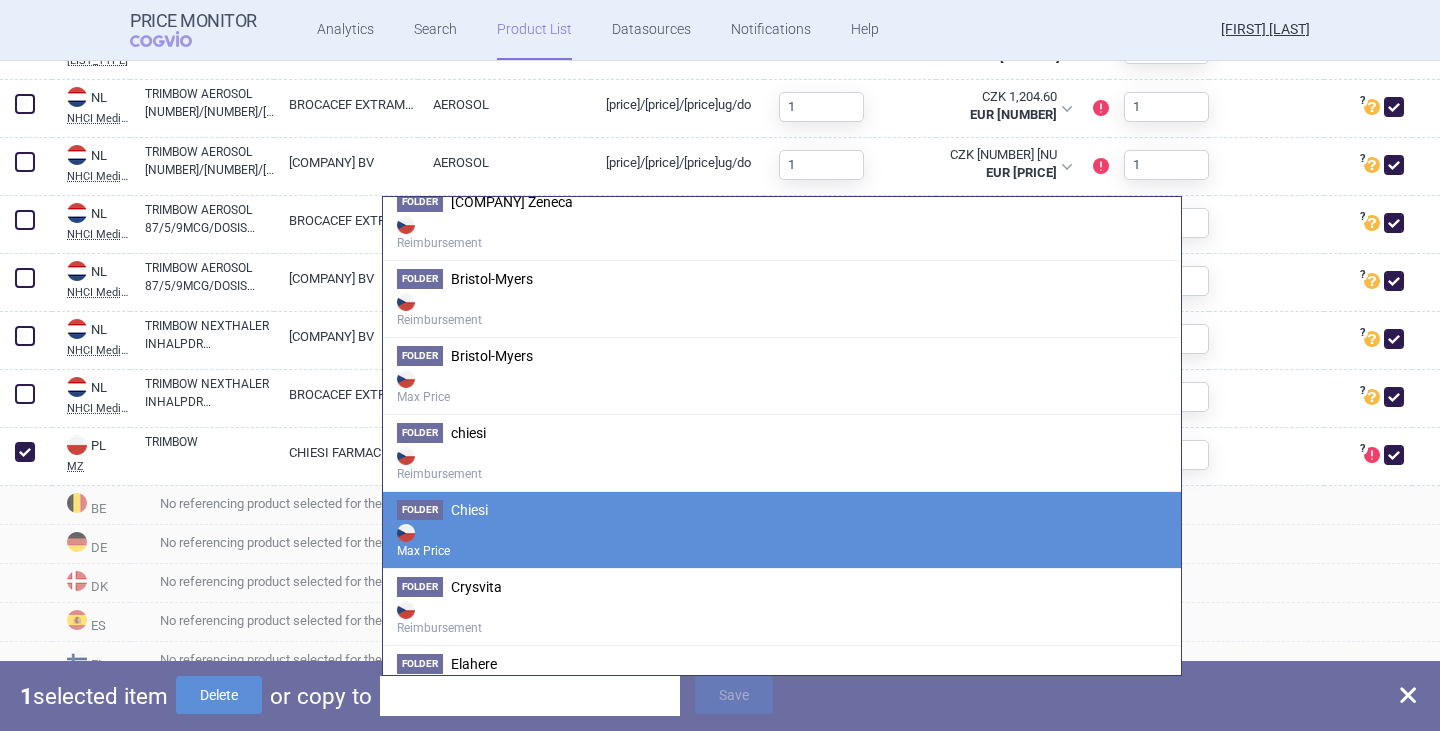 click on "Max Price" at bounding box center (782, 540) 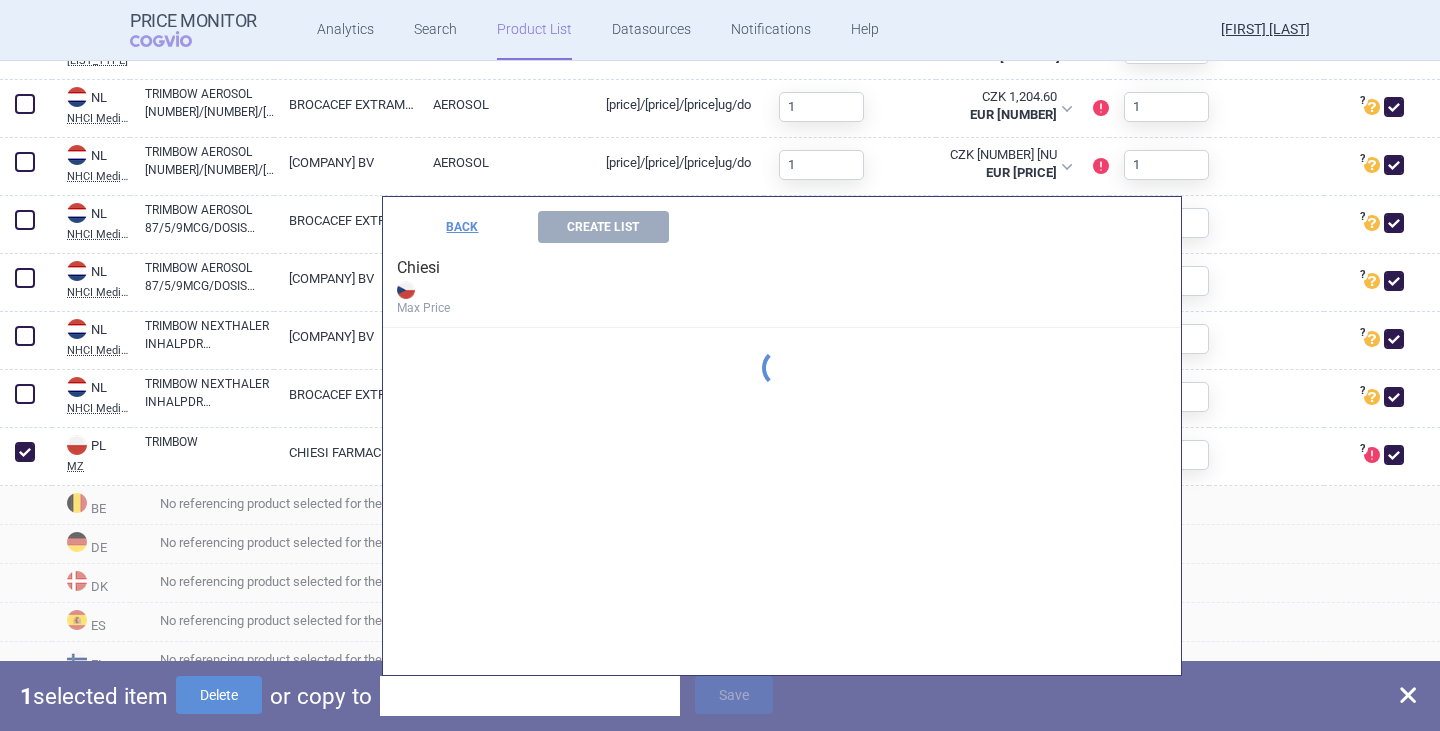 scroll, scrollTop: 0, scrollLeft: 0, axis: both 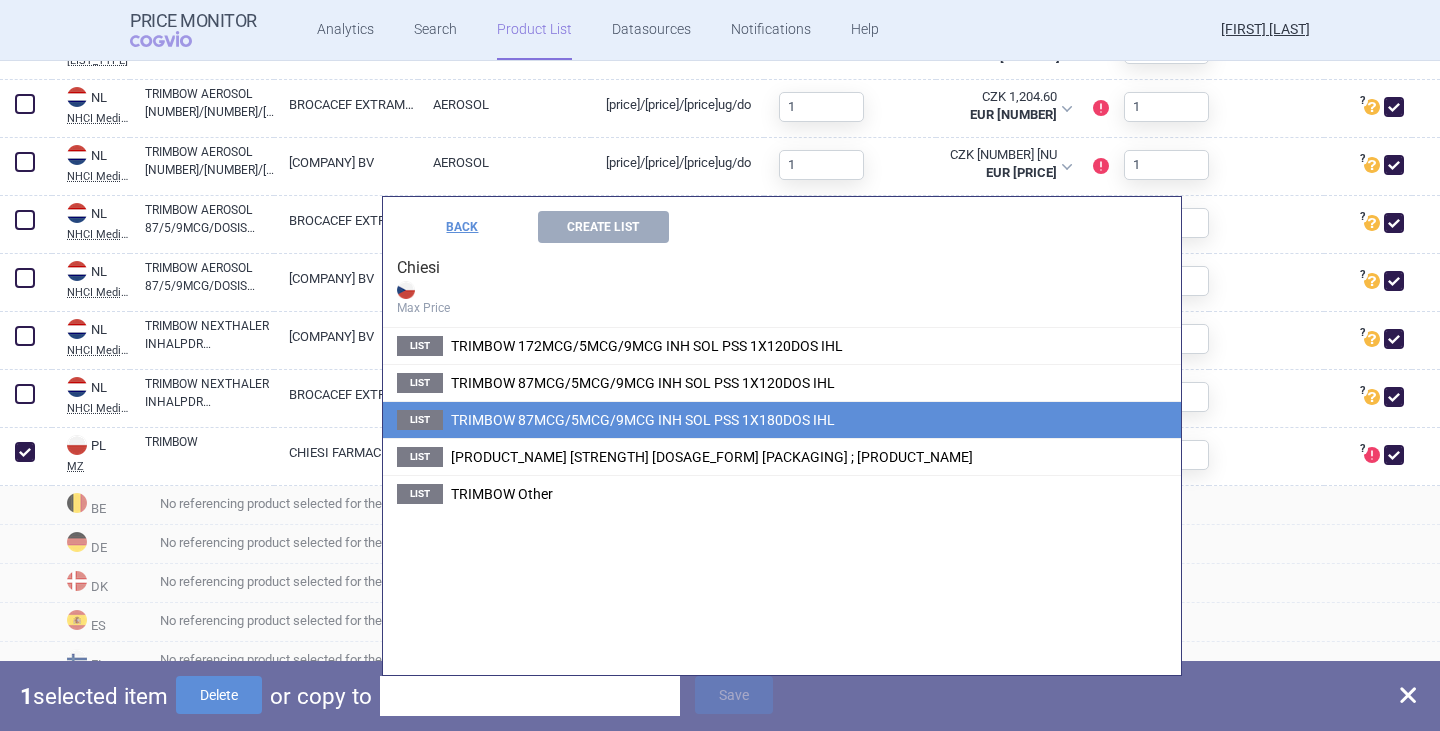 click on "TRIMBOW 87MCG/5MCG/9MCG INH SOL PSS 1X180DOS IHL" at bounding box center [643, 420] 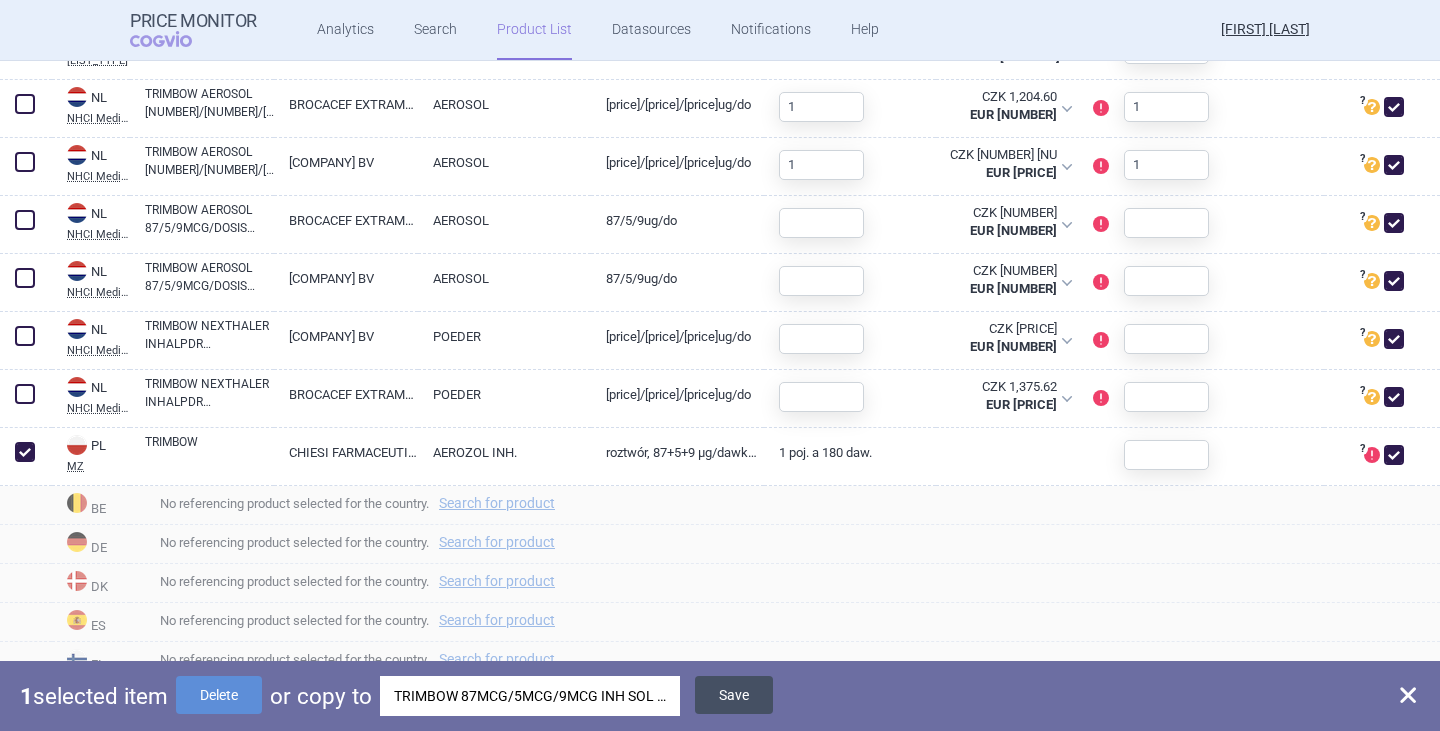 click on "Save" at bounding box center (734, 695) 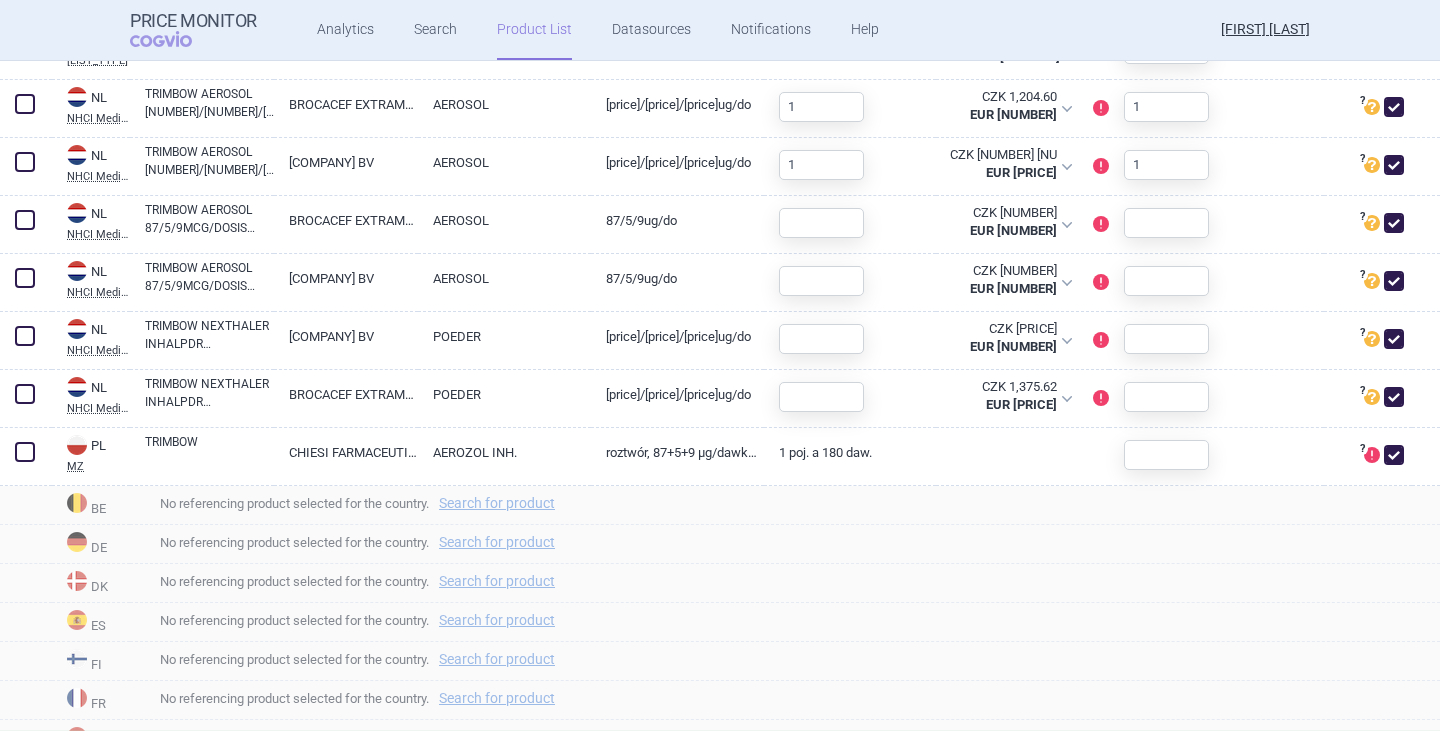 checkbox on "false" 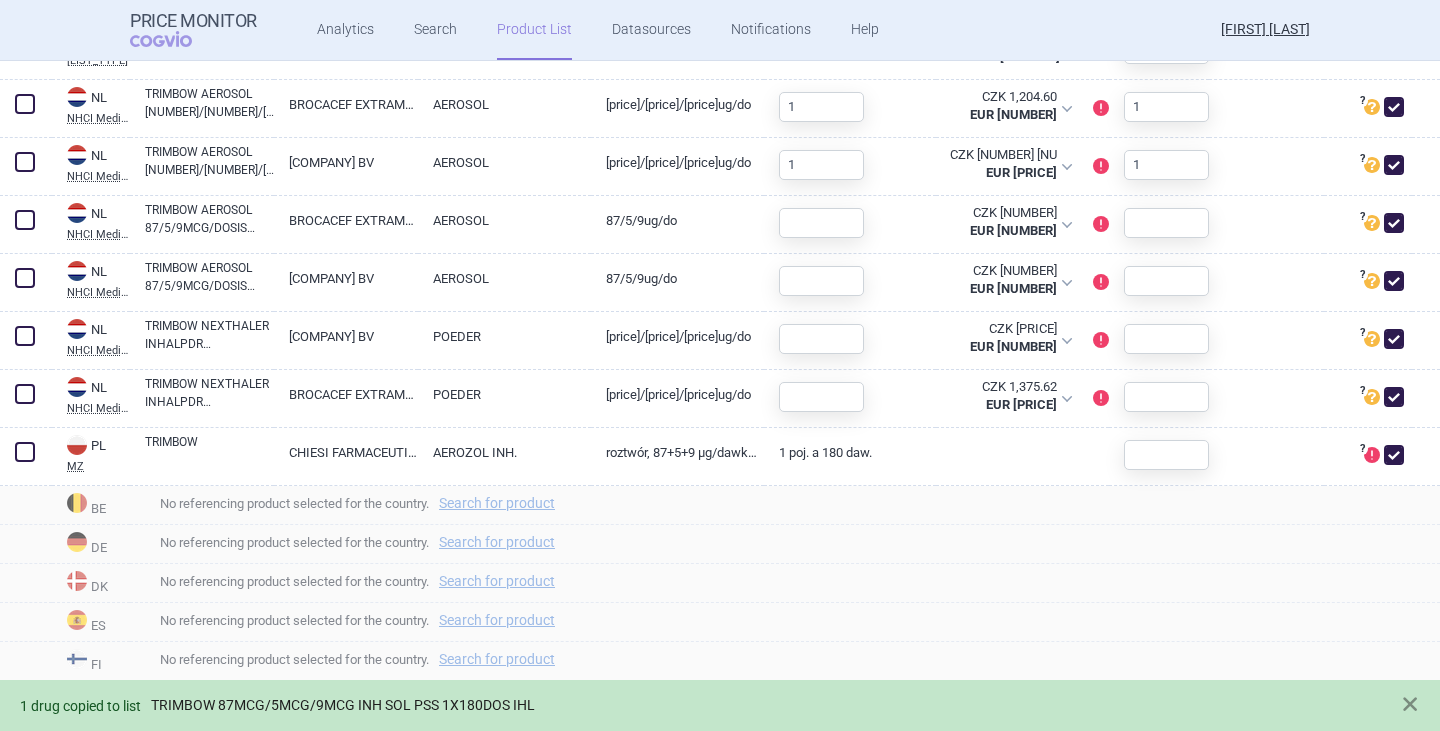 click on "TRIMBOW 87MCG/5MCG/9MCG INH SOL PSS 1X180DOS IHL" at bounding box center (343, 705) 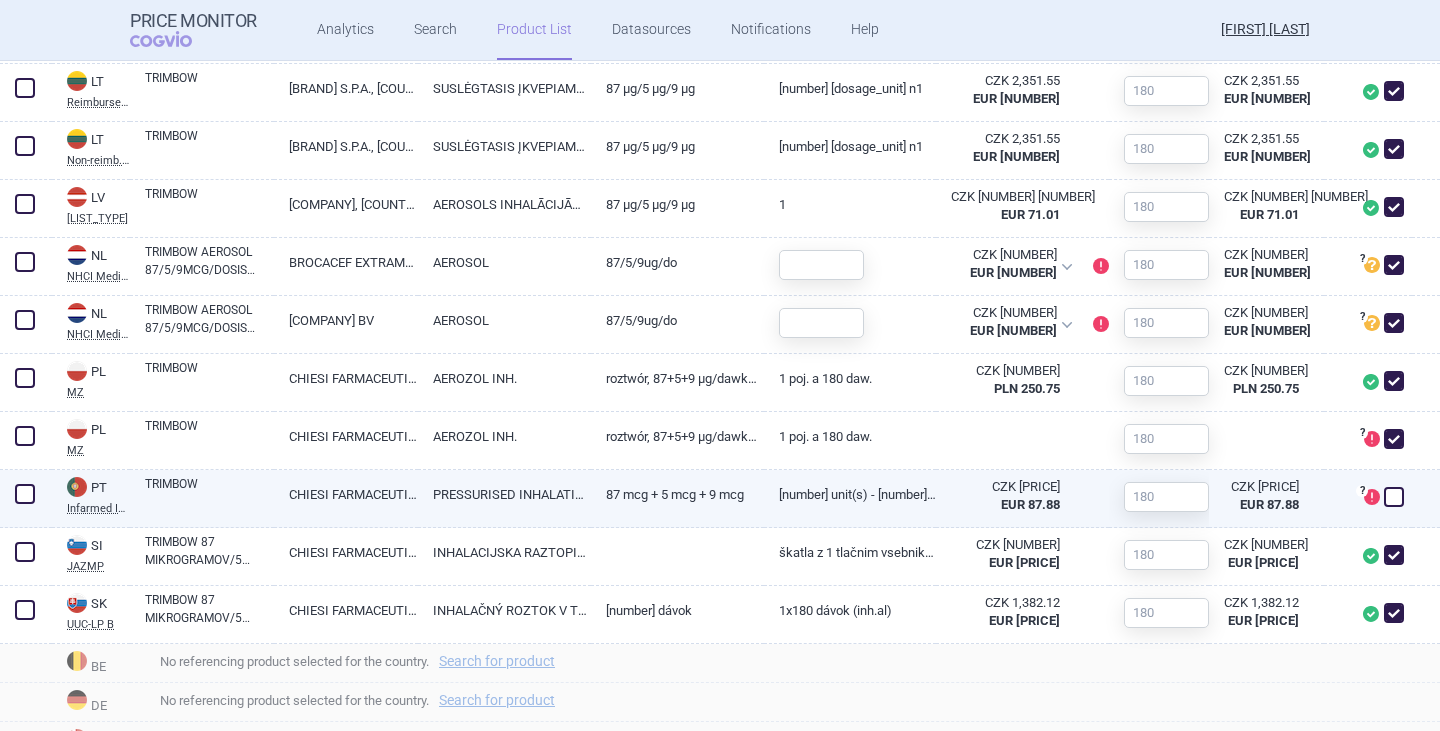 scroll, scrollTop: 1000, scrollLeft: 0, axis: vertical 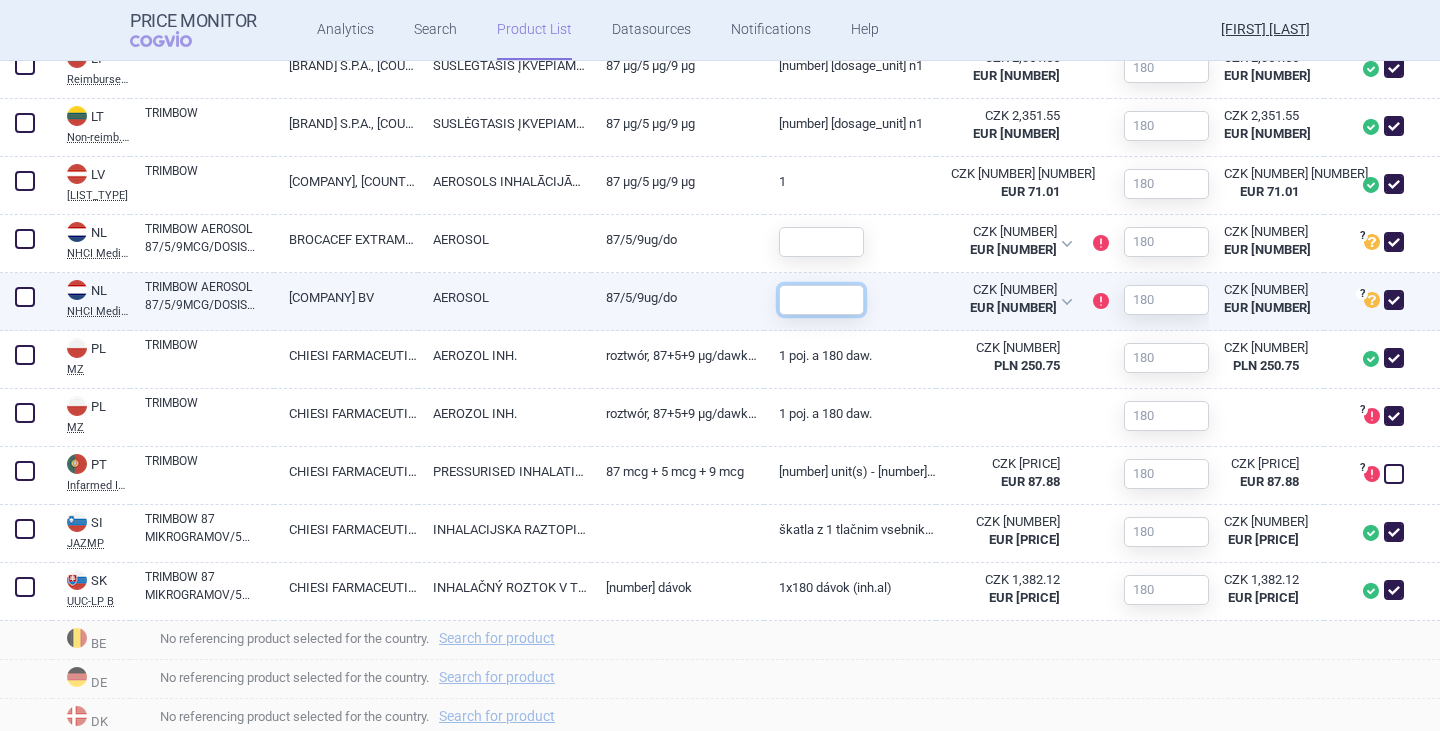 click at bounding box center [821, 300] 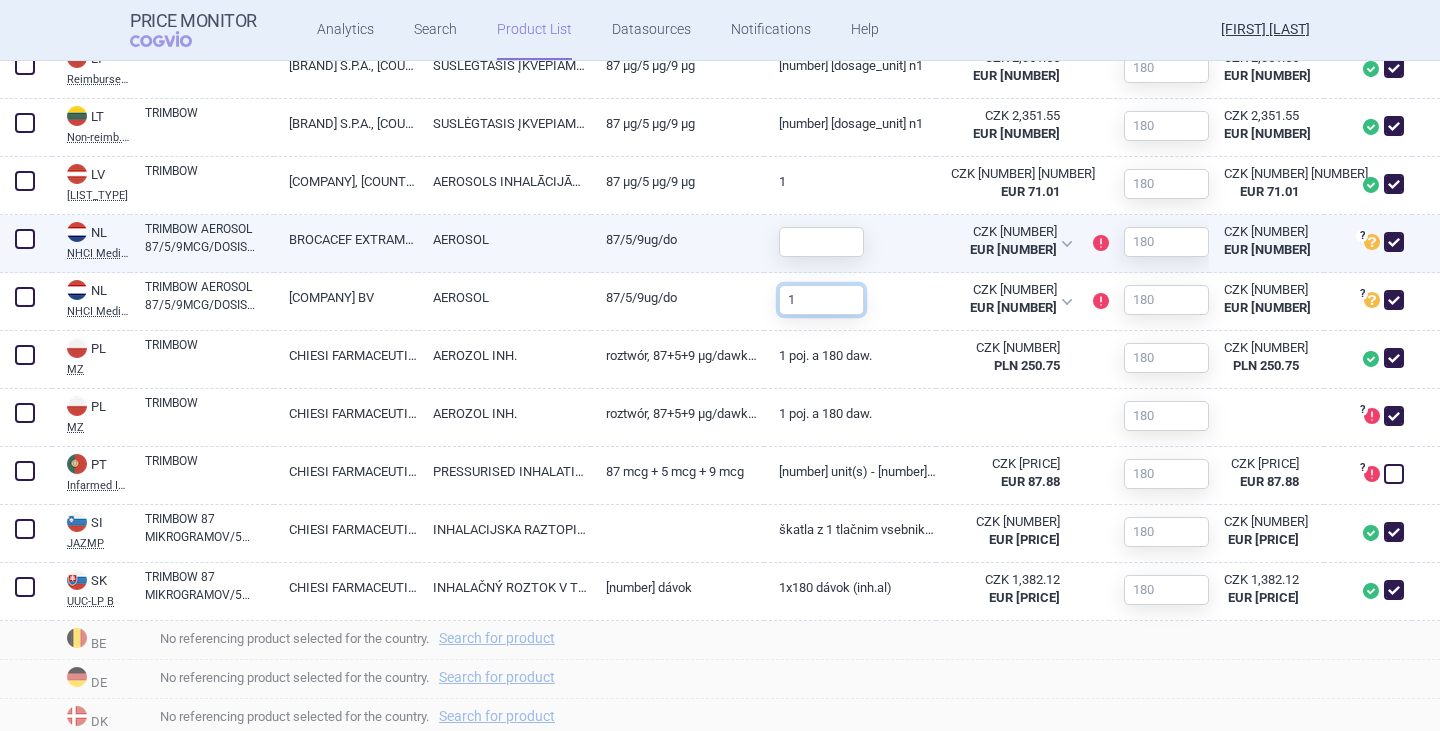 type on "1" 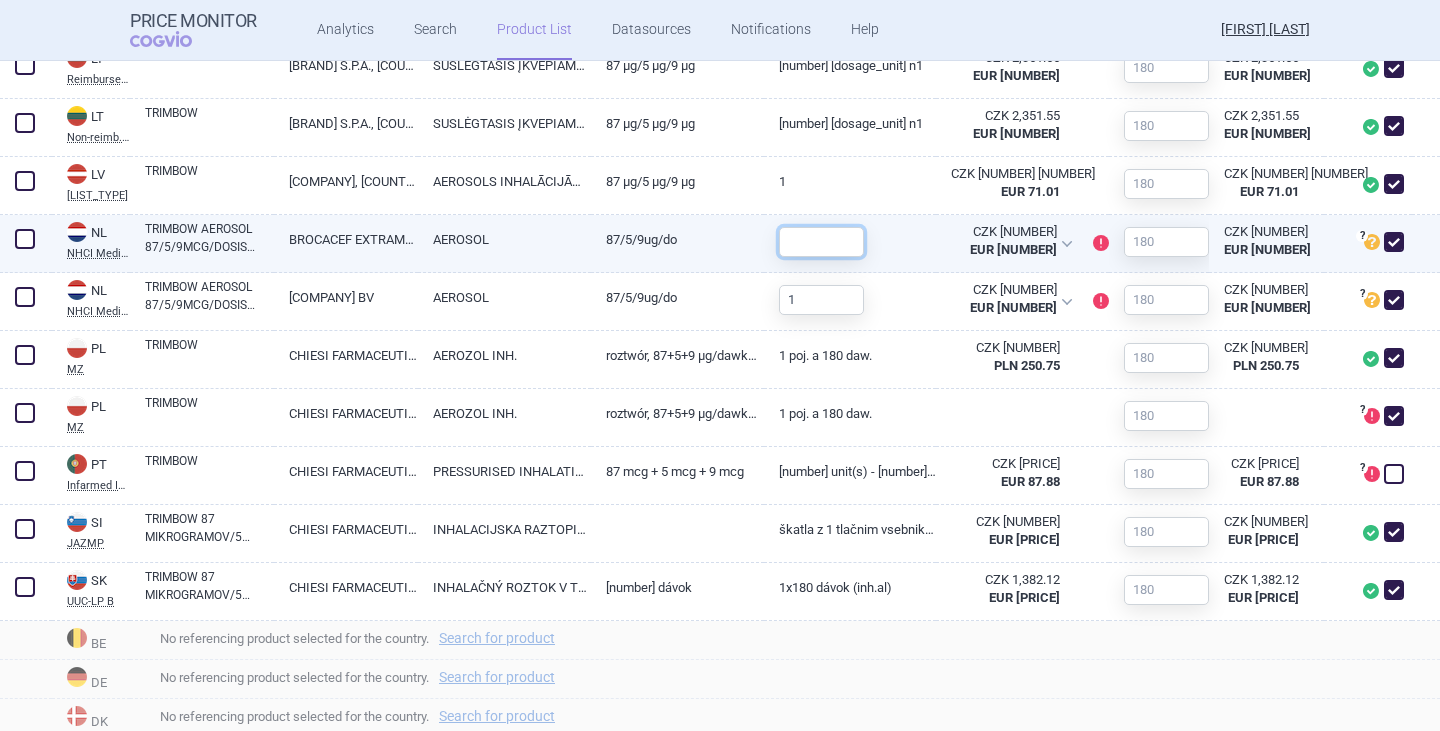 click at bounding box center [821, 242] 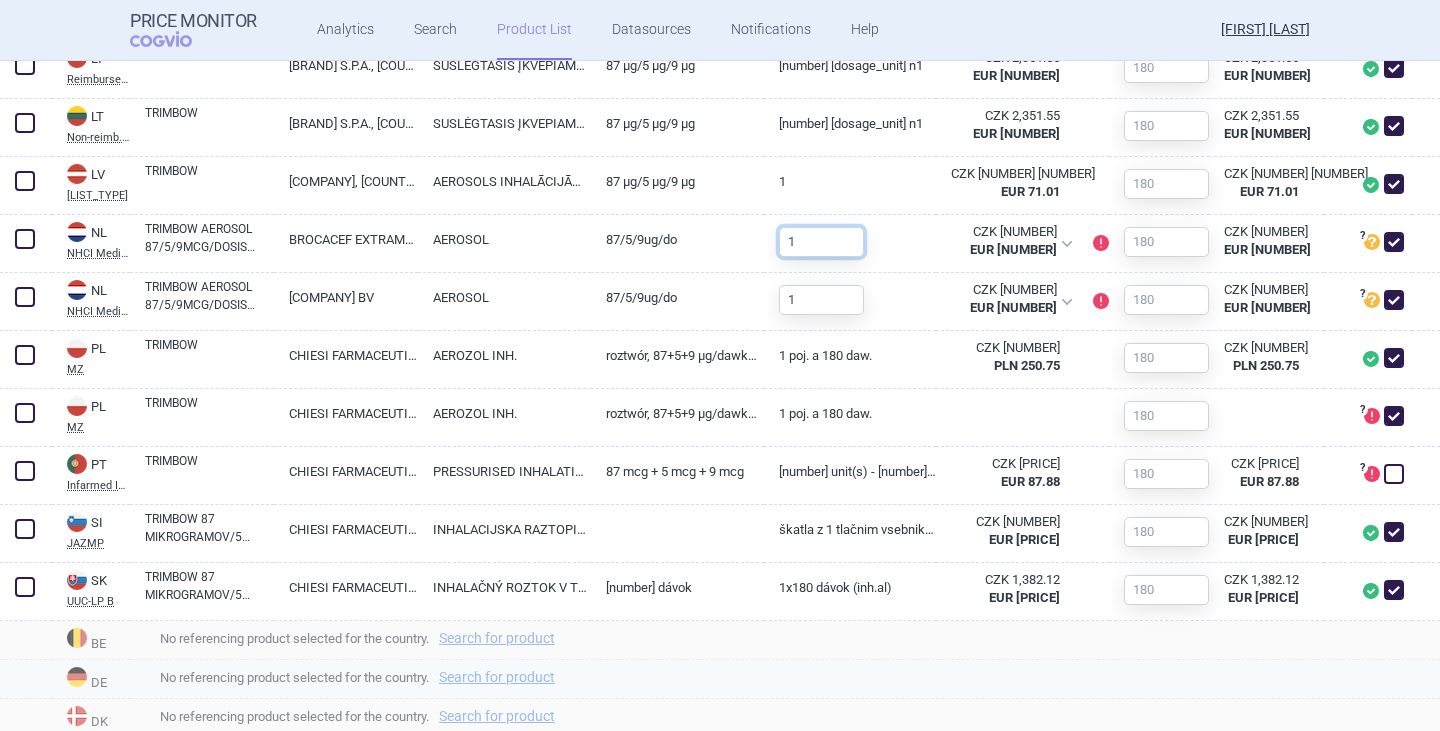type on "1" 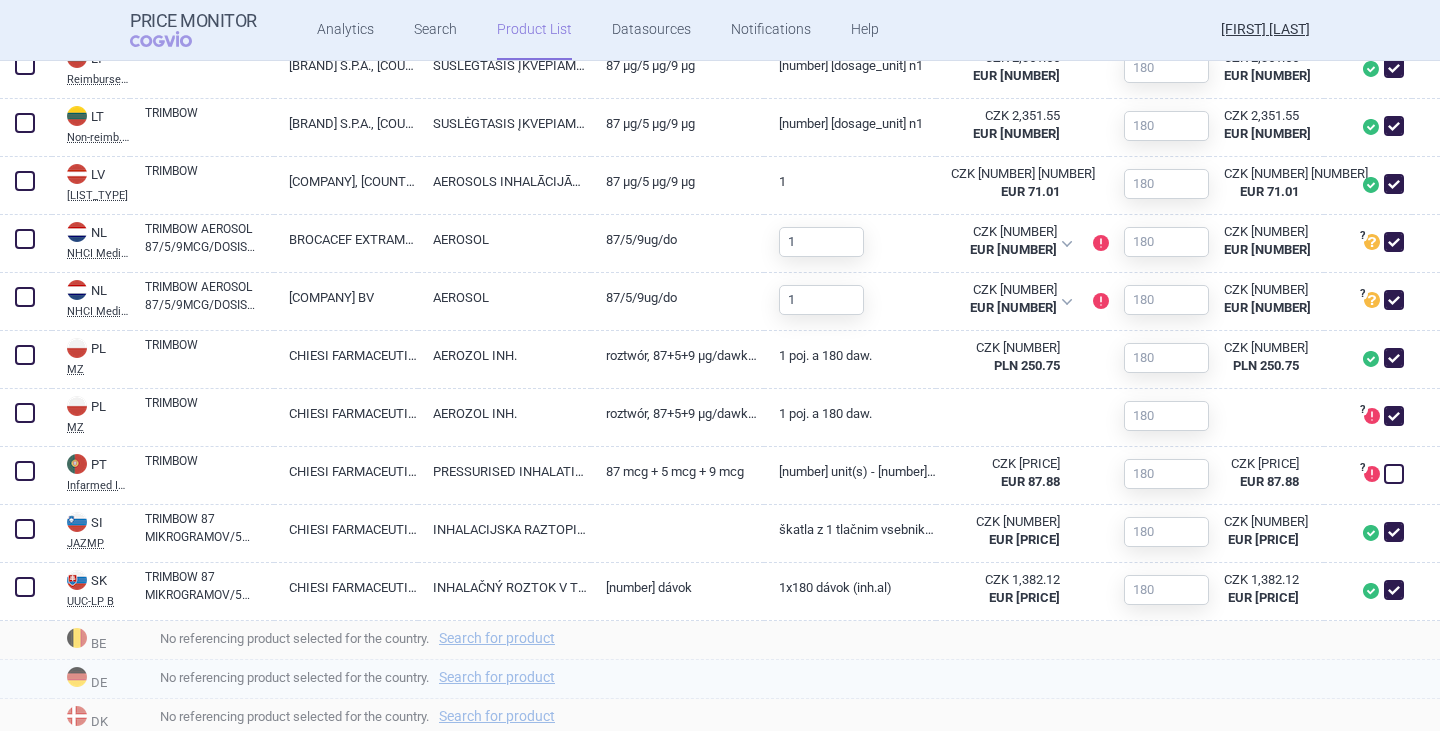 click on "No referencing product selected for the country.  Search for product" at bounding box center (792, 677) 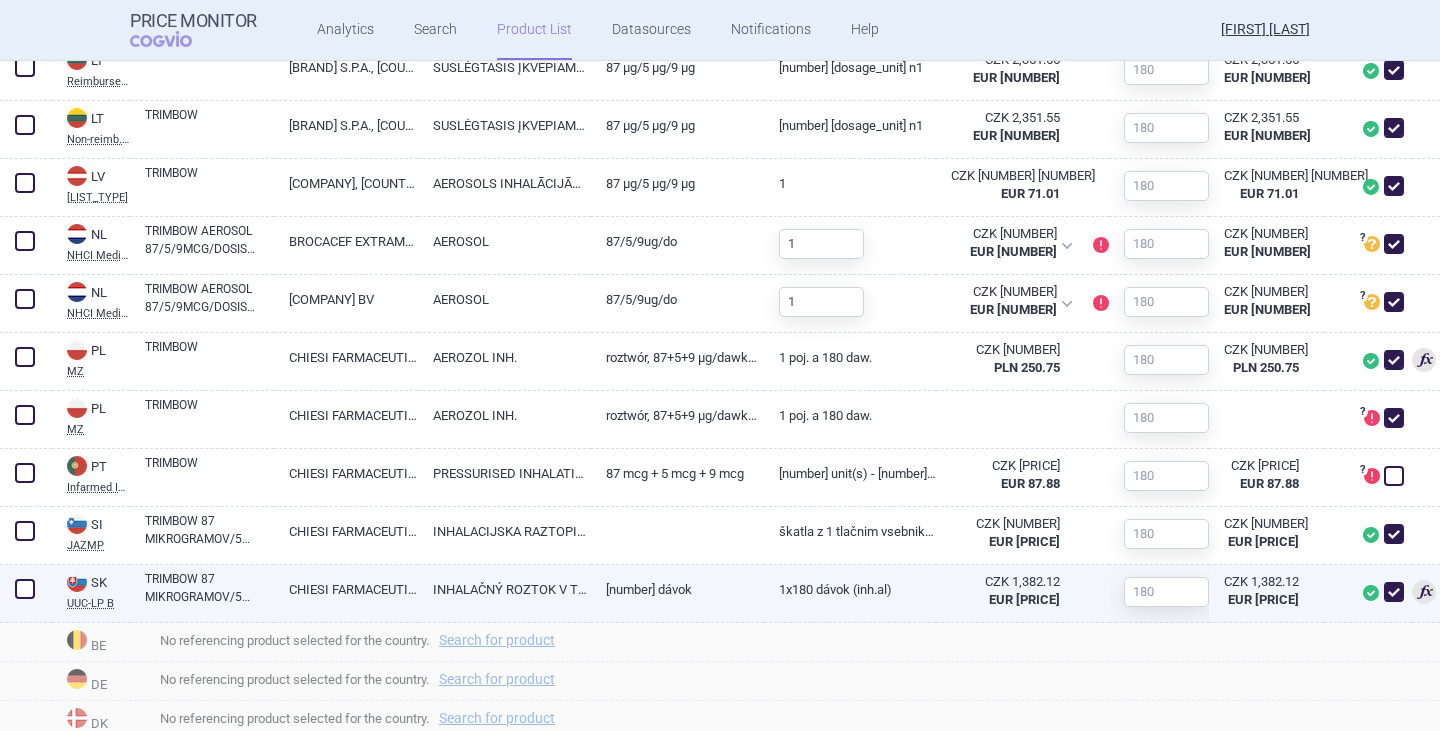scroll, scrollTop: 882, scrollLeft: 0, axis: vertical 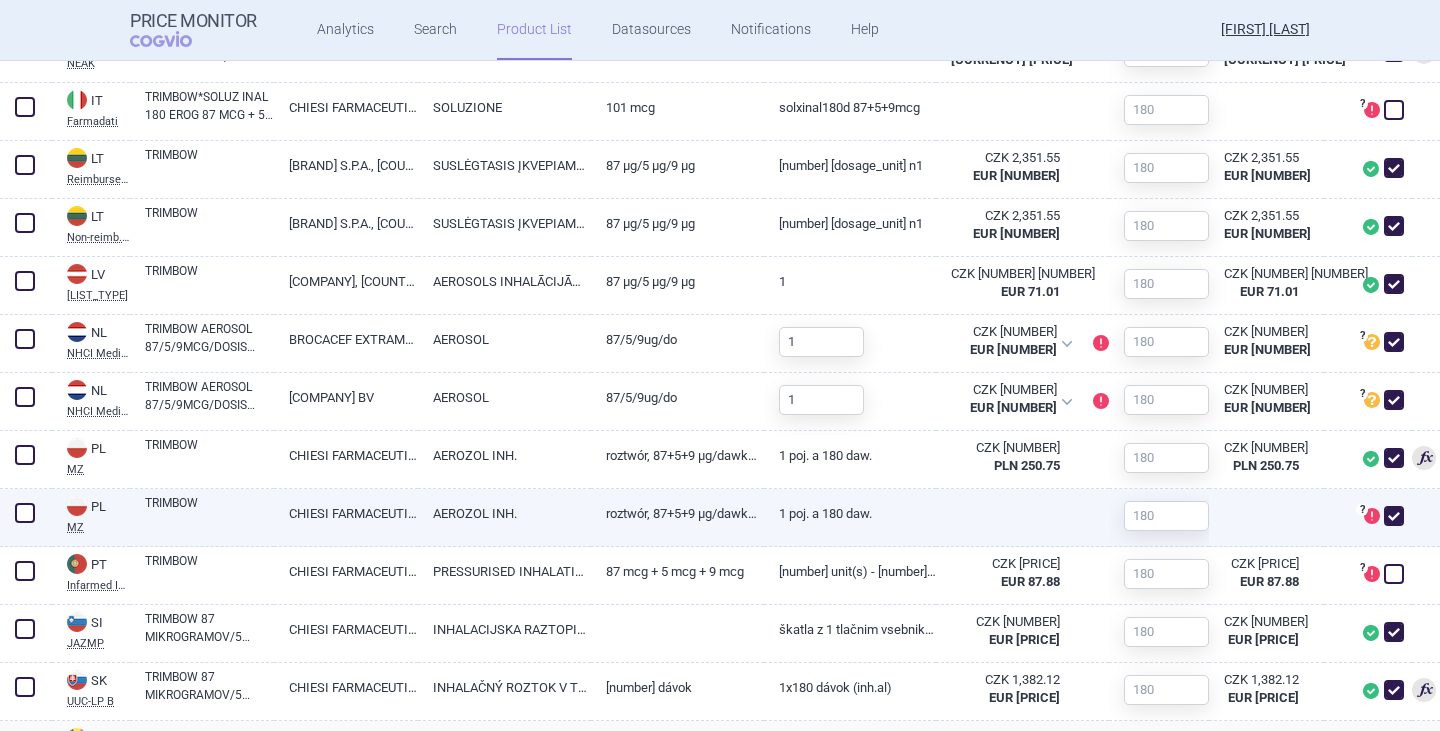 click at bounding box center (1394, 516) 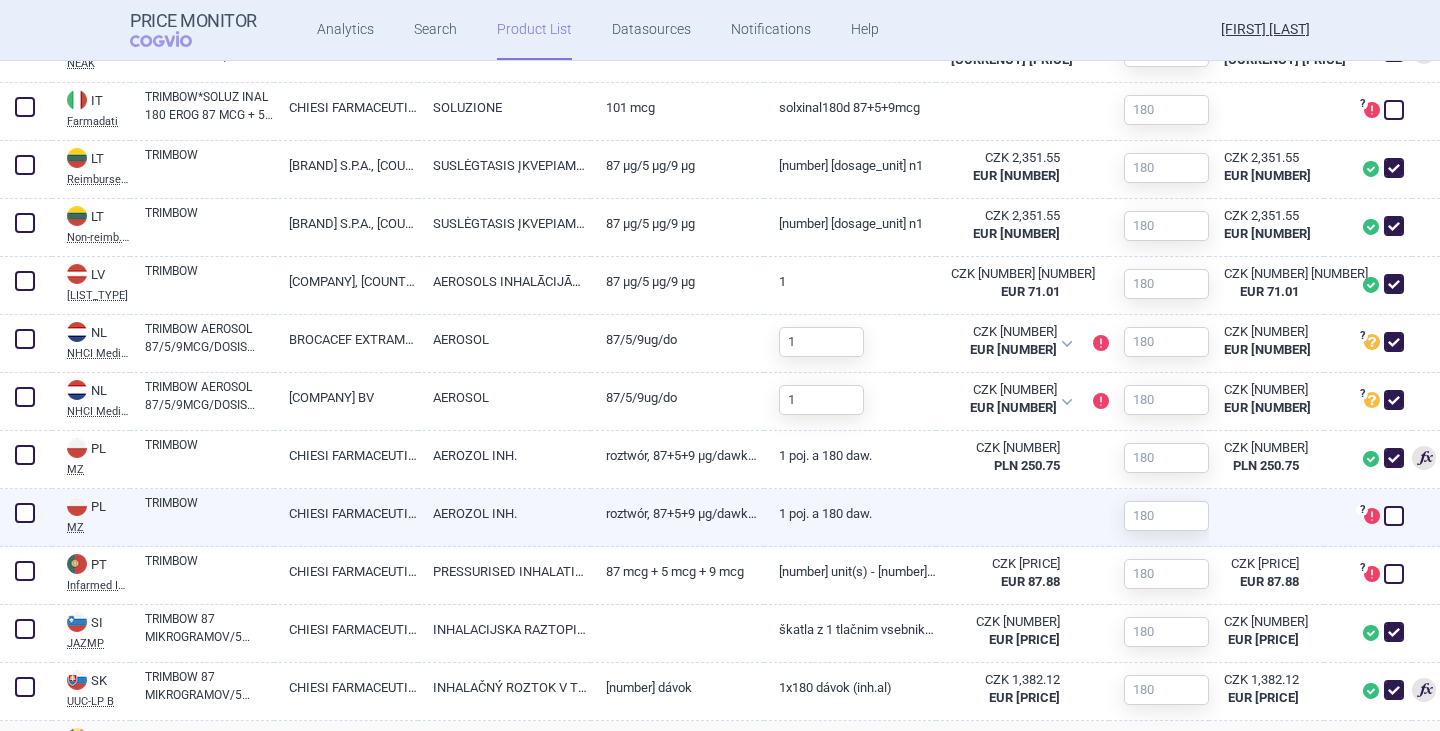 checkbox on "false" 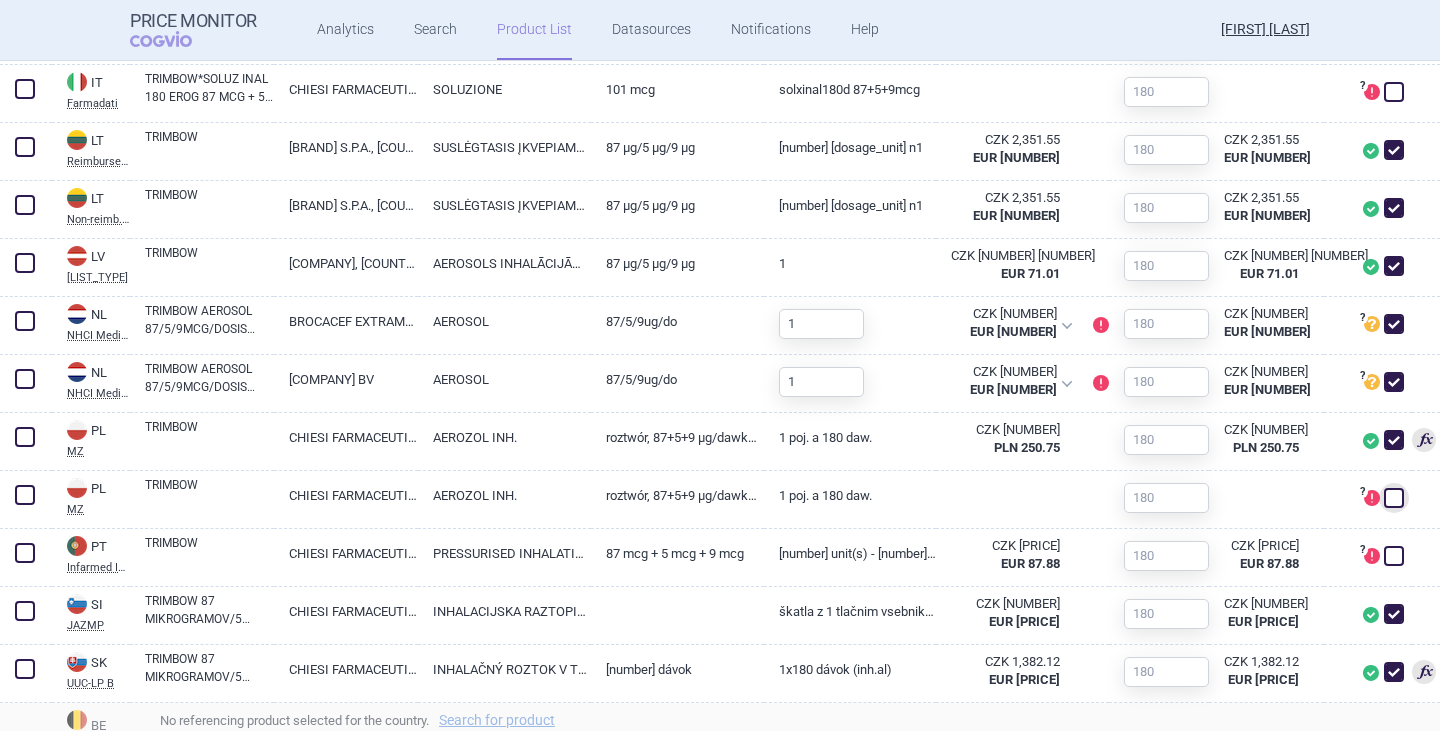 scroll, scrollTop: 1200, scrollLeft: 0, axis: vertical 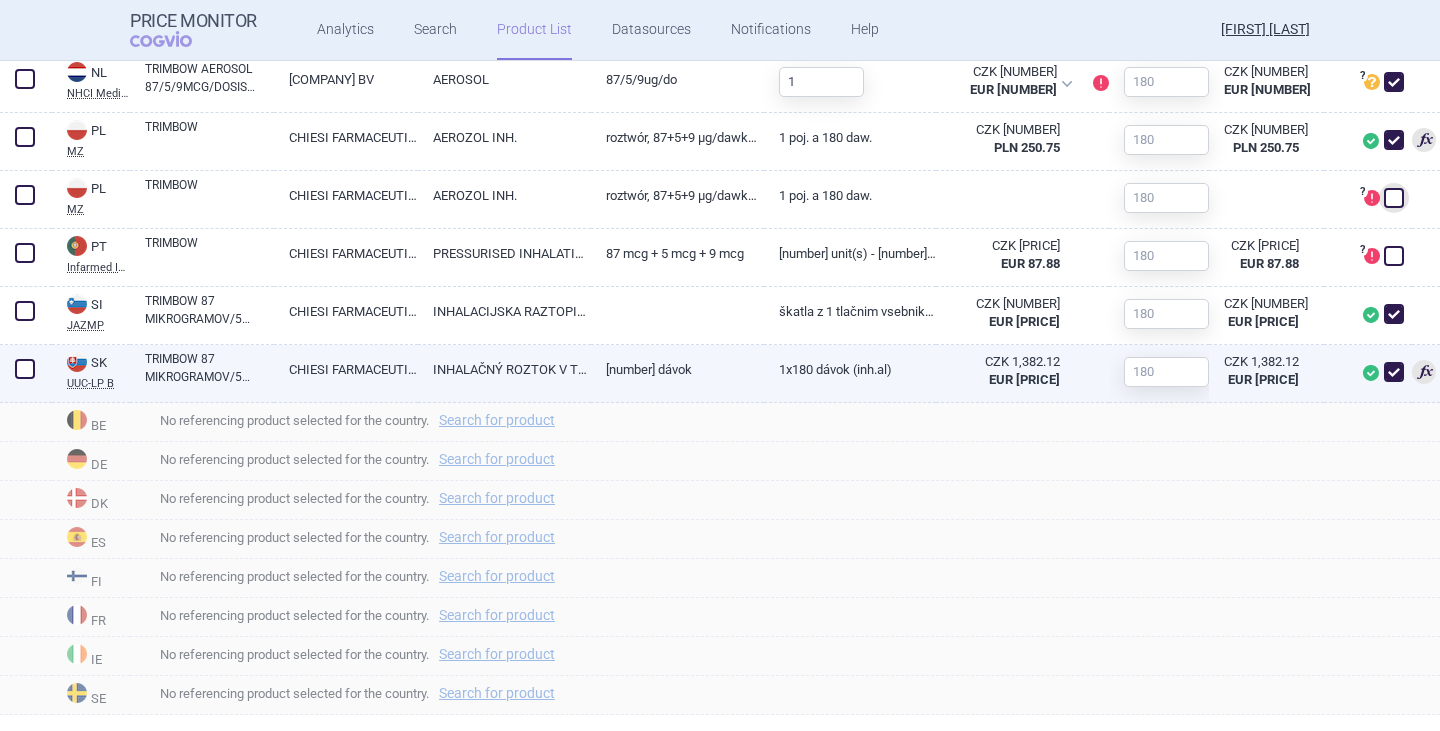 click on "TRIMBOW 87 MIKROGRAMOV/5 MIKROGRAMOV/9 MIKROGRAMOV, INHALAČNÝ ROZTOK V TLAKOVOM OBALE" at bounding box center [209, 368] 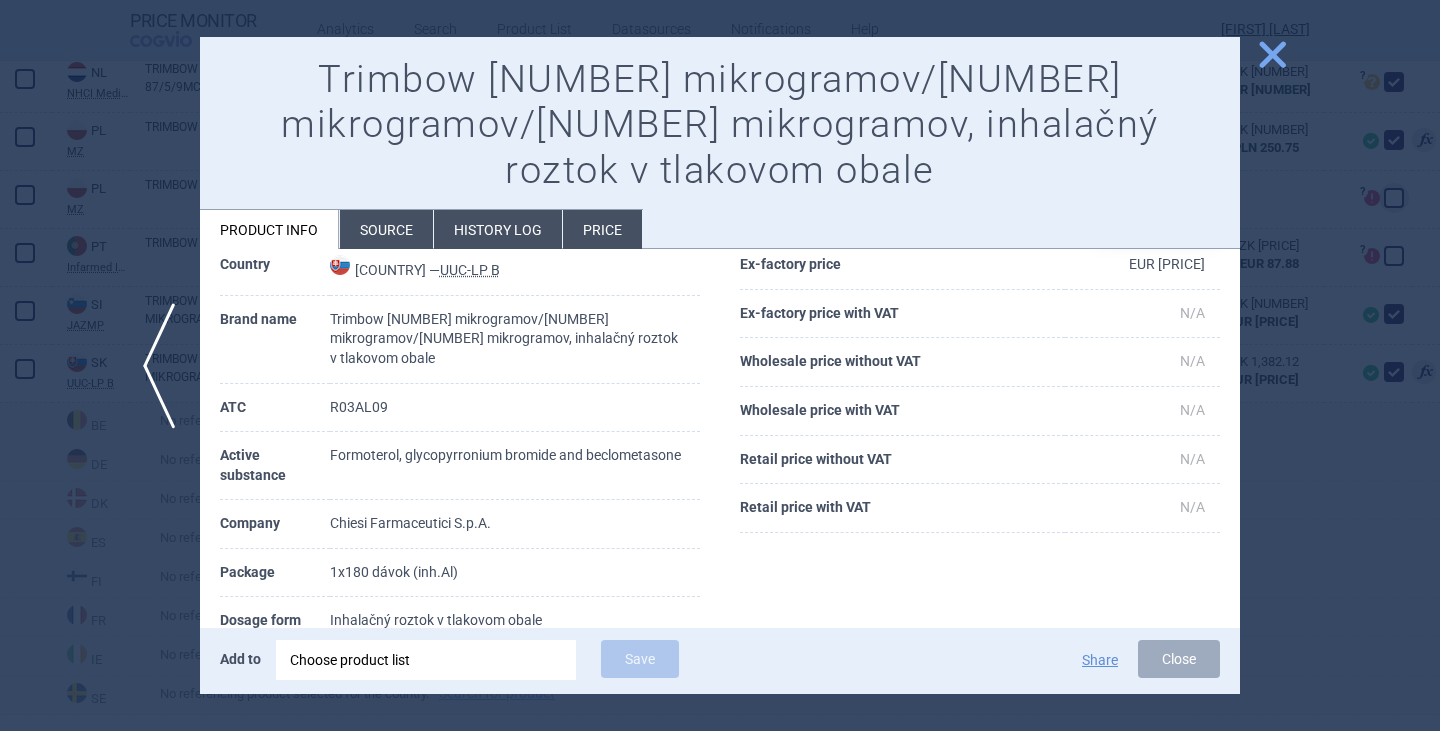 scroll, scrollTop: 300, scrollLeft: 0, axis: vertical 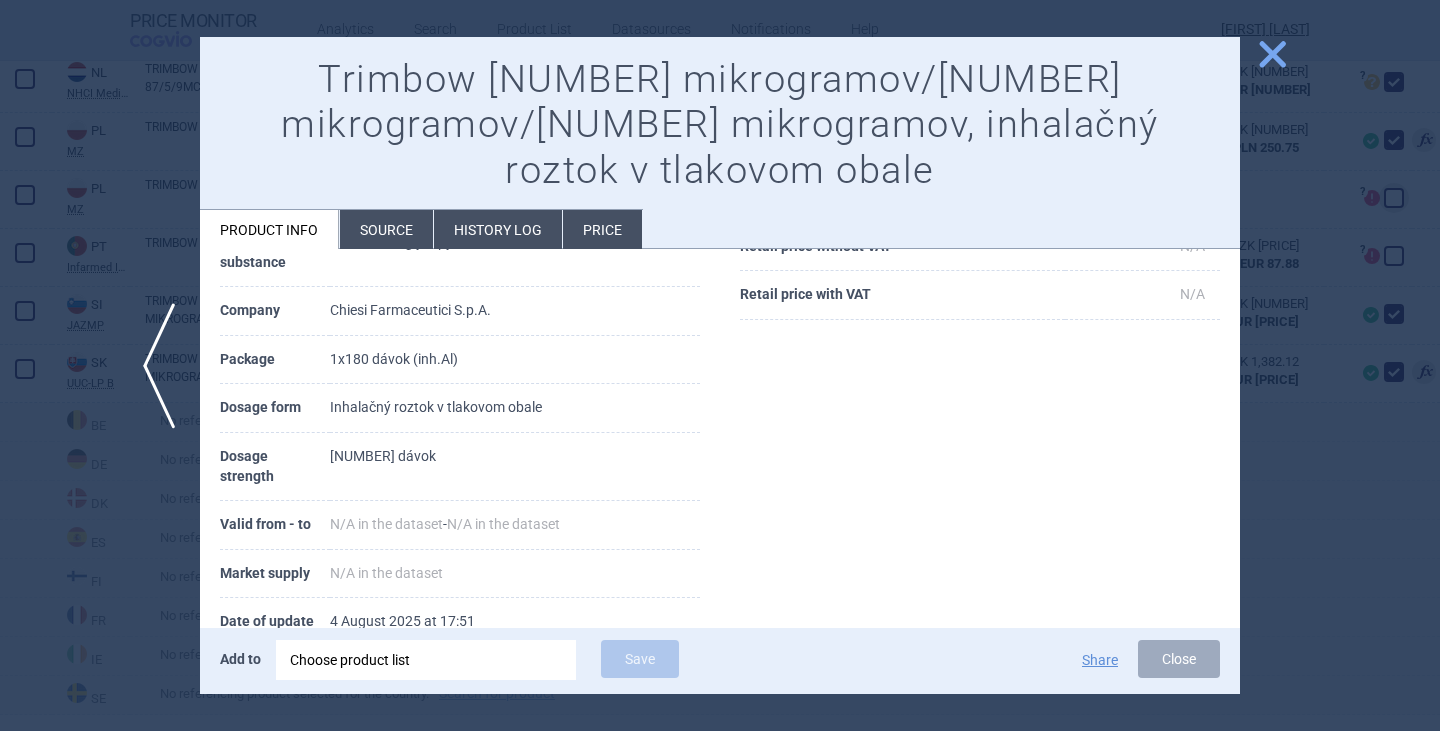 click on "close" at bounding box center [1272, 54] 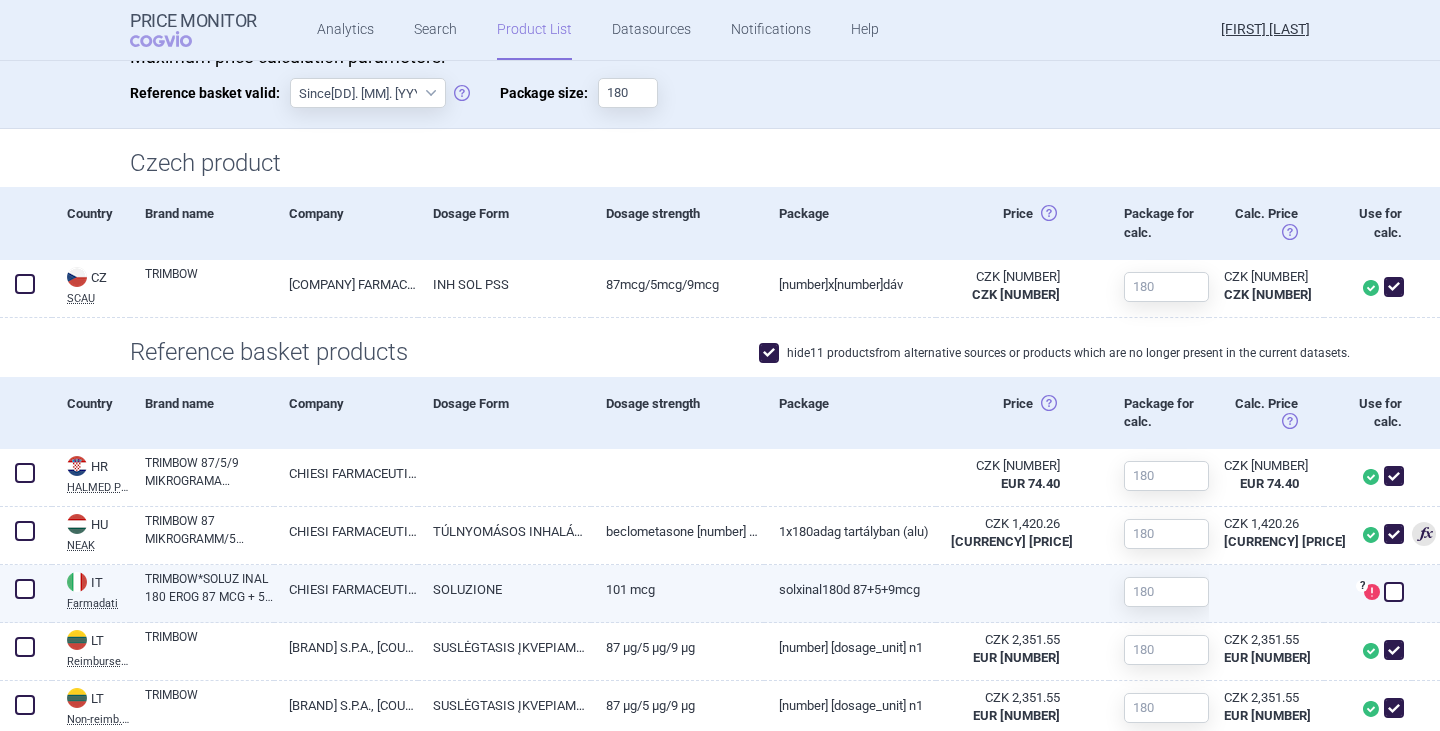scroll, scrollTop: 700, scrollLeft: 0, axis: vertical 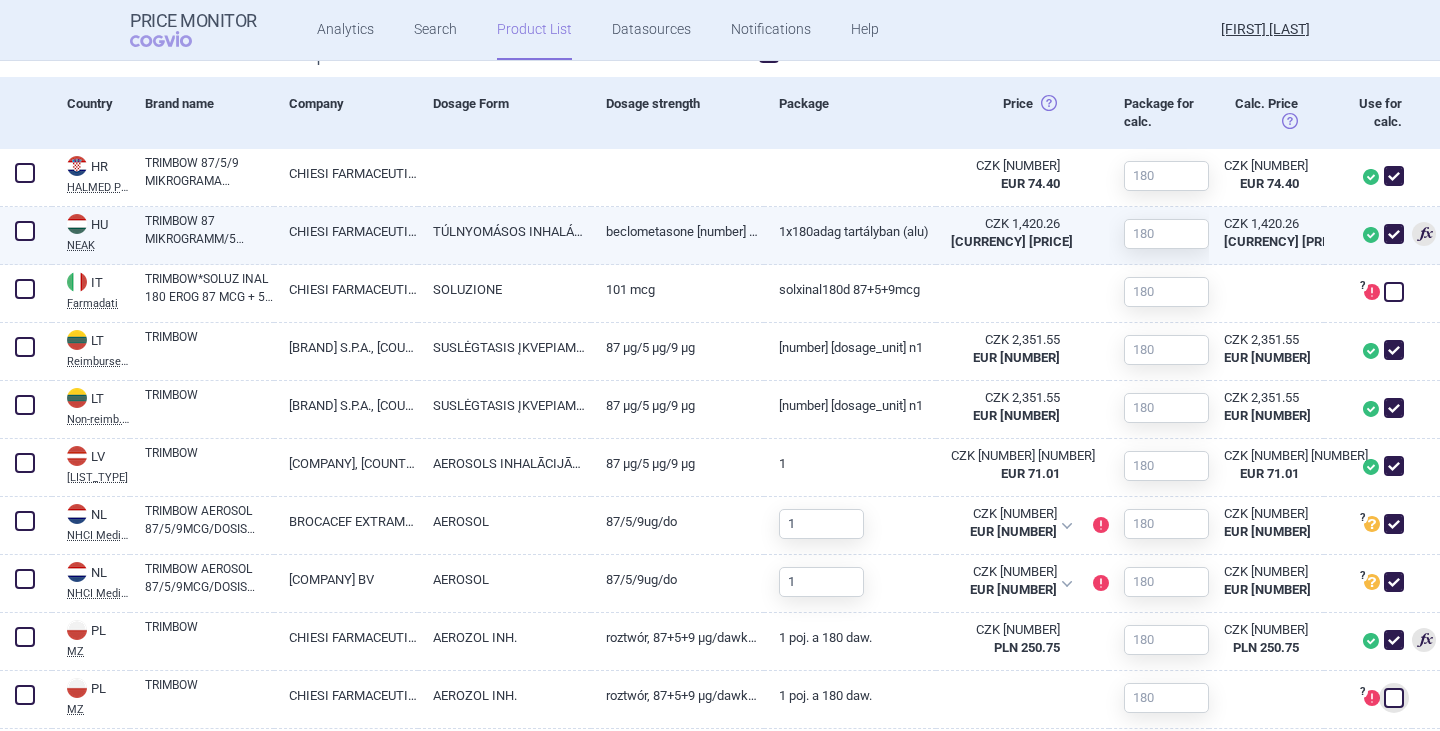 click on "TRIMBOW 87 MIKROGRAMM/5 MIKROGRAMM/9 MIKROGRAMM TÚLNYOMÁSOS INHALÁCIÓS OLDAT" at bounding box center (209, 230) 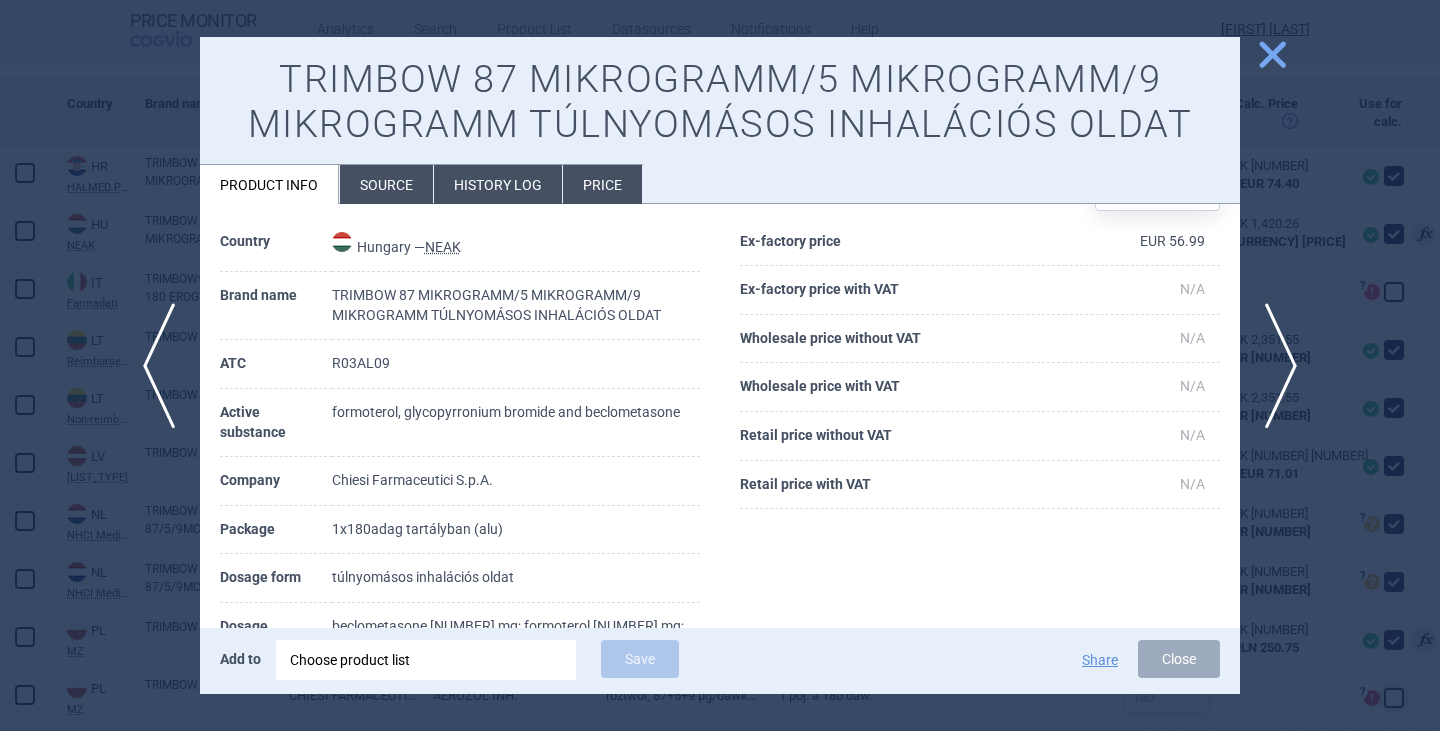 scroll, scrollTop: 100, scrollLeft: 0, axis: vertical 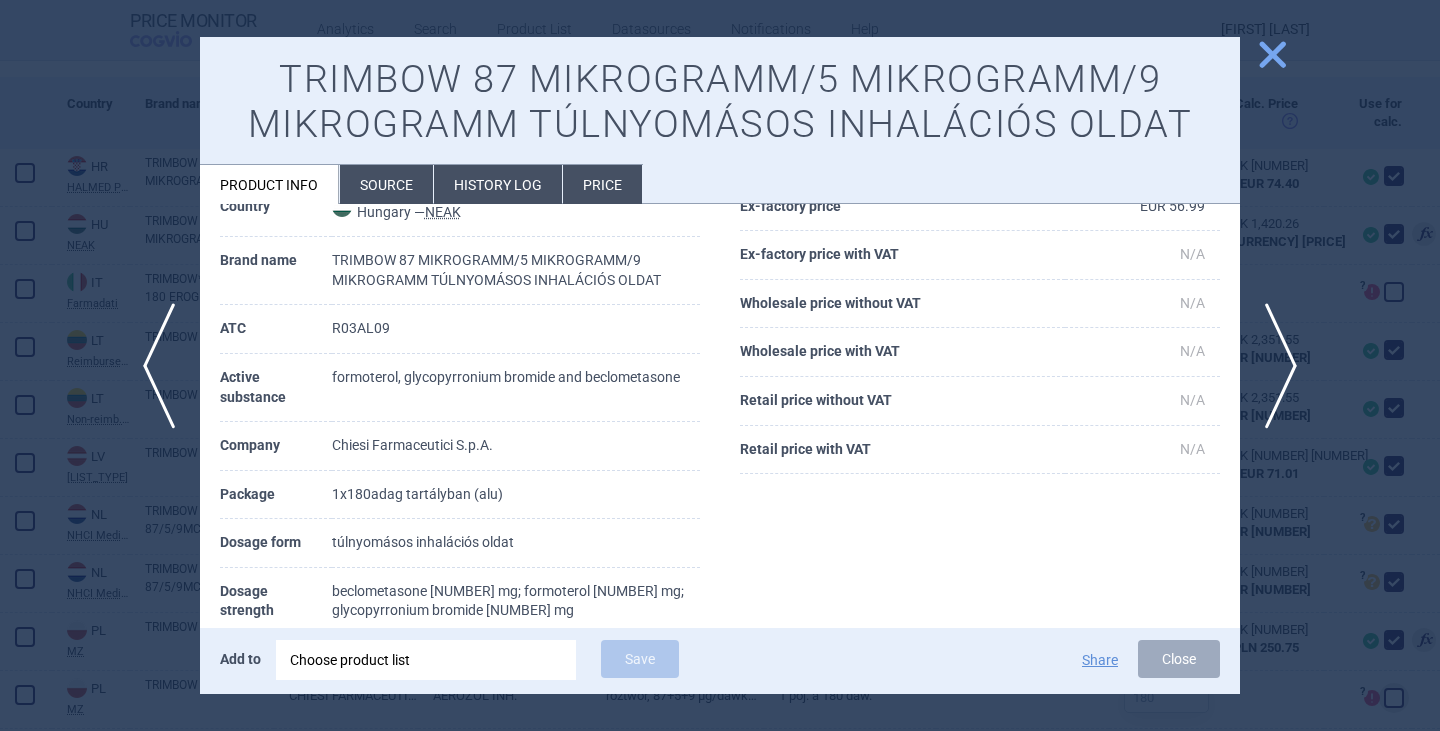 click on "close" at bounding box center [1272, 54] 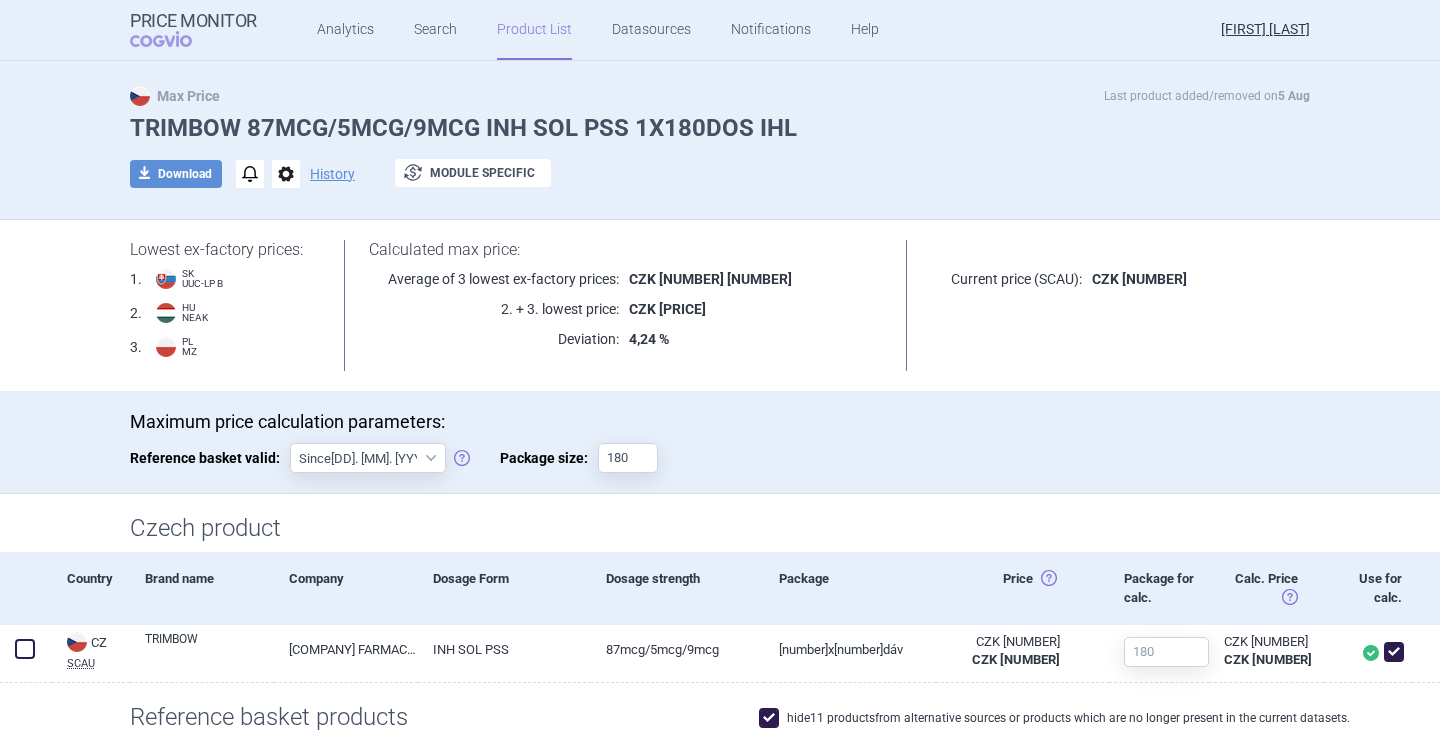 scroll, scrollTop: 0, scrollLeft: 0, axis: both 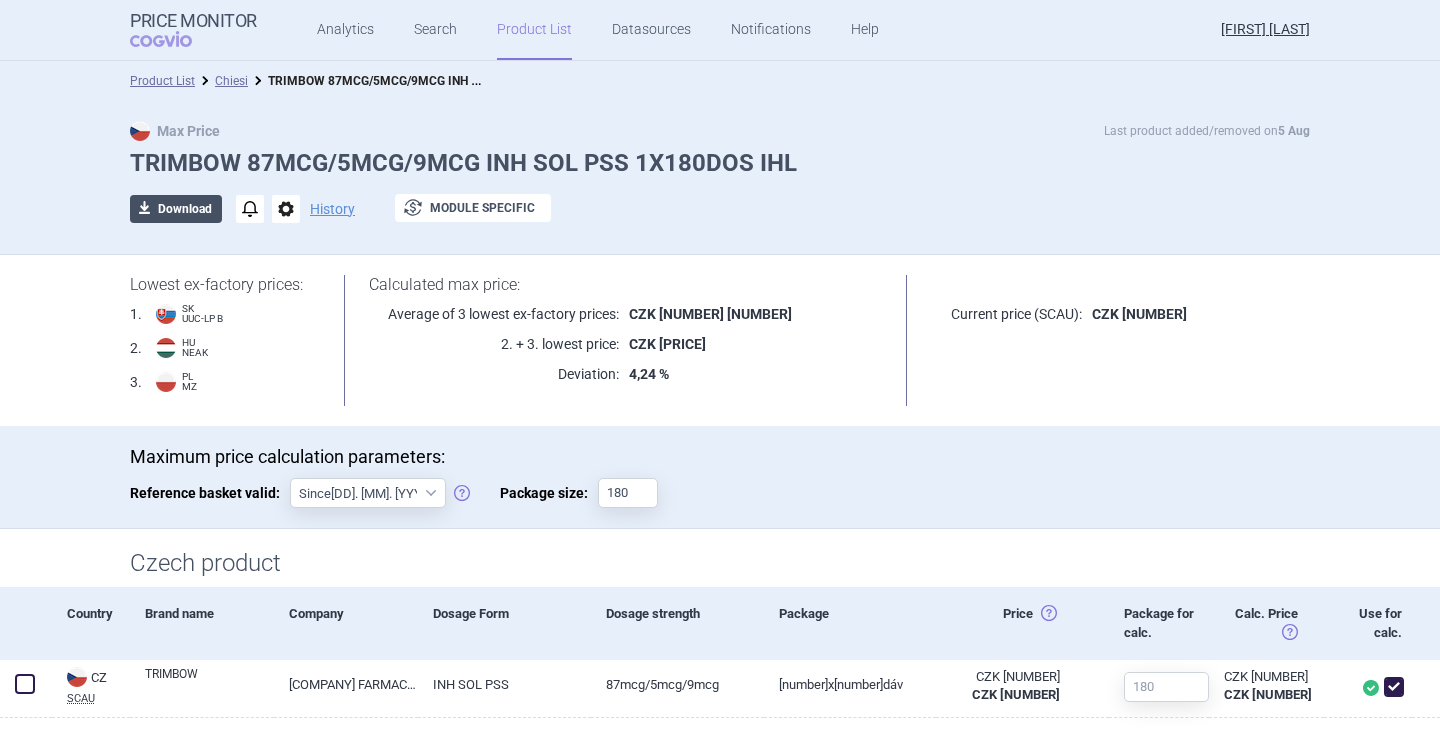 click on "download Download" at bounding box center (176, 209) 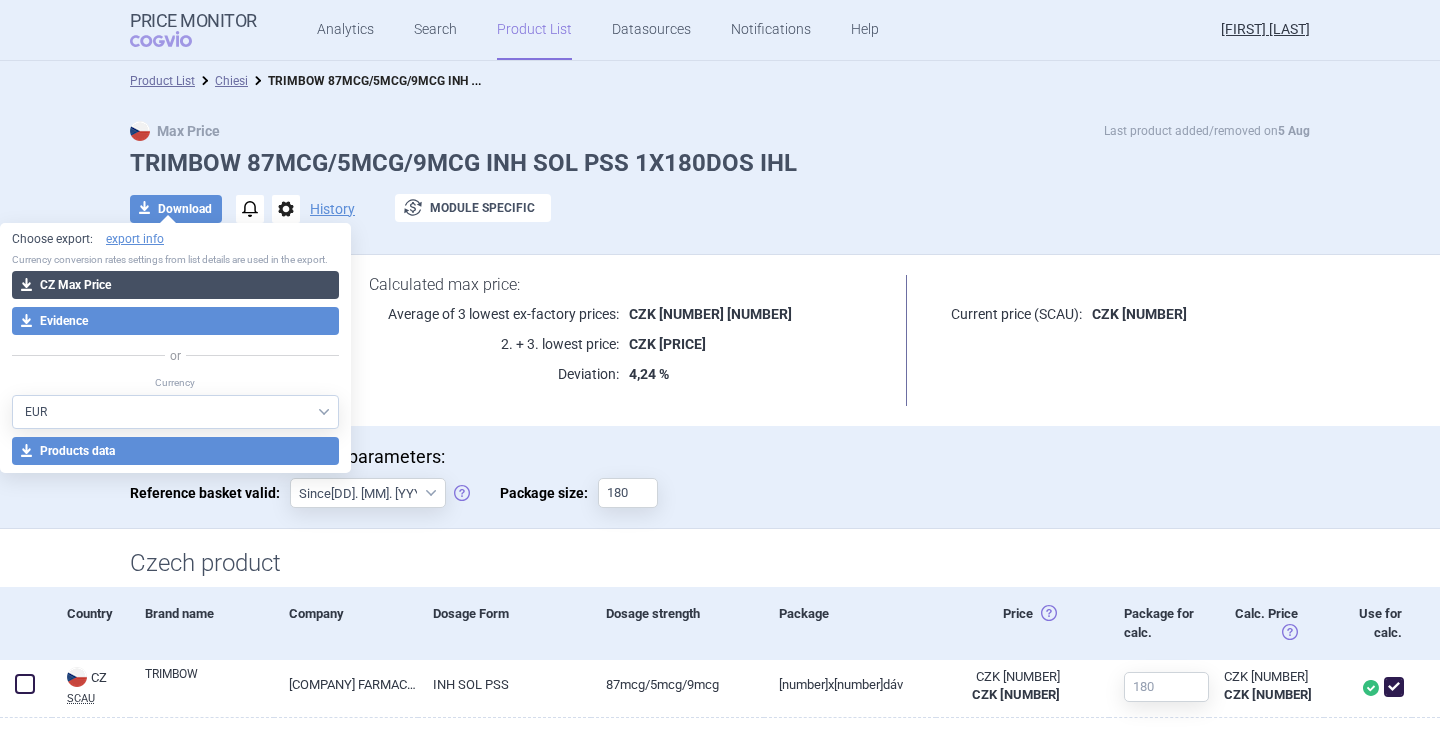 click on "download CZ Max Price" at bounding box center (175, 285) 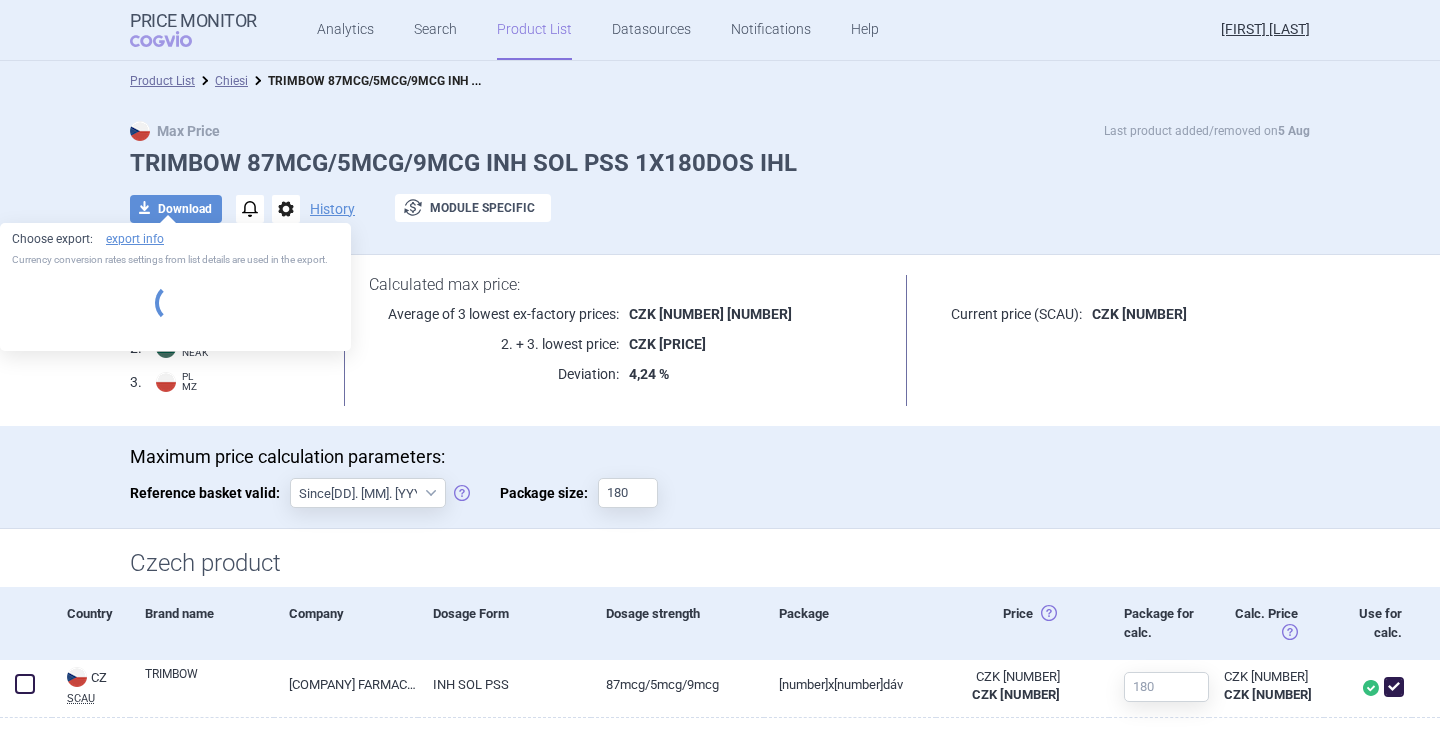 select on "EUR" 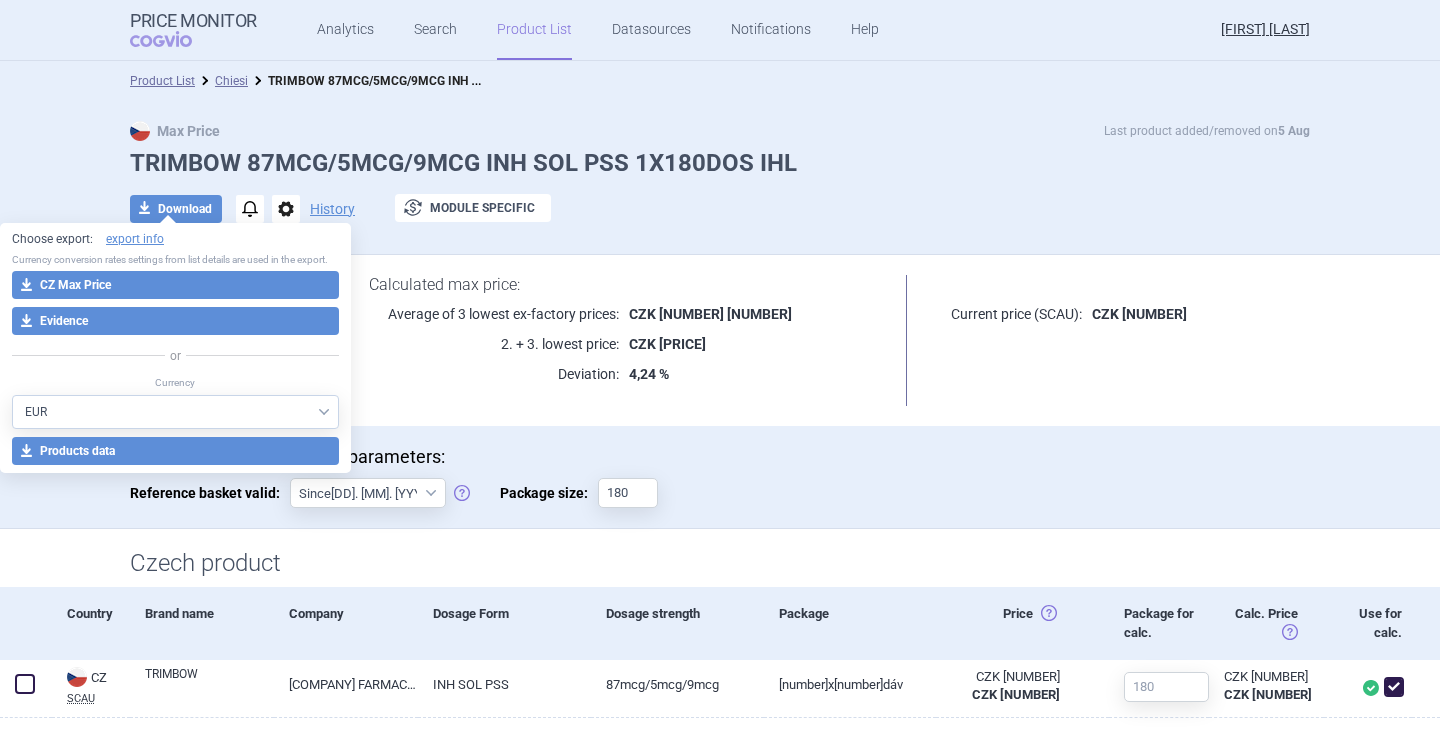 click on "download  Download notifications options History exchange Module specific" at bounding box center [720, 209] 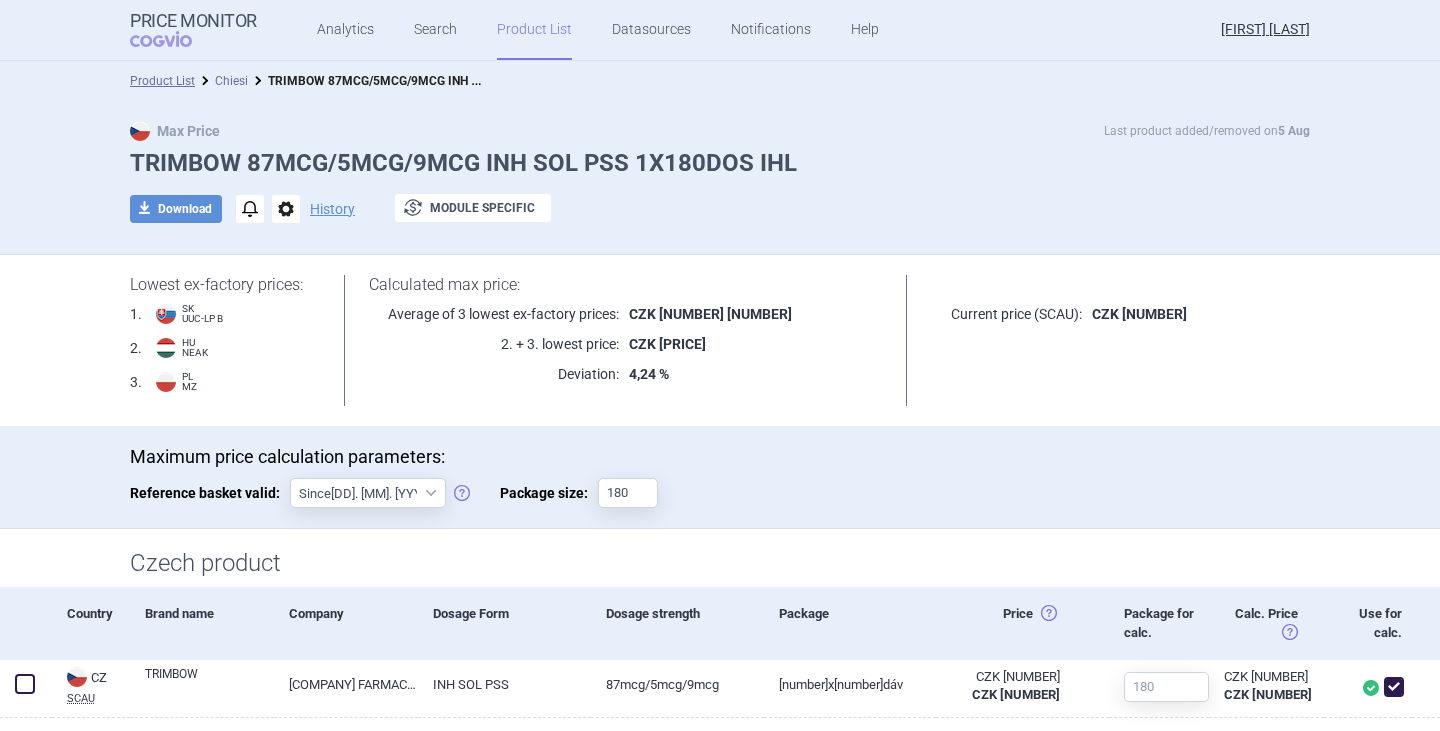 click on "Chiesi" at bounding box center [231, 81] 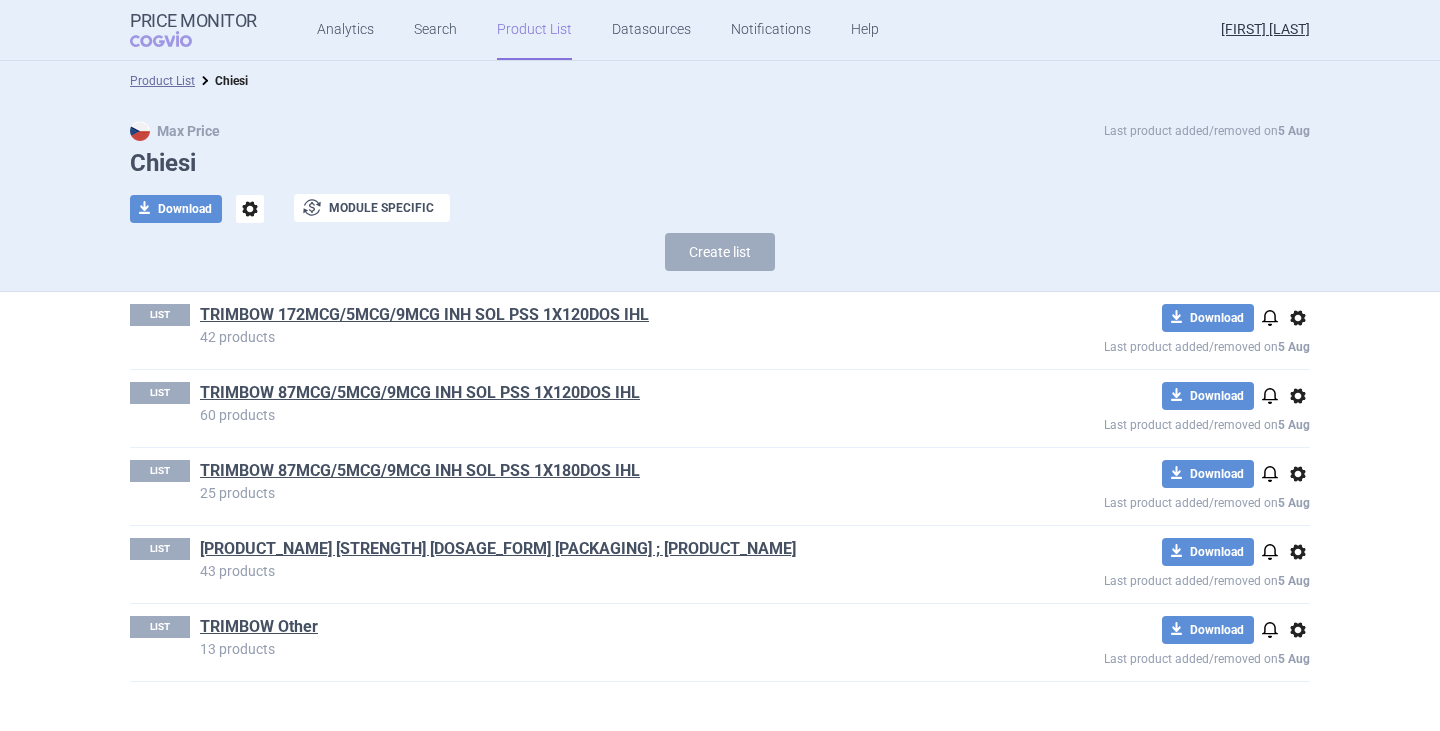 click on "TRIMBOW Other" at bounding box center (259, 627) 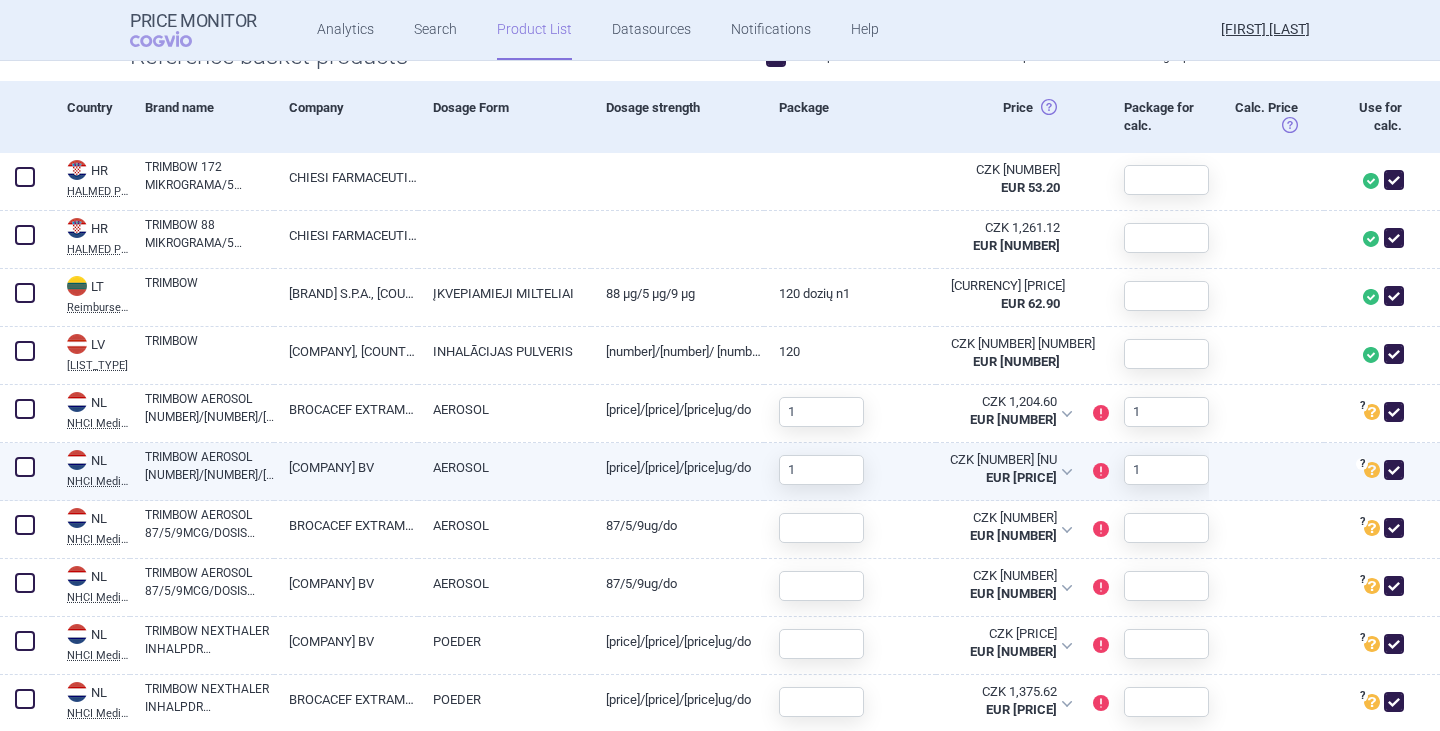 scroll, scrollTop: 700, scrollLeft: 0, axis: vertical 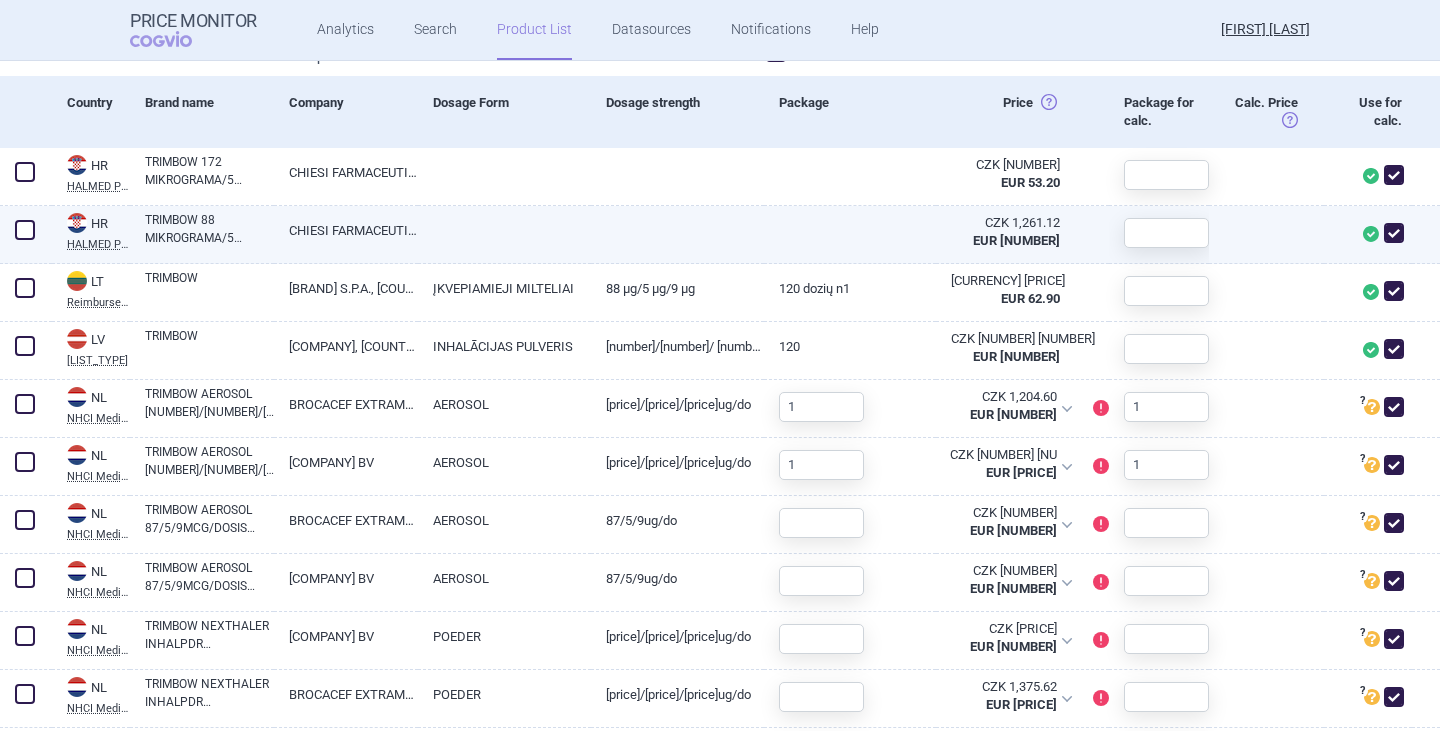 click at bounding box center [25, 230] 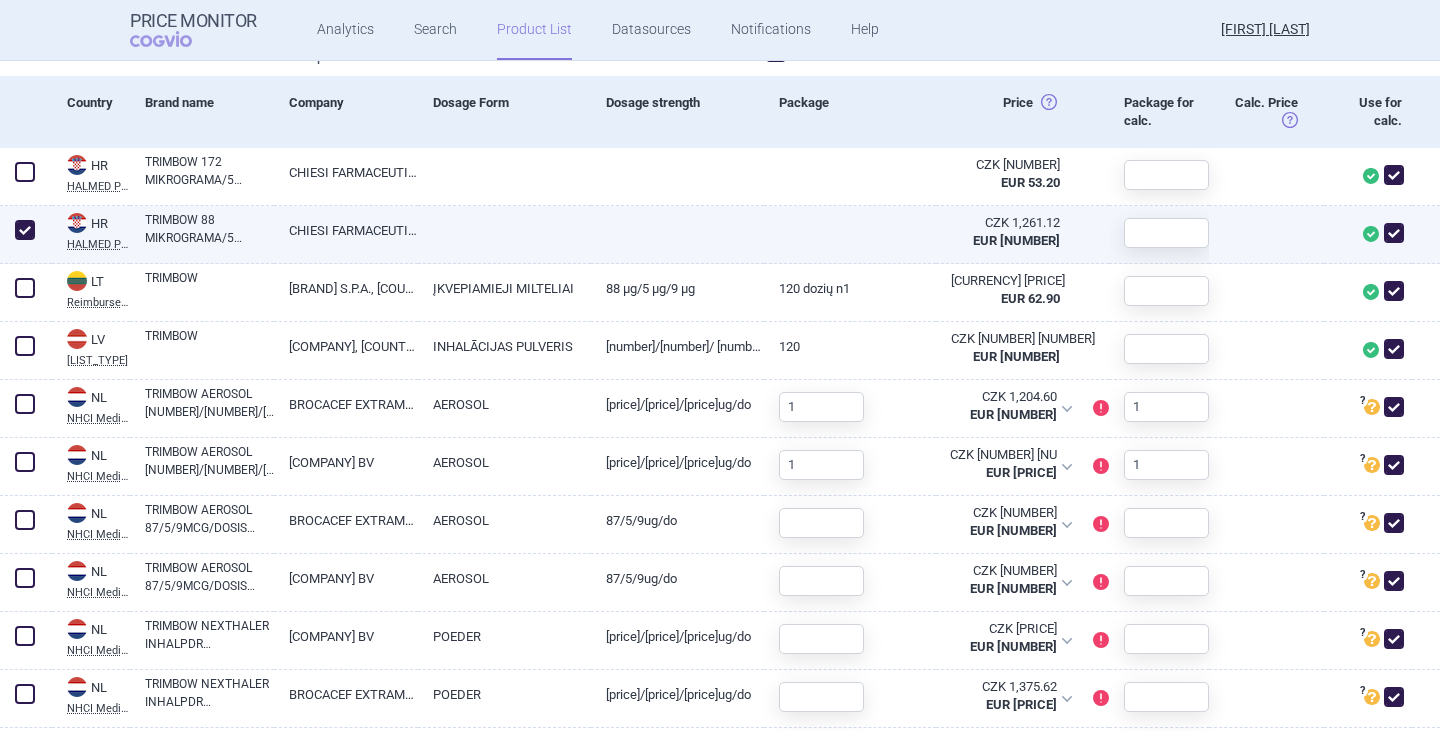 checkbox on "true" 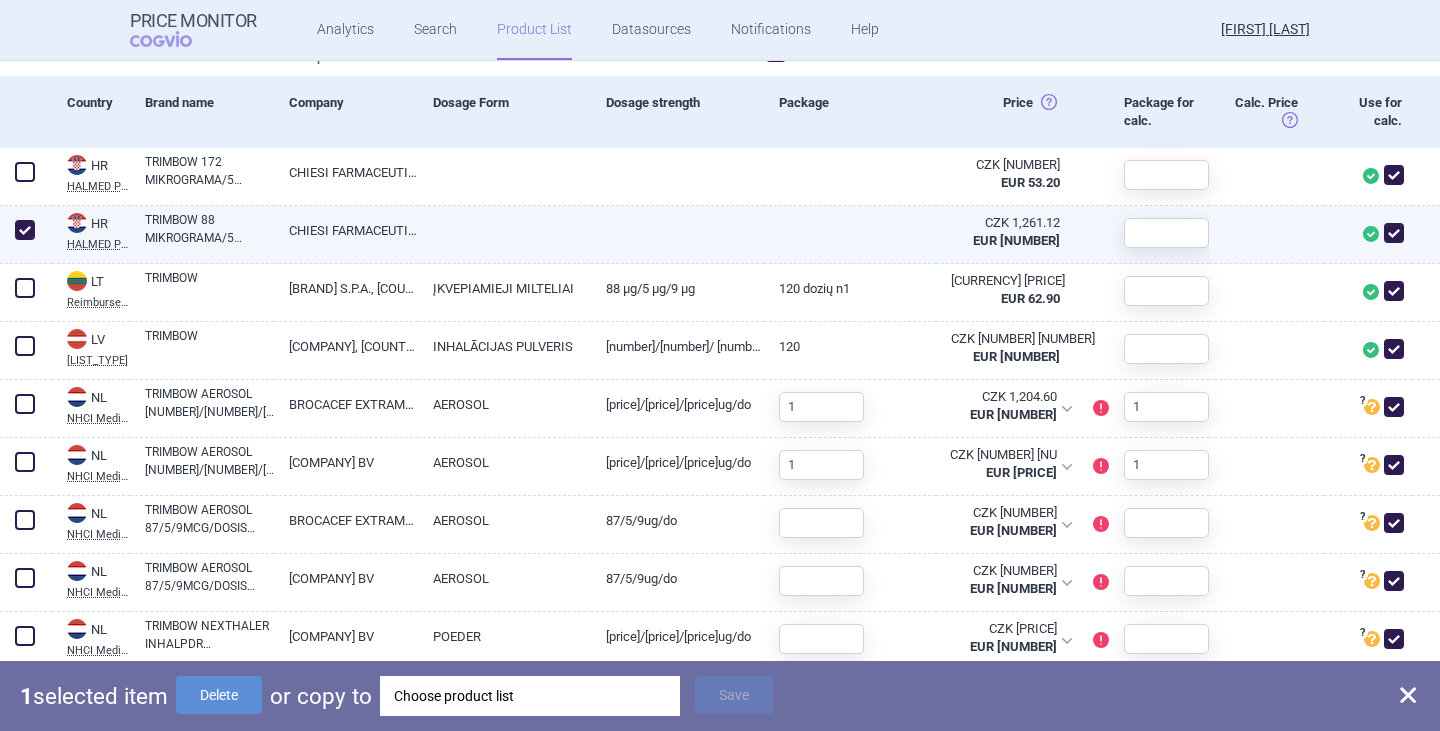 click on "TRIMBOW 88 MIKROGRAMA/5 MIKROGRAMA/9 MIKROGRAMA PRAŠAK INHALATA , 1 SPREMNIK OD 120 DOZA" at bounding box center [209, 229] 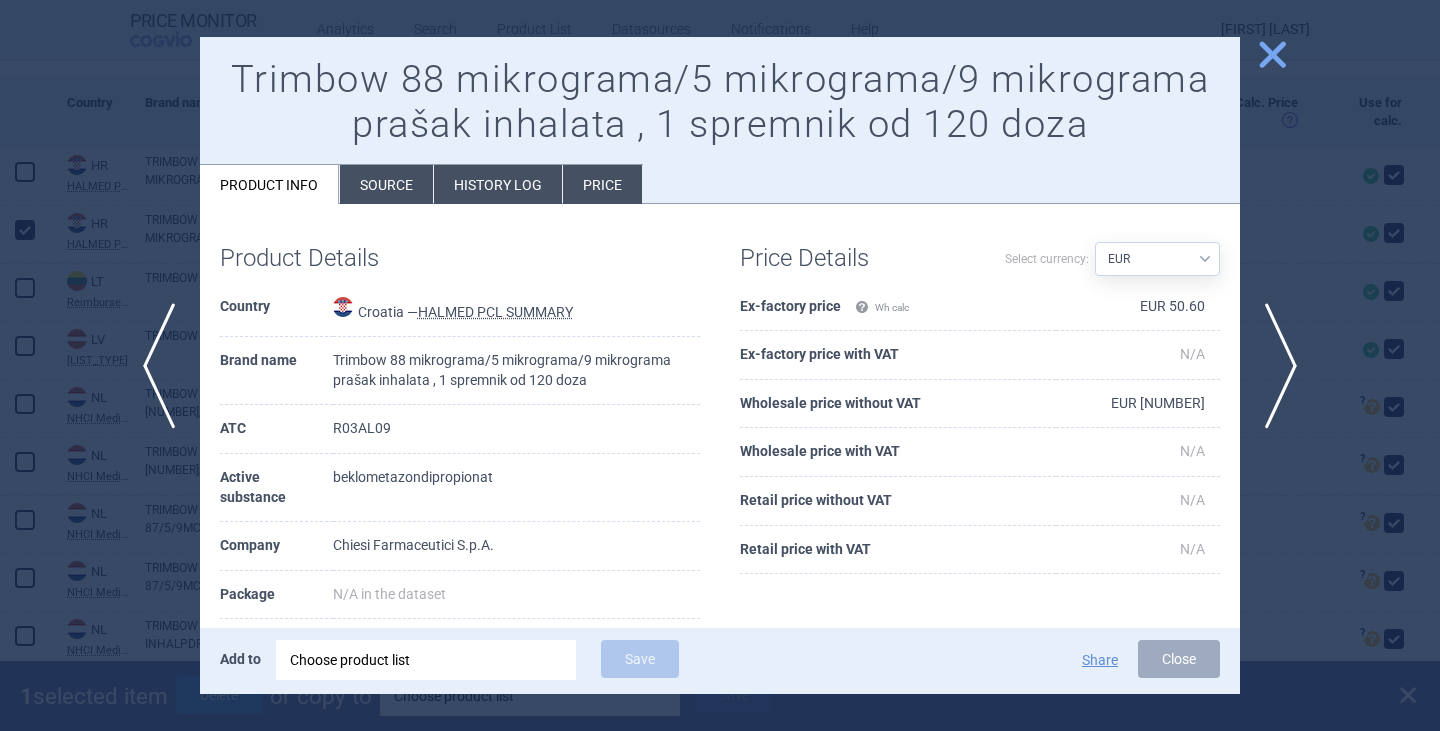 click on "close" at bounding box center [1272, 54] 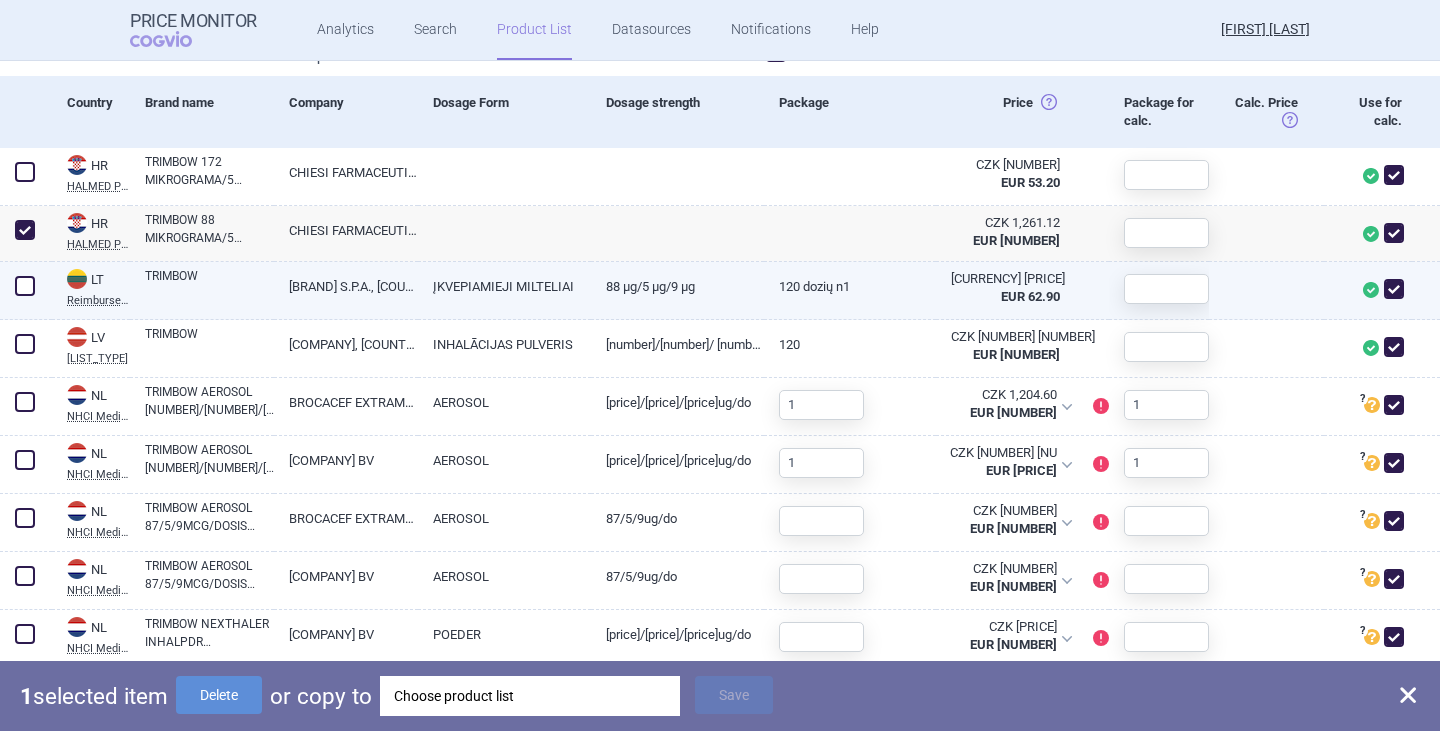 click at bounding box center [25, 286] 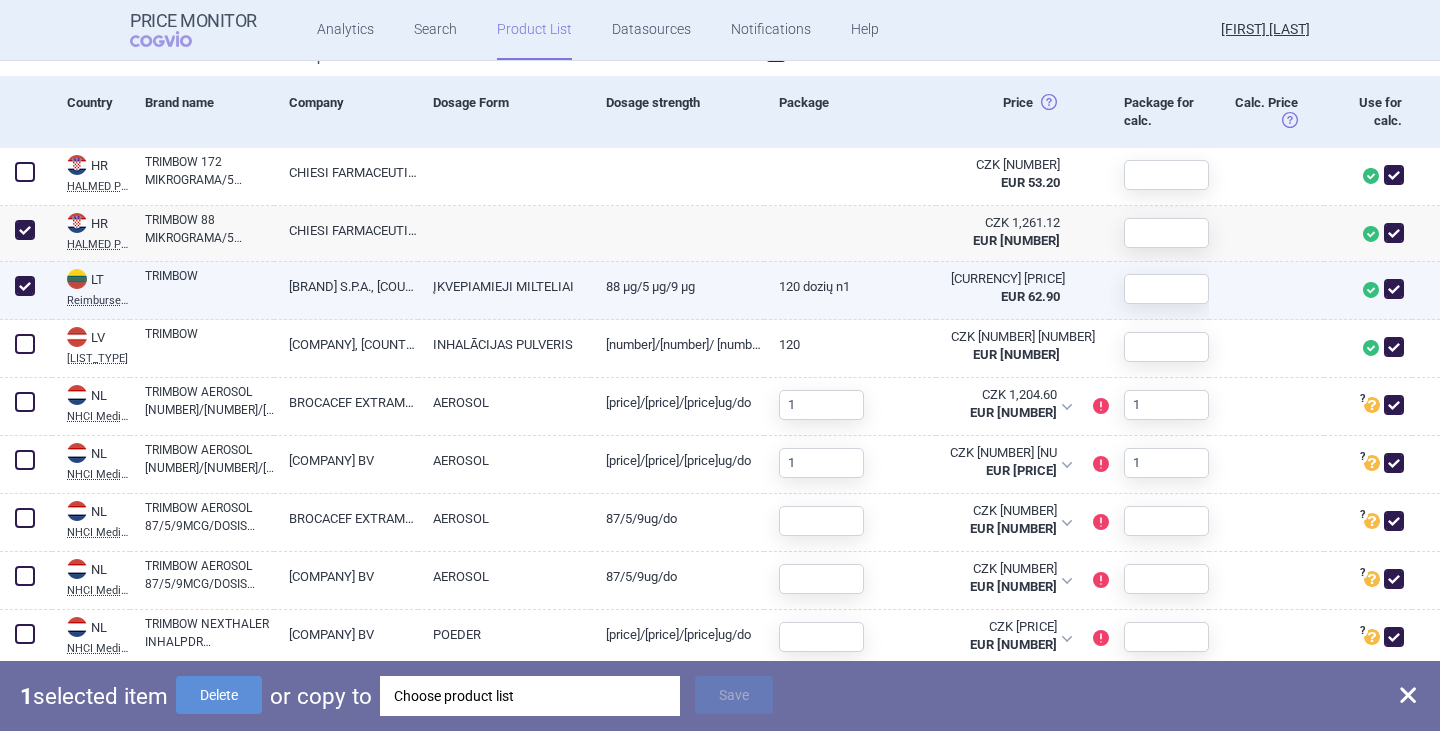 checkbox on "true" 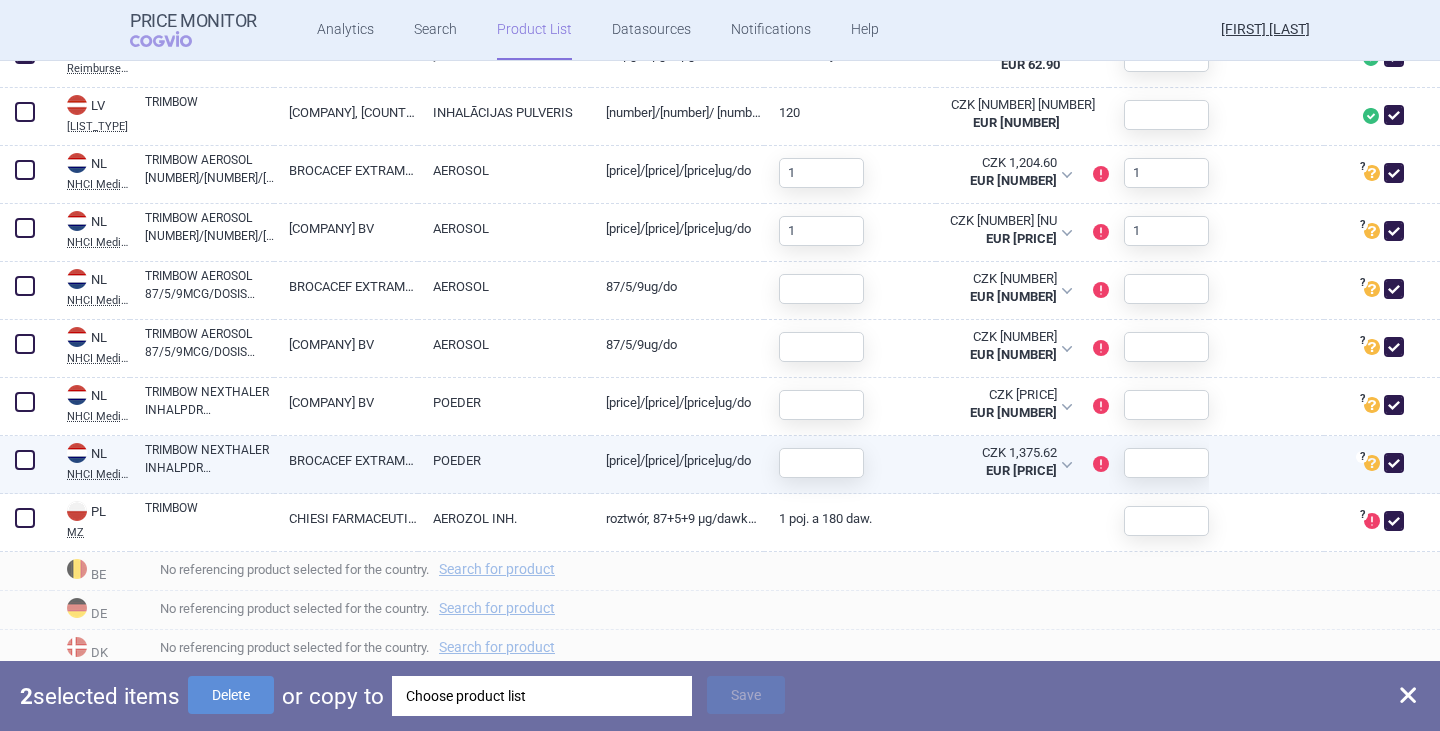 scroll, scrollTop: 1000, scrollLeft: 0, axis: vertical 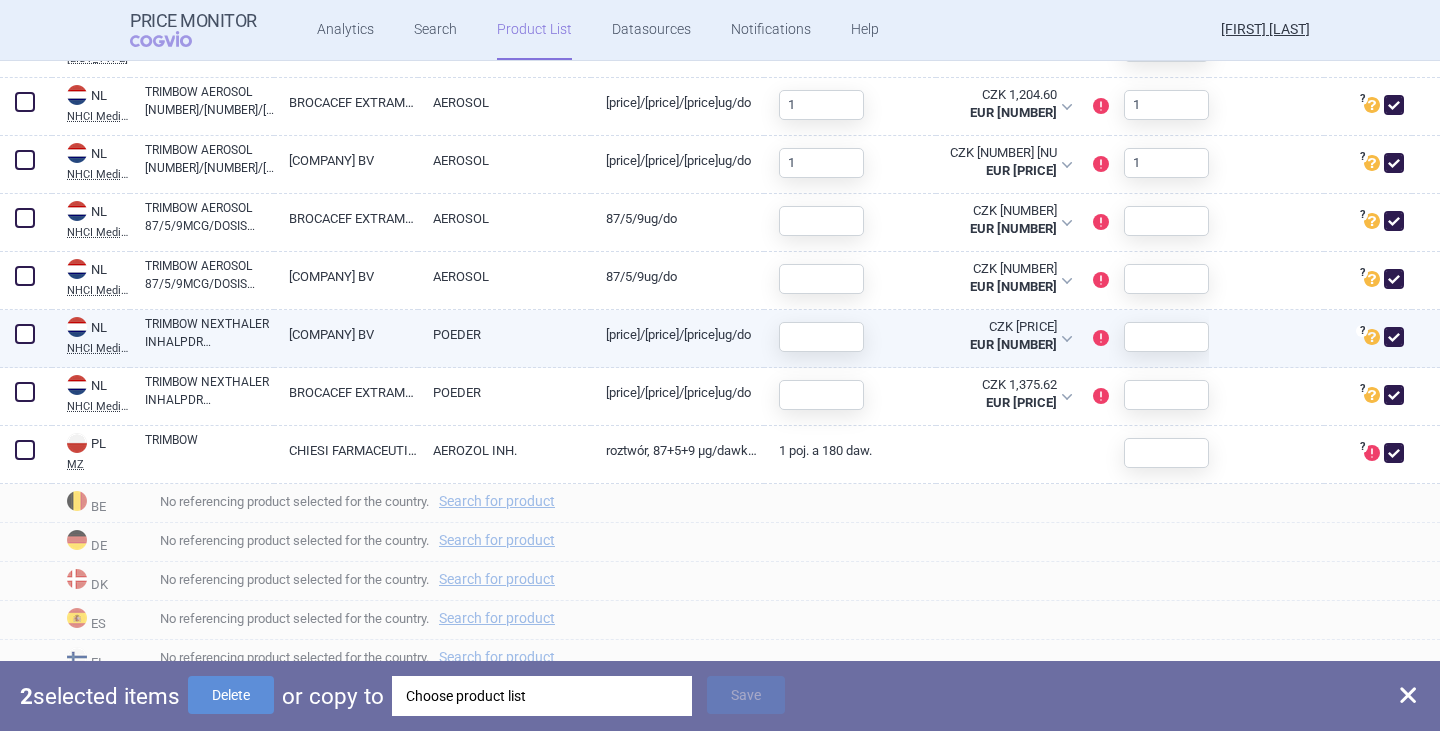 click at bounding box center [25, 334] 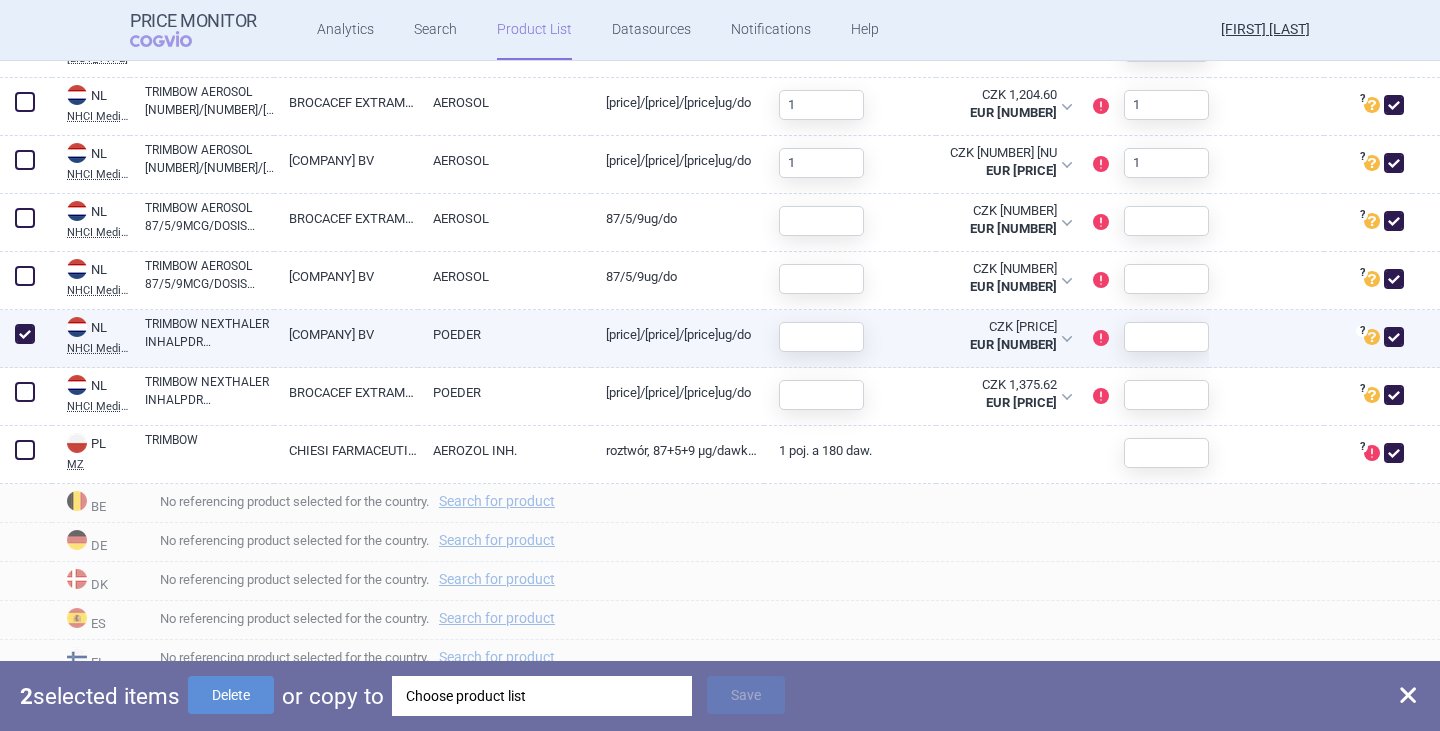 checkbox on "true" 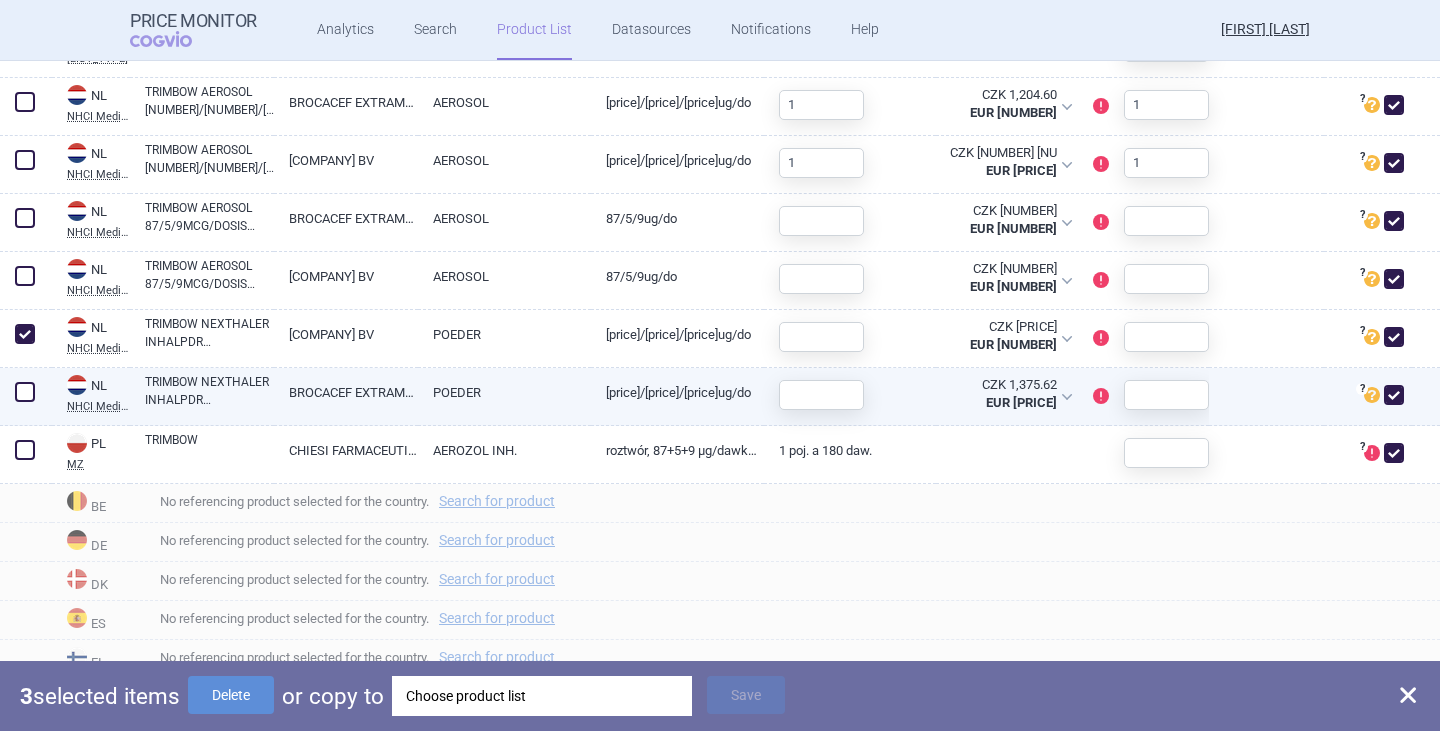 click at bounding box center [25, 392] 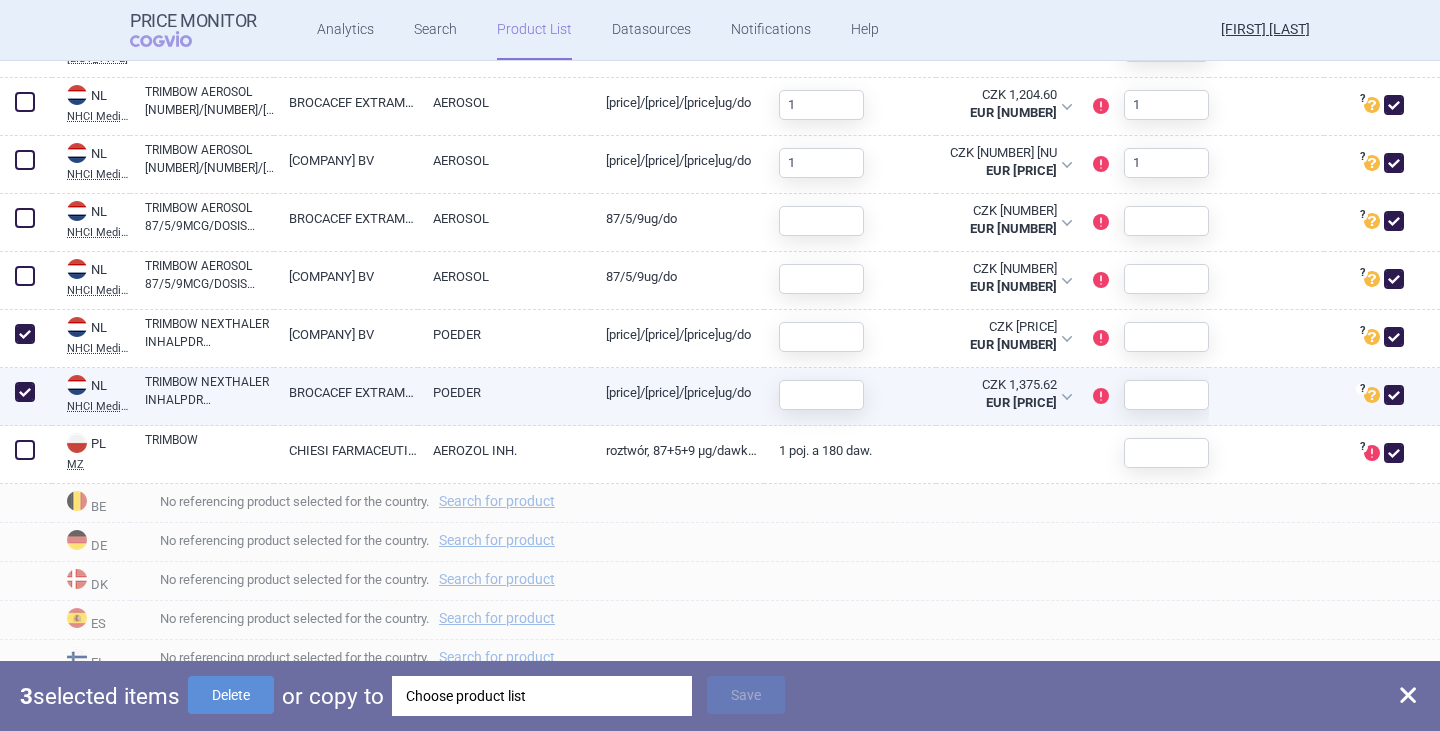 checkbox on "true" 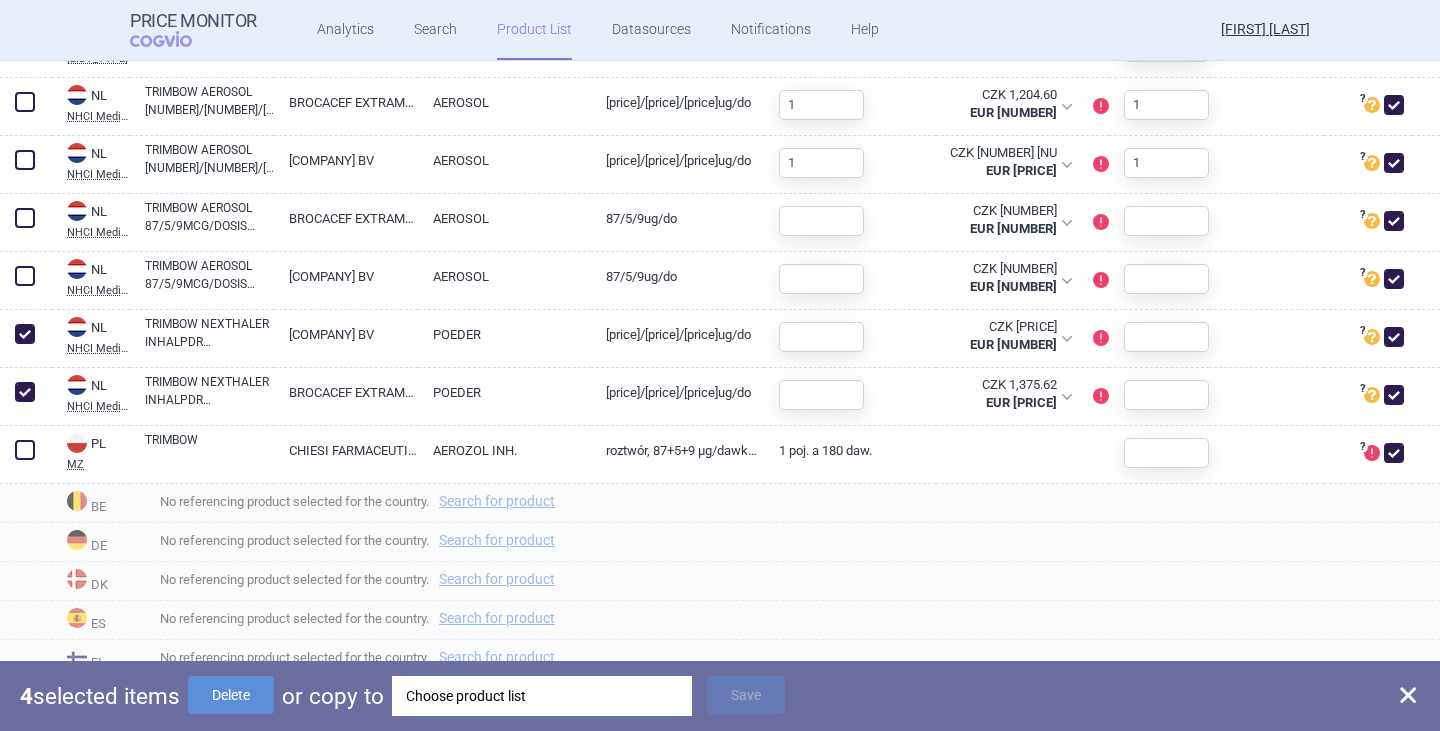 click on "Choose product list" at bounding box center (542, 696) 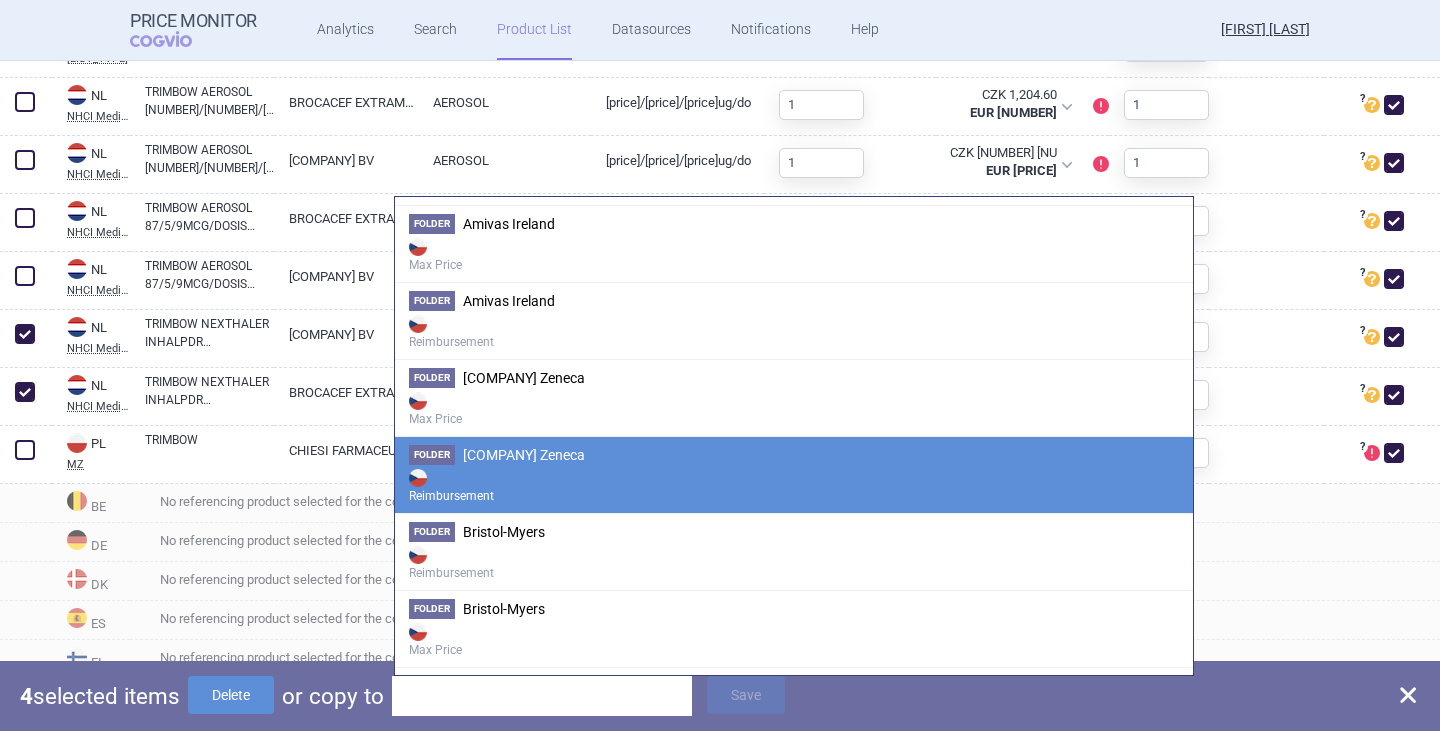 scroll, scrollTop: 600, scrollLeft: 0, axis: vertical 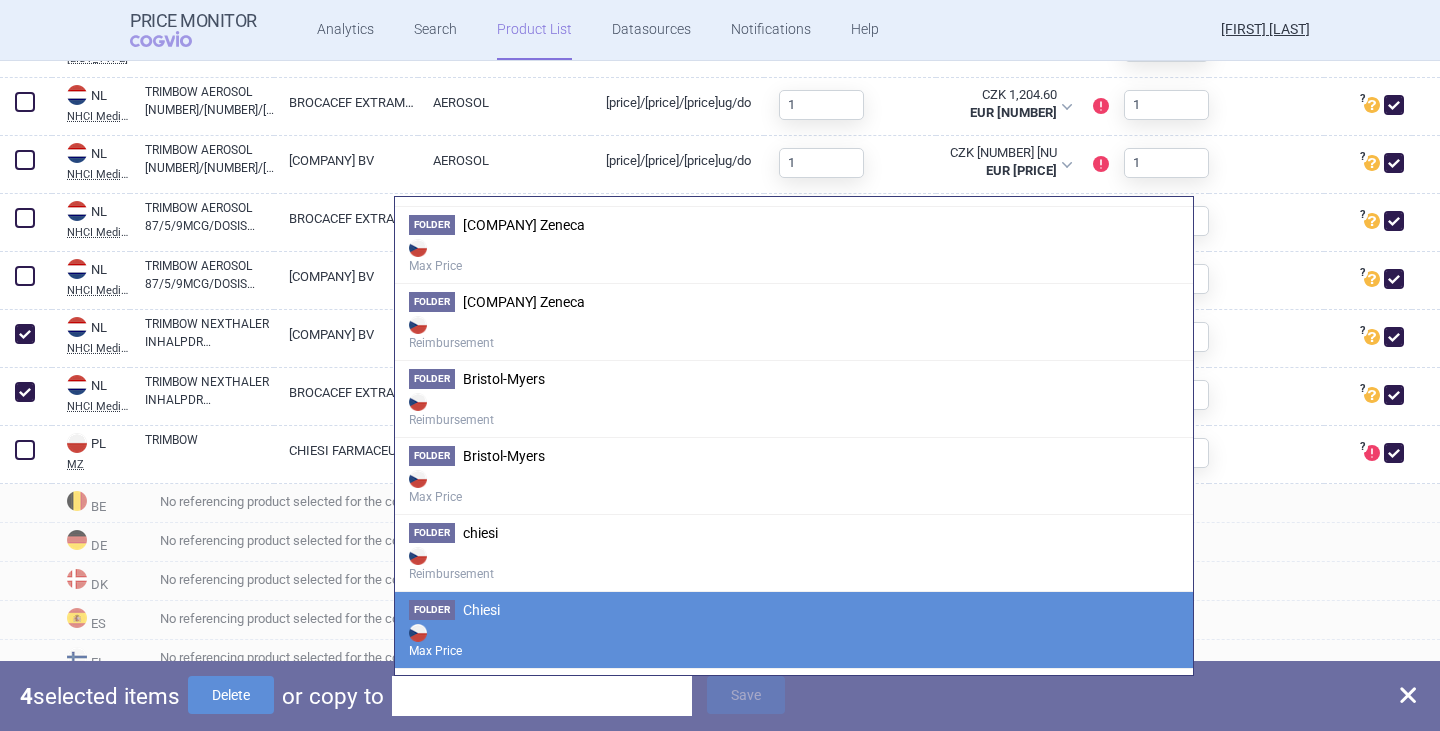 click on "Chiesi" at bounding box center [481, 610] 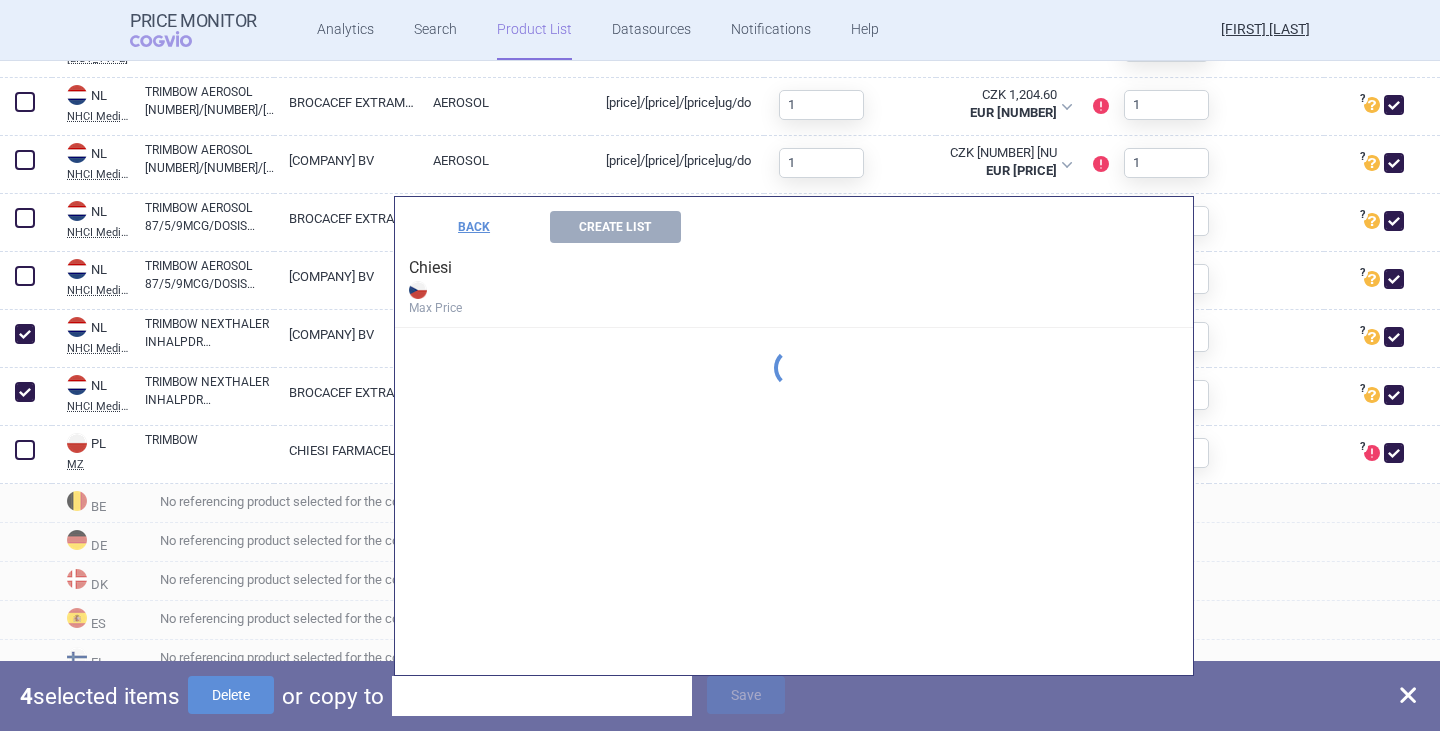 scroll, scrollTop: 0, scrollLeft: 0, axis: both 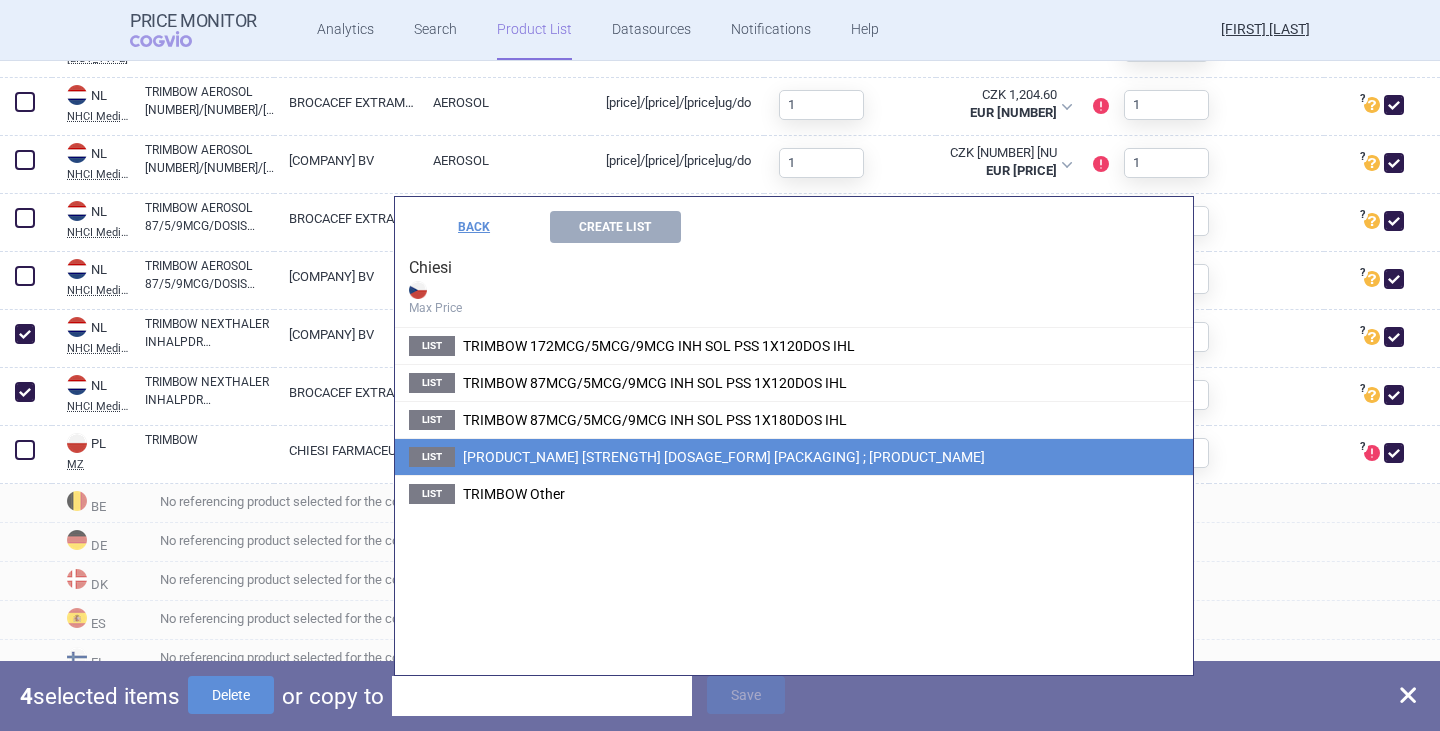 click on "[PRODUCT_NAME] [STRENGTH] [DOSAGE_FORM] [PACKAGING] ; [PRODUCT_NAME]" at bounding box center (724, 457) 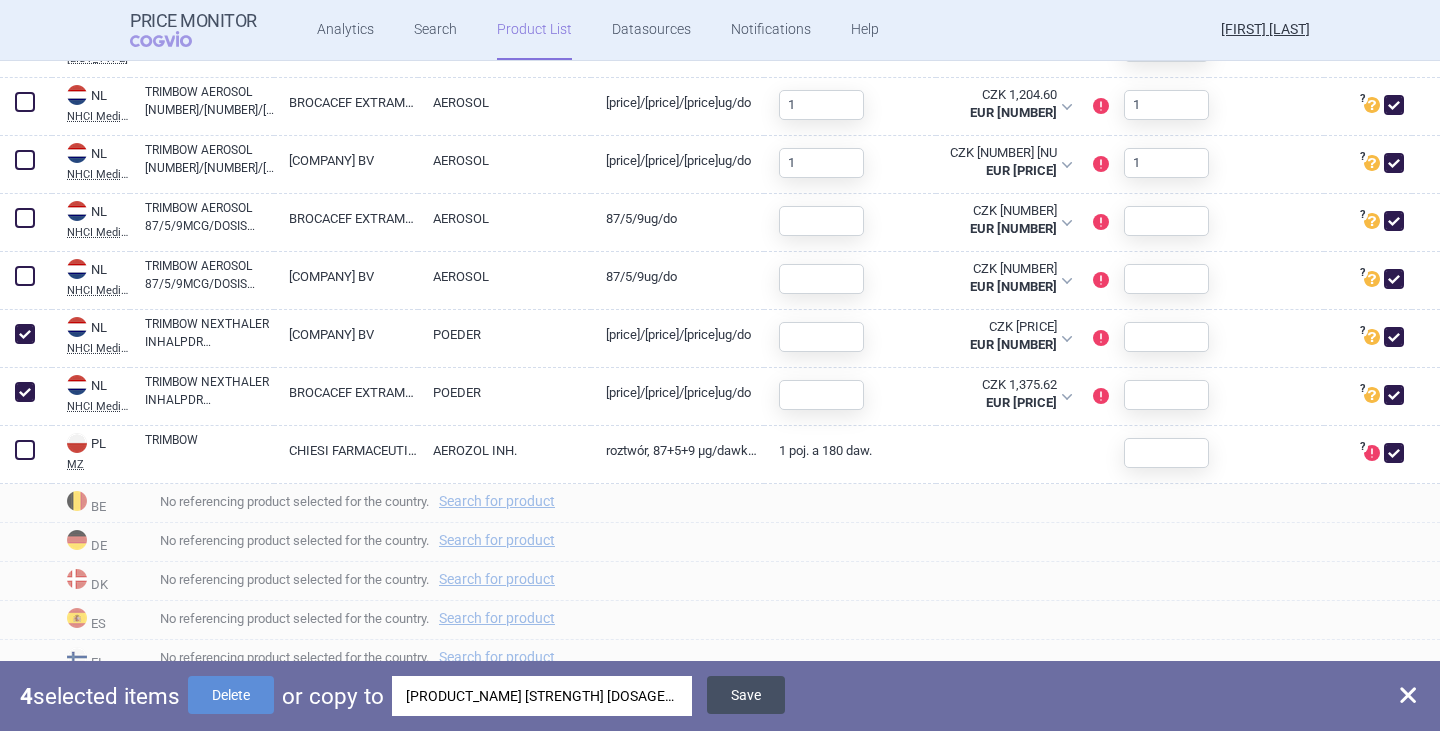 click on "Save" at bounding box center [746, 695] 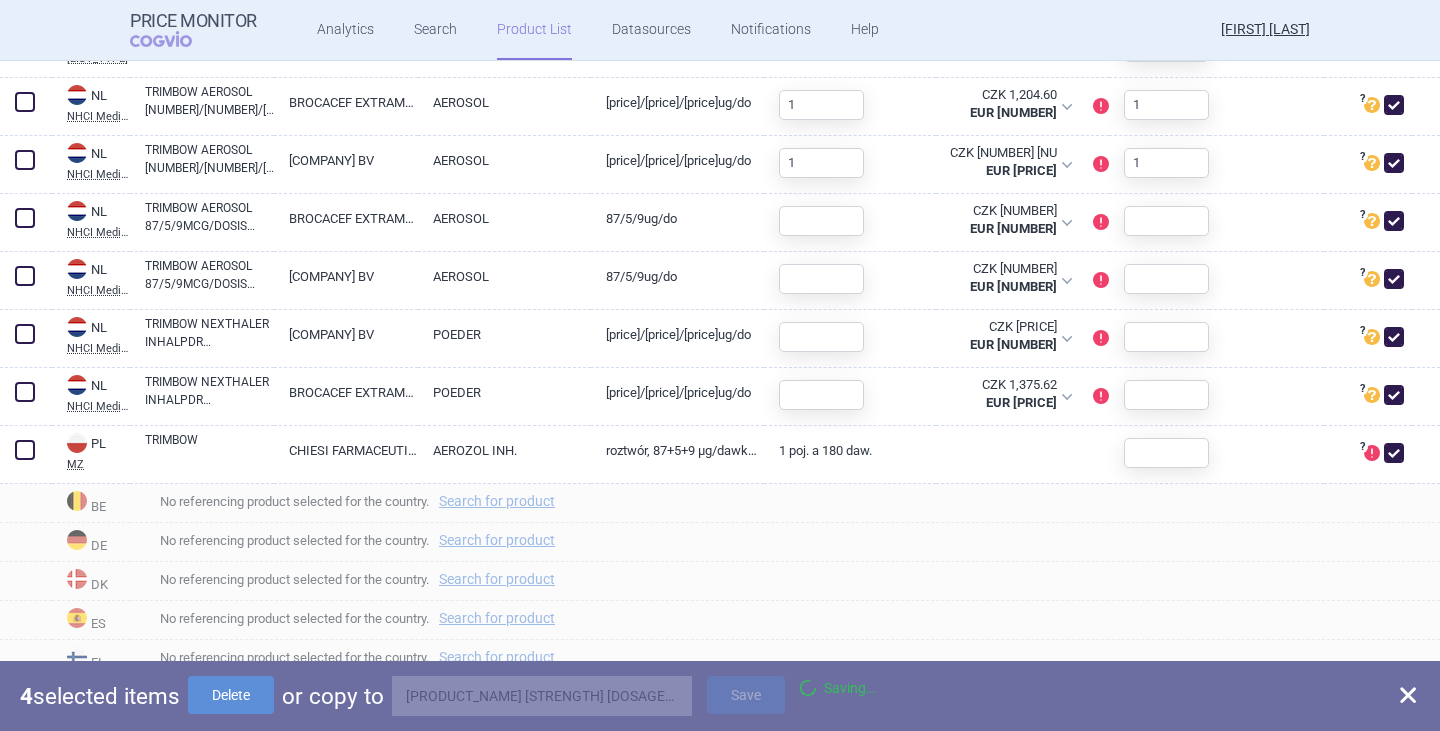 checkbox on "false" 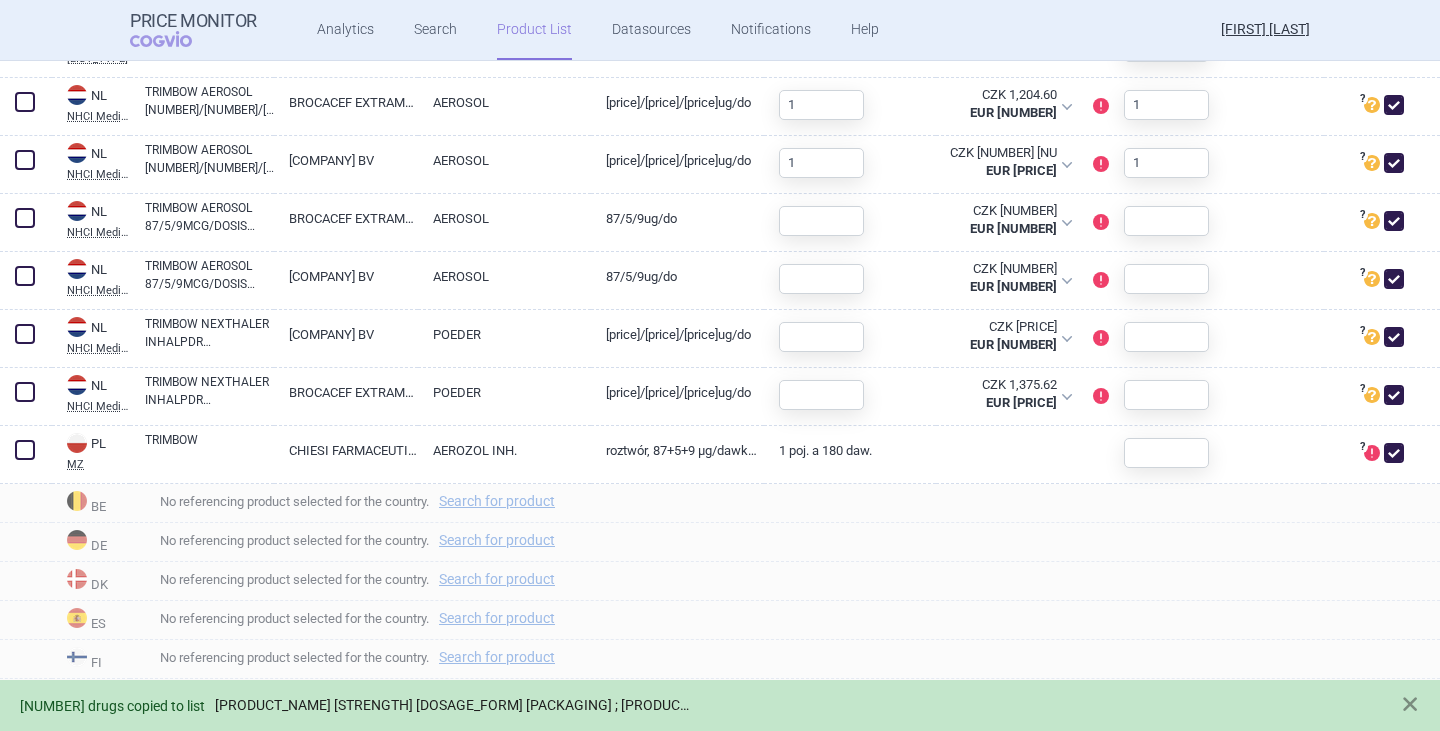click on "[PRODUCT_NAME] [STRENGTH] [DOSAGE_FORM] [PACKAGING] ; [PRODUCT_NAME]" at bounding box center [453, 705] 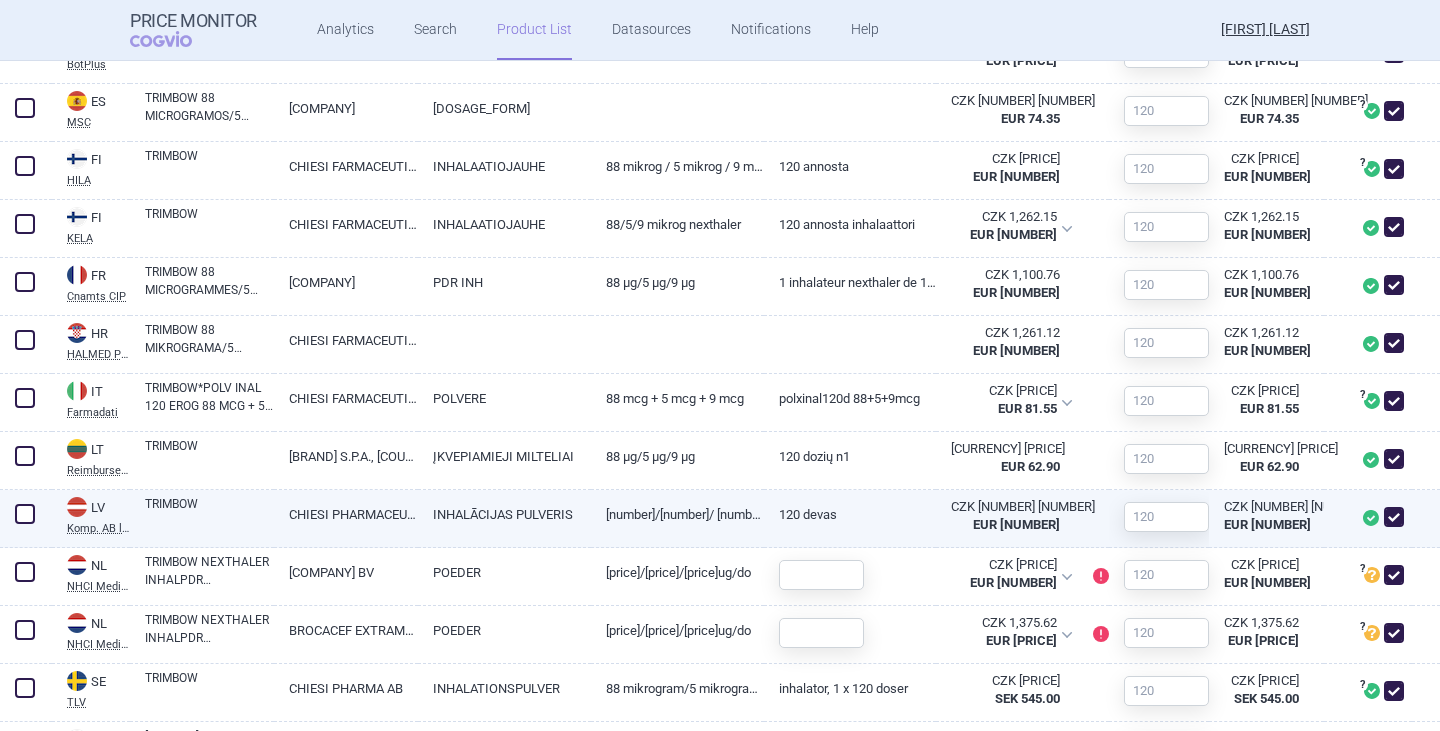 scroll, scrollTop: 1400, scrollLeft: 0, axis: vertical 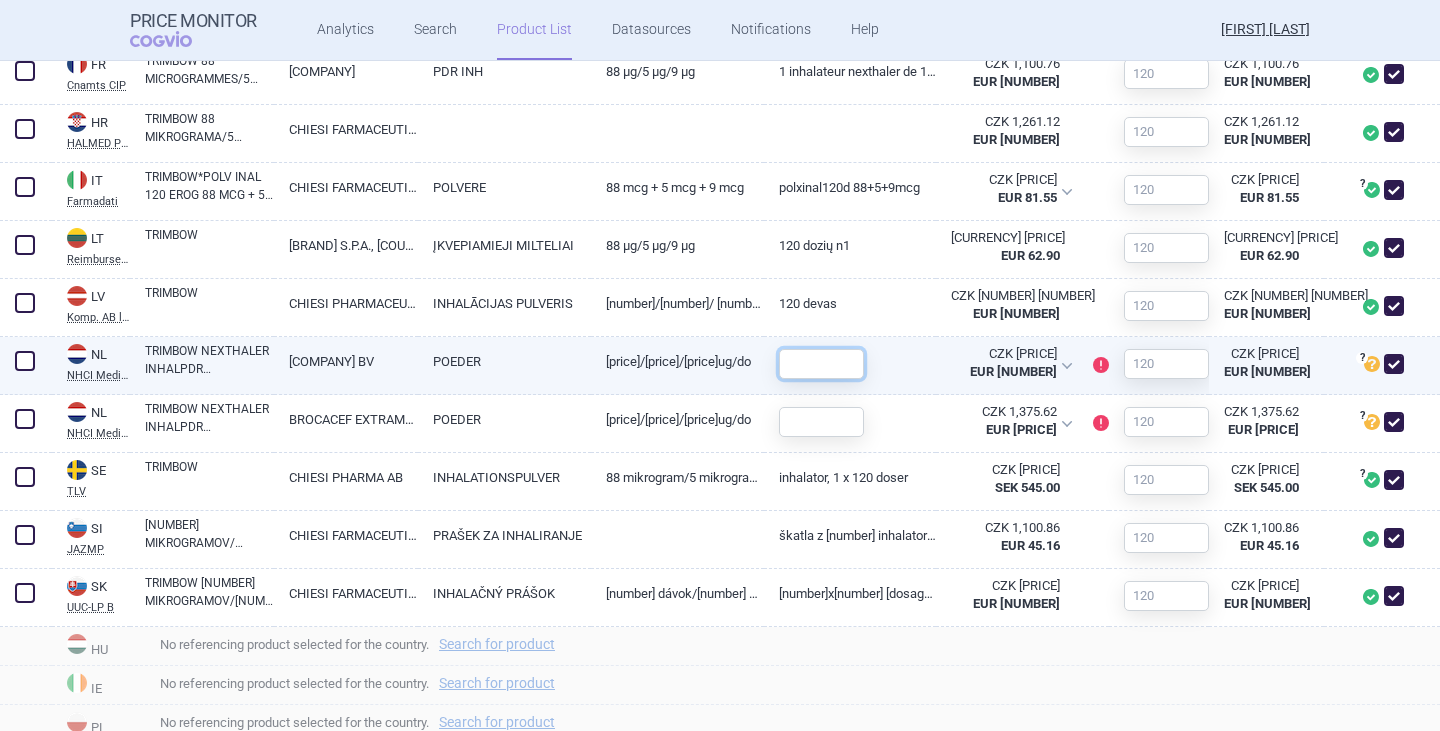 click at bounding box center [821, 364] 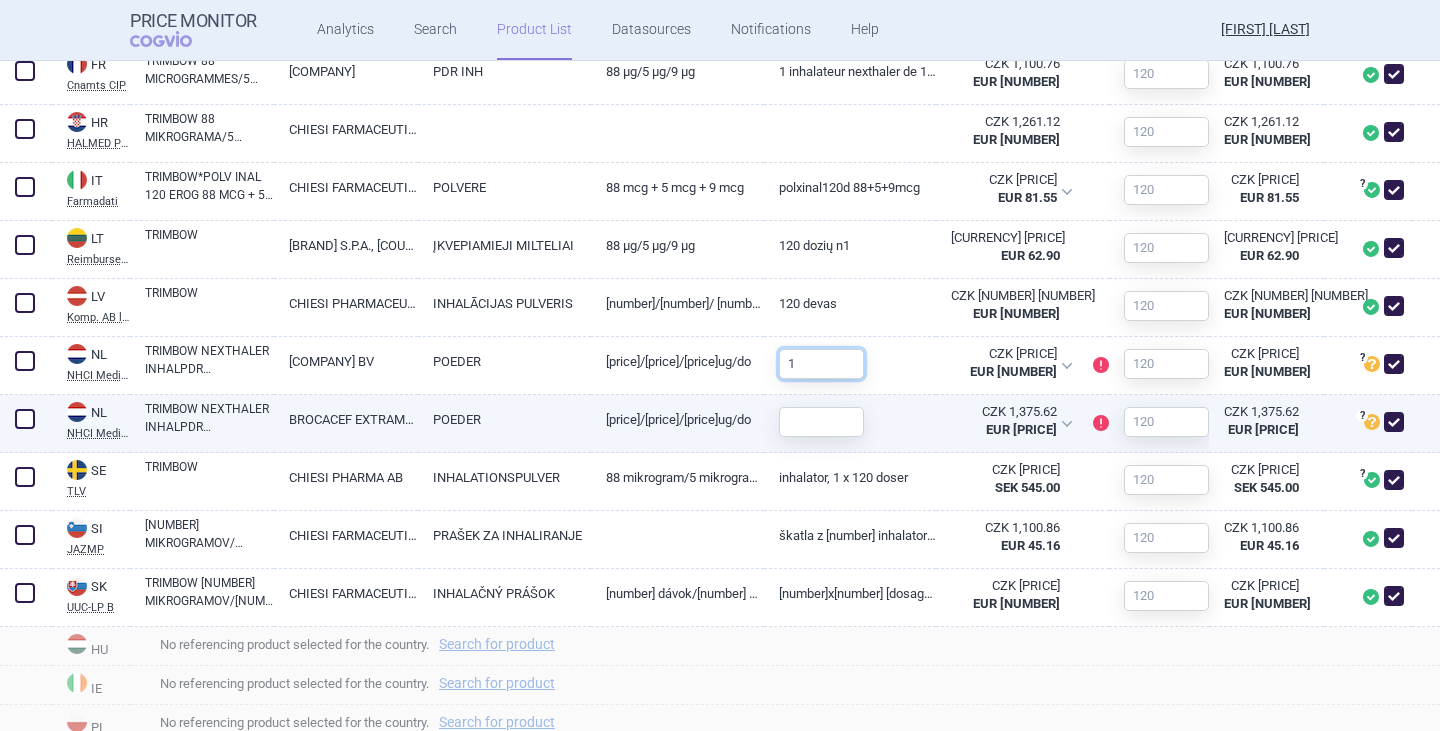 type on "1" 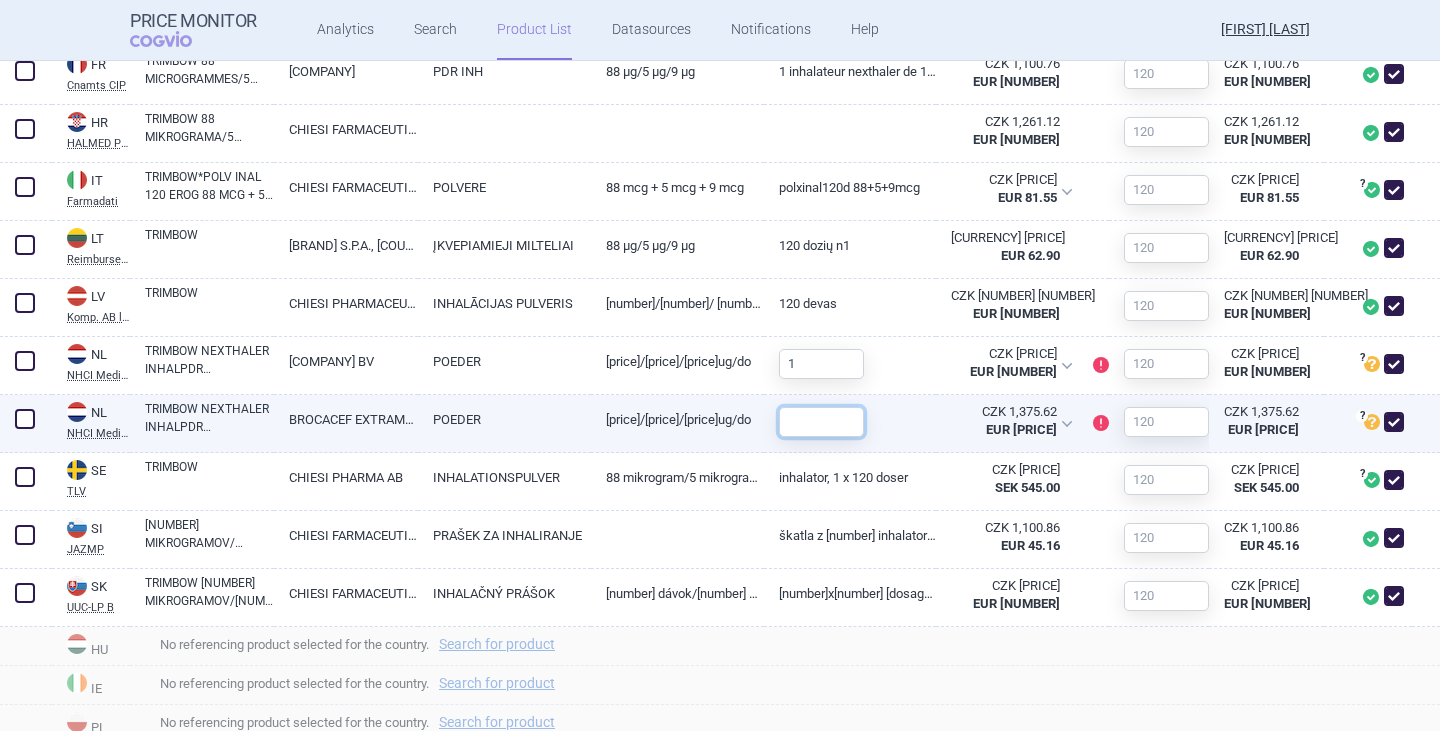 click at bounding box center [821, 422] 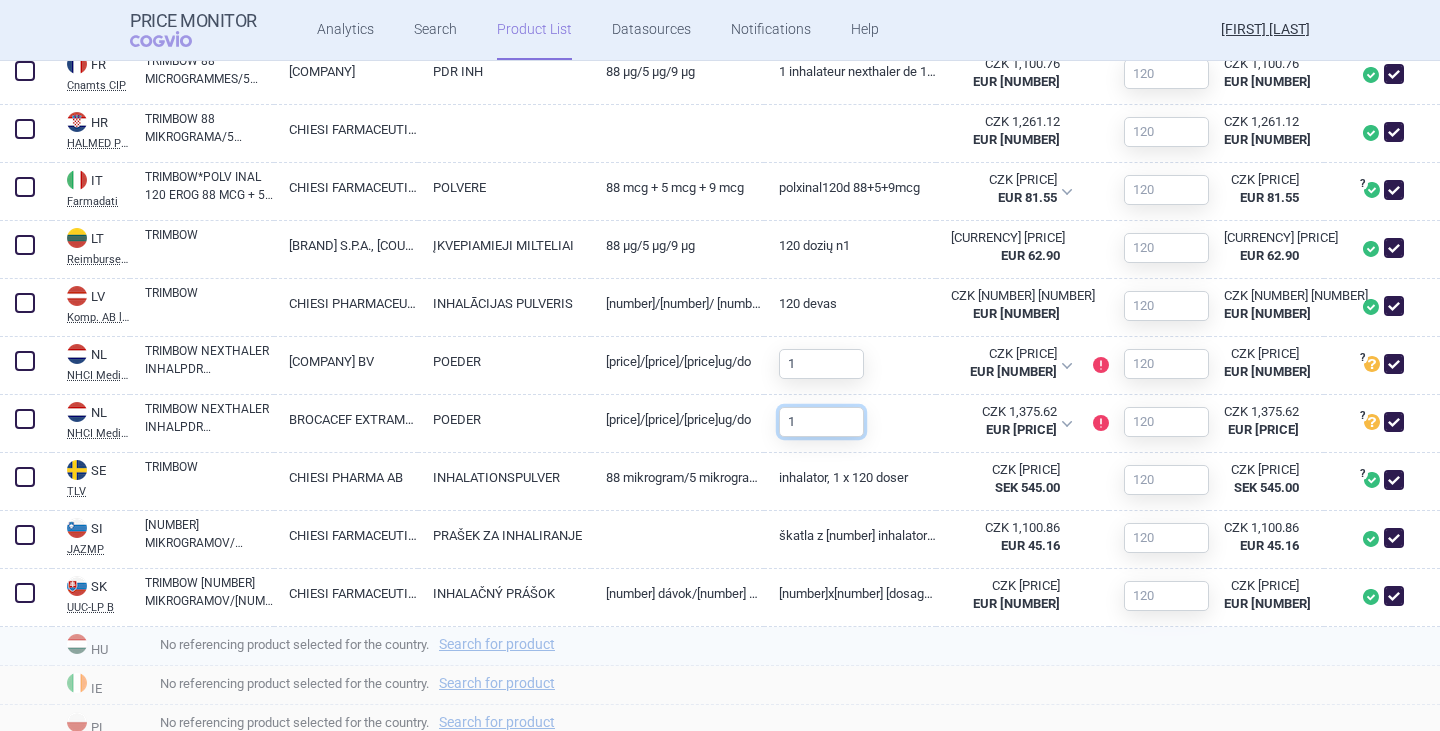 type on "1" 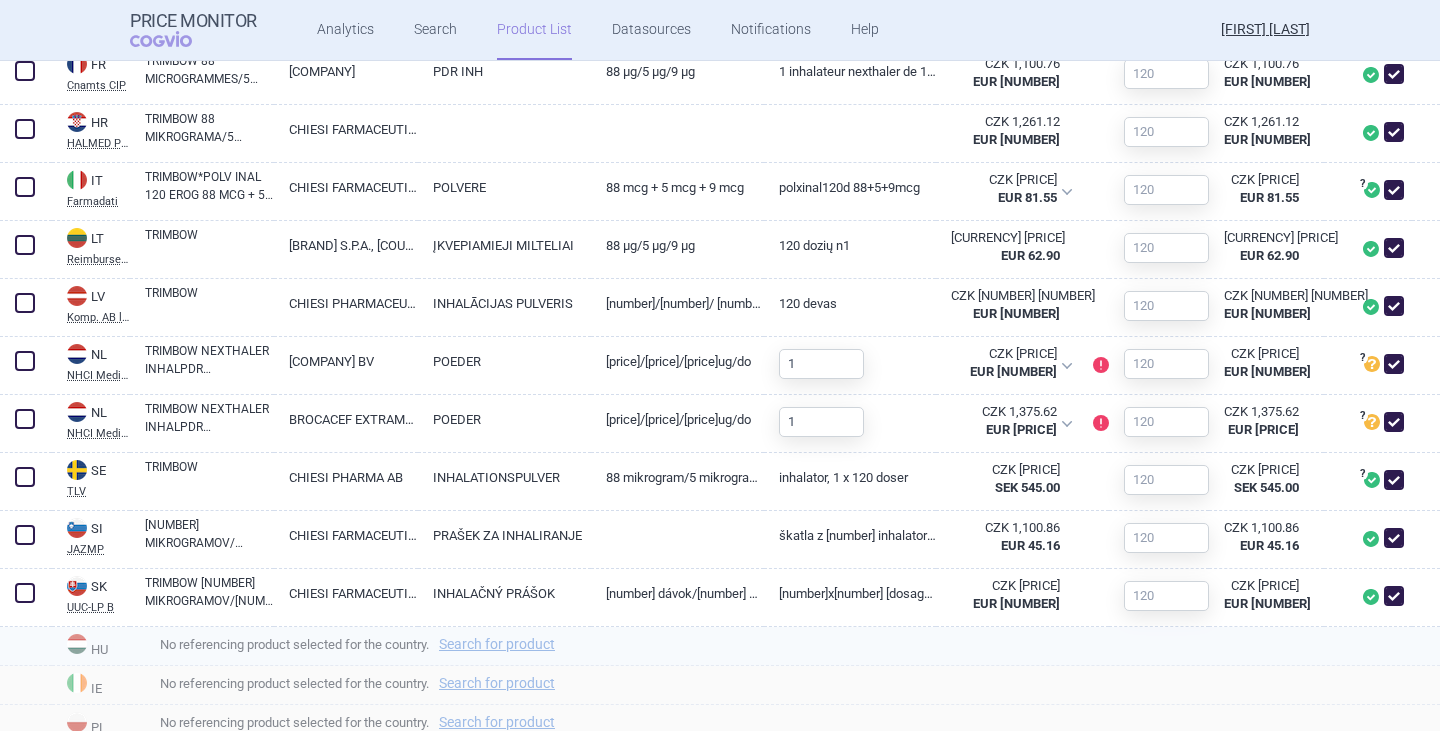 click on "No referencing product selected for the country.  Search for product" at bounding box center [785, 646] 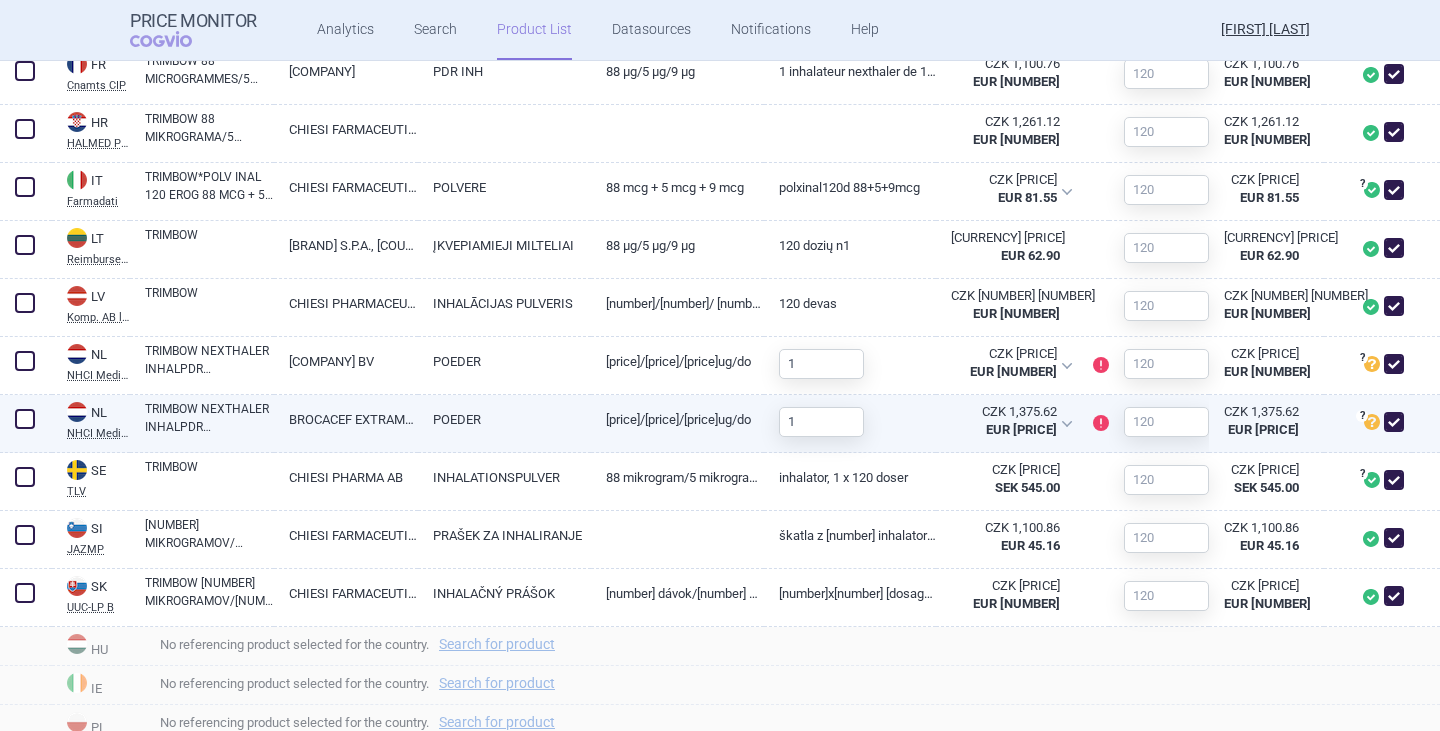click on "TRIMBOW NEXTHALER INHALPDR 88/5/9MCG/DO 120DO" at bounding box center [209, 418] 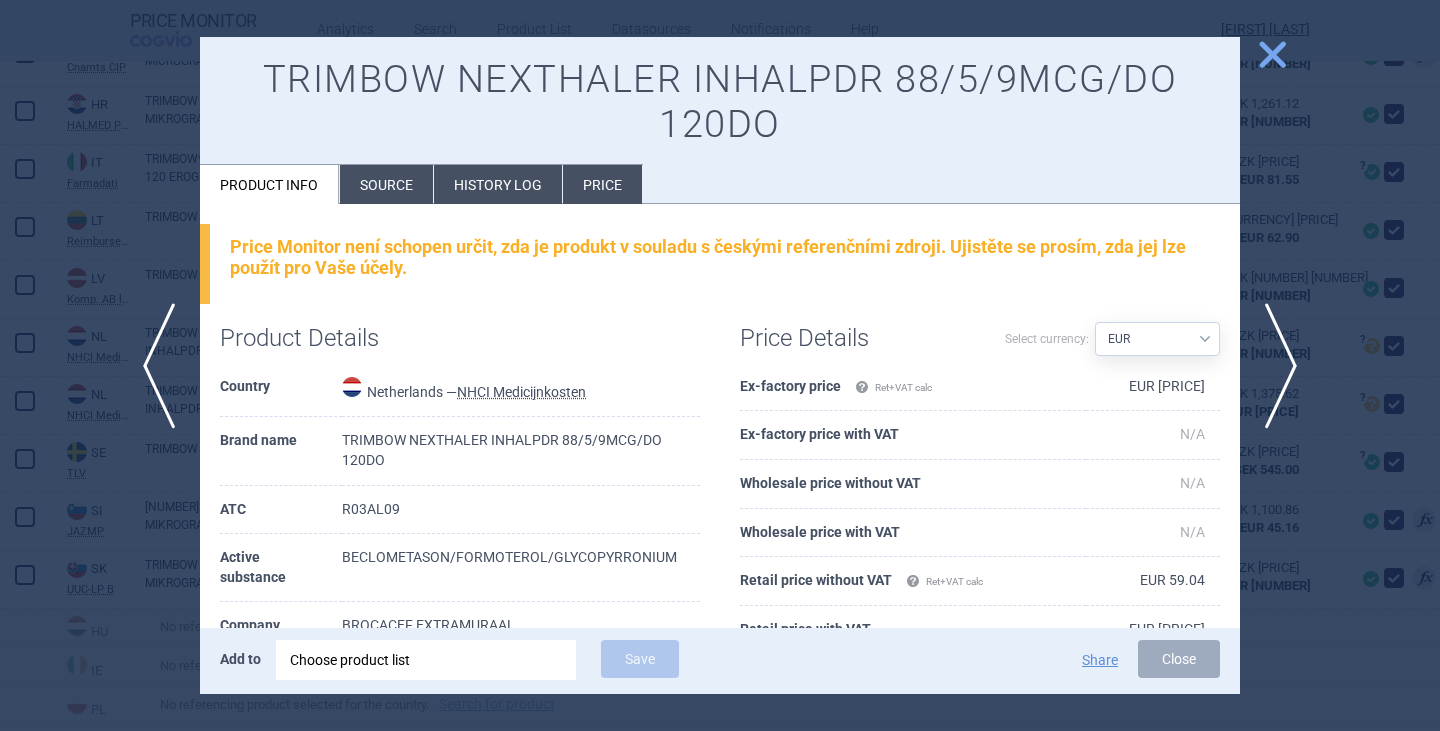 scroll, scrollTop: 1382, scrollLeft: 0, axis: vertical 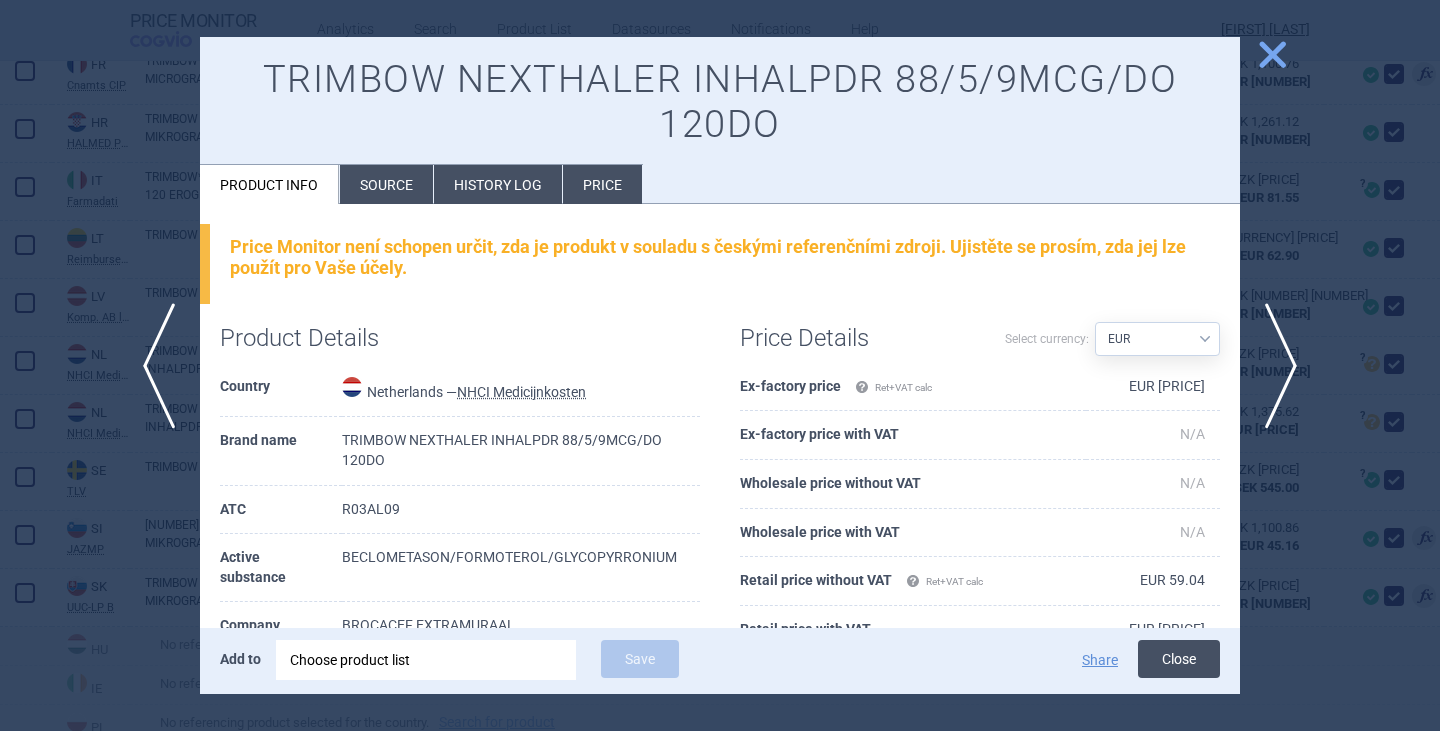 click on "Close" at bounding box center [1179, 659] 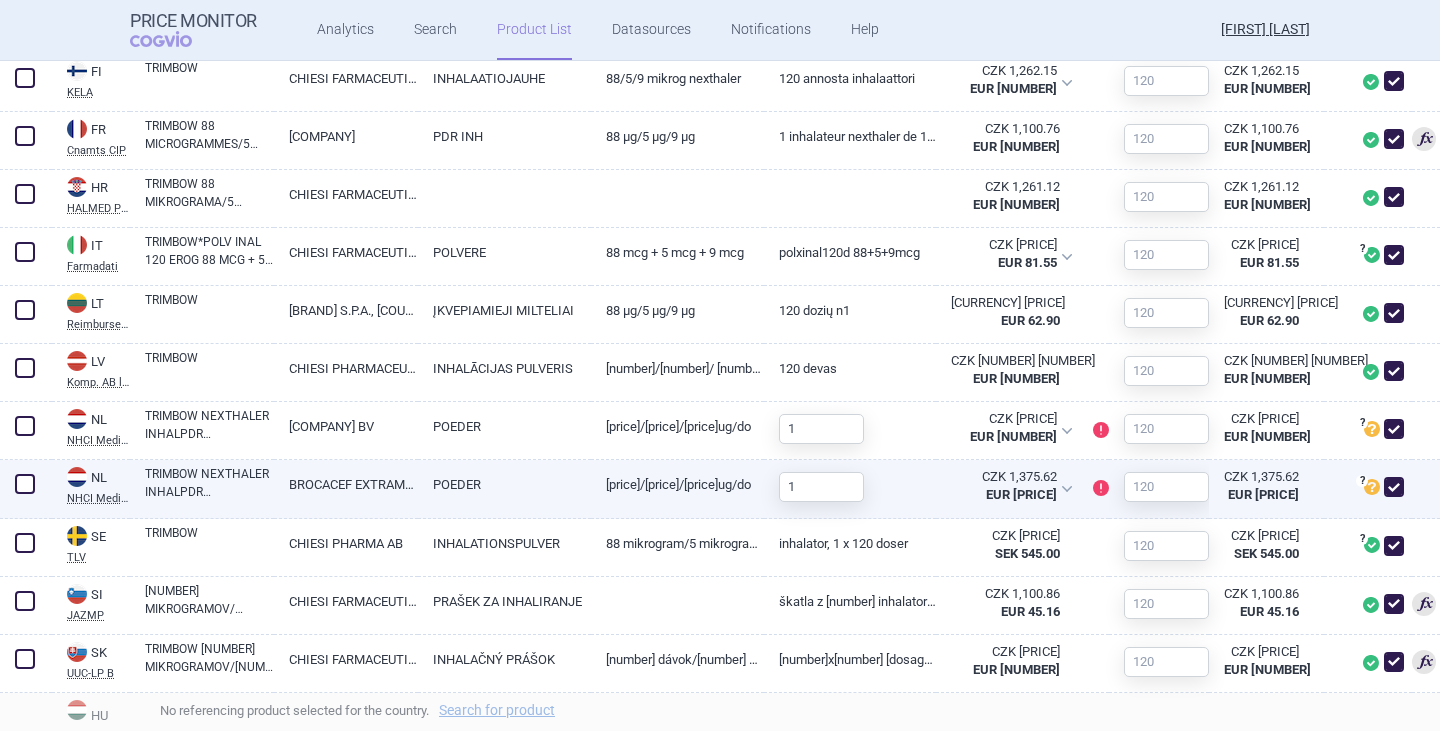scroll, scrollTop: 1282, scrollLeft: 0, axis: vertical 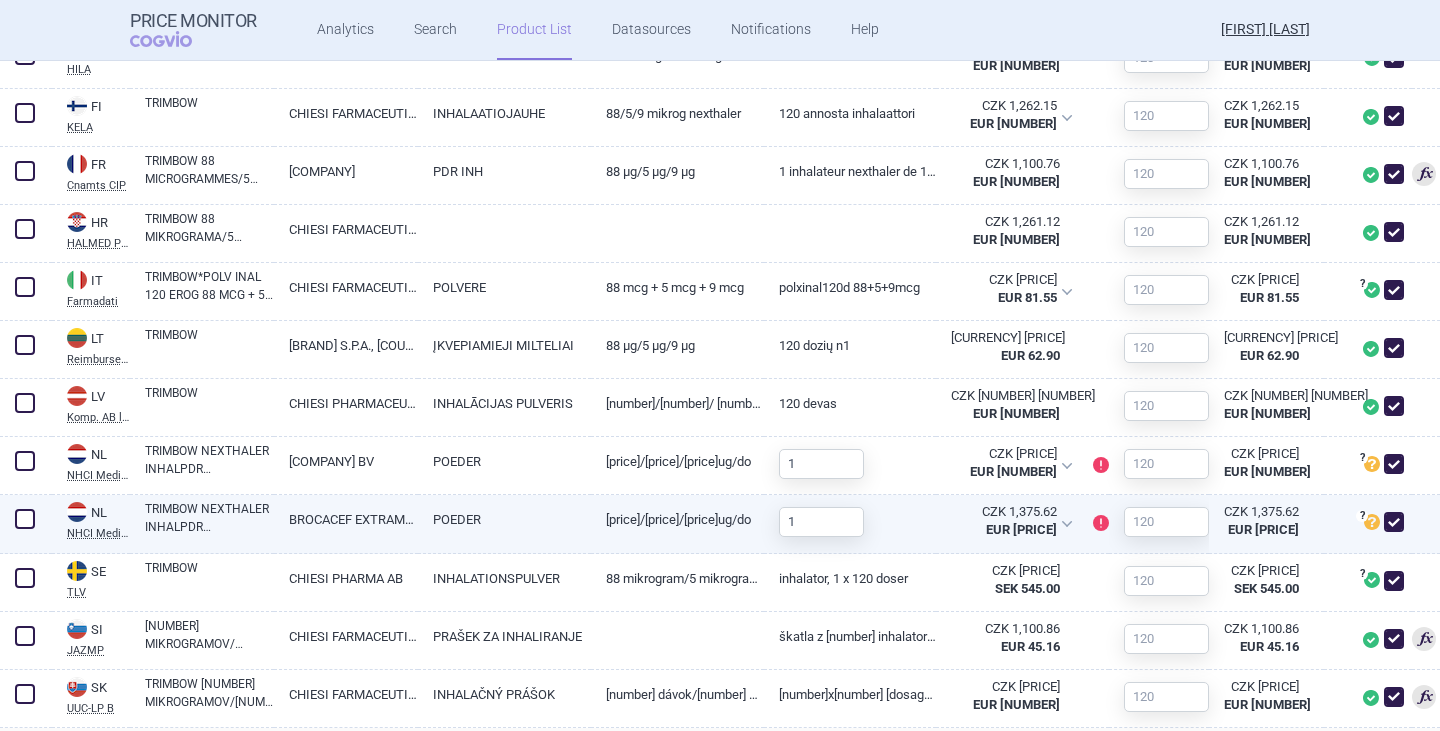click on "TRIMBOW NEXTHALER INHALPDR 88/5/9MCG/DO 120DO" at bounding box center (209, 518) 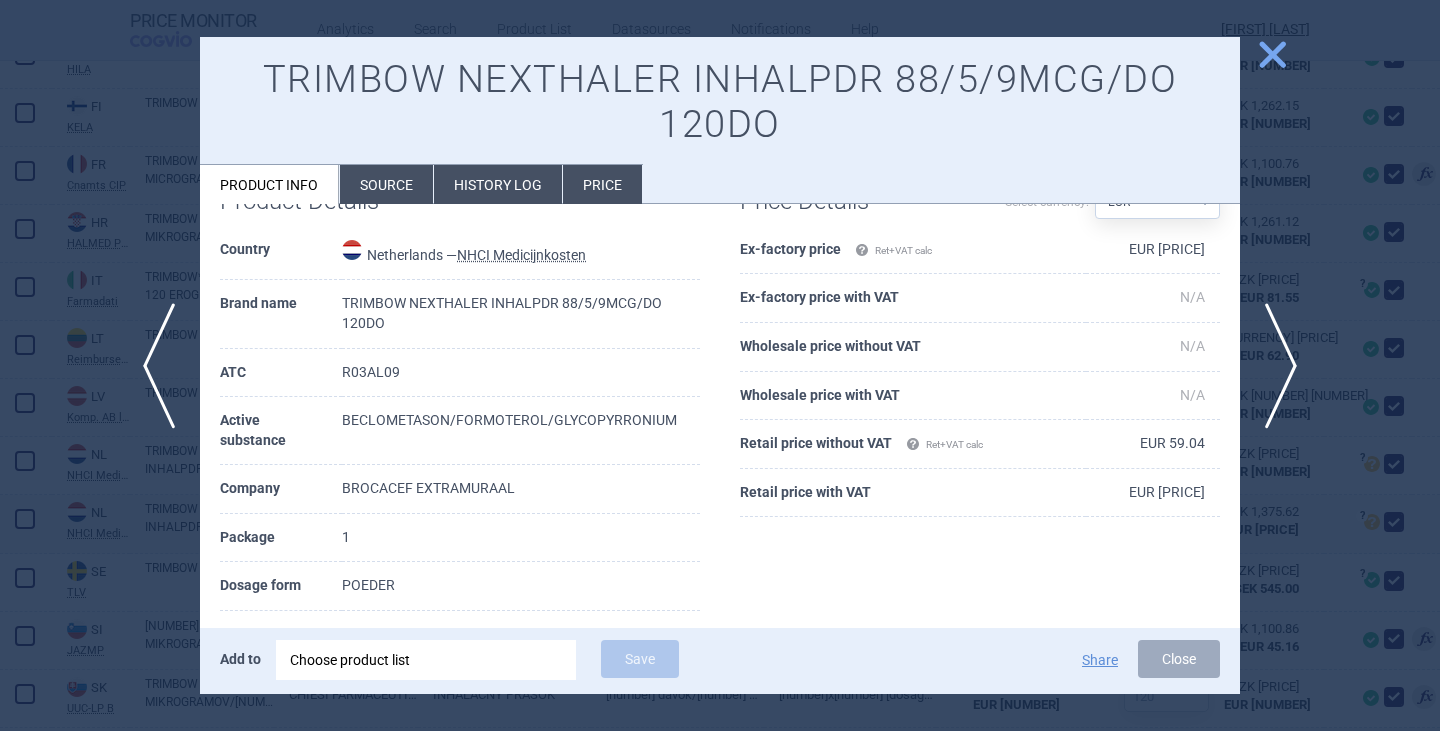 scroll, scrollTop: 400, scrollLeft: 0, axis: vertical 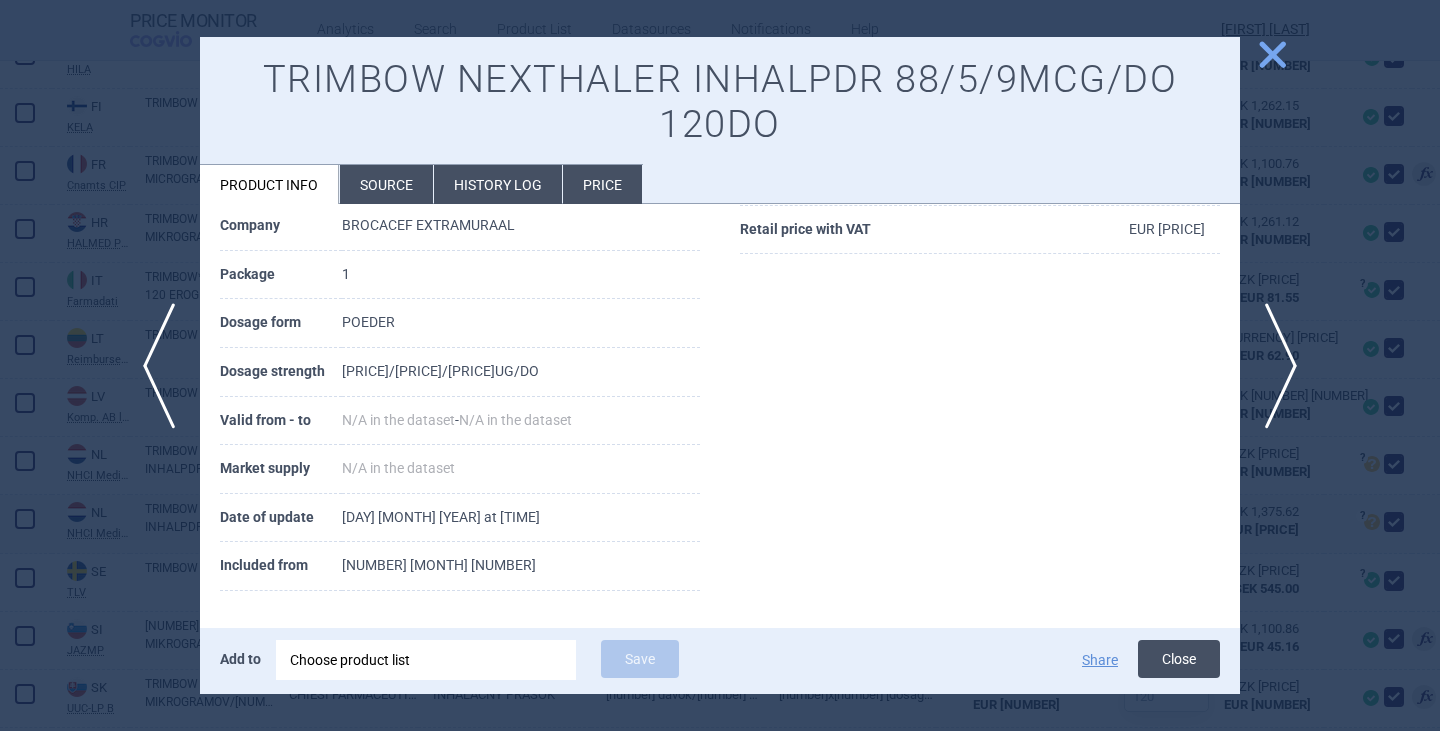 click on "Close" at bounding box center (1179, 659) 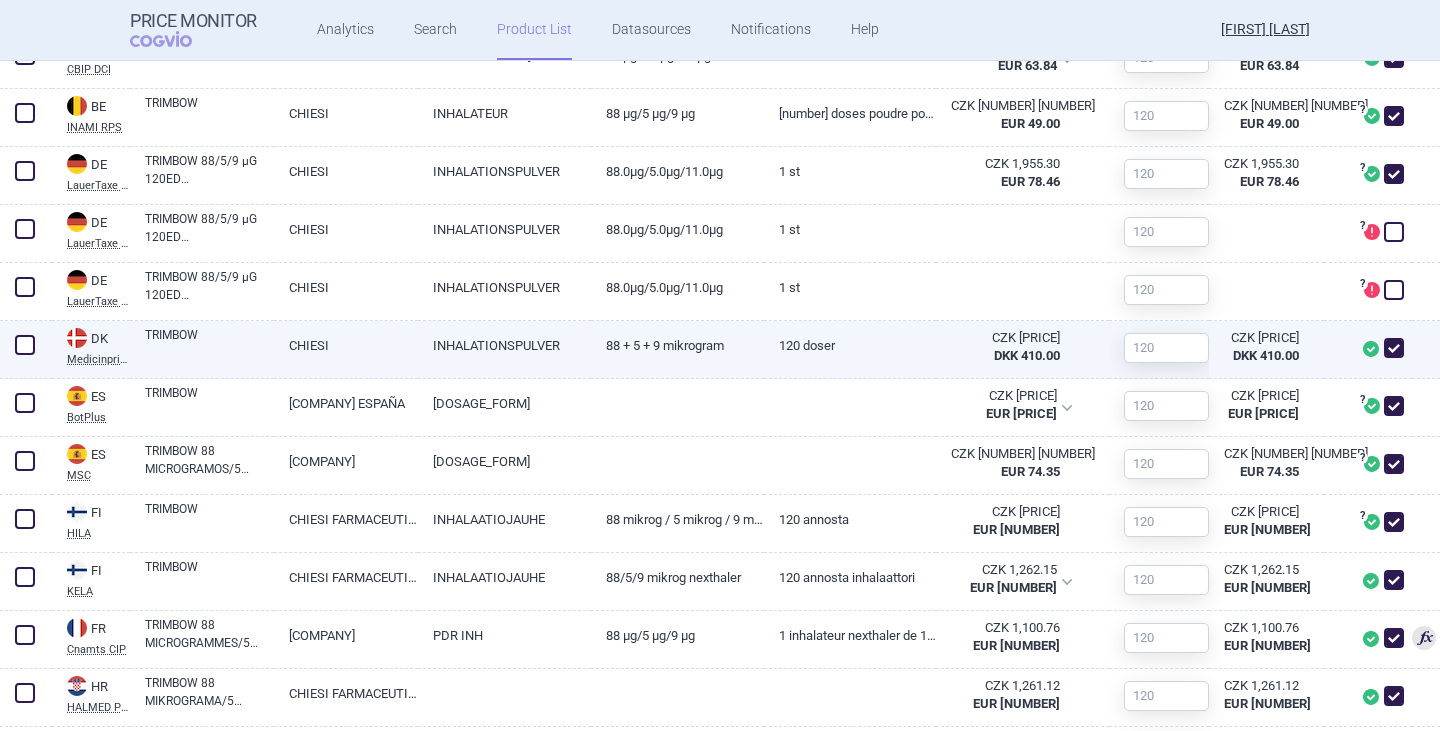 scroll, scrollTop: 1000, scrollLeft: 0, axis: vertical 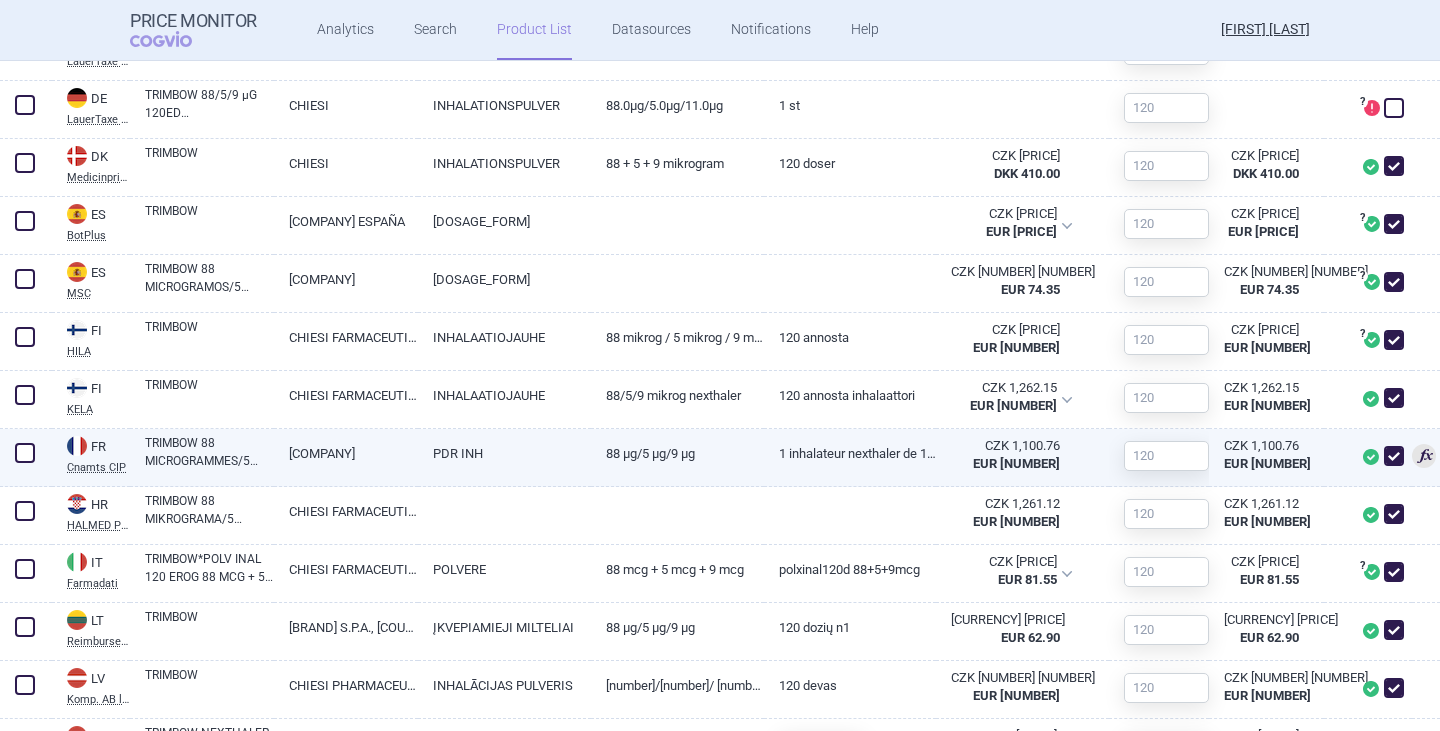 click on "TRIMBOW 88 MICROGRAMMES/5 MICROGRAMMES/9 MICROGRAMMES (BÉCLOMÉTASONE, FORMOTÉROL, GLYCOPYRRONIUM)" at bounding box center [209, 452] 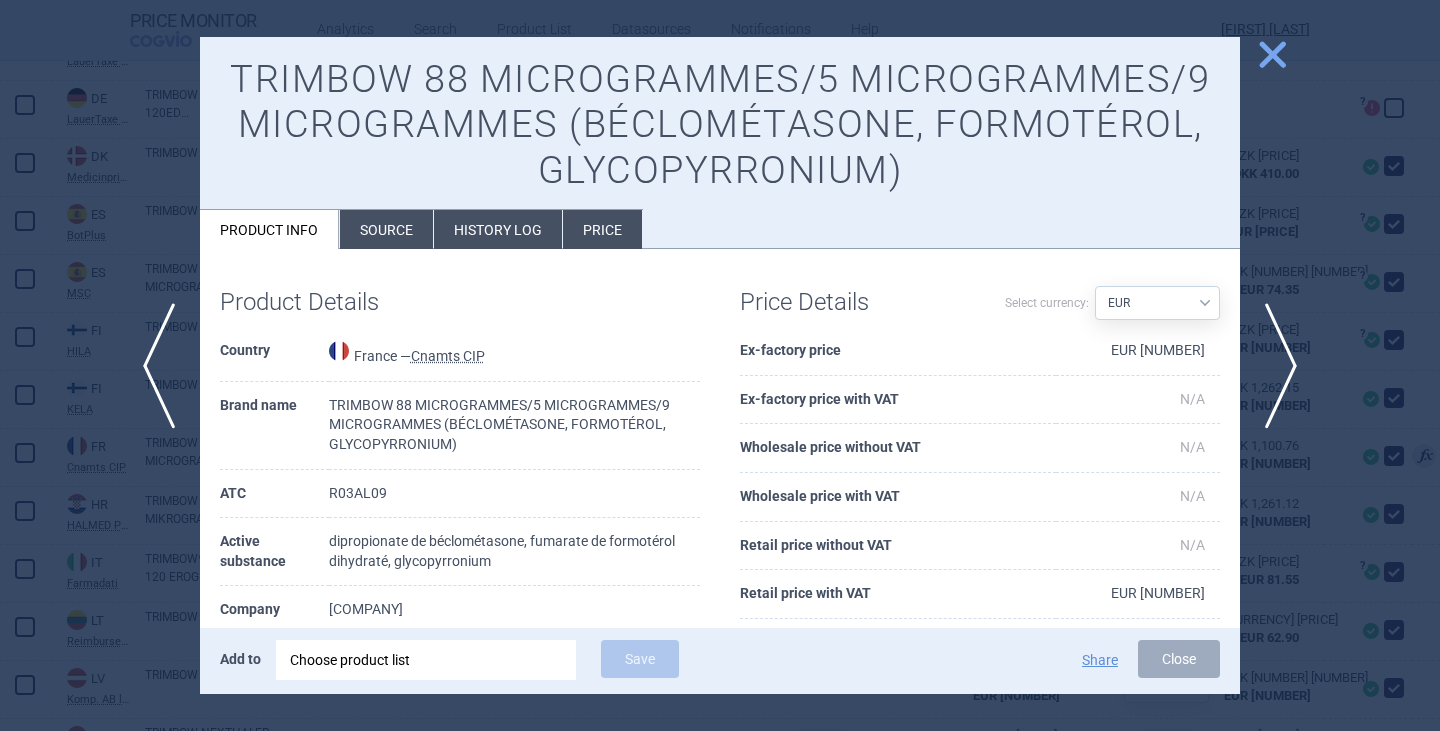 scroll, scrollTop: 0, scrollLeft: 0, axis: both 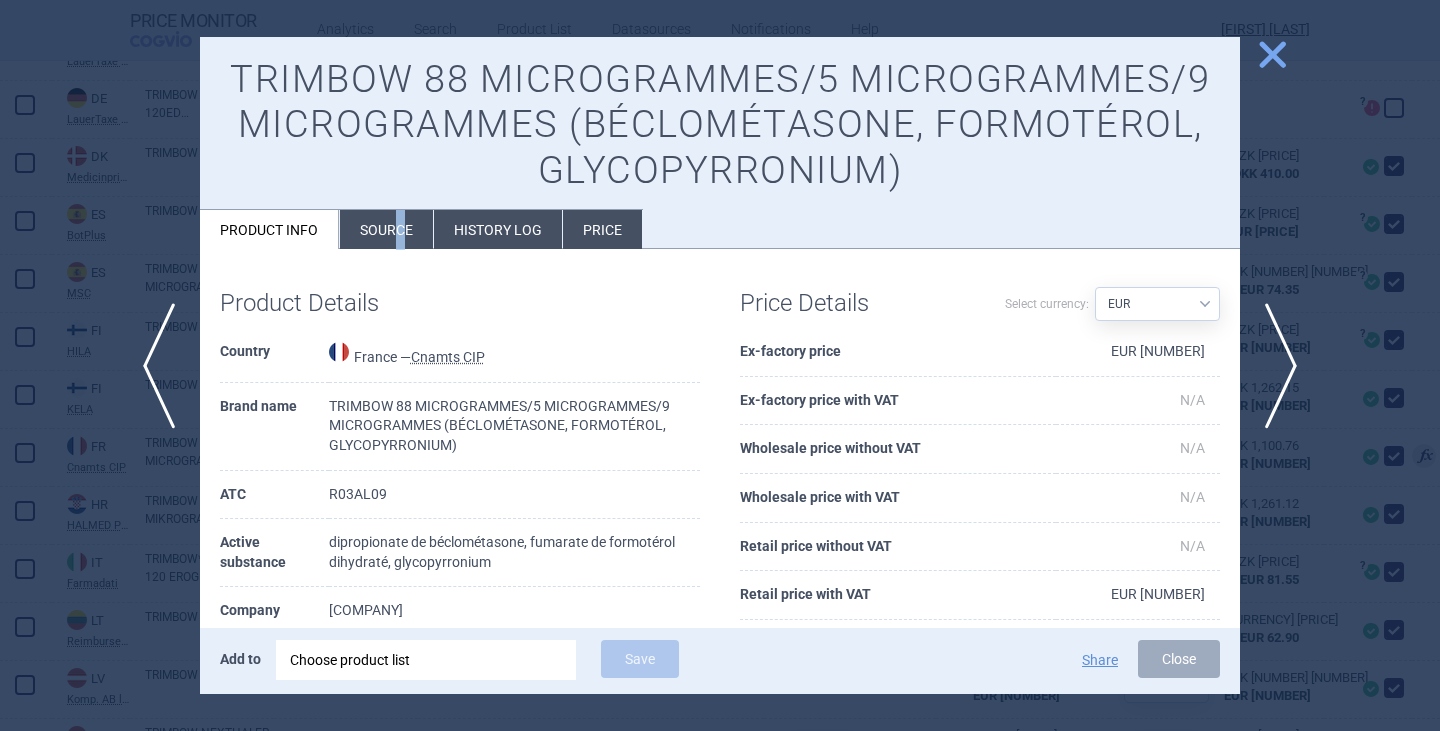click on "Source" at bounding box center (386, 229) 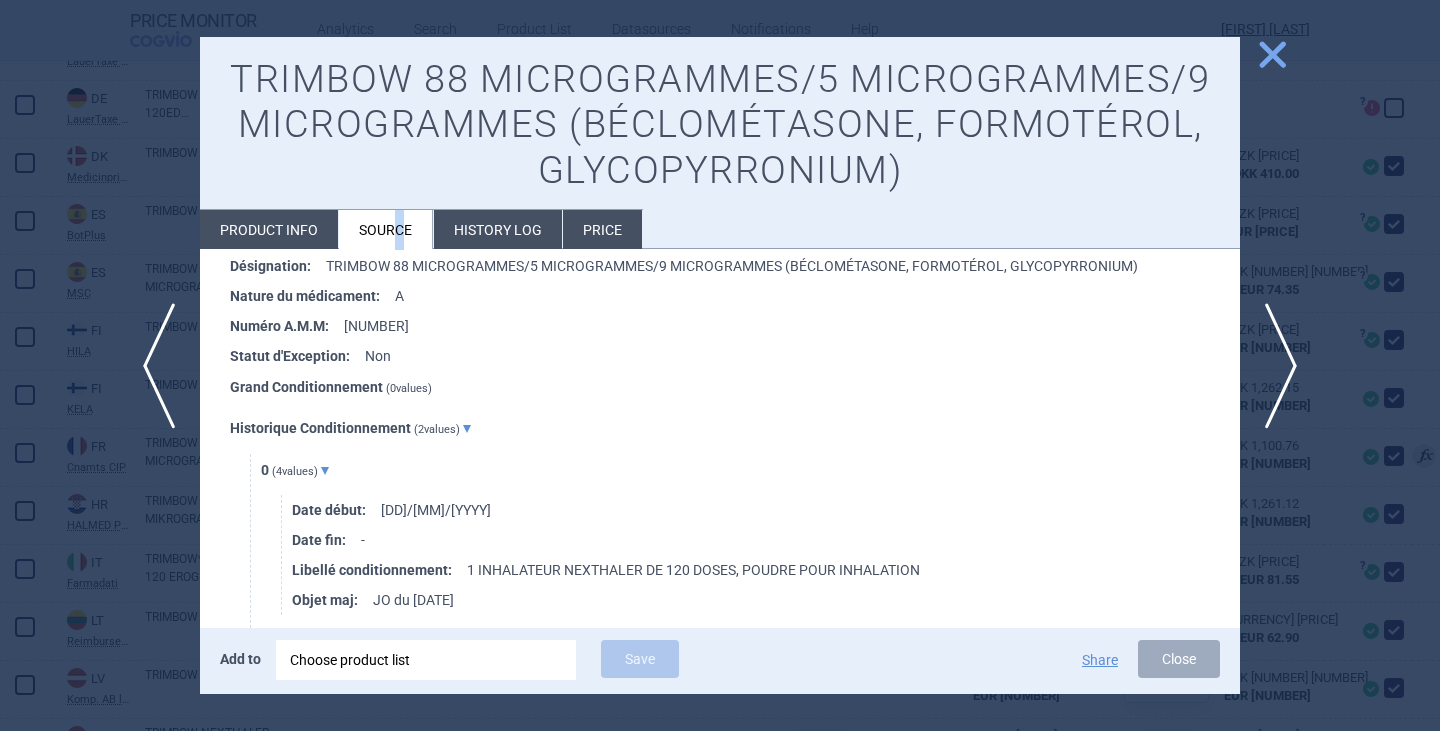 scroll, scrollTop: 400, scrollLeft: 0, axis: vertical 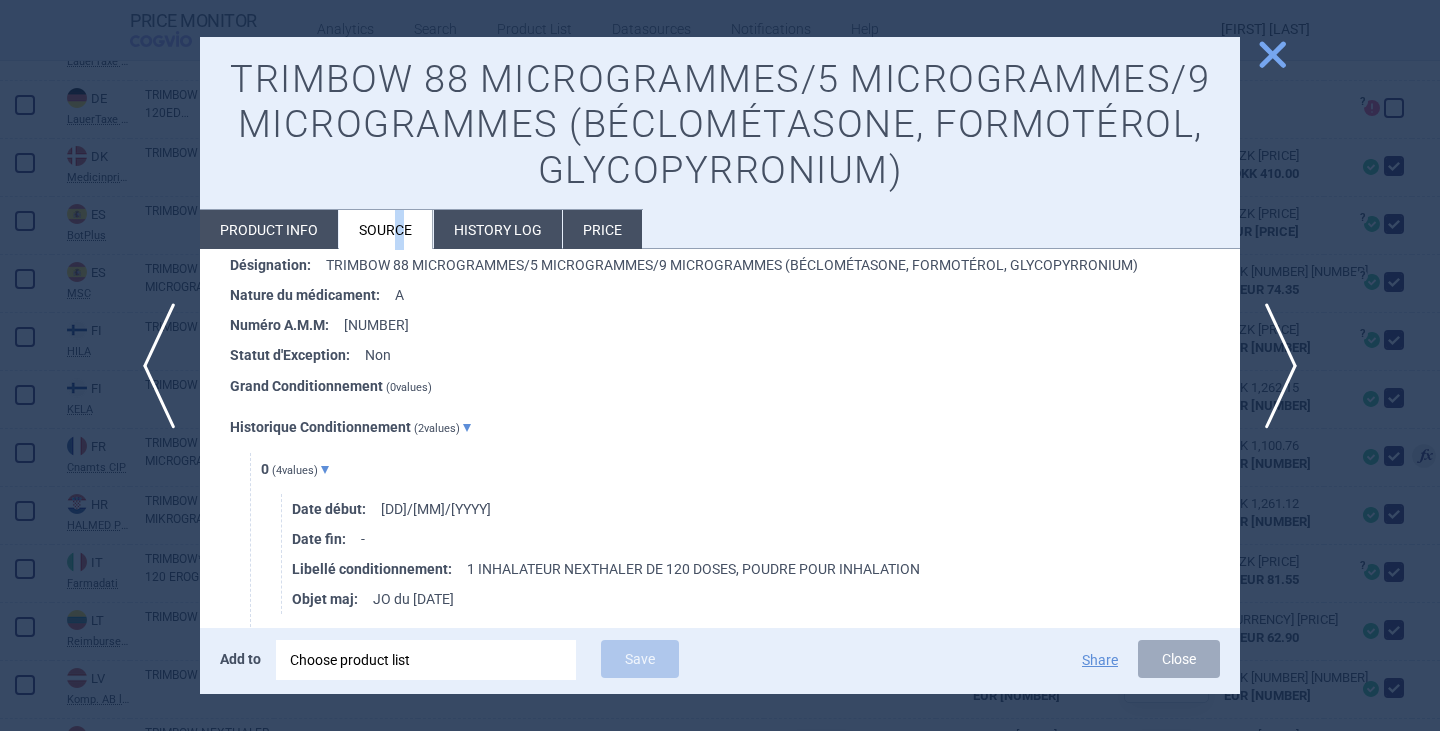 click on "close" at bounding box center [1272, 54] 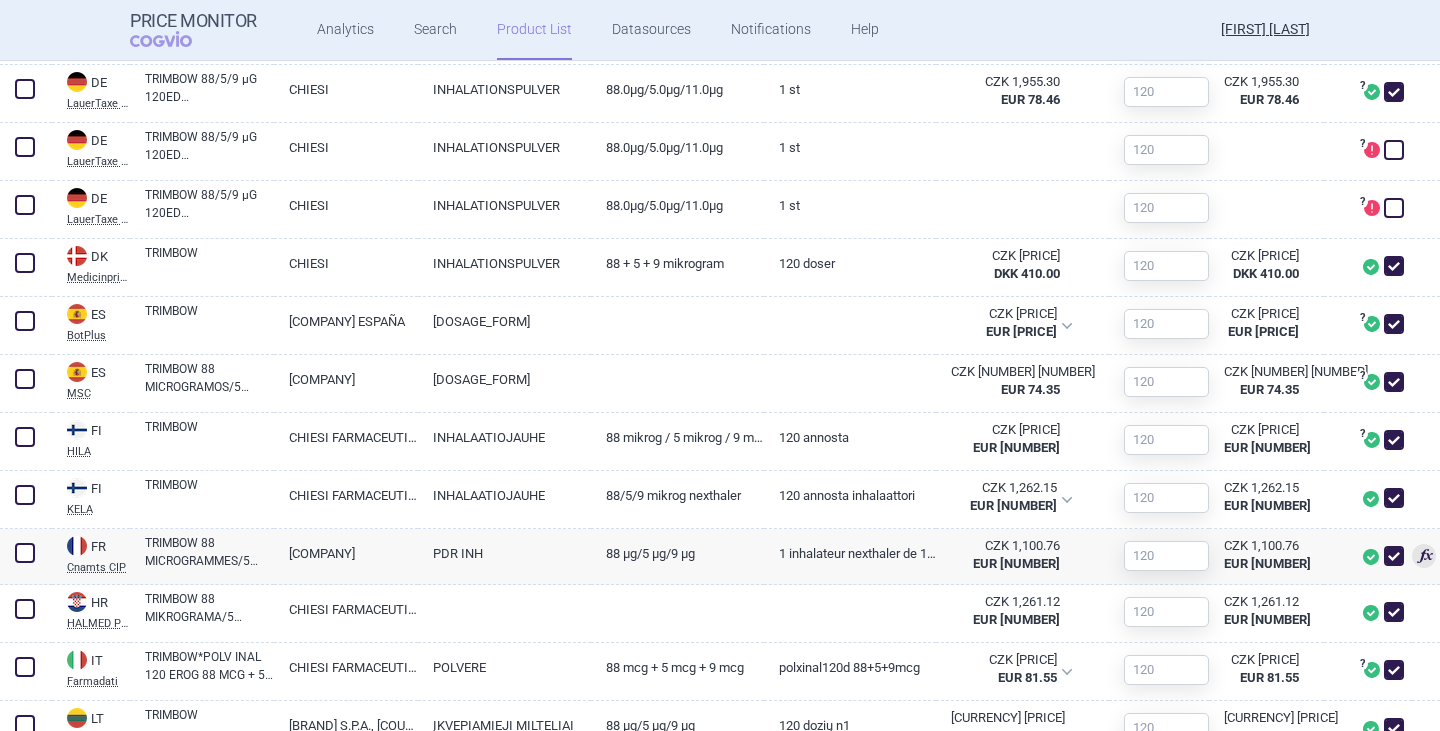 scroll, scrollTop: 1400, scrollLeft: 0, axis: vertical 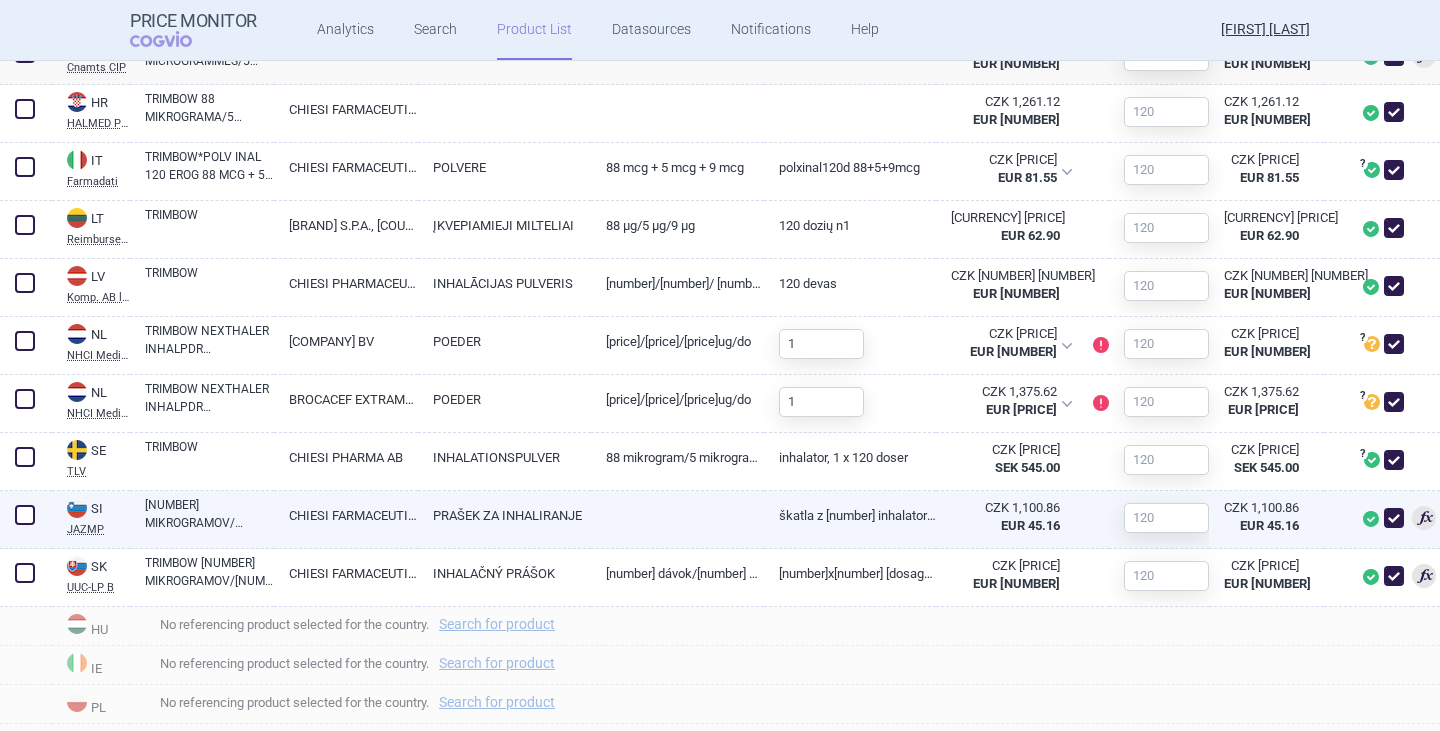 click on "[NUMBER] MIKROGRAMOV/ [NUMBER] MIKROGRAMOV/ [NUMBER] MIKROGRAMOV PRAŠEK ZA INHALIRANJE" at bounding box center [209, 514] 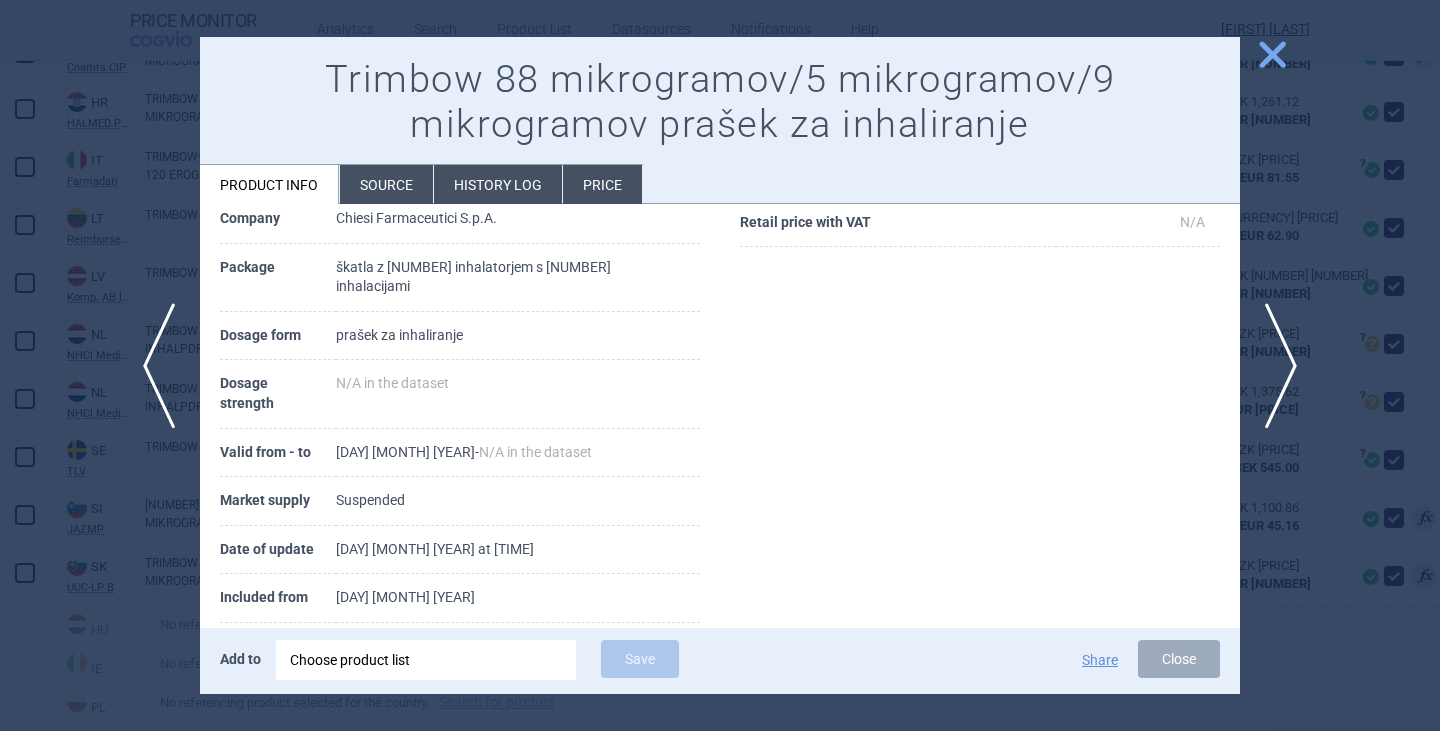 scroll, scrollTop: 342, scrollLeft: 0, axis: vertical 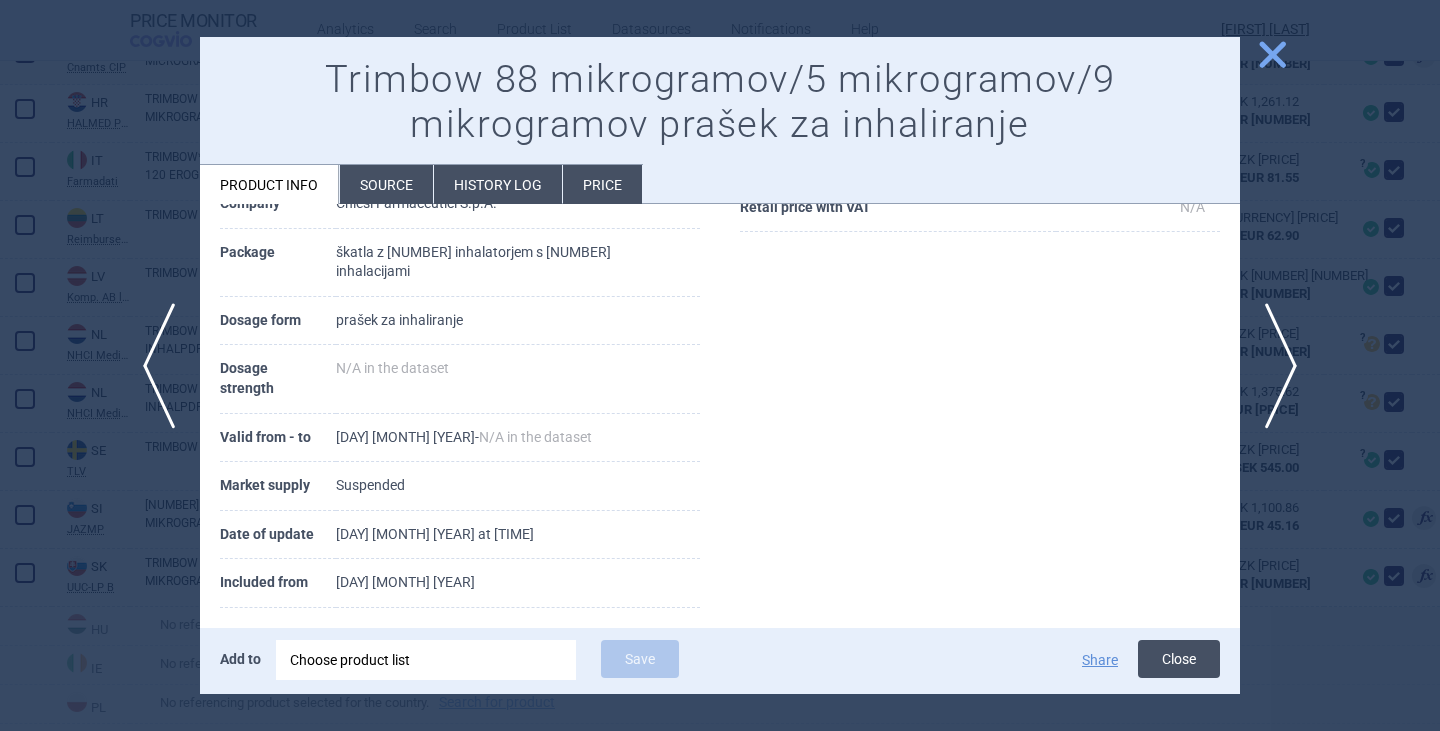 click on "Close" at bounding box center (1179, 659) 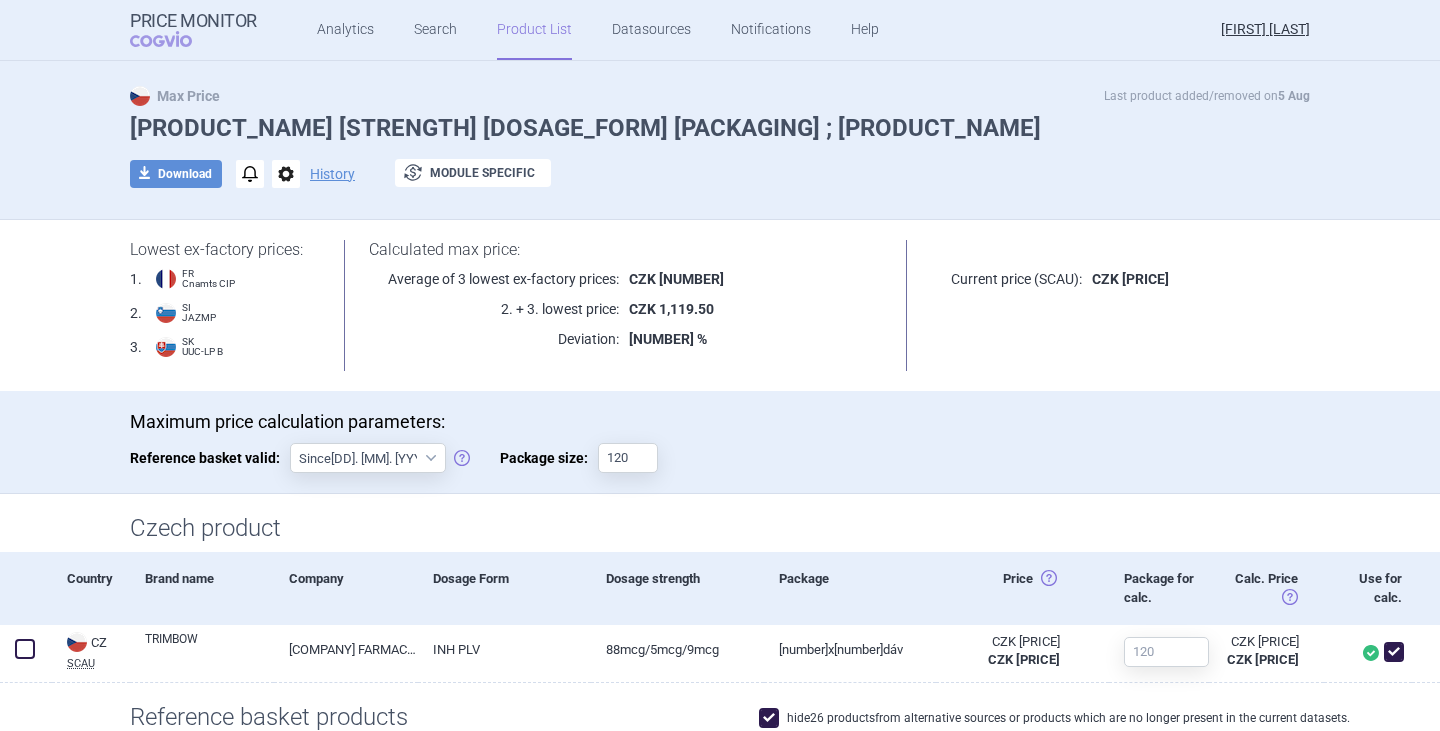 scroll, scrollTop: 0, scrollLeft: 0, axis: both 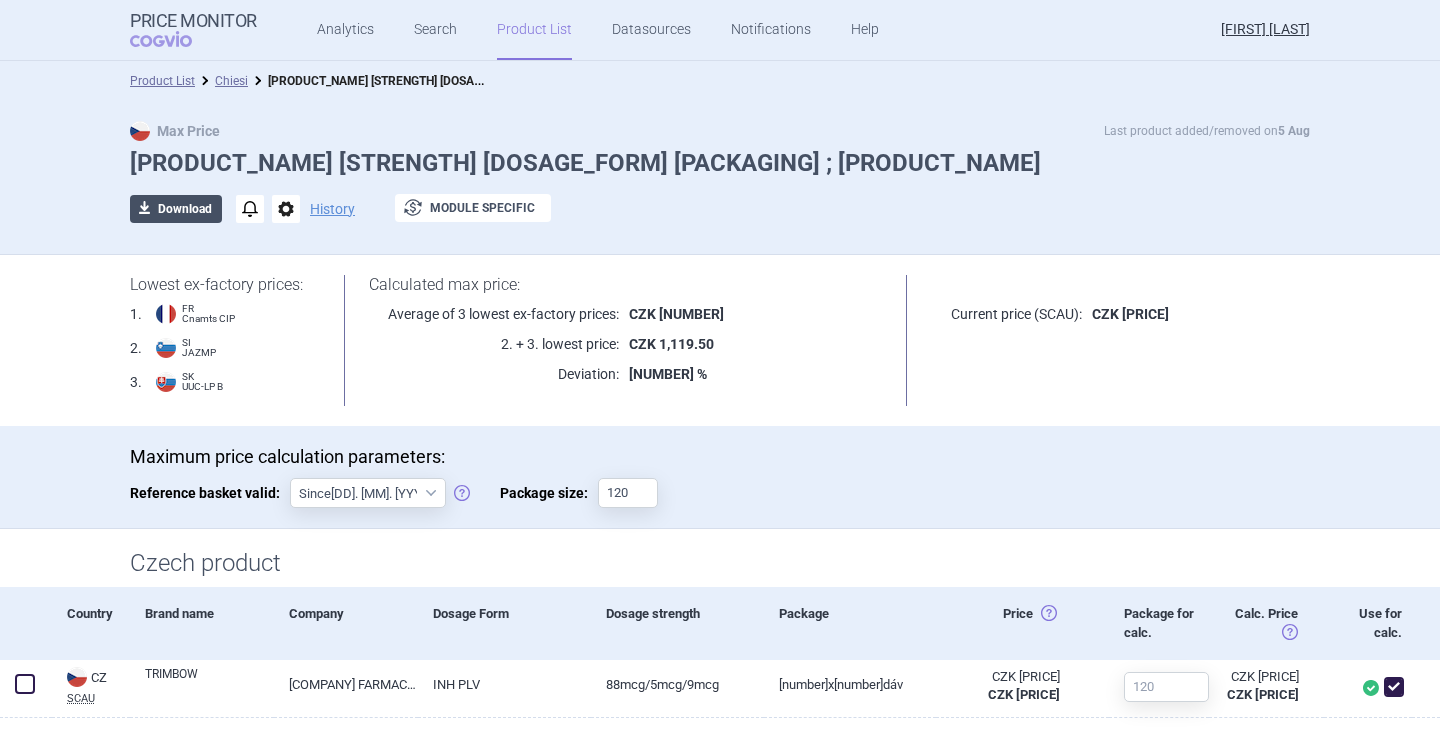 click on "download Download" at bounding box center (176, 209) 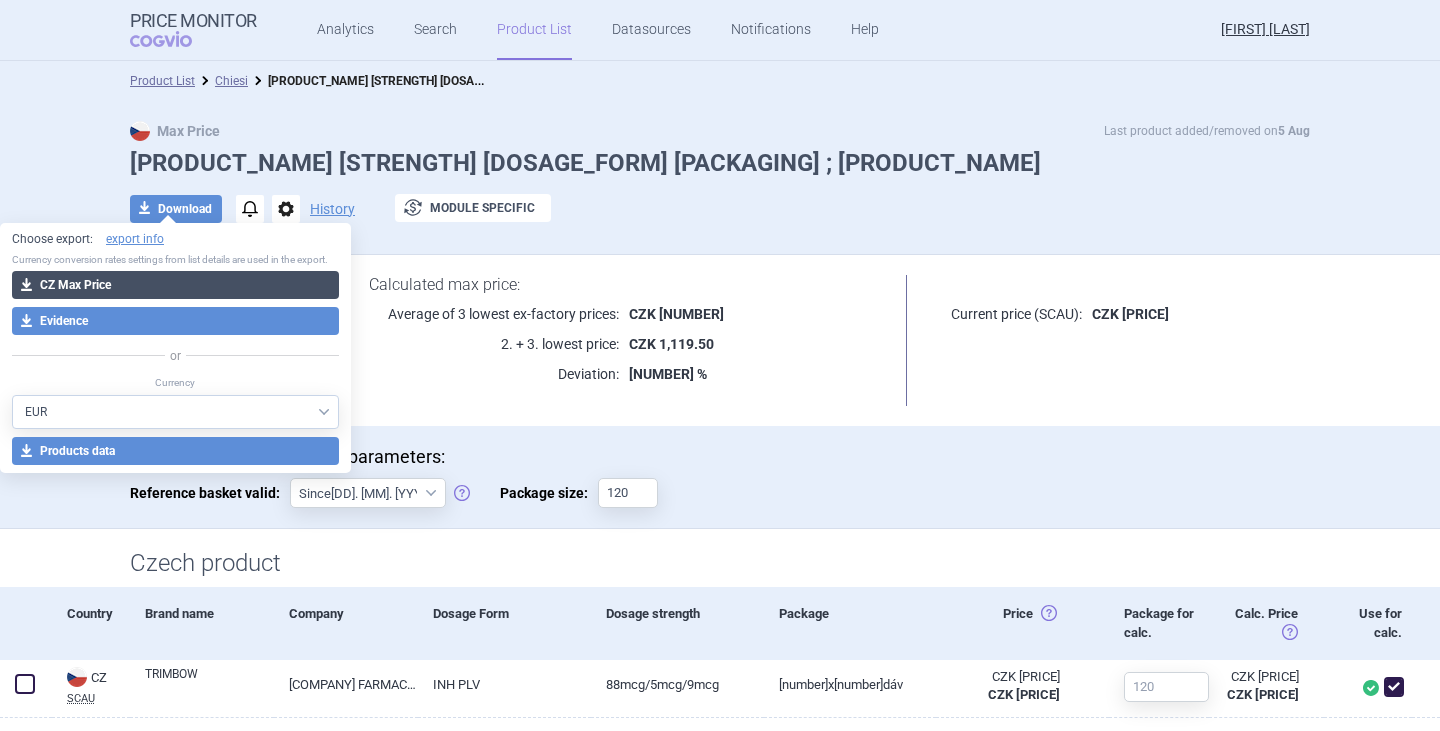 click on "download CZ Max Price" at bounding box center [175, 285] 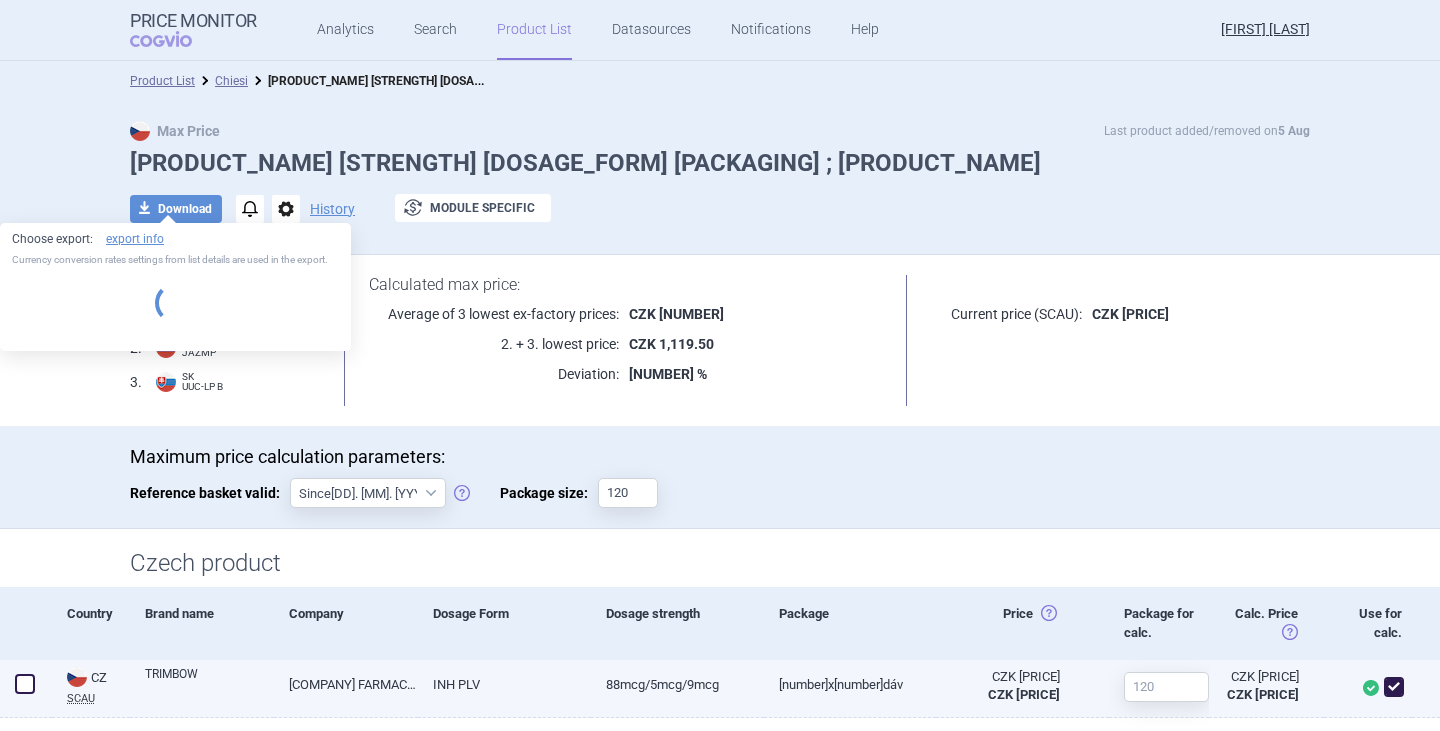 select on "EUR" 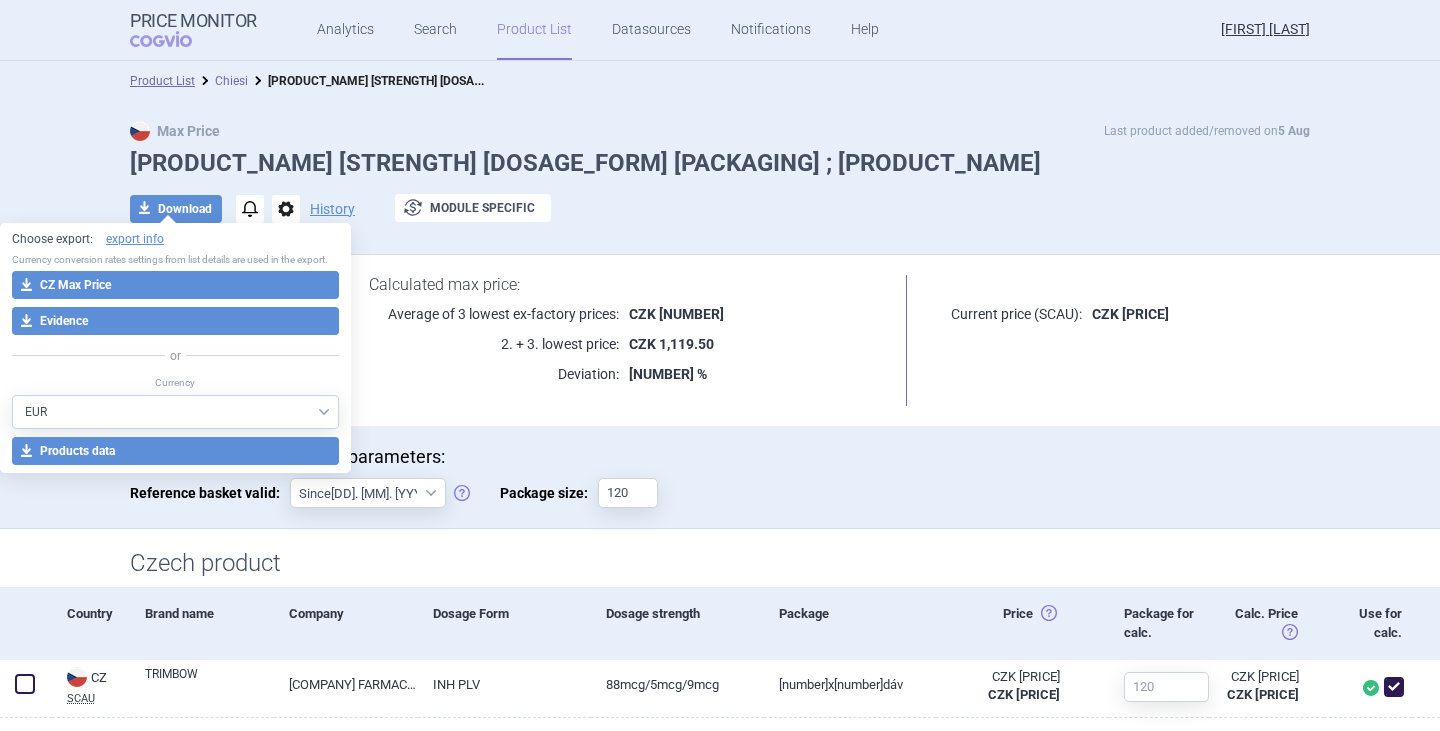 click on "Chiesi" at bounding box center [231, 81] 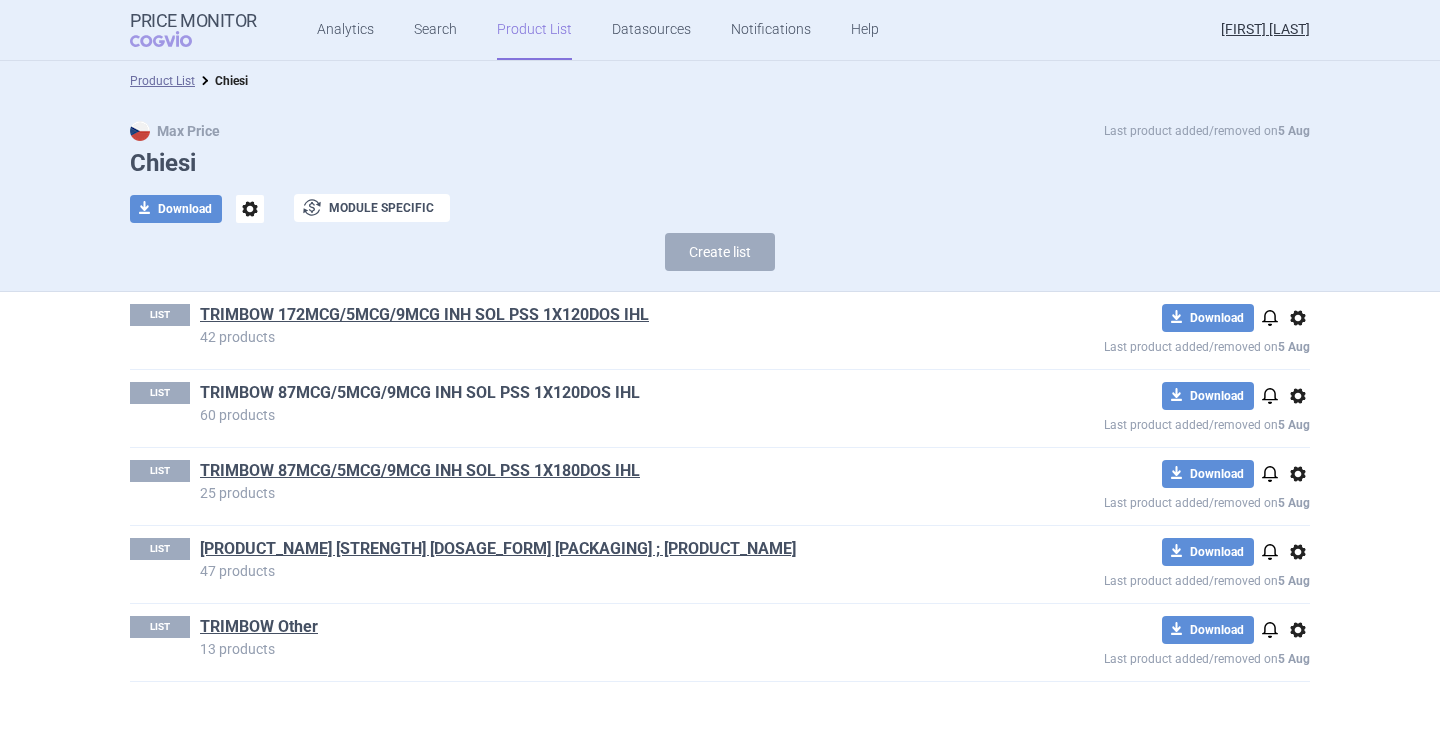 click on "TRIMBOW 87MCG/5MCG/9MCG INH SOL PSS 1X120DOS IHL" at bounding box center (420, 393) 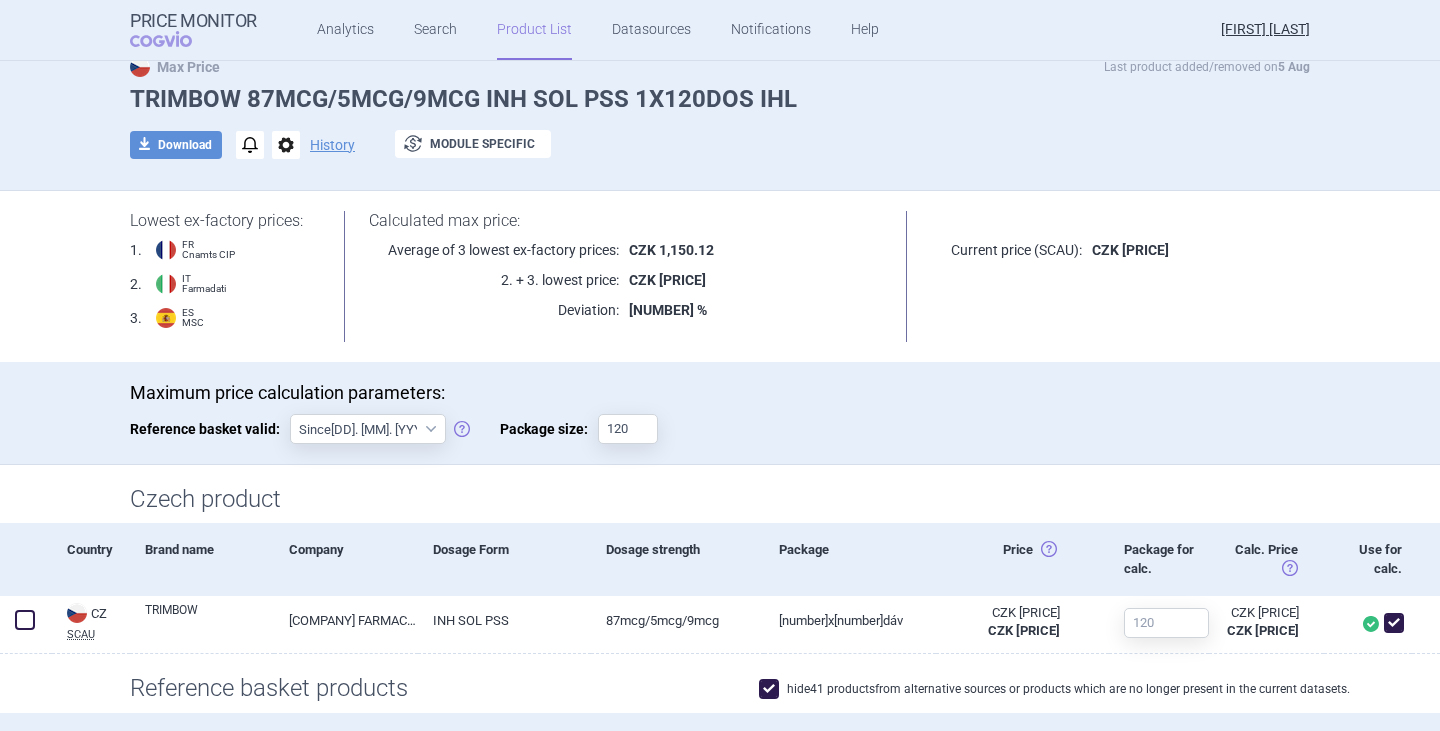 scroll, scrollTop: 0, scrollLeft: 0, axis: both 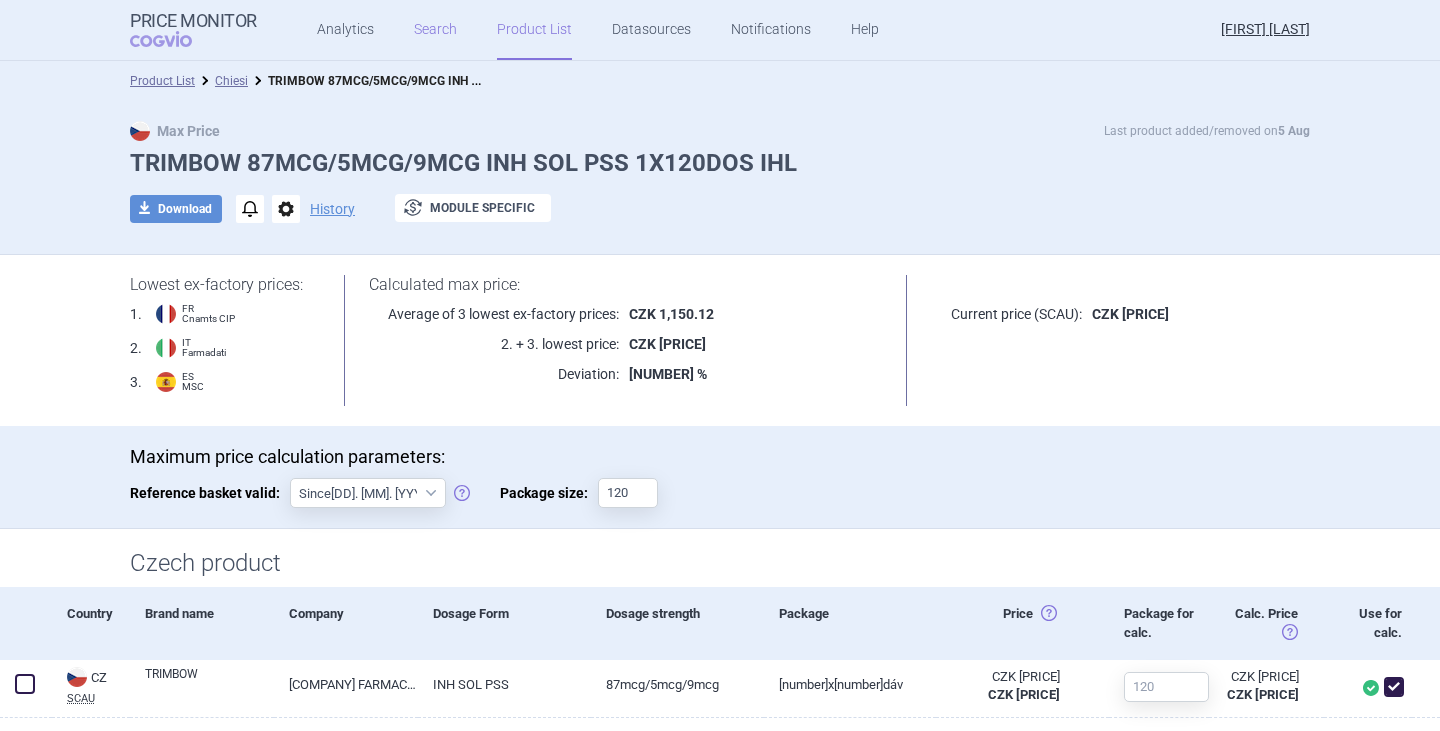 drag, startPoint x: 354, startPoint y: 23, endPoint x: 431, endPoint y: 17, distance: 77.23341 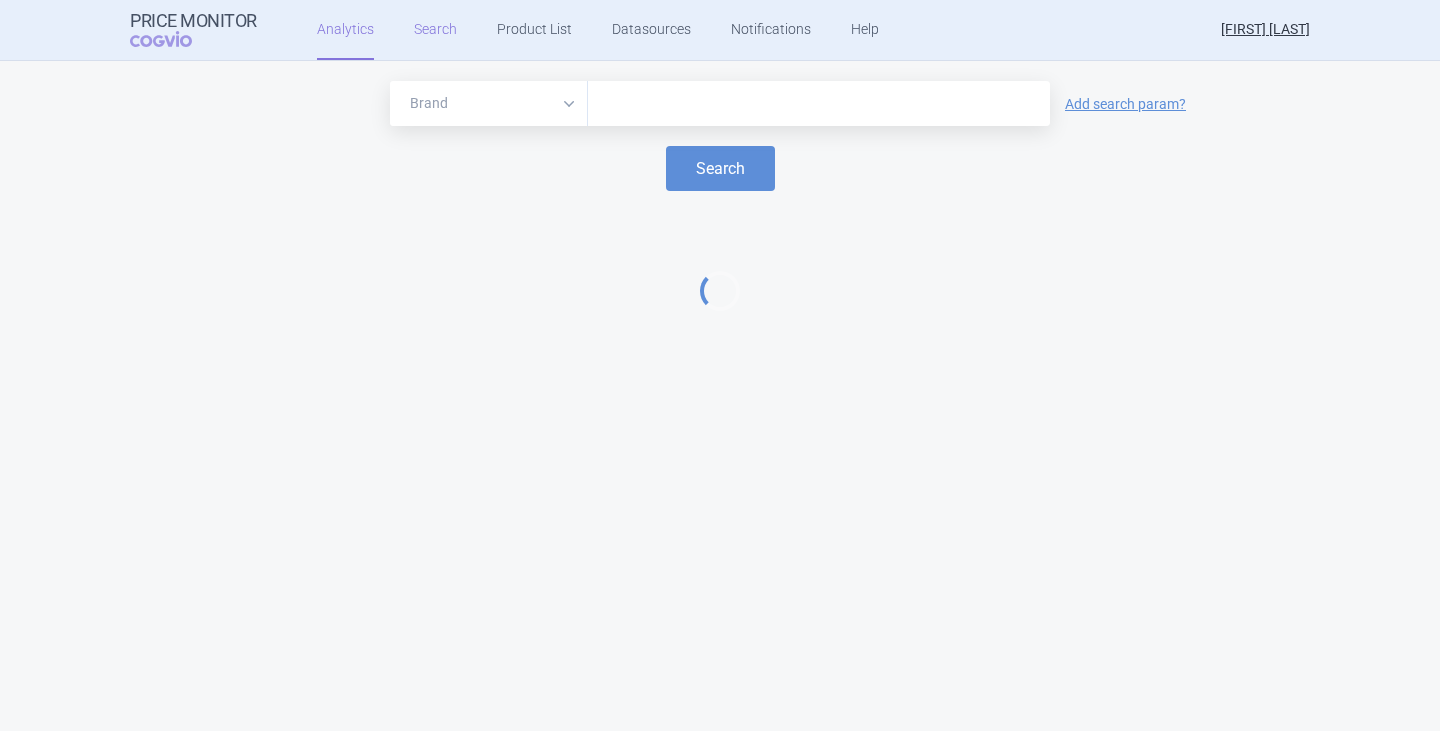 click on "Search" at bounding box center [435, 30] 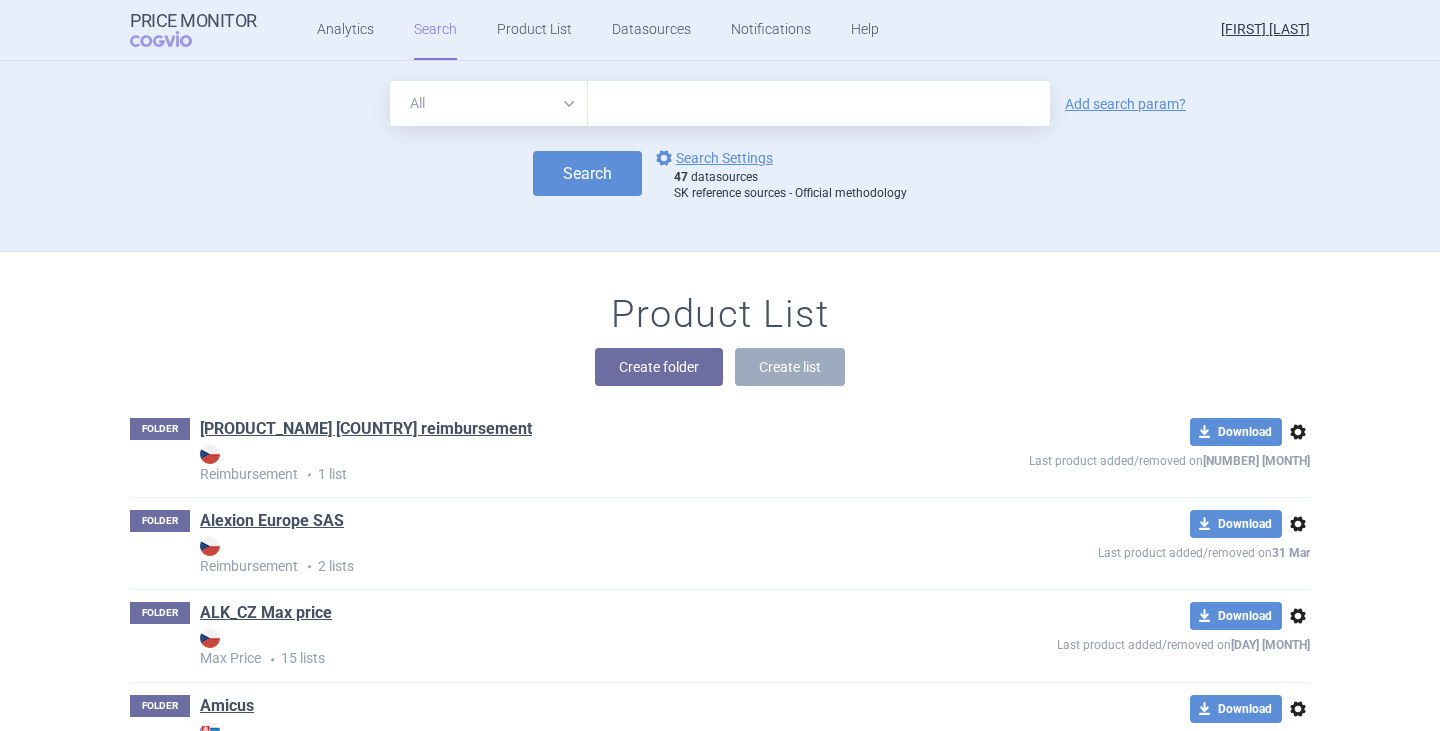 click on "All Brand Name ATC Company Active Substance Country Newer than" at bounding box center [489, 103] 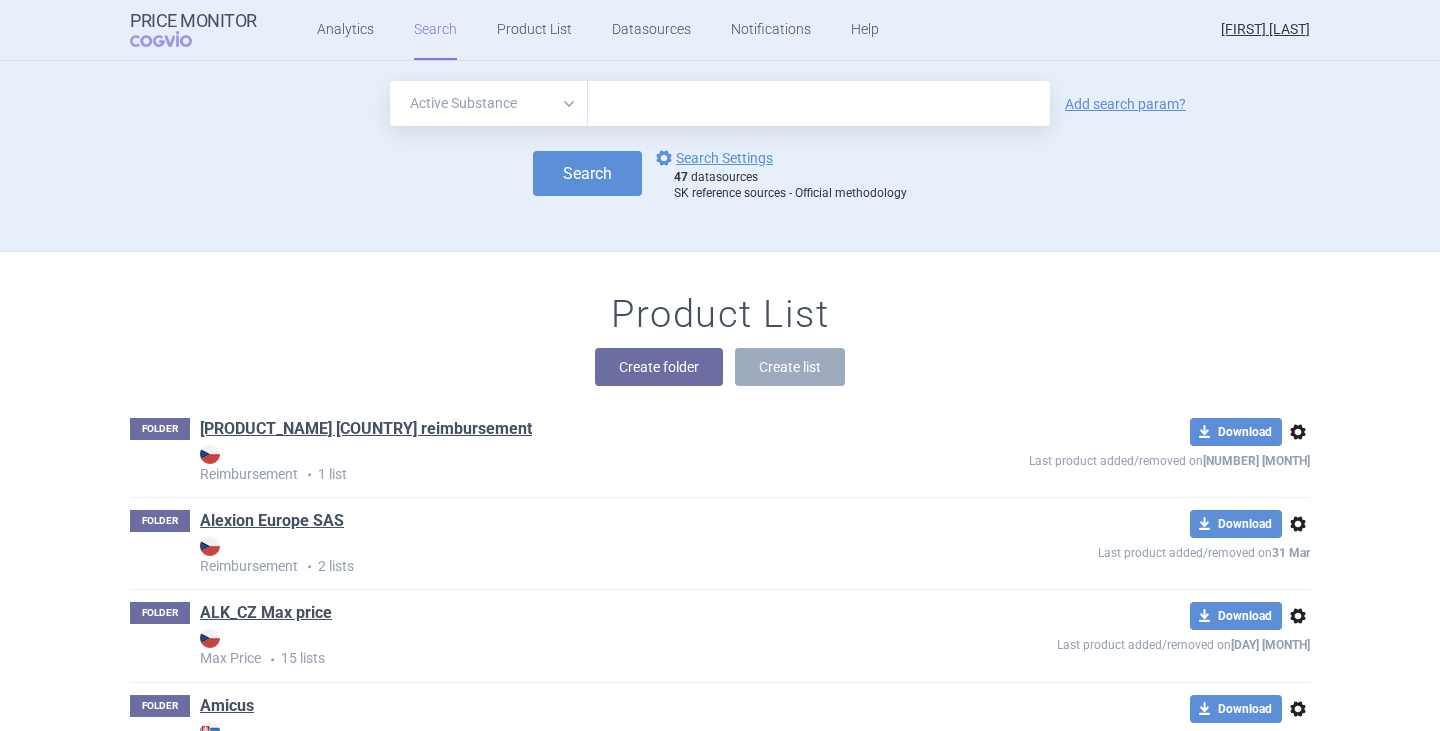 click on "All Brand Name ATC Company Active Substance Country Newer than" at bounding box center [489, 103] 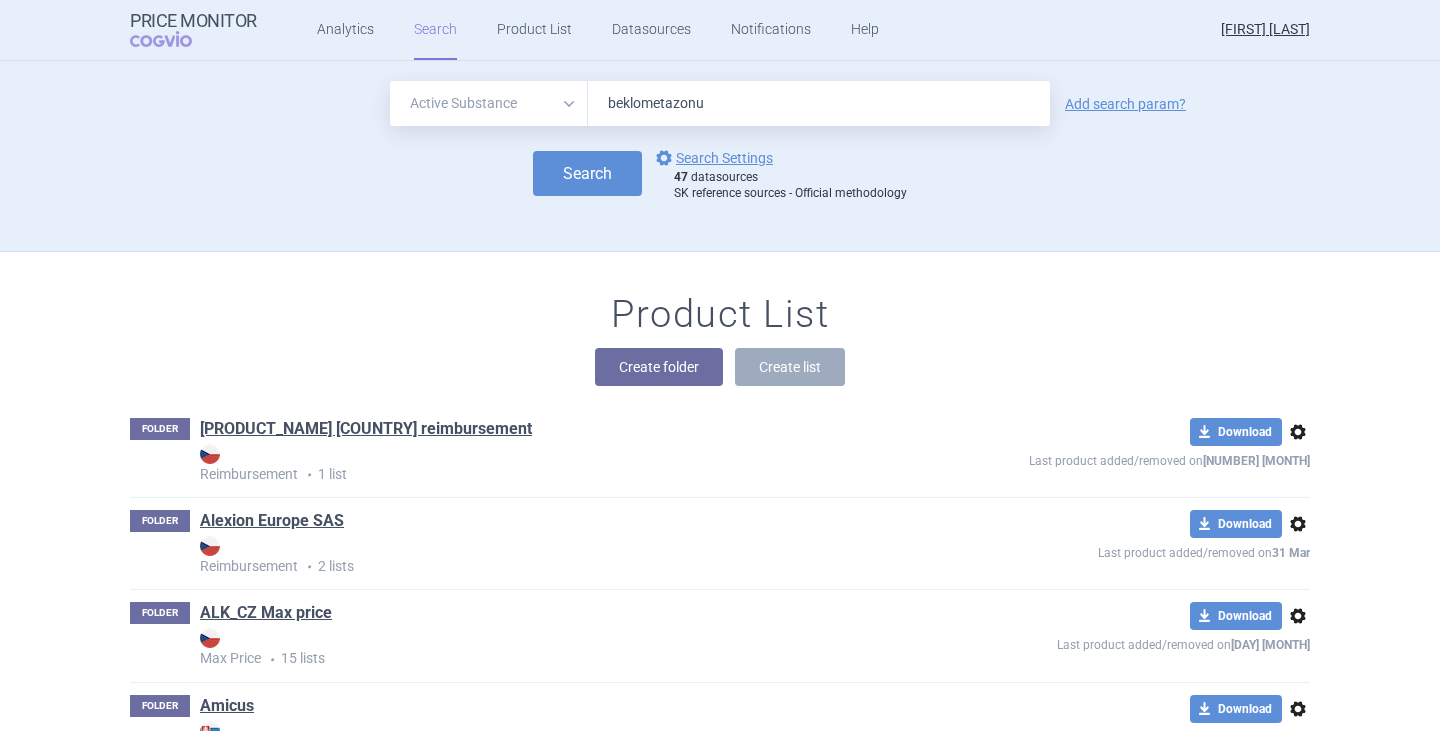 type on "beklometazon" 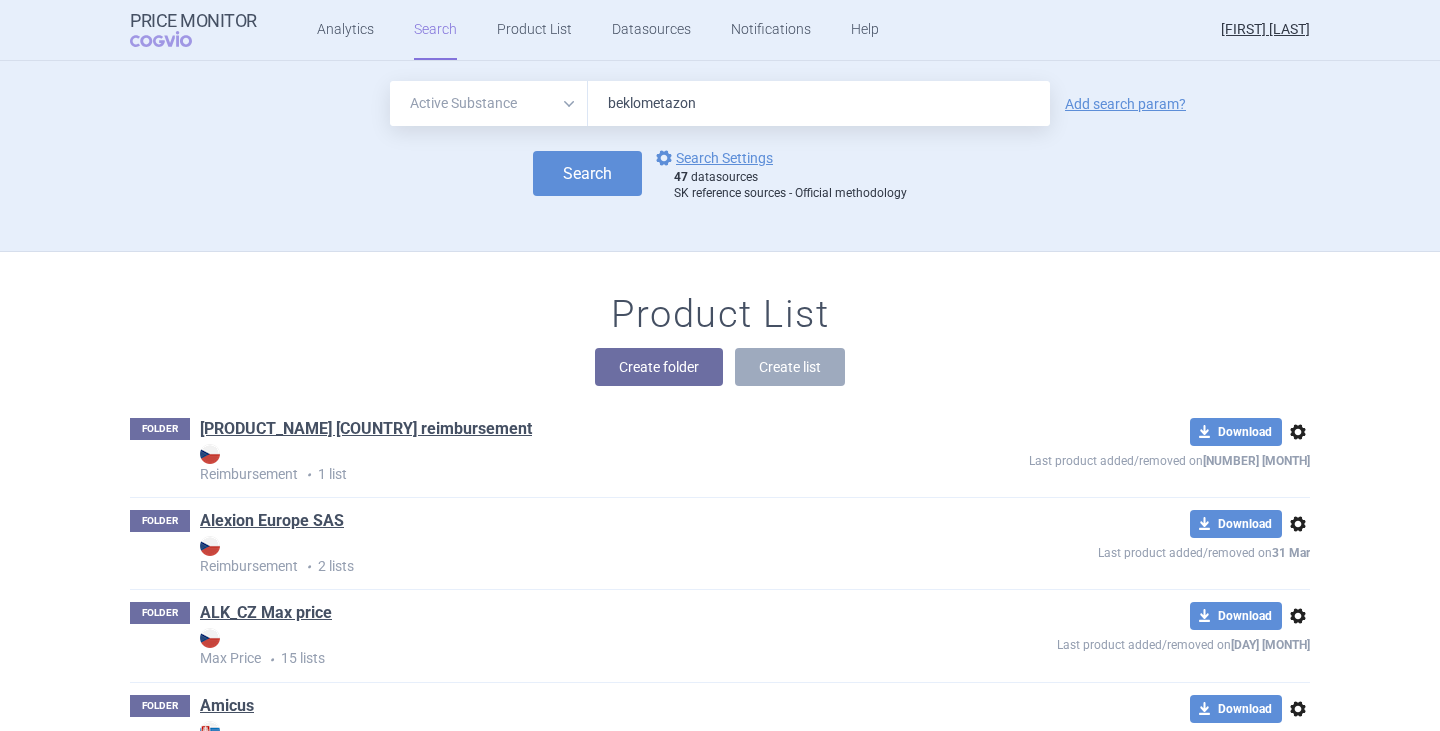 click on "Search" at bounding box center (587, 173) 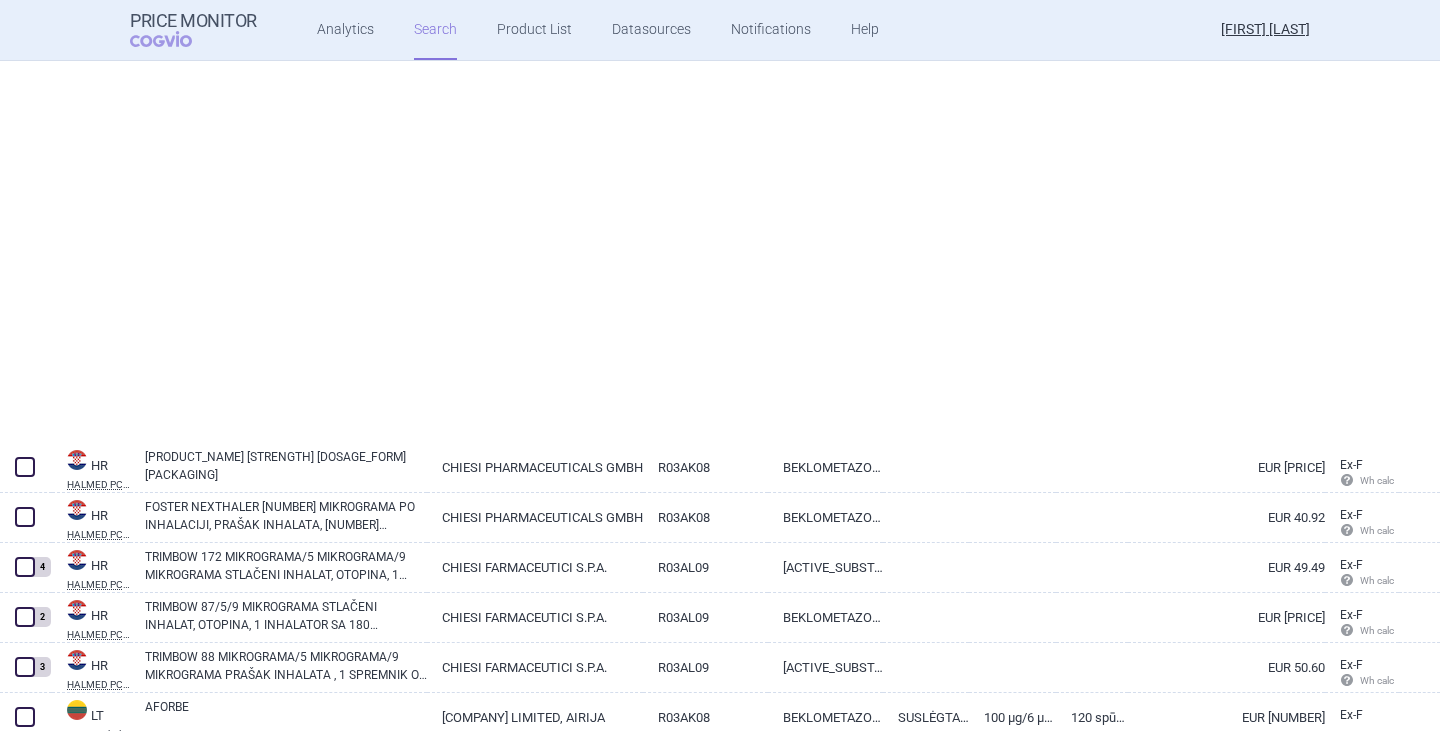 scroll, scrollTop: 35, scrollLeft: 0, axis: vertical 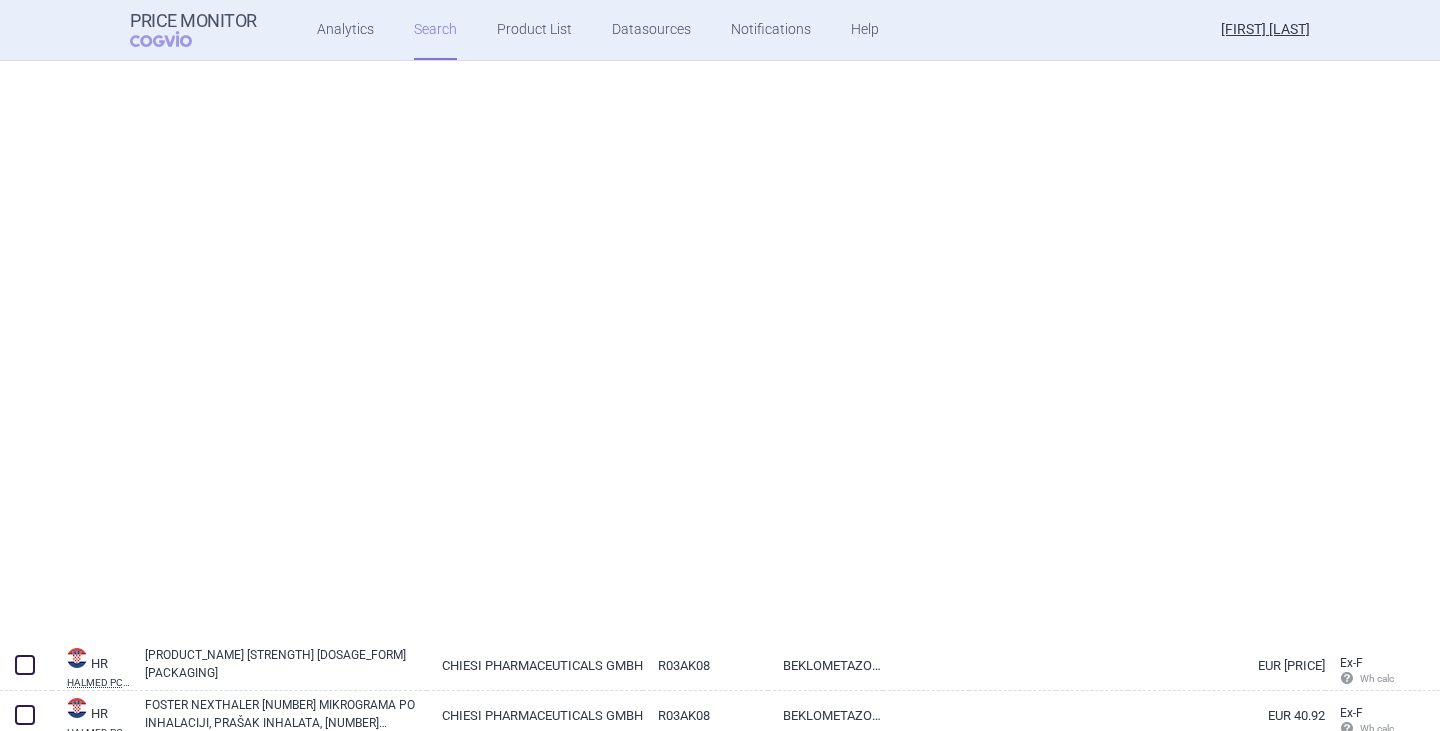select on "activeSubstance" 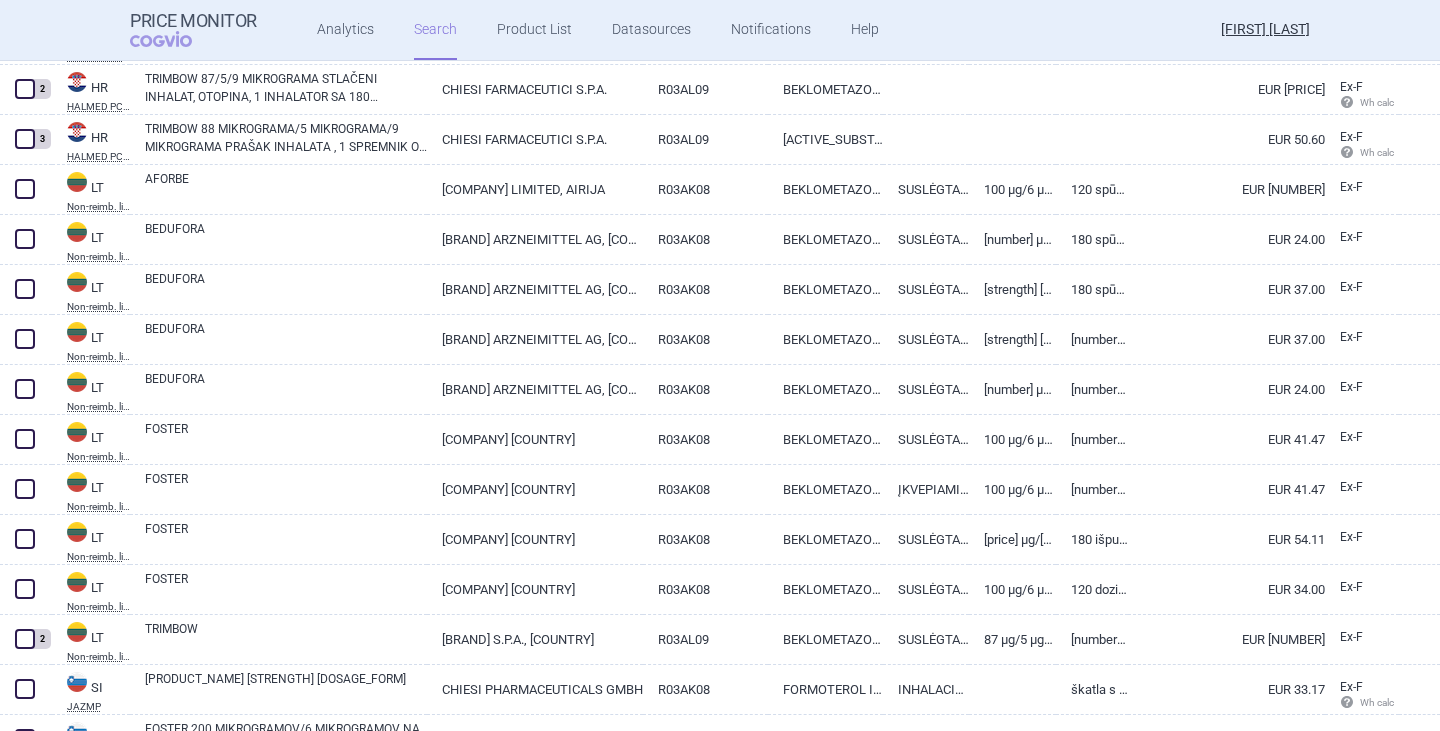 scroll, scrollTop: 760, scrollLeft: 0, axis: vertical 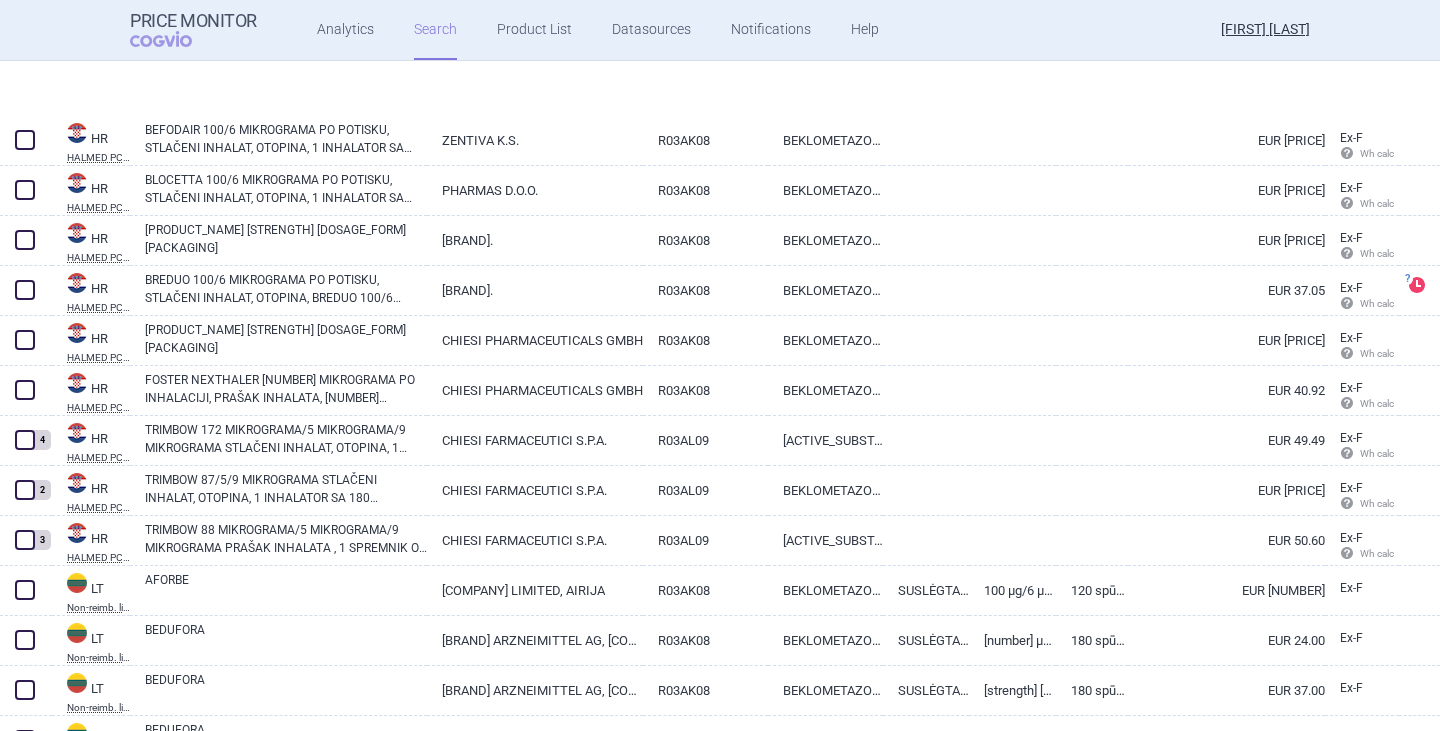 select on "activeSubstance" 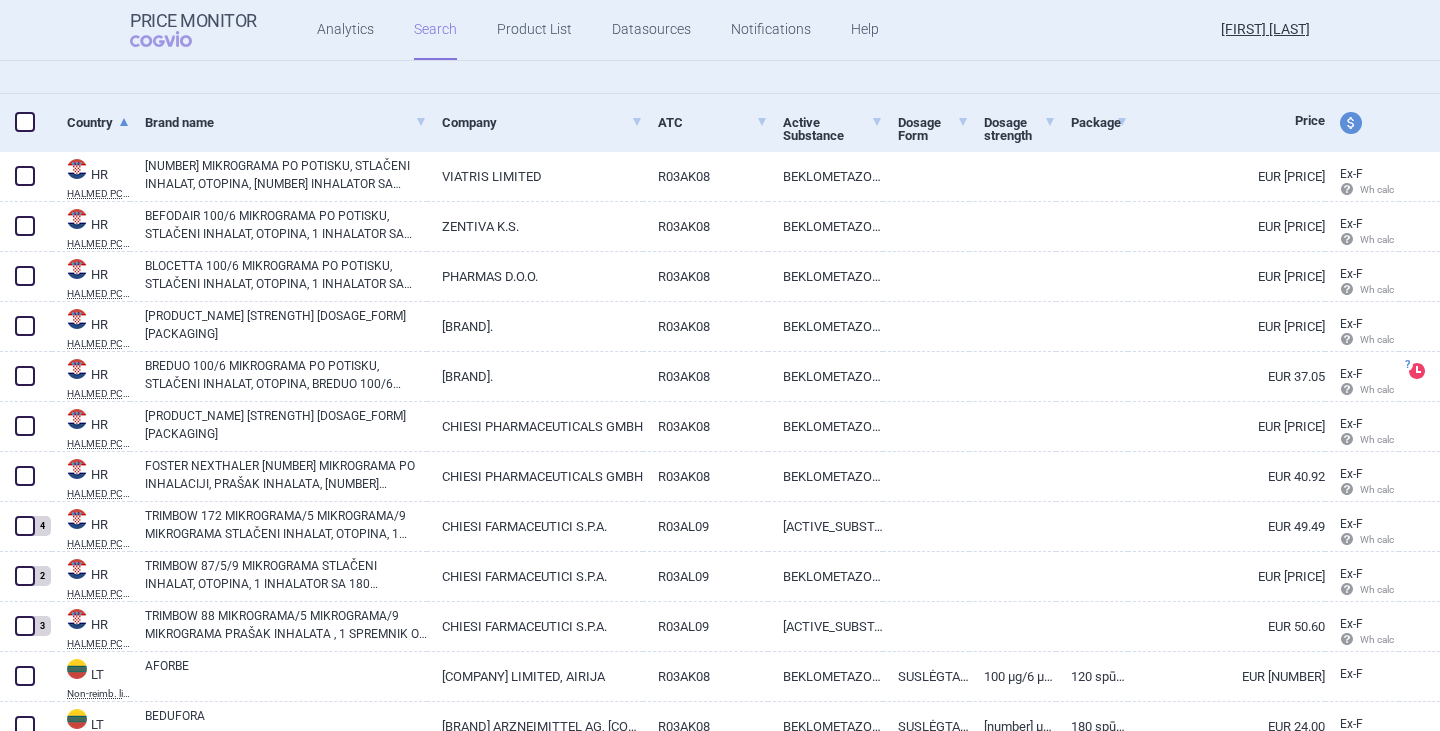 scroll, scrollTop: 300, scrollLeft: 0, axis: vertical 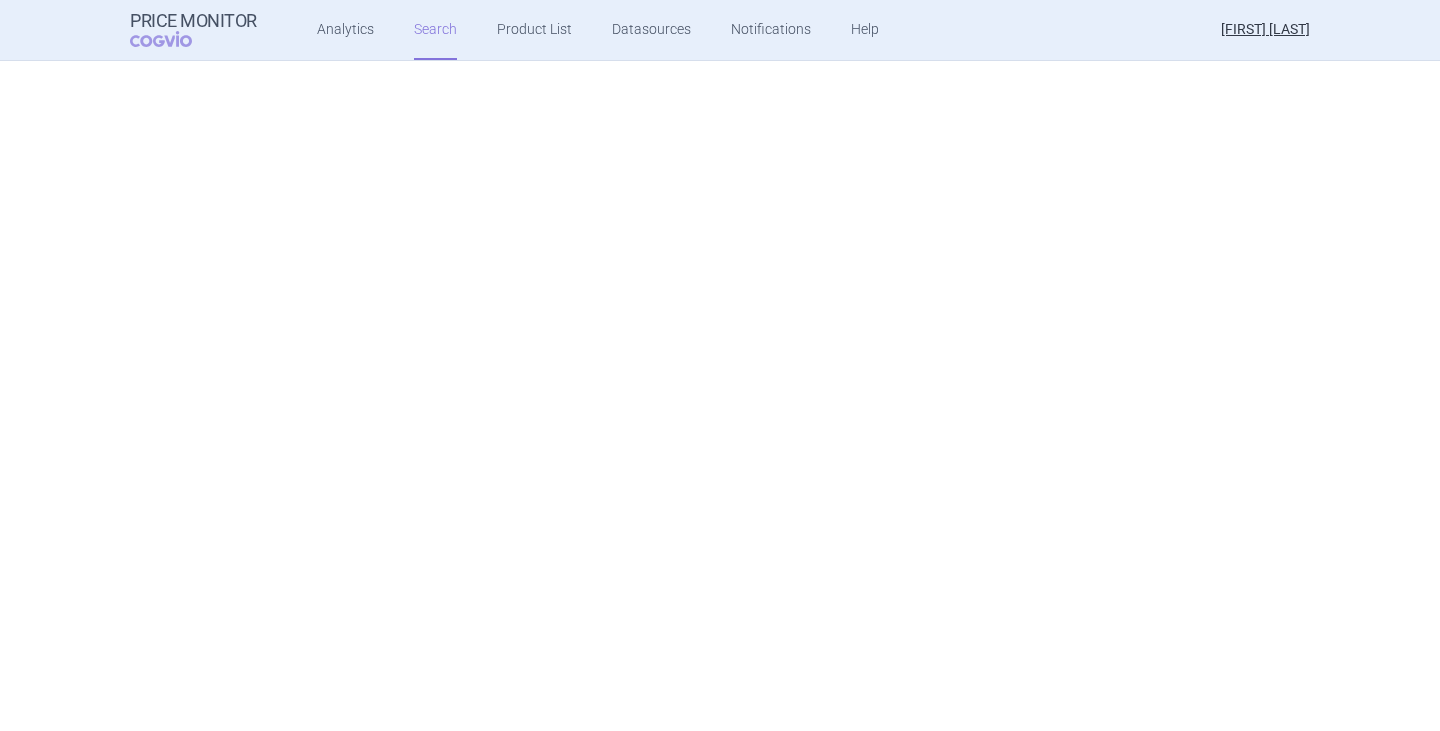 select on "activeSubstance" 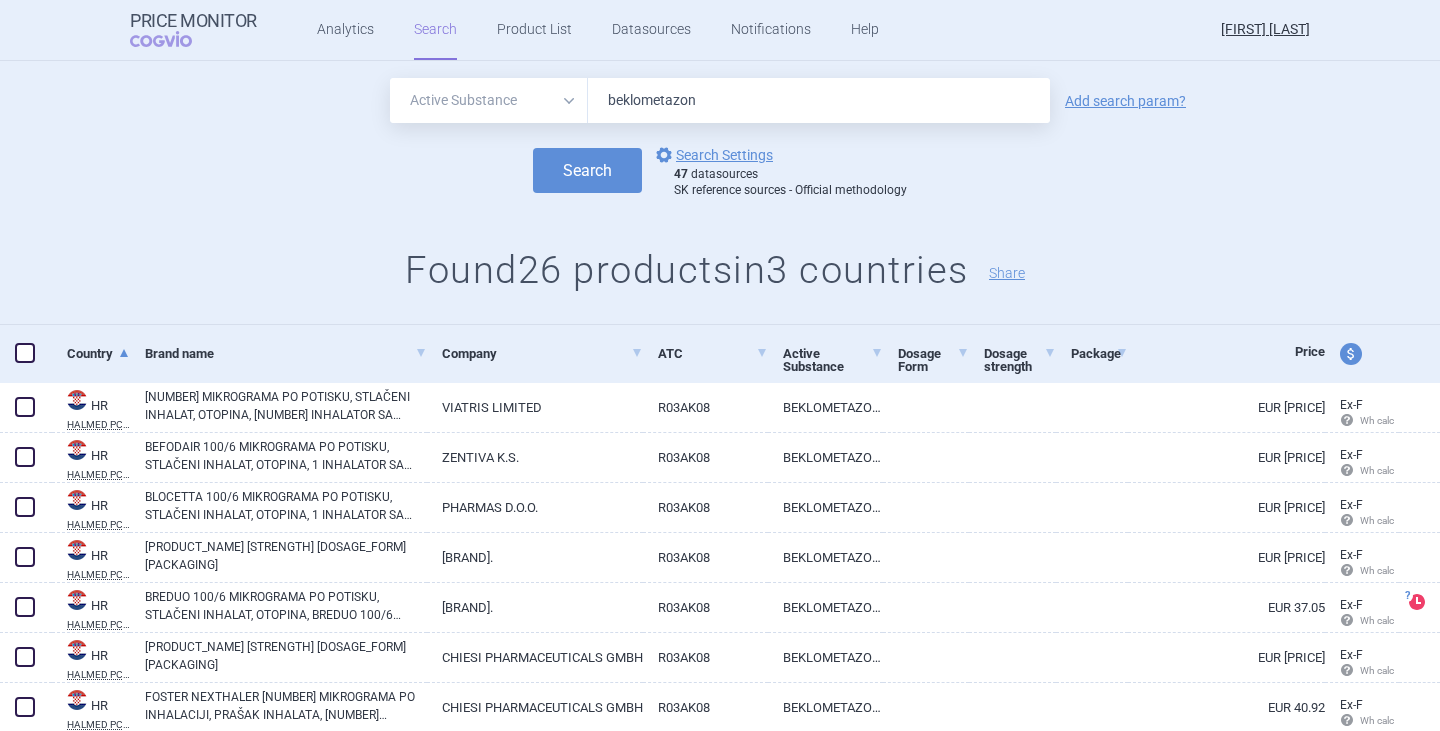 scroll, scrollTop: 0, scrollLeft: 0, axis: both 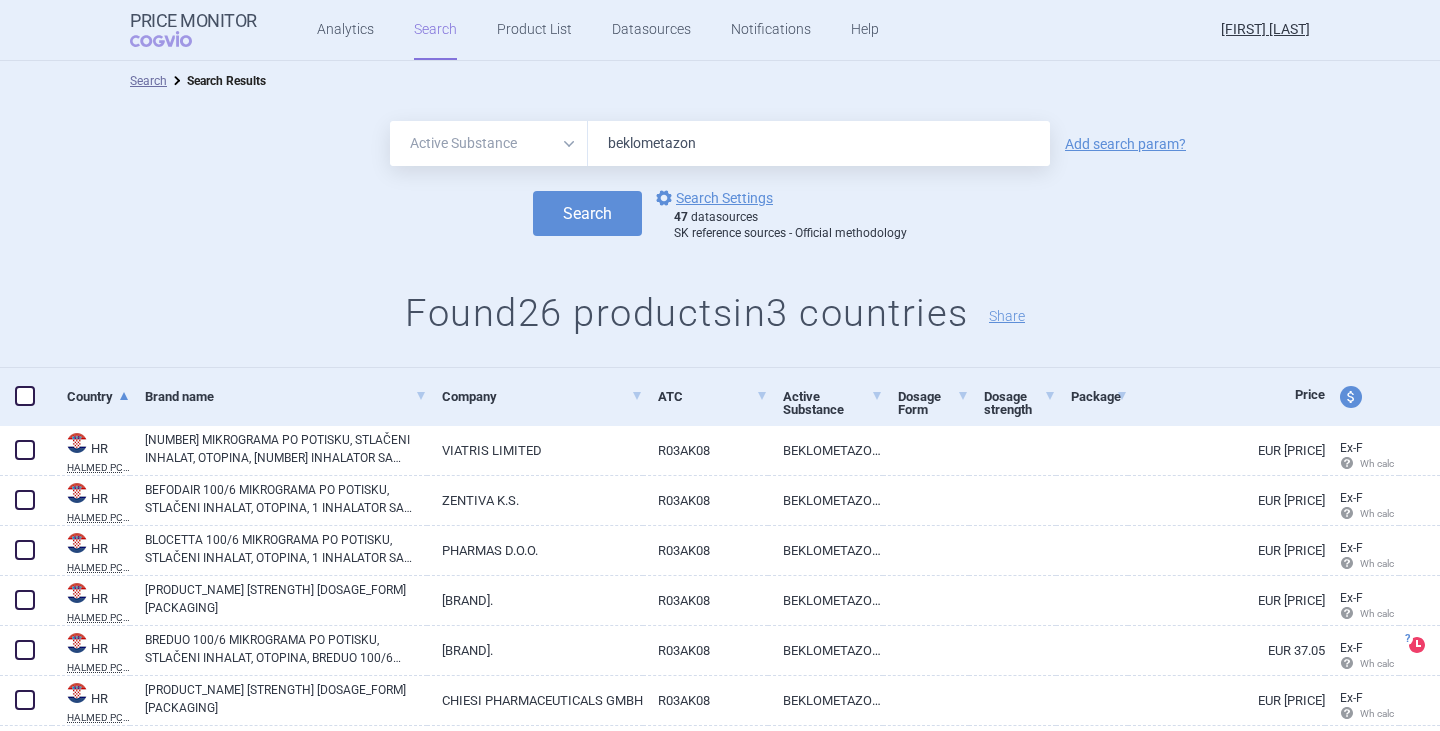 drag, startPoint x: 740, startPoint y: 155, endPoint x: 578, endPoint y: 150, distance: 162.07715 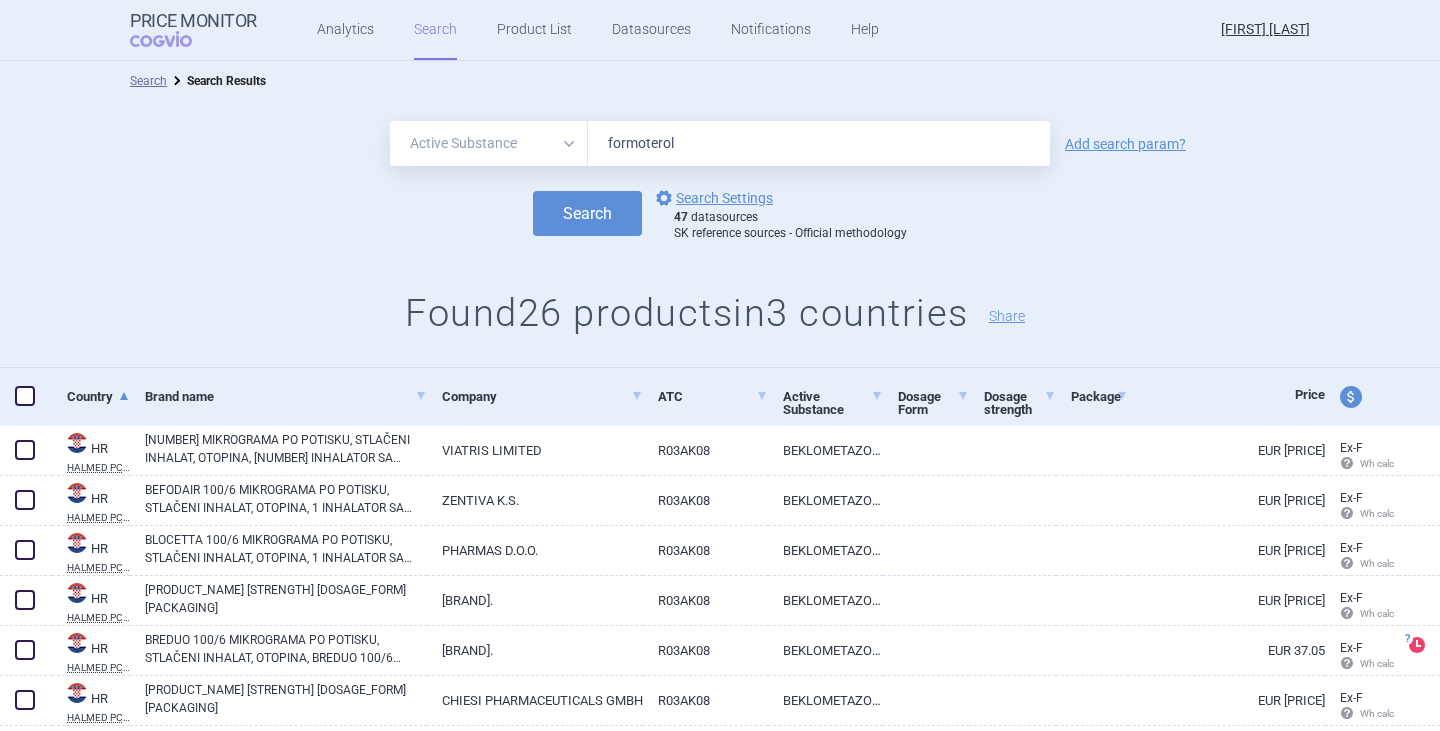 type on "formoterol" 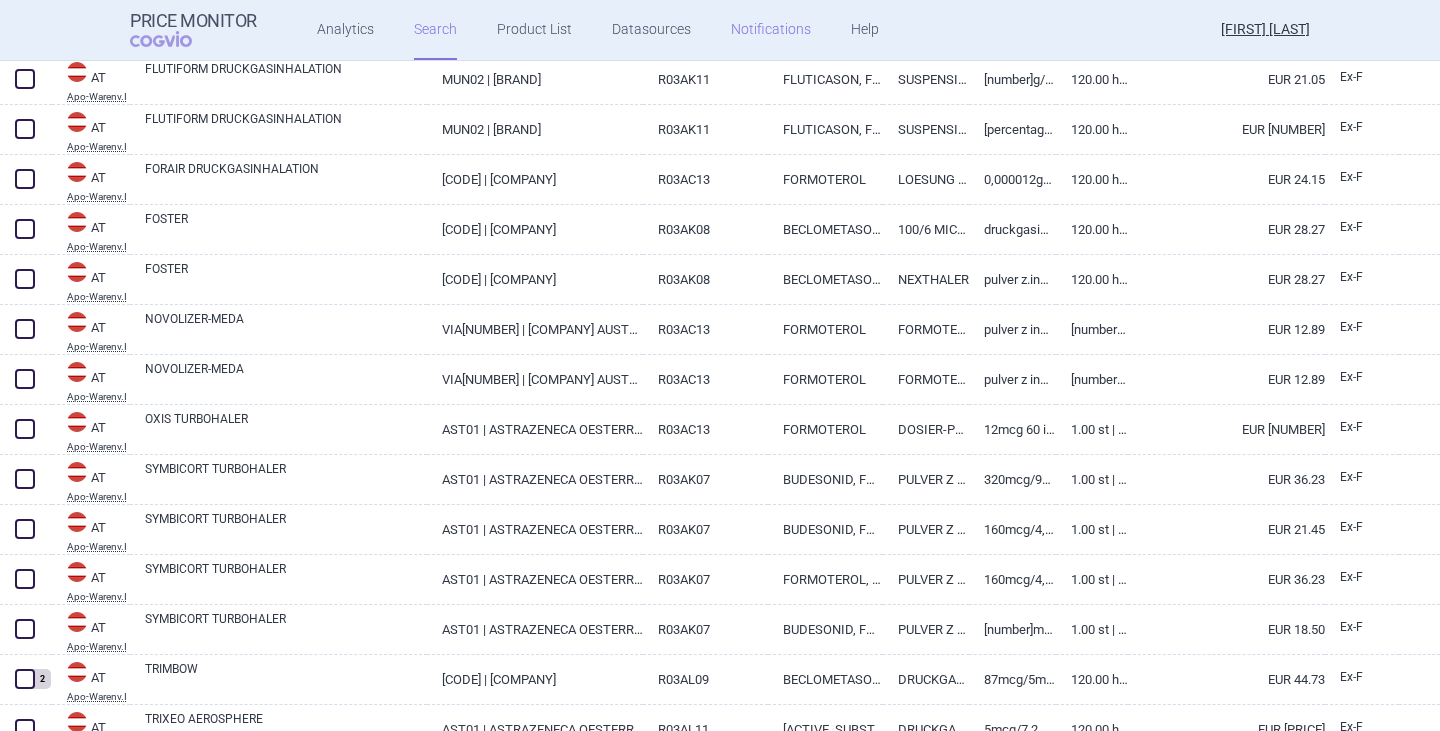 scroll, scrollTop: 400, scrollLeft: 0, axis: vertical 